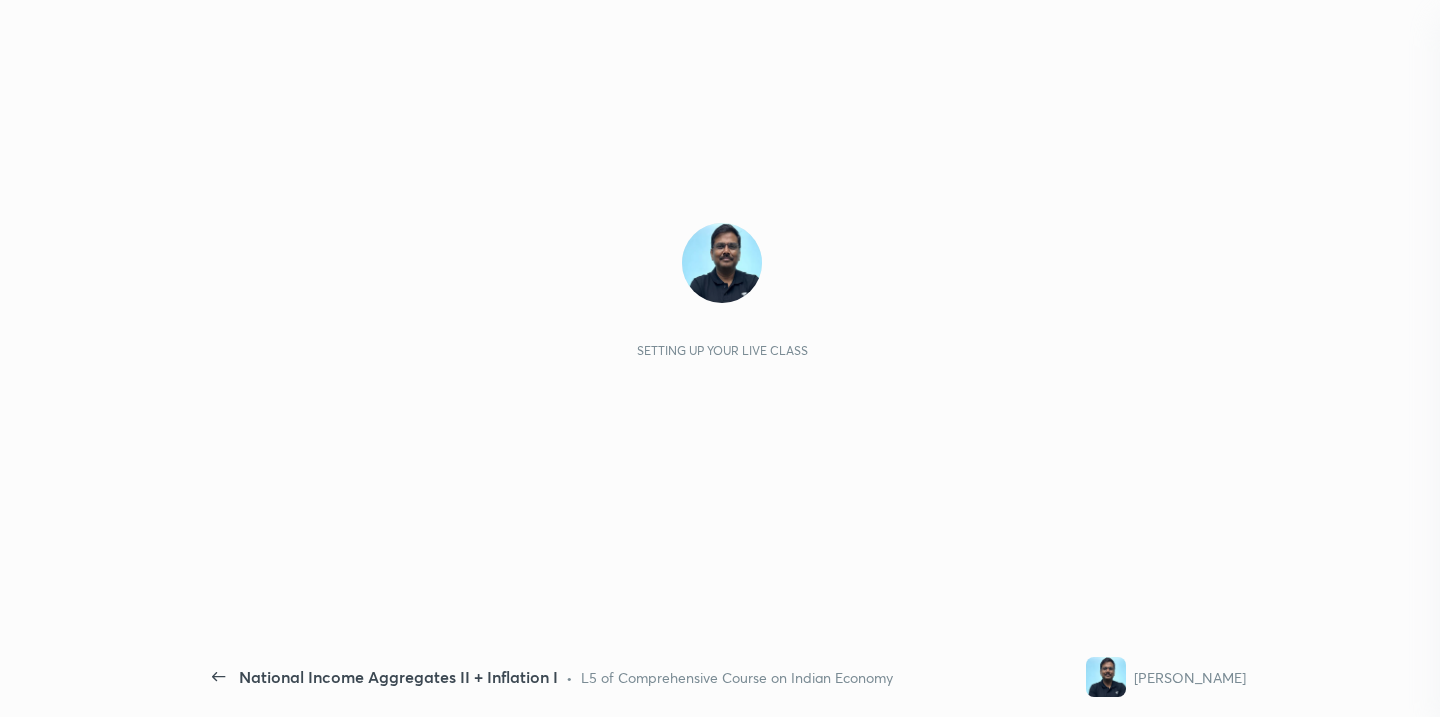 scroll, scrollTop: 0, scrollLeft: 0, axis: both 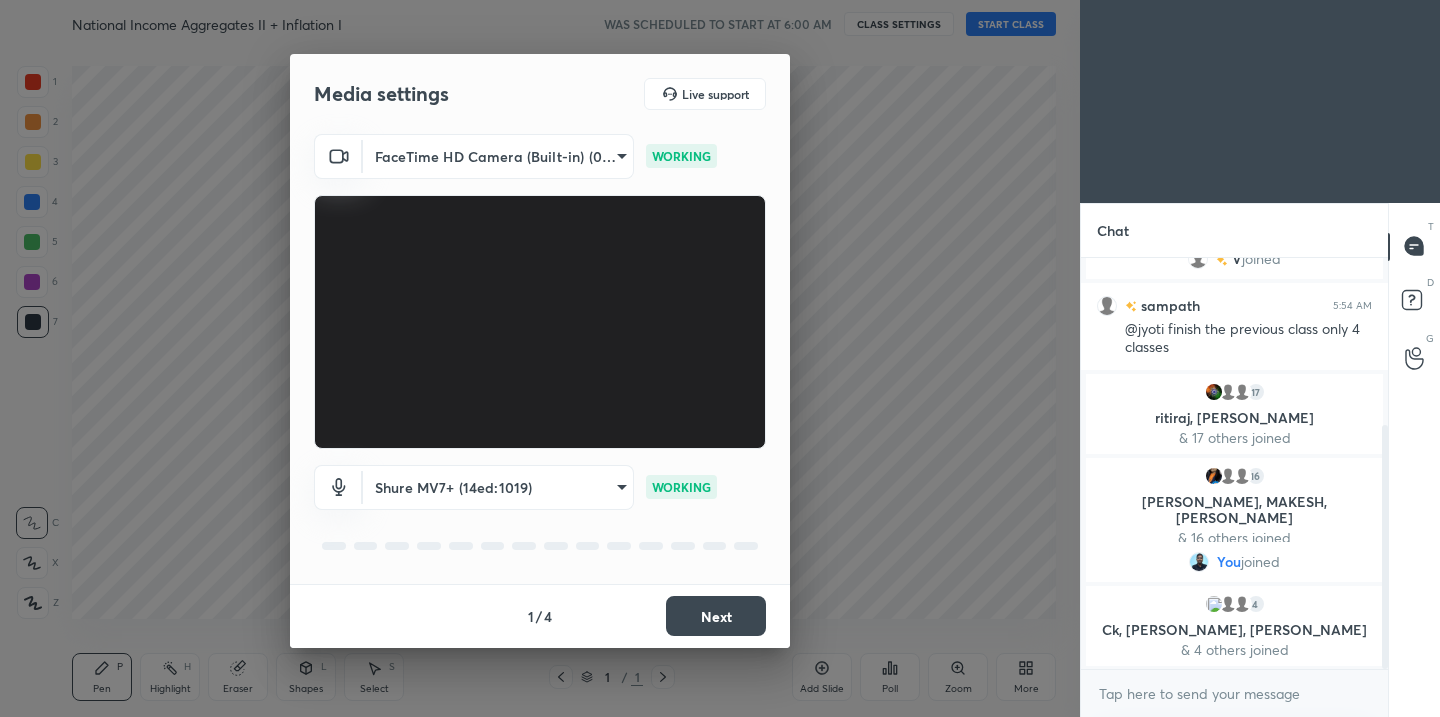click on "Next" at bounding box center (716, 616) 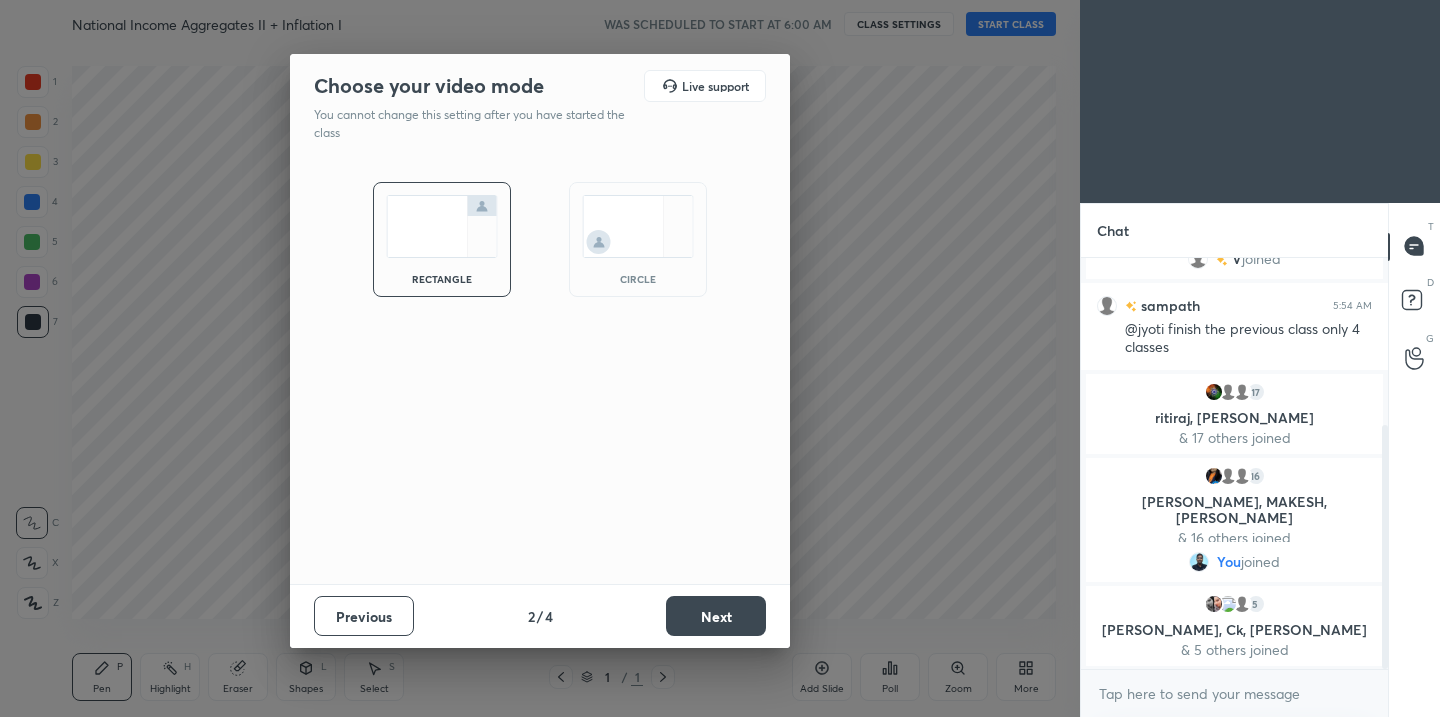 click on "Next" at bounding box center [716, 616] 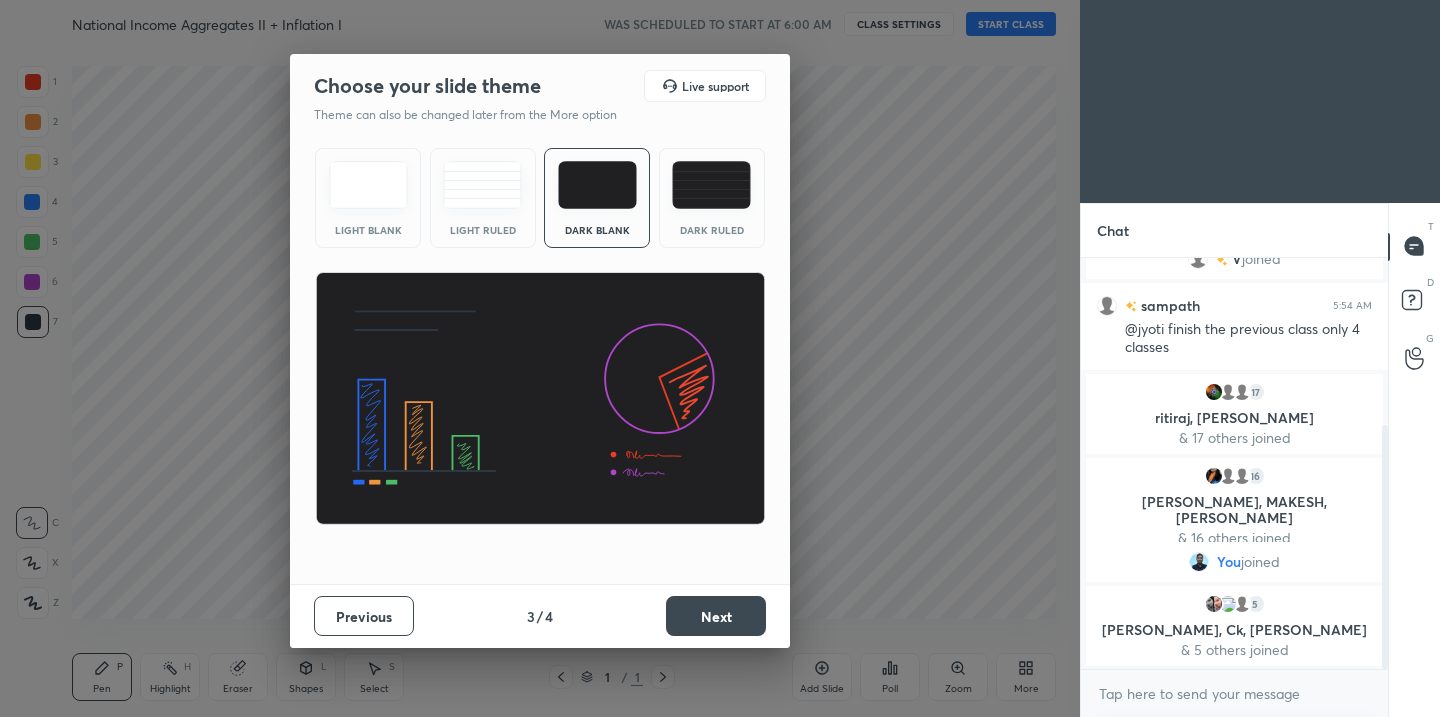 click on "Next" at bounding box center [716, 616] 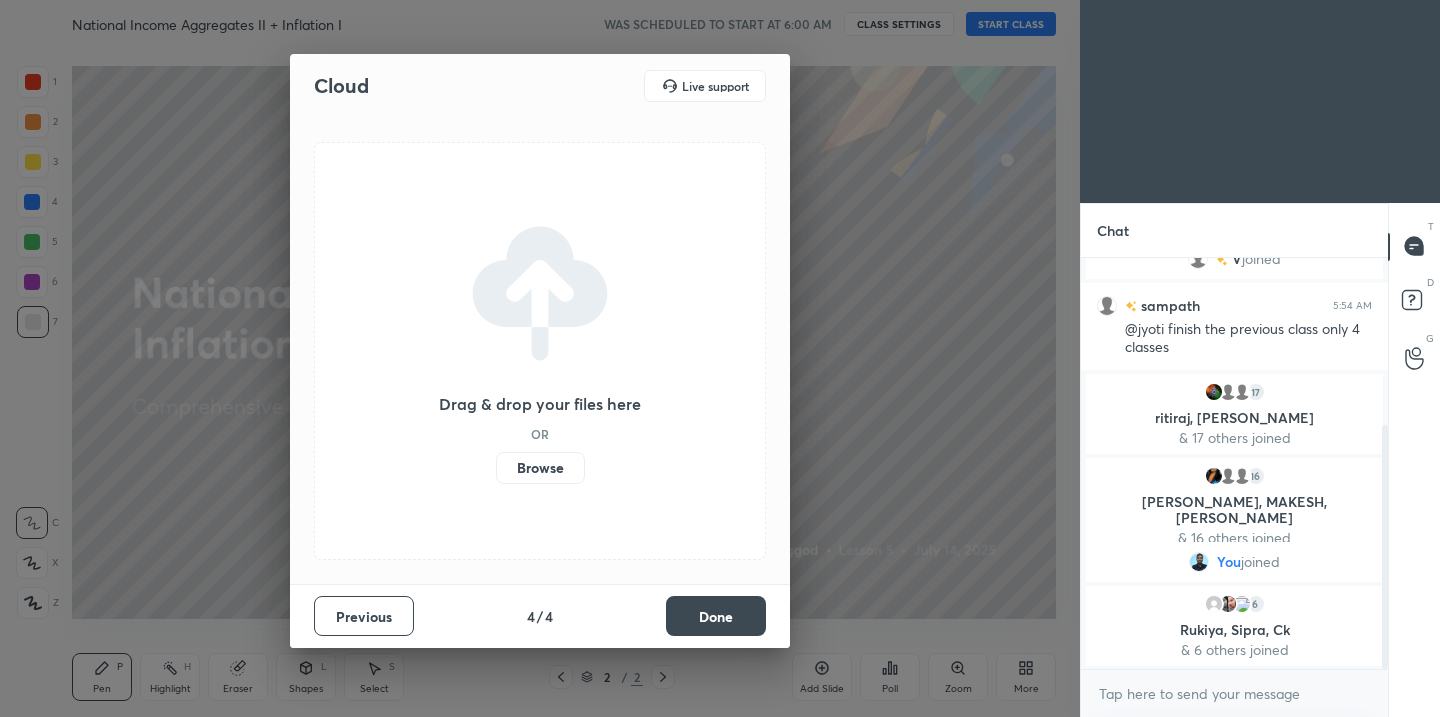 click on "Browse" at bounding box center [540, 468] 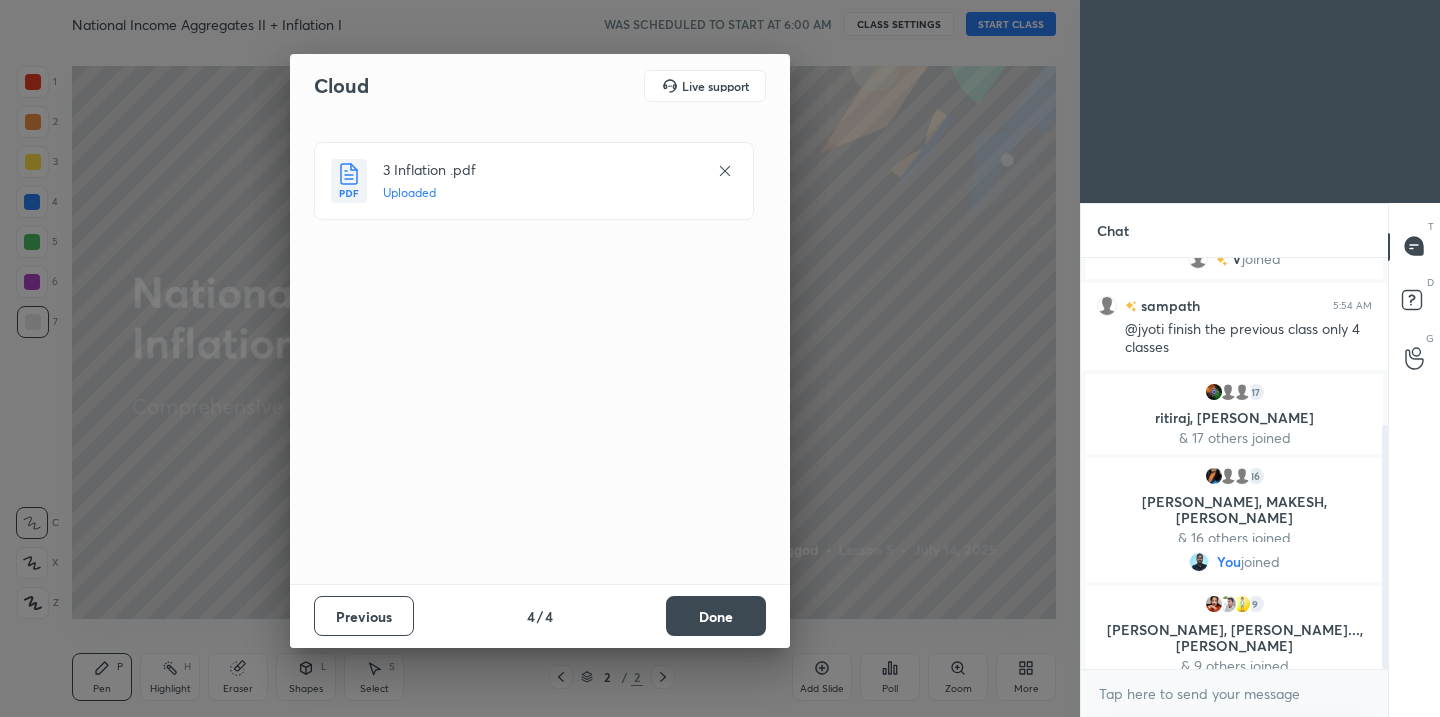 click on "Done" at bounding box center (716, 616) 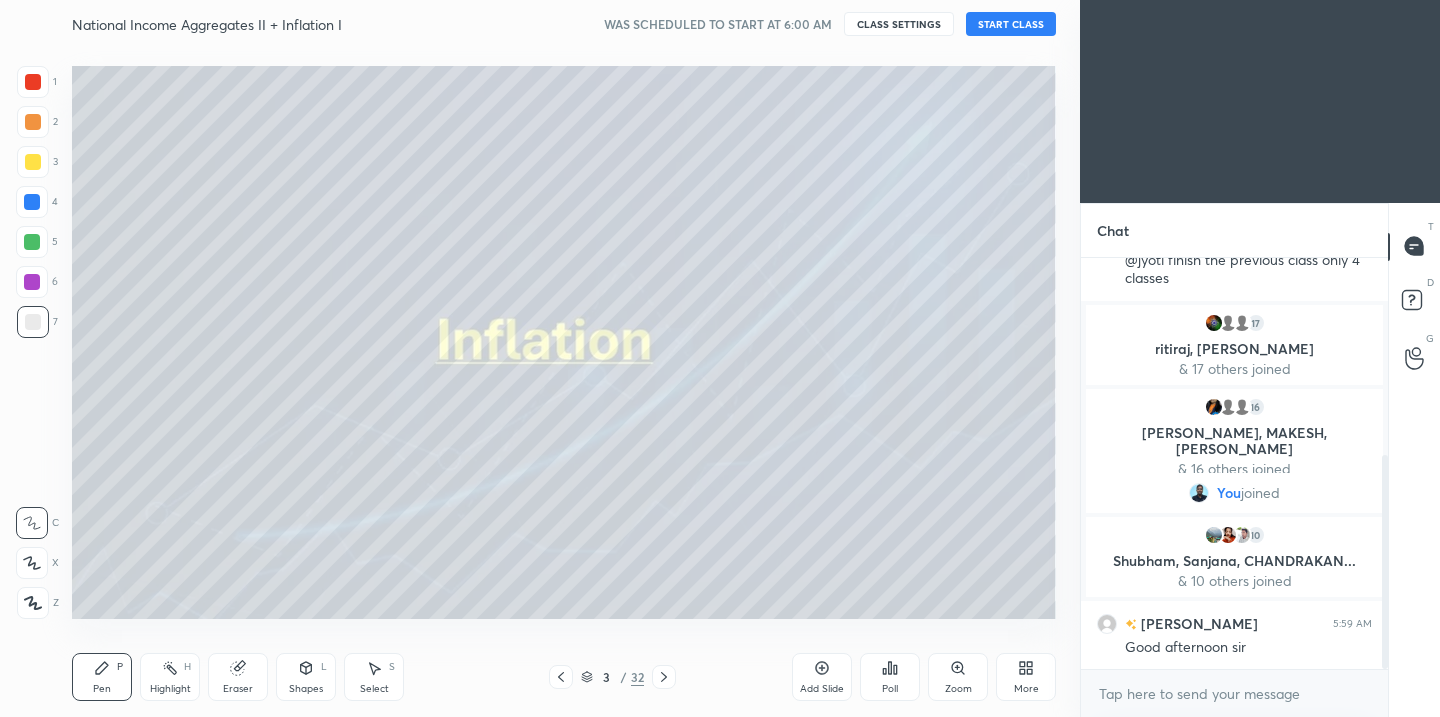 scroll, scrollTop: 382, scrollLeft: 0, axis: vertical 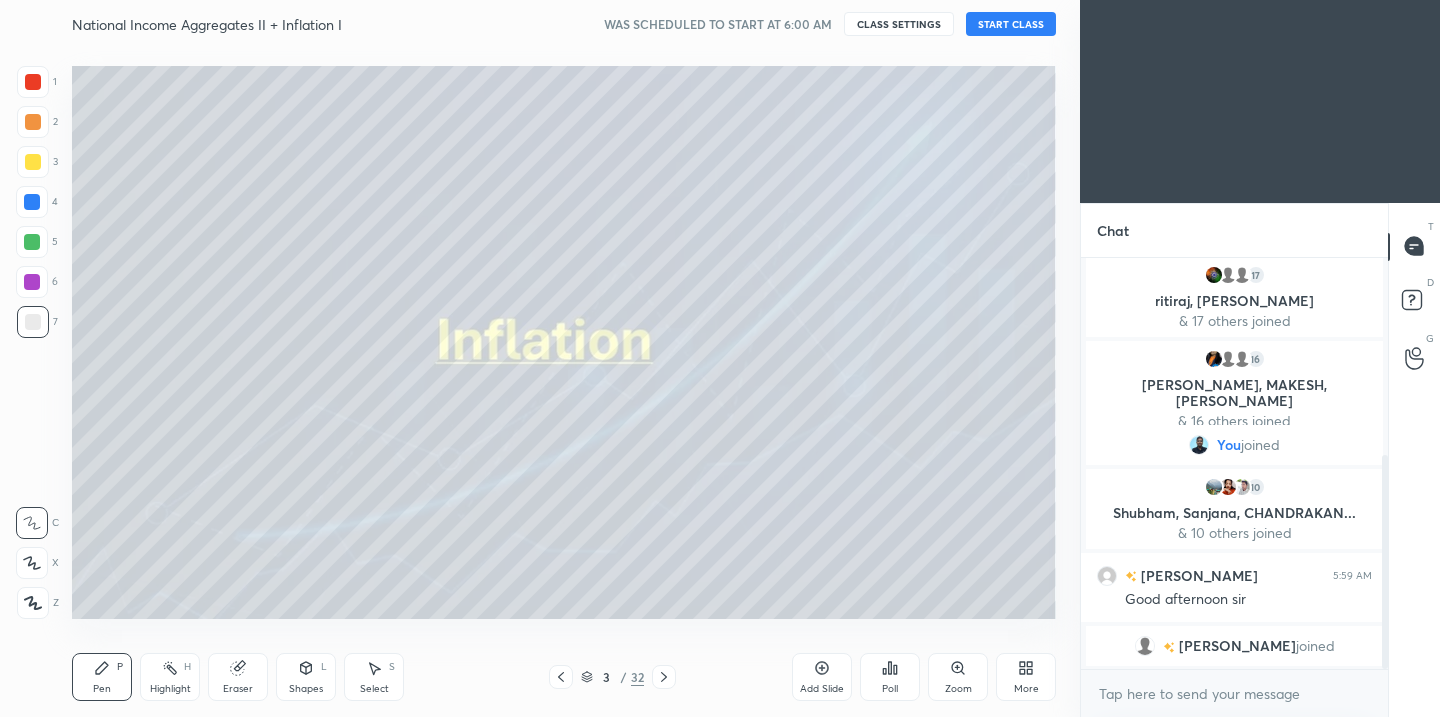 click on "START CLASS" at bounding box center (1011, 24) 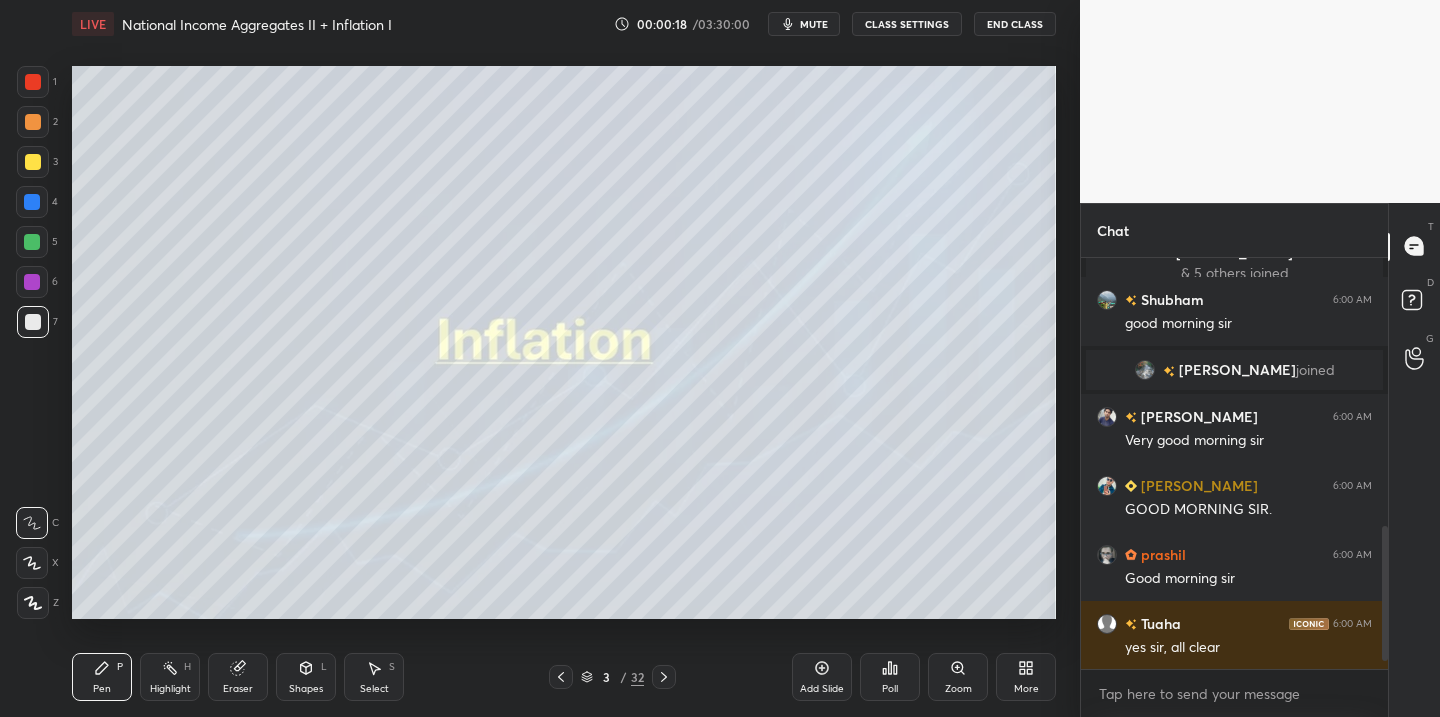 scroll, scrollTop: 844, scrollLeft: 0, axis: vertical 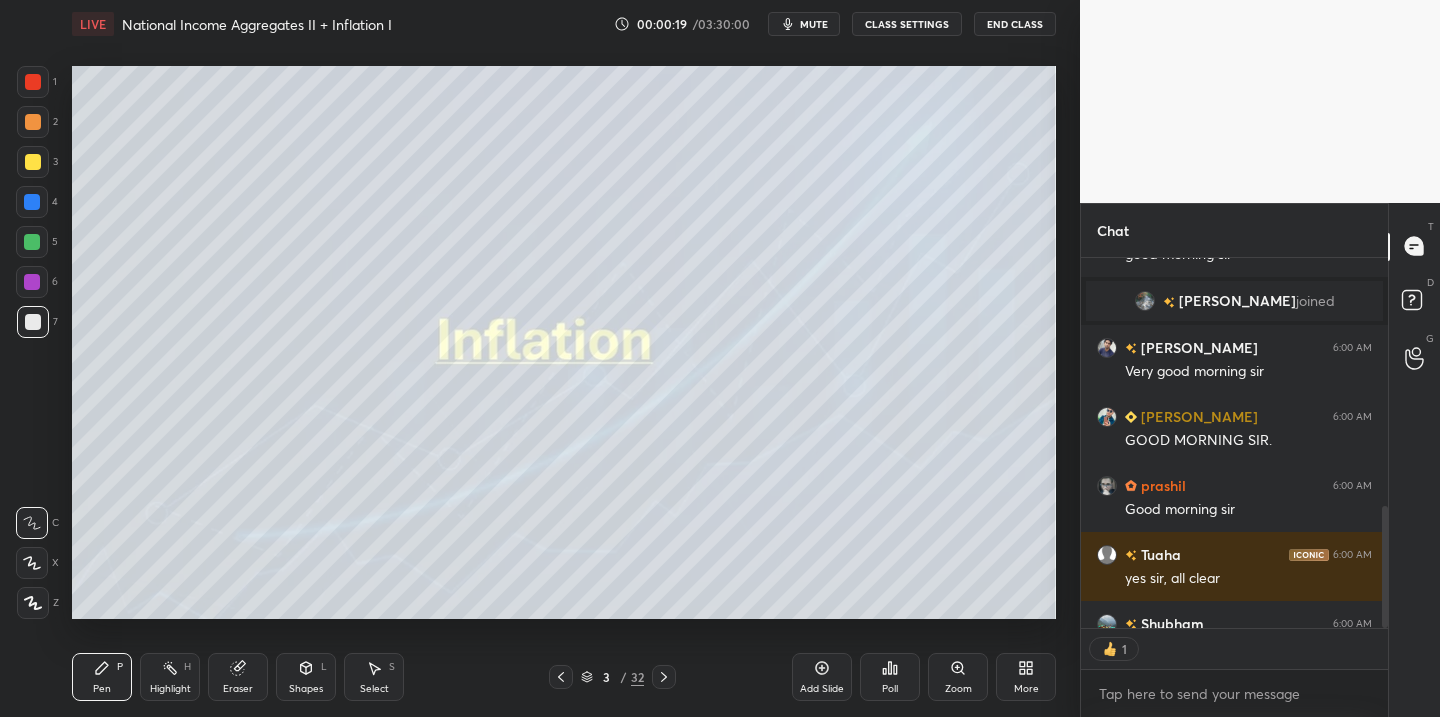 drag, startPoint x: 32, startPoint y: 160, endPoint x: 45, endPoint y: 201, distance: 43.011627 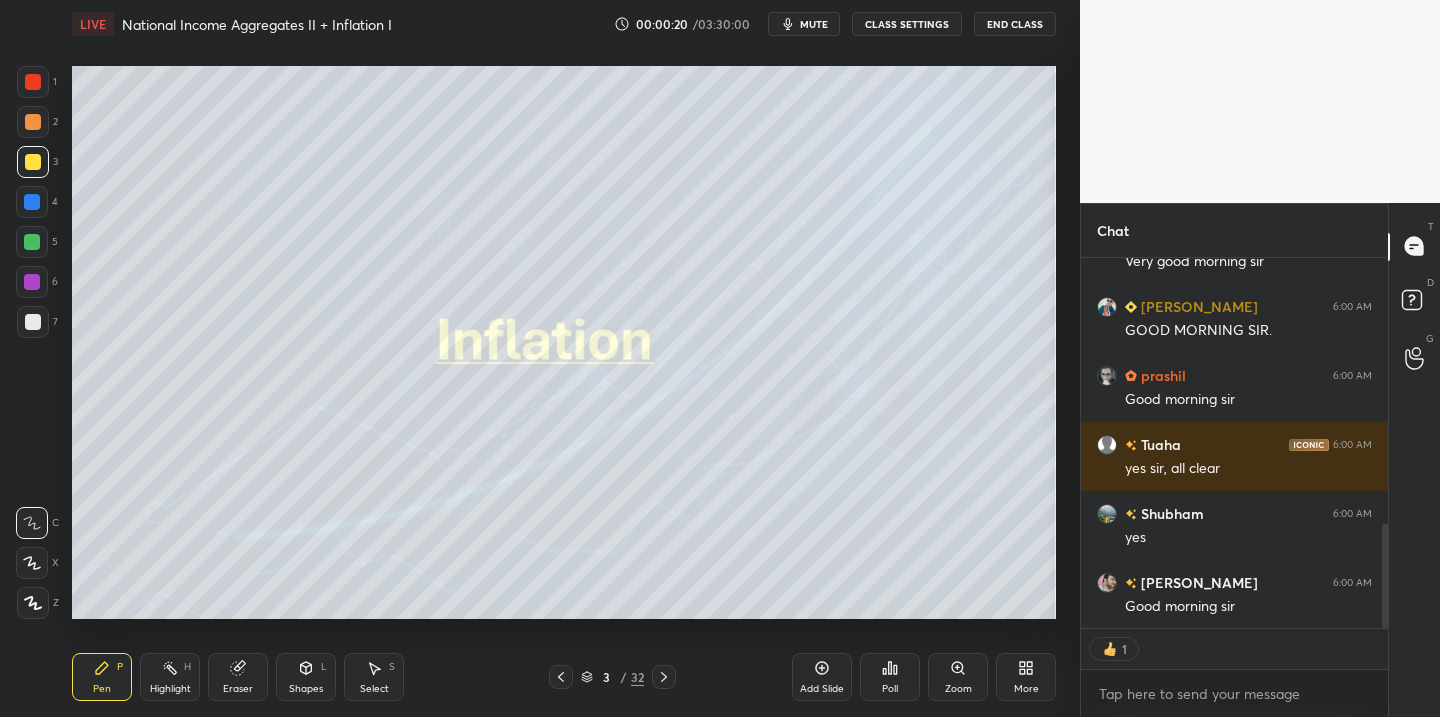 click at bounding box center [33, 603] 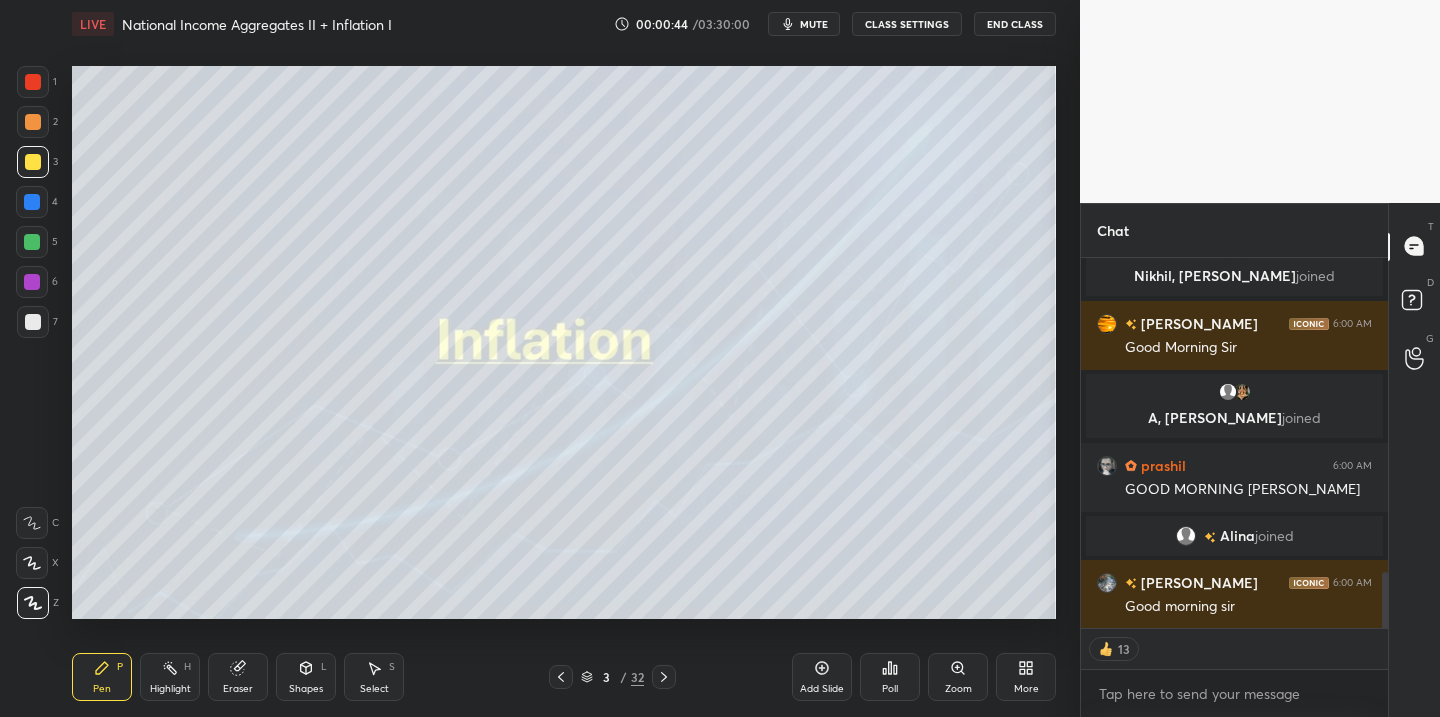 scroll, scrollTop: 2174, scrollLeft: 0, axis: vertical 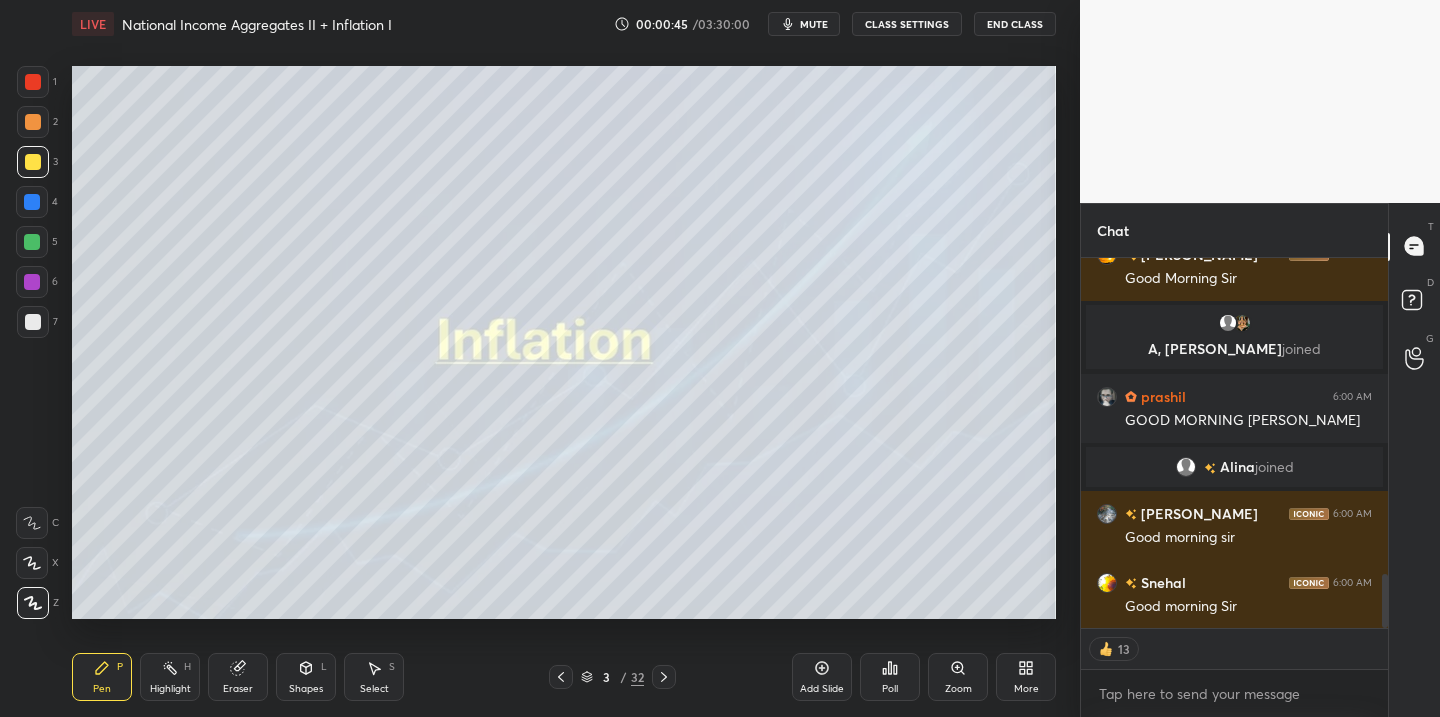 click on "Add Slide" at bounding box center (822, 677) 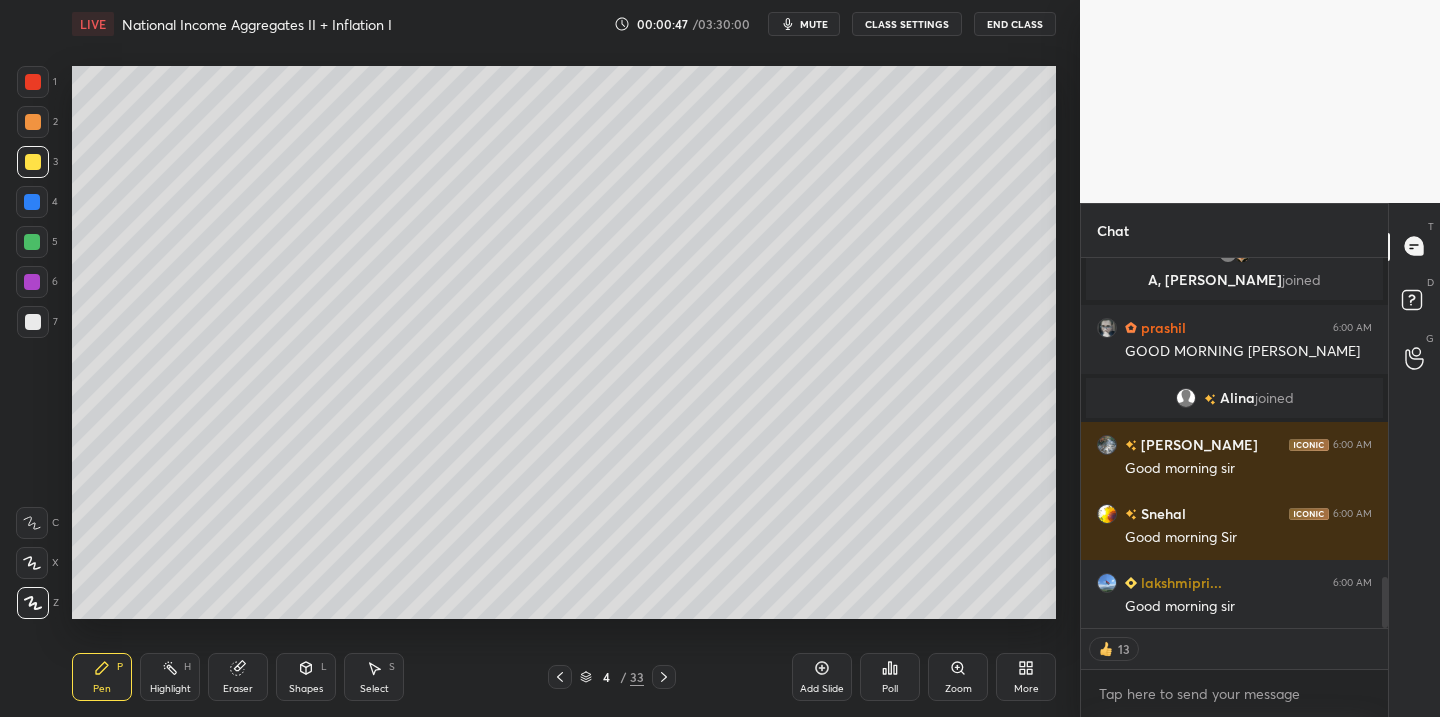scroll, scrollTop: 2316, scrollLeft: 0, axis: vertical 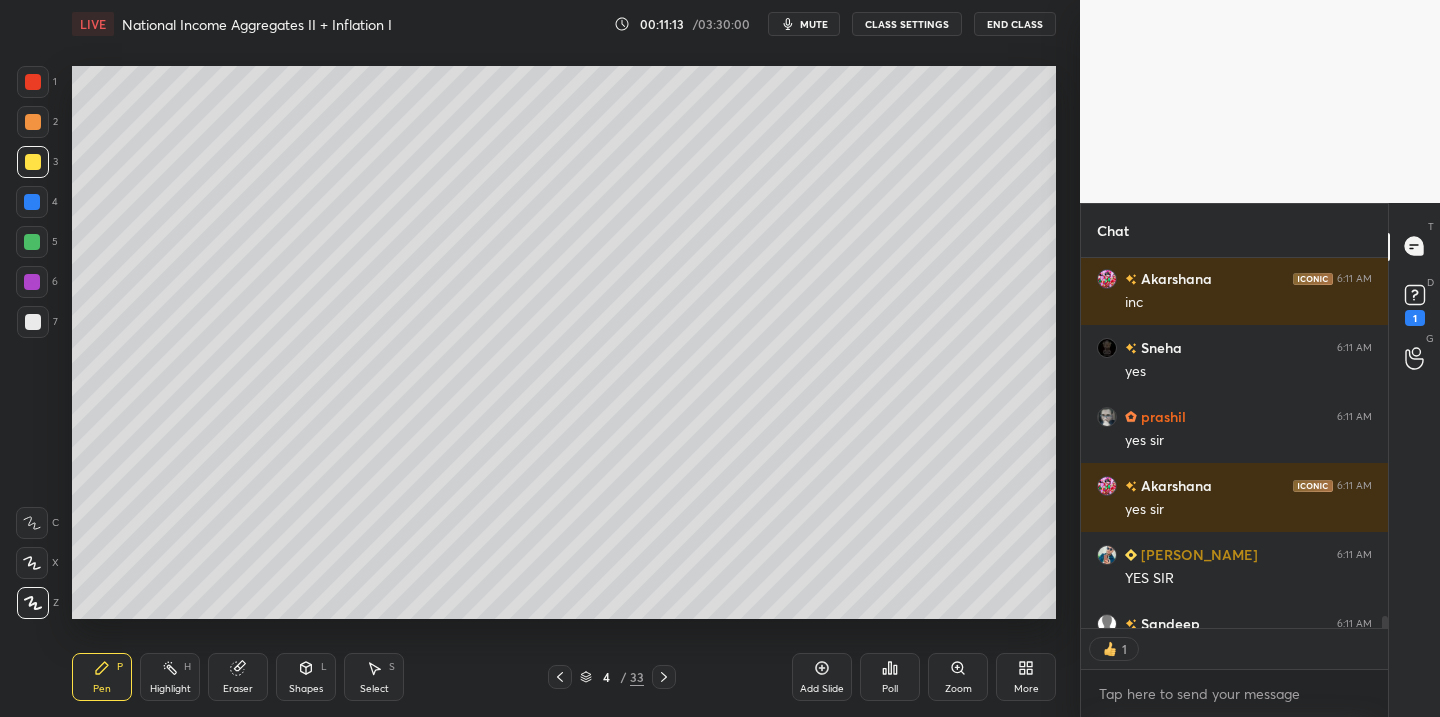 click 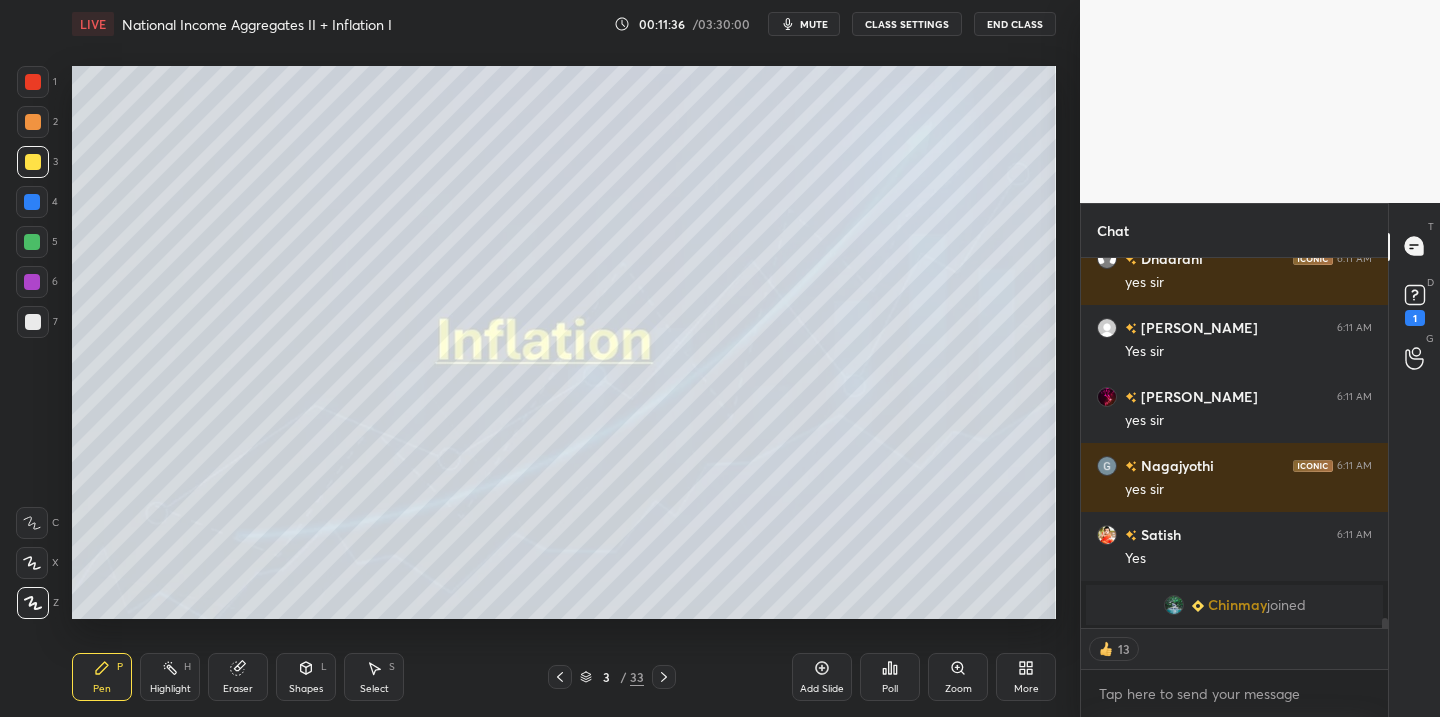 scroll, scrollTop: 12981, scrollLeft: 0, axis: vertical 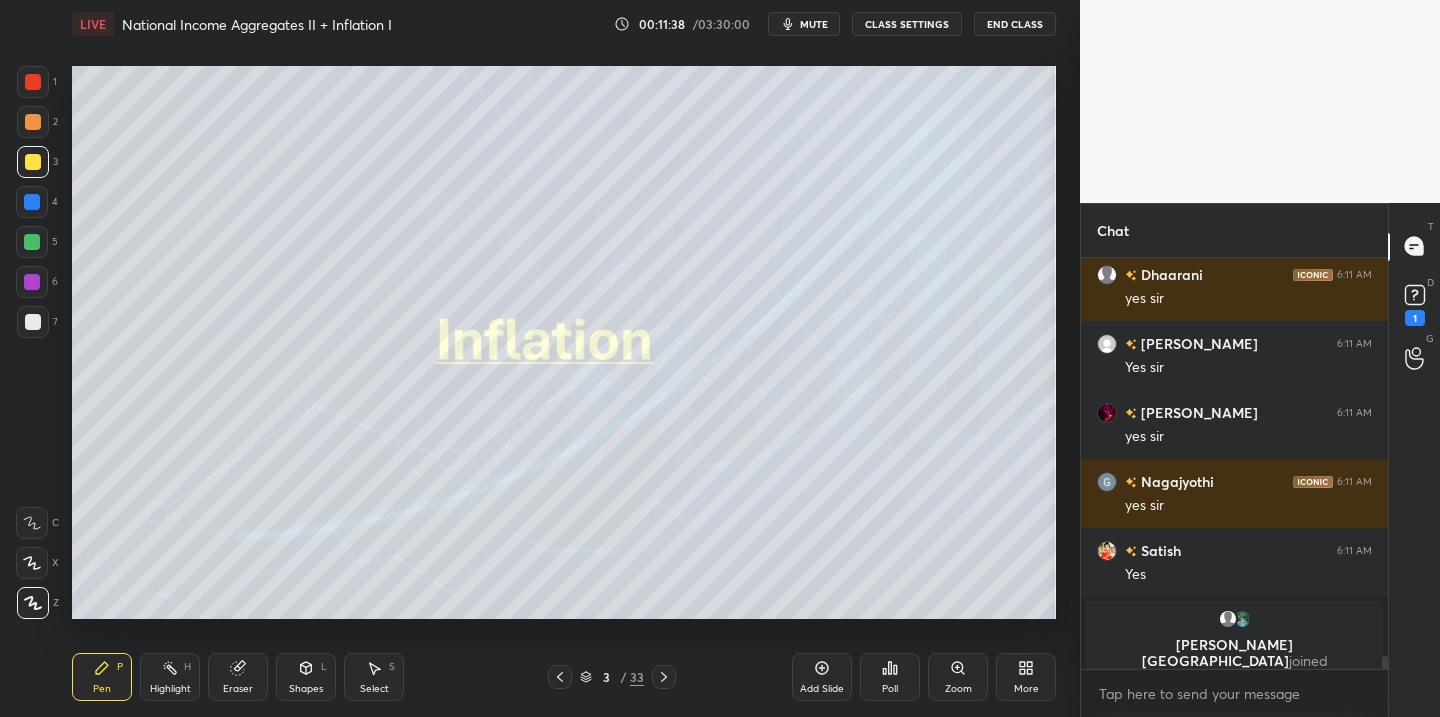 click 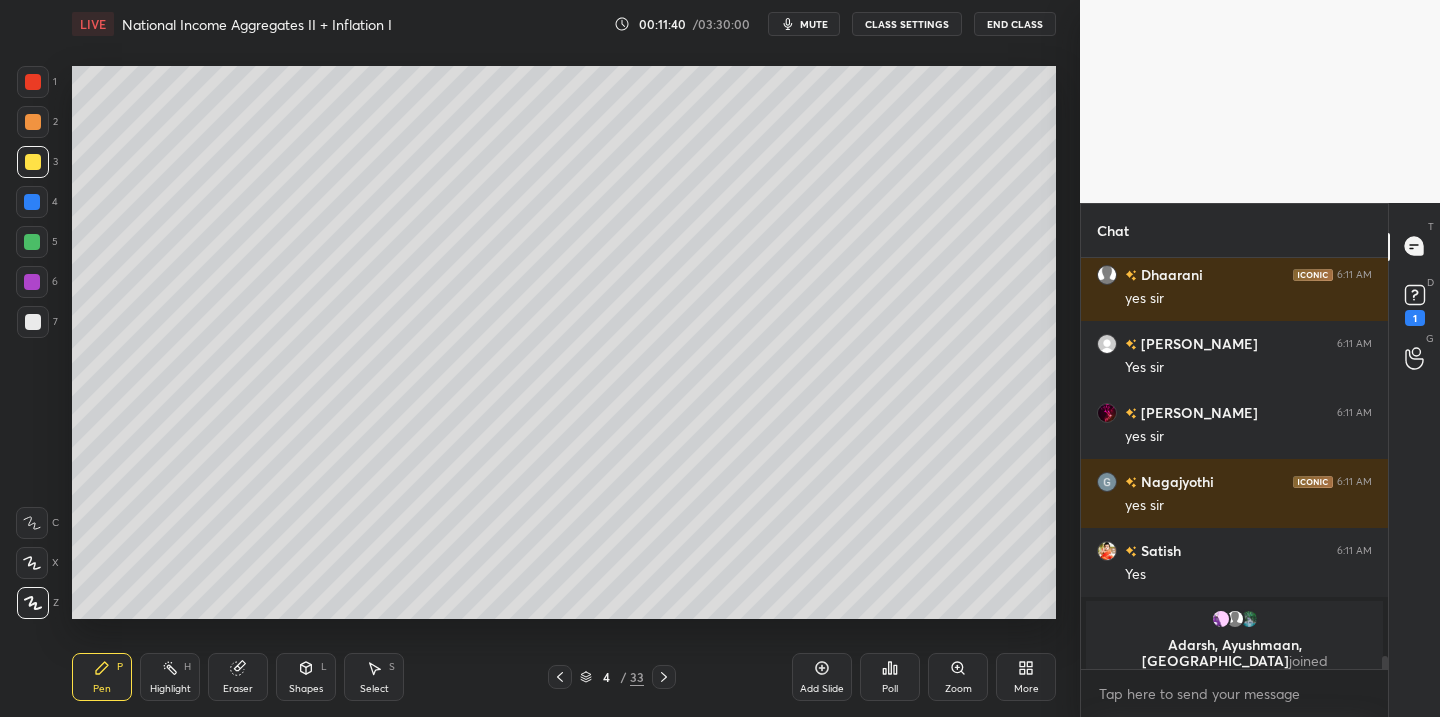 click 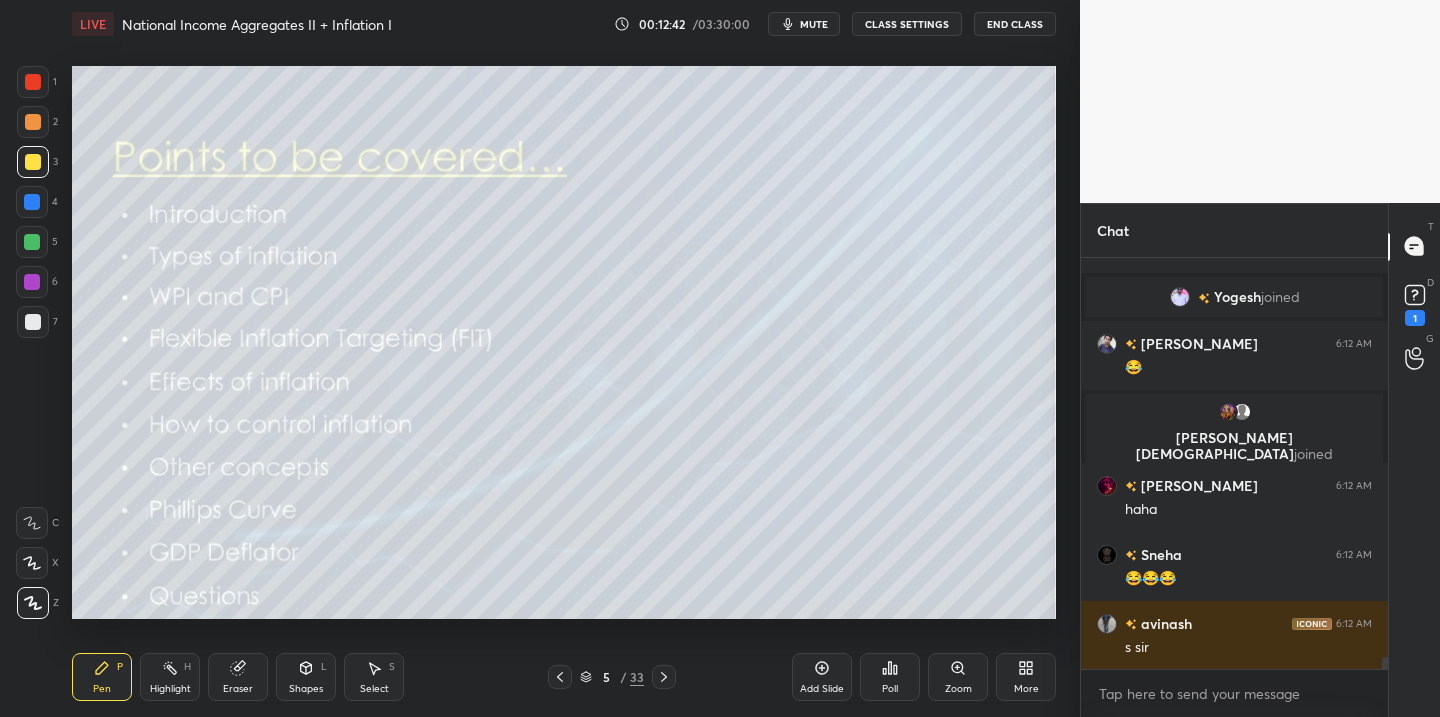 scroll, scrollTop: 13649, scrollLeft: 0, axis: vertical 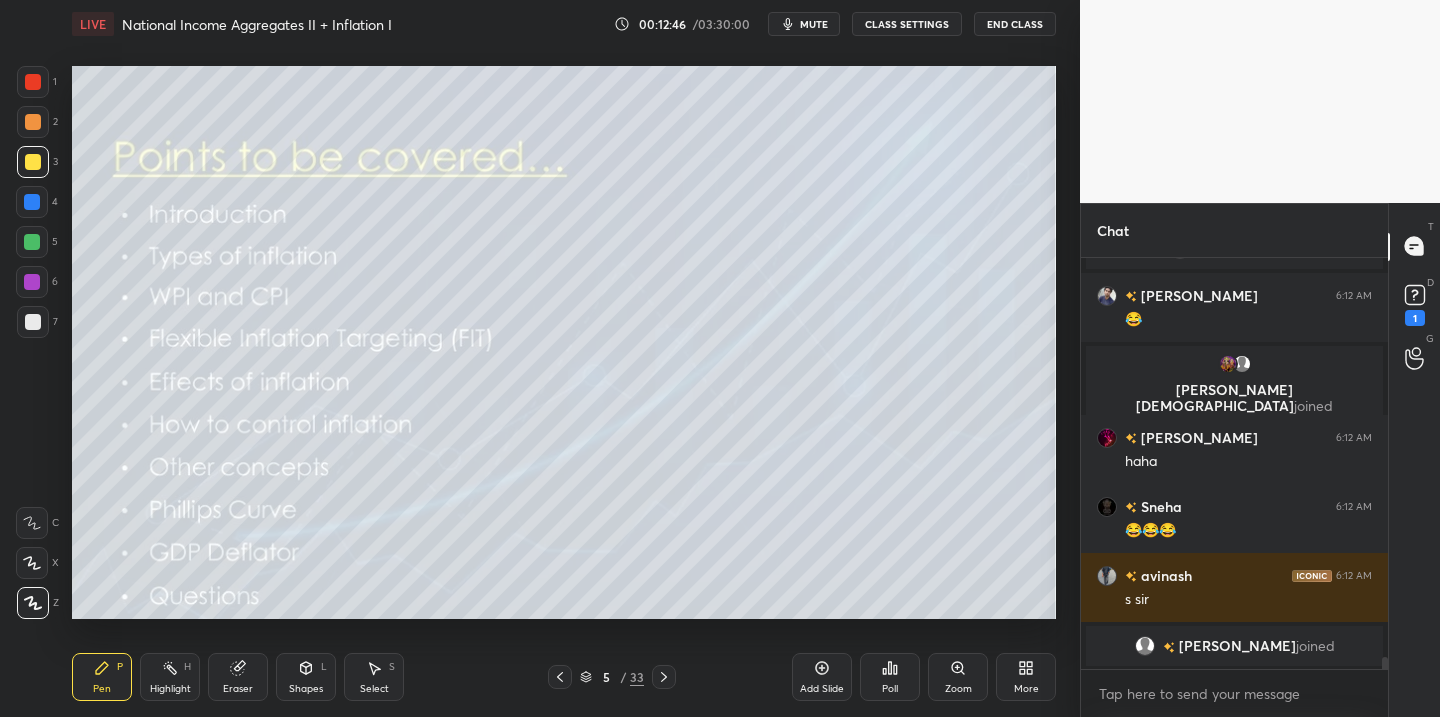 click 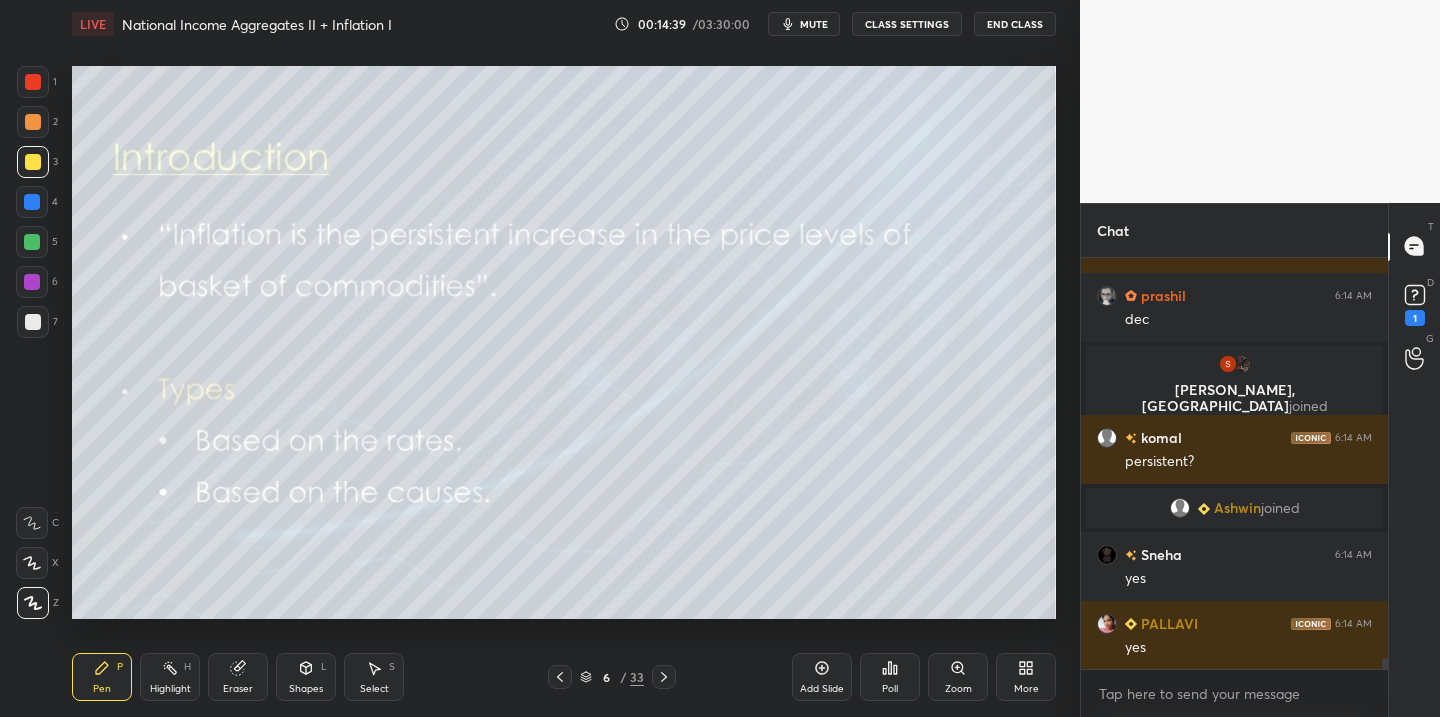 scroll, scrollTop: 14983, scrollLeft: 0, axis: vertical 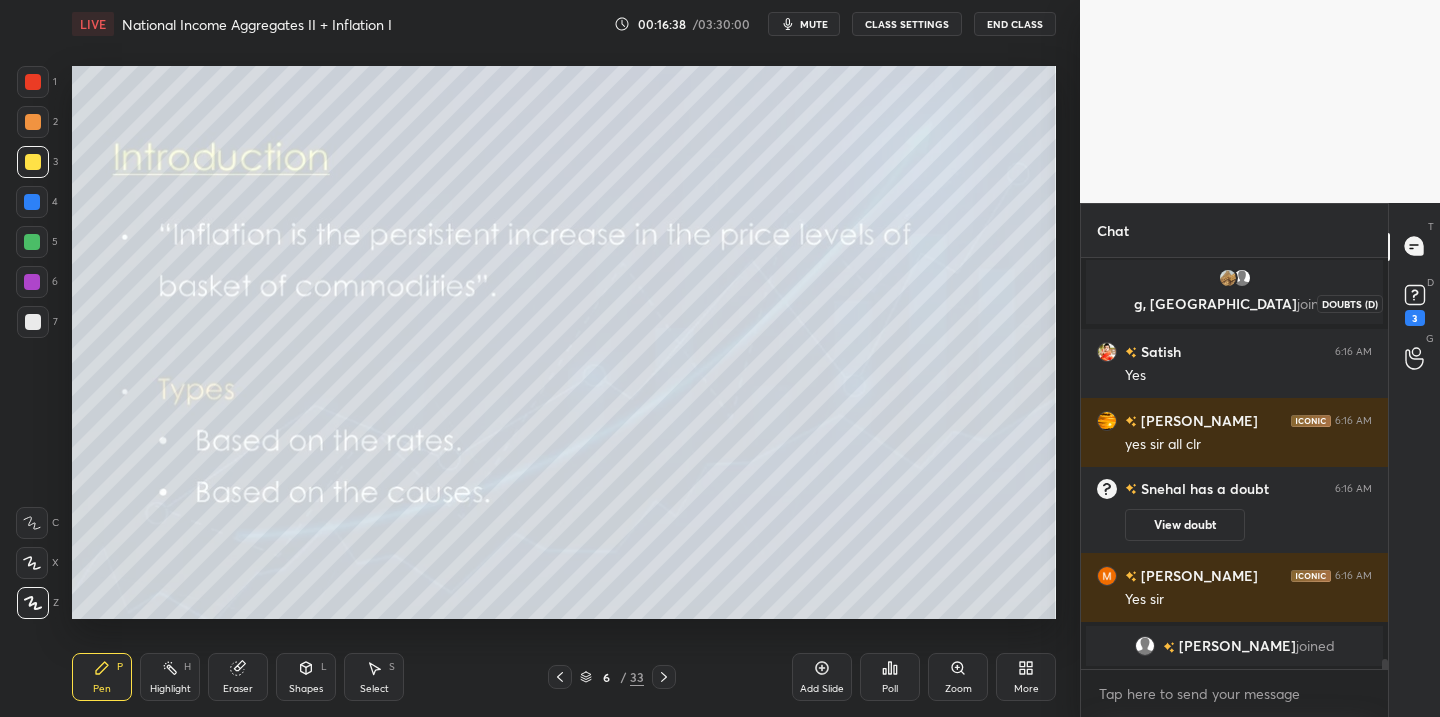 click 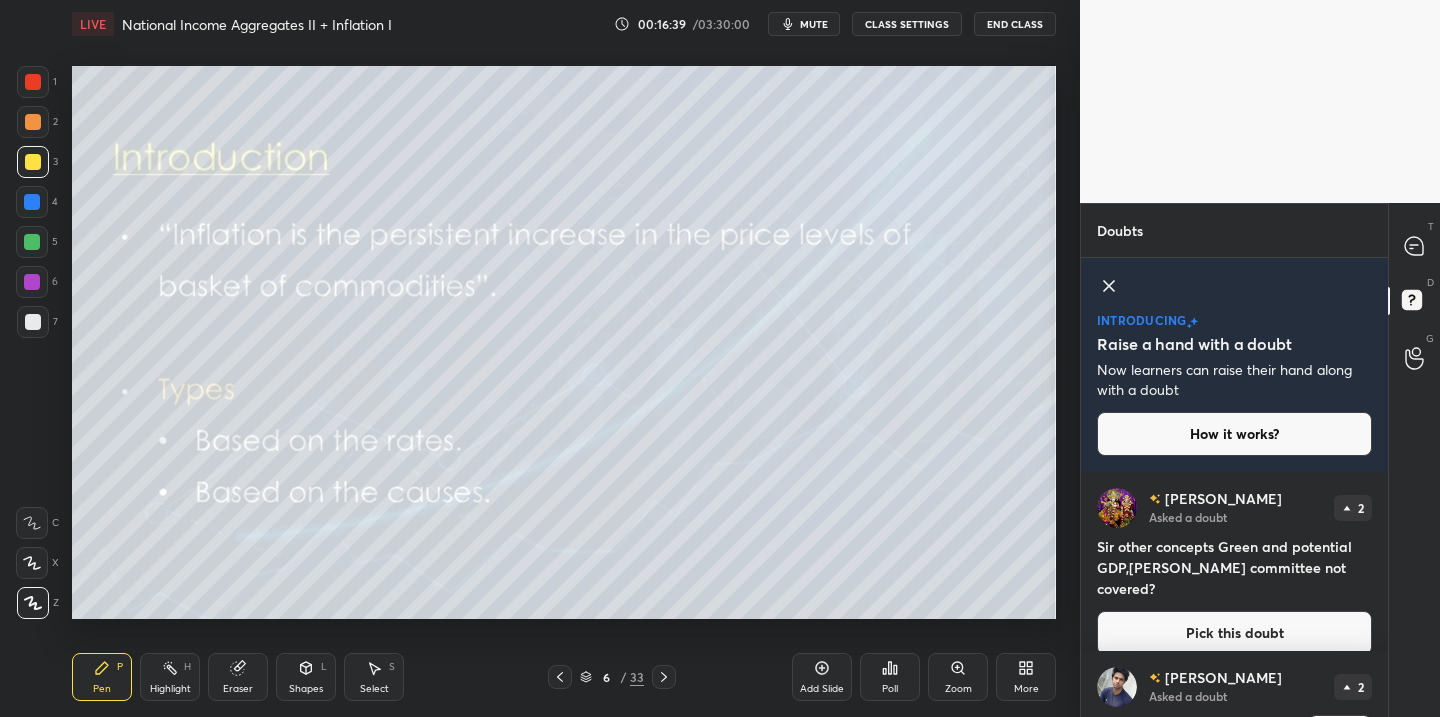 click 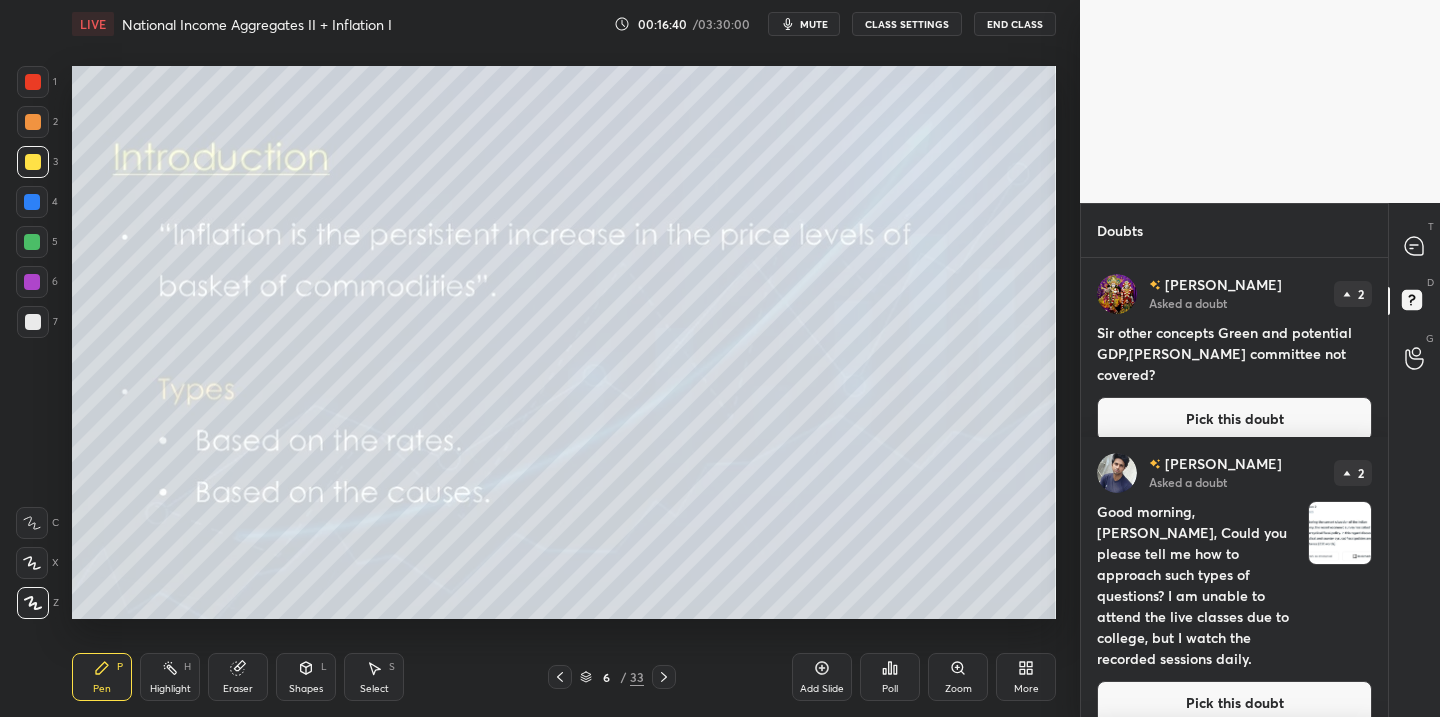 scroll, scrollTop: 7, scrollLeft: 7, axis: both 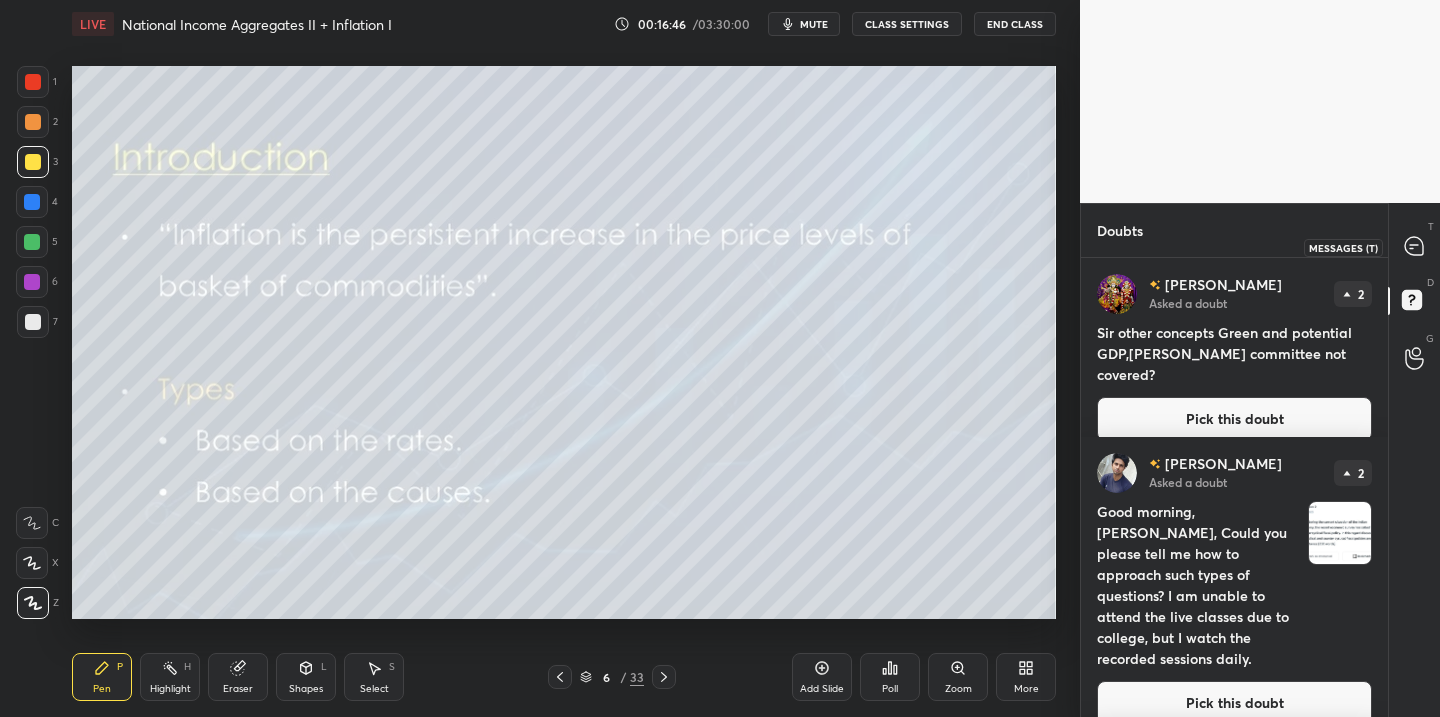 click at bounding box center [1415, 247] 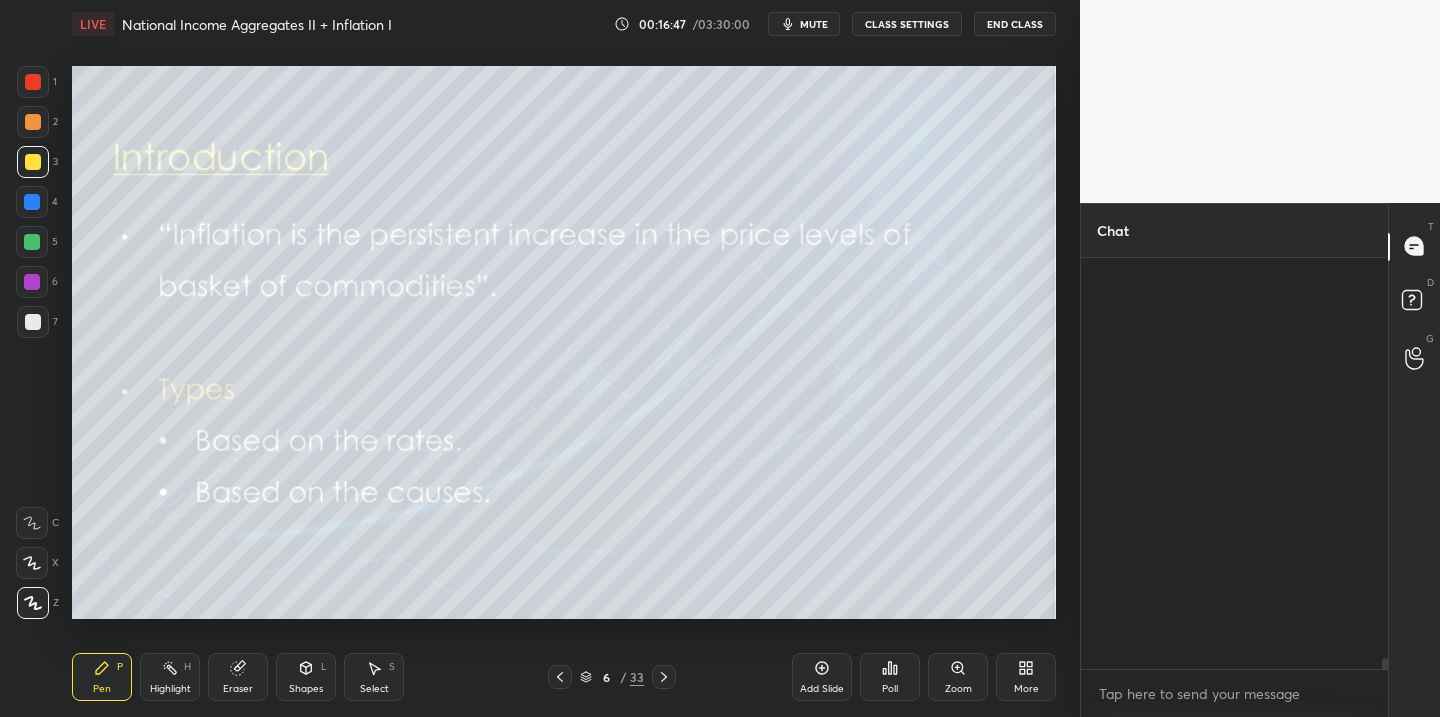 scroll, scrollTop: 17043, scrollLeft: 0, axis: vertical 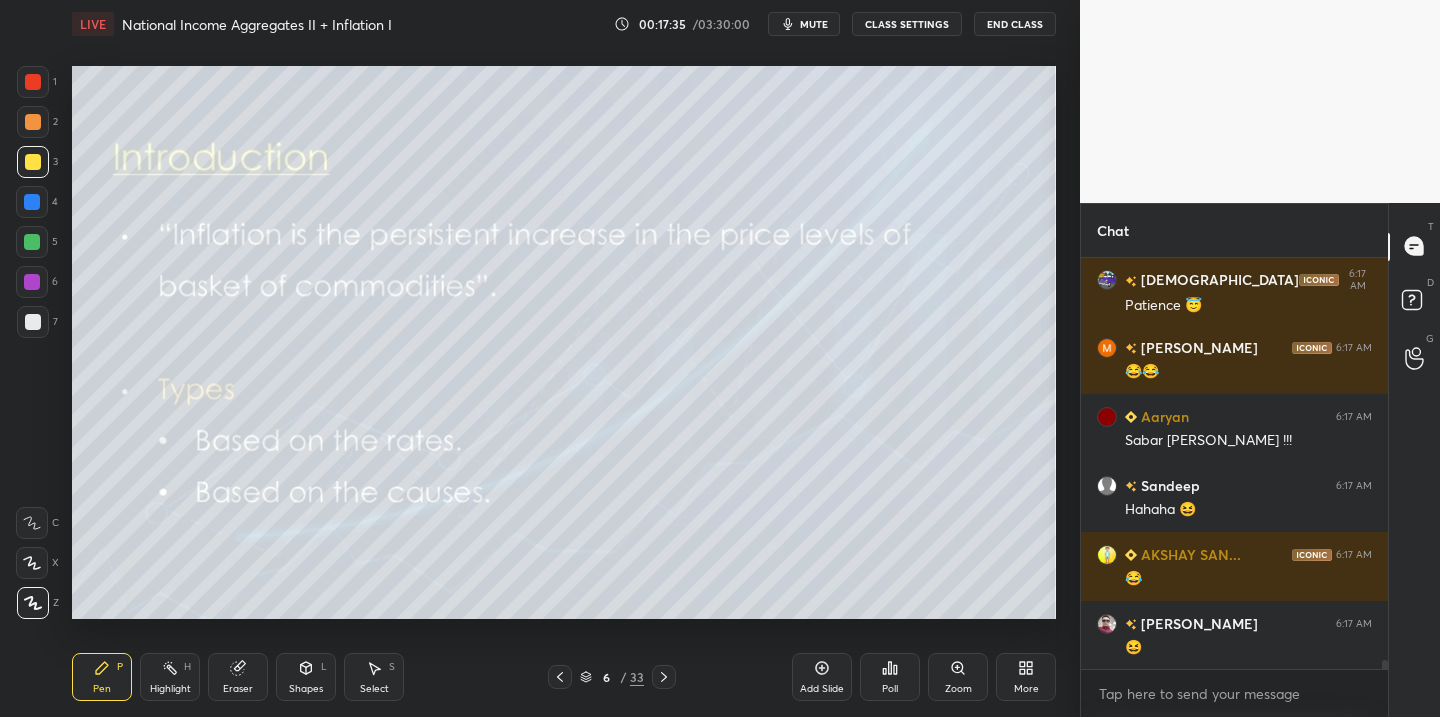 click 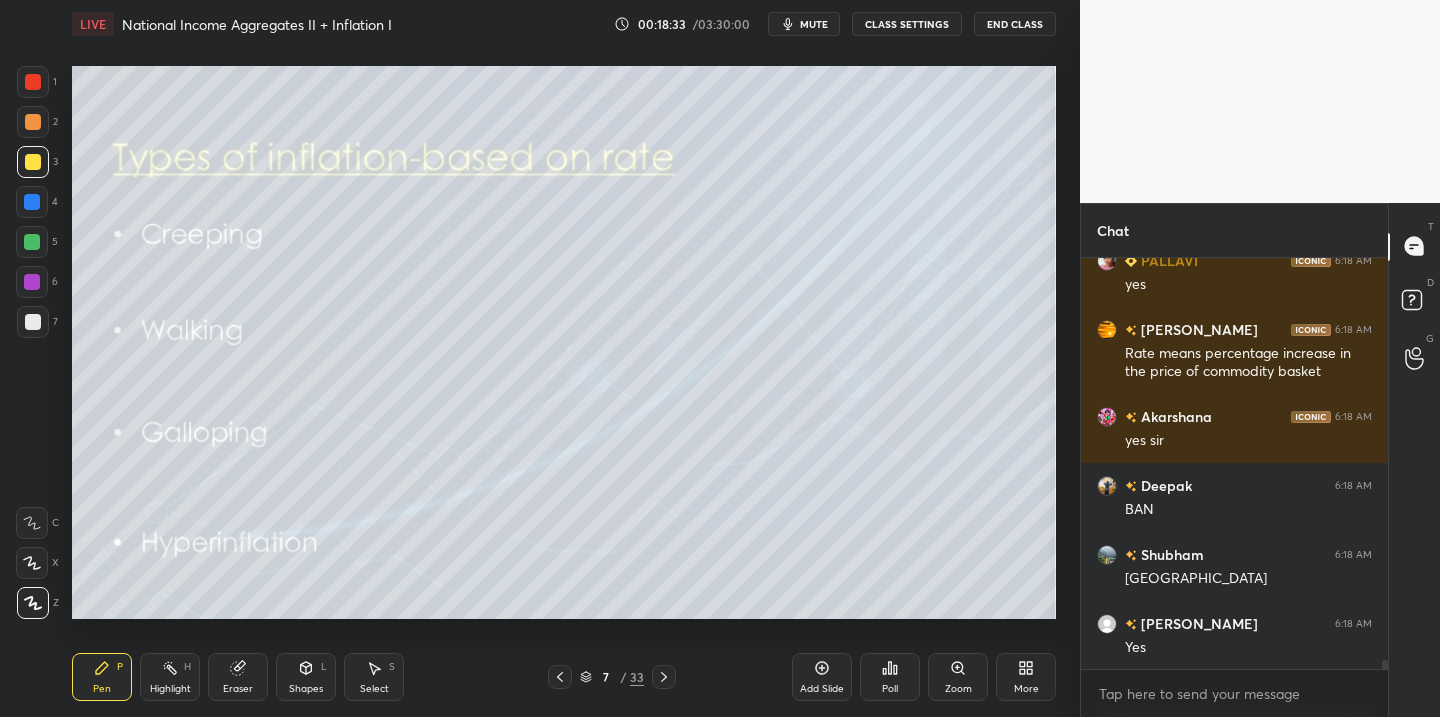 scroll, scrollTop: 18385, scrollLeft: 0, axis: vertical 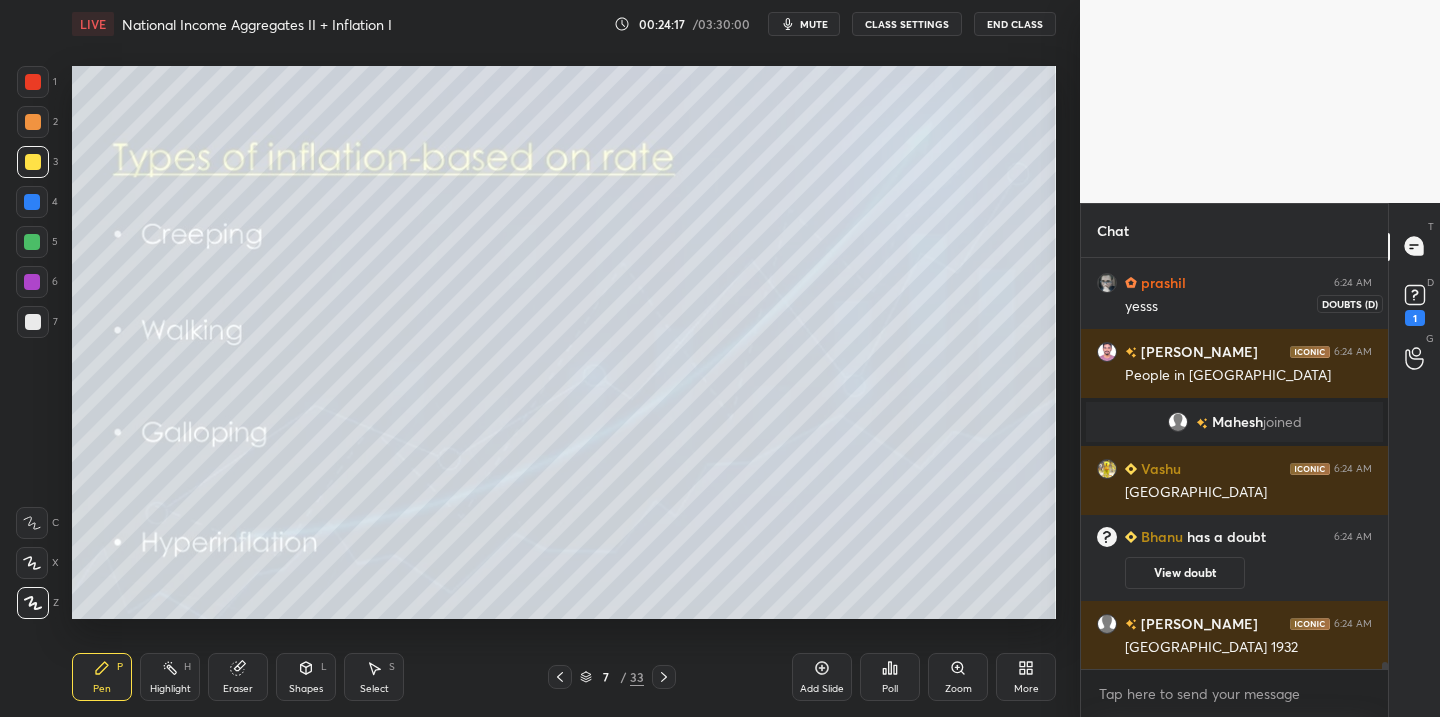 click 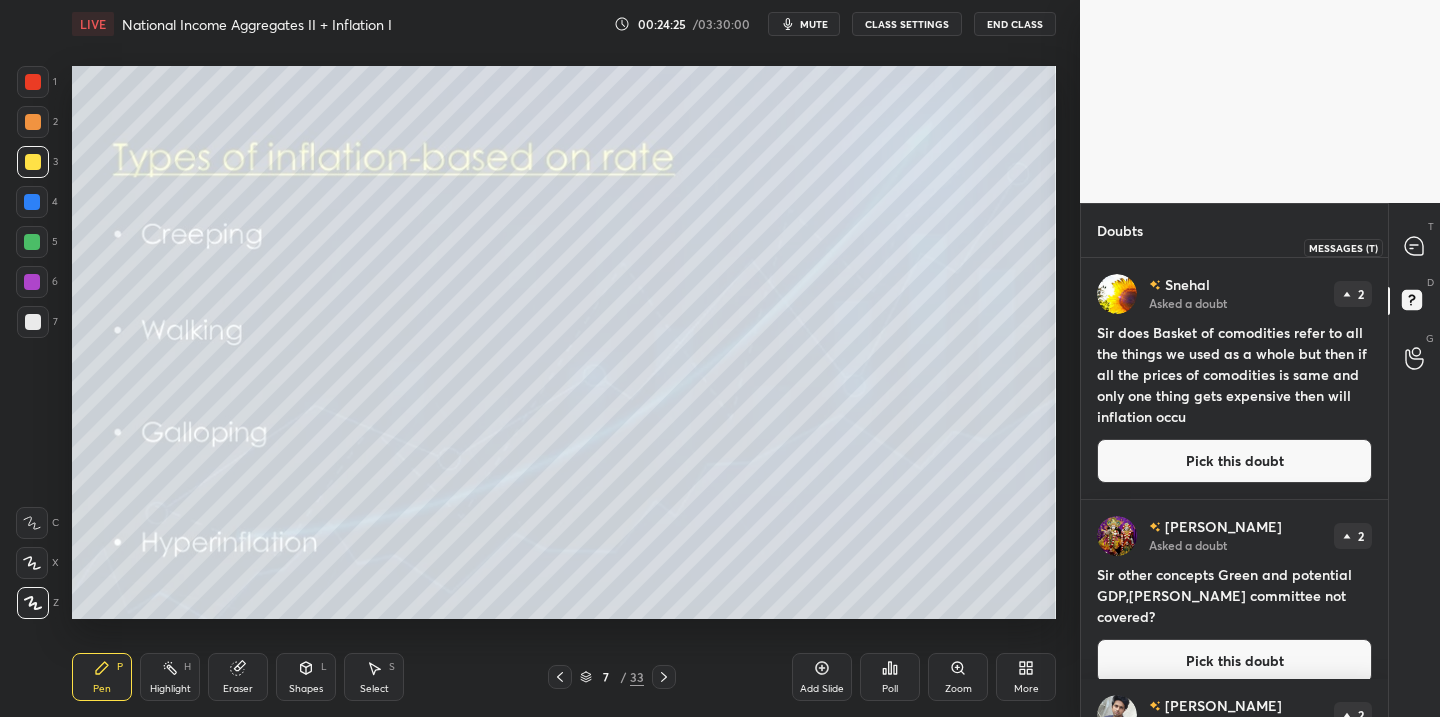 drag, startPoint x: 1413, startPoint y: 248, endPoint x: 1397, endPoint y: 253, distance: 16.763054 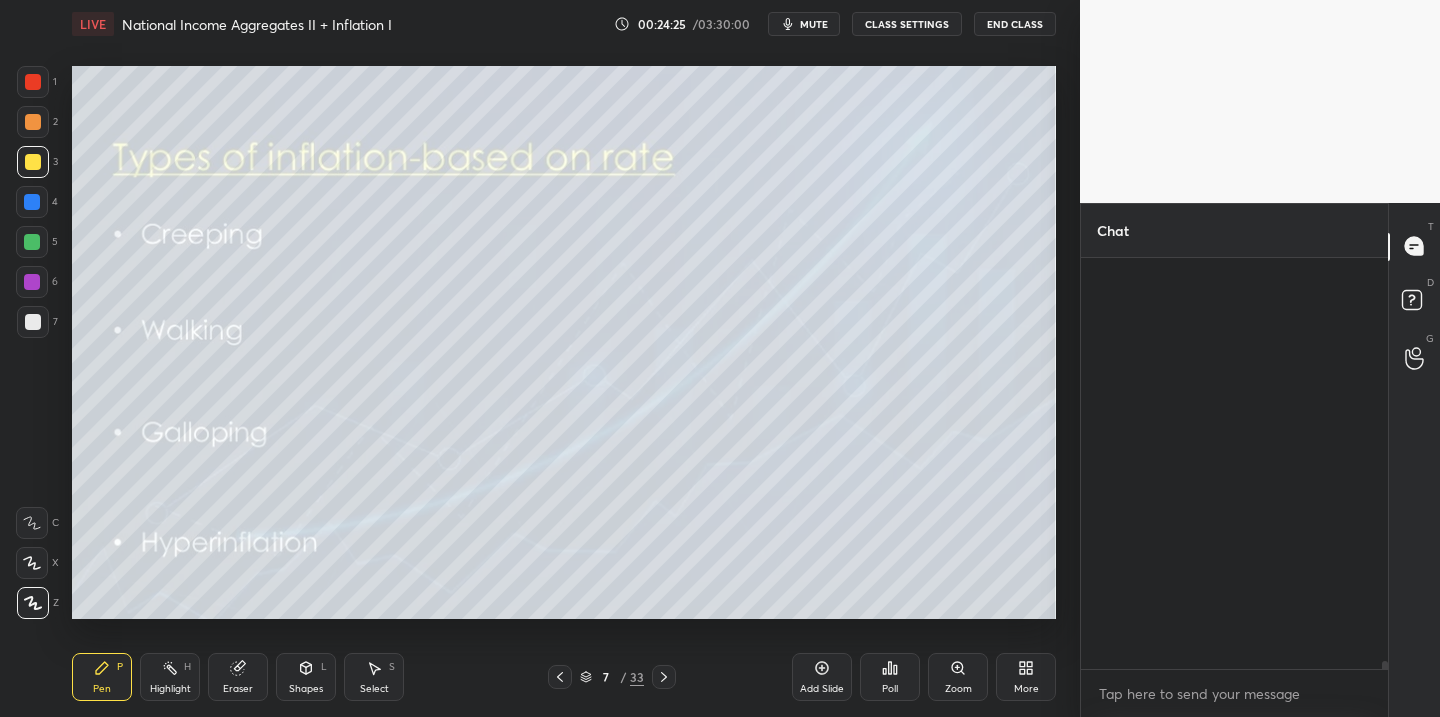 scroll, scrollTop: 22737, scrollLeft: 0, axis: vertical 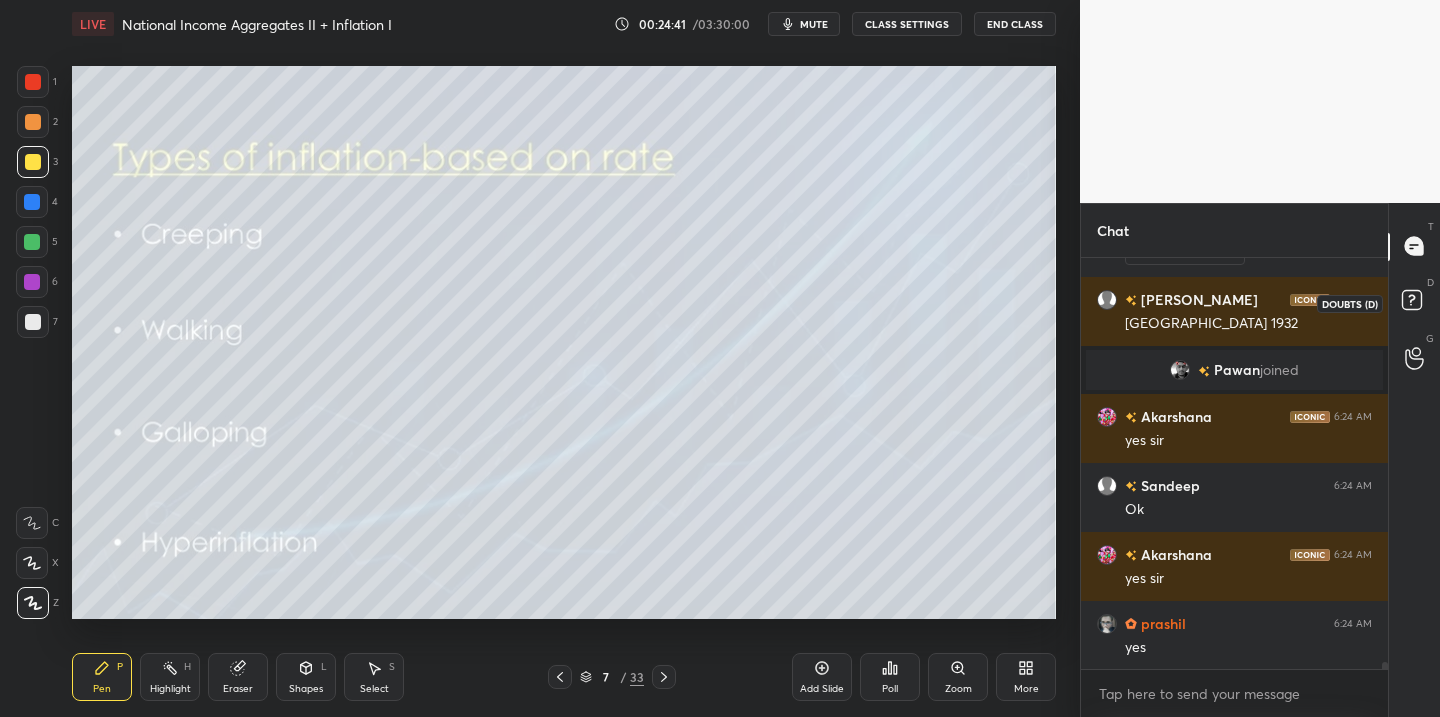 click 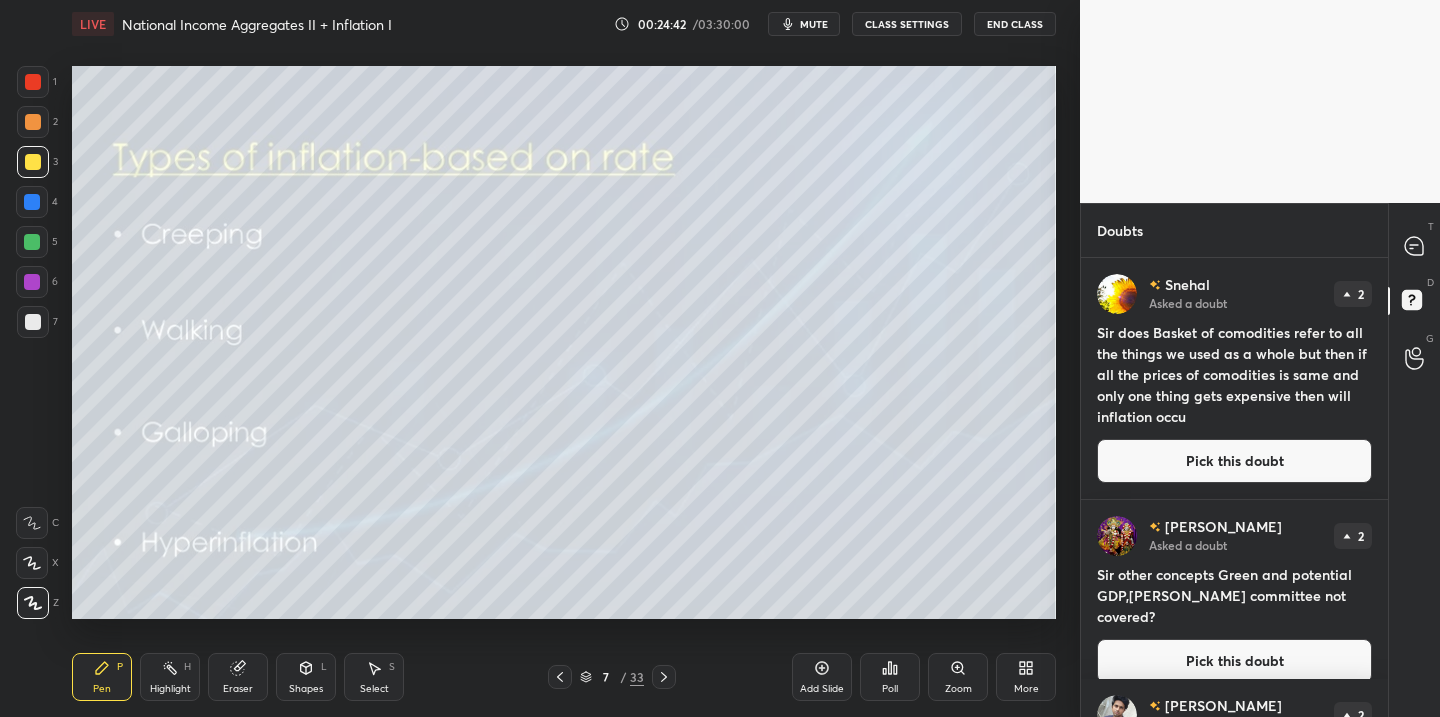 scroll, scrollTop: 487, scrollLeft: 0, axis: vertical 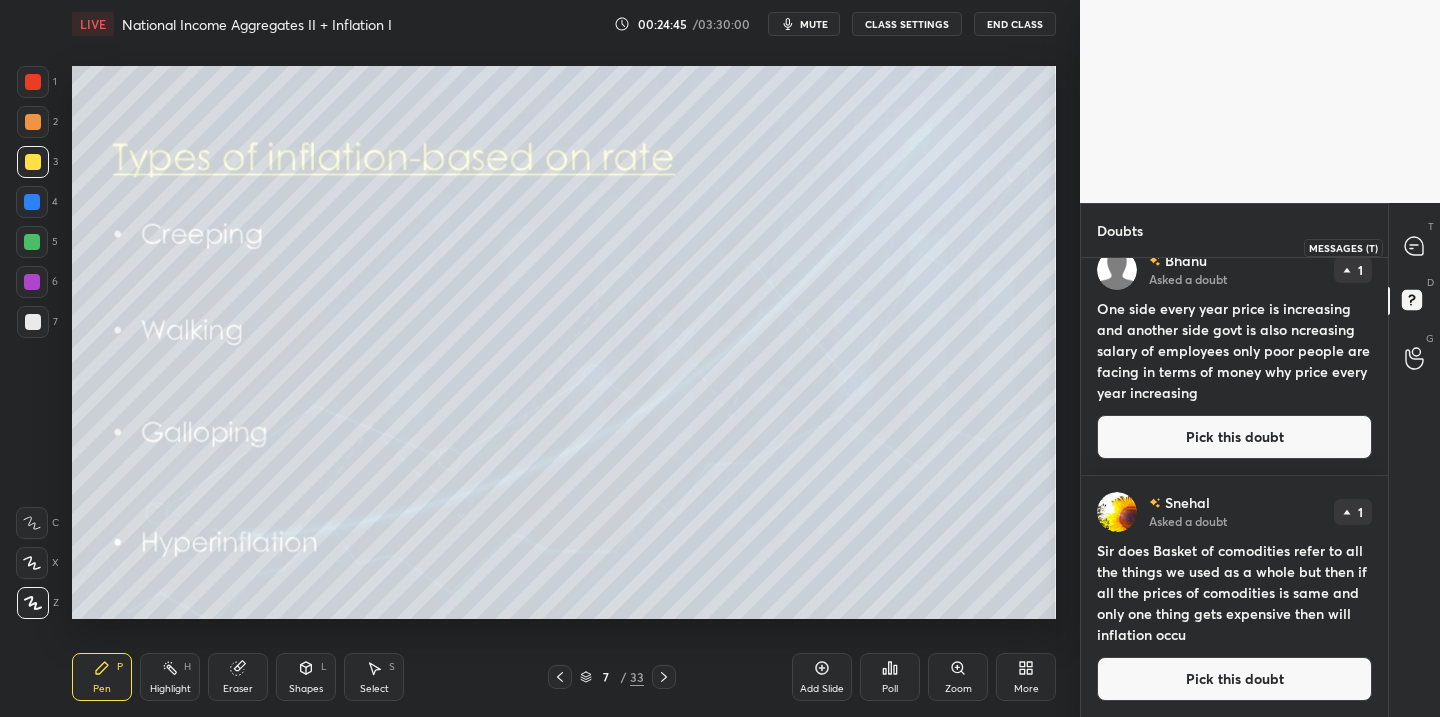 click 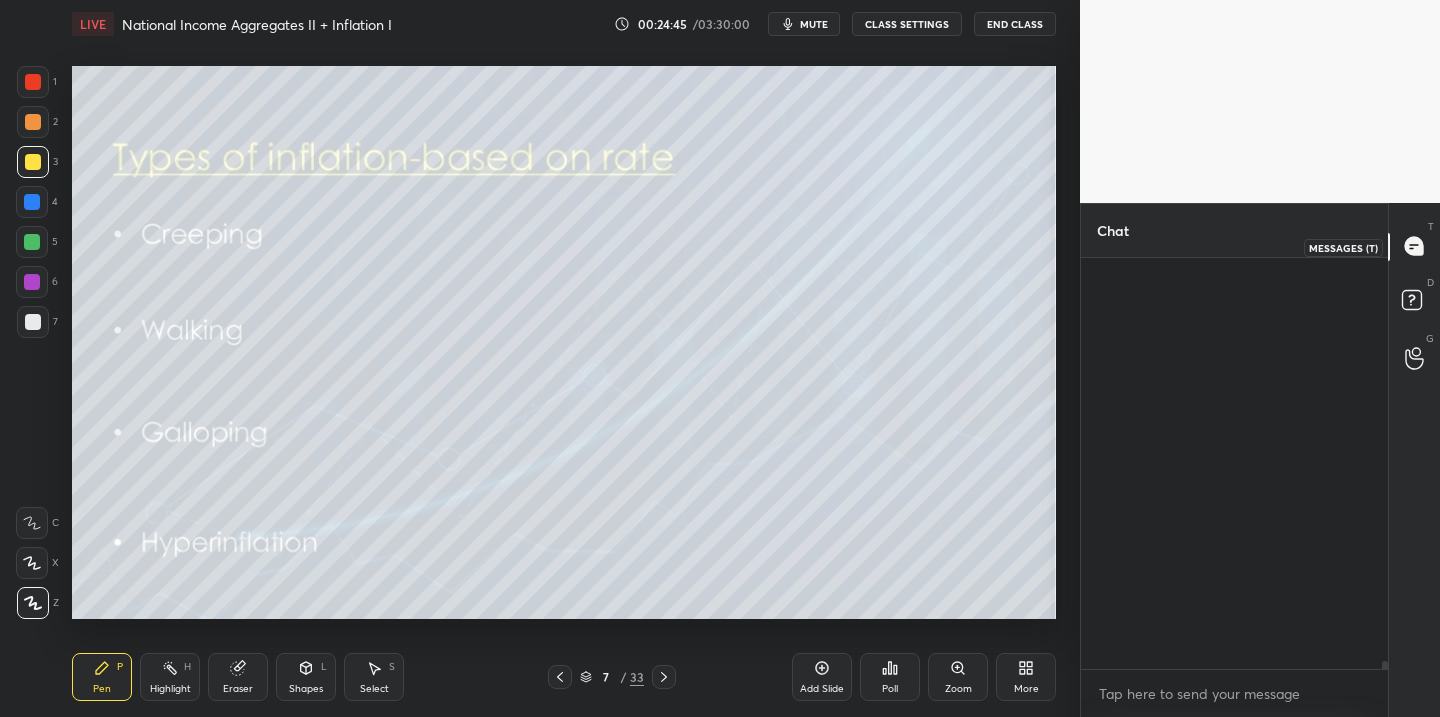 scroll, scrollTop: 23063, scrollLeft: 0, axis: vertical 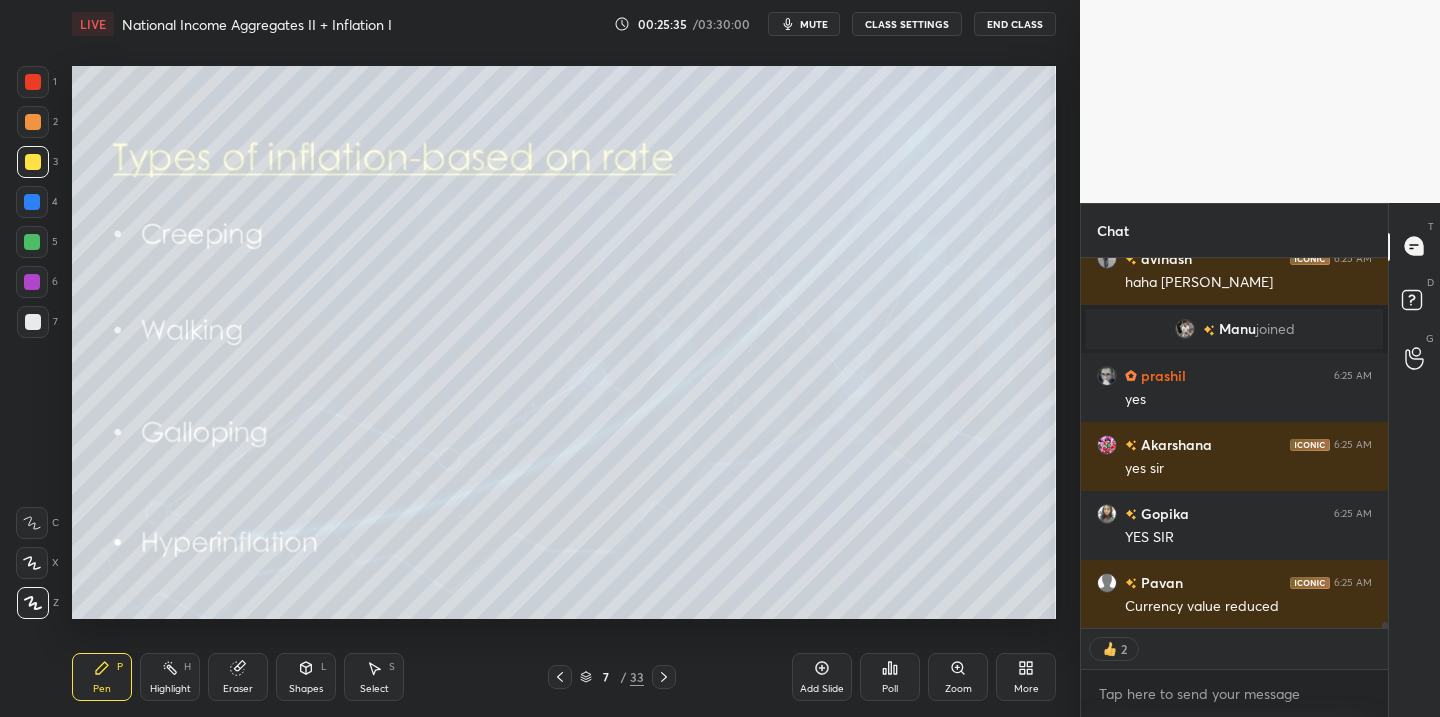 drag, startPoint x: 666, startPoint y: 676, endPoint x: 656, endPoint y: 675, distance: 10.049875 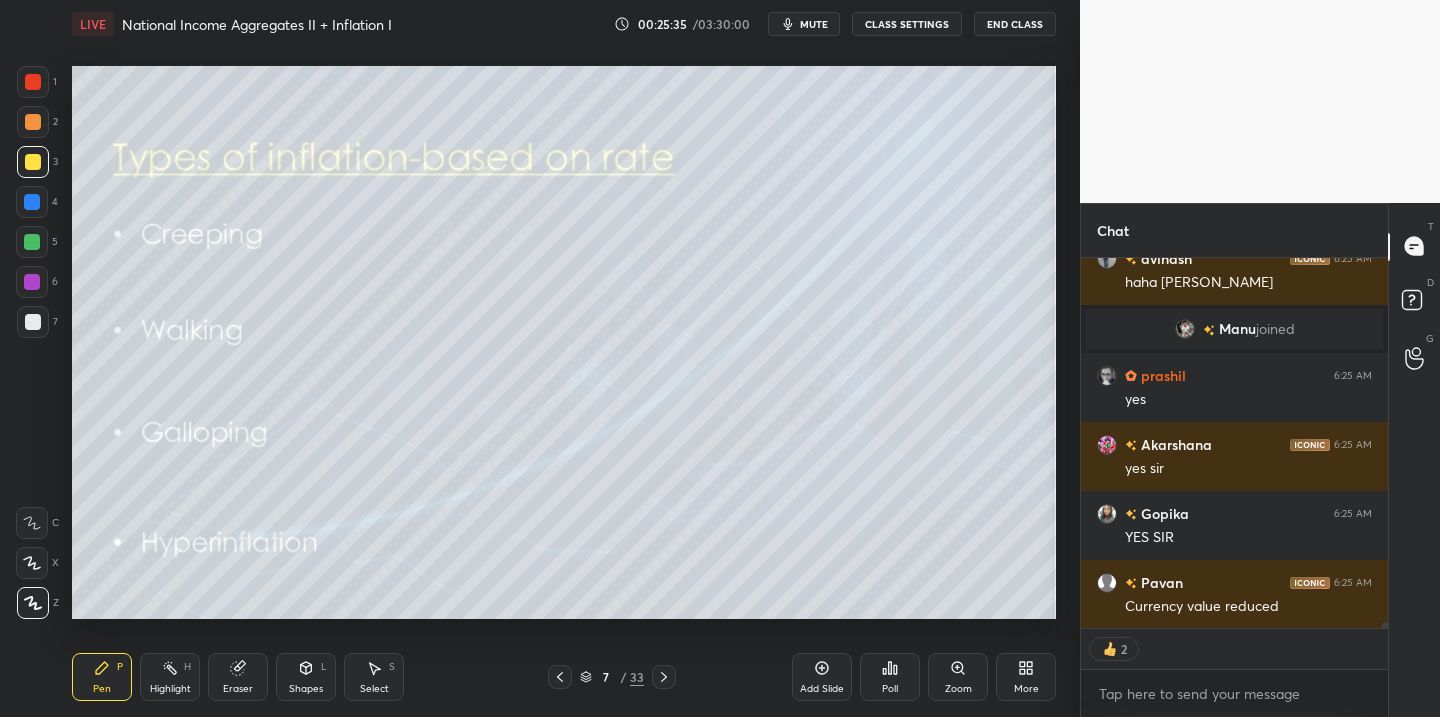 click 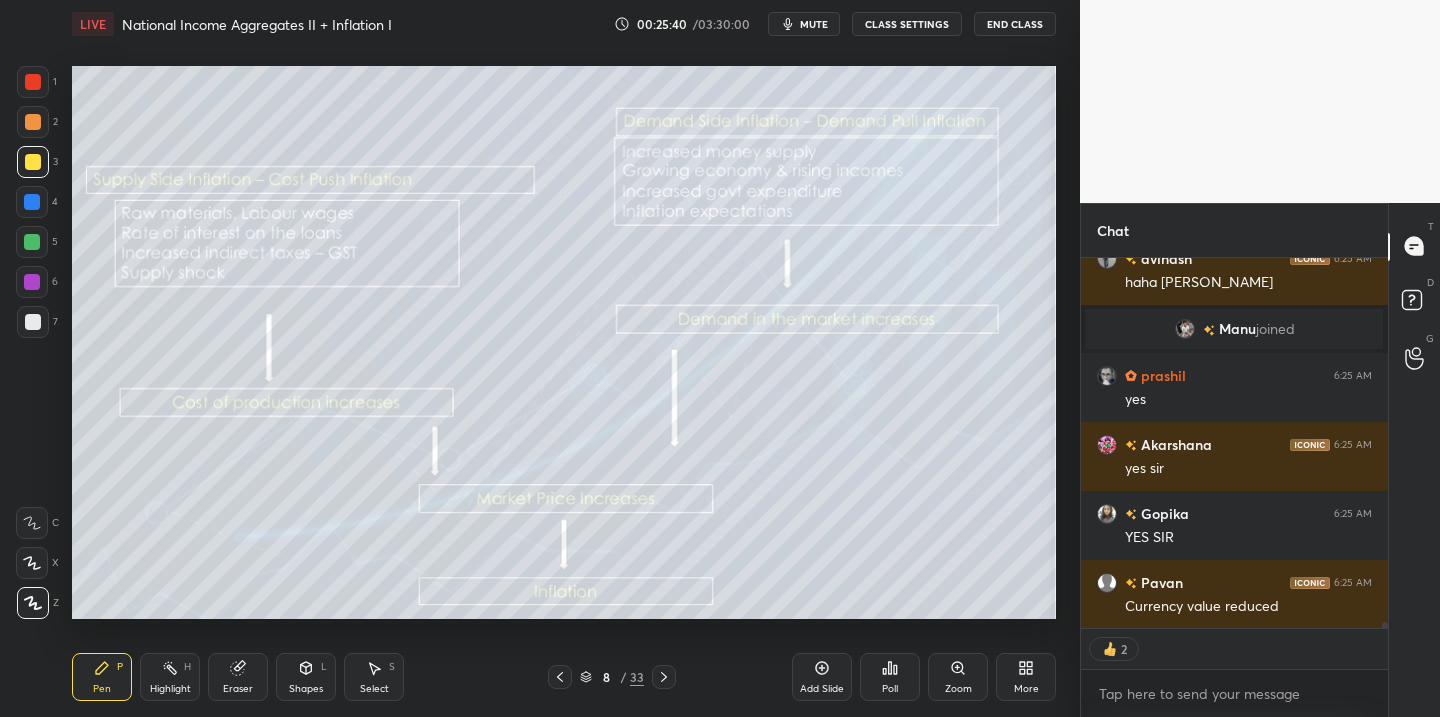 scroll, scrollTop: 6, scrollLeft: 7, axis: both 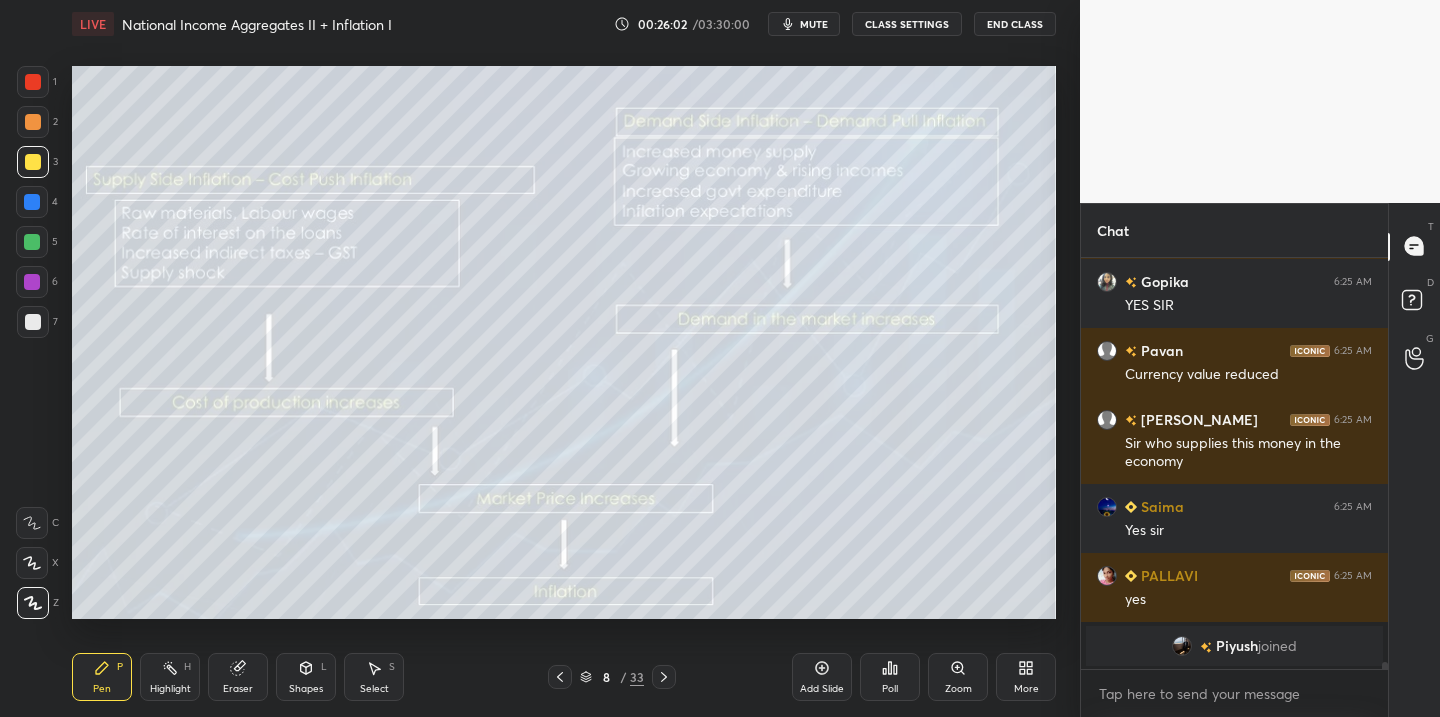 drag, startPoint x: 36, startPoint y: 243, endPoint x: 34, endPoint y: 260, distance: 17.117243 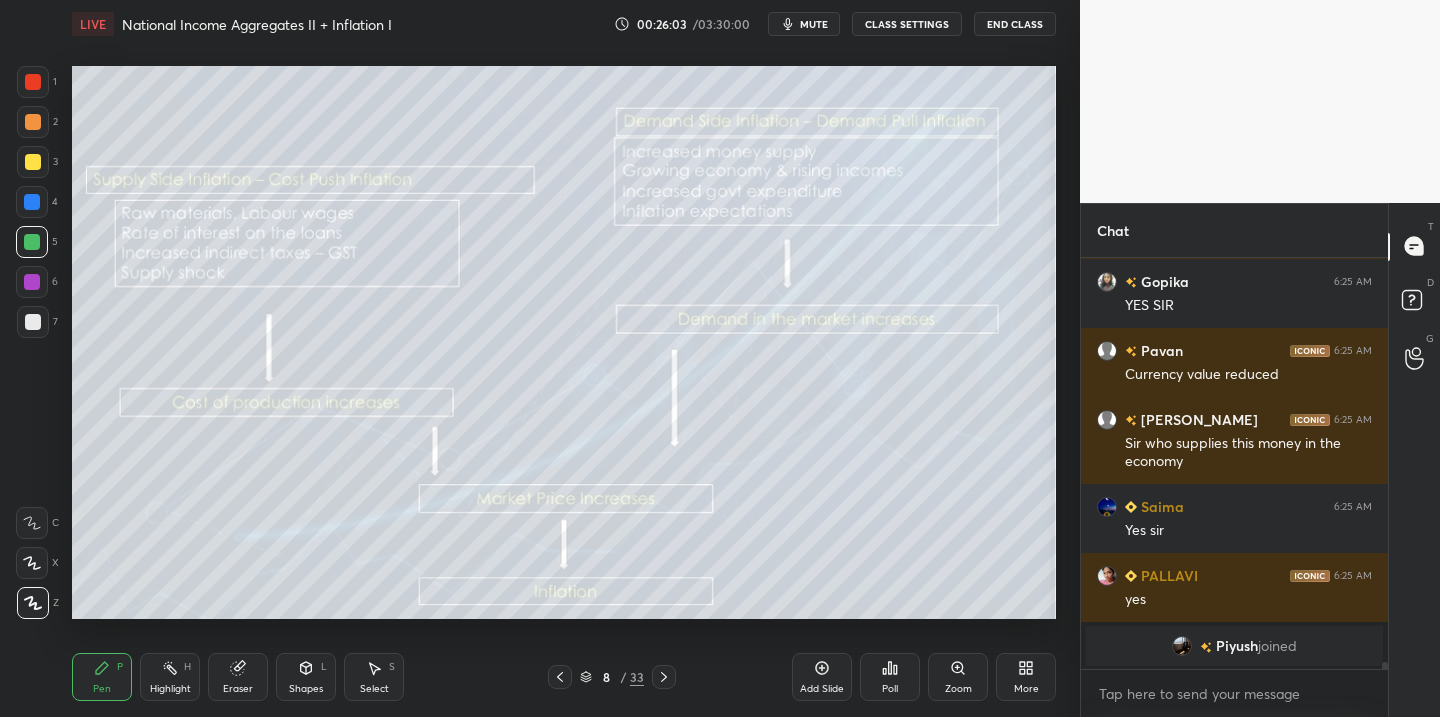 click at bounding box center [33, 322] 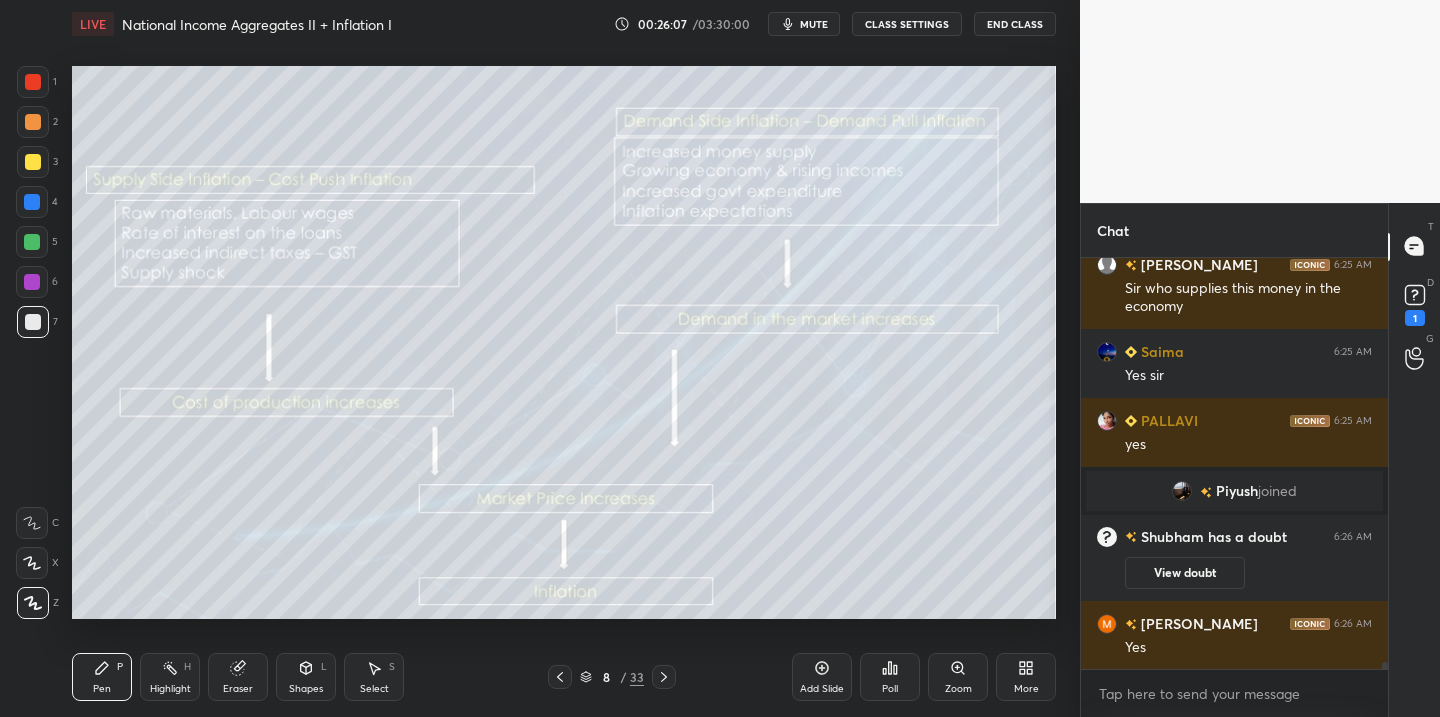 scroll, scrollTop: 23687, scrollLeft: 0, axis: vertical 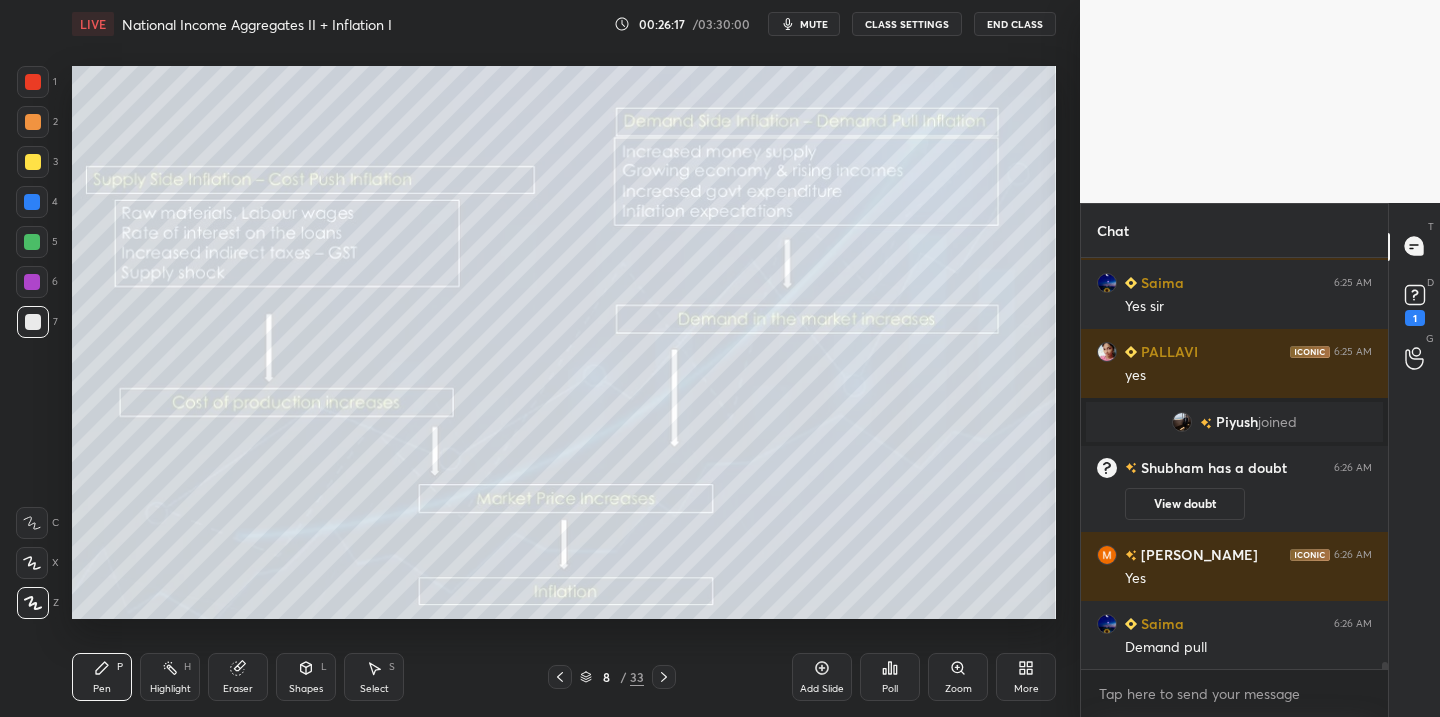 click 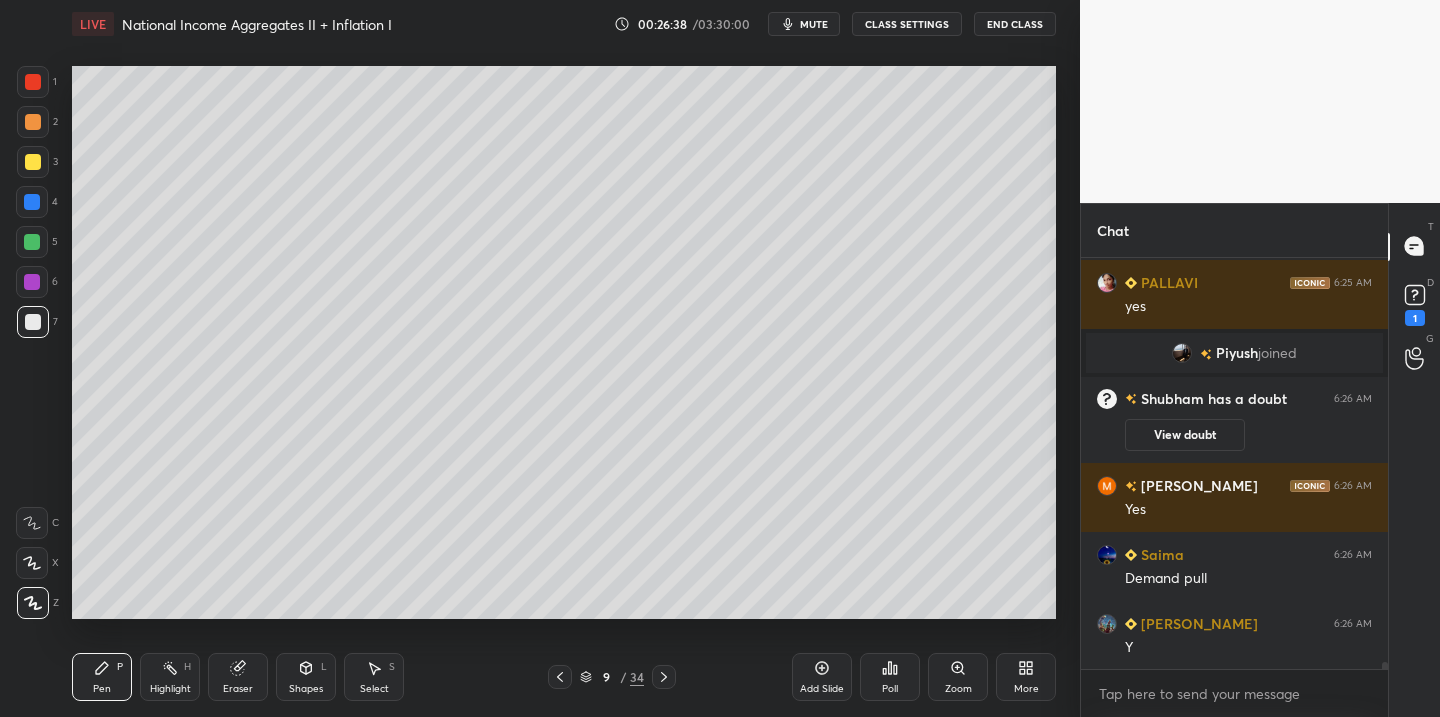 scroll, scrollTop: 23894, scrollLeft: 0, axis: vertical 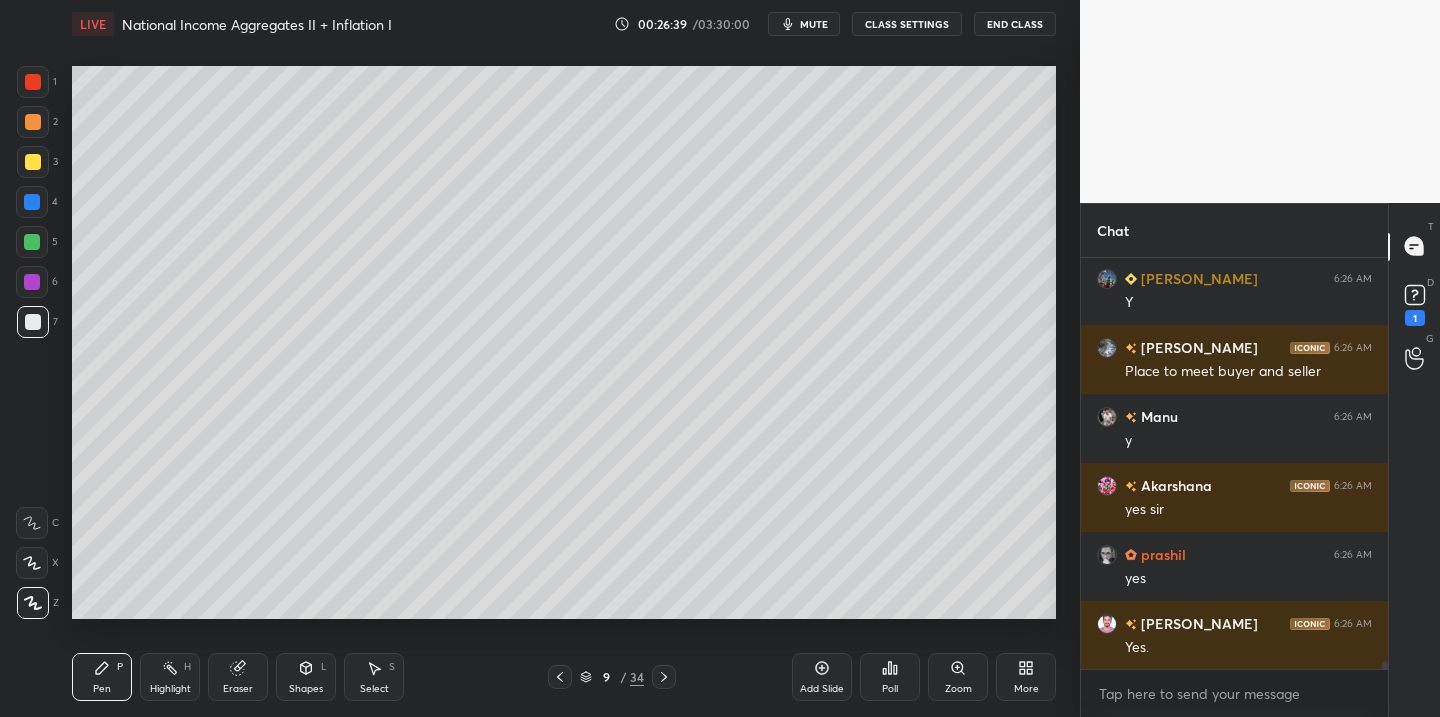 click at bounding box center [33, 162] 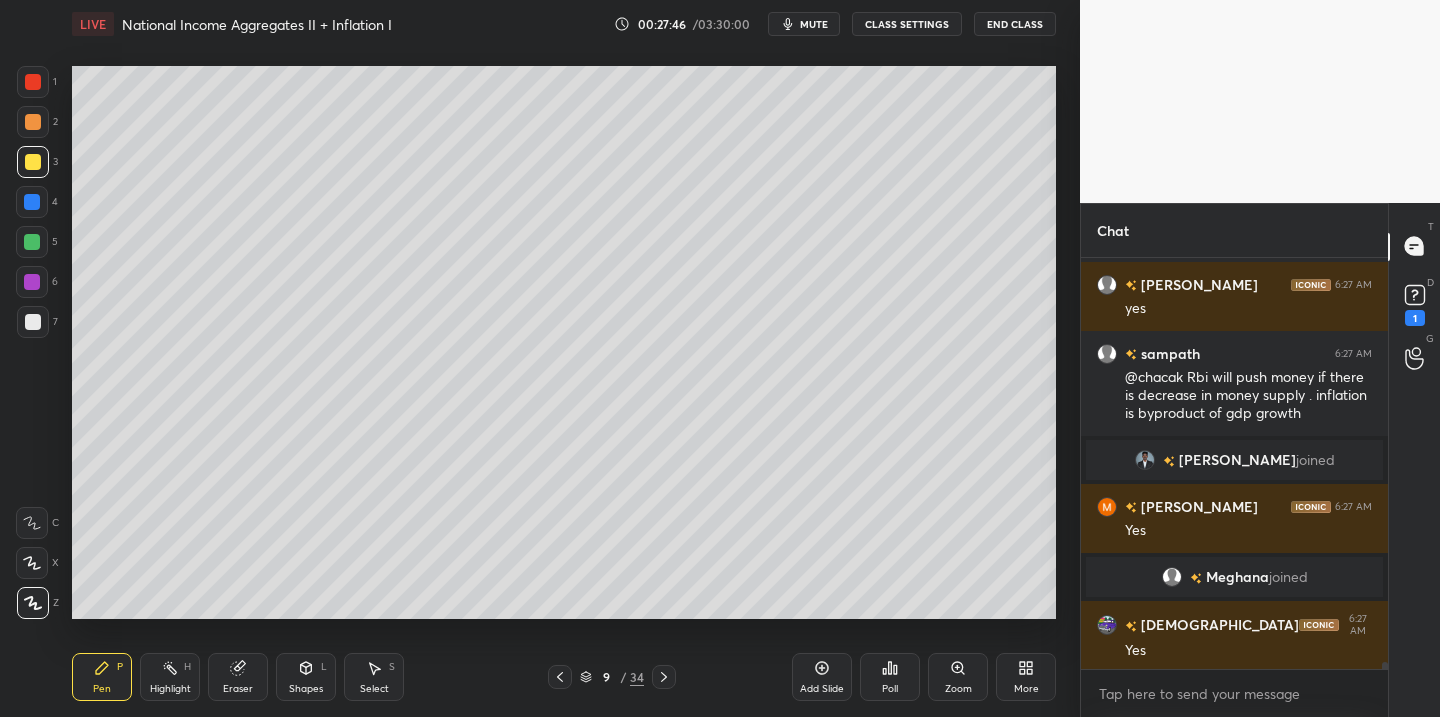 scroll, scrollTop: 25230, scrollLeft: 0, axis: vertical 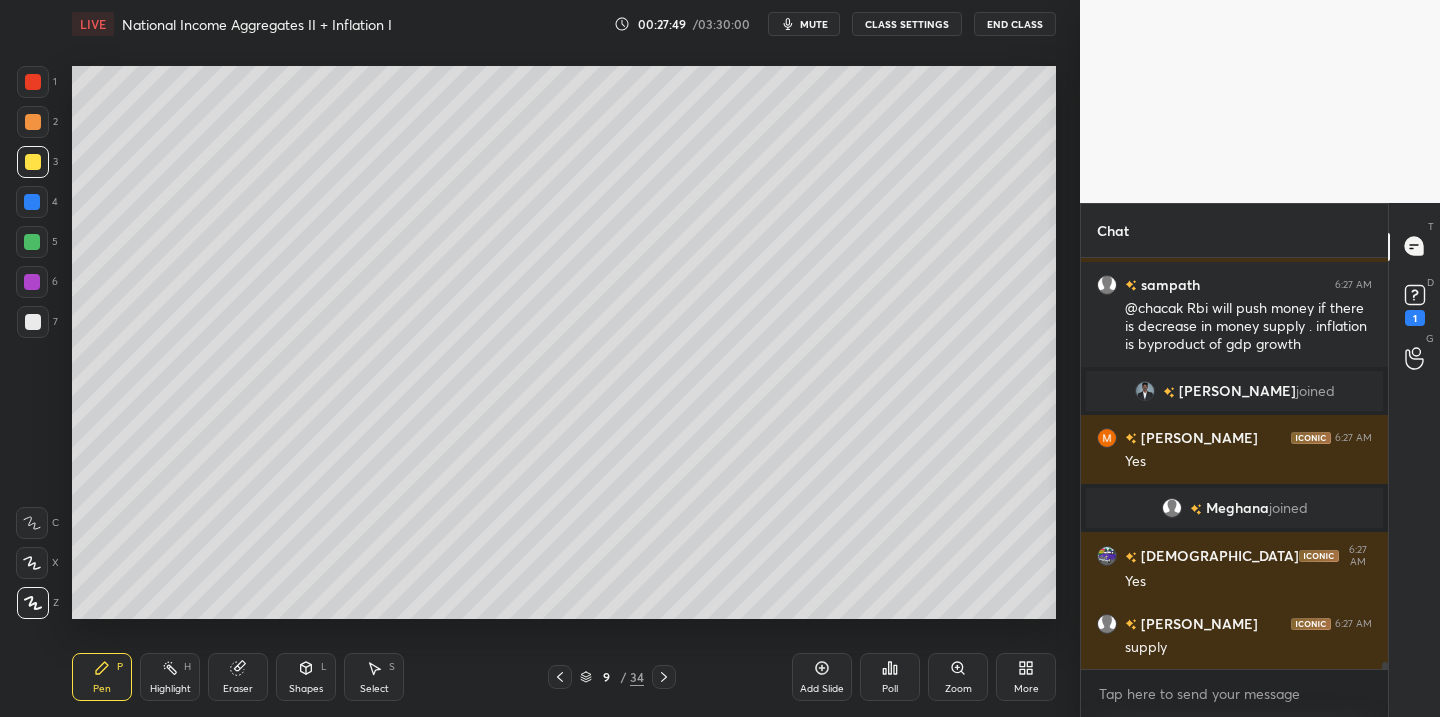 click at bounding box center [33, 122] 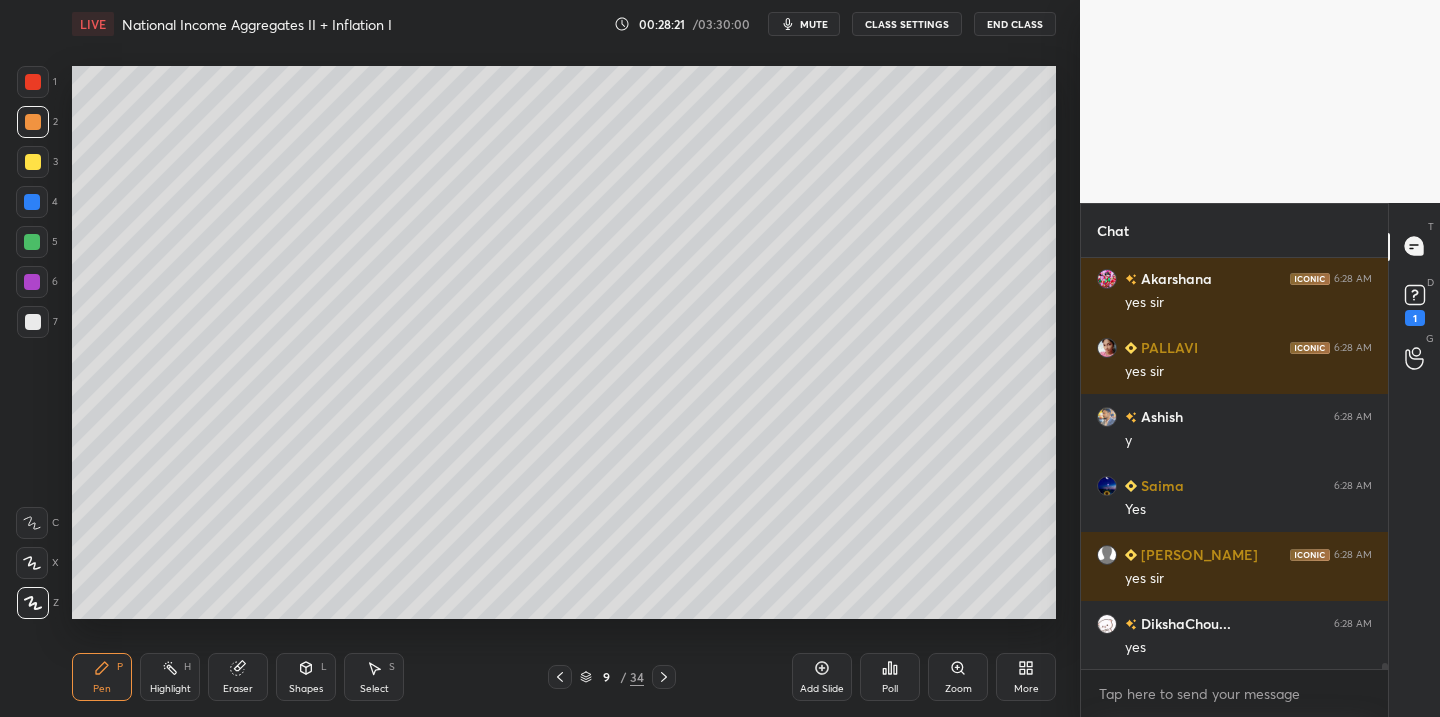 scroll, scrollTop: 25794, scrollLeft: 0, axis: vertical 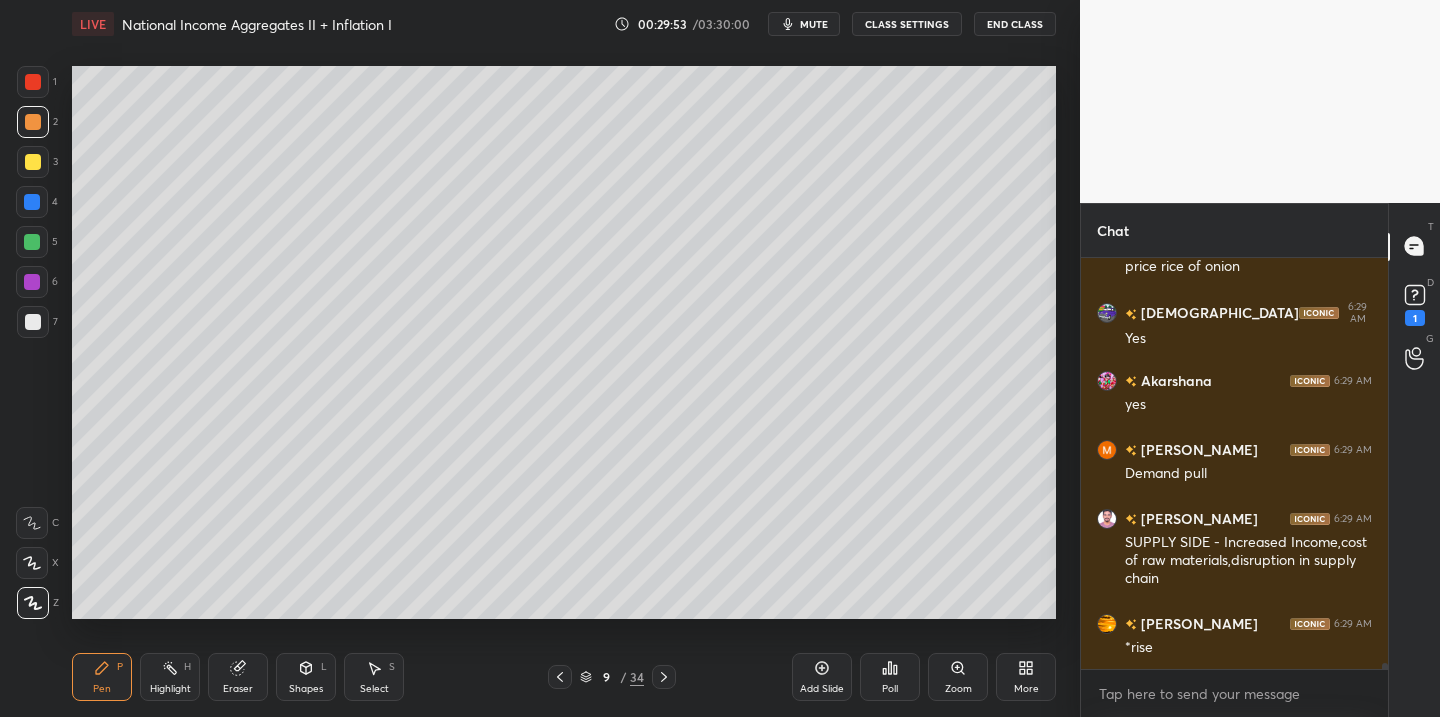 click 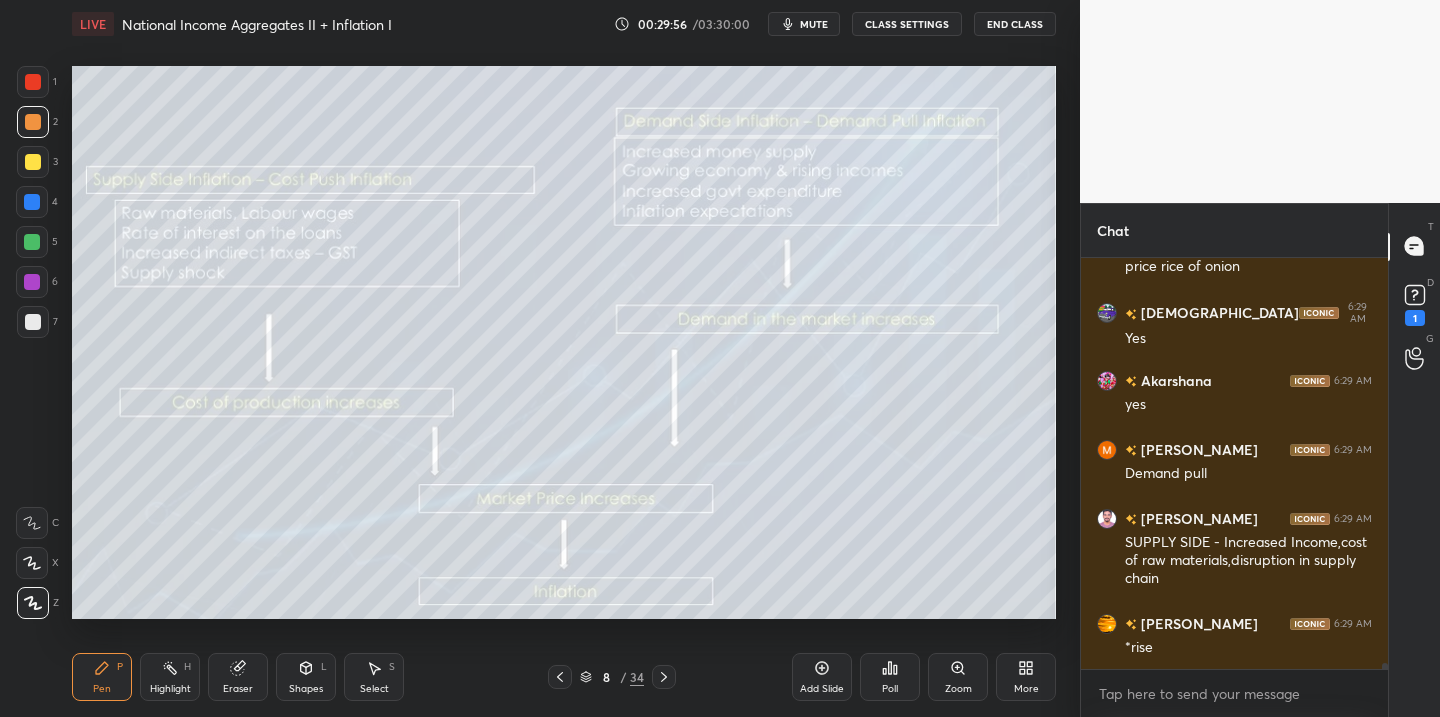 drag, startPoint x: 30, startPoint y: 162, endPoint x: 33, endPoint y: 186, distance: 24.186773 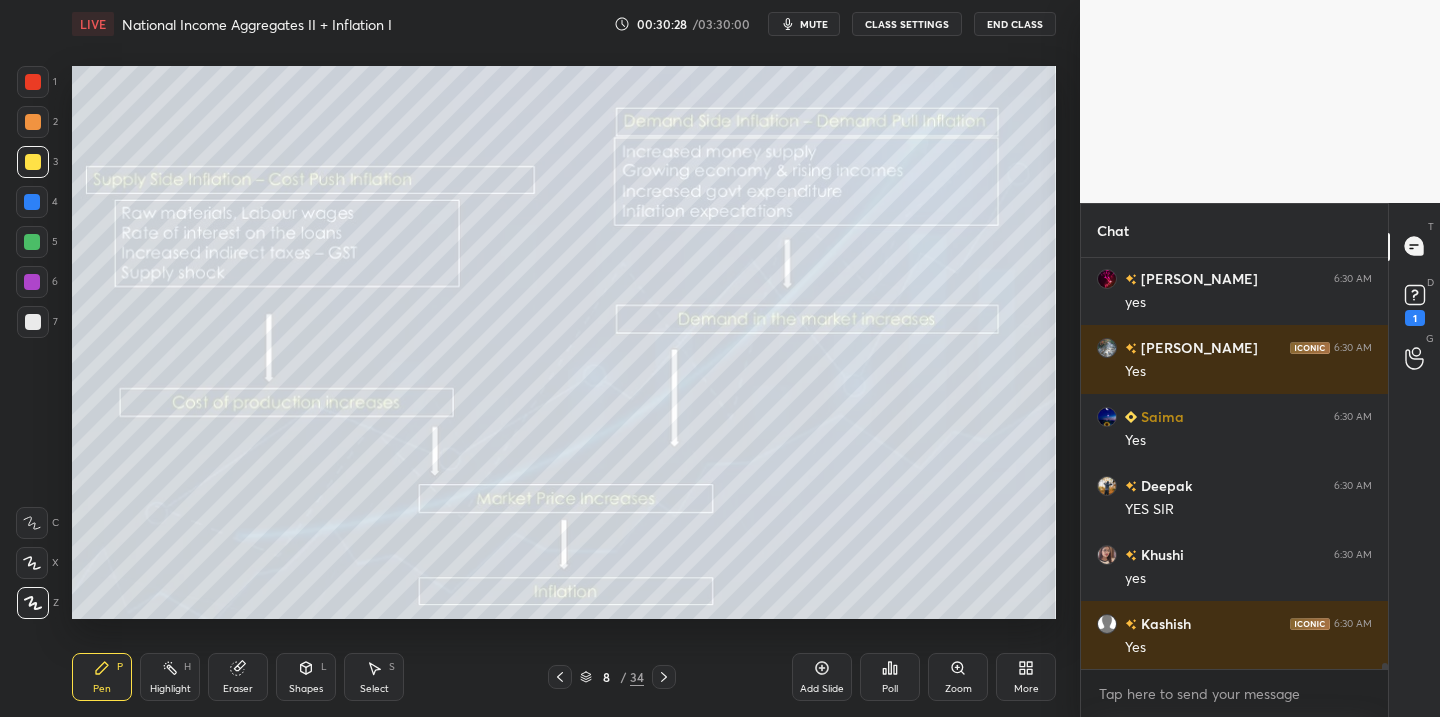scroll, scrollTop: 28041, scrollLeft: 0, axis: vertical 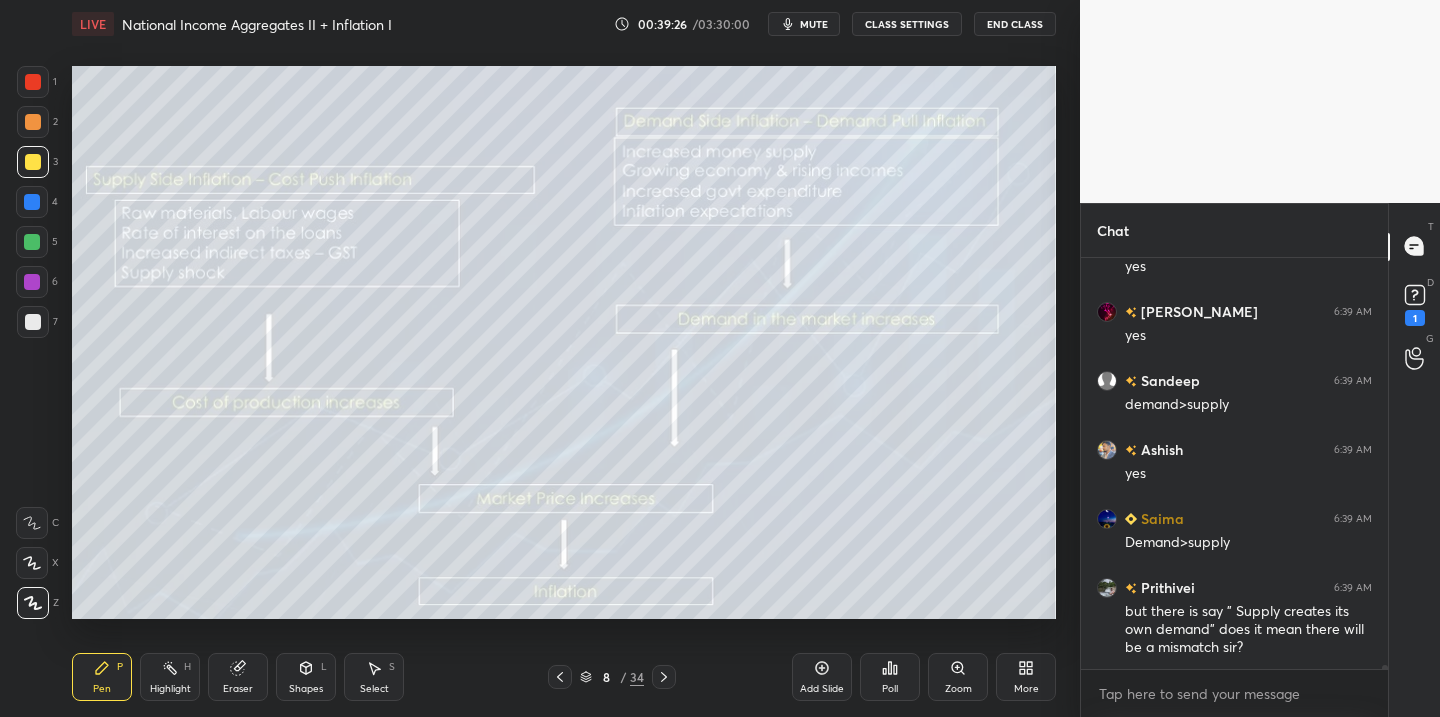 click 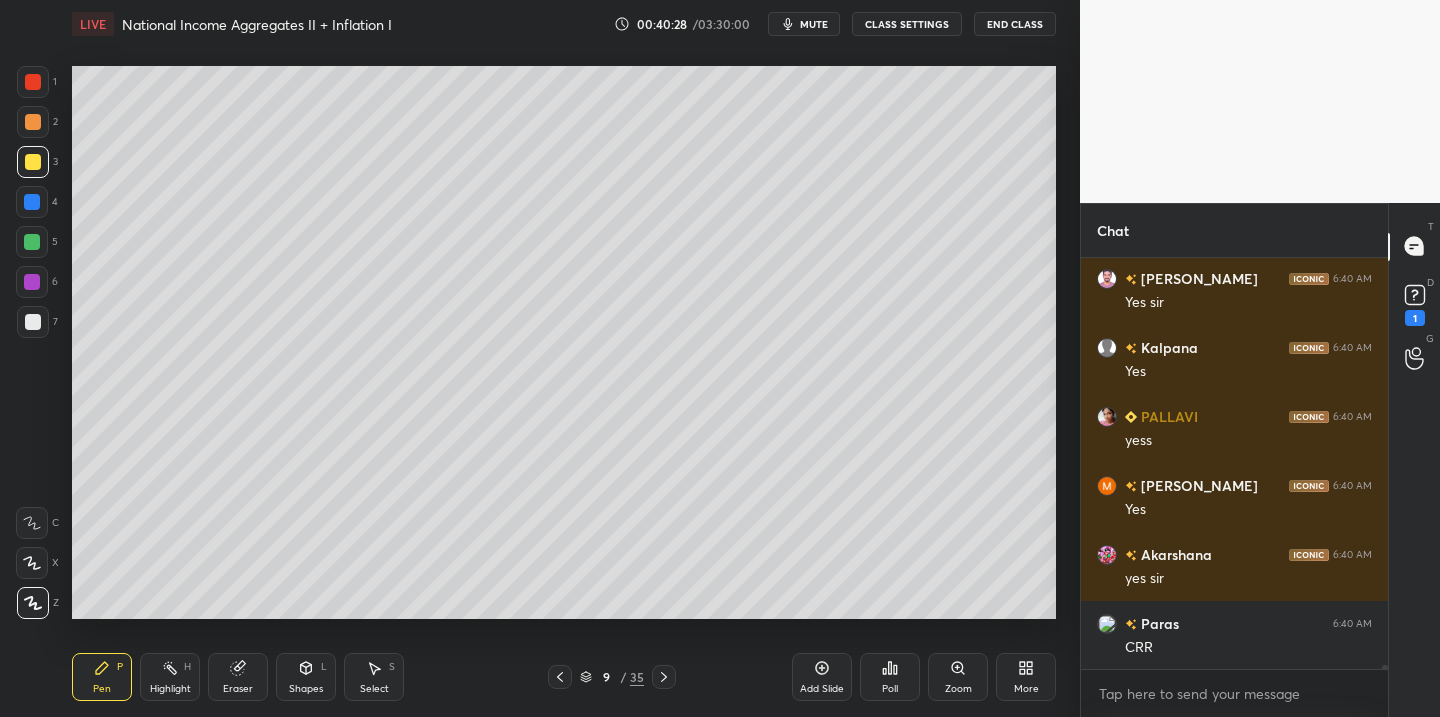 scroll, scrollTop: 44499, scrollLeft: 0, axis: vertical 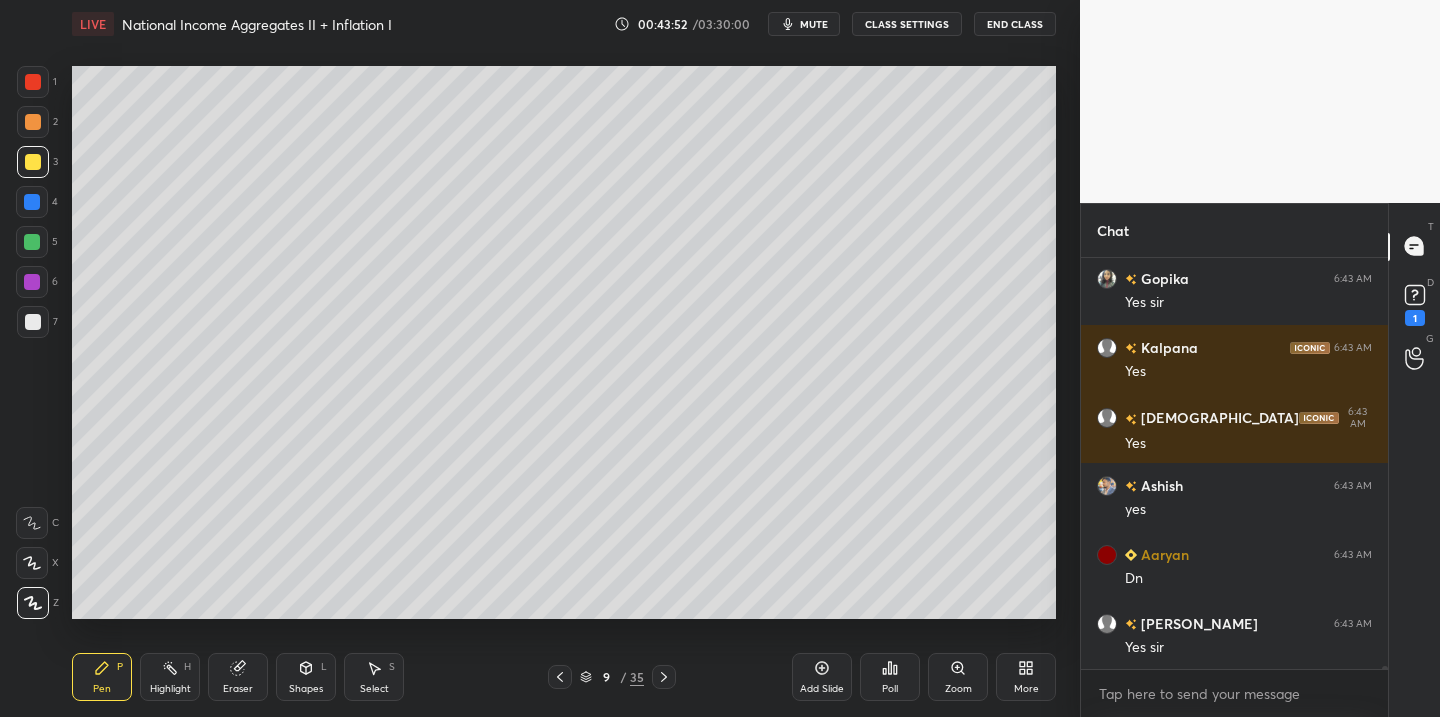click 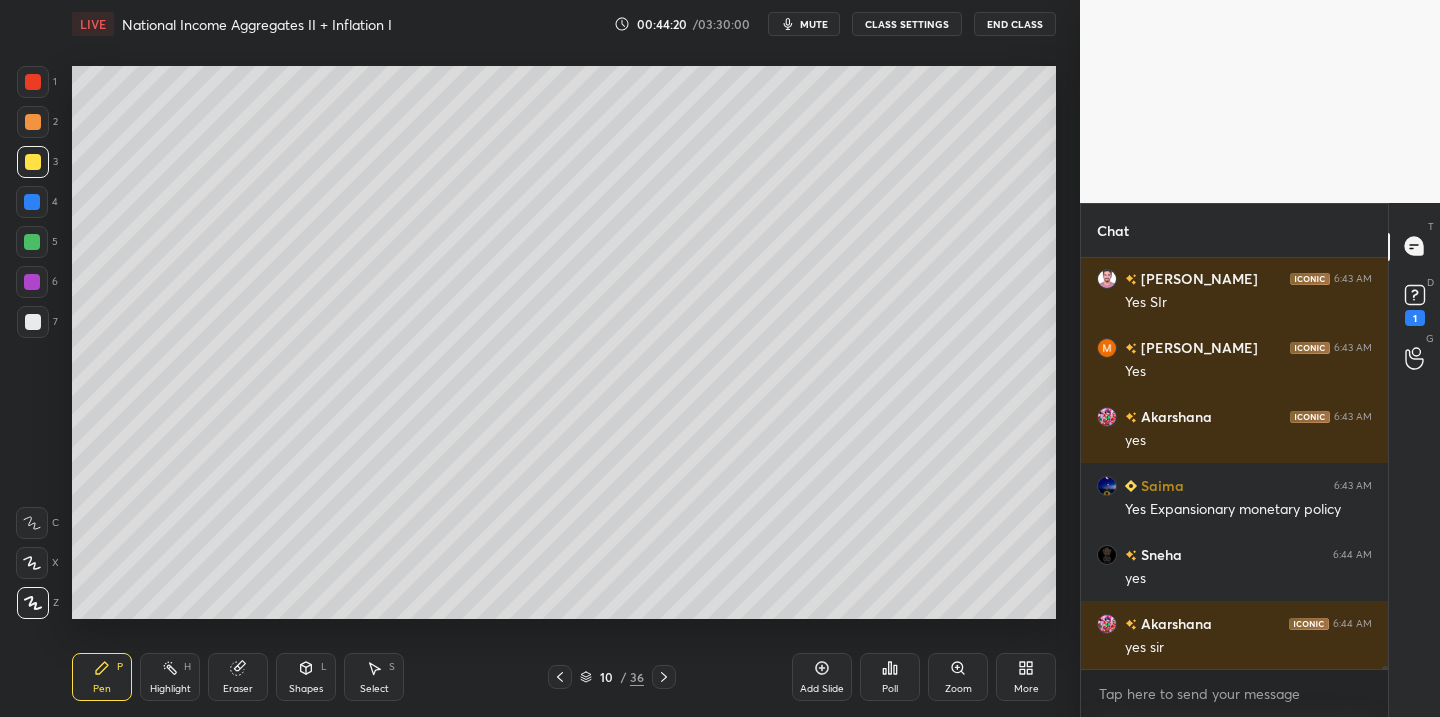 scroll, scrollTop: 51280, scrollLeft: 0, axis: vertical 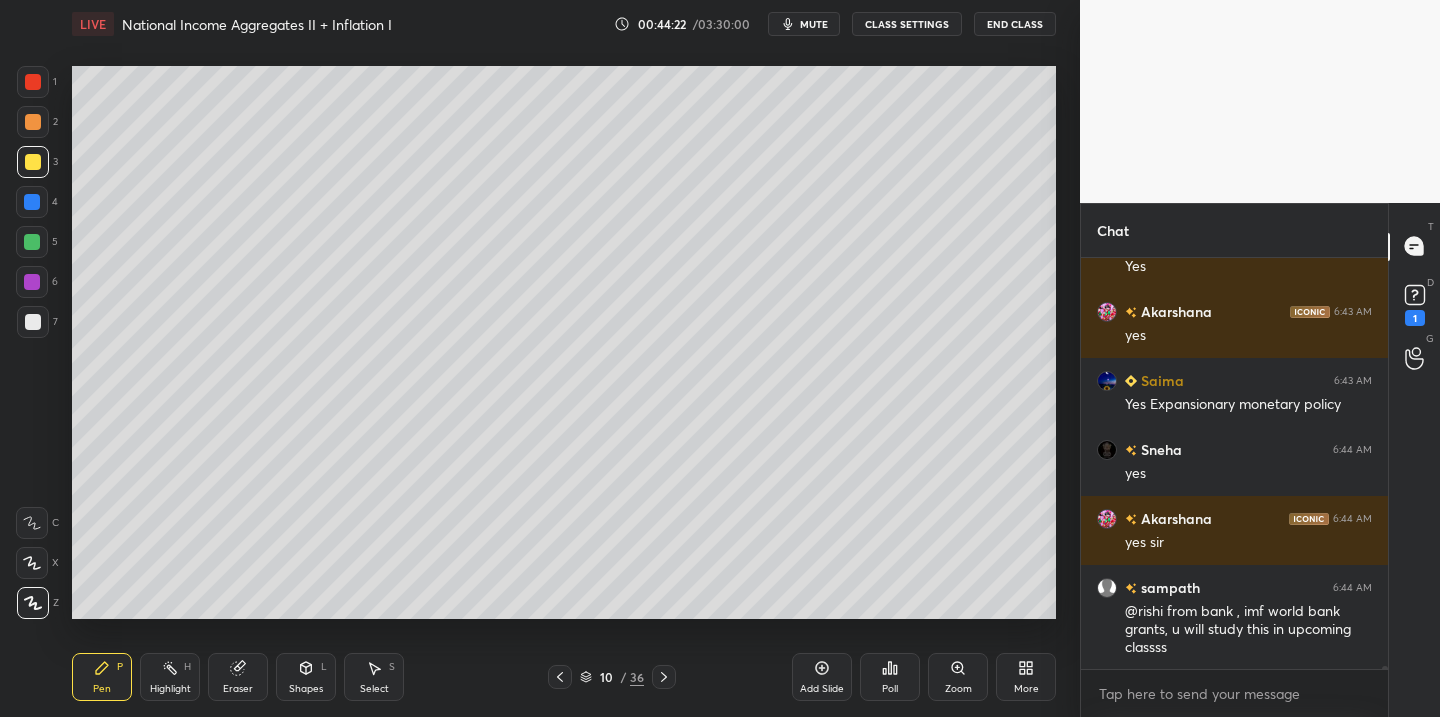 click at bounding box center (33, 122) 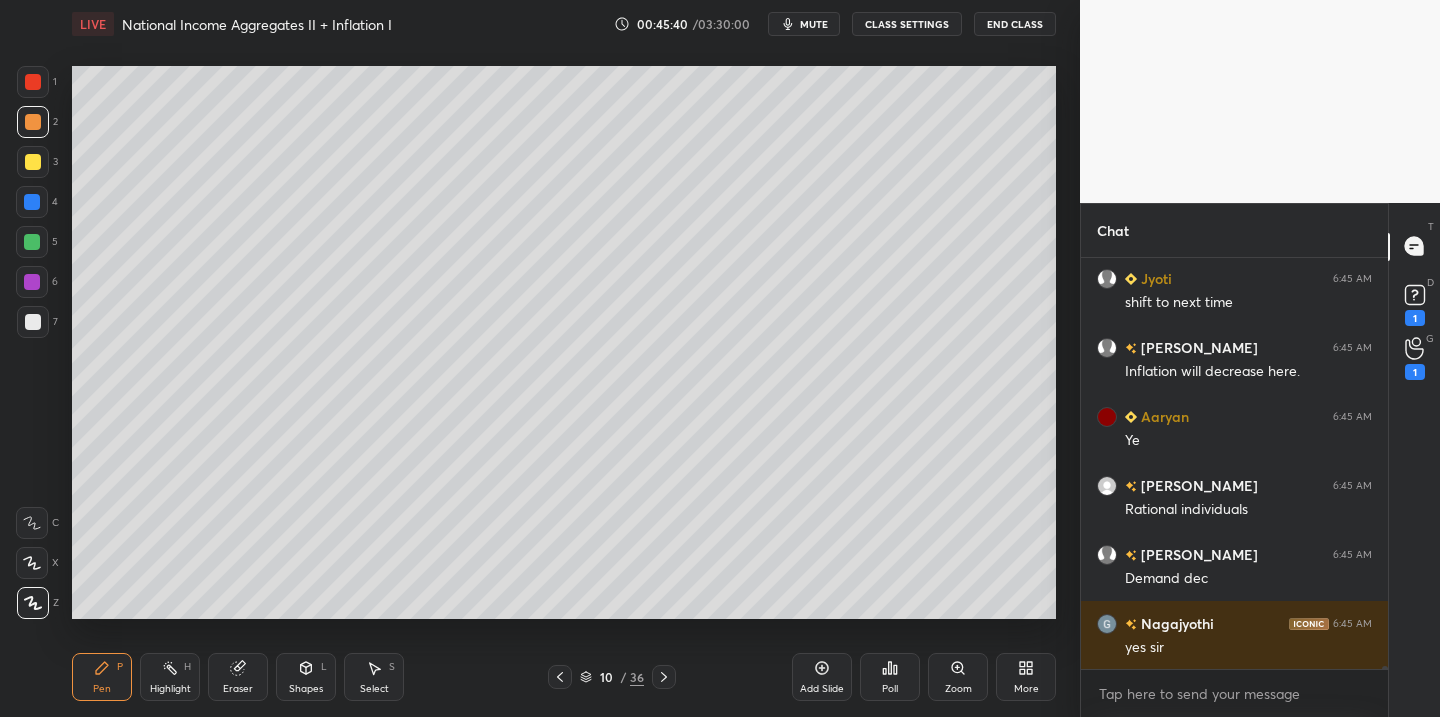 scroll, scrollTop: 53578, scrollLeft: 0, axis: vertical 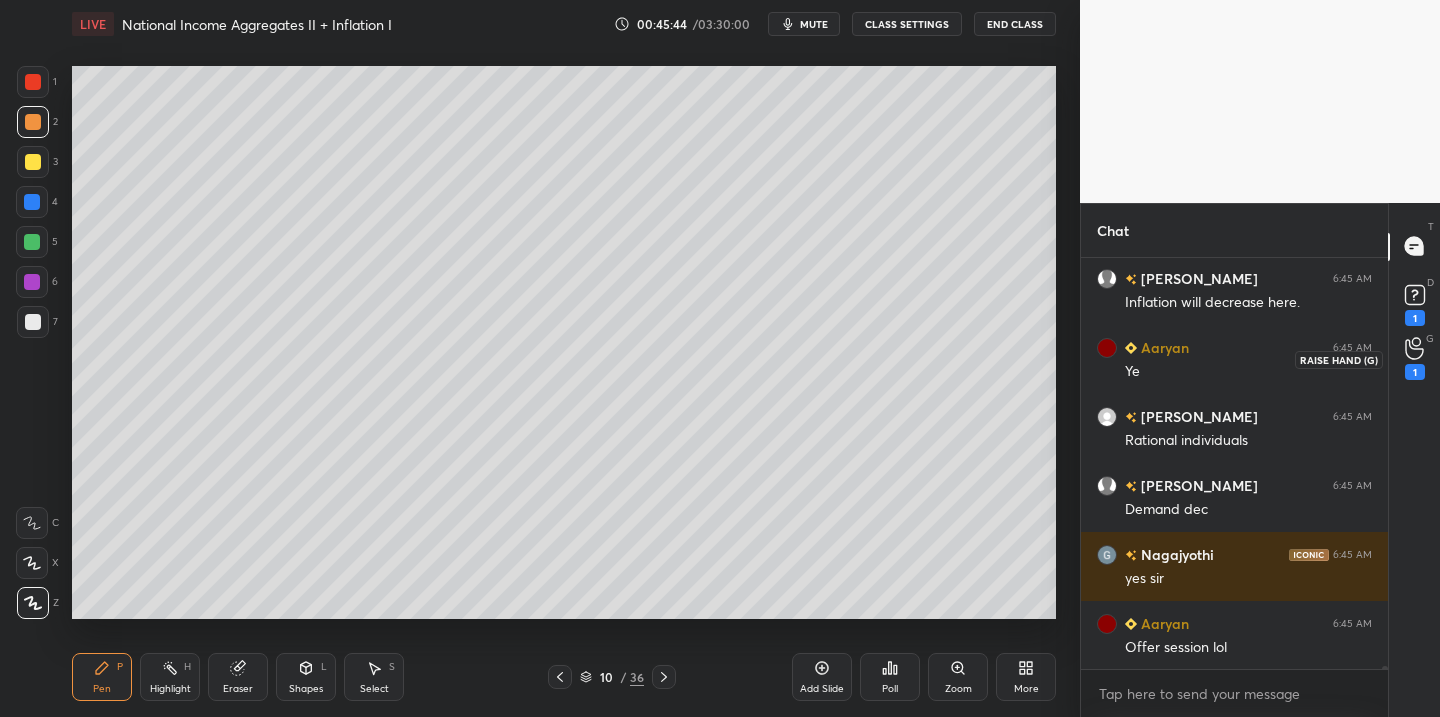 drag, startPoint x: 1412, startPoint y: 345, endPoint x: 1403, endPoint y: 351, distance: 10.816654 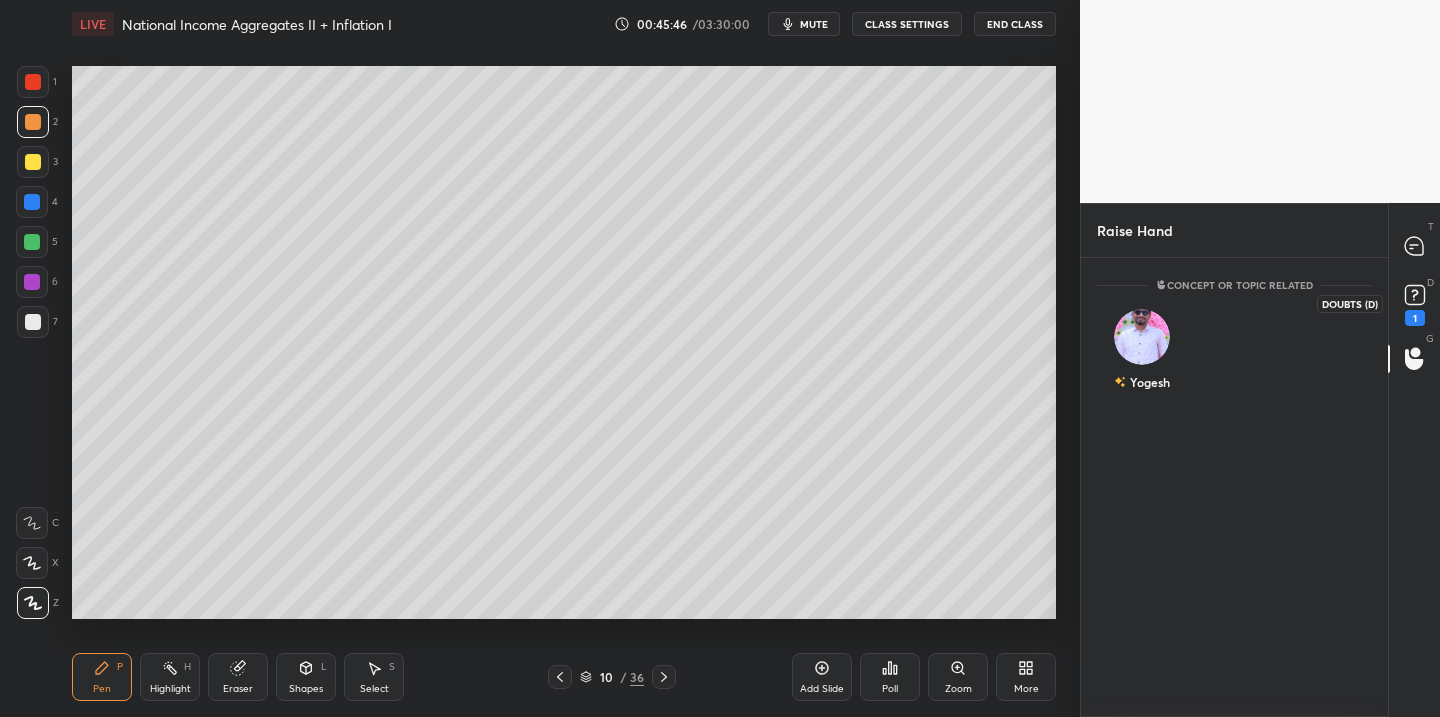 click 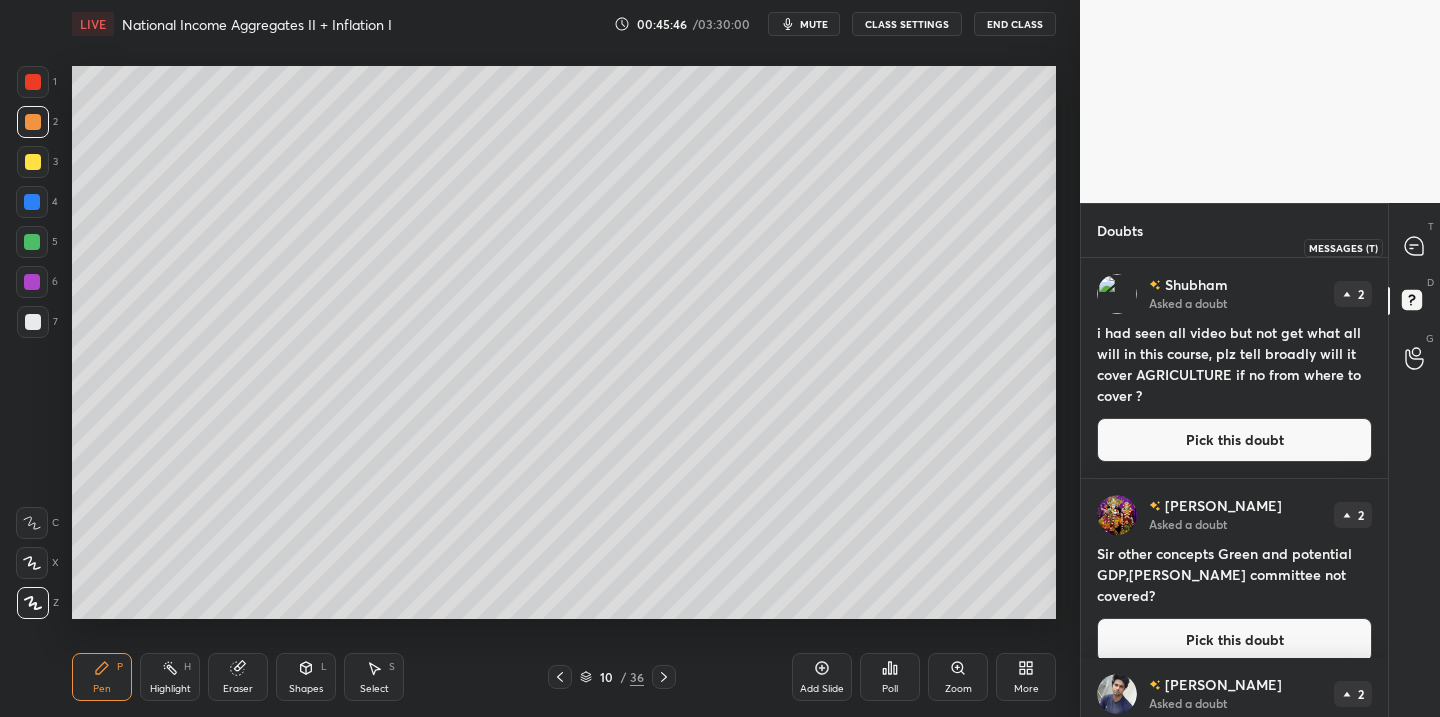 click 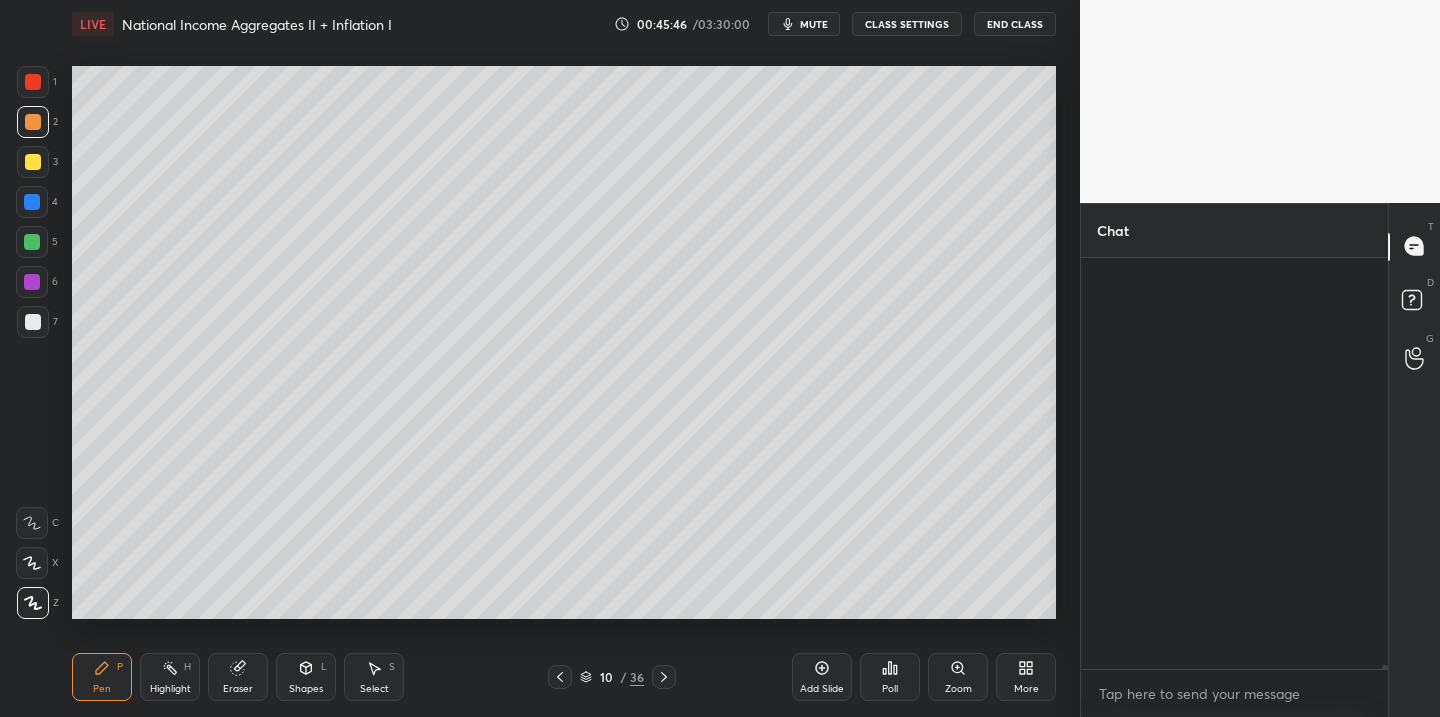 scroll, scrollTop: 54131, scrollLeft: 0, axis: vertical 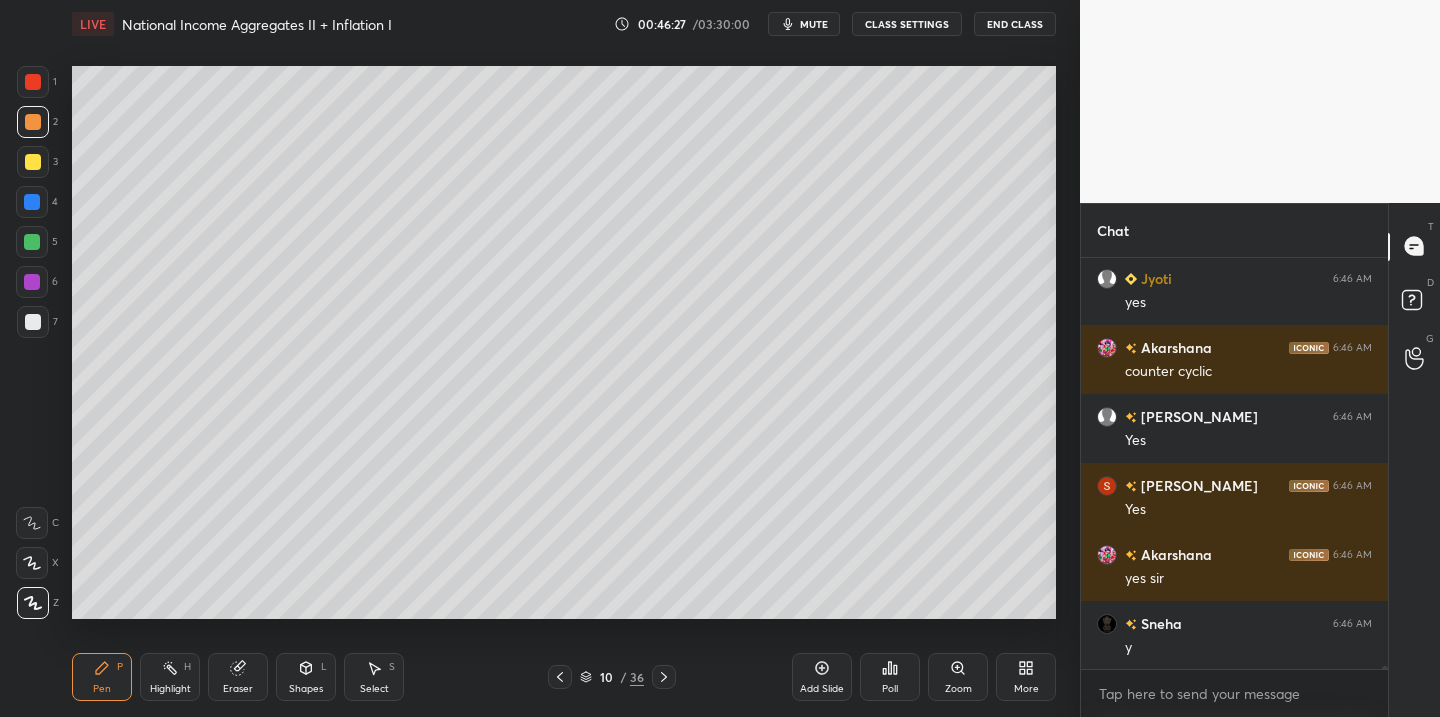 drag, startPoint x: 33, startPoint y: 242, endPoint x: 26, endPoint y: 272, distance: 30.805843 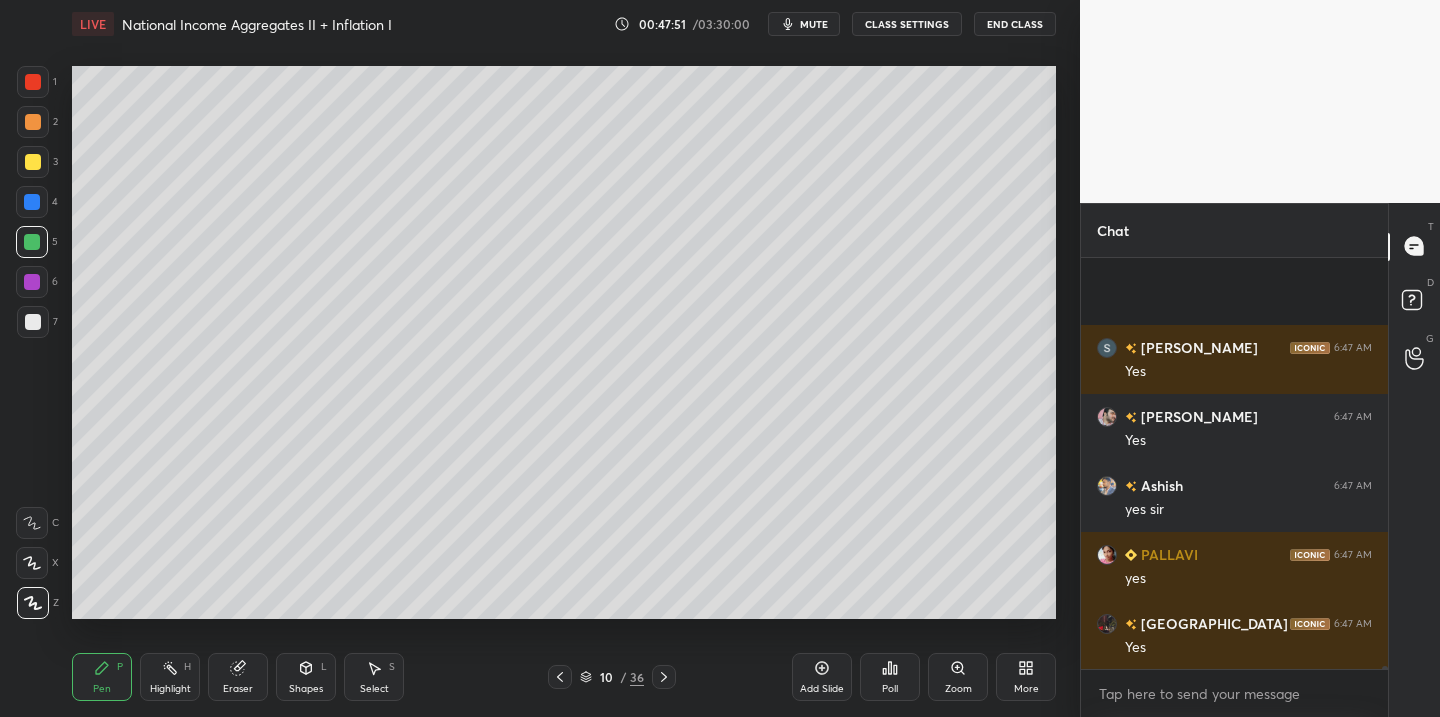 scroll, scrollTop: 58616, scrollLeft: 0, axis: vertical 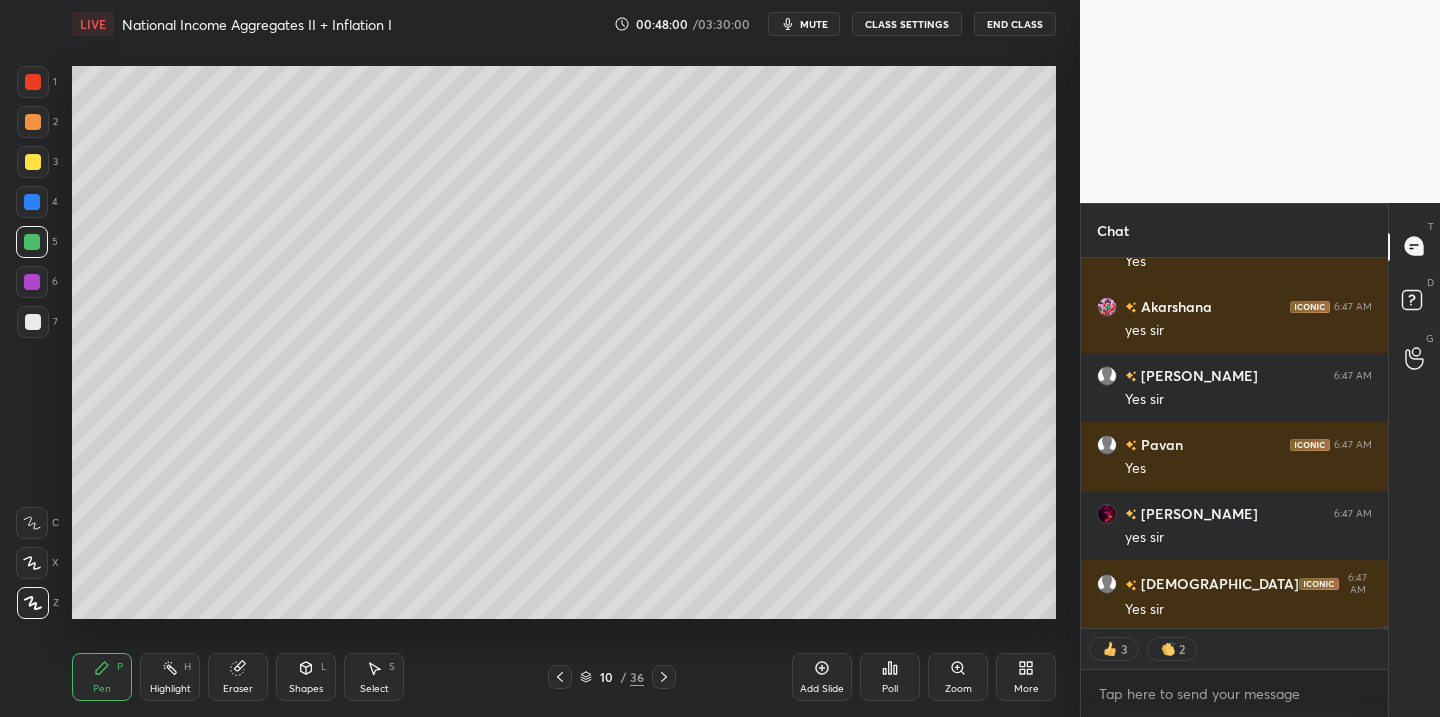 click 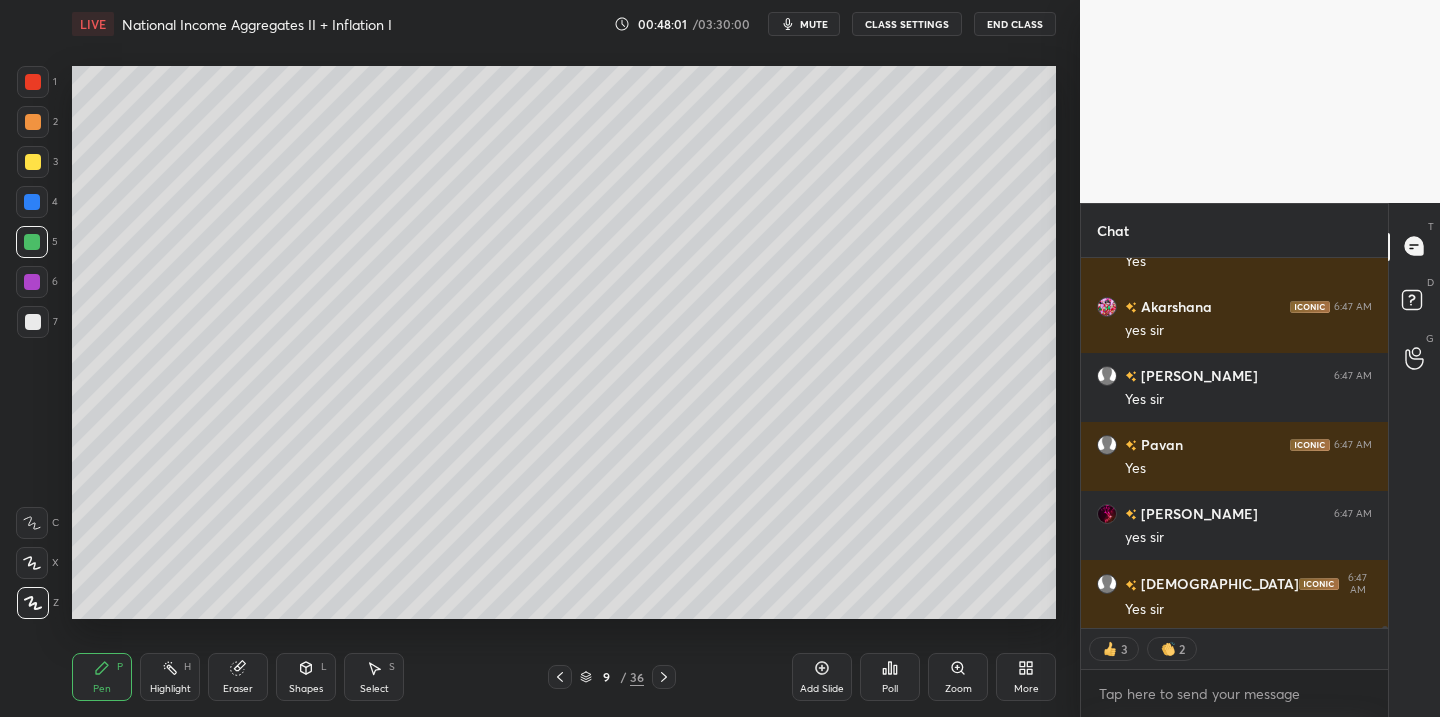 click 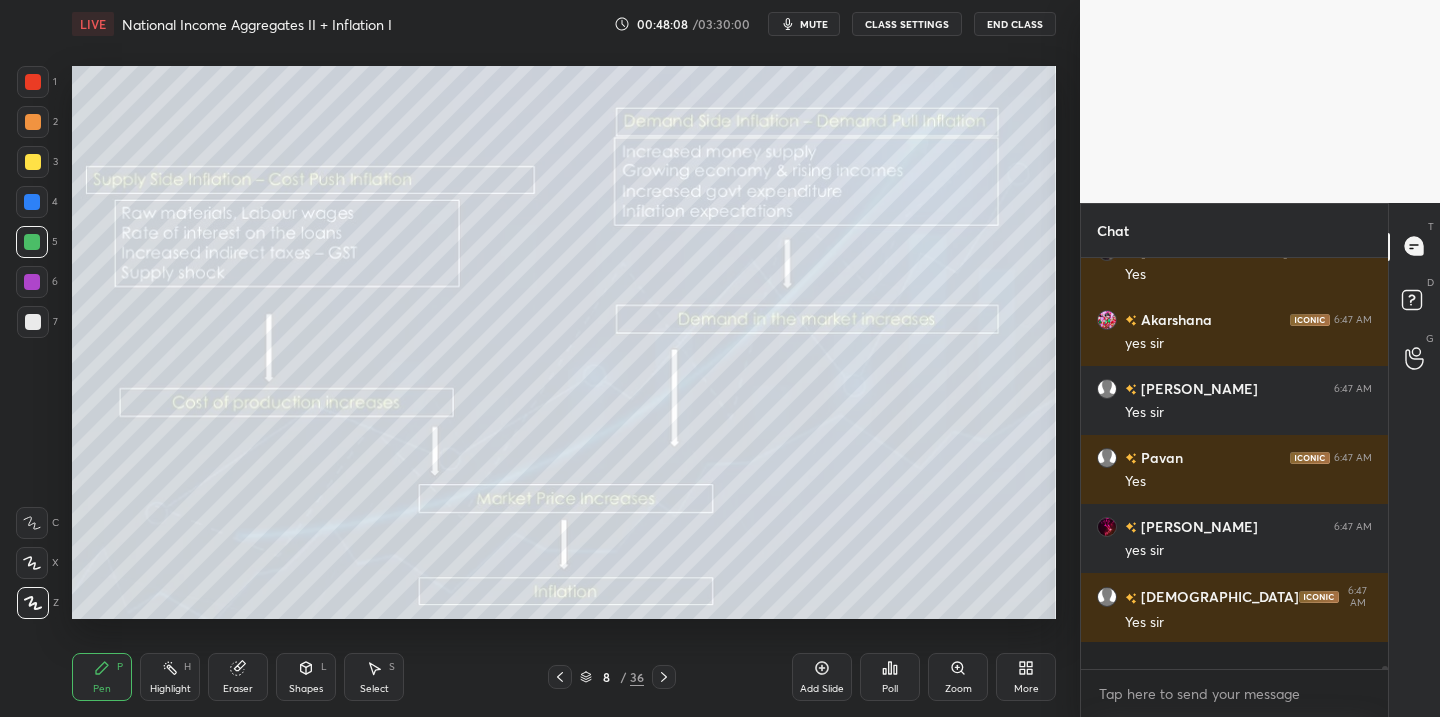 scroll, scrollTop: 7, scrollLeft: 7, axis: both 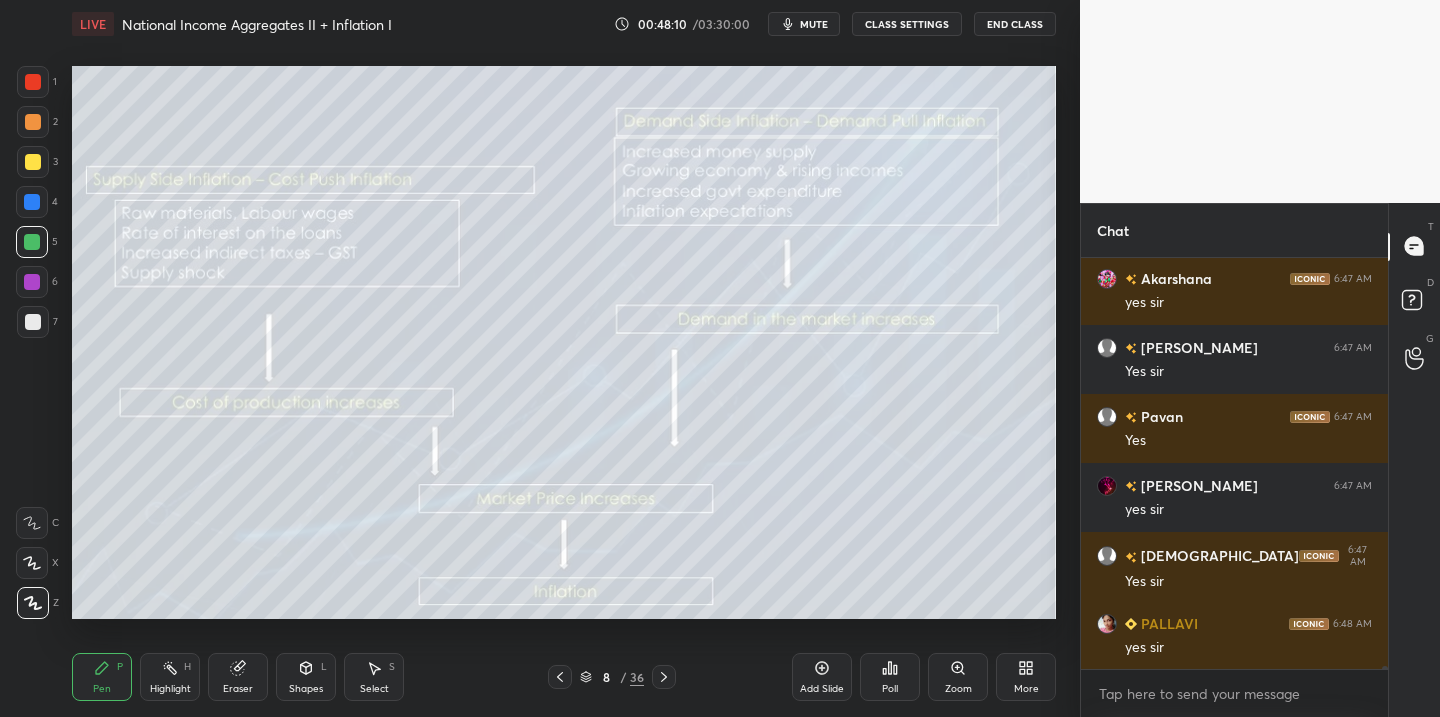 click at bounding box center (33, 162) 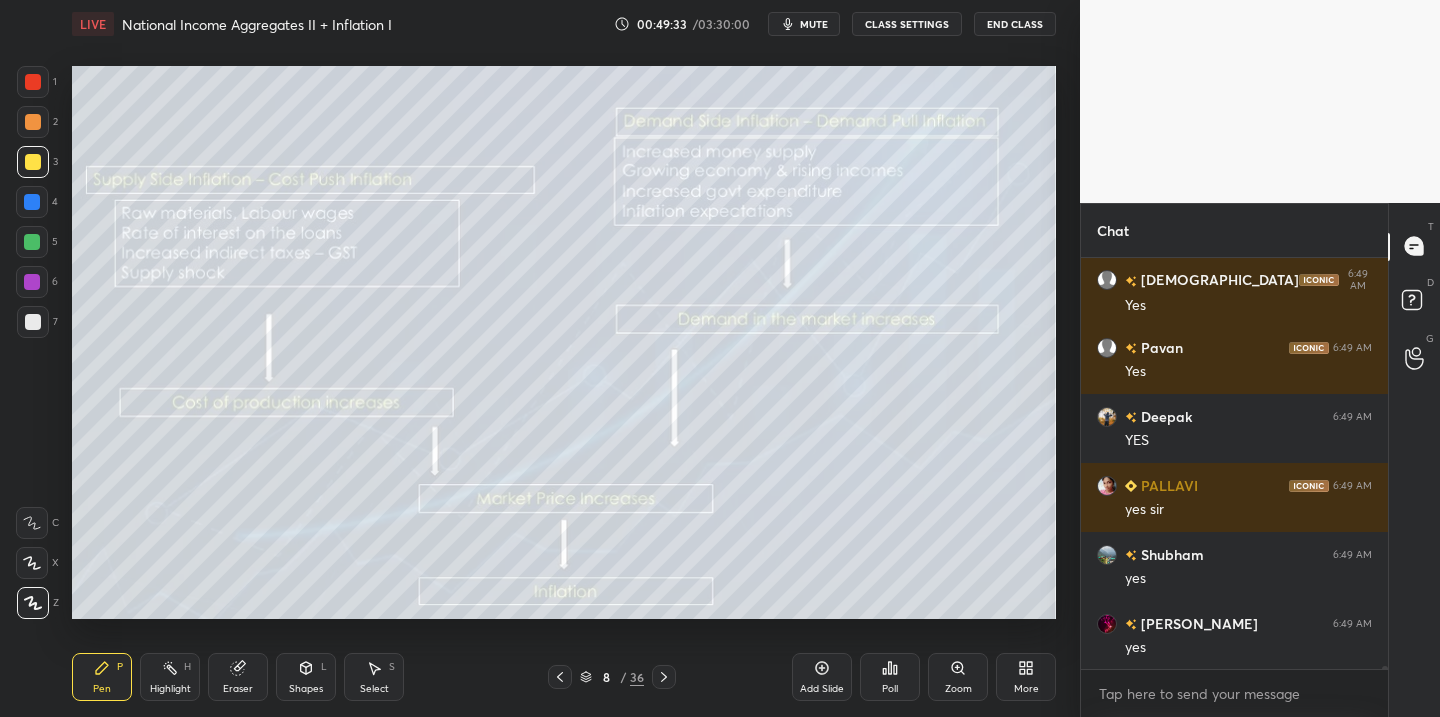 scroll, scrollTop: 60570, scrollLeft: 0, axis: vertical 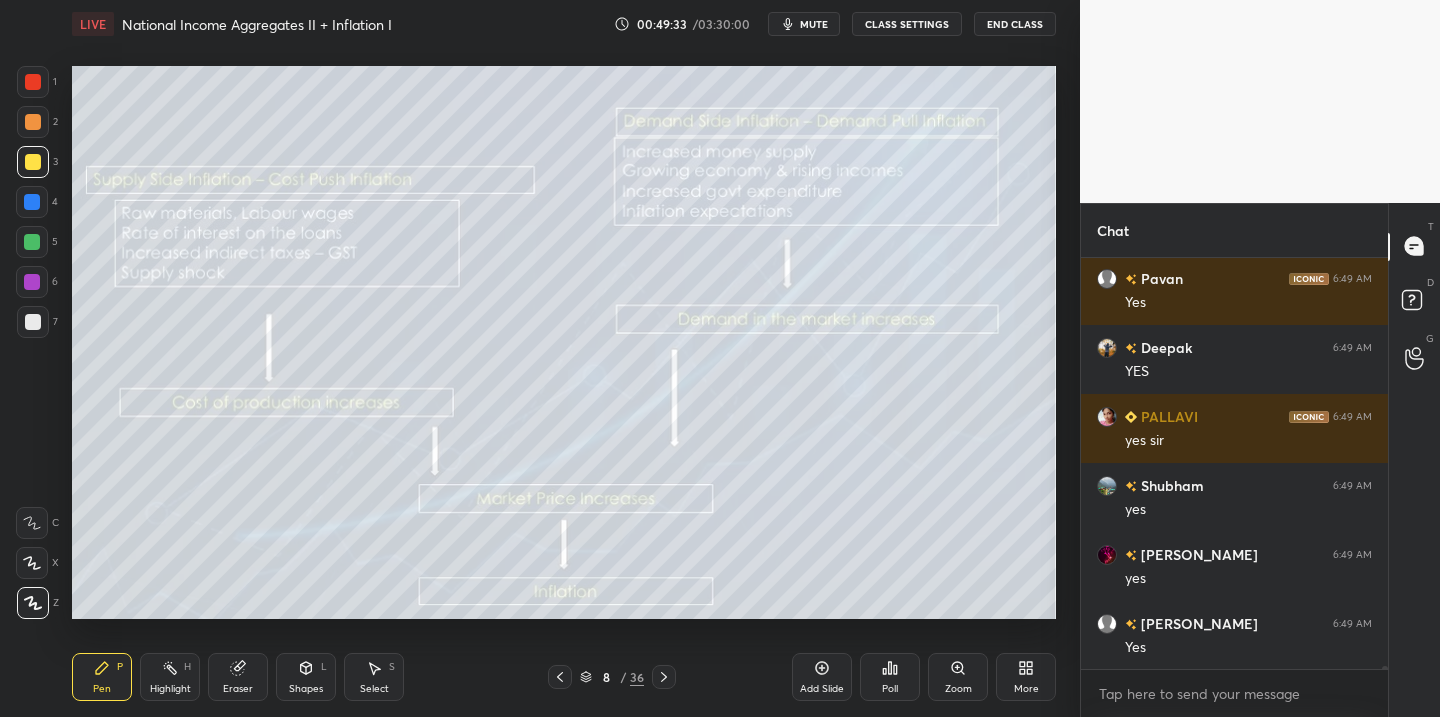 click 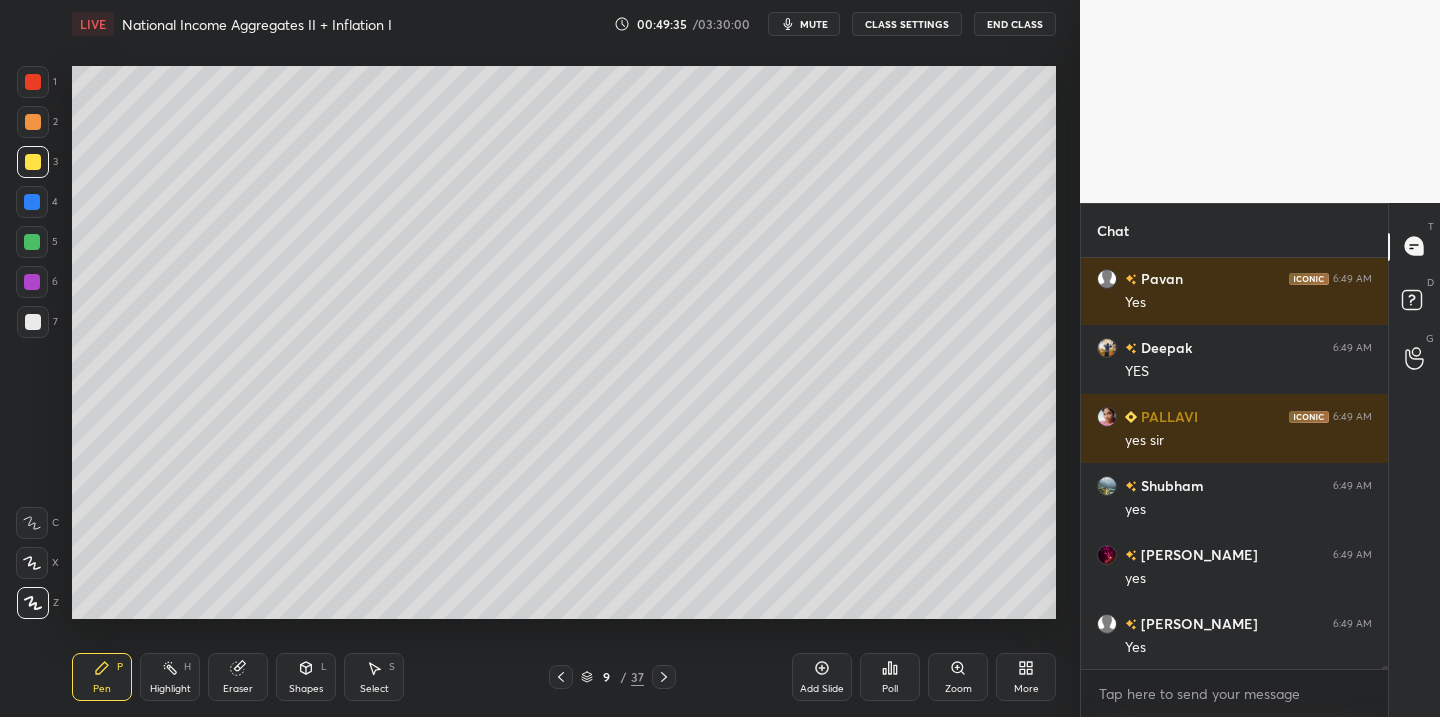 scroll, scrollTop: 60639, scrollLeft: 0, axis: vertical 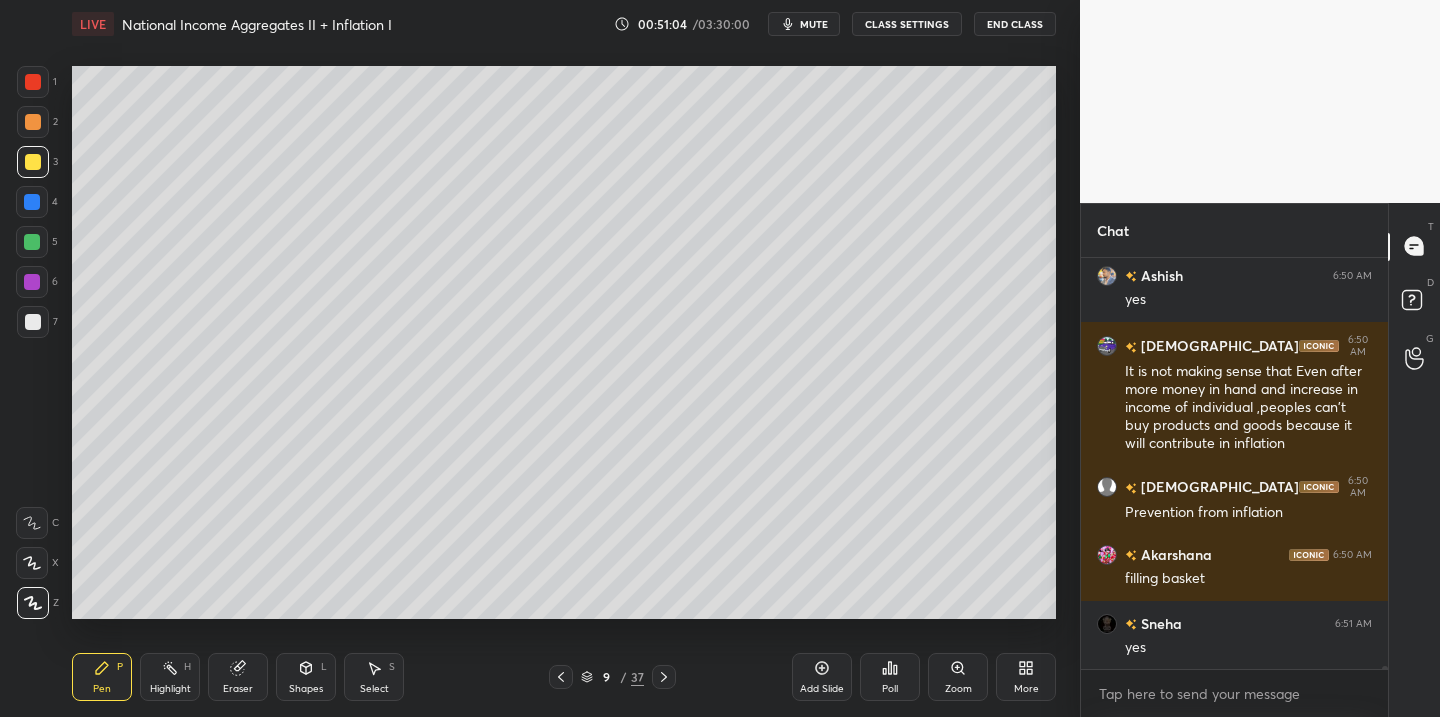 click 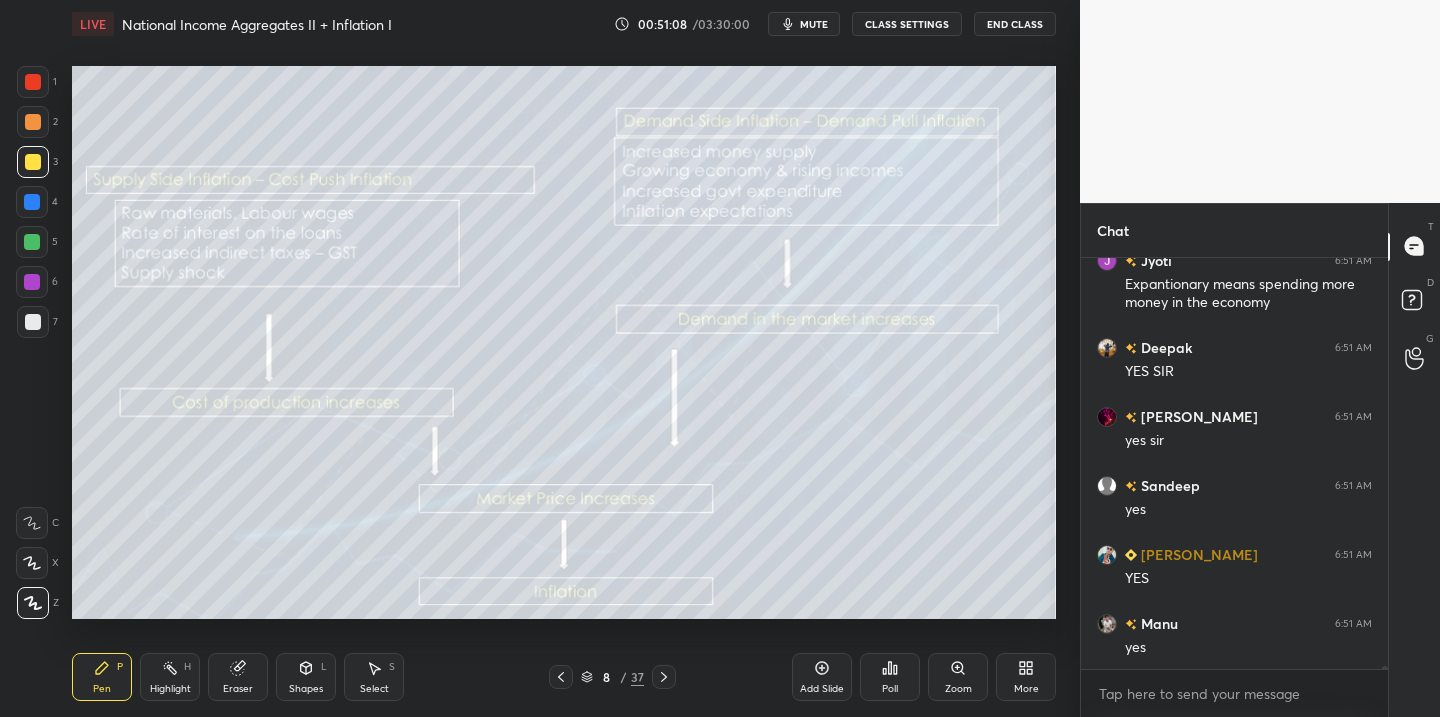 scroll, scrollTop: 61748, scrollLeft: 0, axis: vertical 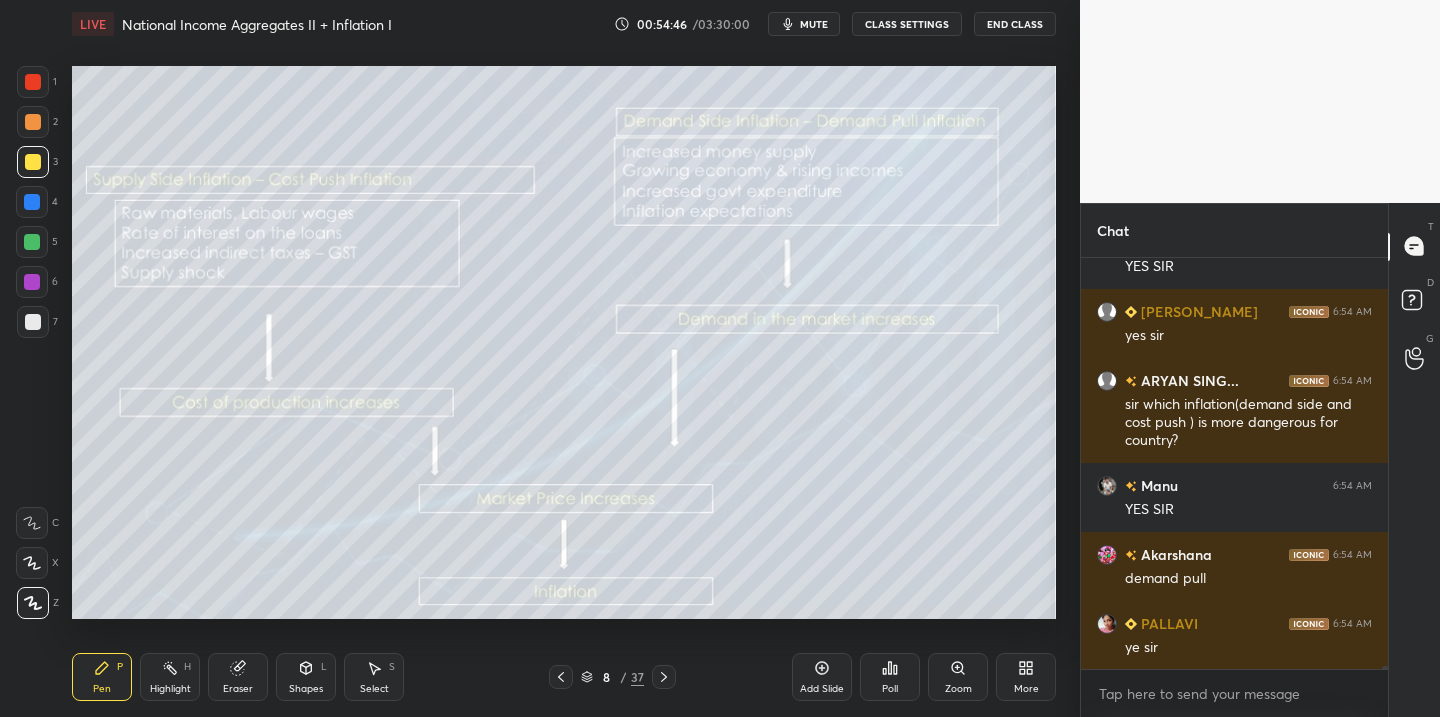 click 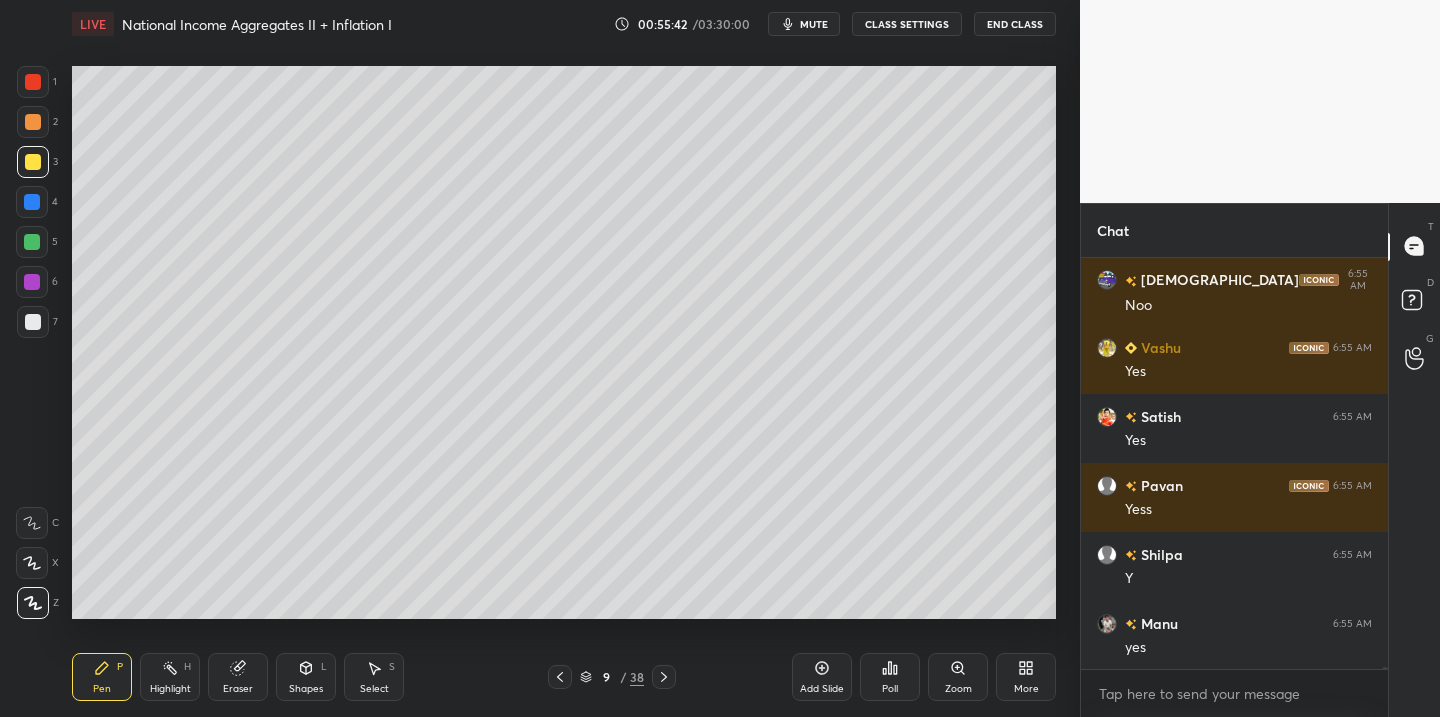 scroll, scrollTop: 70052, scrollLeft: 0, axis: vertical 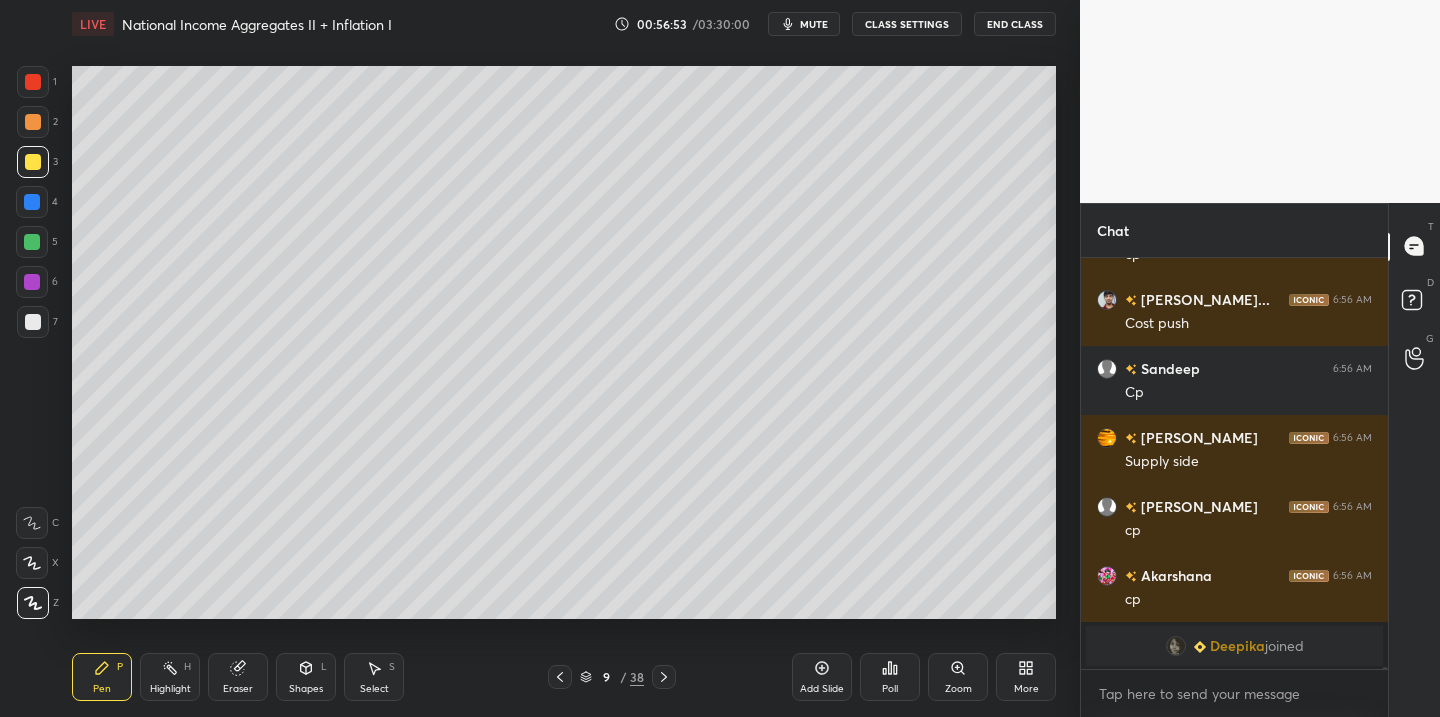 click 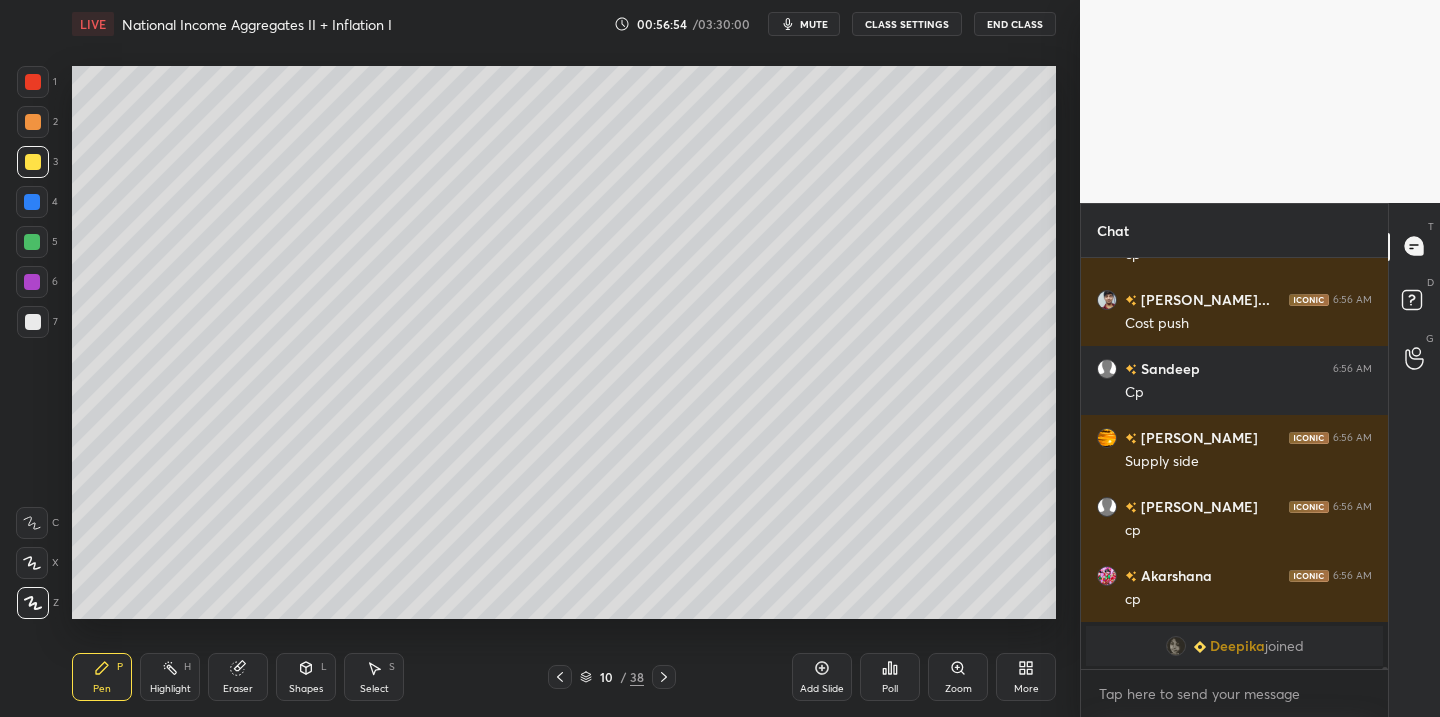 click at bounding box center [664, 677] 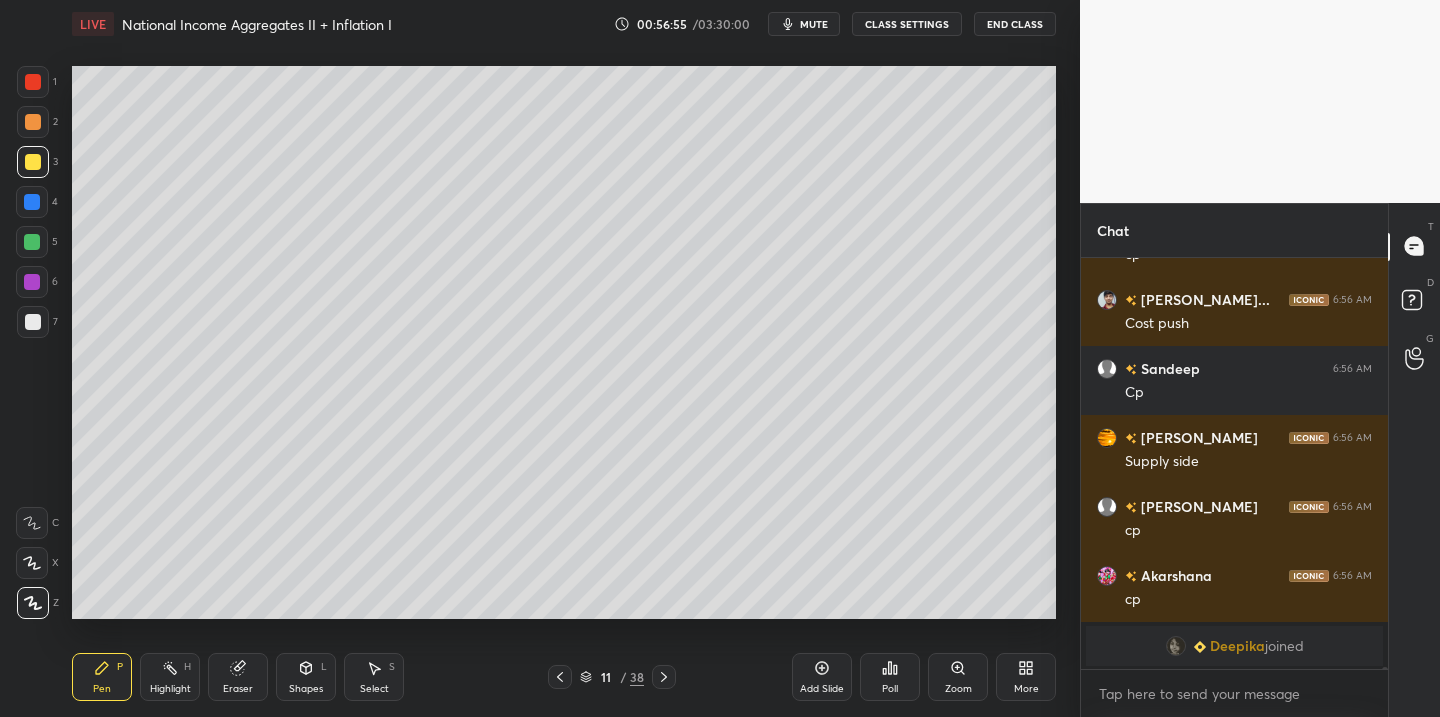 click 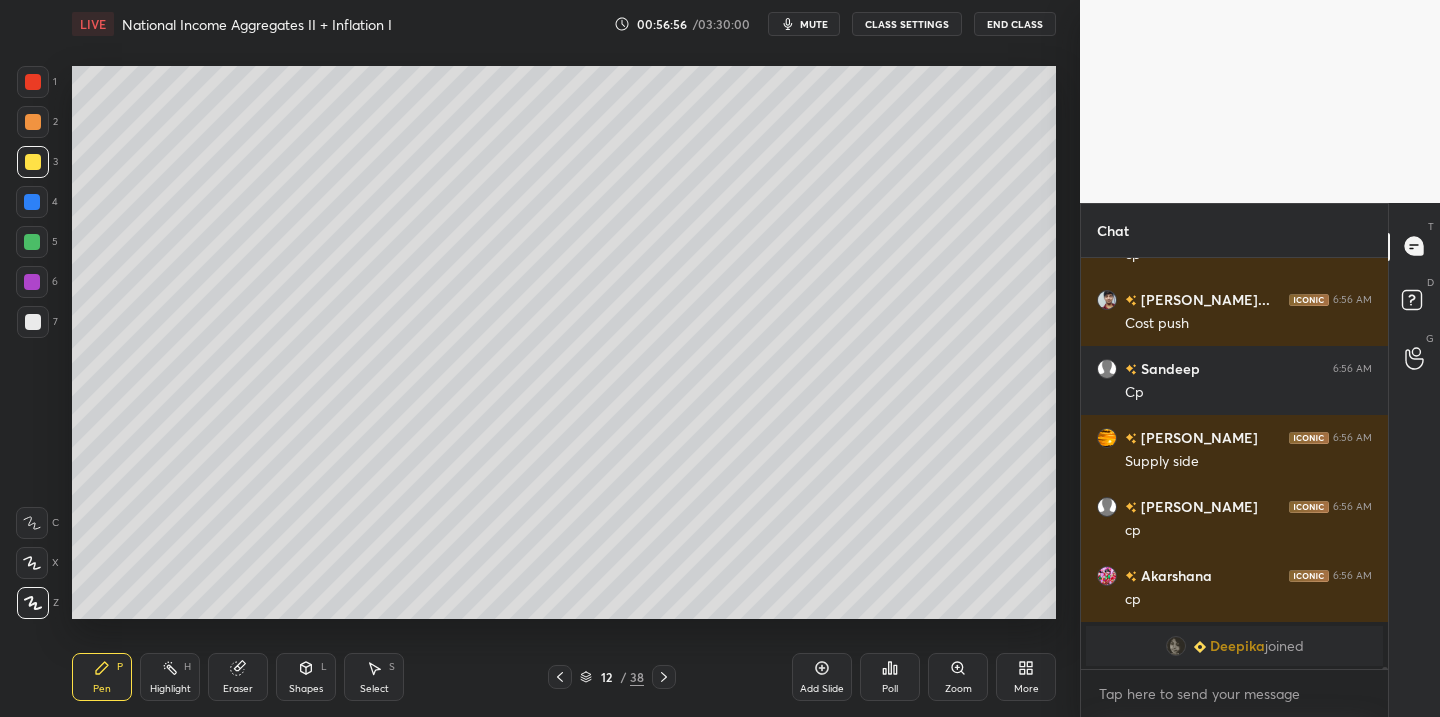 click 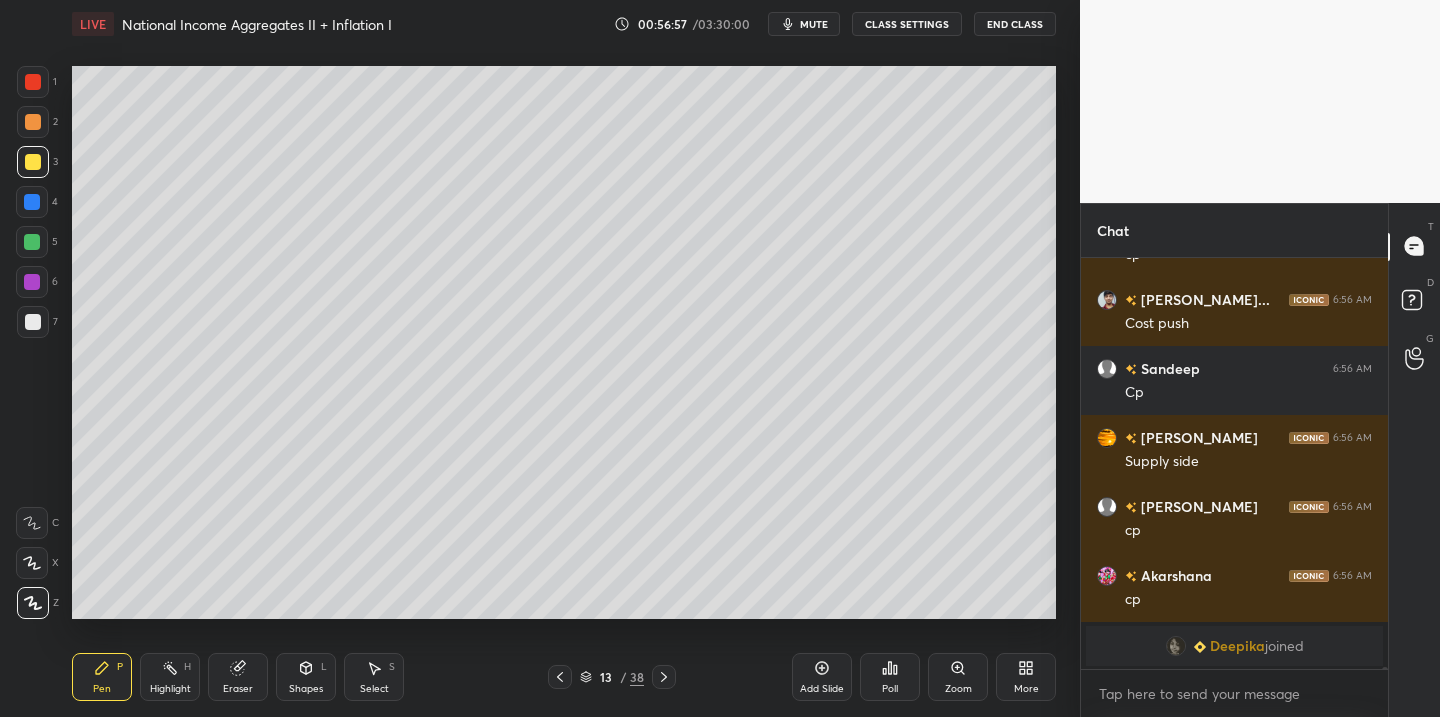 click 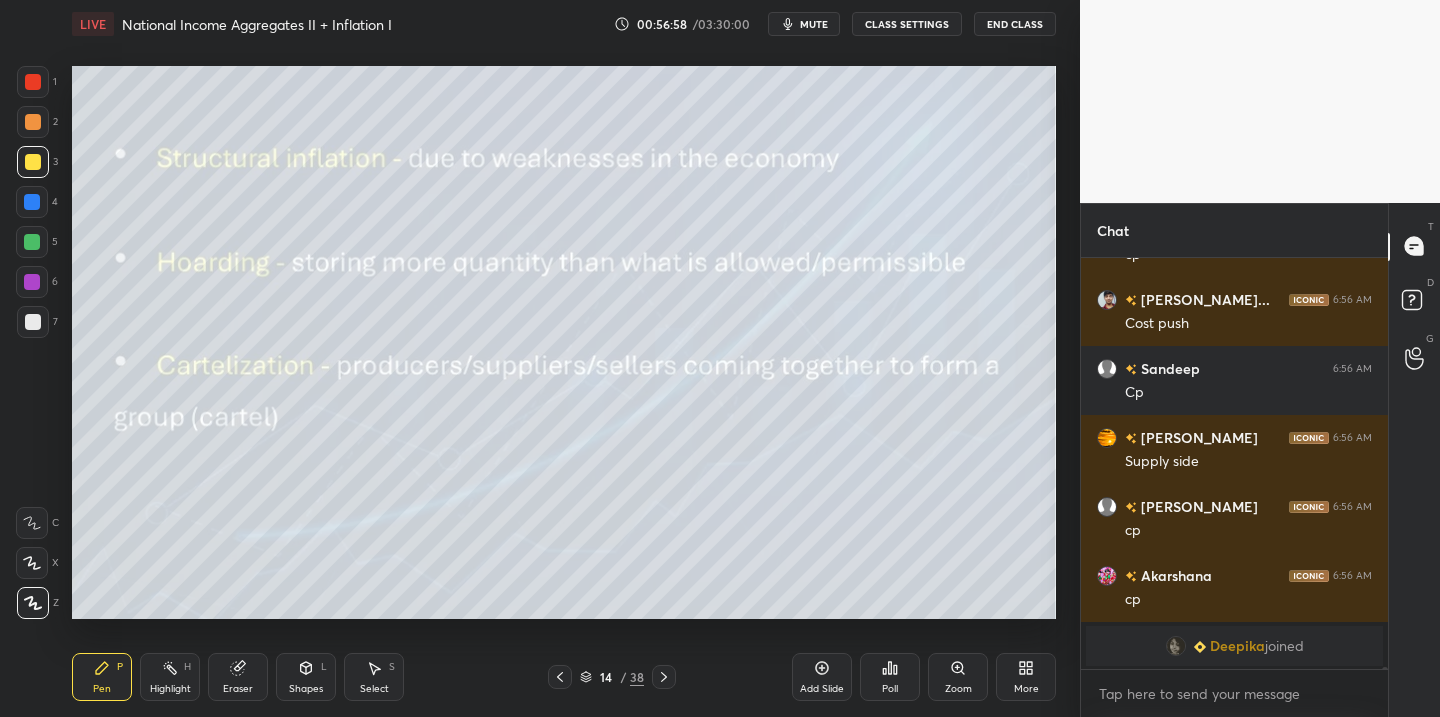 click 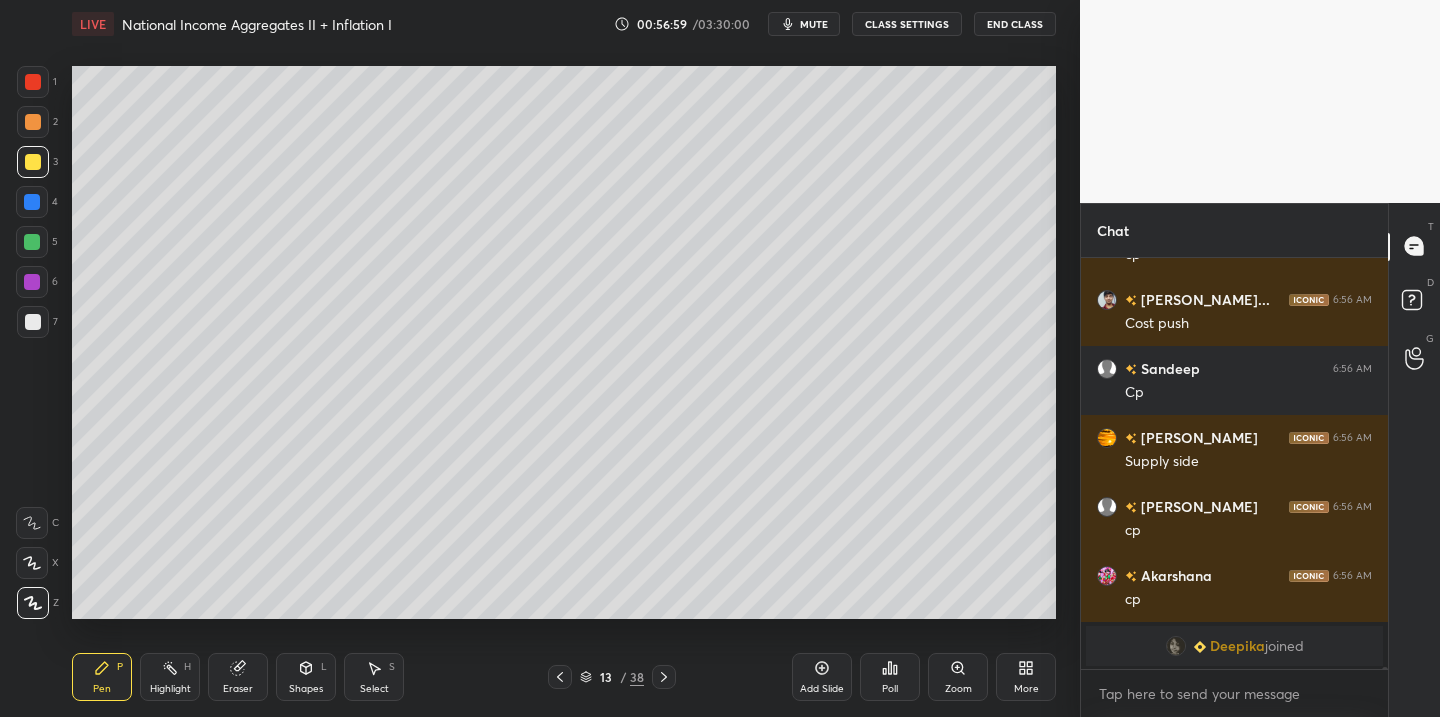 click 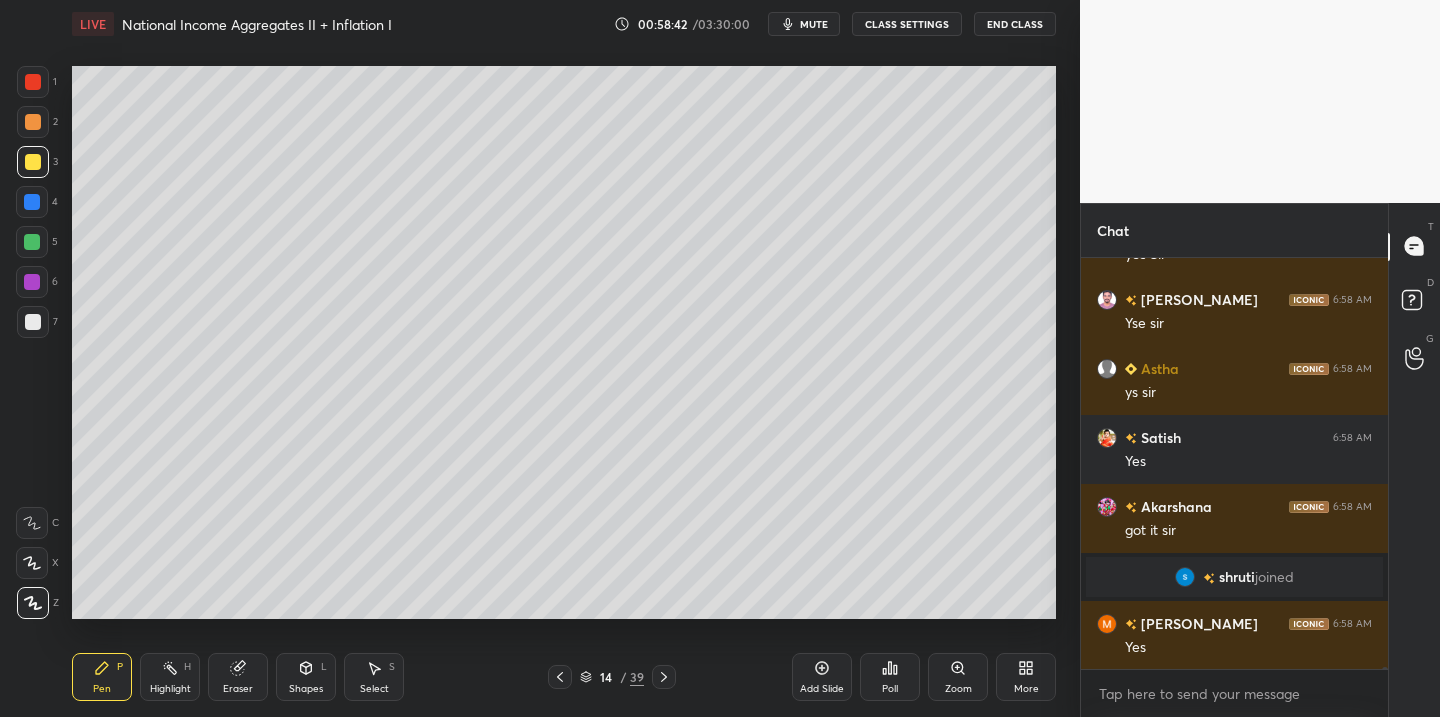 scroll, scrollTop: 75166, scrollLeft: 0, axis: vertical 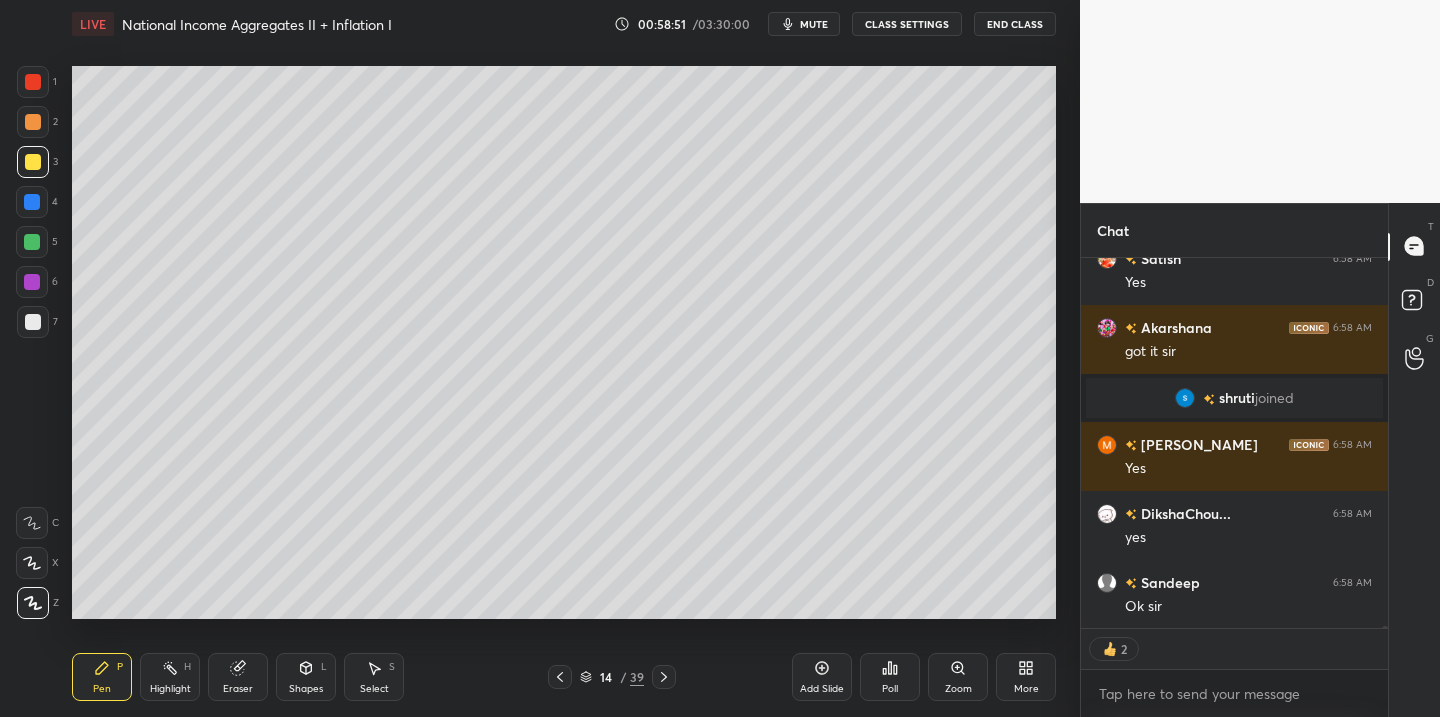 click 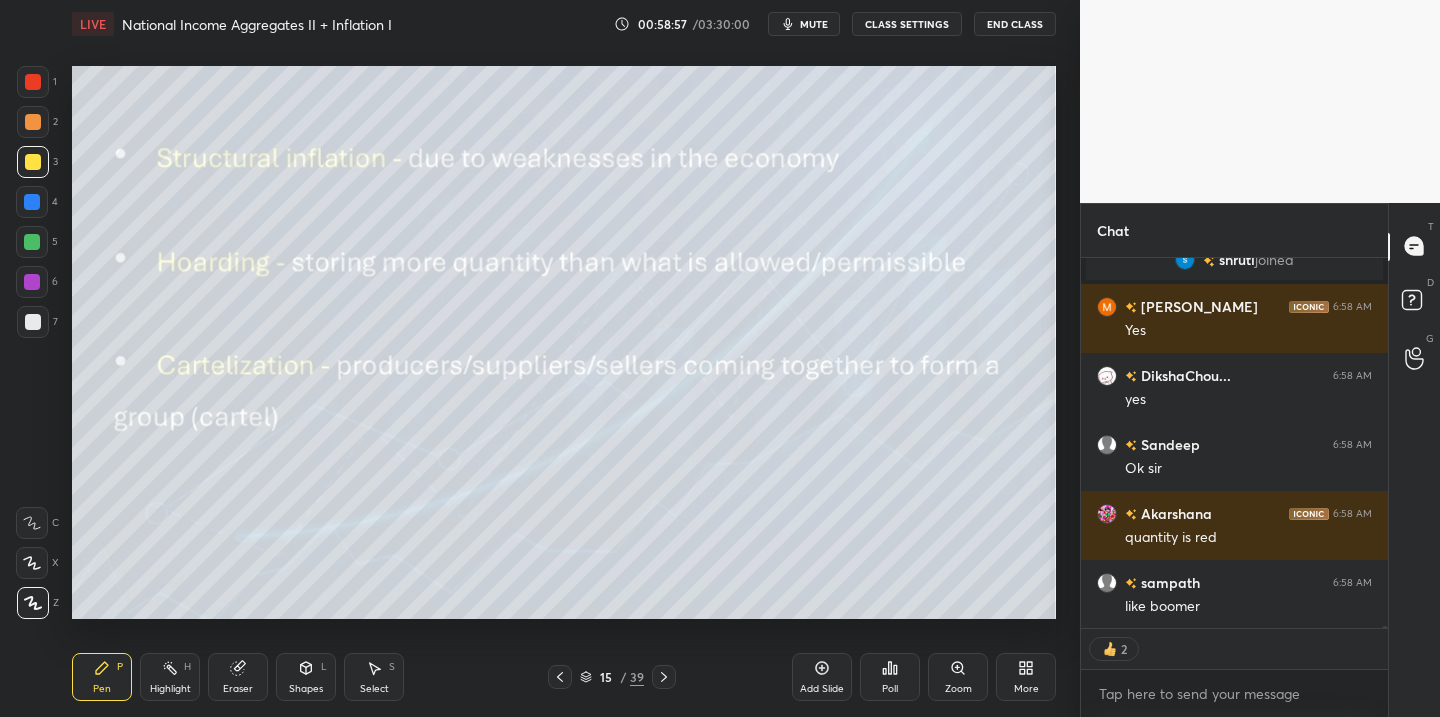 scroll, scrollTop: 75483, scrollLeft: 0, axis: vertical 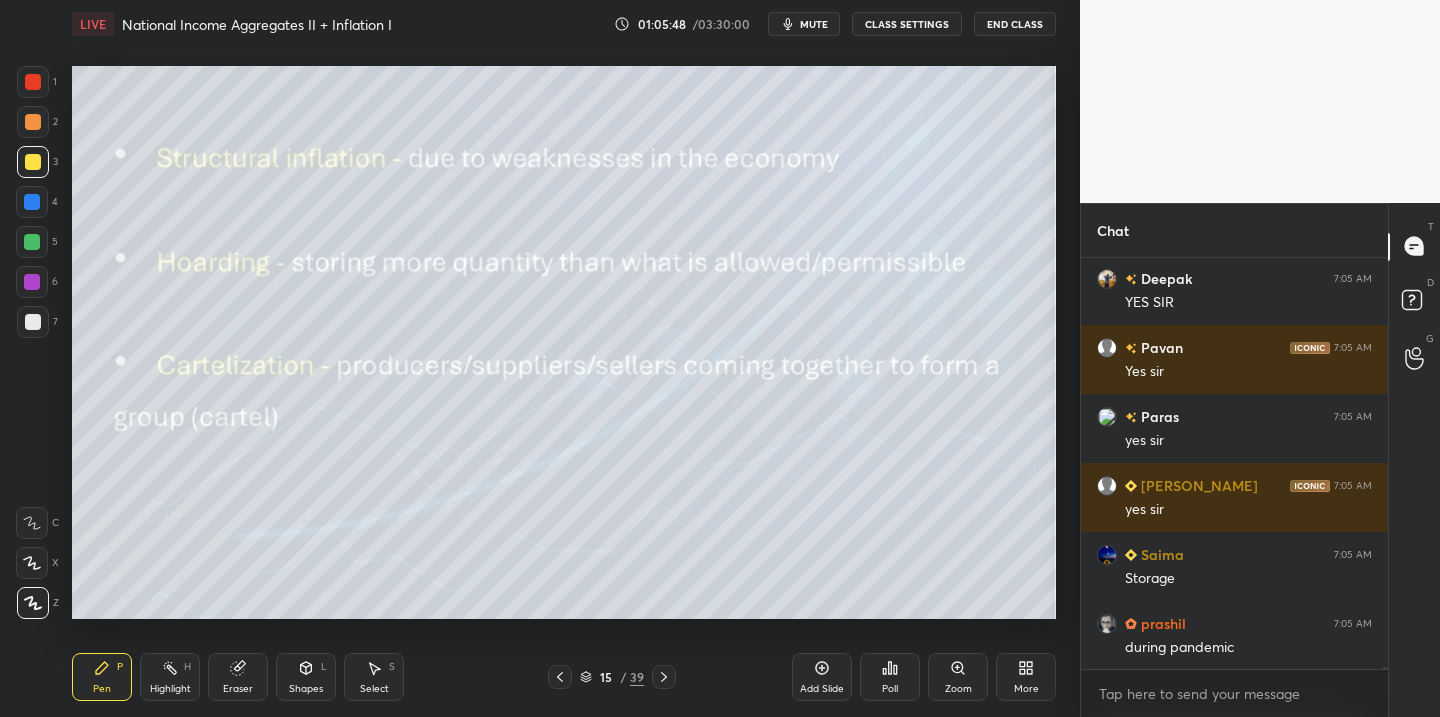 click 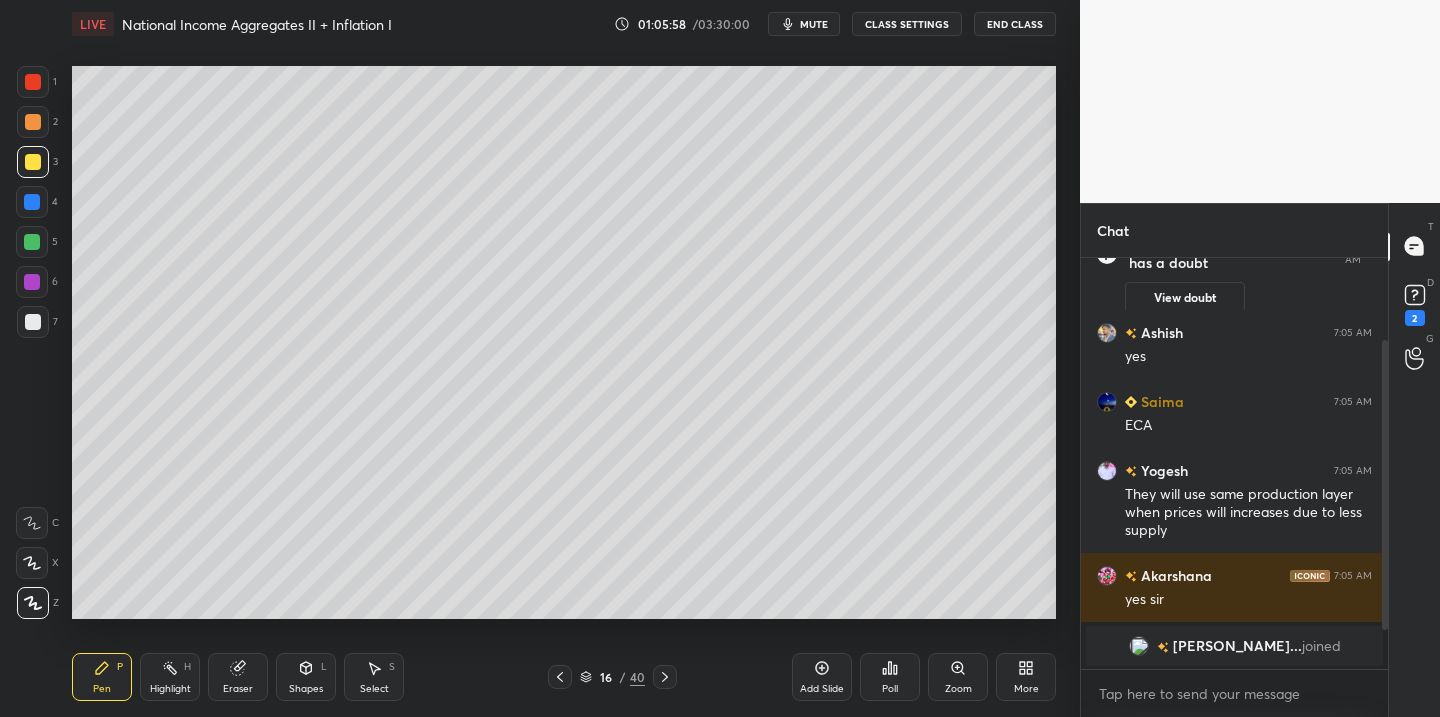 scroll, scrollTop: 172, scrollLeft: 0, axis: vertical 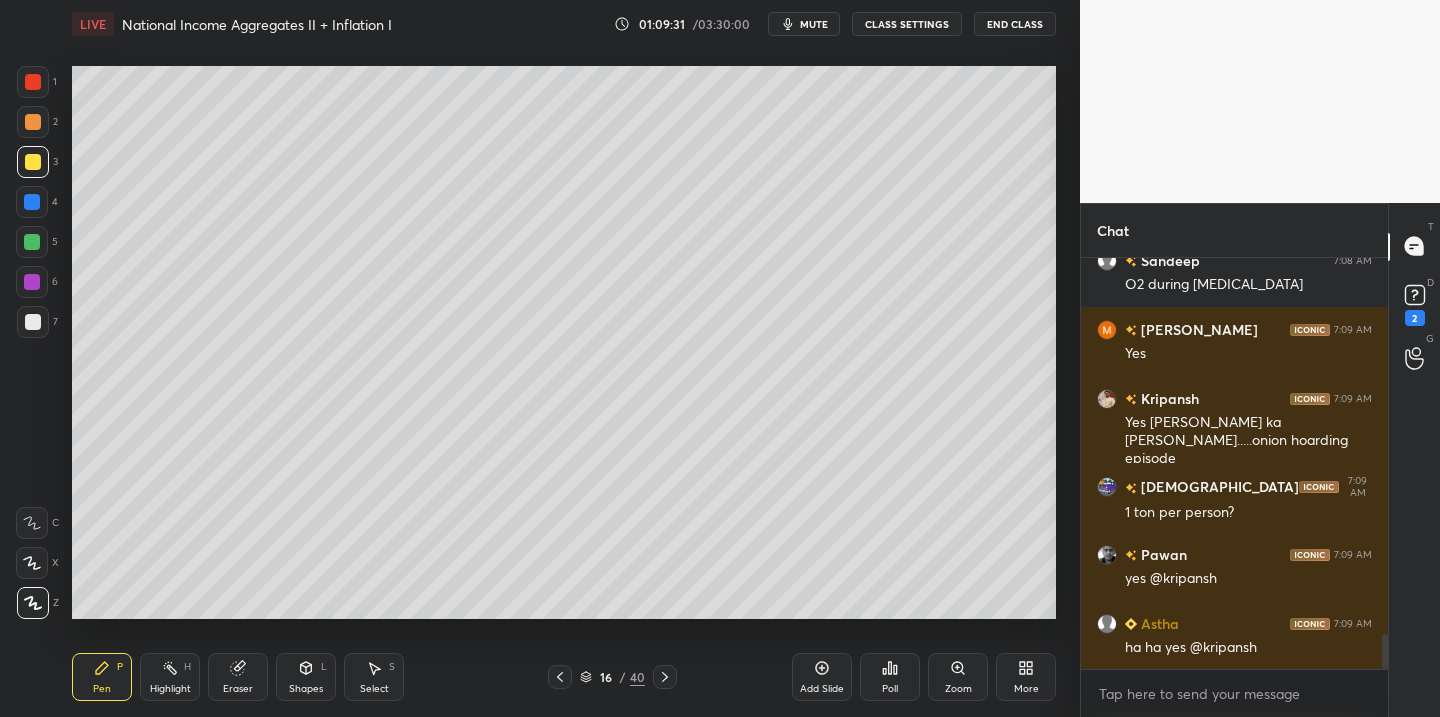 click 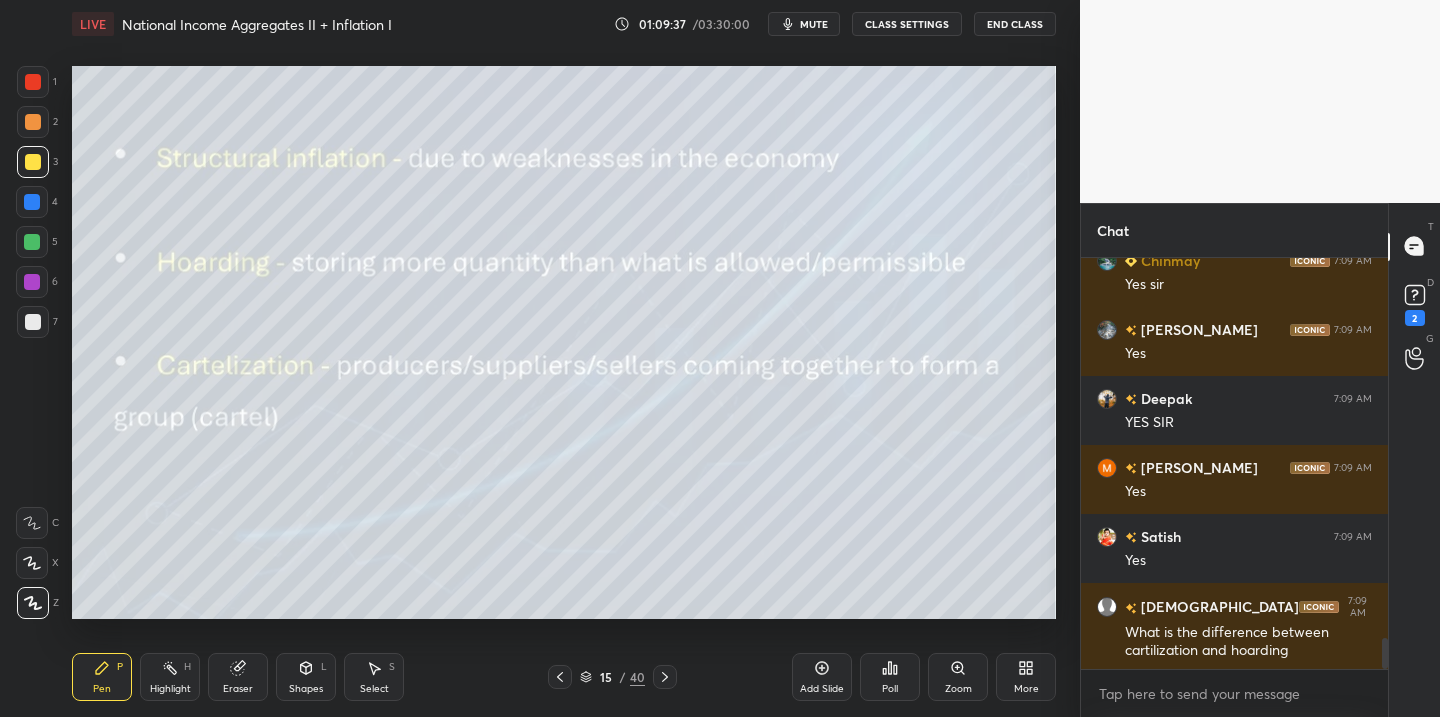 scroll, scrollTop: 5286, scrollLeft: 0, axis: vertical 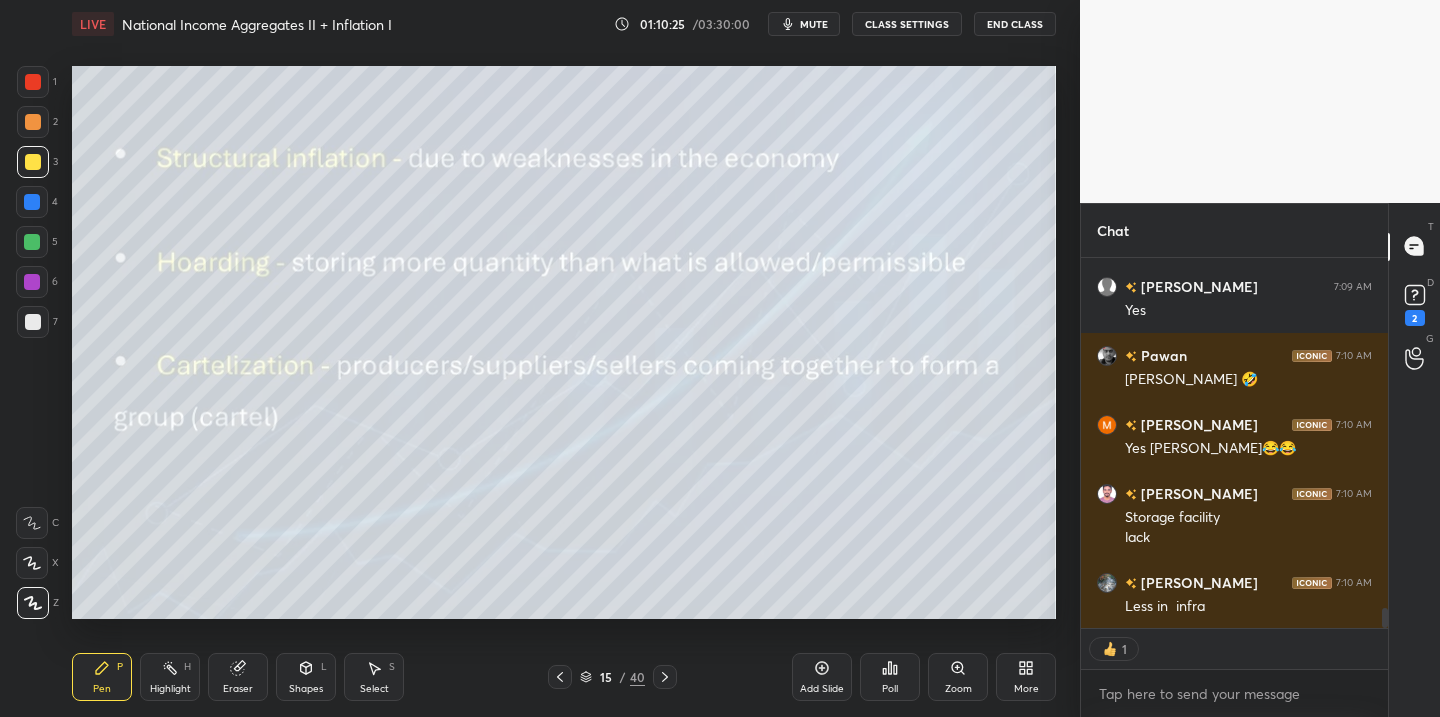 click 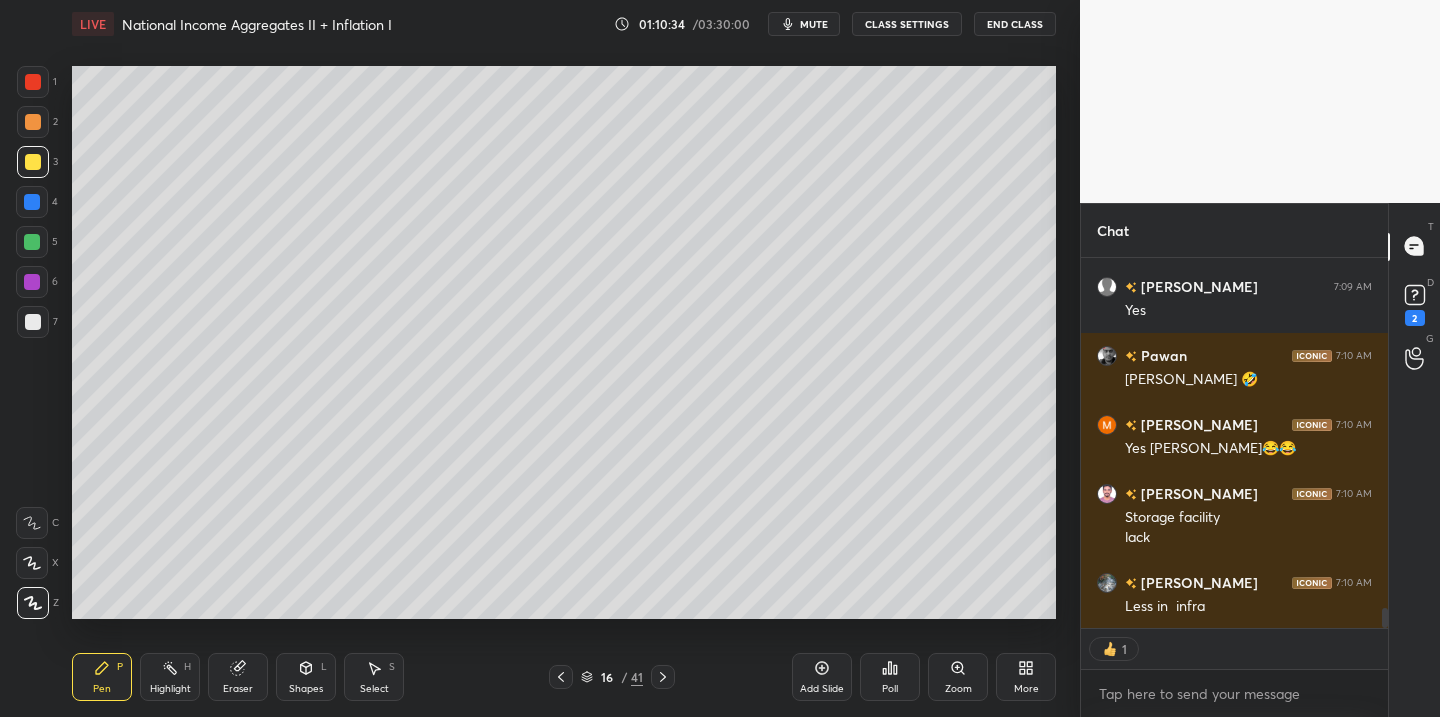 scroll, scrollTop: 7, scrollLeft: 7, axis: both 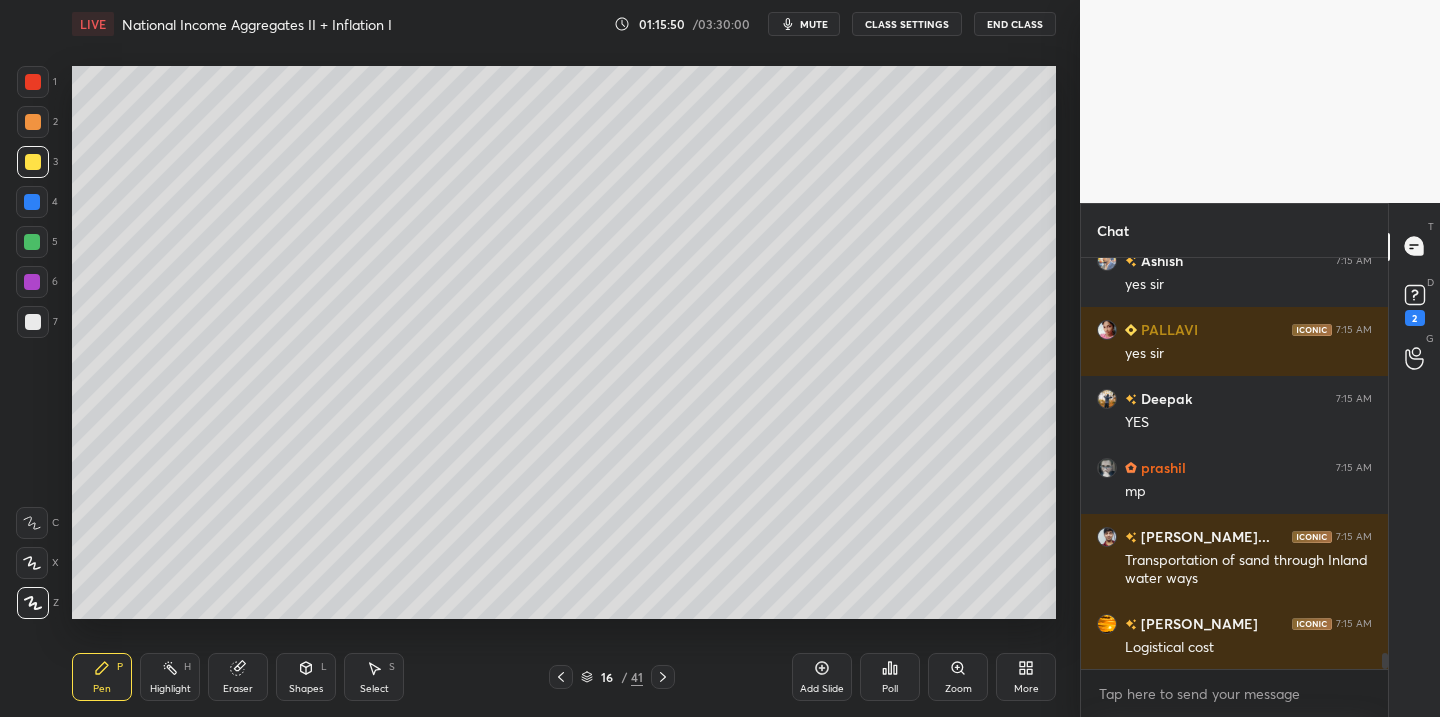 click 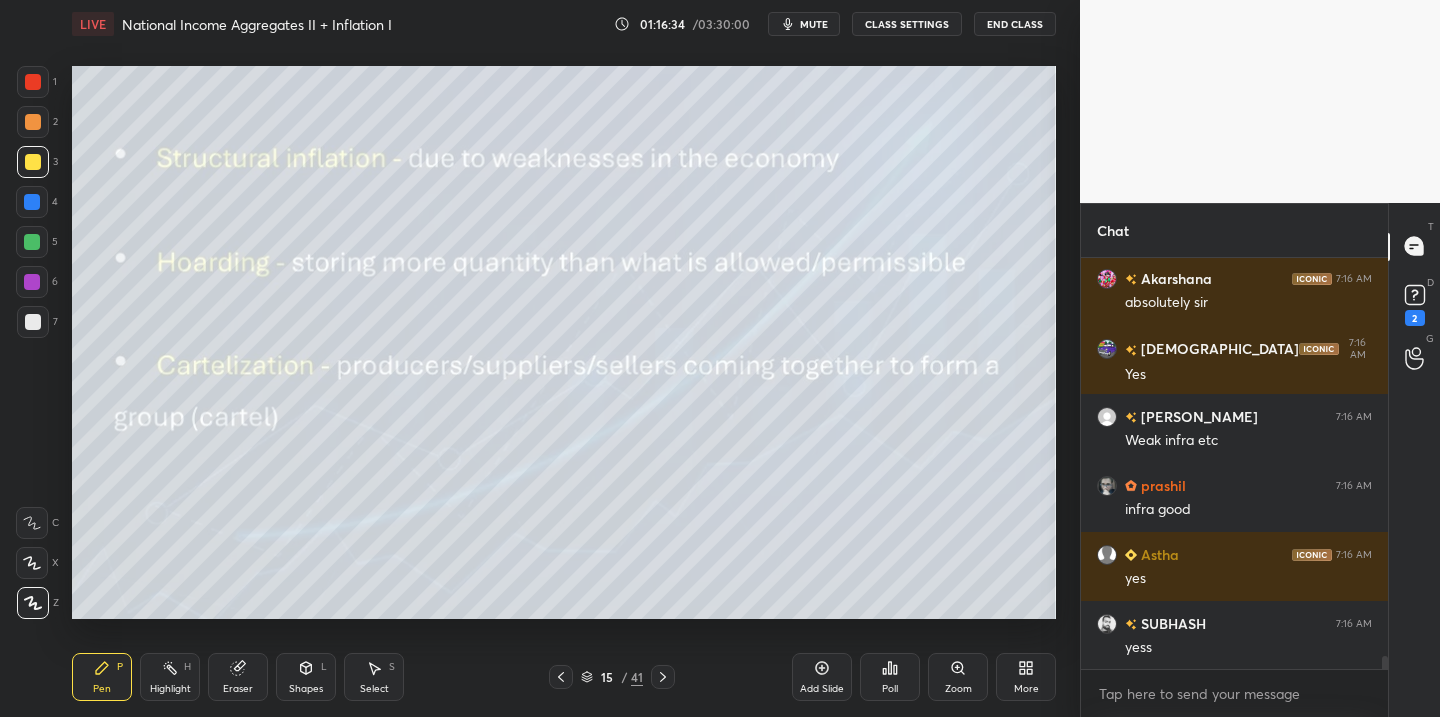 scroll, scrollTop: 12868, scrollLeft: 0, axis: vertical 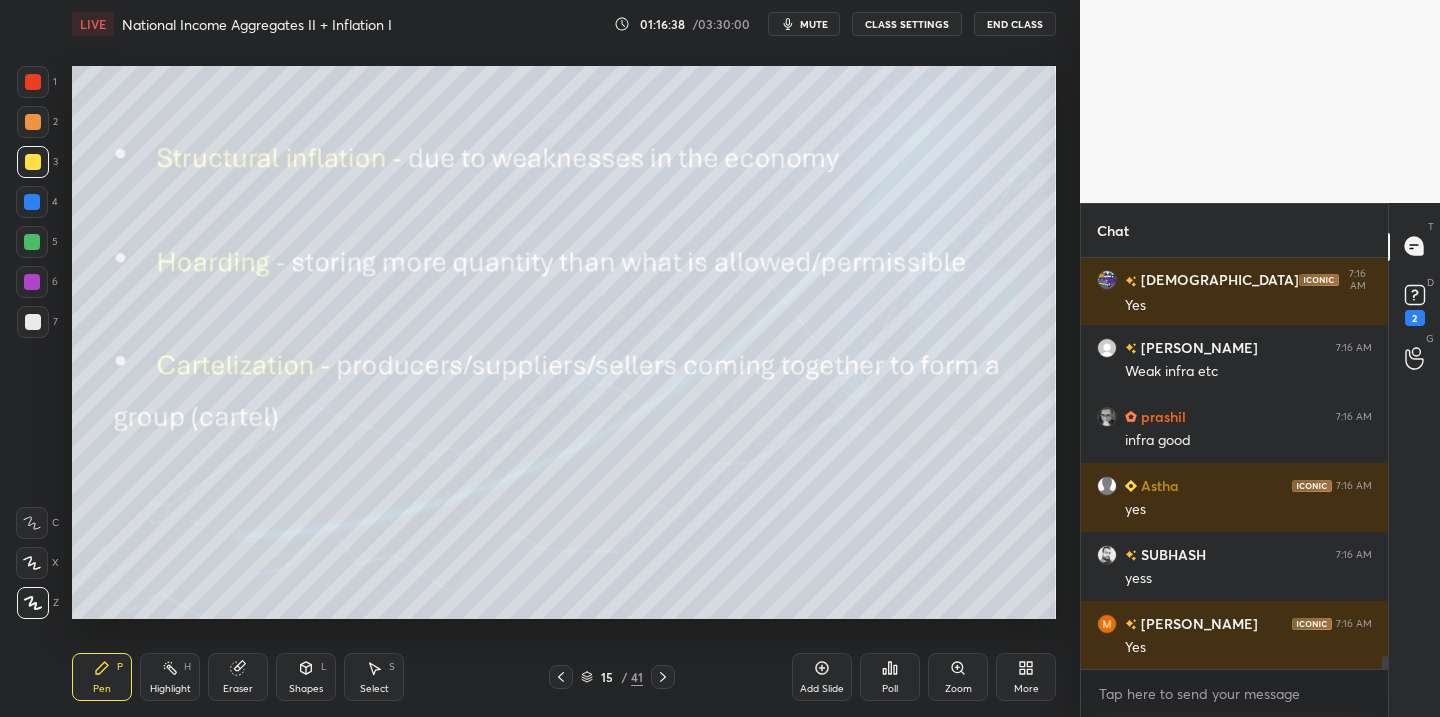 click 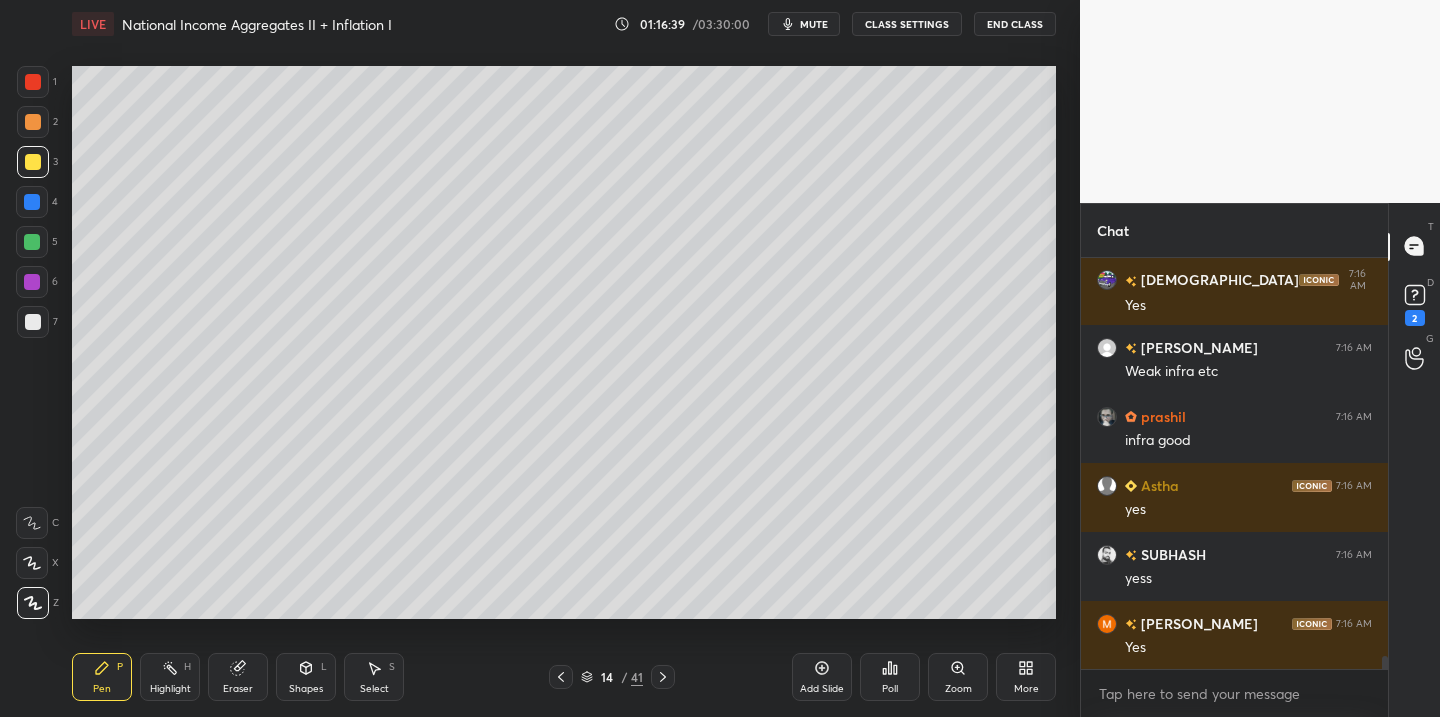 click 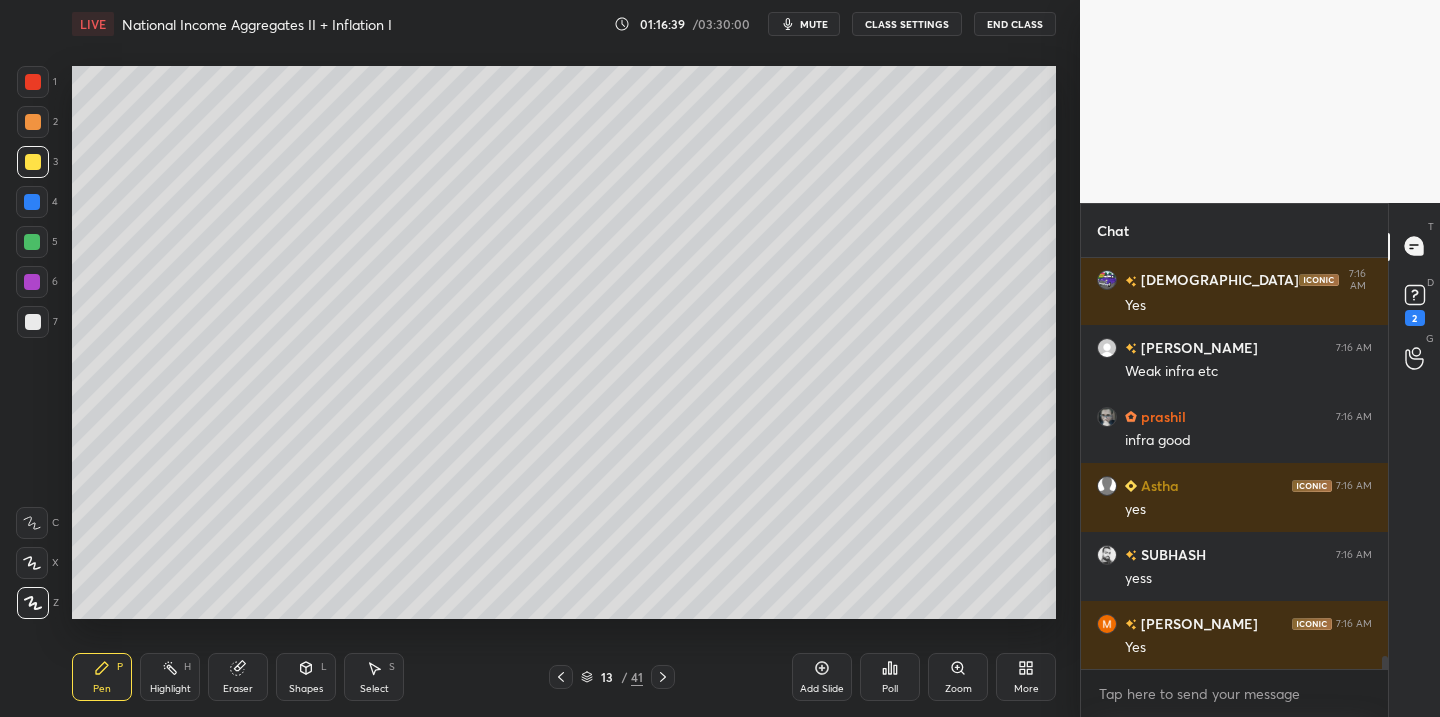 click 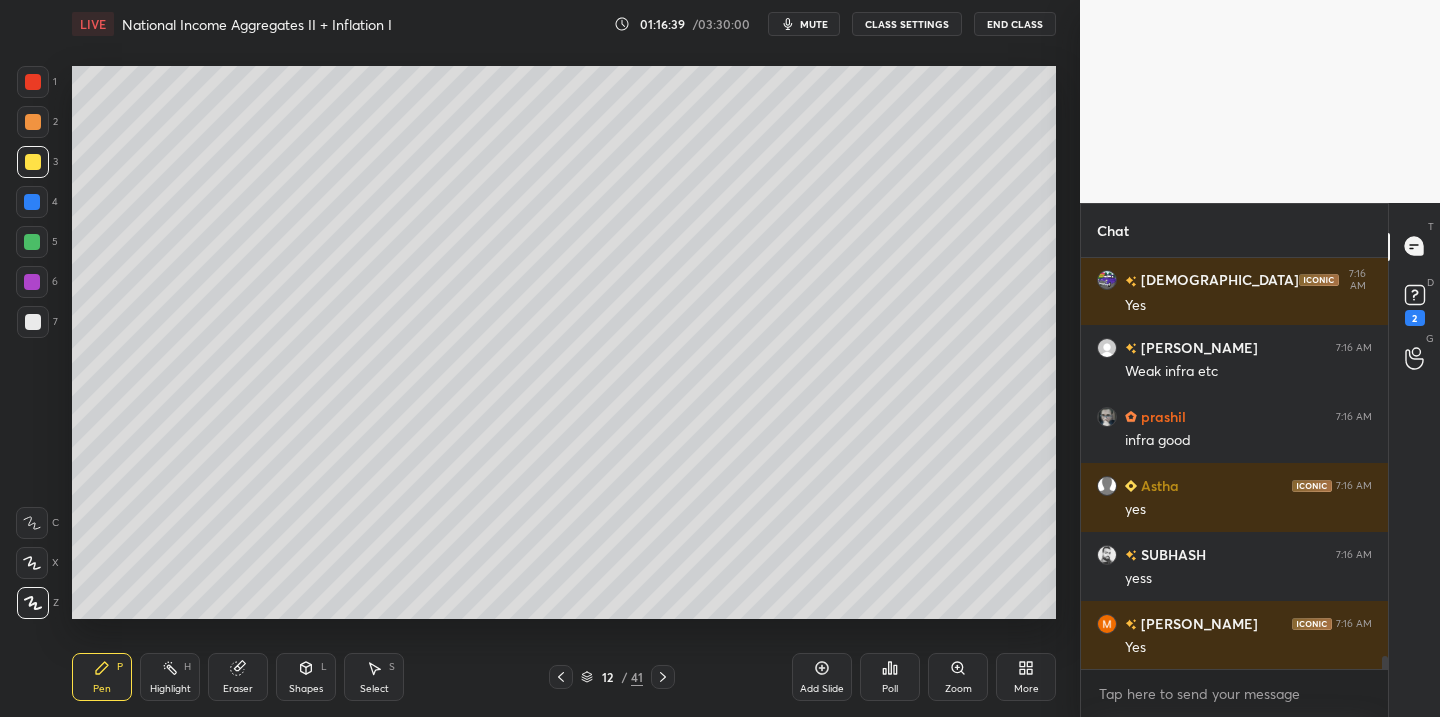 click 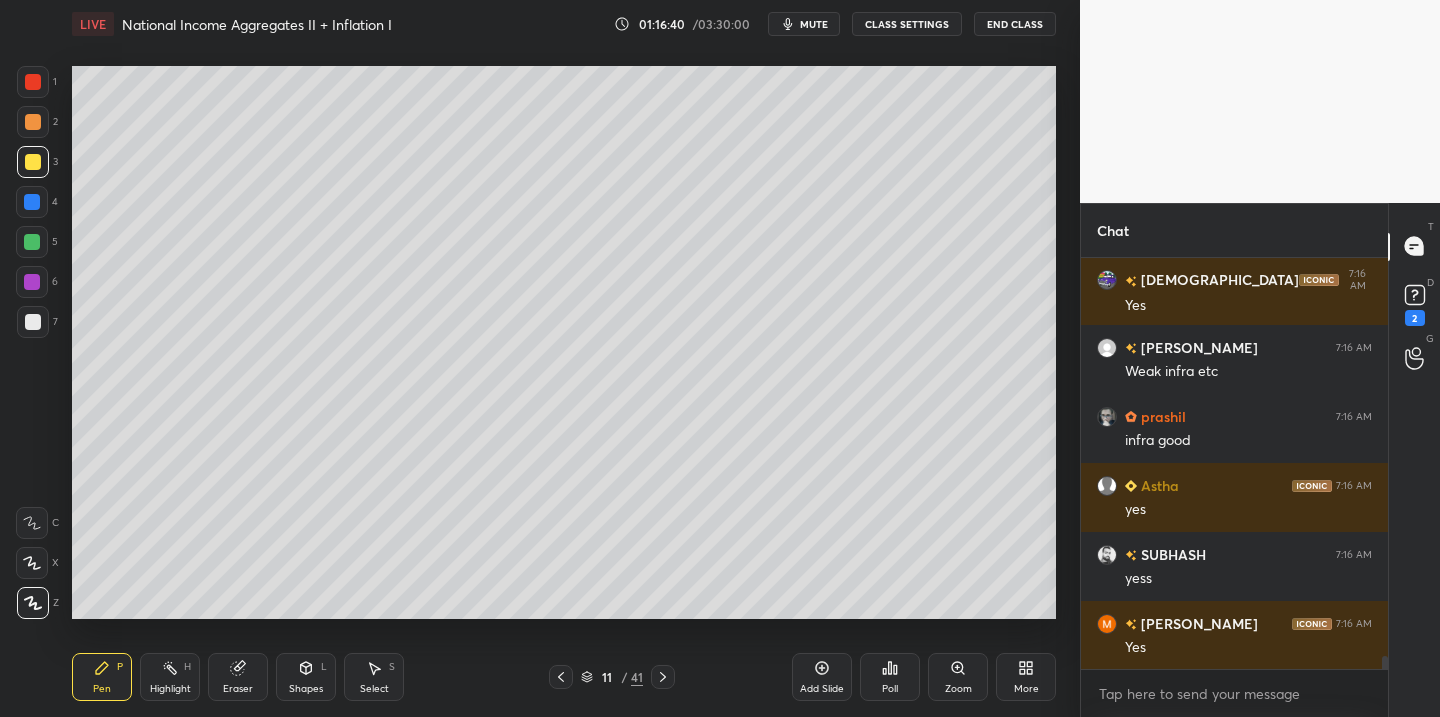 scroll, scrollTop: 12937, scrollLeft: 0, axis: vertical 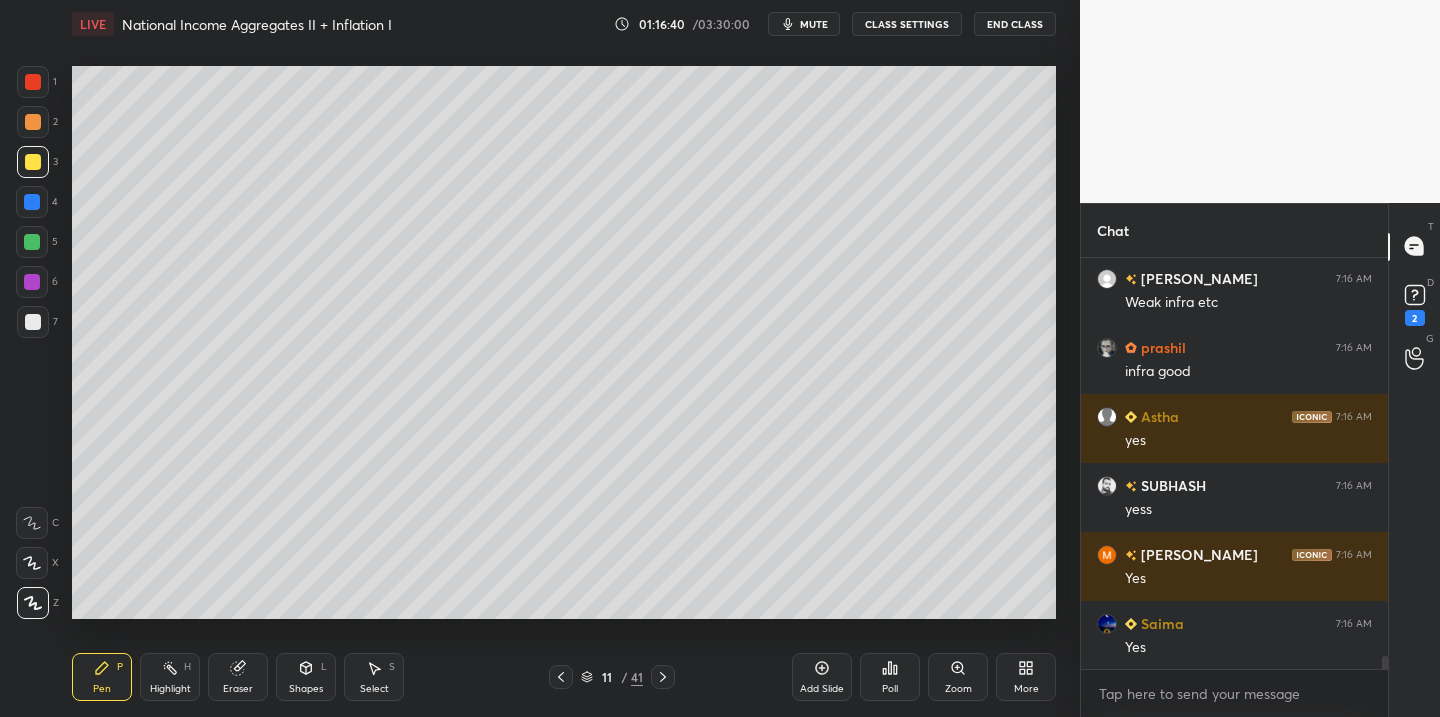 click 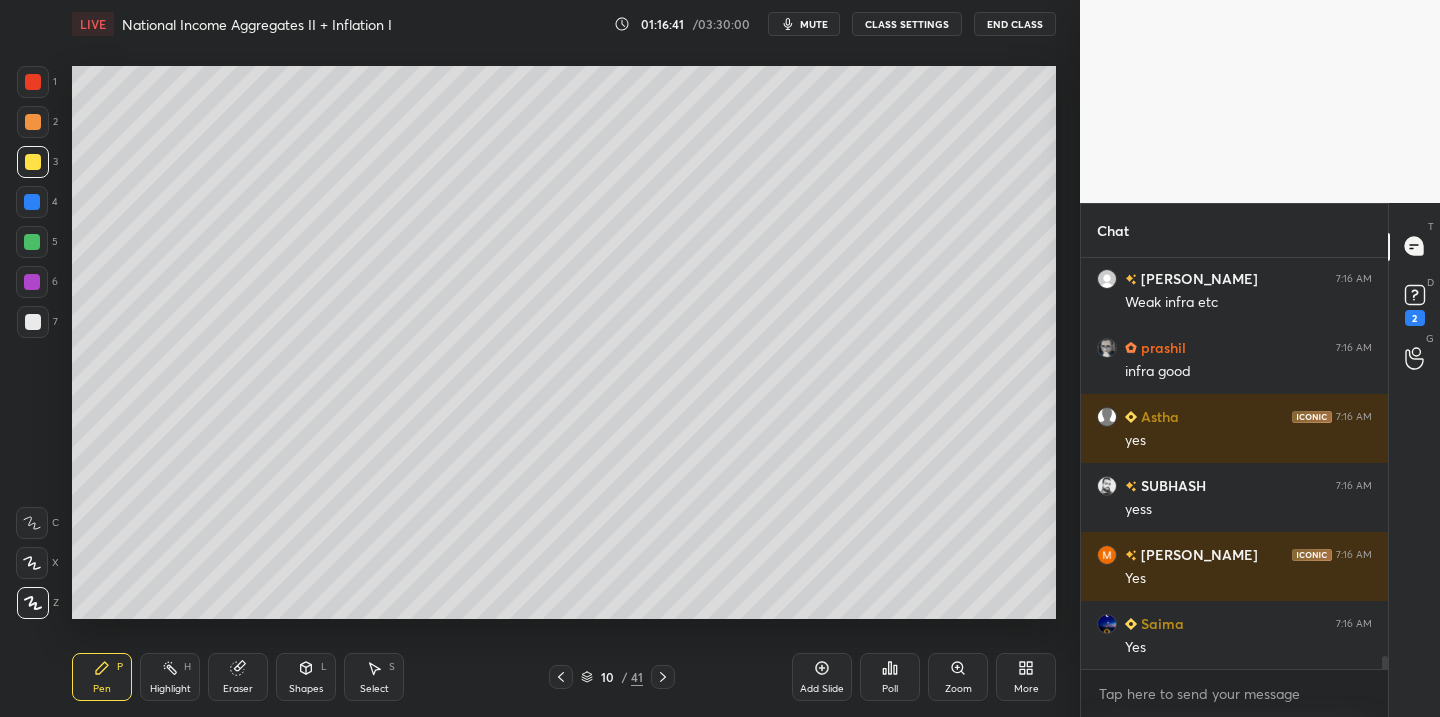 click 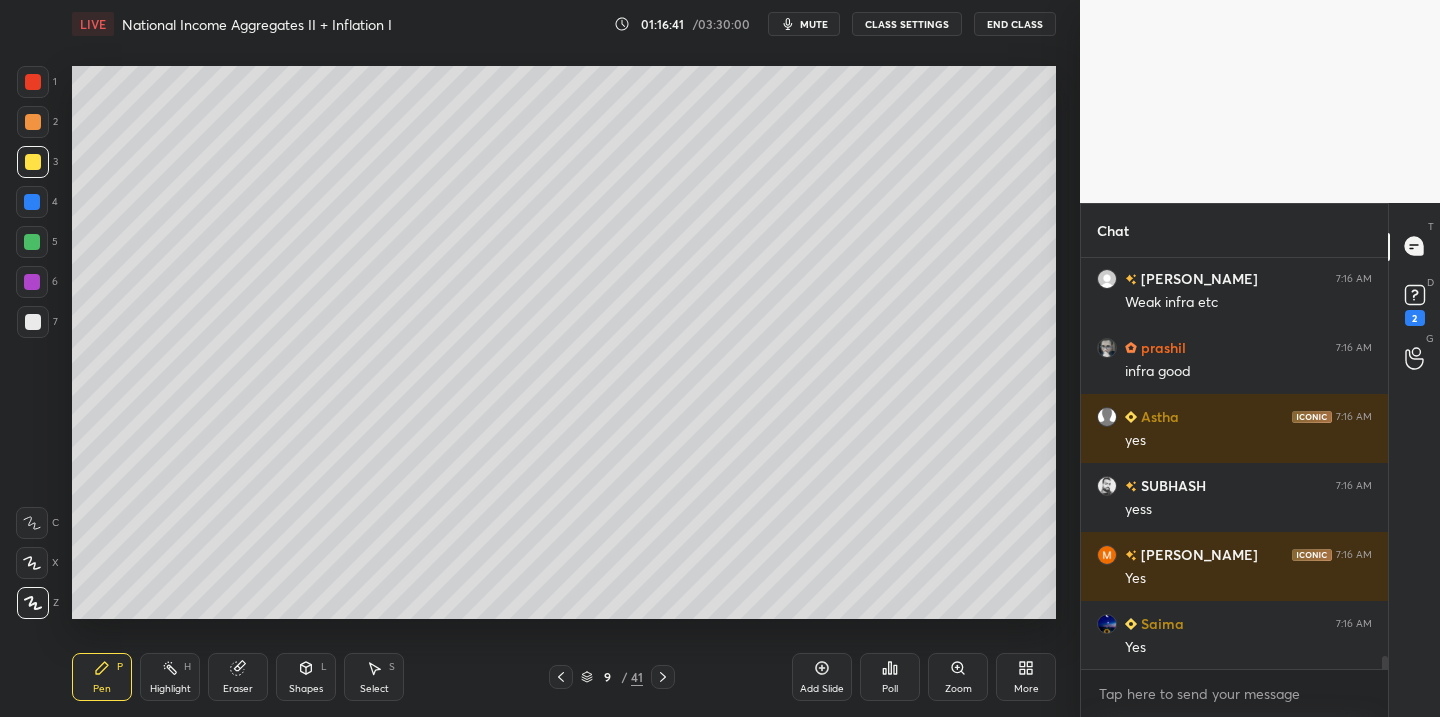 click 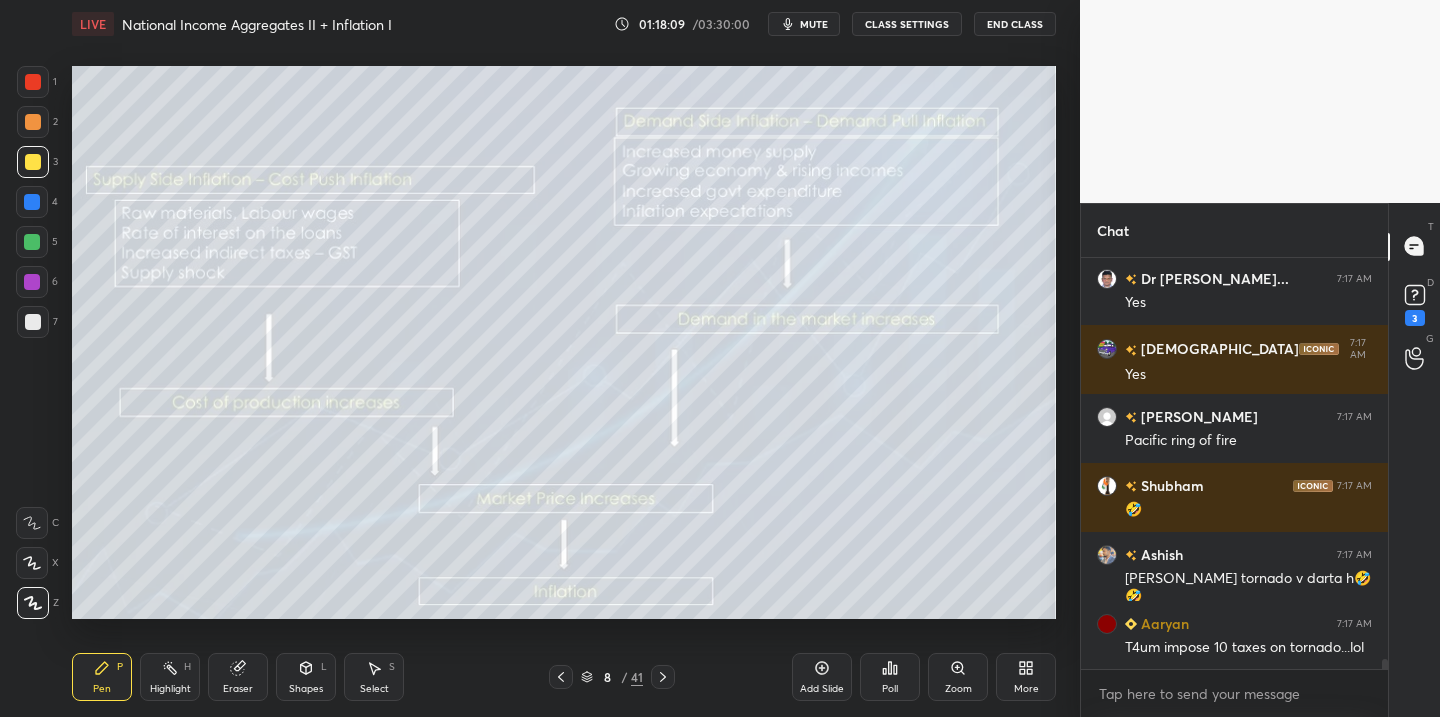 scroll, scrollTop: 16332, scrollLeft: 0, axis: vertical 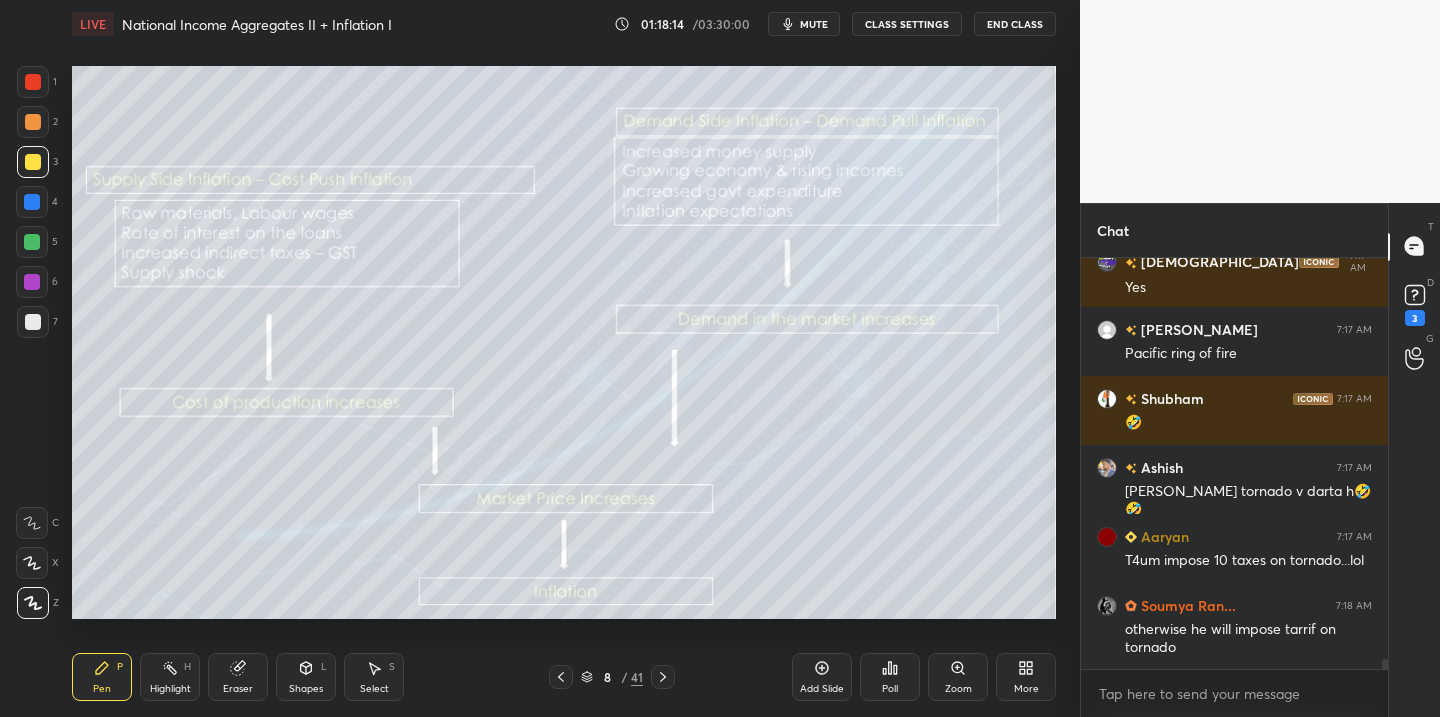 click 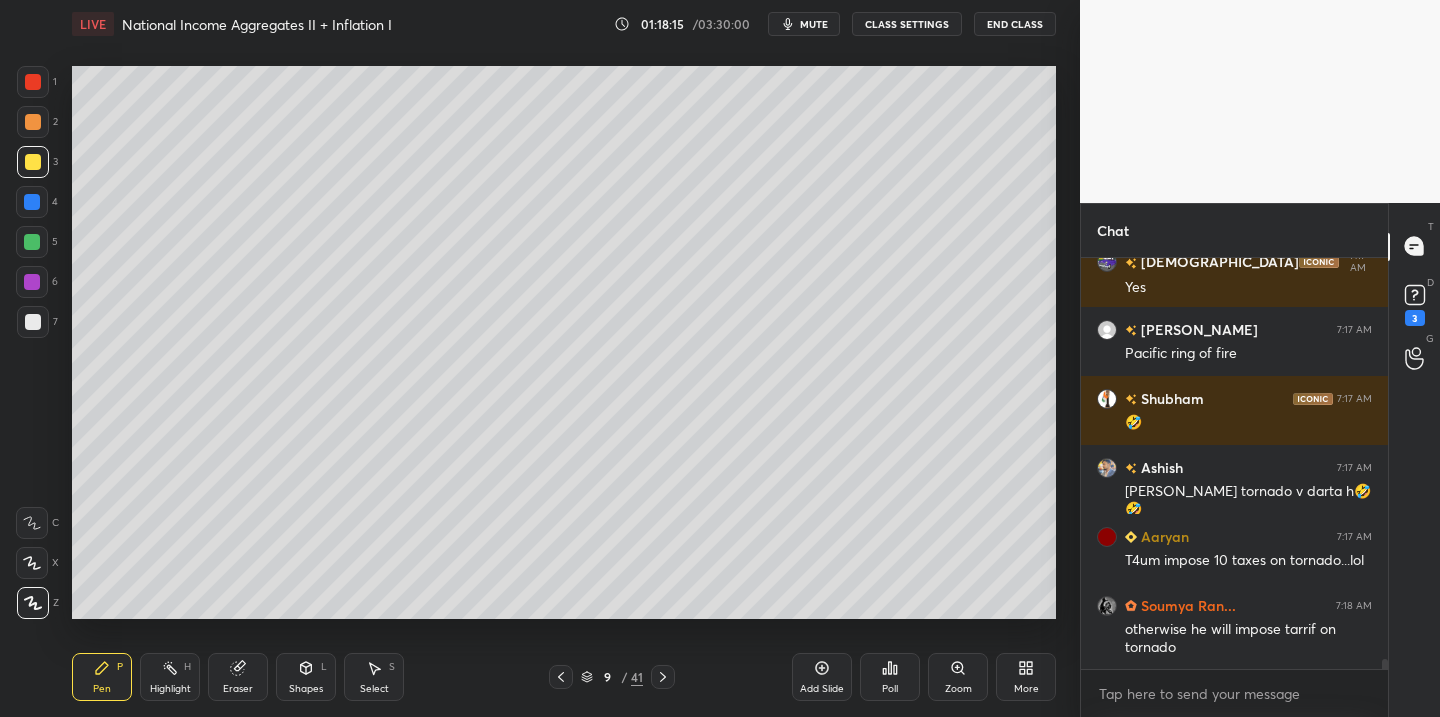 click 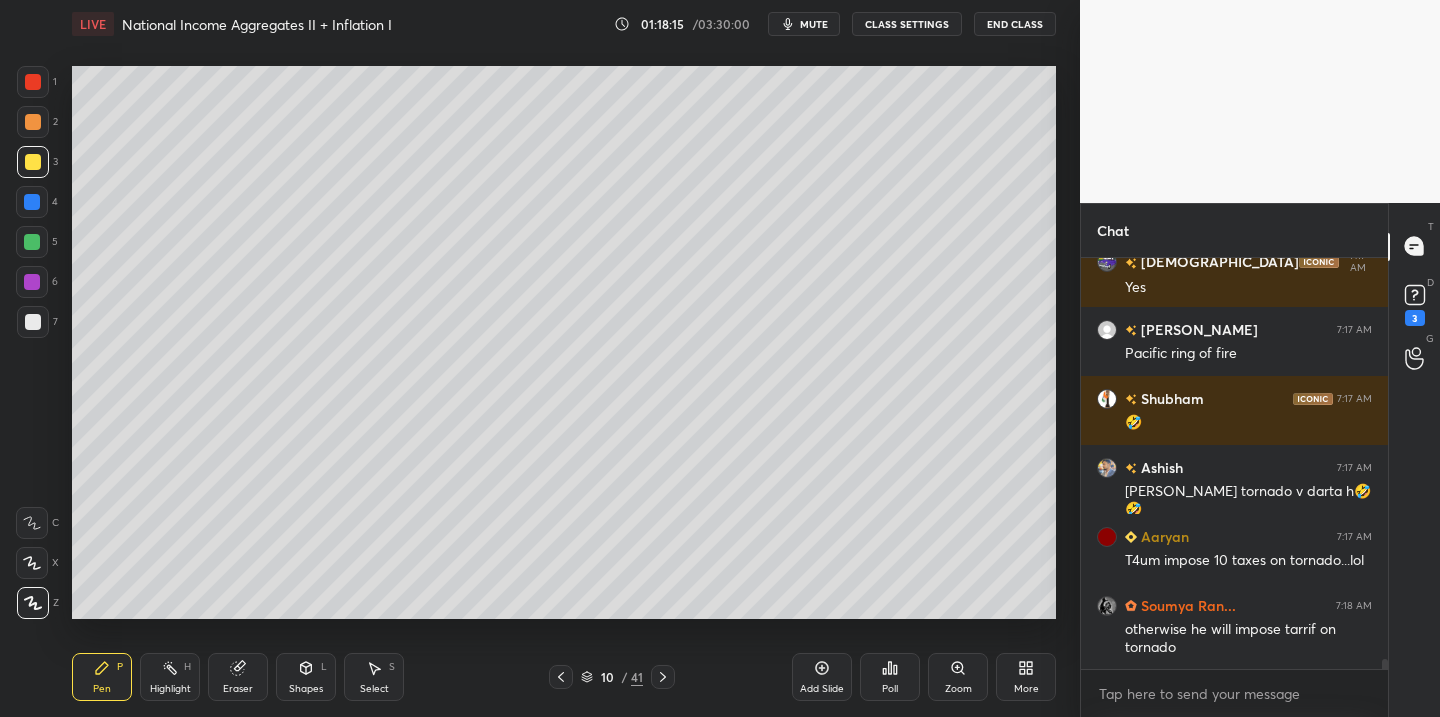 click 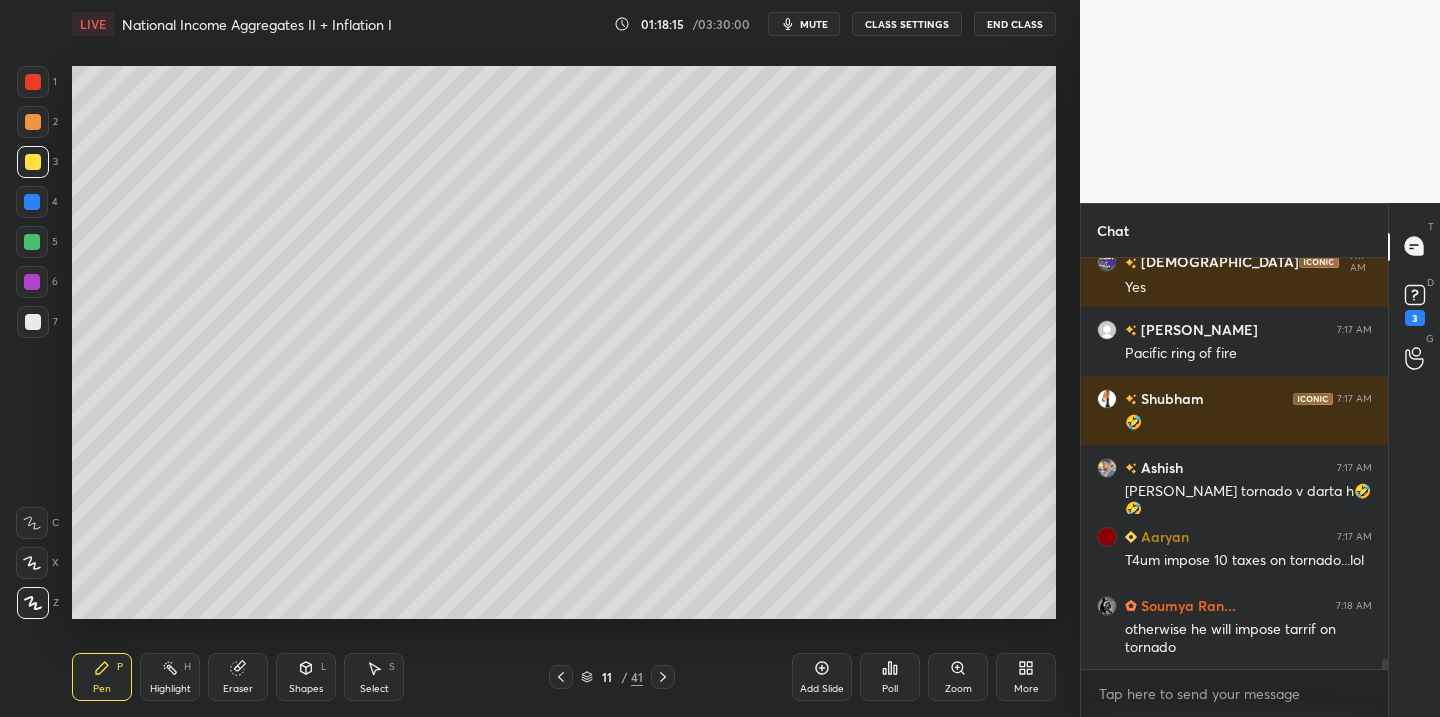 scroll, scrollTop: 16401, scrollLeft: 0, axis: vertical 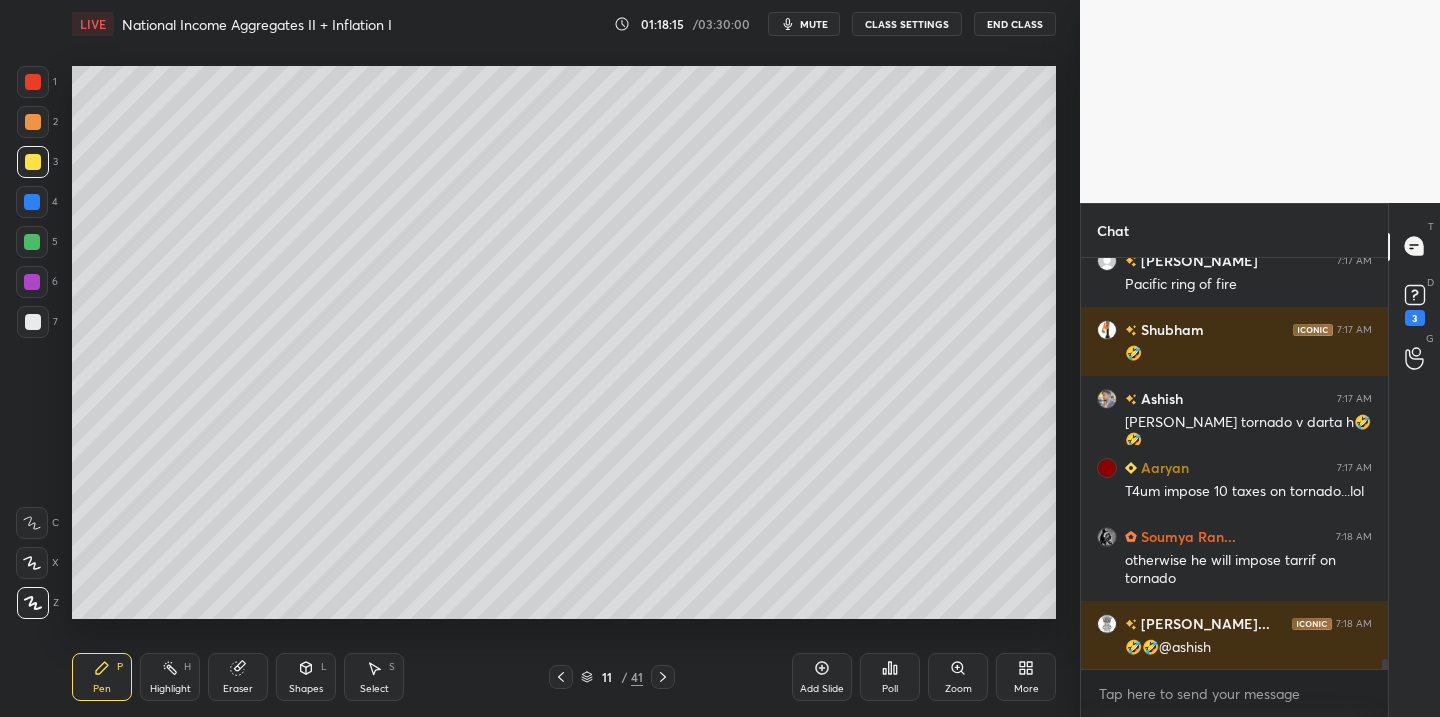 click 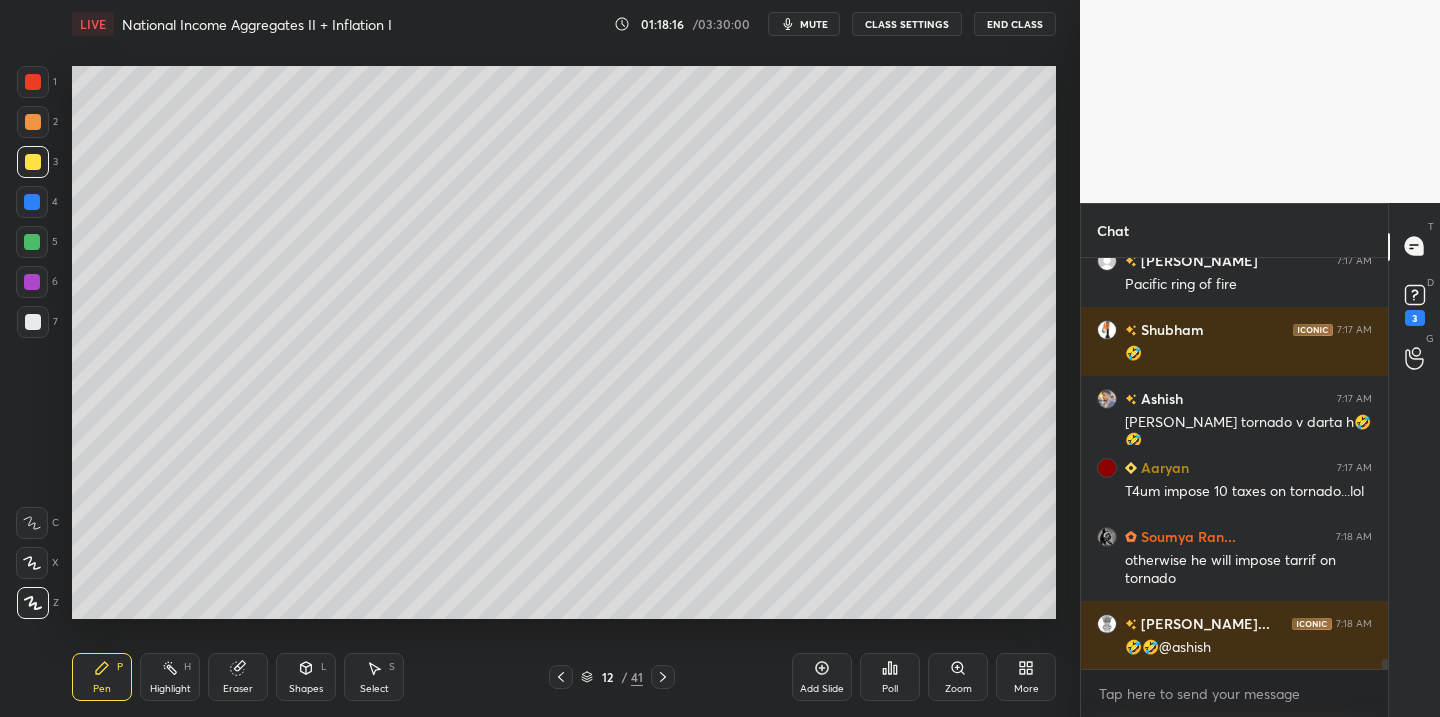 click 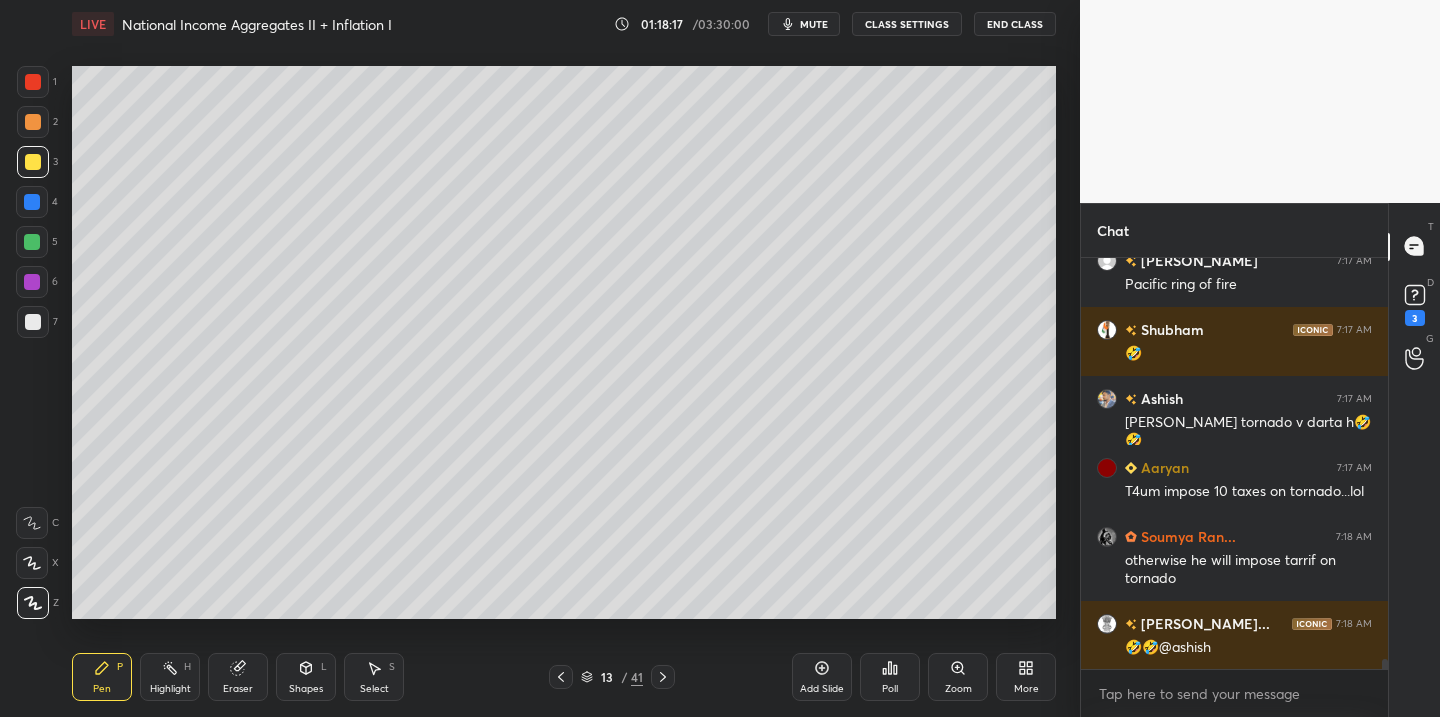click at bounding box center [663, 677] 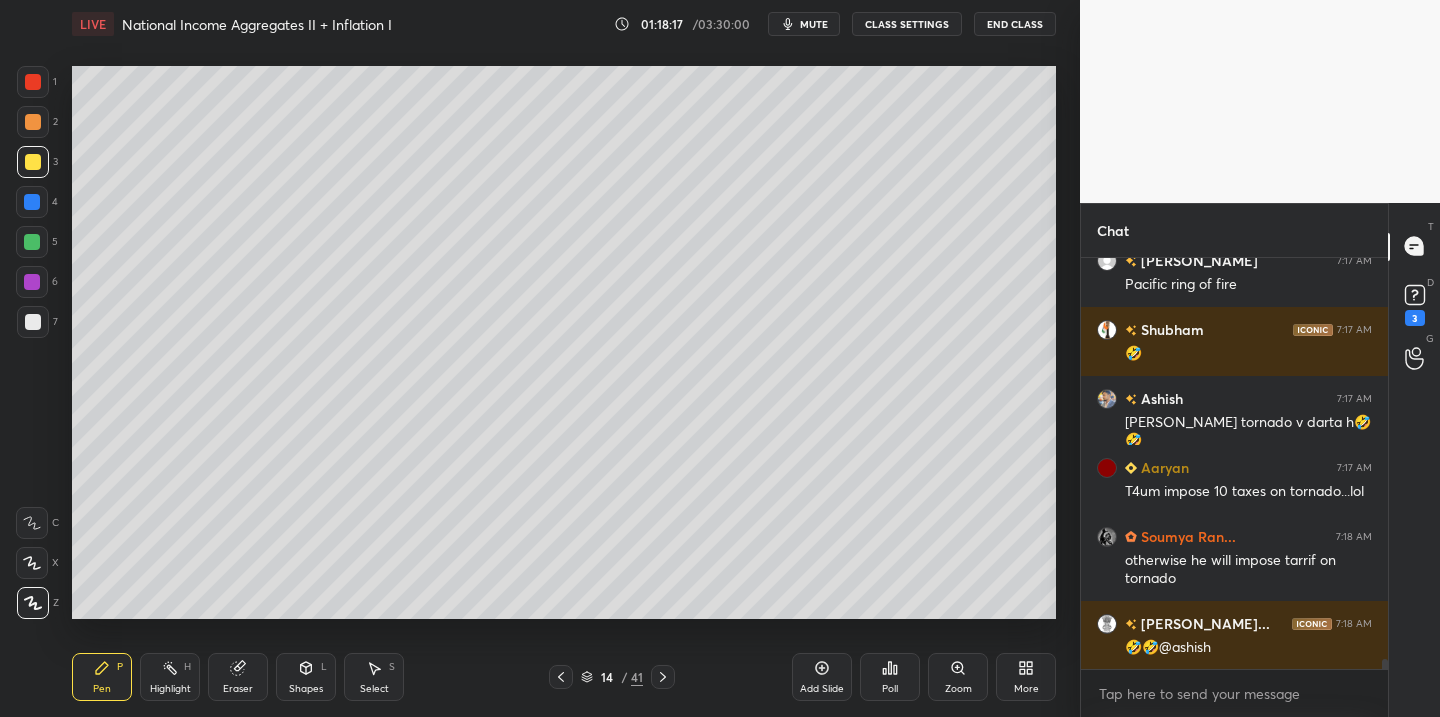 scroll, scrollTop: 16470, scrollLeft: 0, axis: vertical 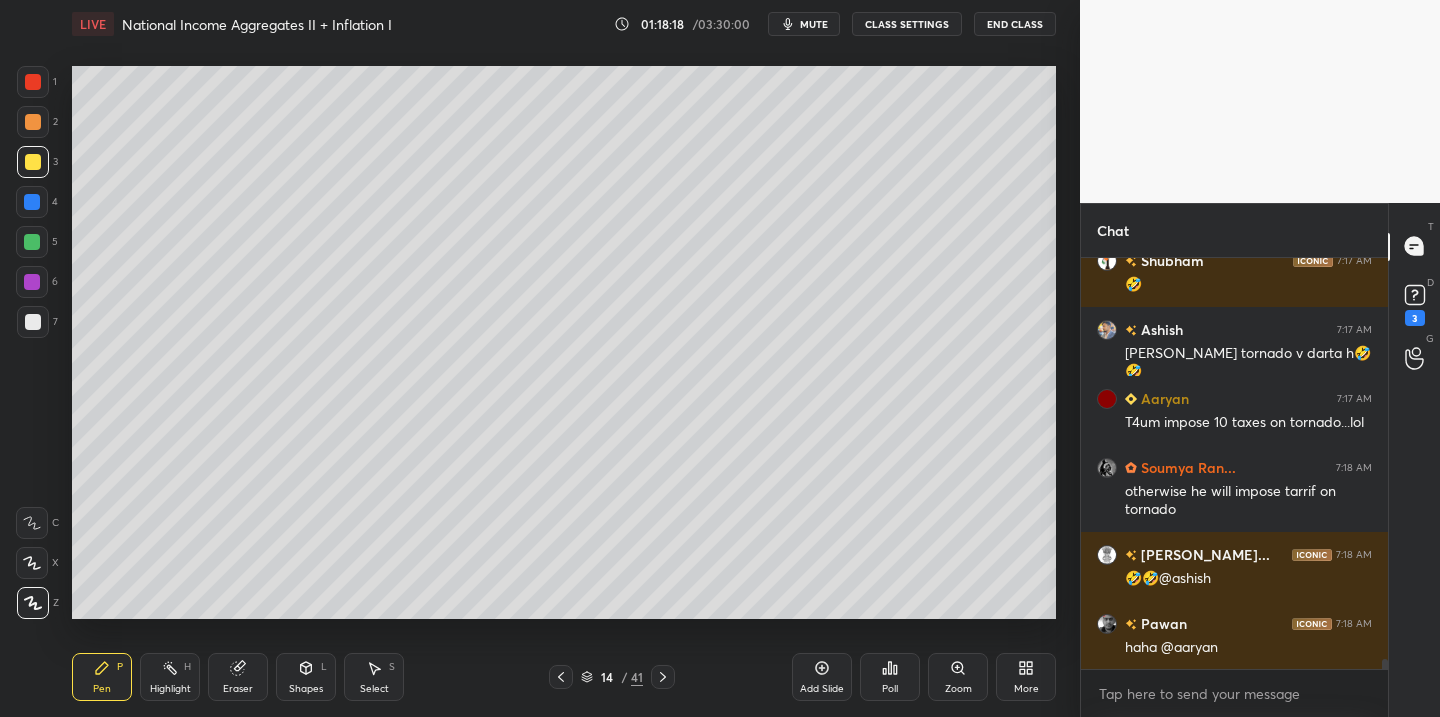click 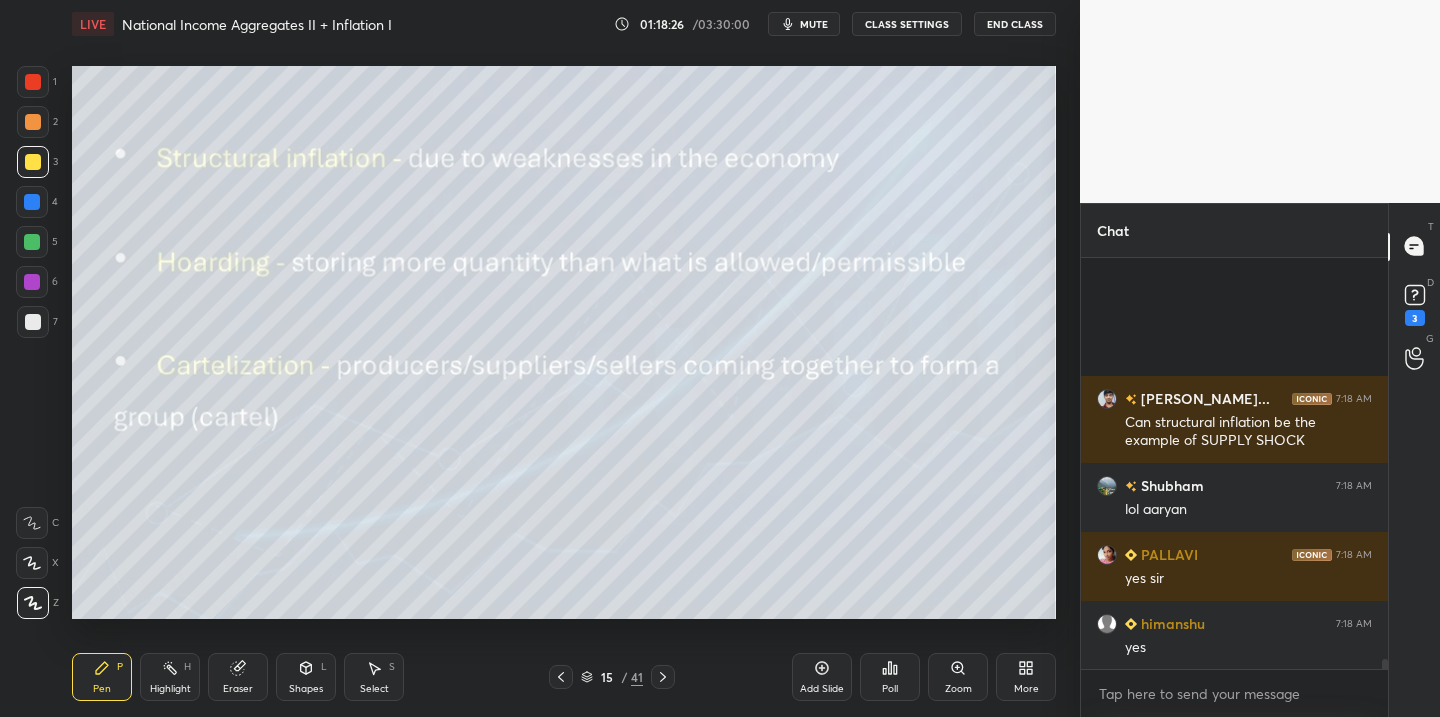 scroll, scrollTop: 16971, scrollLeft: 0, axis: vertical 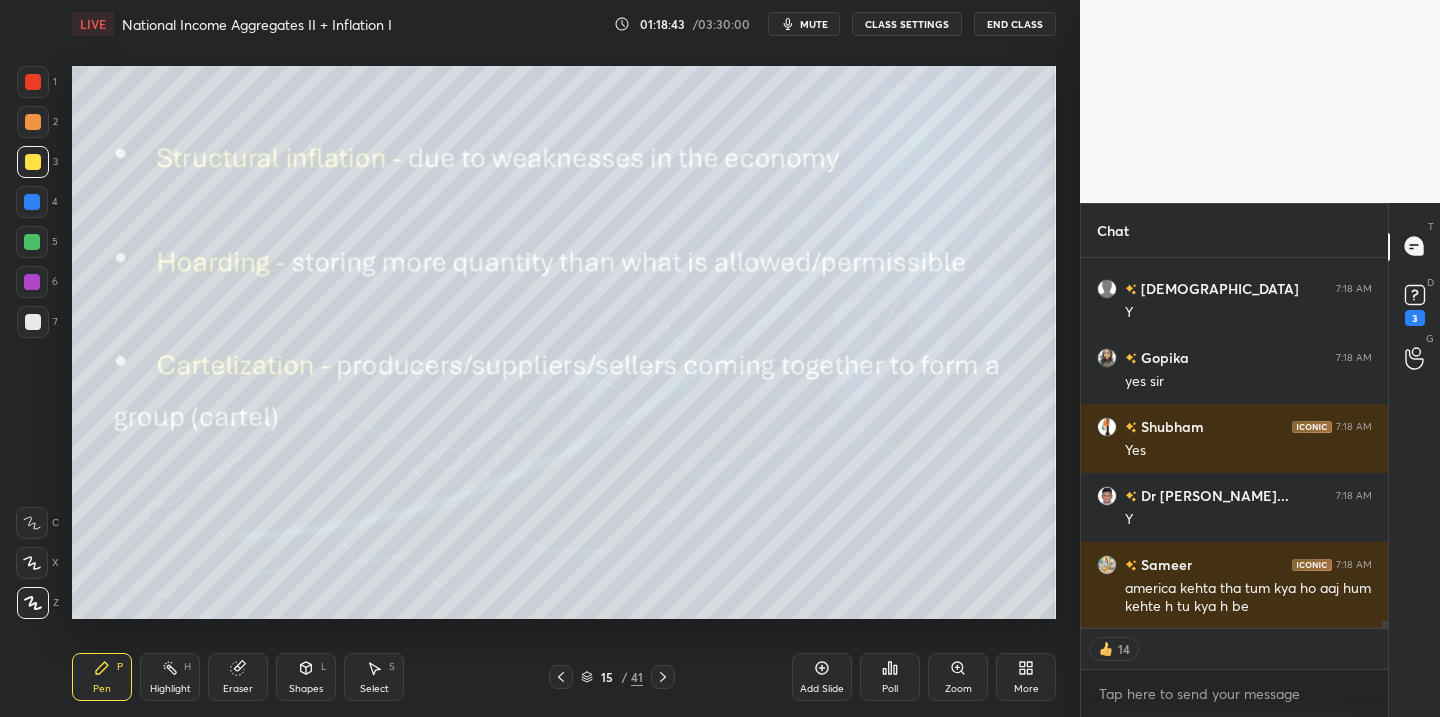 click 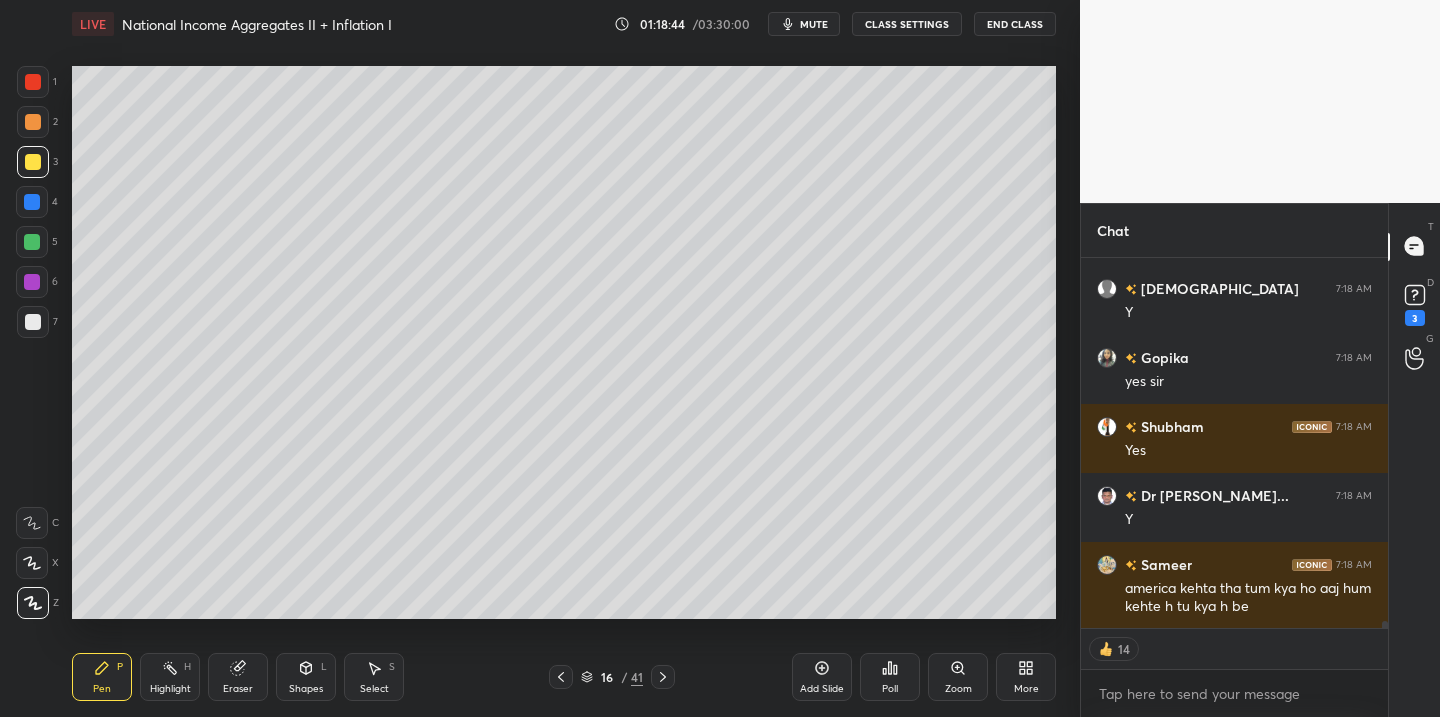 scroll, scrollTop: 18548, scrollLeft: 0, axis: vertical 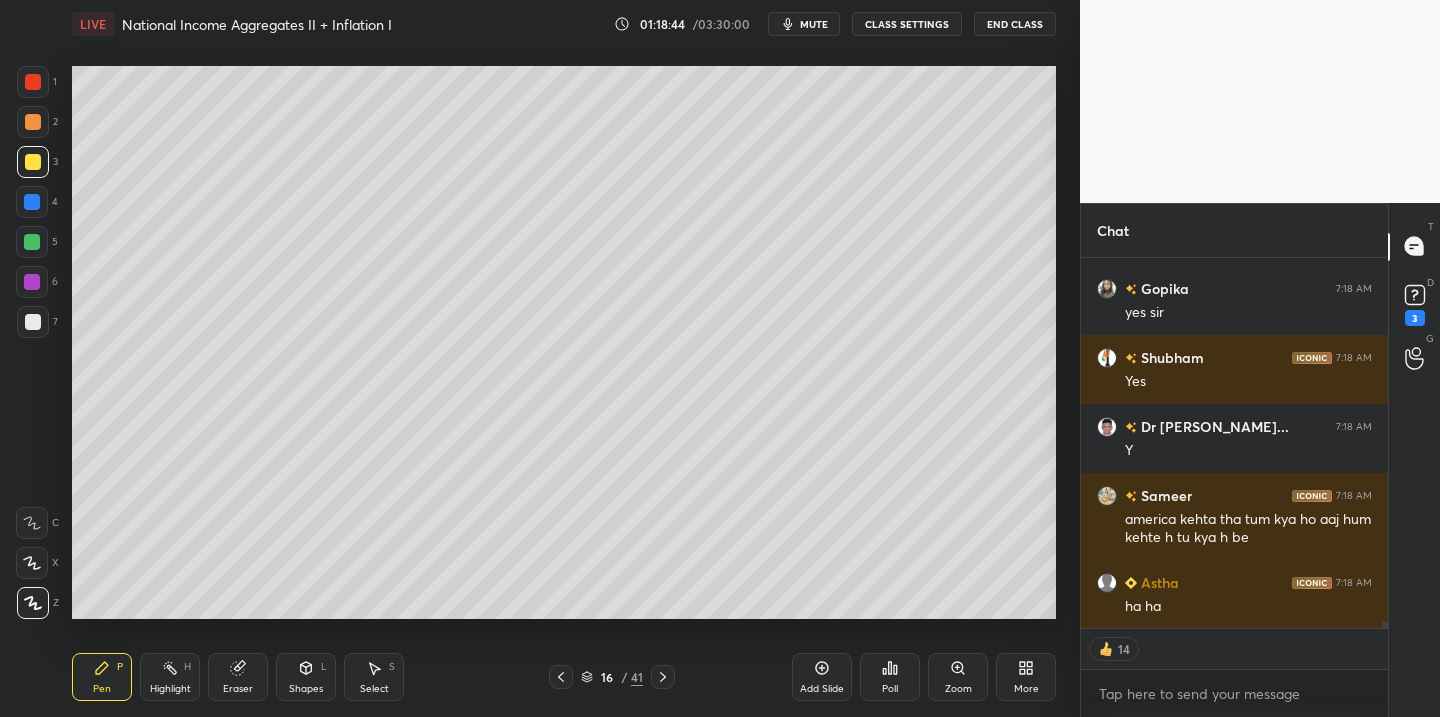 click 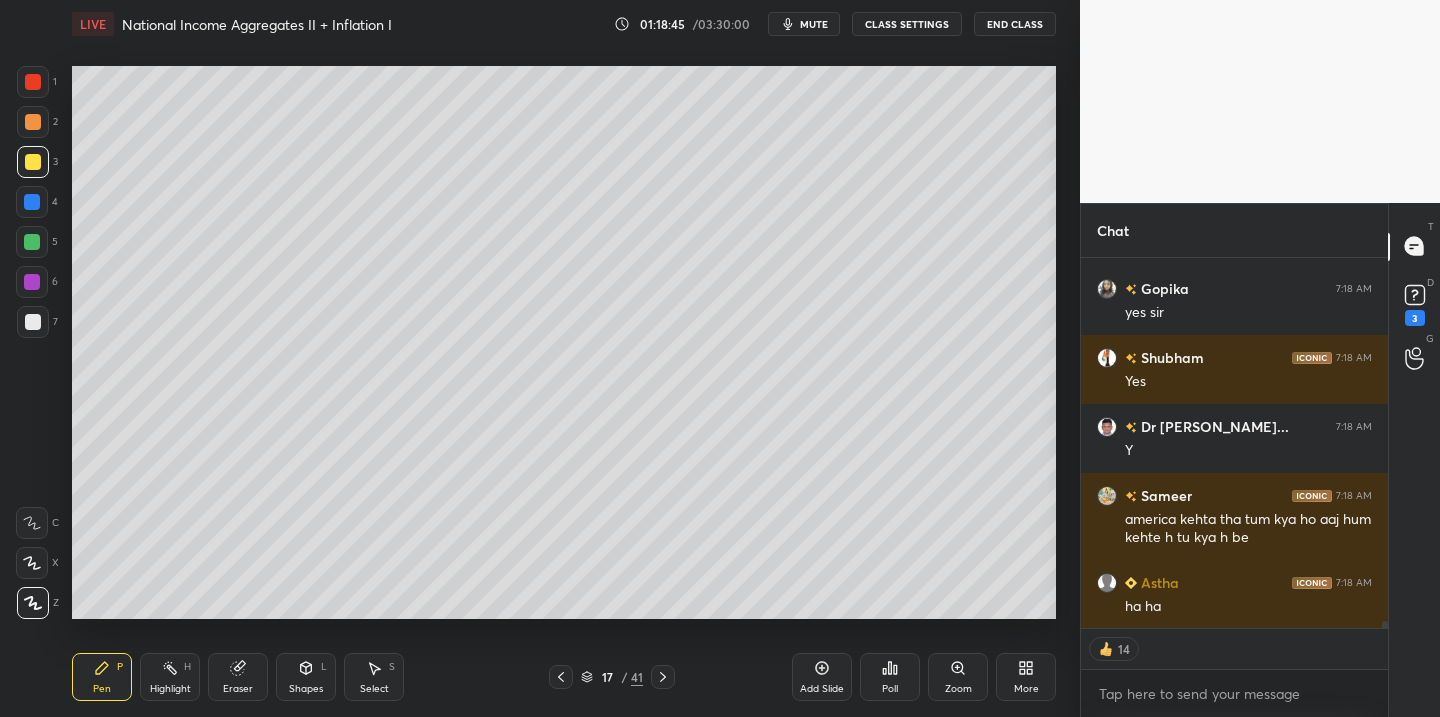 click 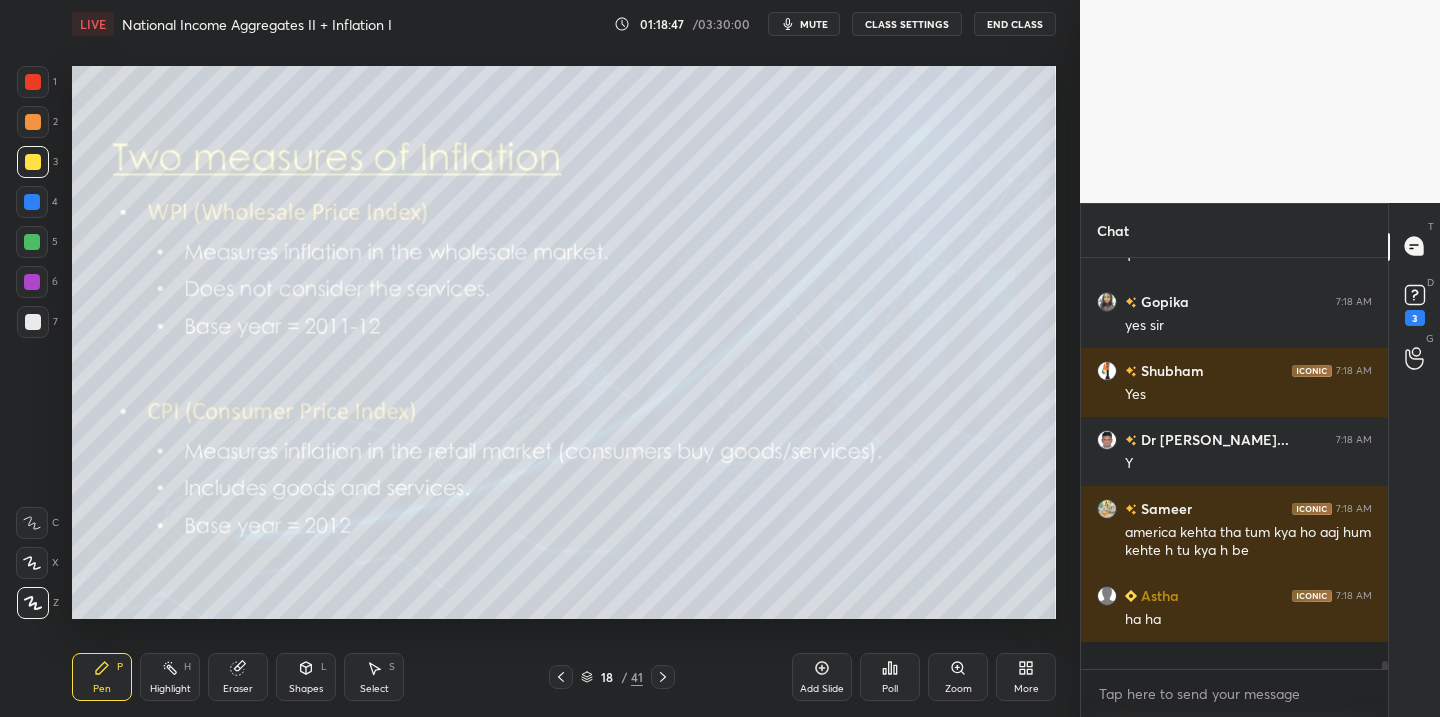 scroll, scrollTop: 7, scrollLeft: 7, axis: both 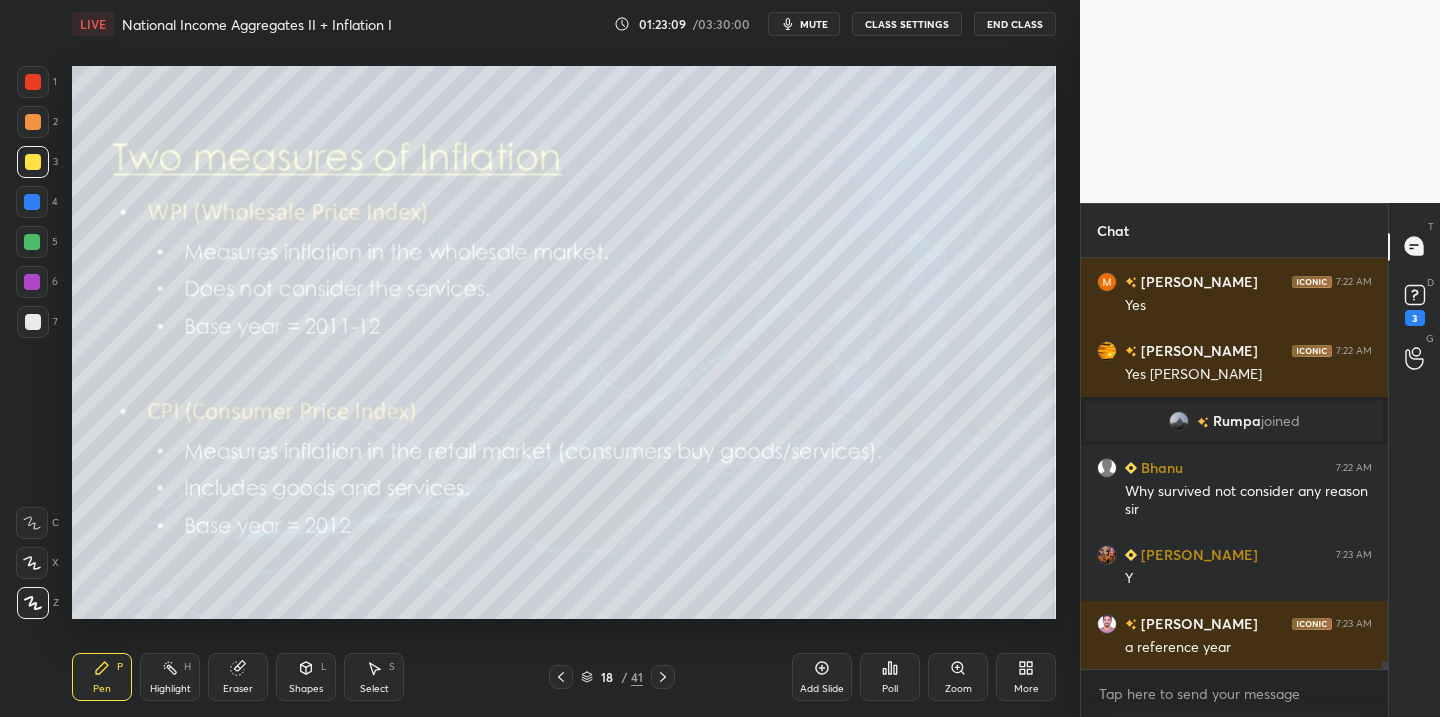 click 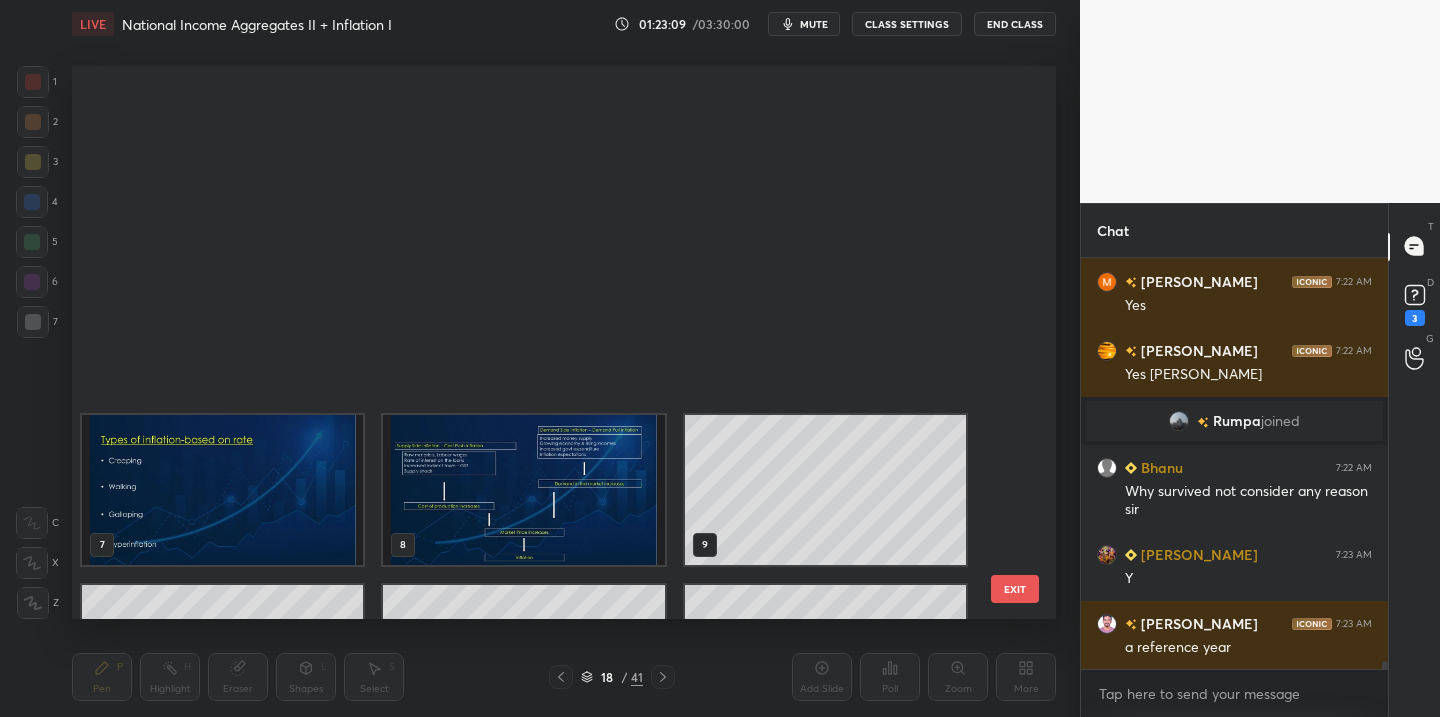 scroll, scrollTop: 463, scrollLeft: 0, axis: vertical 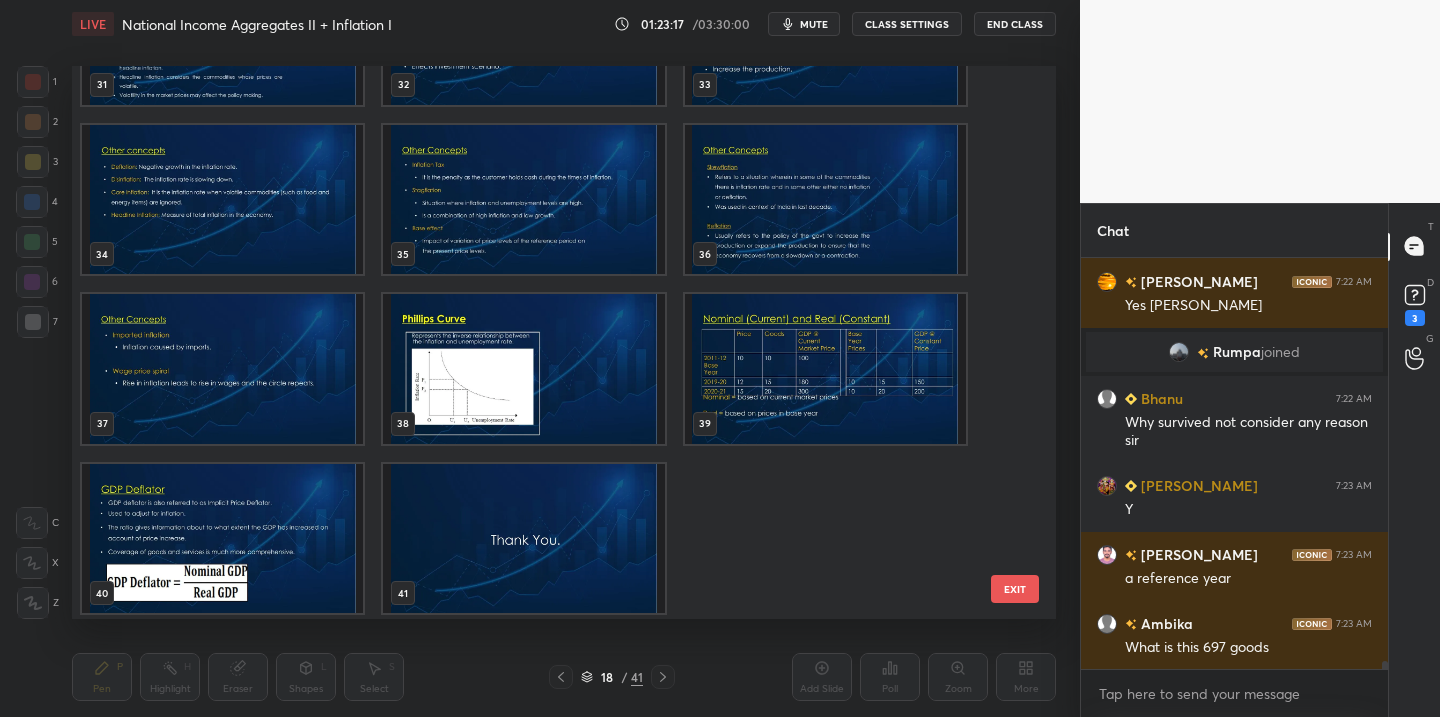 click at bounding box center [825, 369] 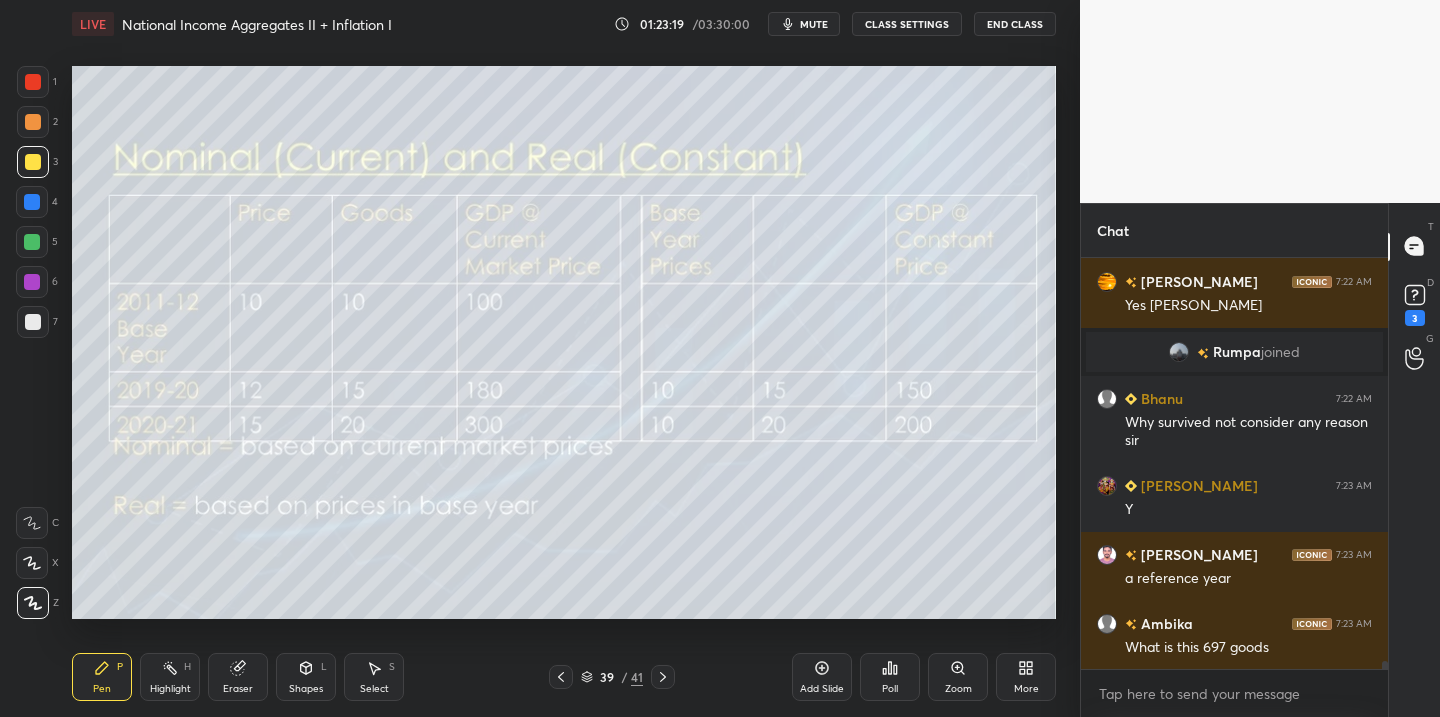 click 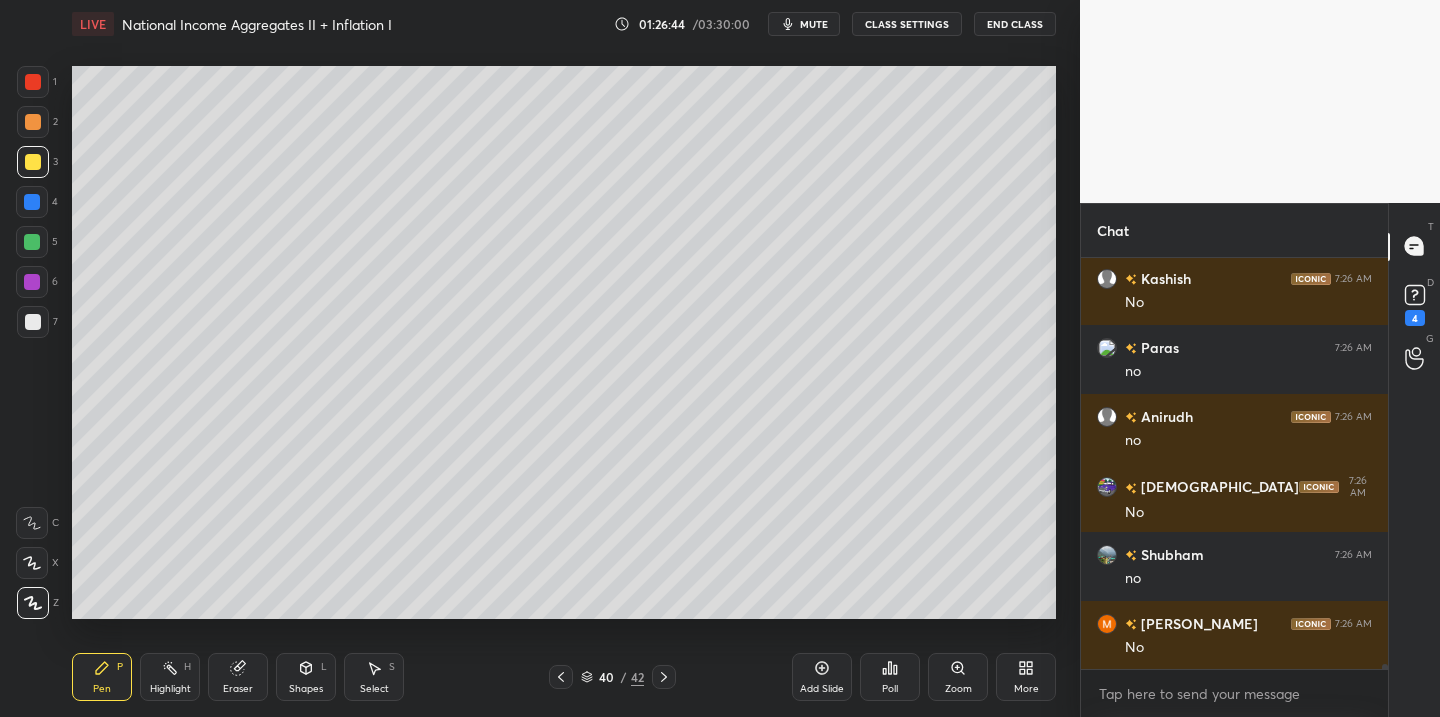 scroll, scrollTop: 32300, scrollLeft: 0, axis: vertical 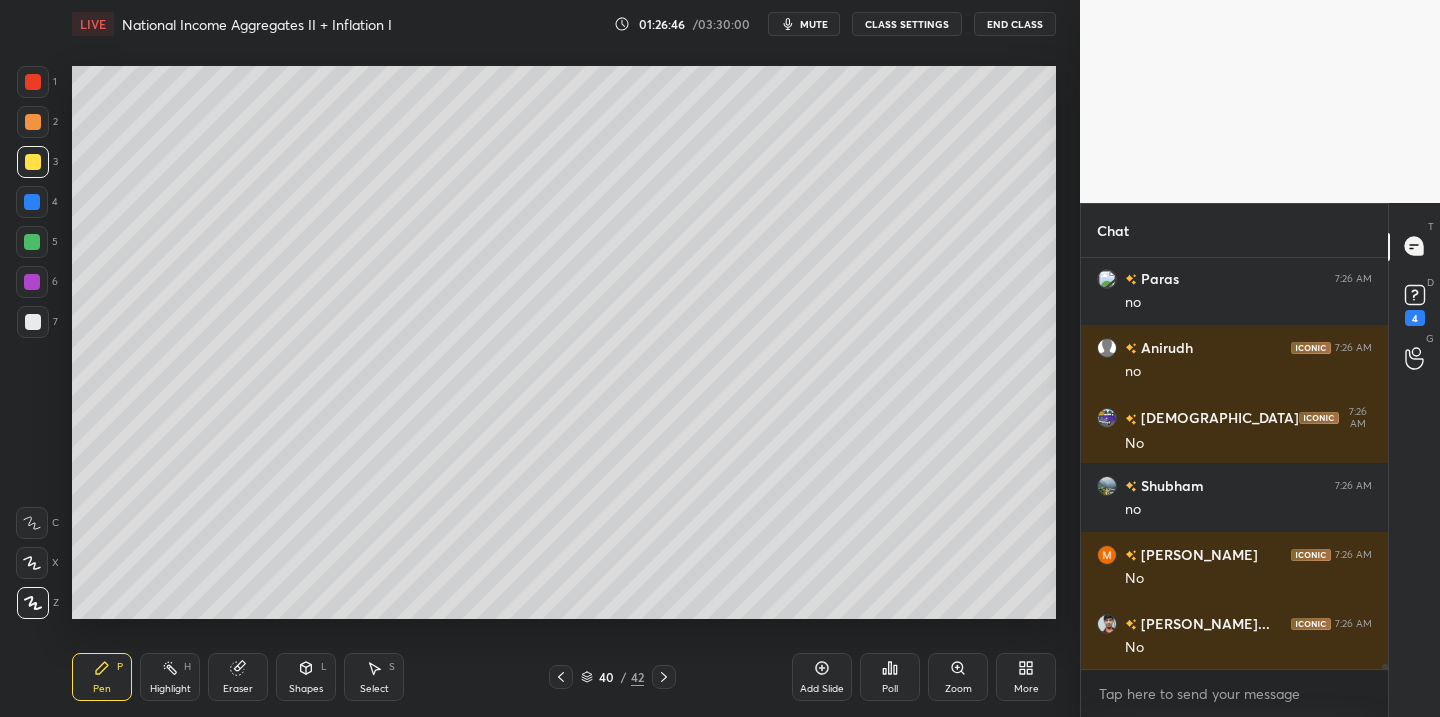 click 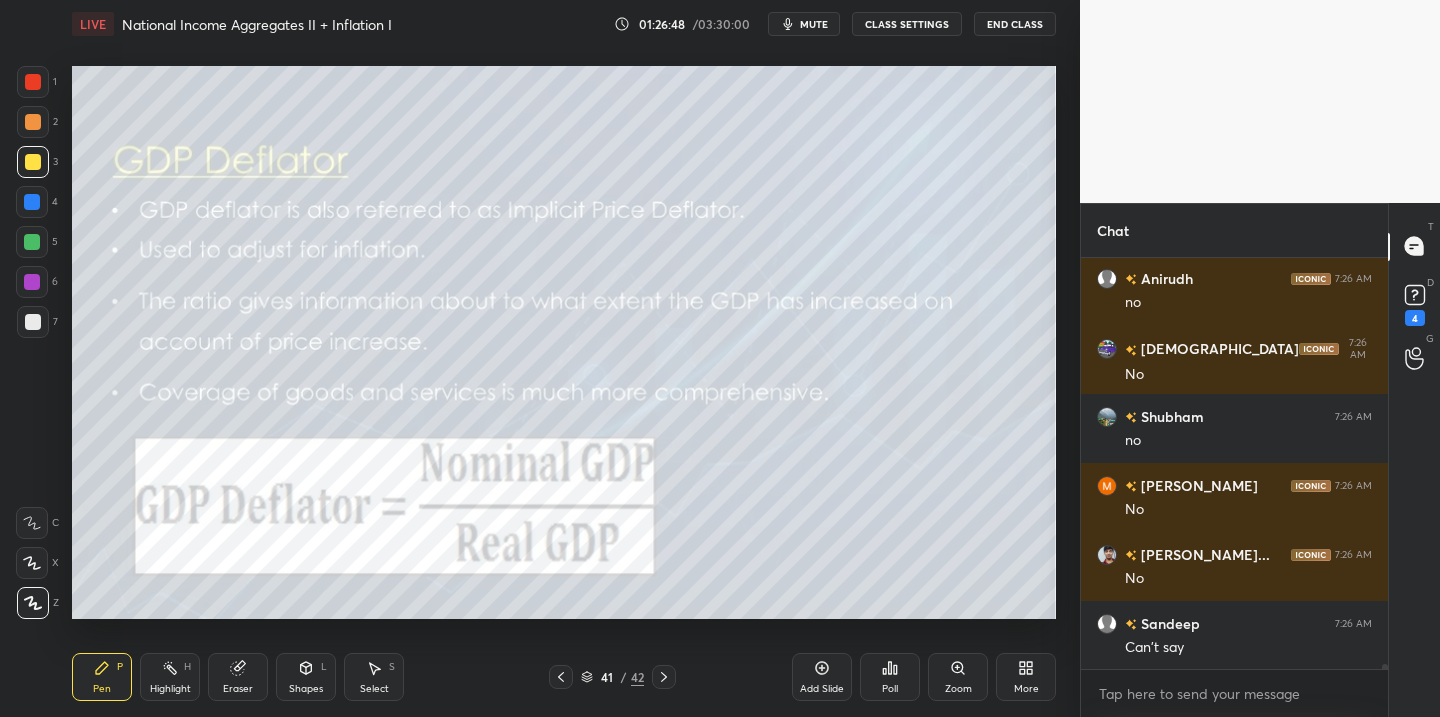 click 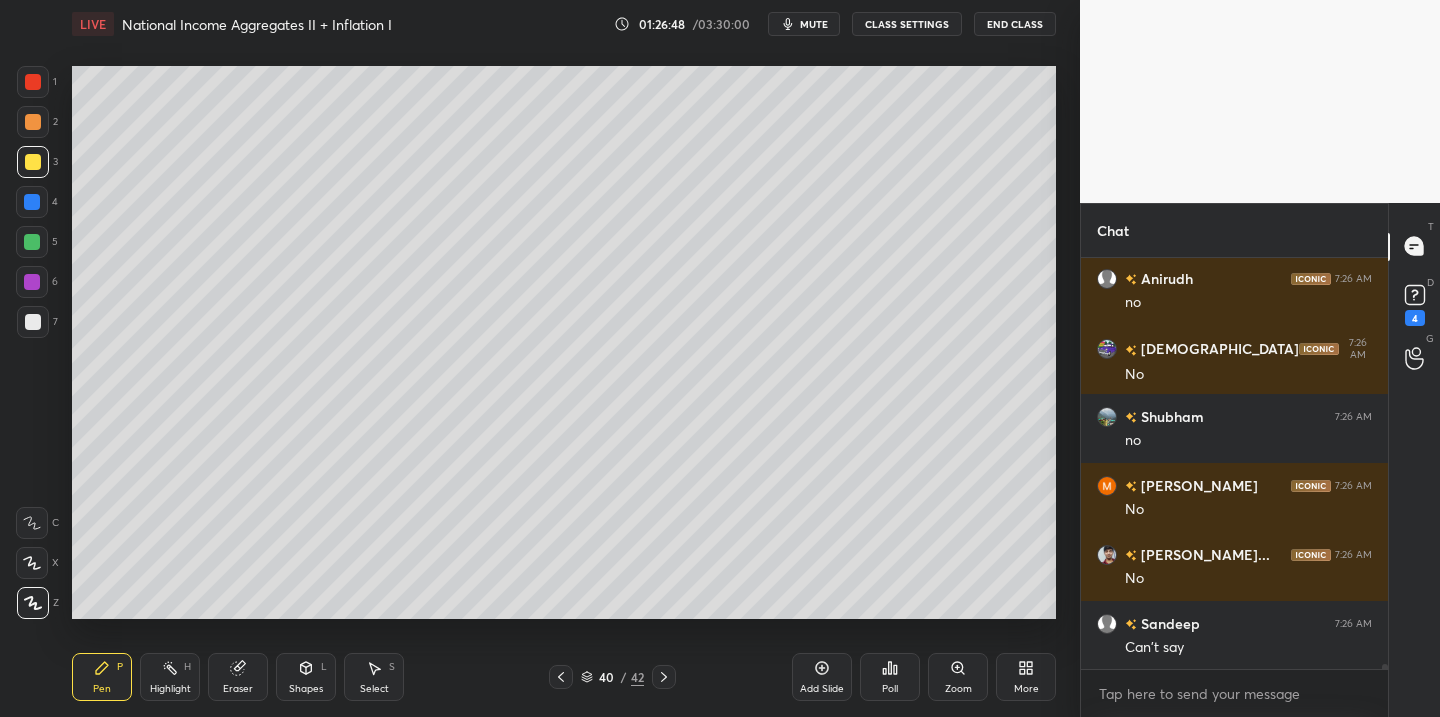 scroll, scrollTop: 32438, scrollLeft: 0, axis: vertical 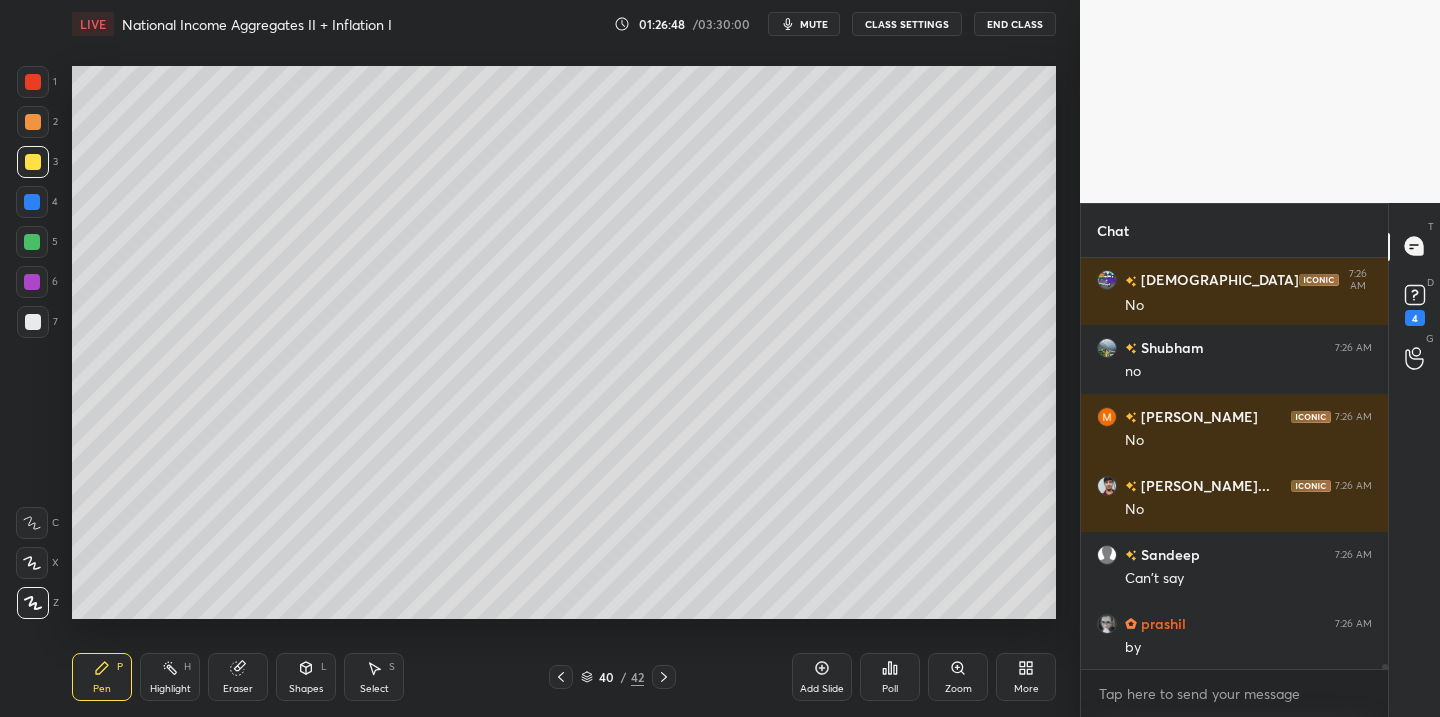 drag, startPoint x: 814, startPoint y: 665, endPoint x: 785, endPoint y: 660, distance: 29.427877 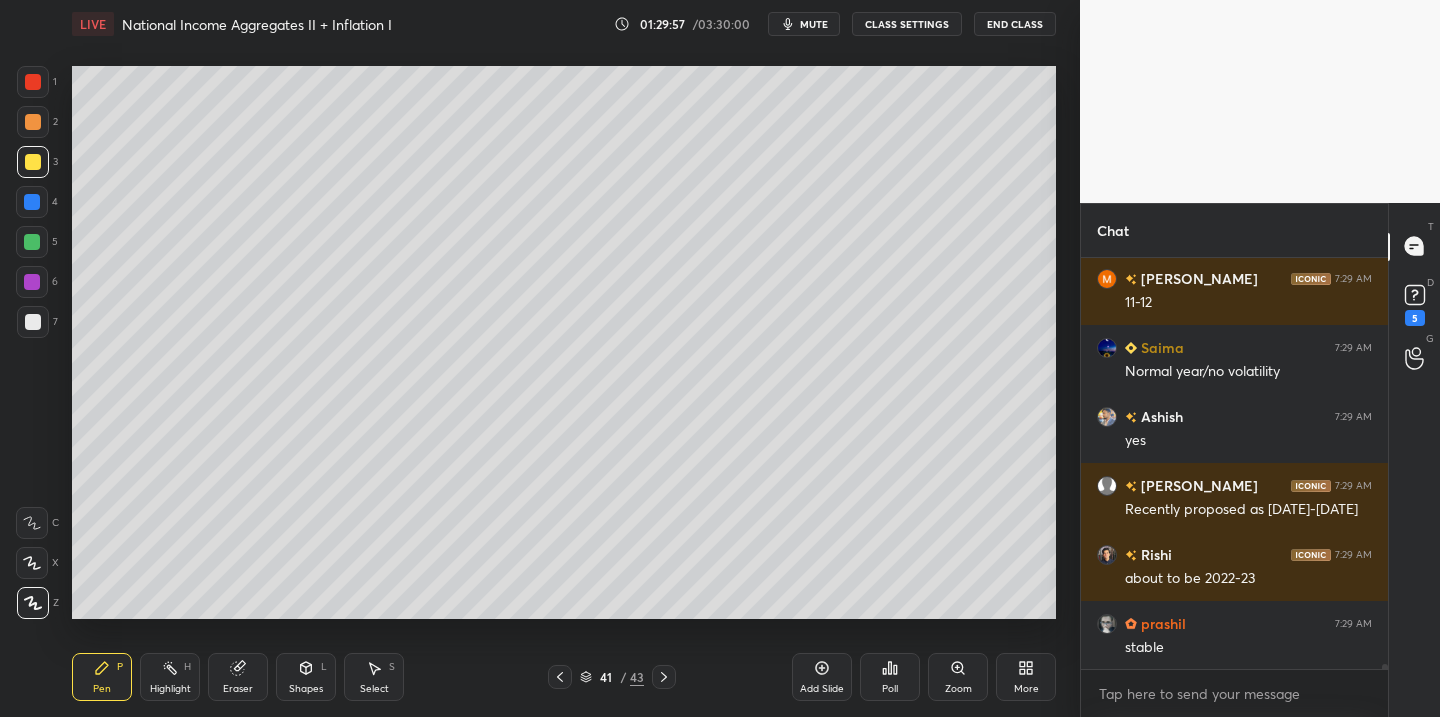 scroll, scrollTop: 35831, scrollLeft: 0, axis: vertical 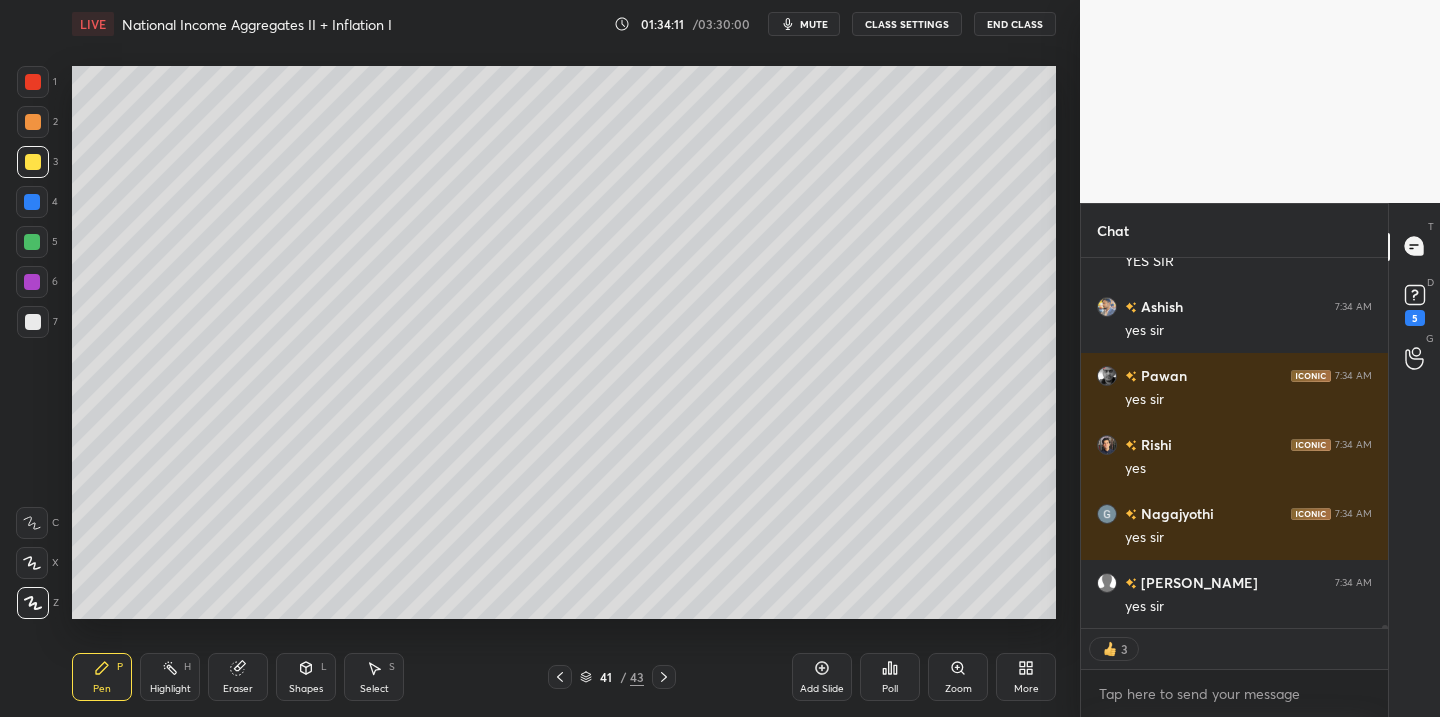 click 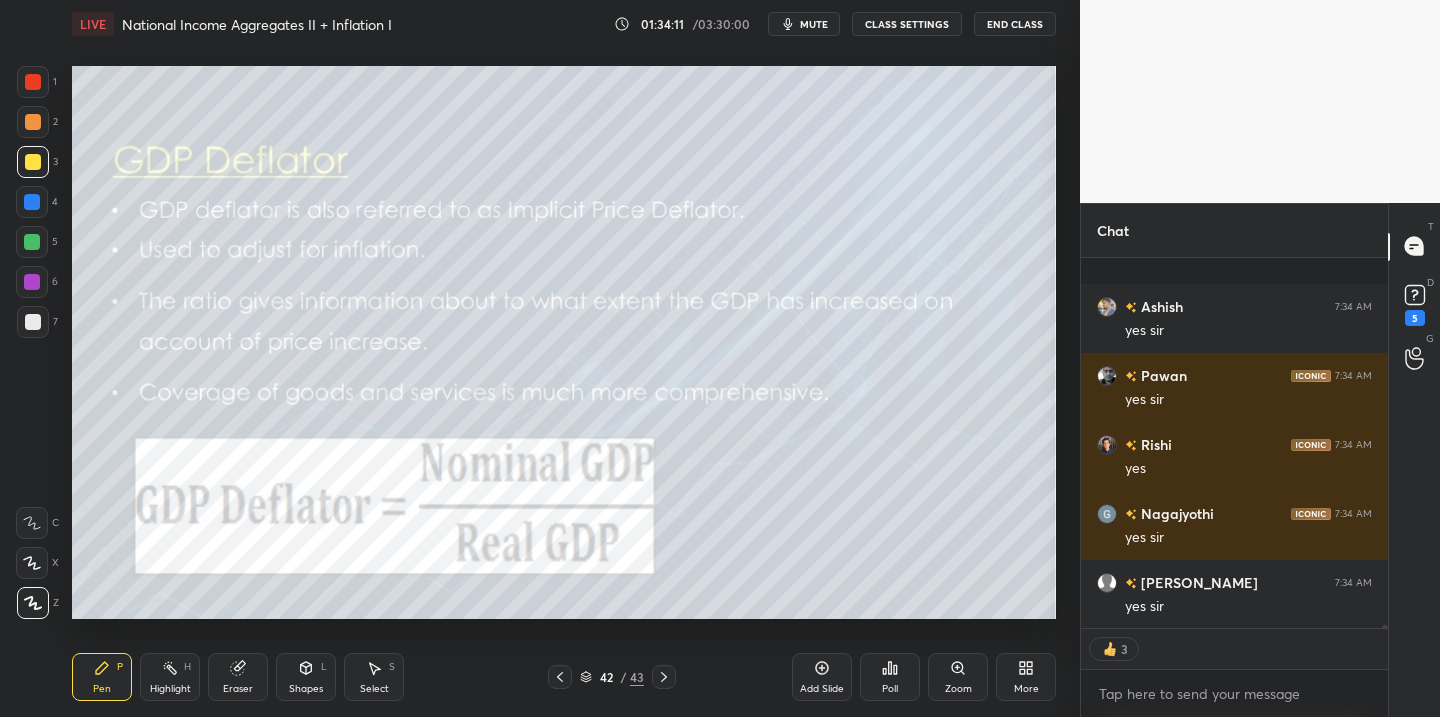 scroll, scrollTop: 42483, scrollLeft: 0, axis: vertical 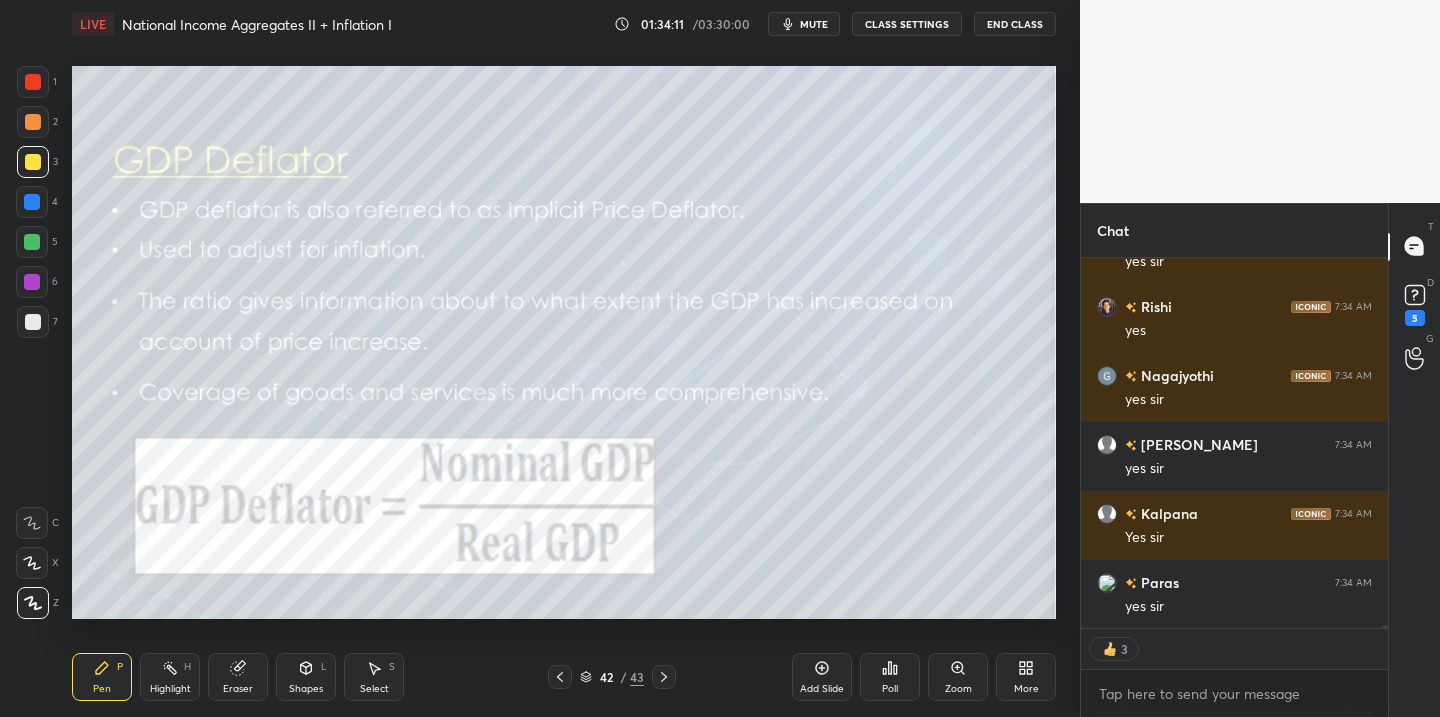 click 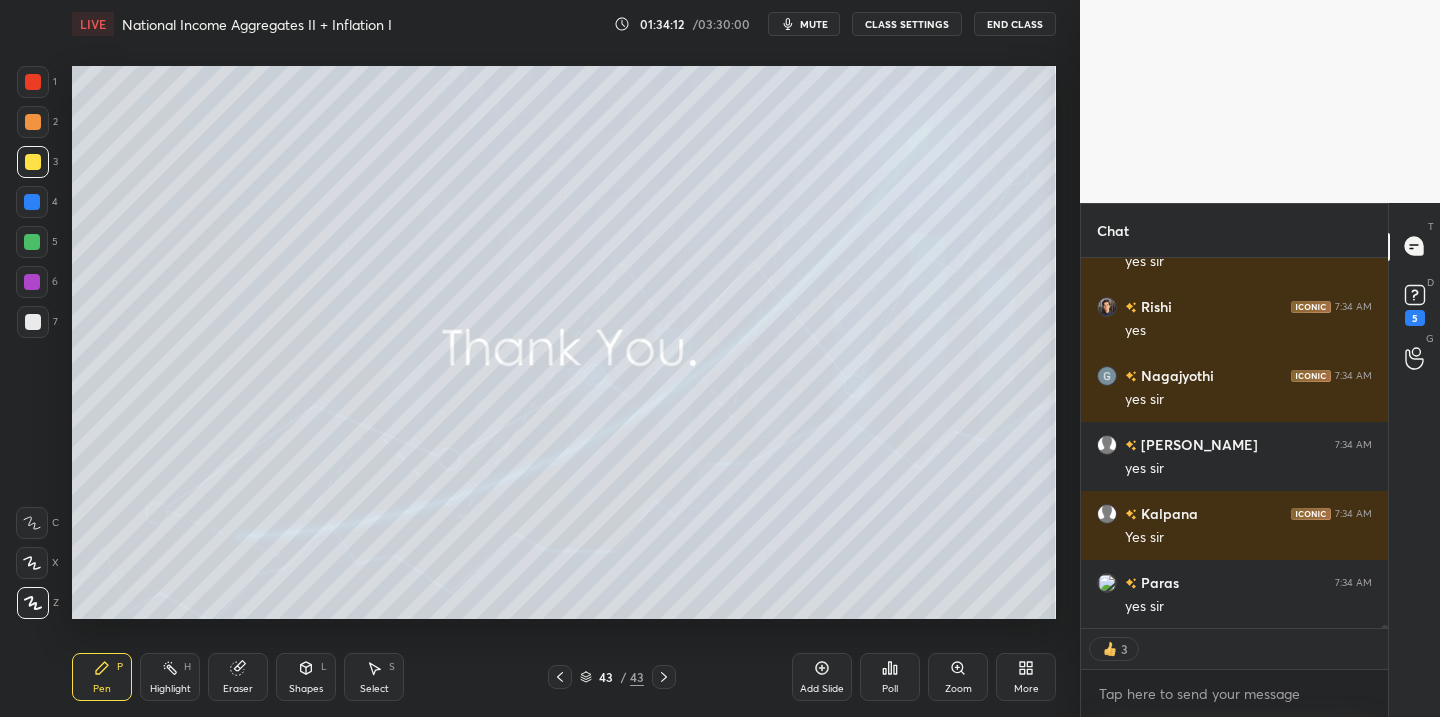 scroll, scrollTop: 42621, scrollLeft: 0, axis: vertical 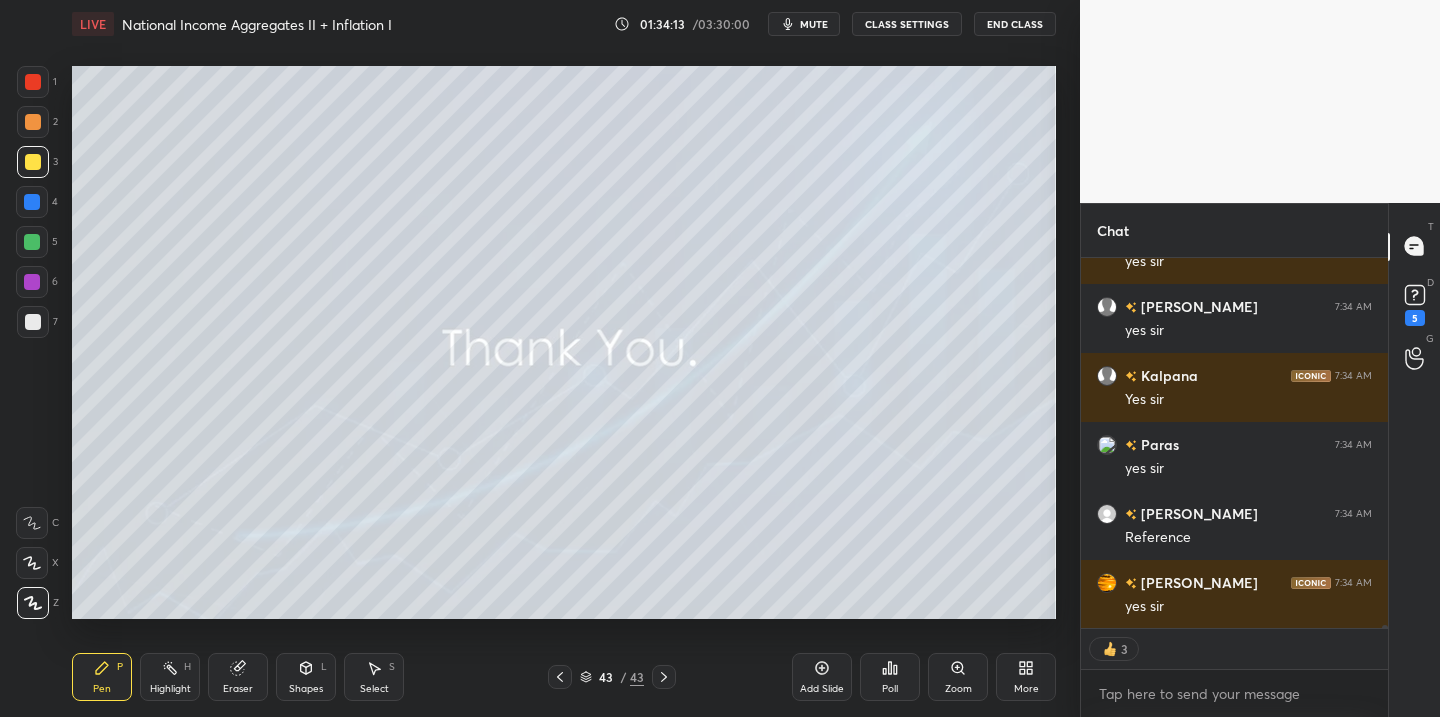 click 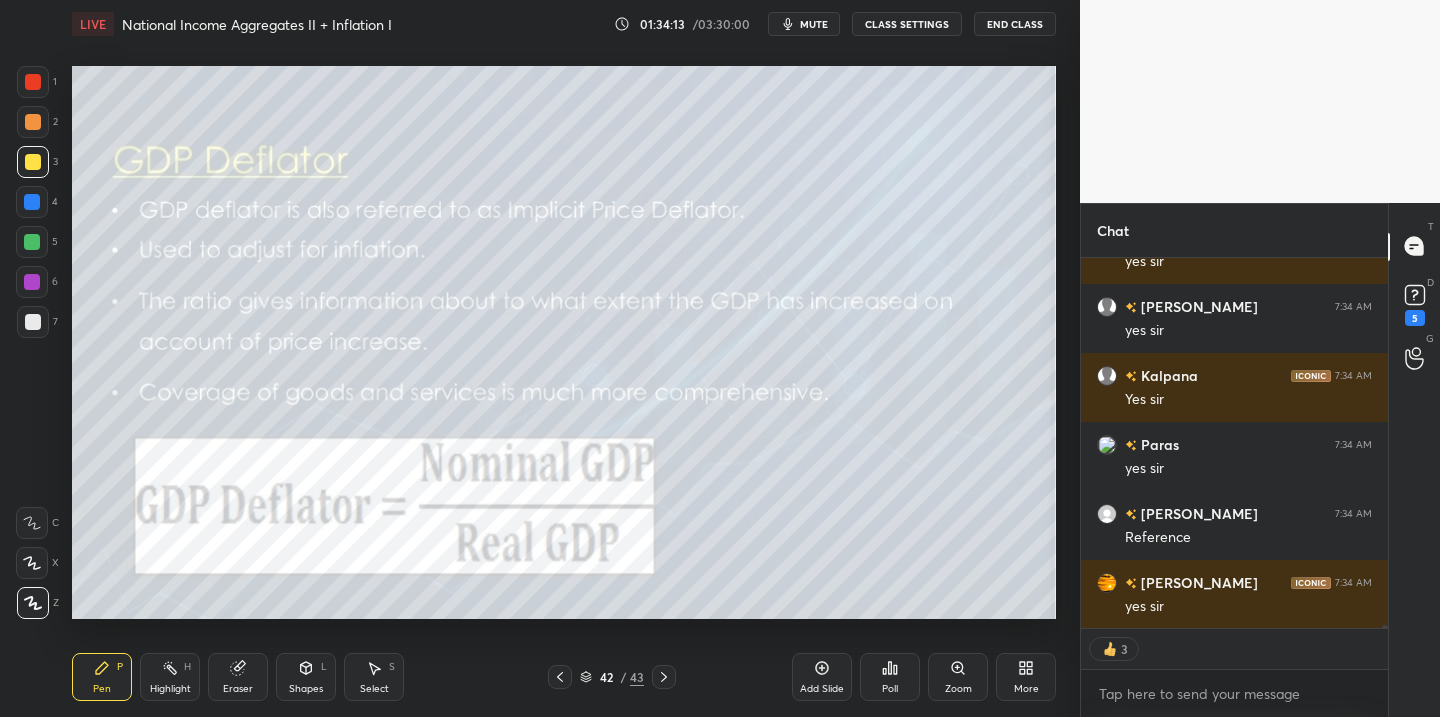 click 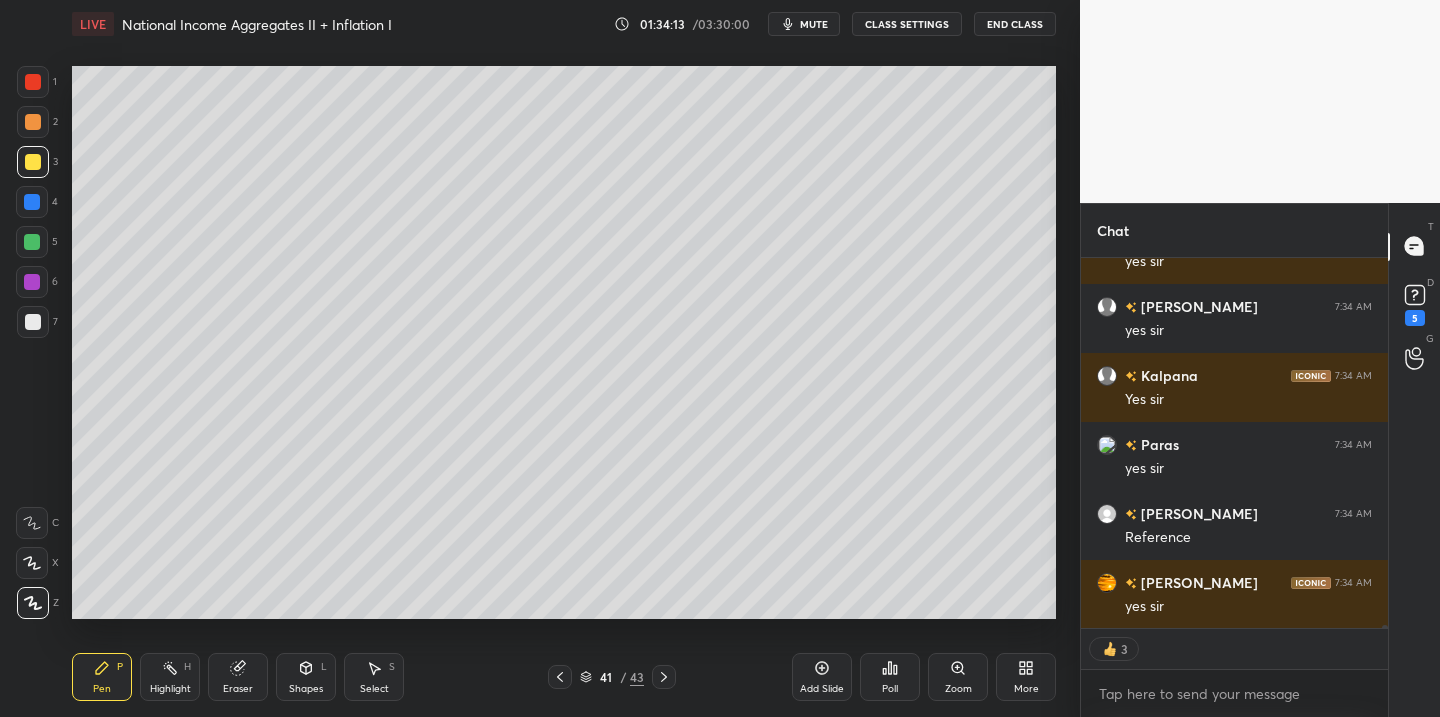 click 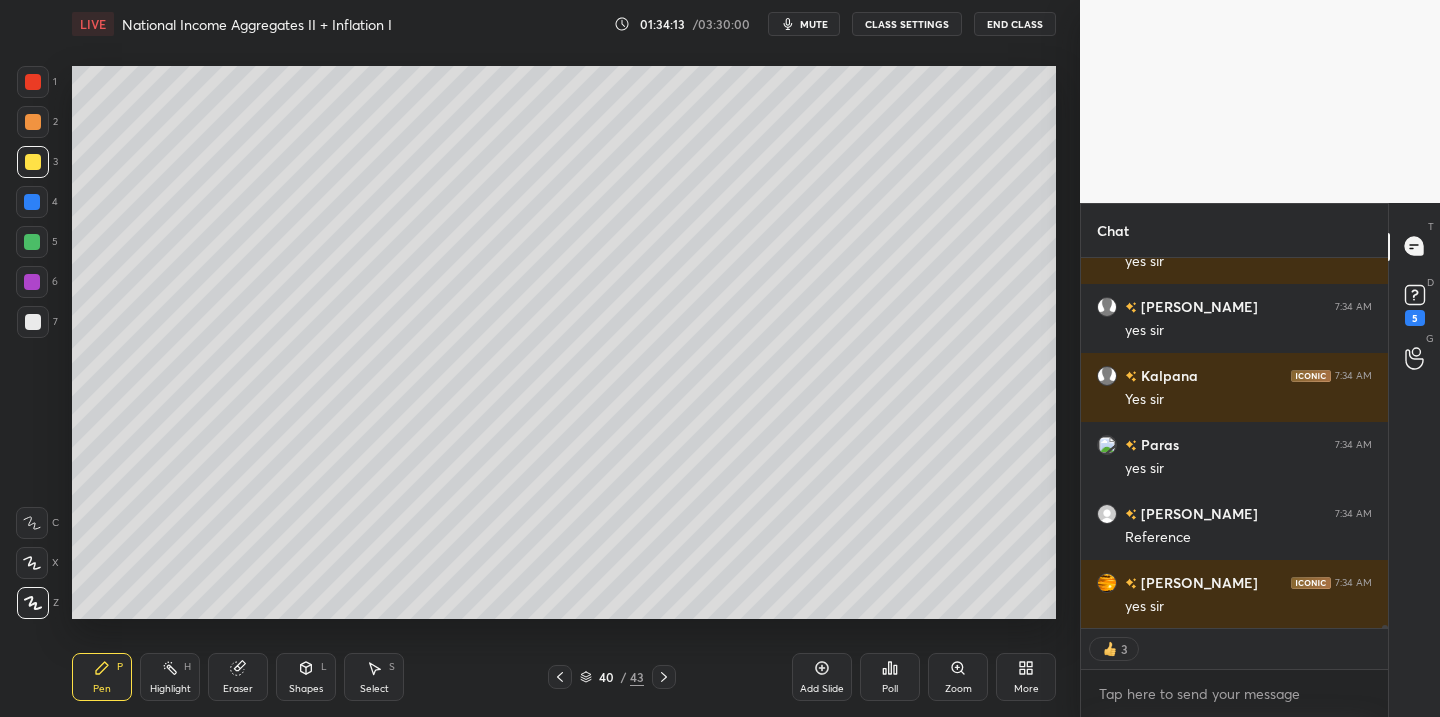 click 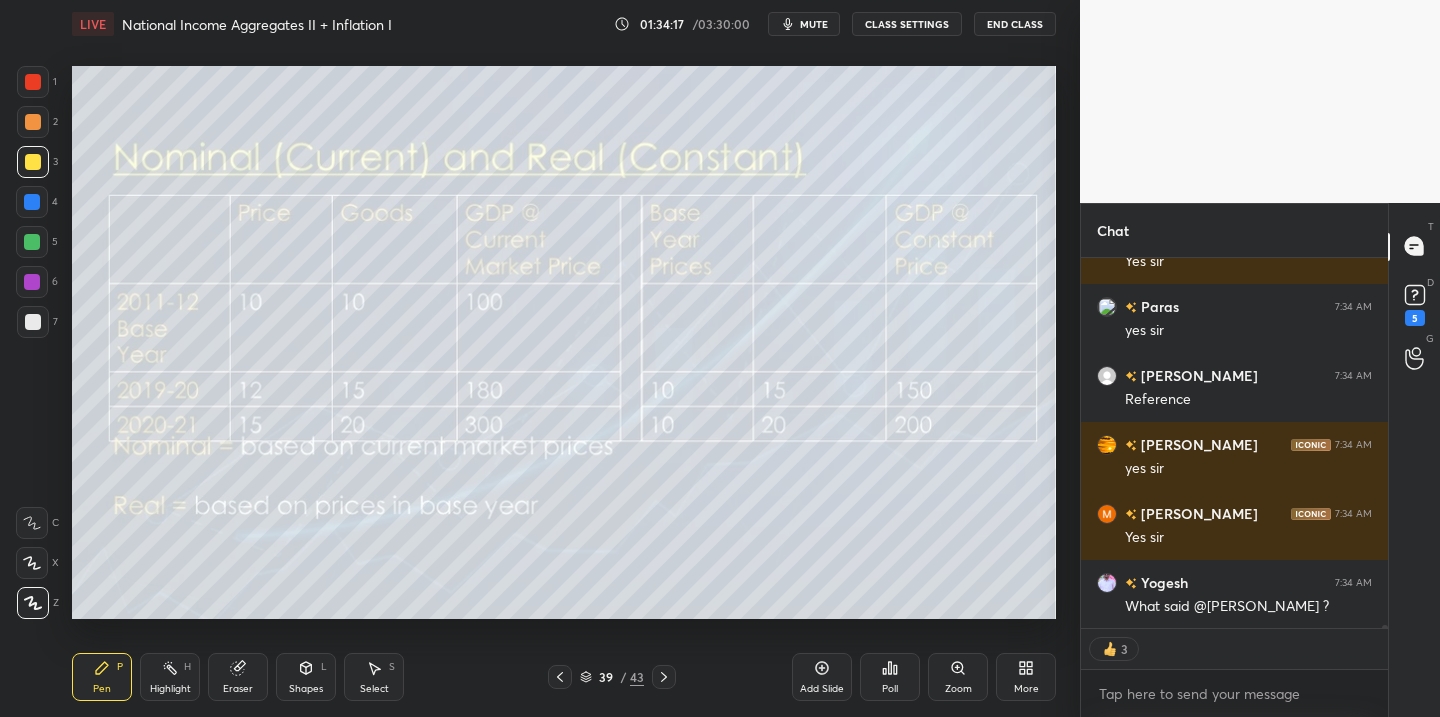 scroll, scrollTop: 7, scrollLeft: 7, axis: both 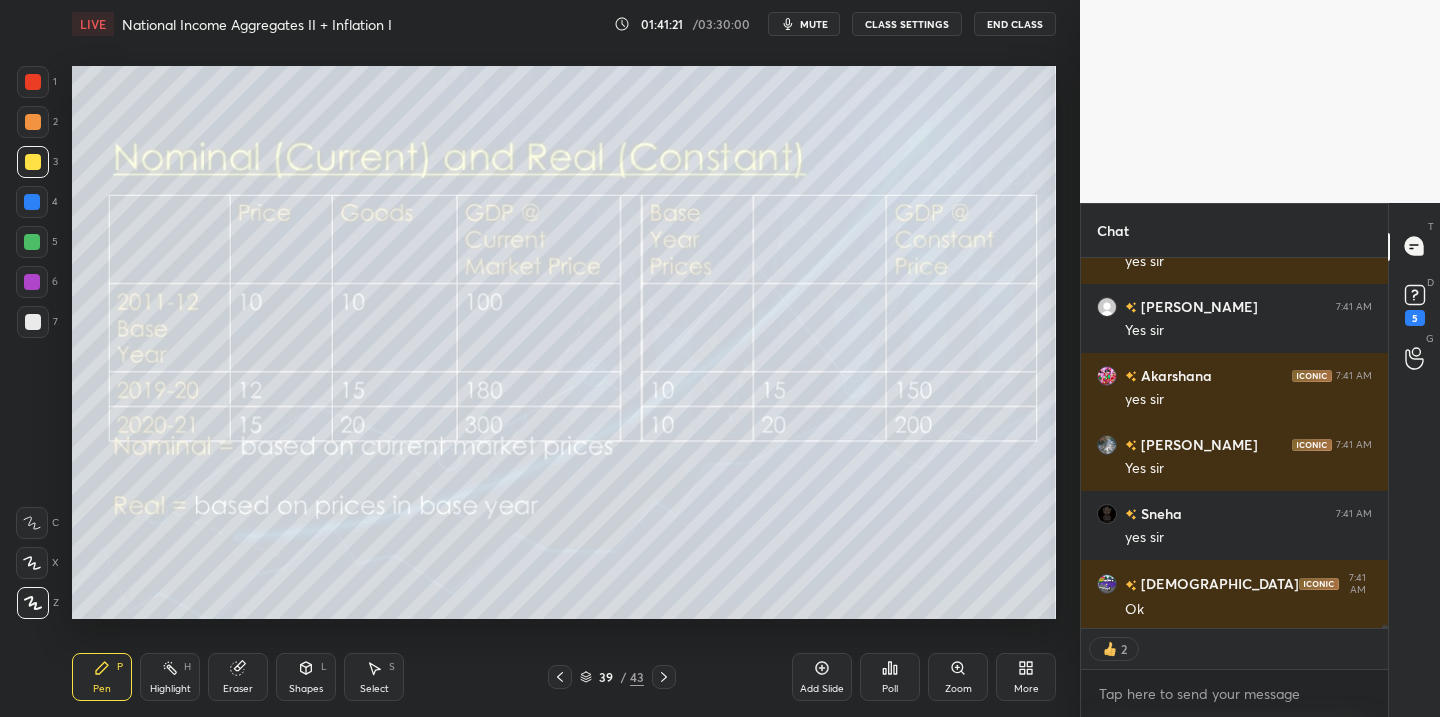 click 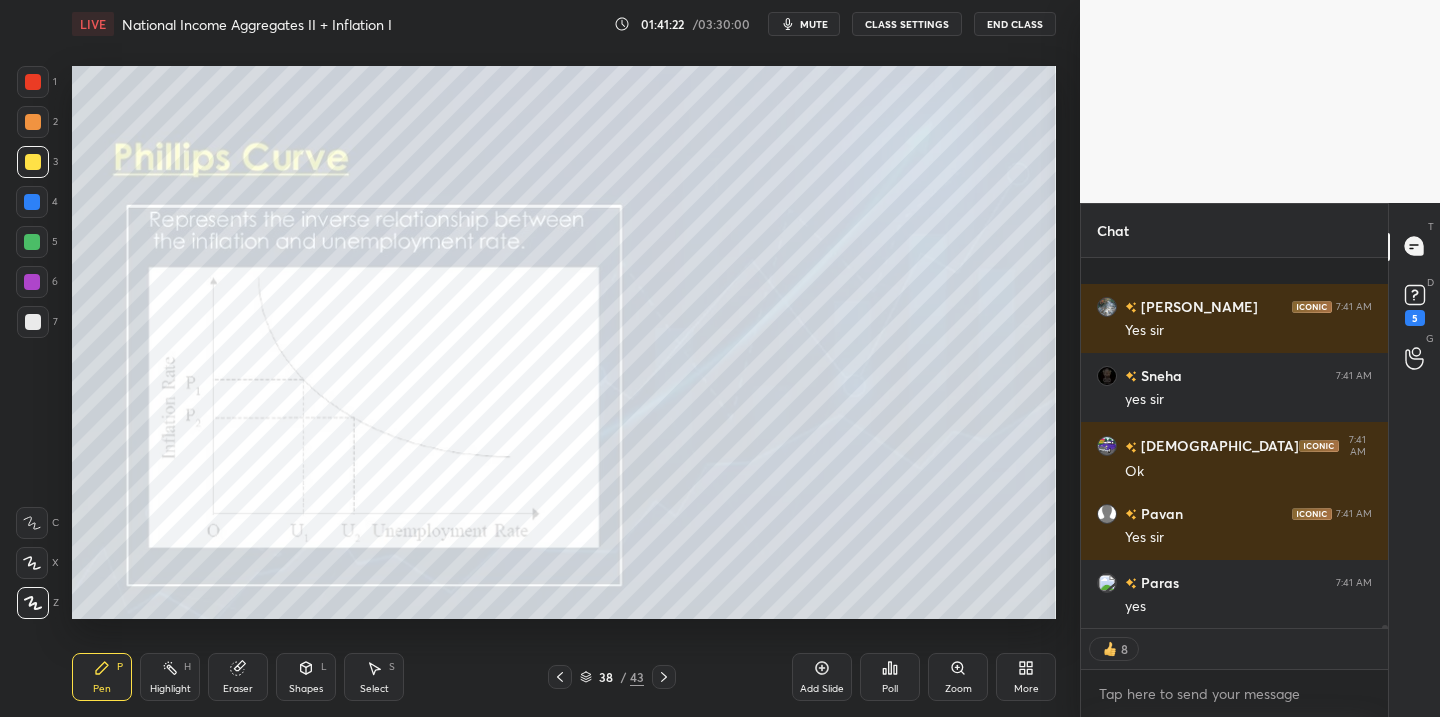 scroll, scrollTop: 50262, scrollLeft: 0, axis: vertical 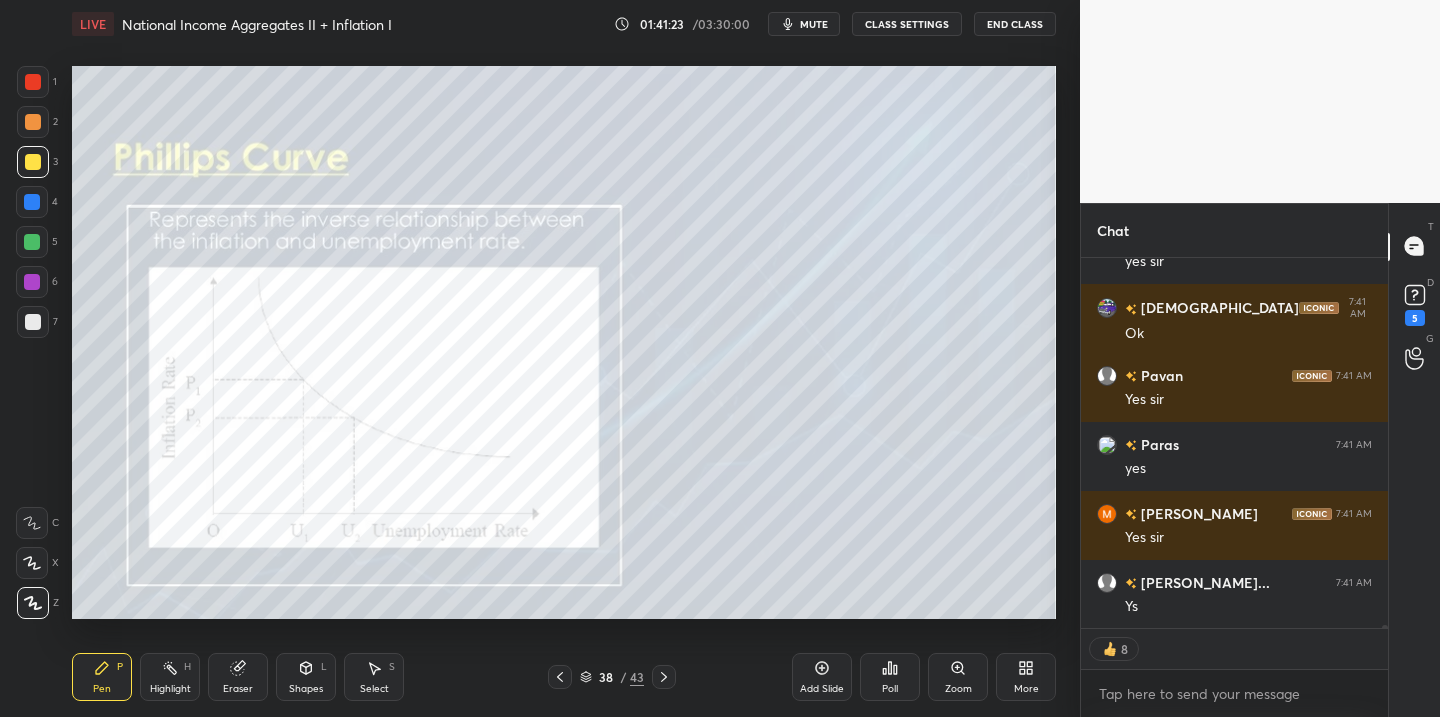 click 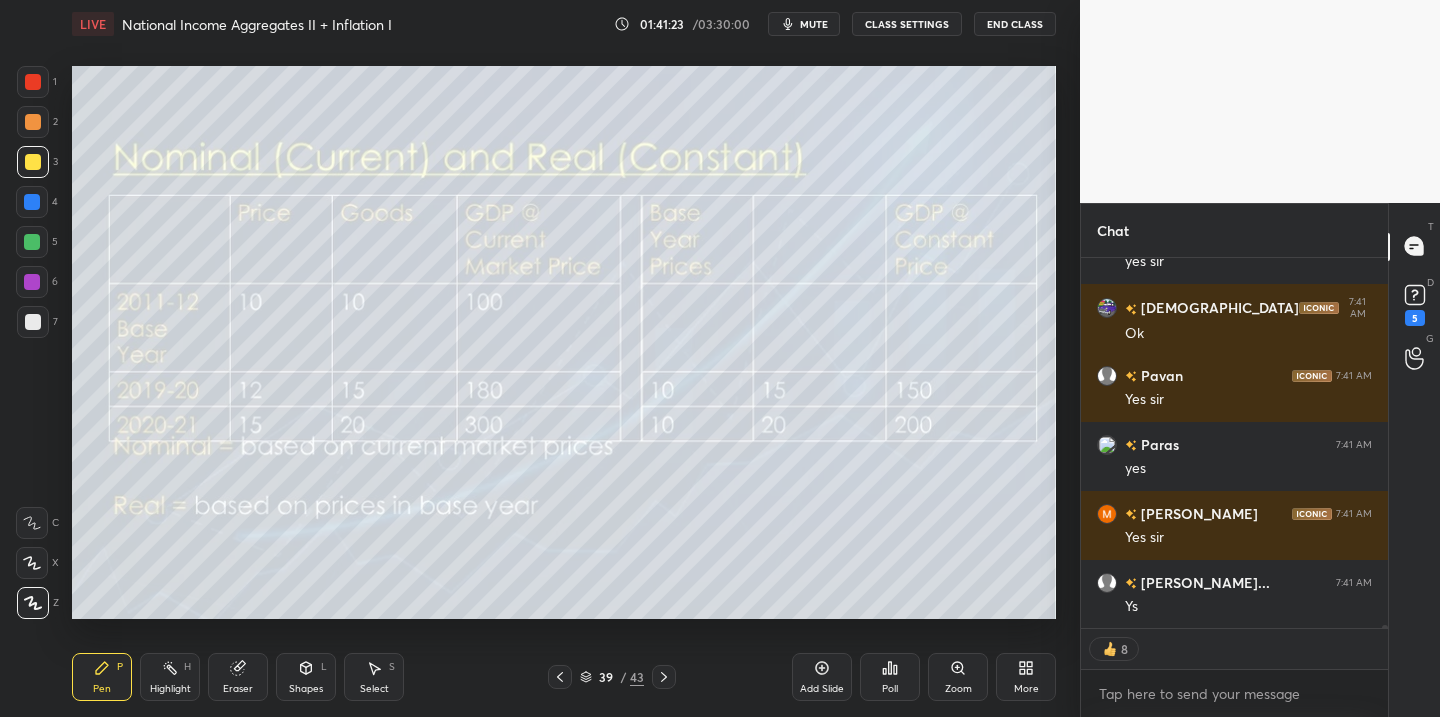 click 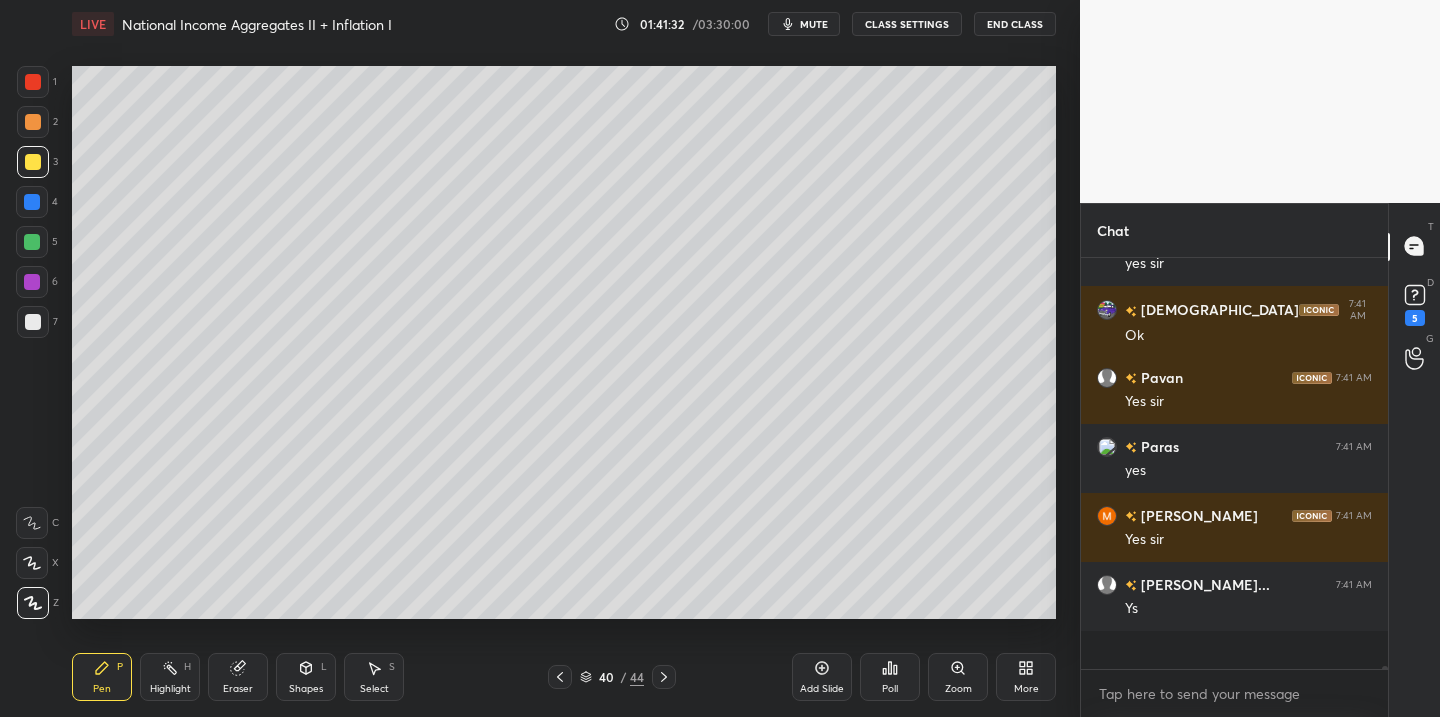 scroll, scrollTop: 7, scrollLeft: 7, axis: both 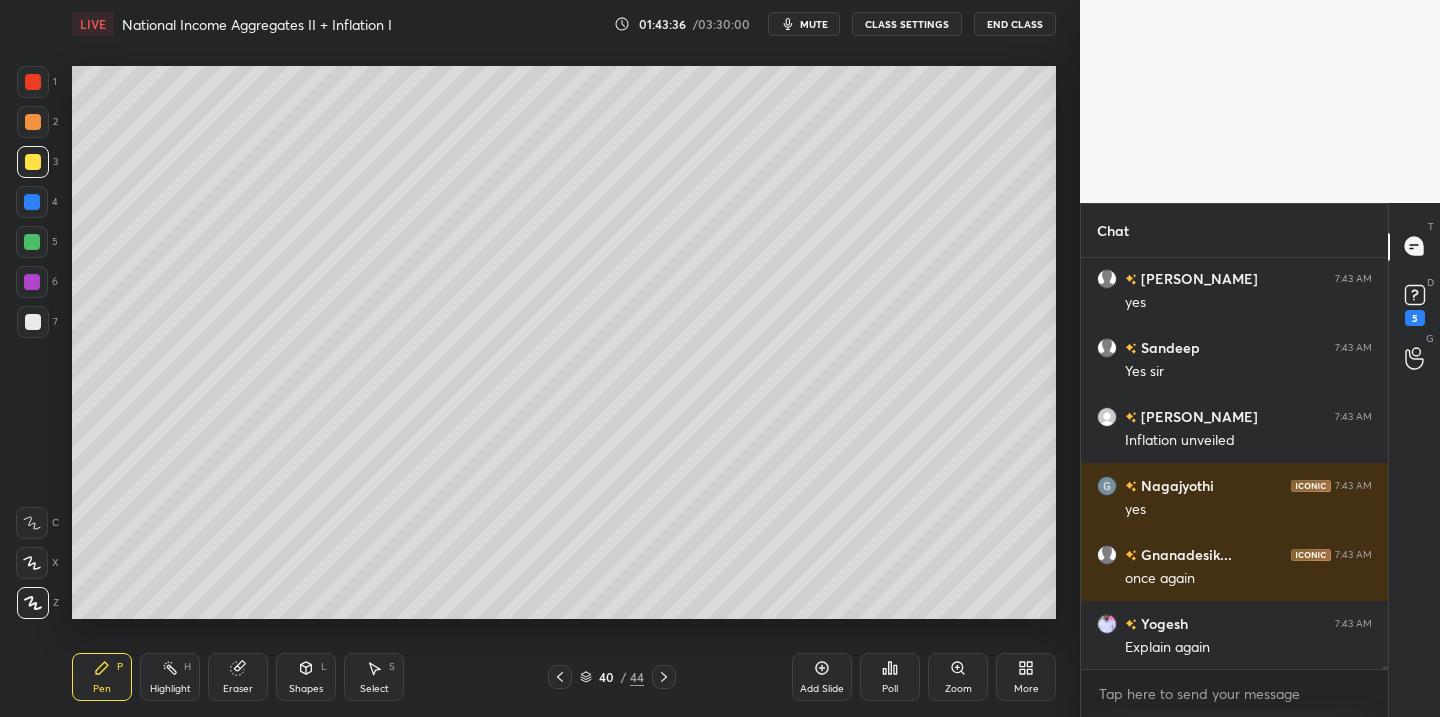 click on "40 / 44" at bounding box center [612, 677] 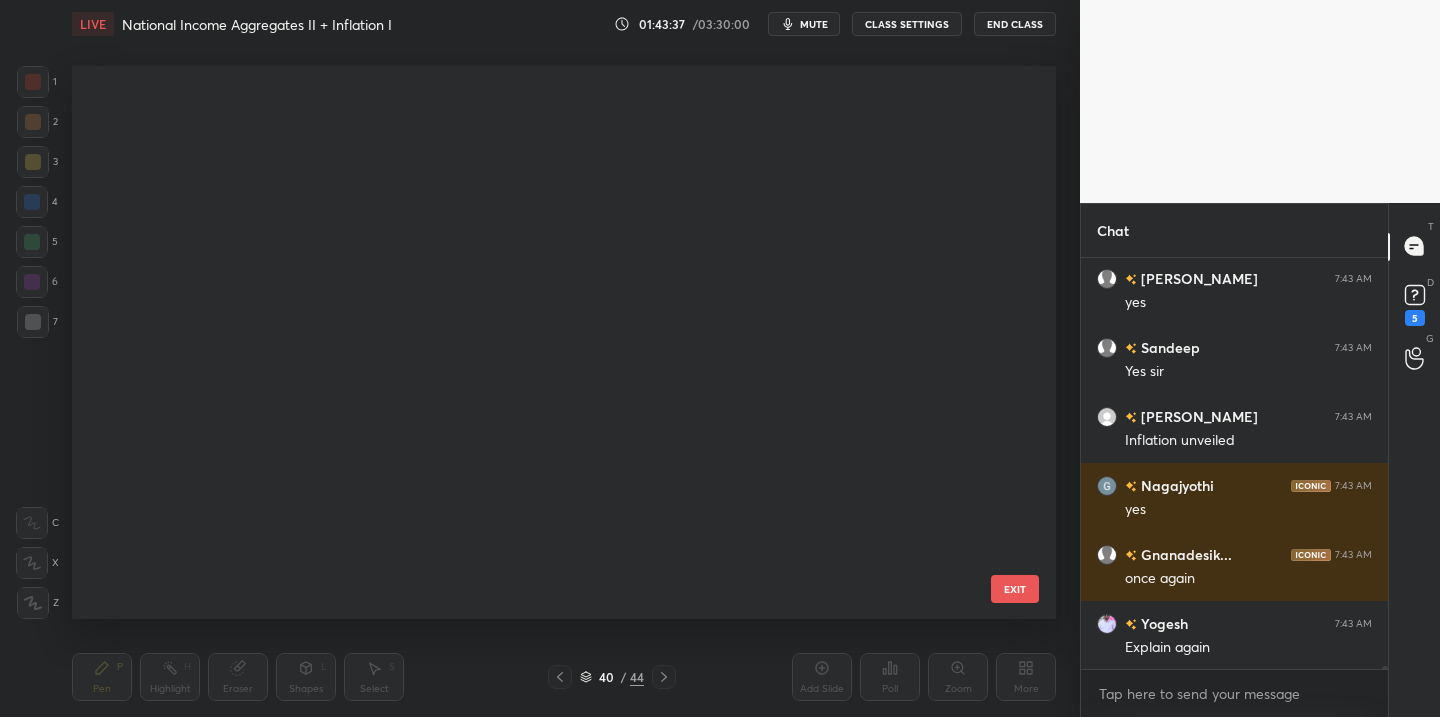 scroll, scrollTop: 1819, scrollLeft: 0, axis: vertical 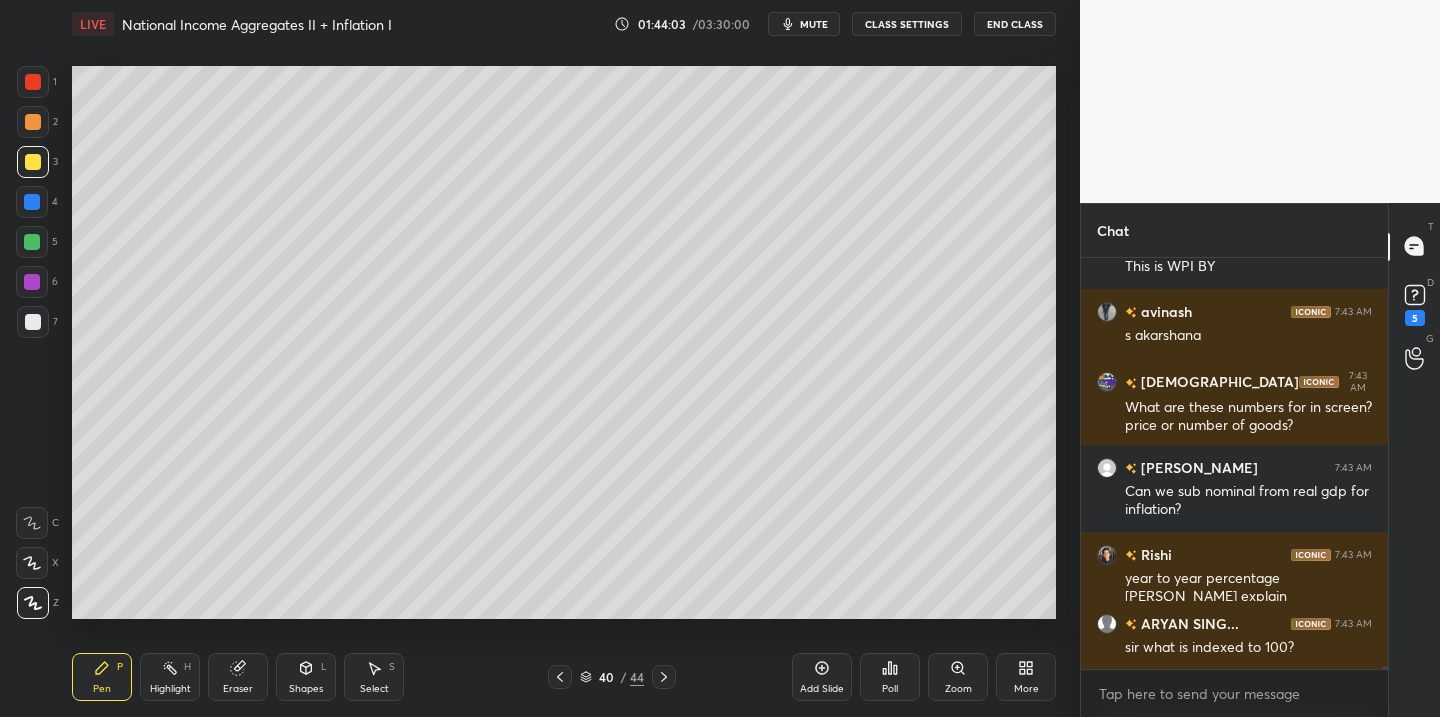 click 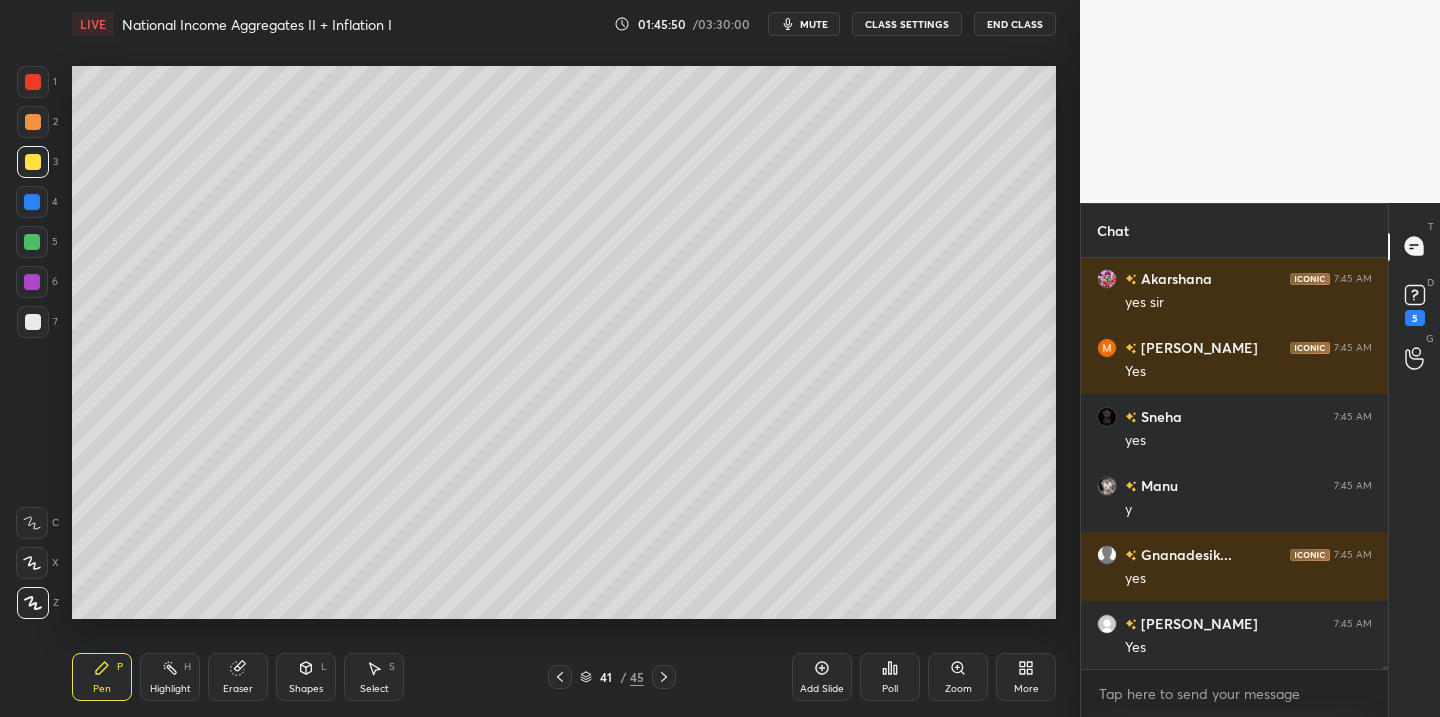 scroll, scrollTop: 53351, scrollLeft: 0, axis: vertical 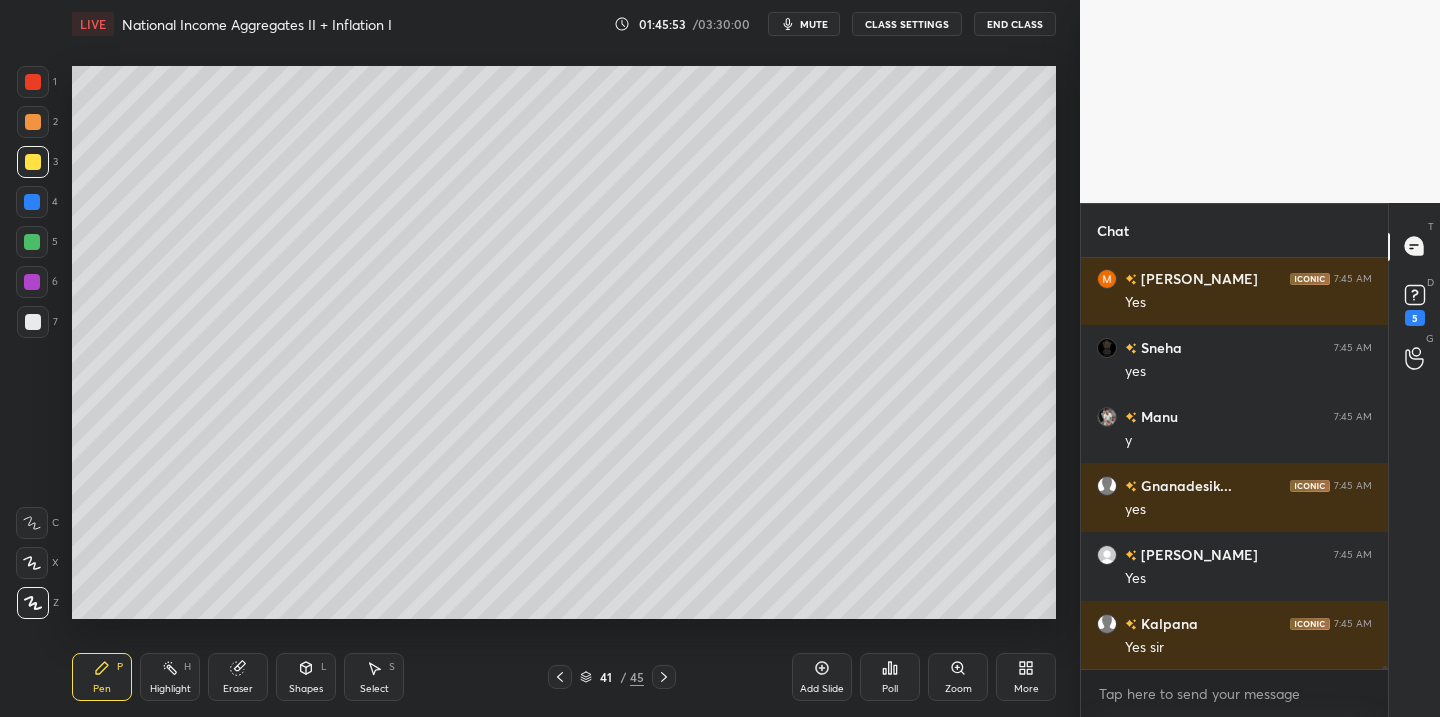 drag, startPoint x: 559, startPoint y: 681, endPoint x: 570, endPoint y: 671, distance: 14.866069 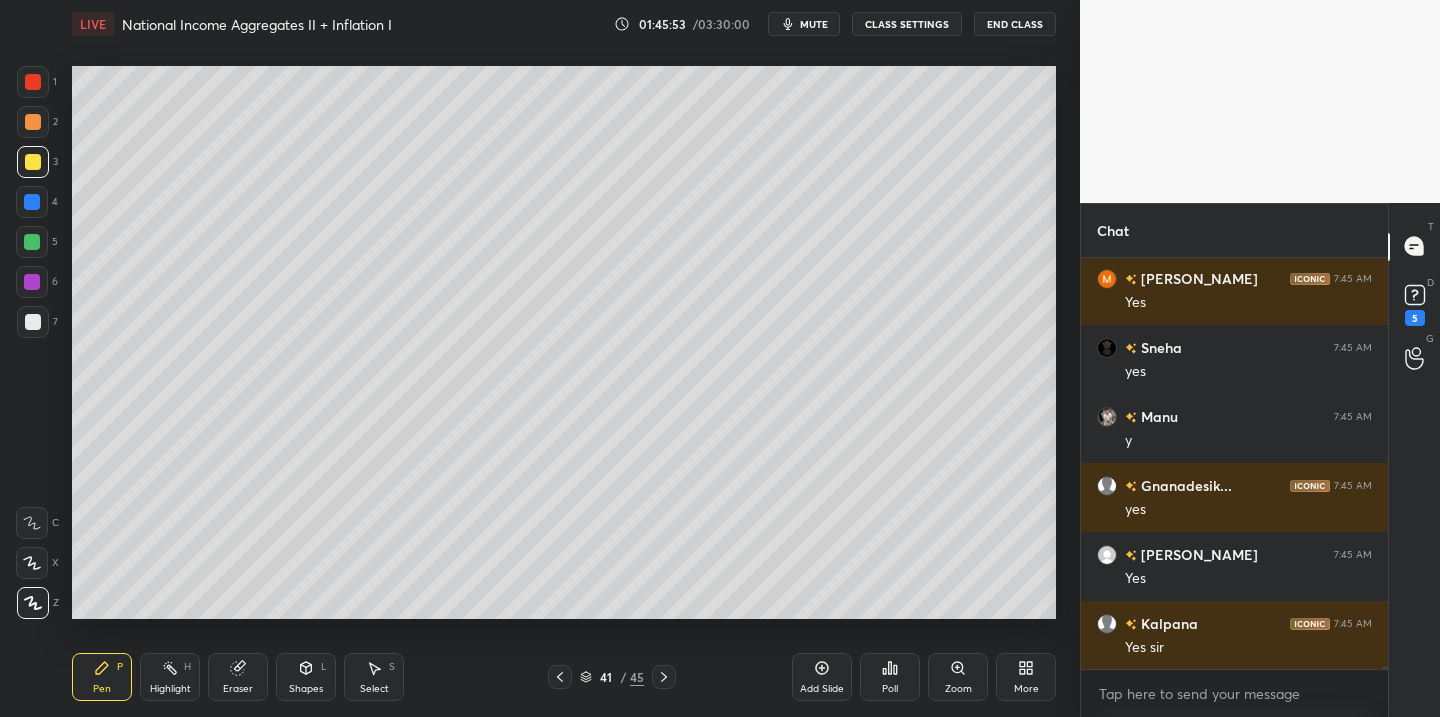 click 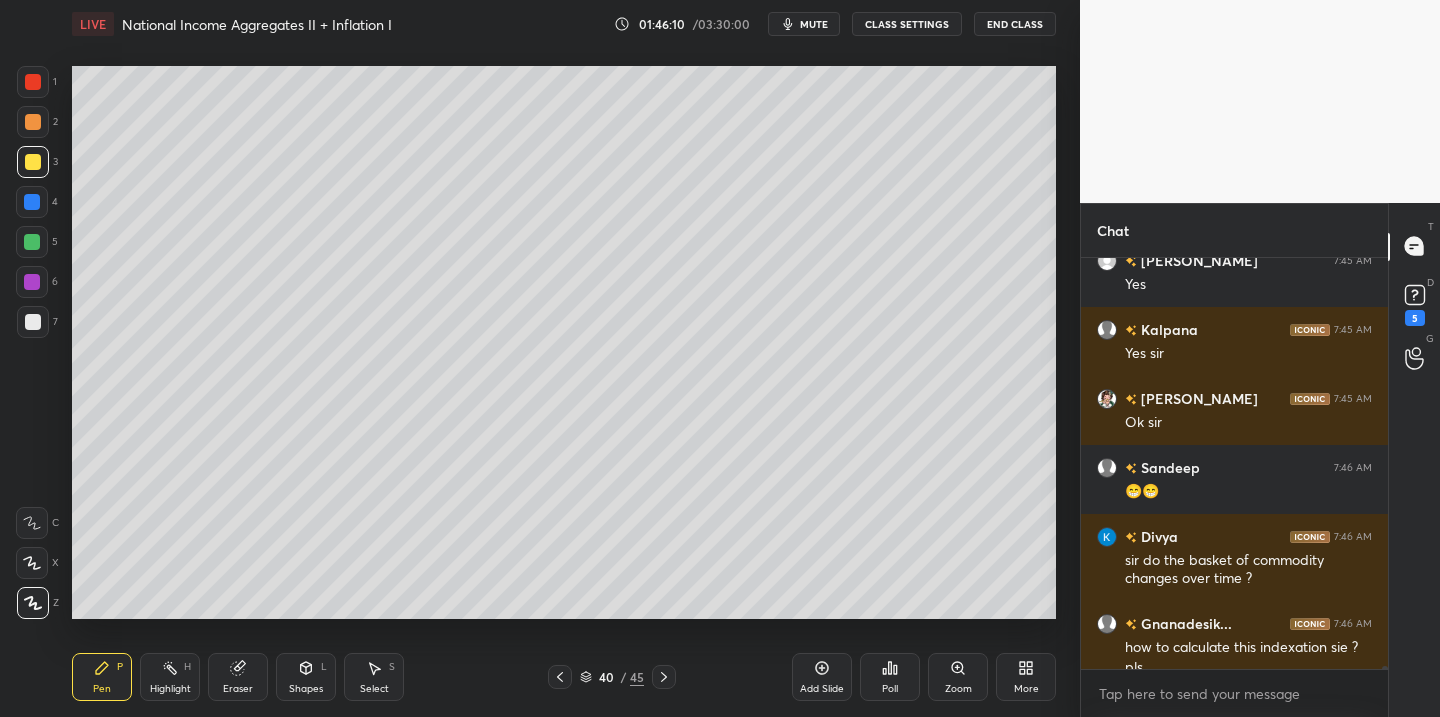 scroll, scrollTop: 53665, scrollLeft: 0, axis: vertical 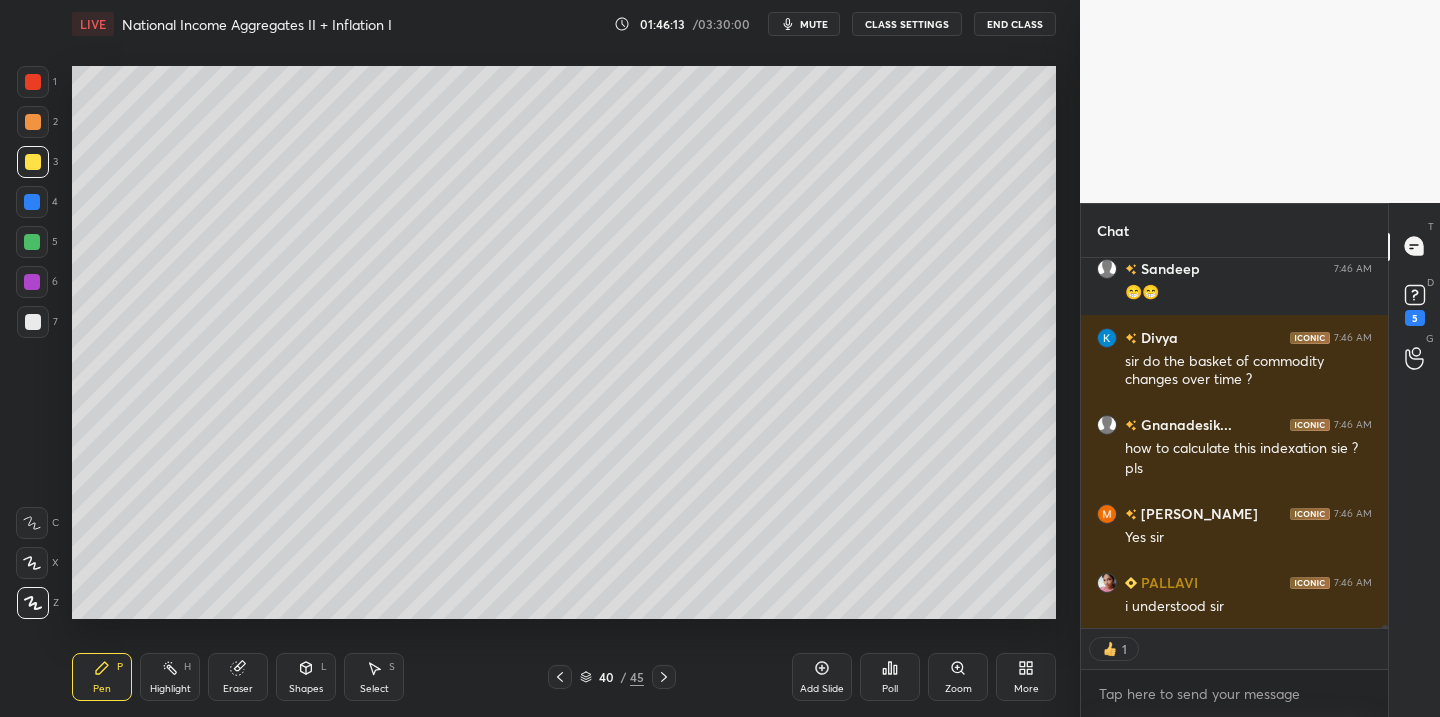 click 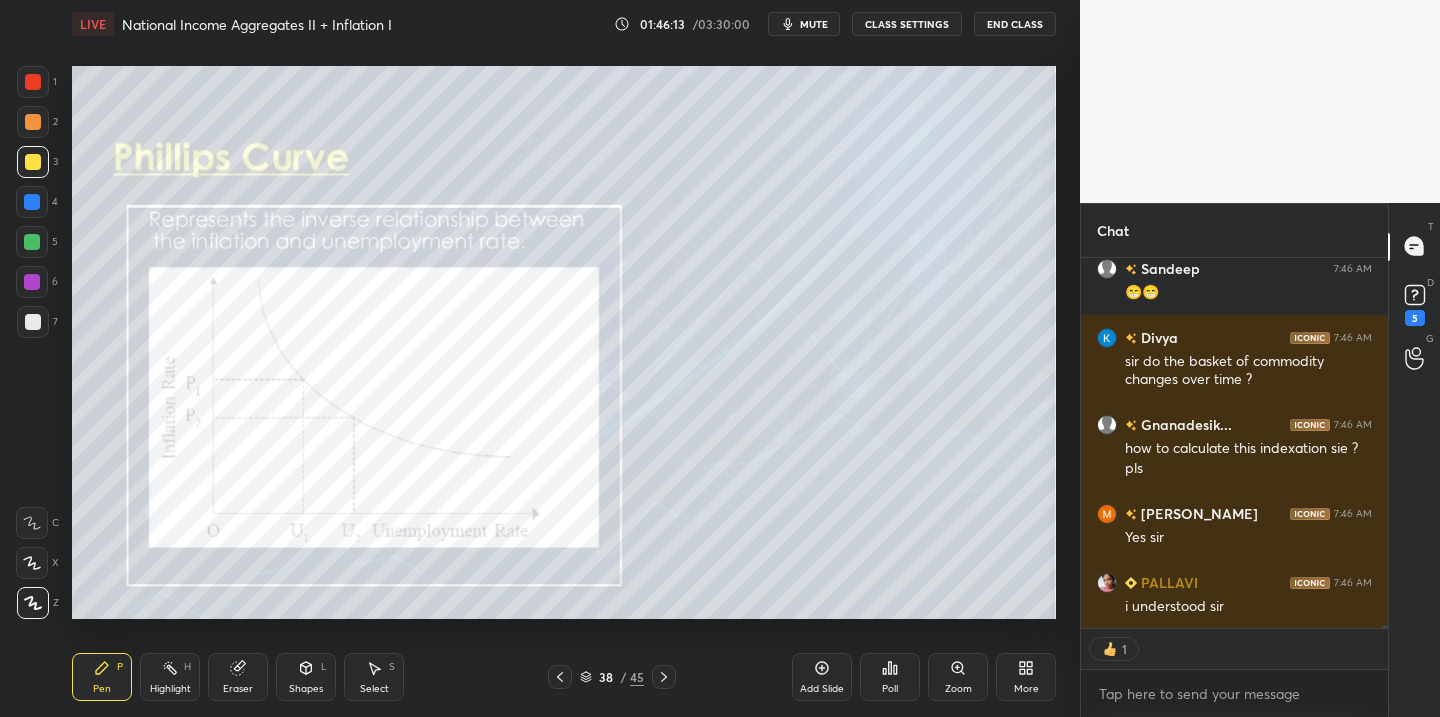 click 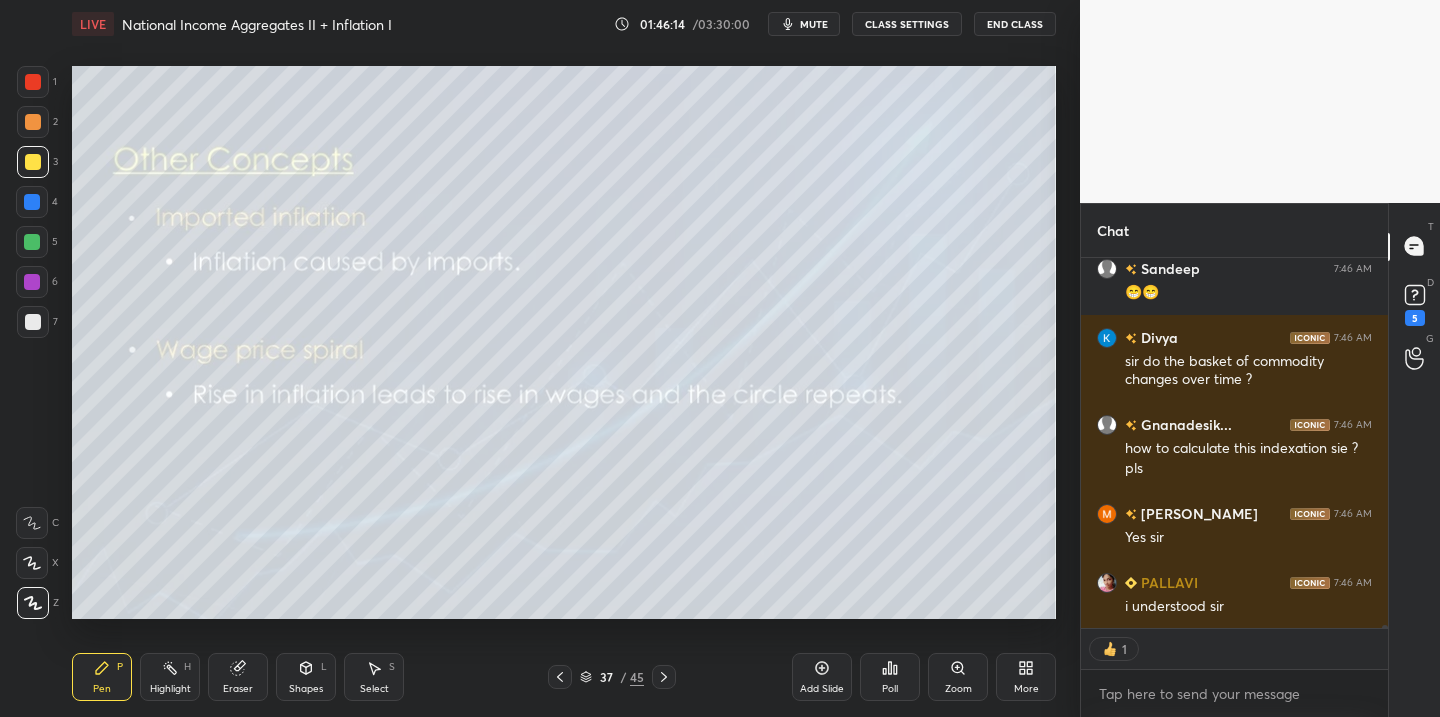 click 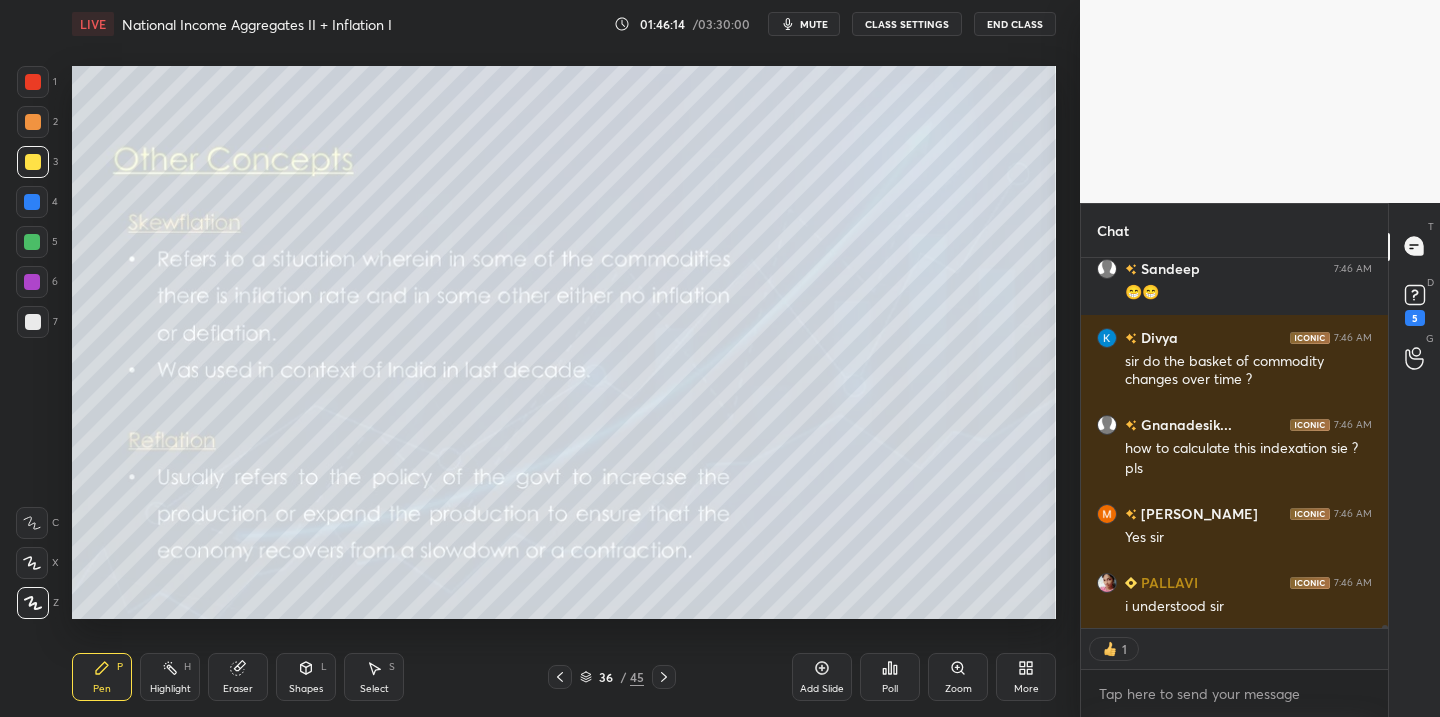 click 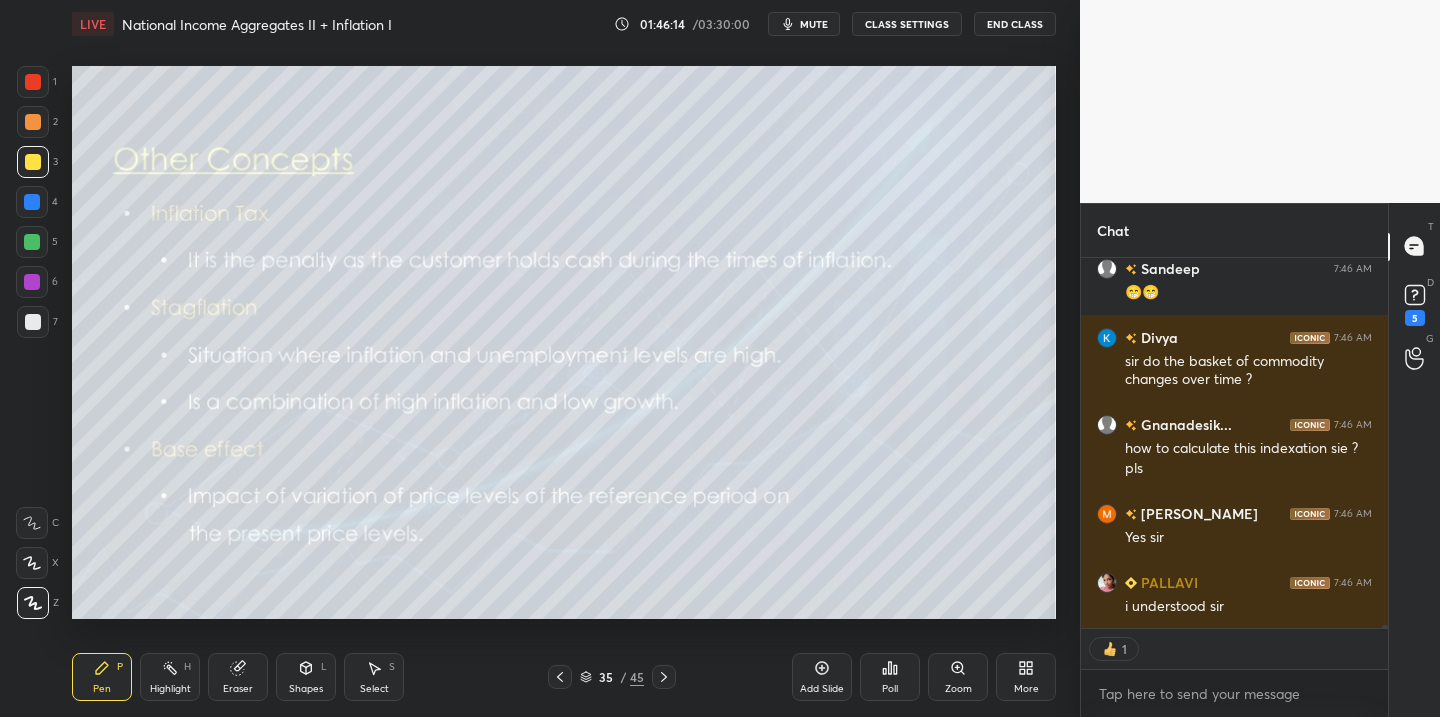click 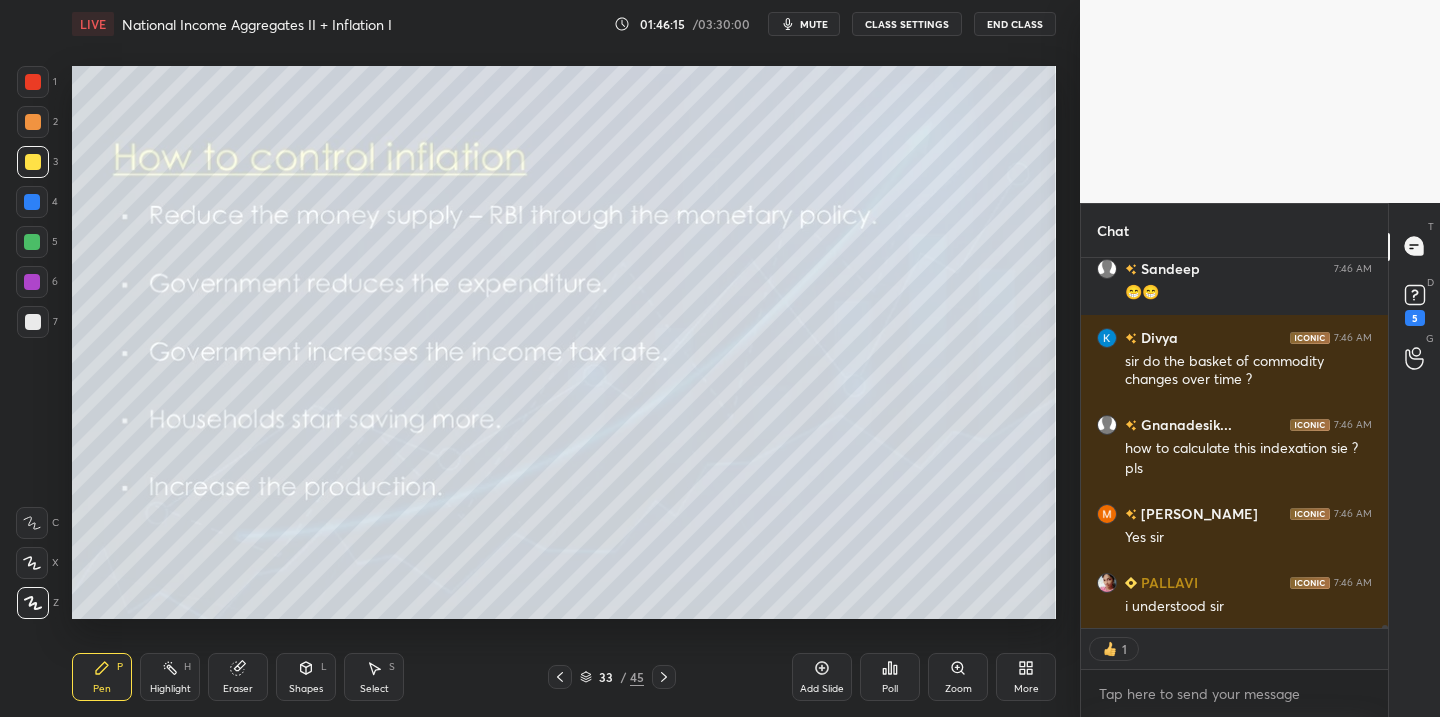 click 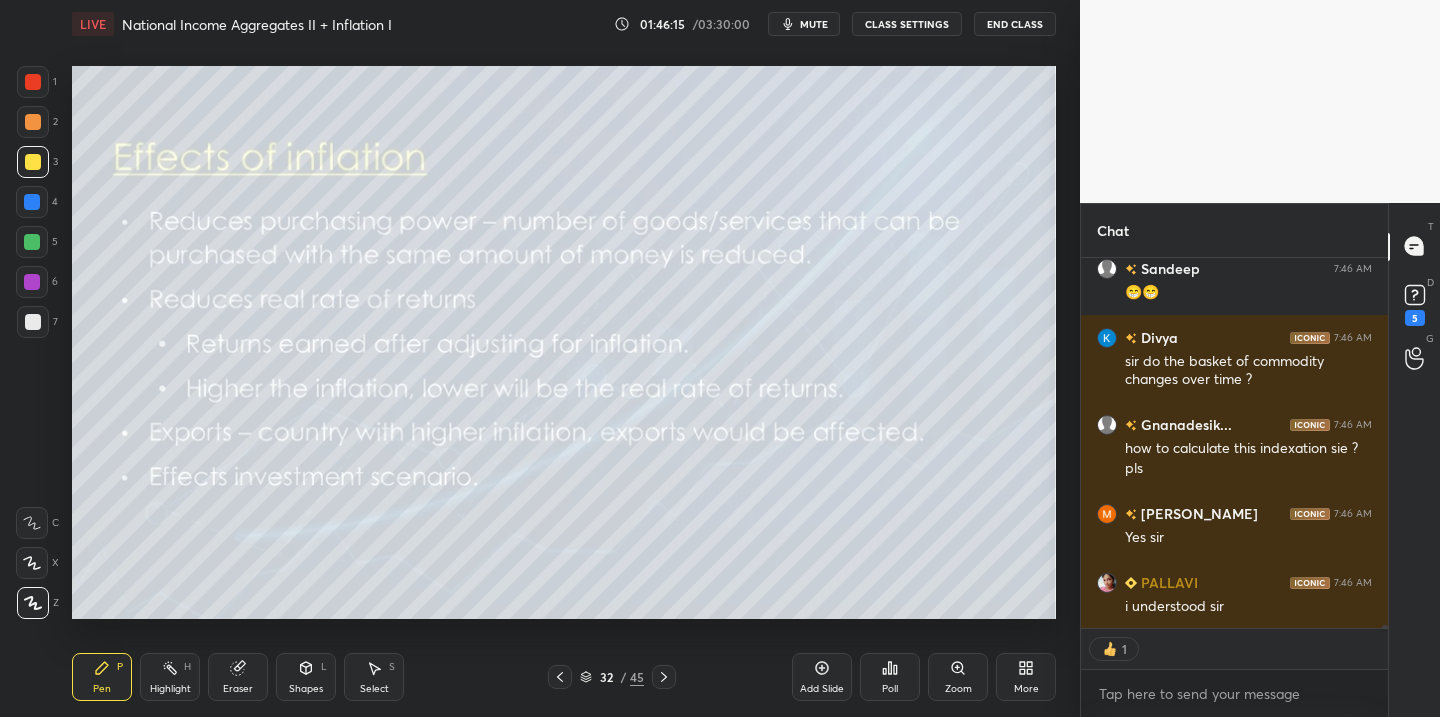 click 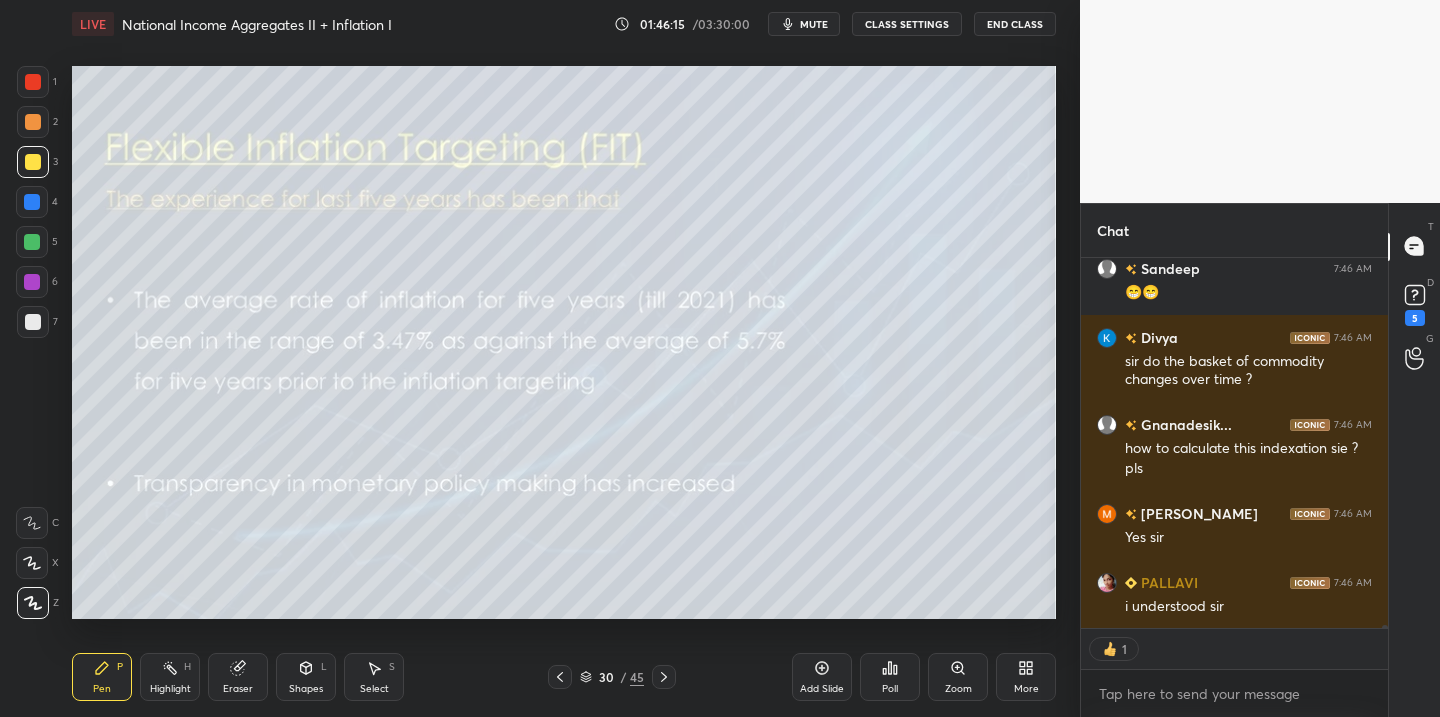 click 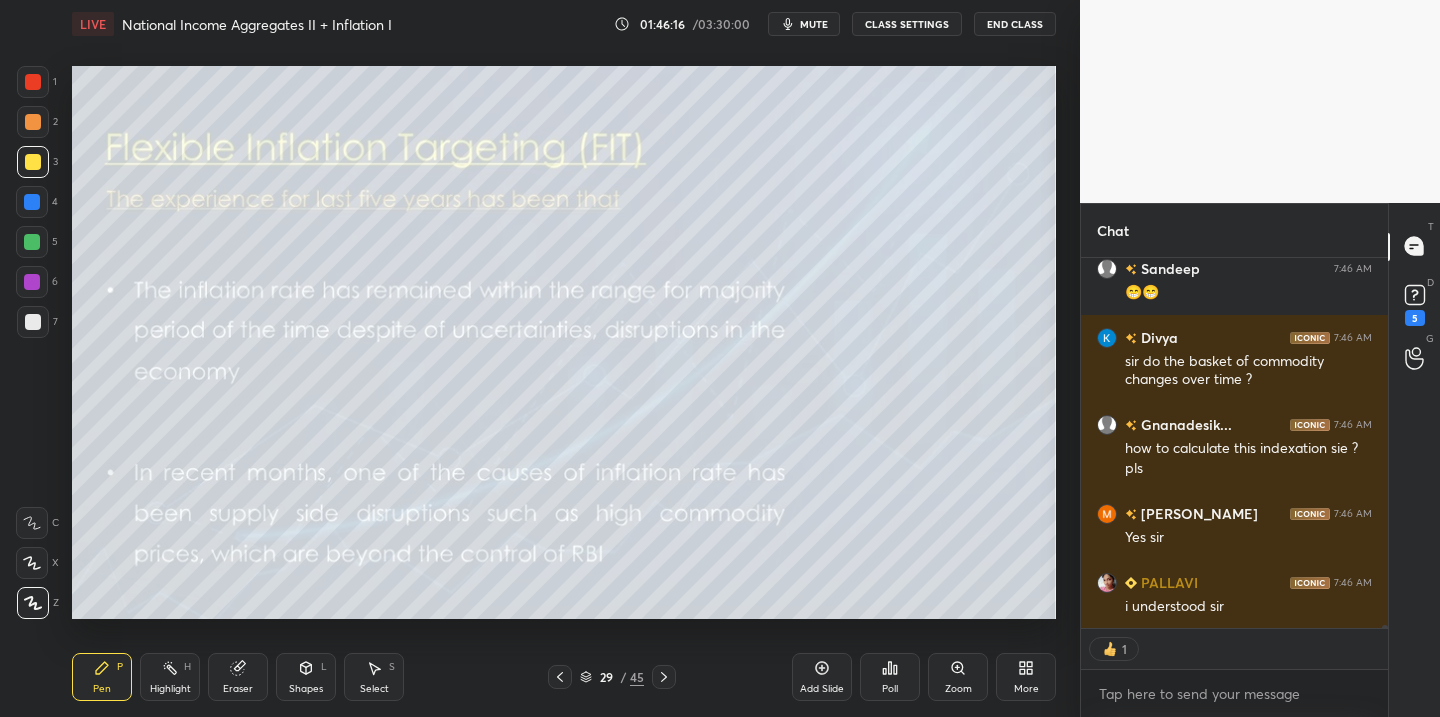 click 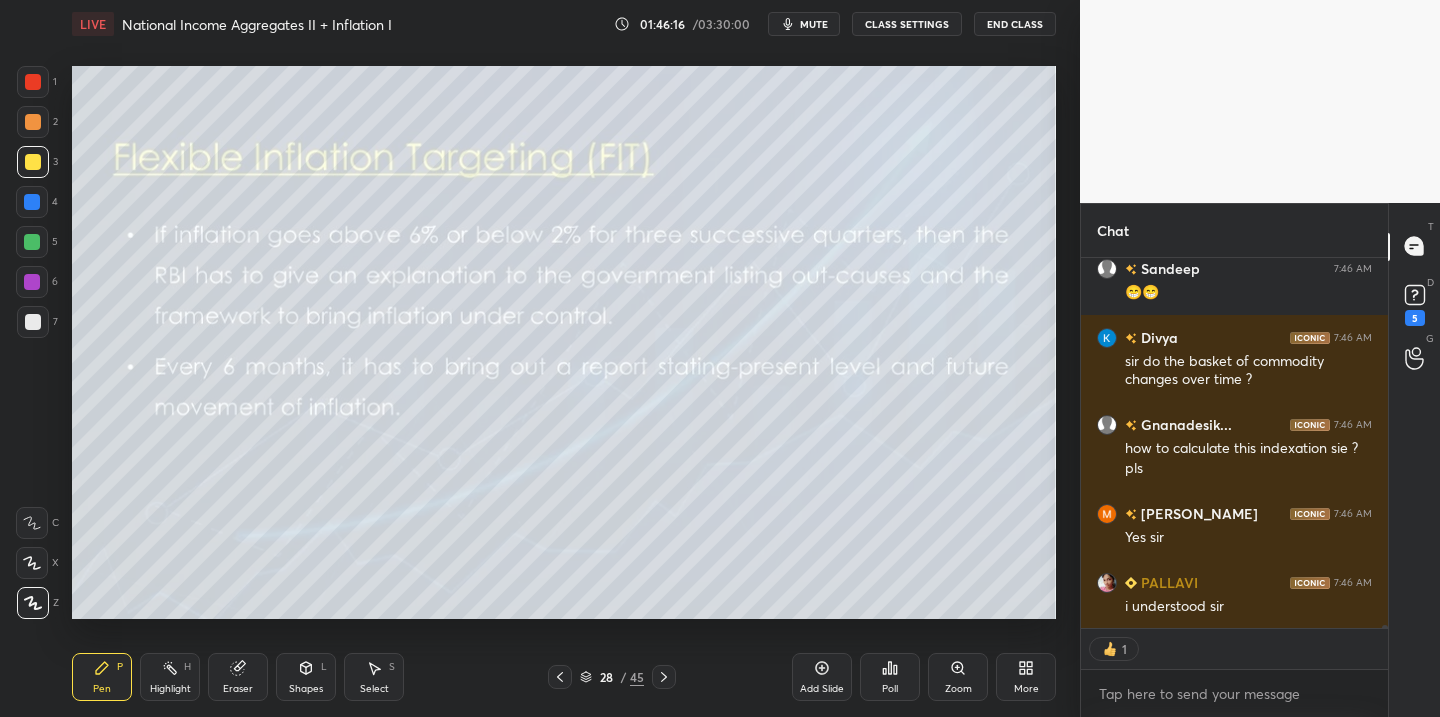 click 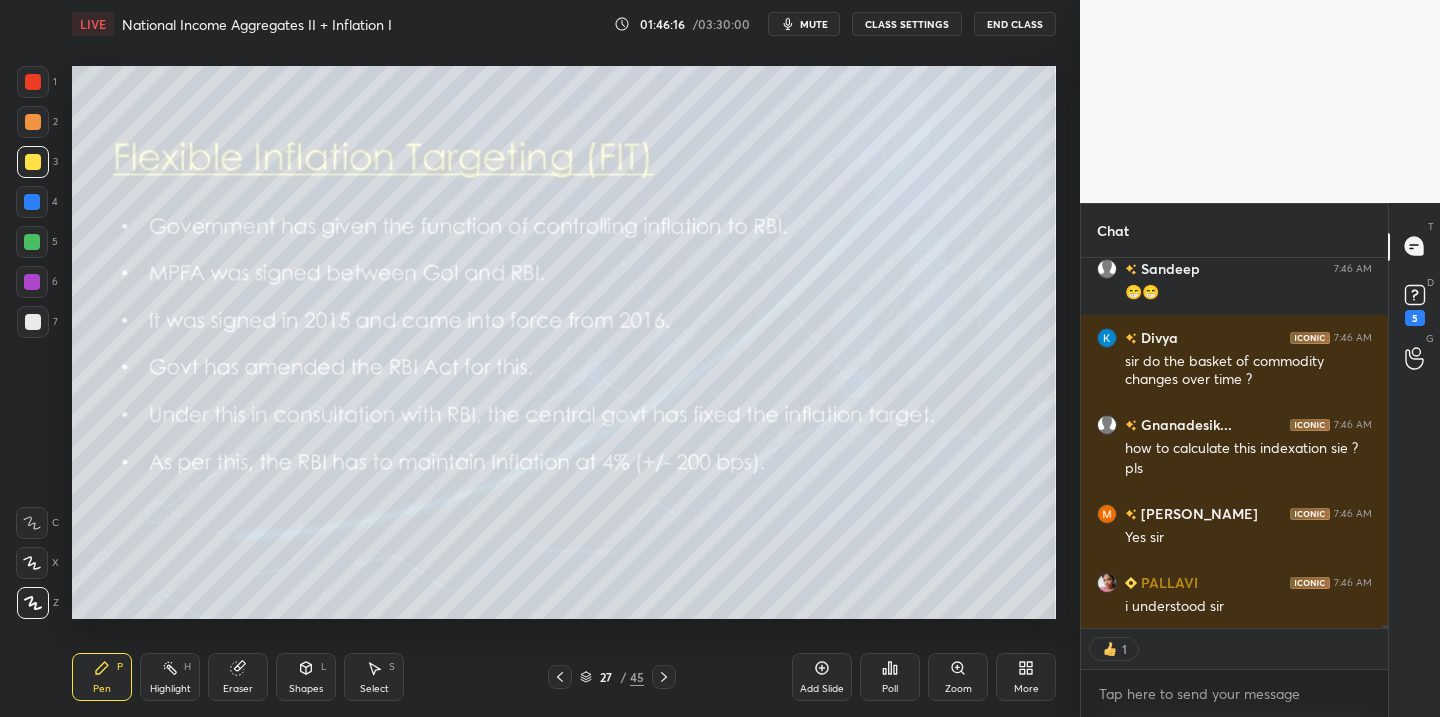 click 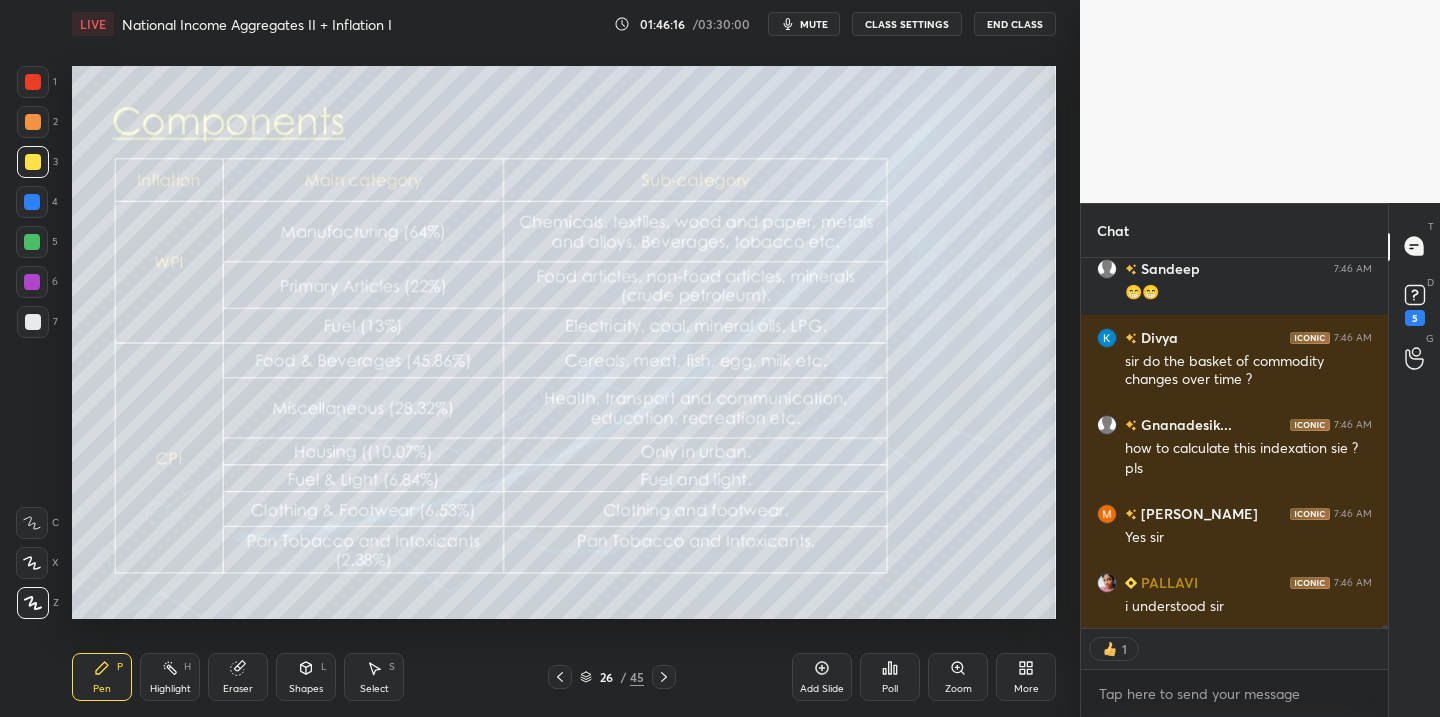 click 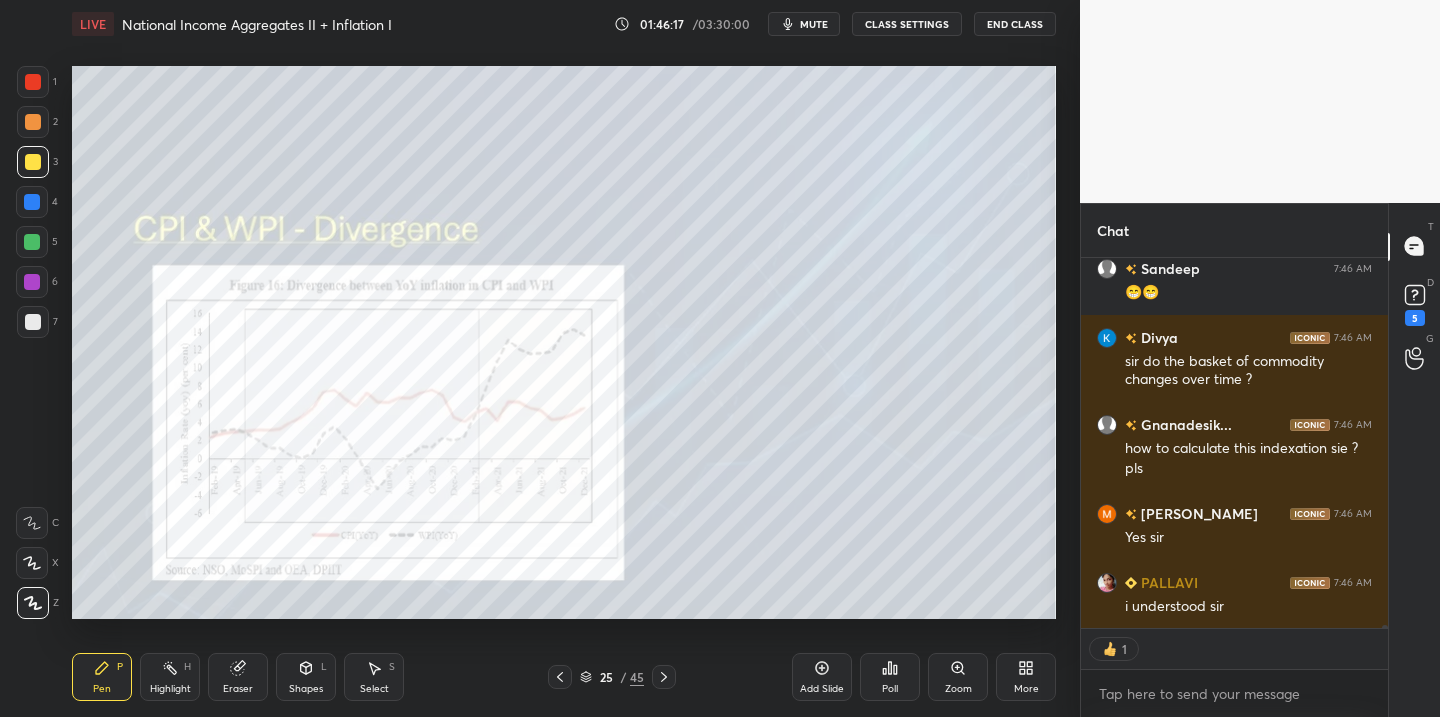 click 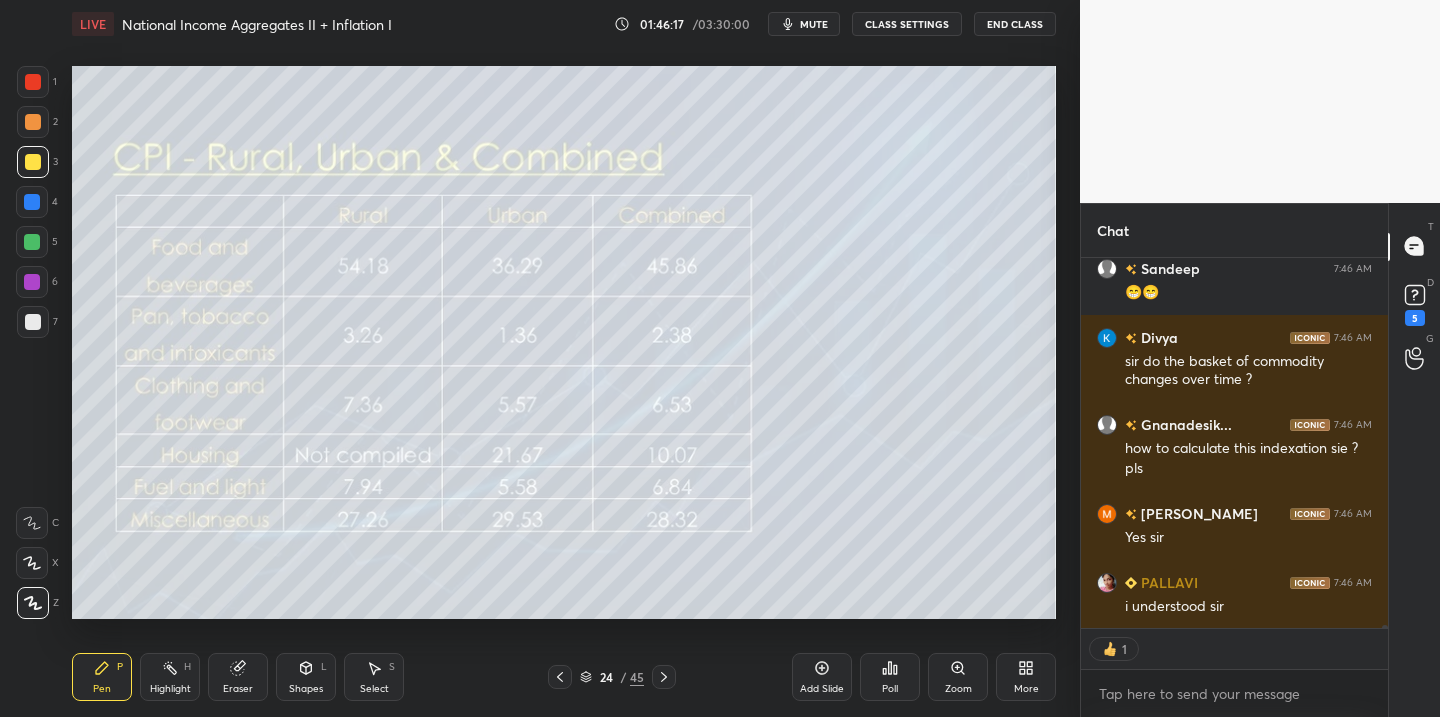 click 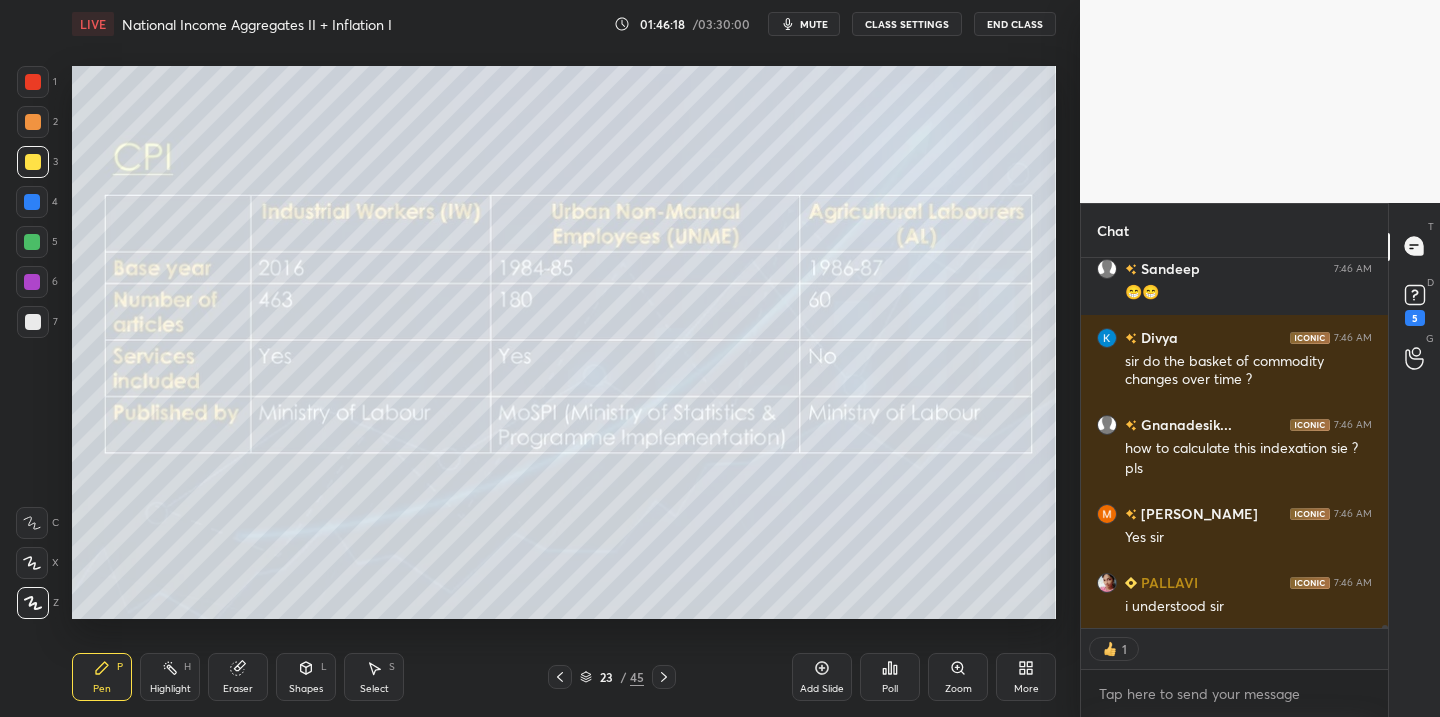 click 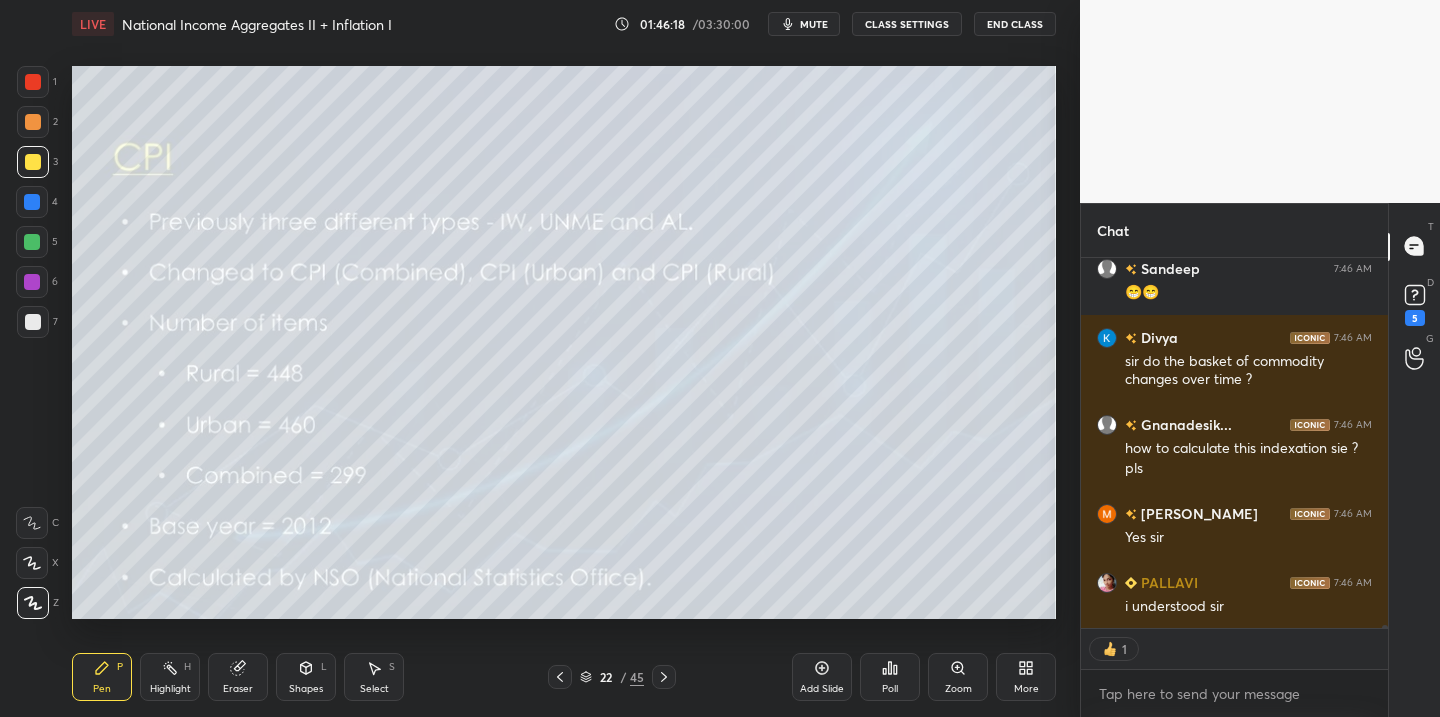 click 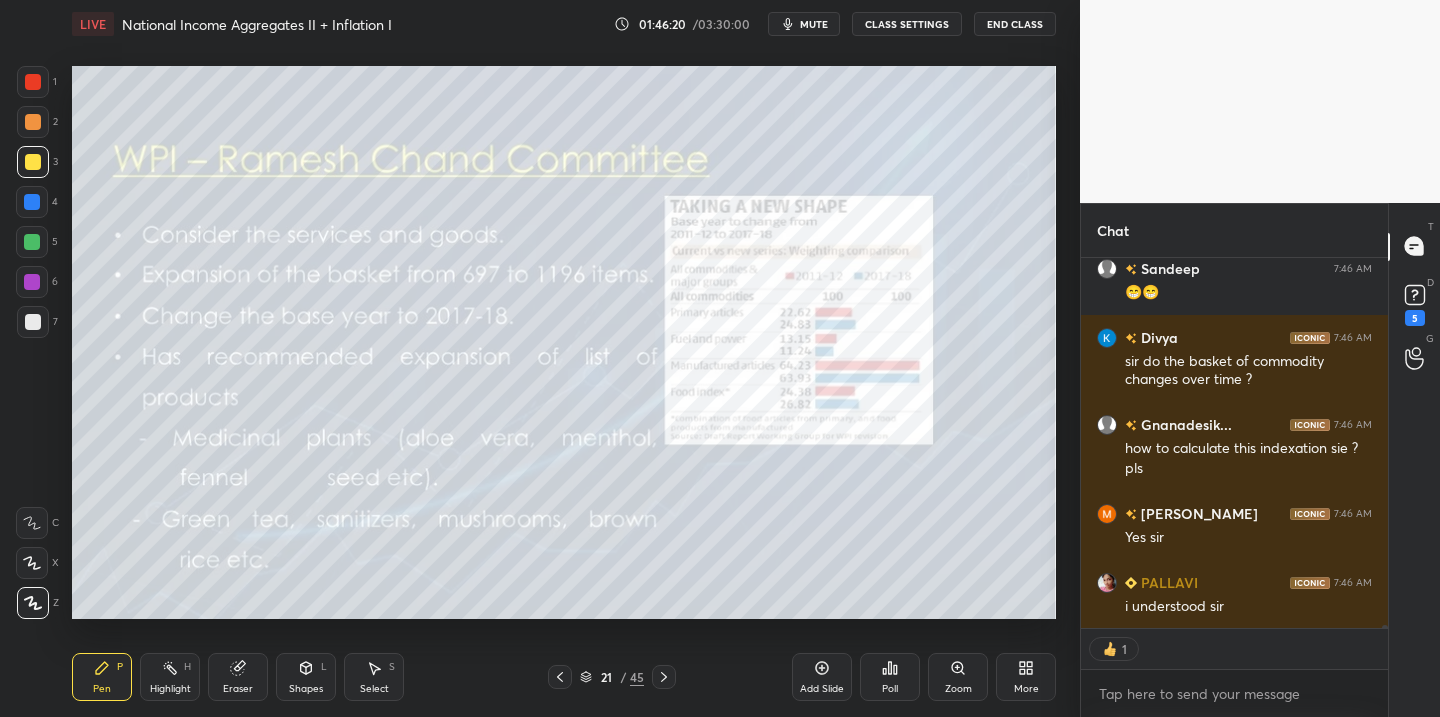 click at bounding box center (664, 677) 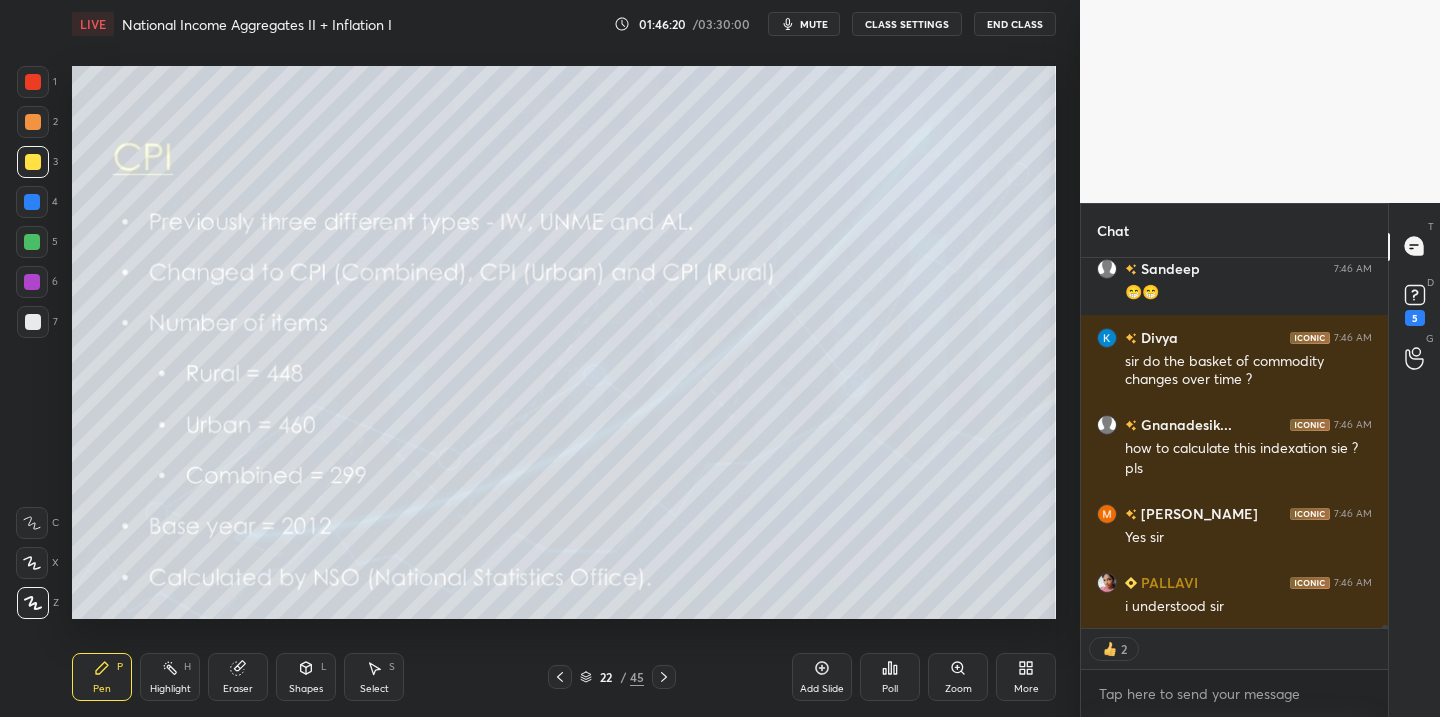 click at bounding box center (664, 677) 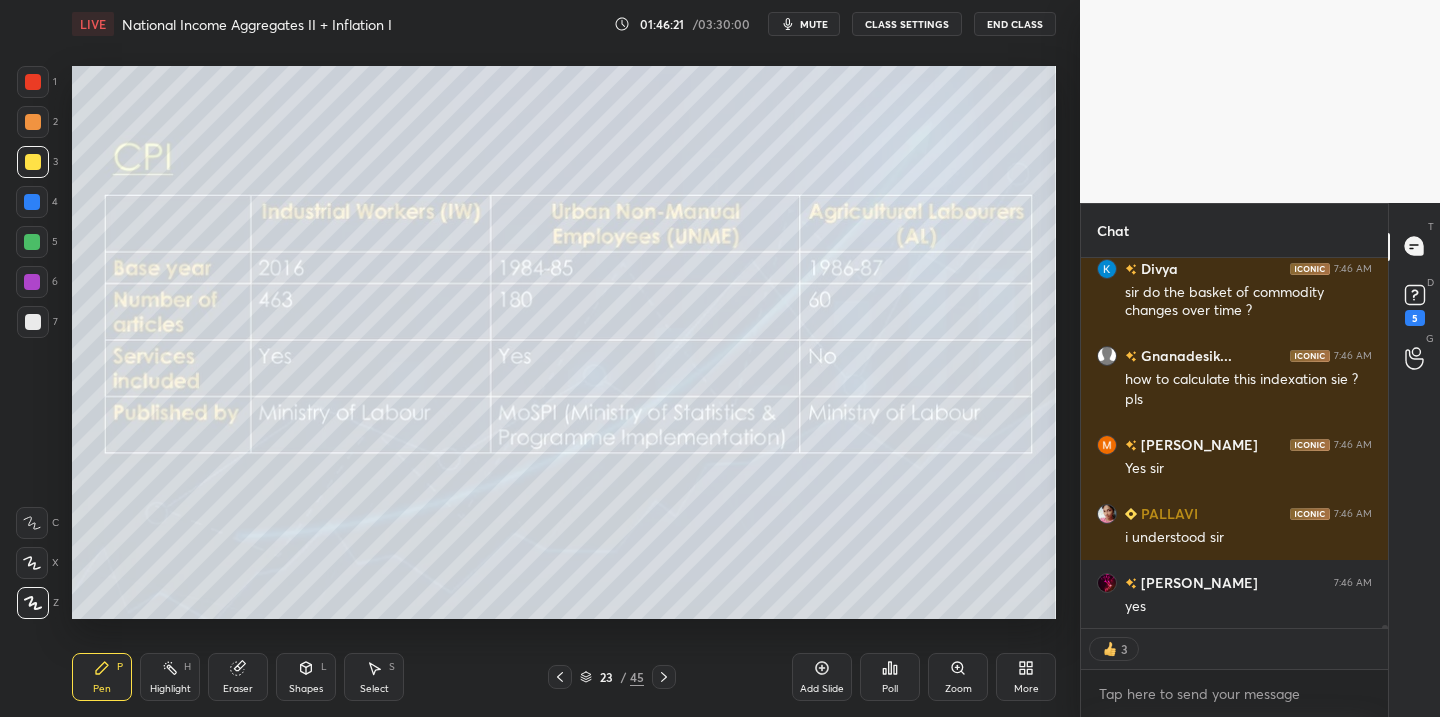 scroll, scrollTop: 53982, scrollLeft: 0, axis: vertical 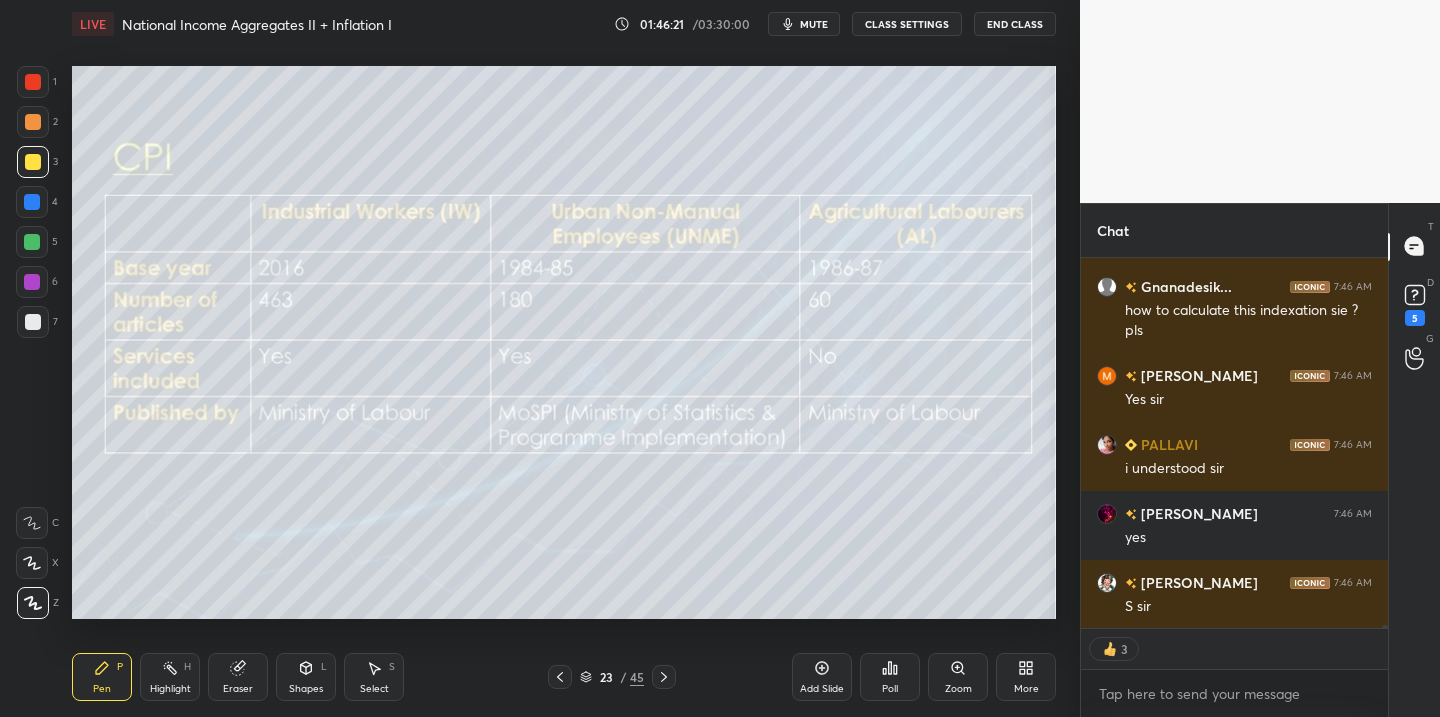 click 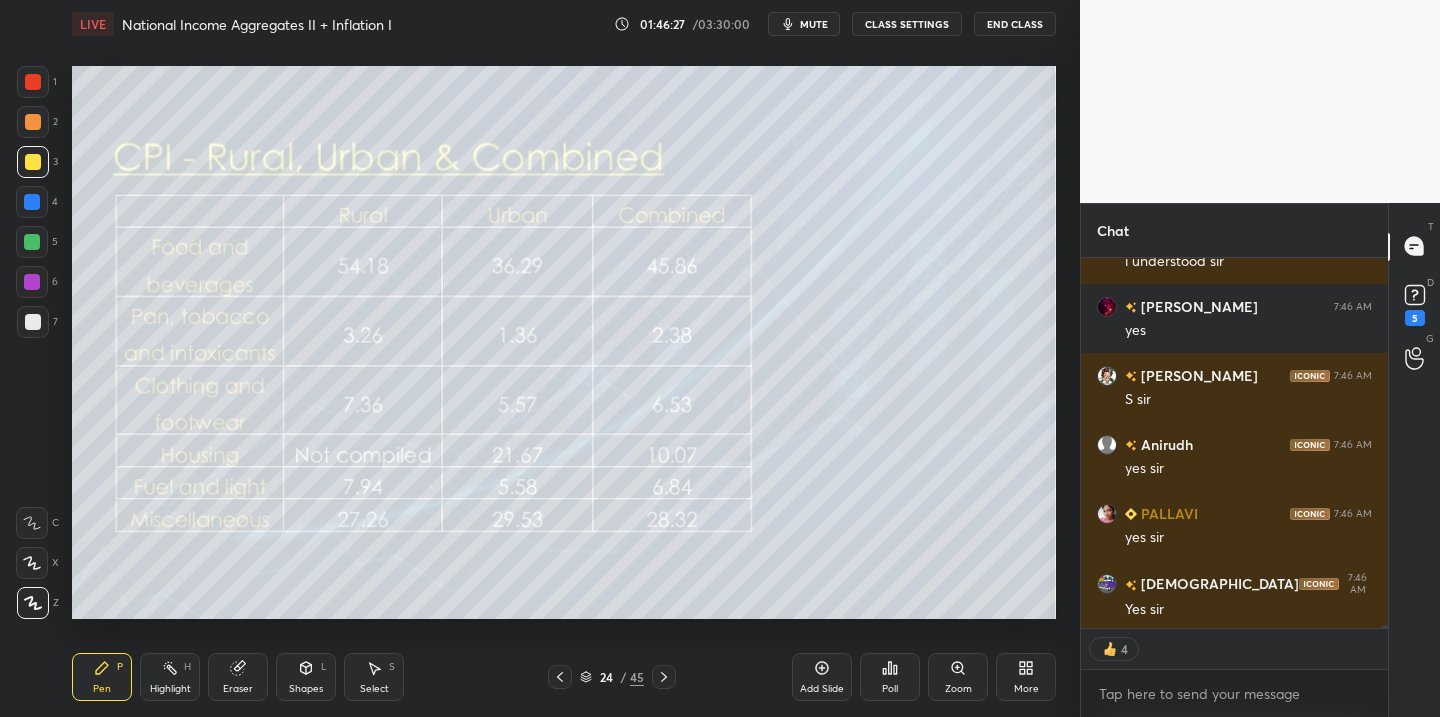 scroll, scrollTop: 54276, scrollLeft: 0, axis: vertical 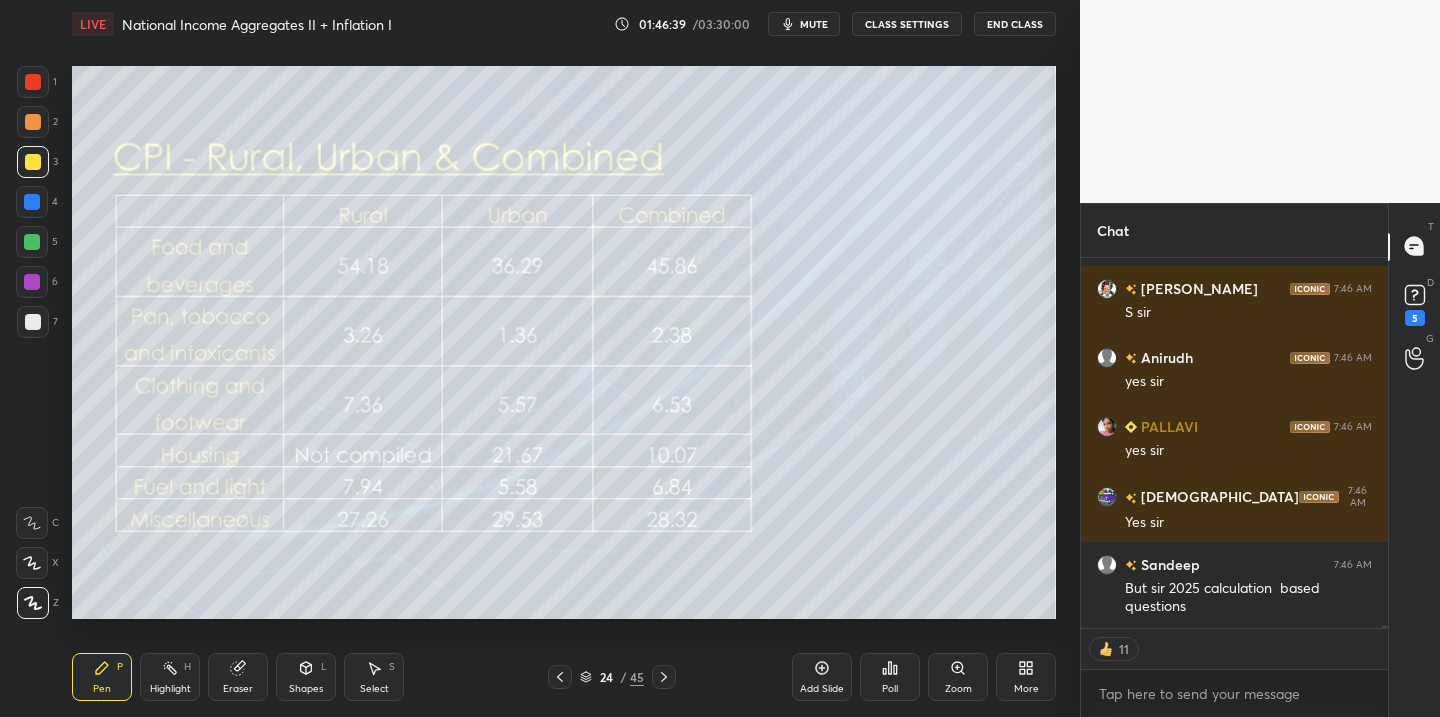 click 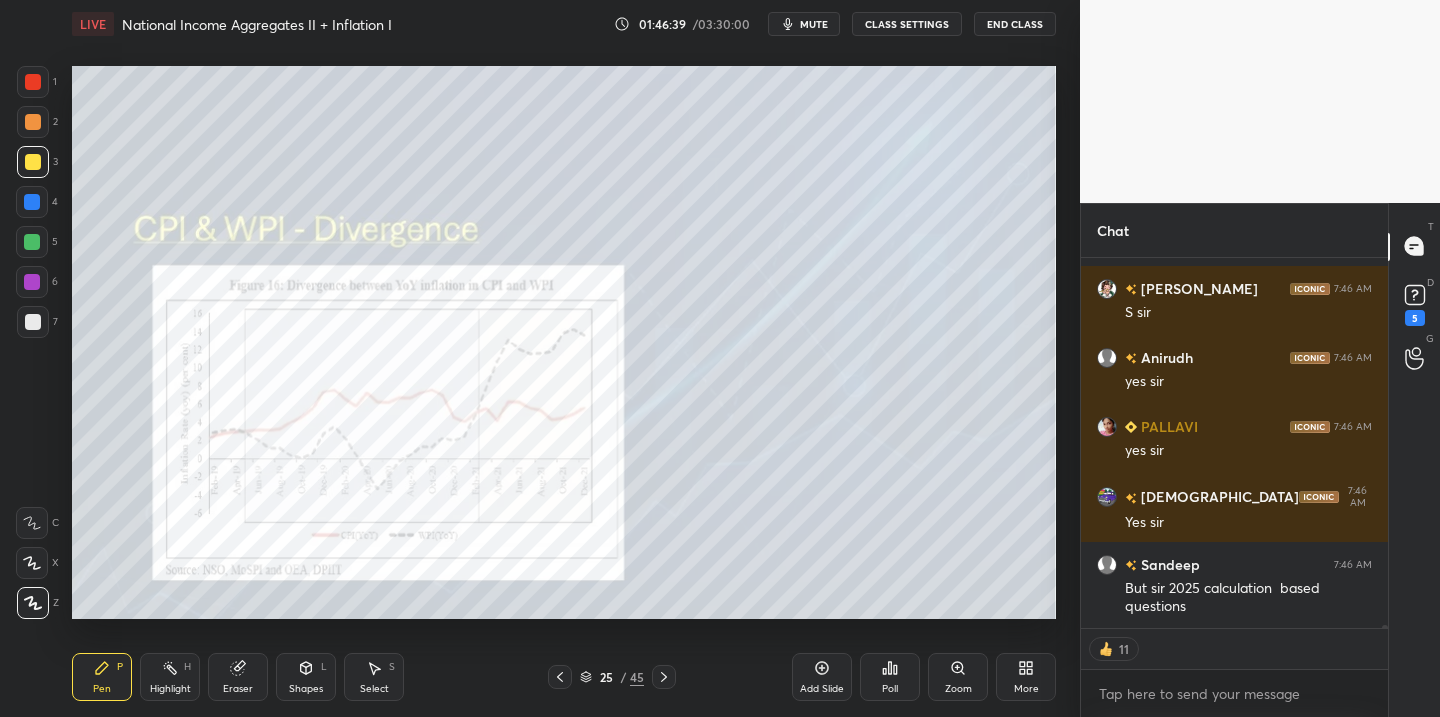 click 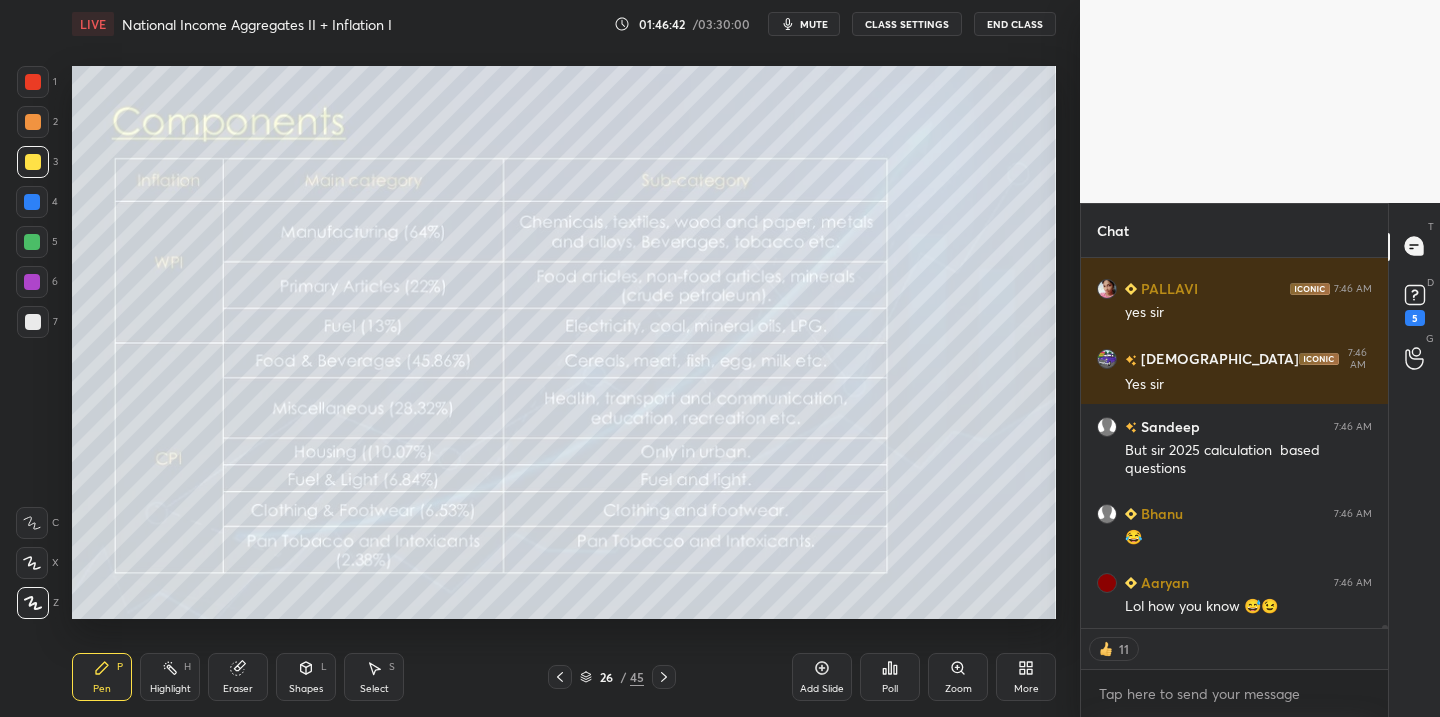scroll, scrollTop: 54483, scrollLeft: 0, axis: vertical 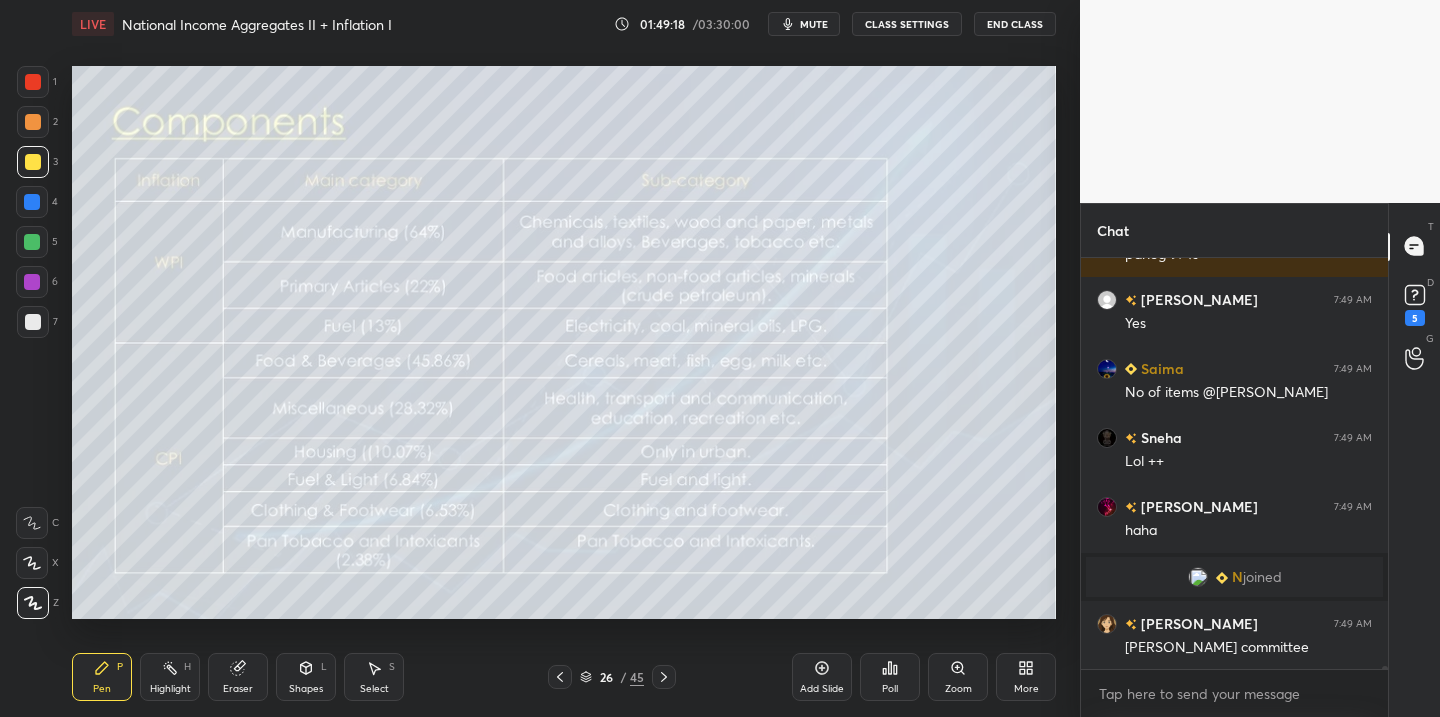 click 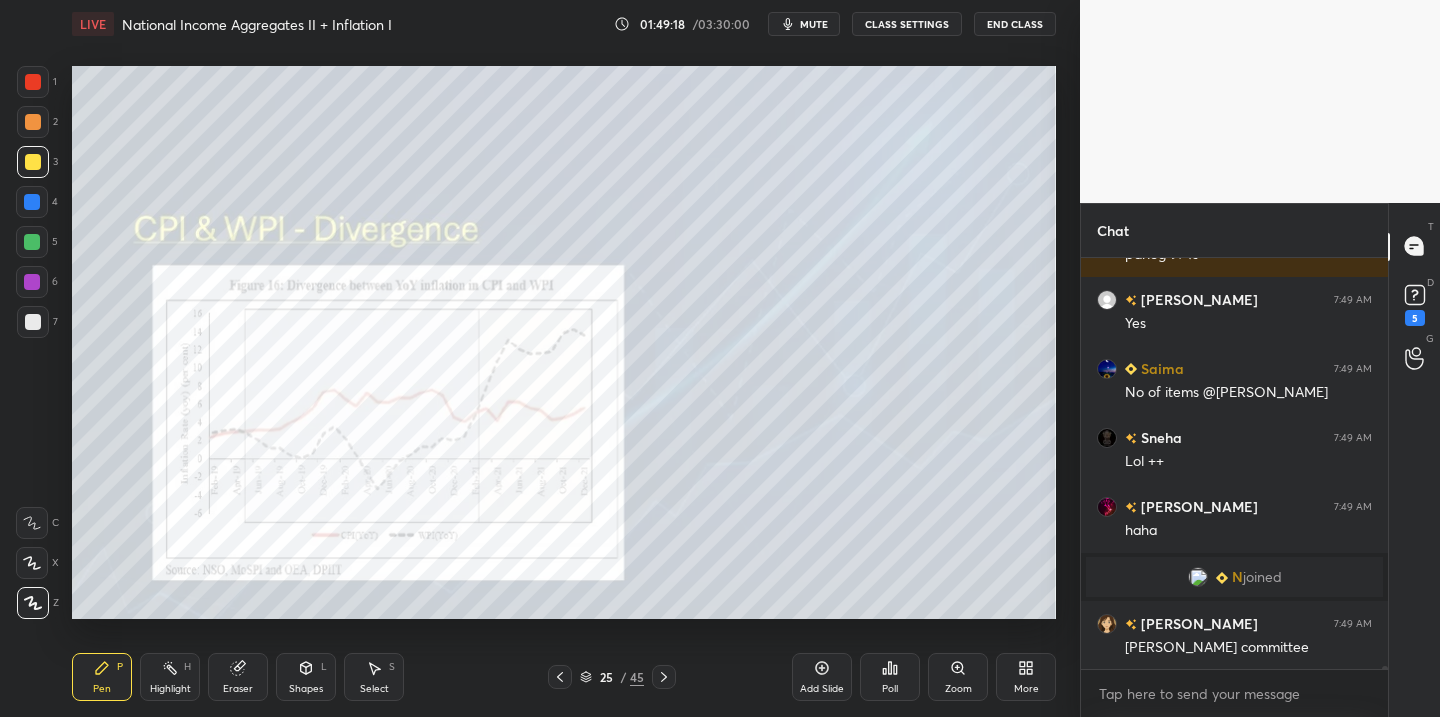 click 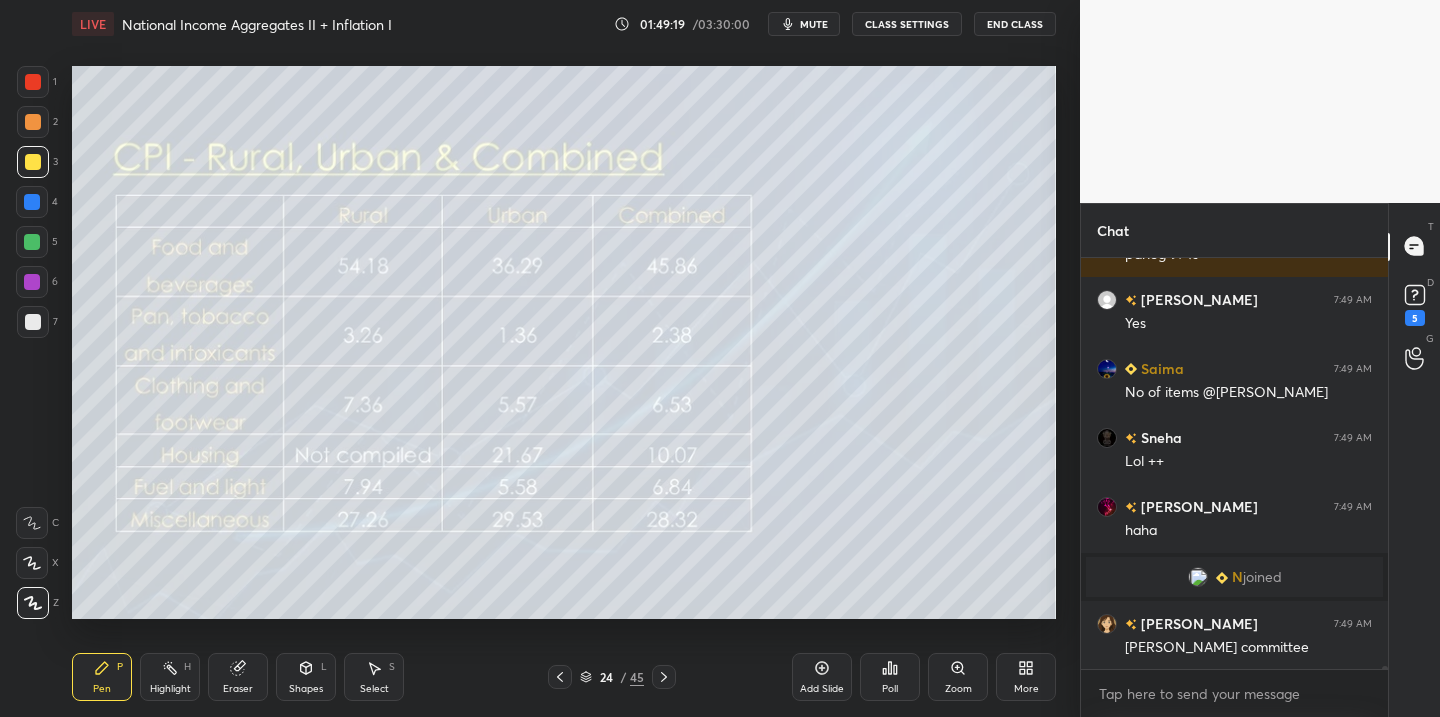 click 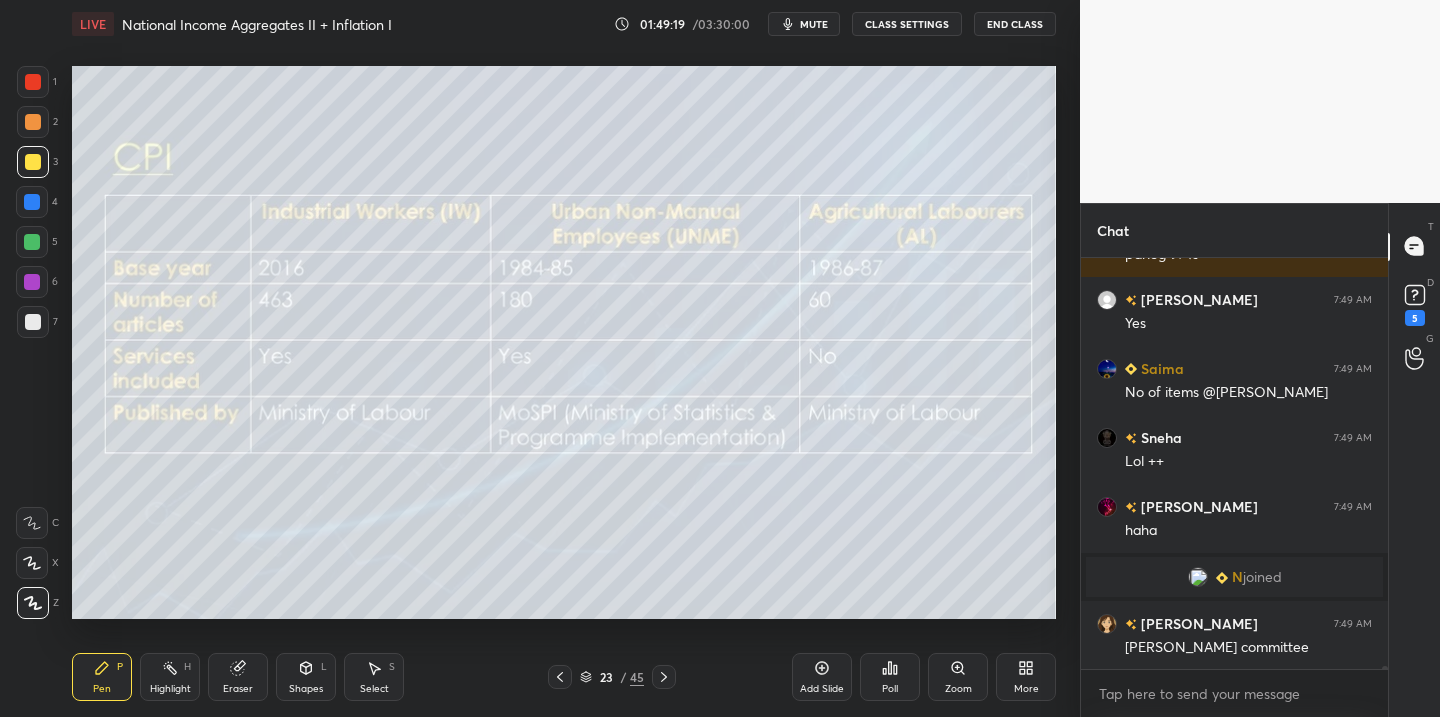 click 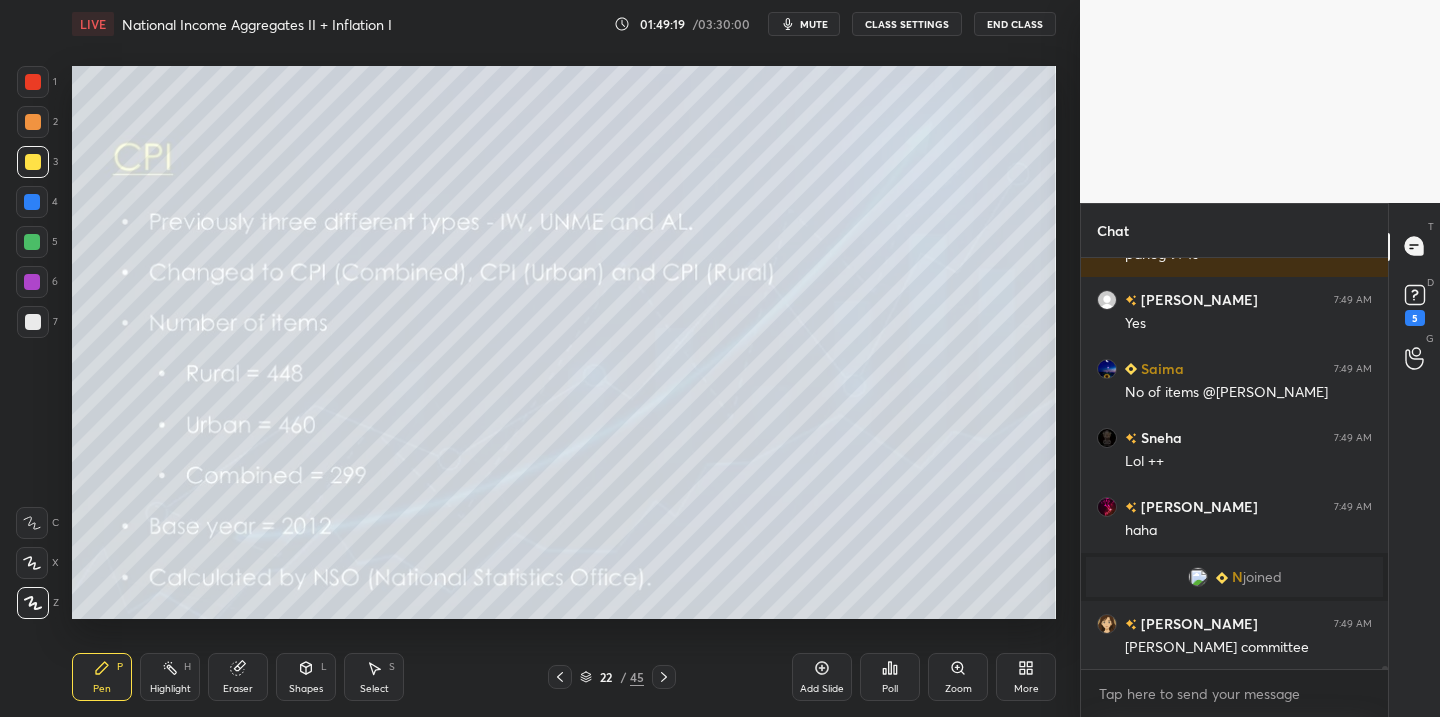 click 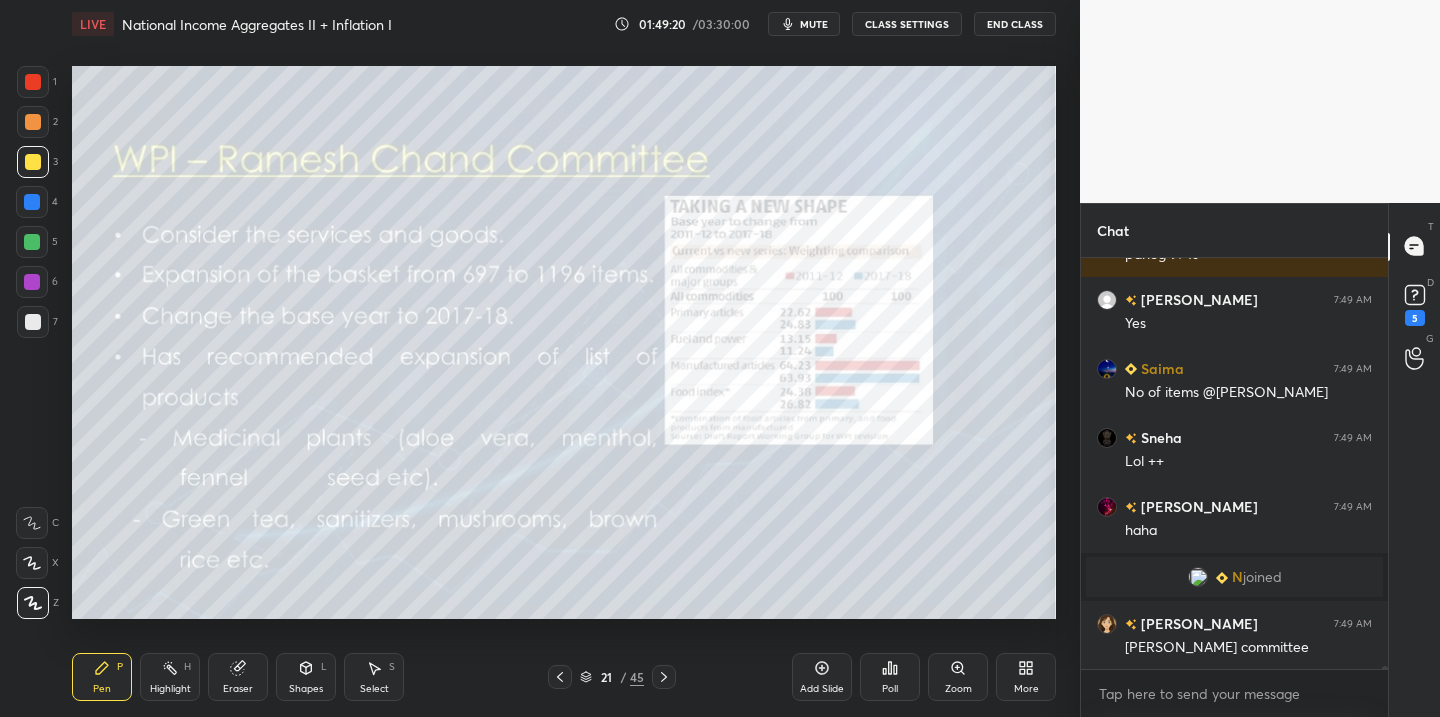 click 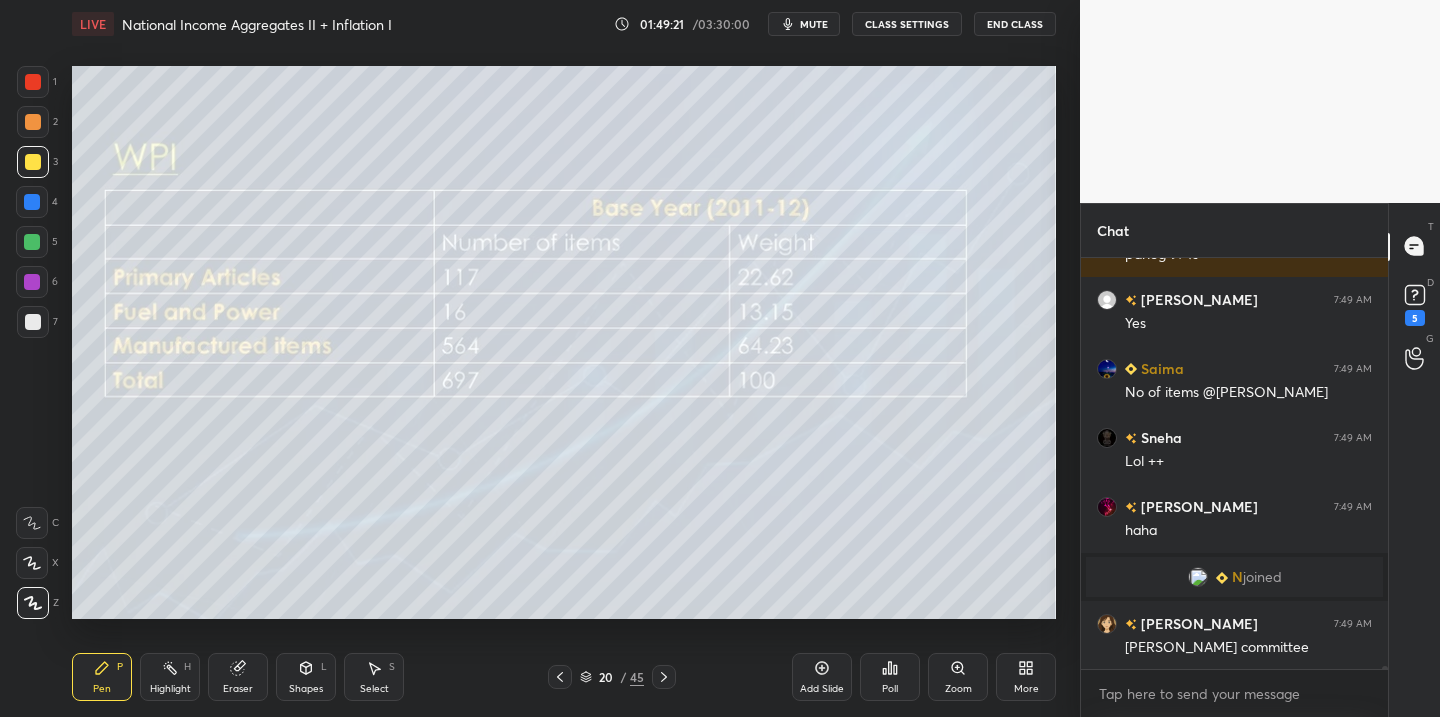 click 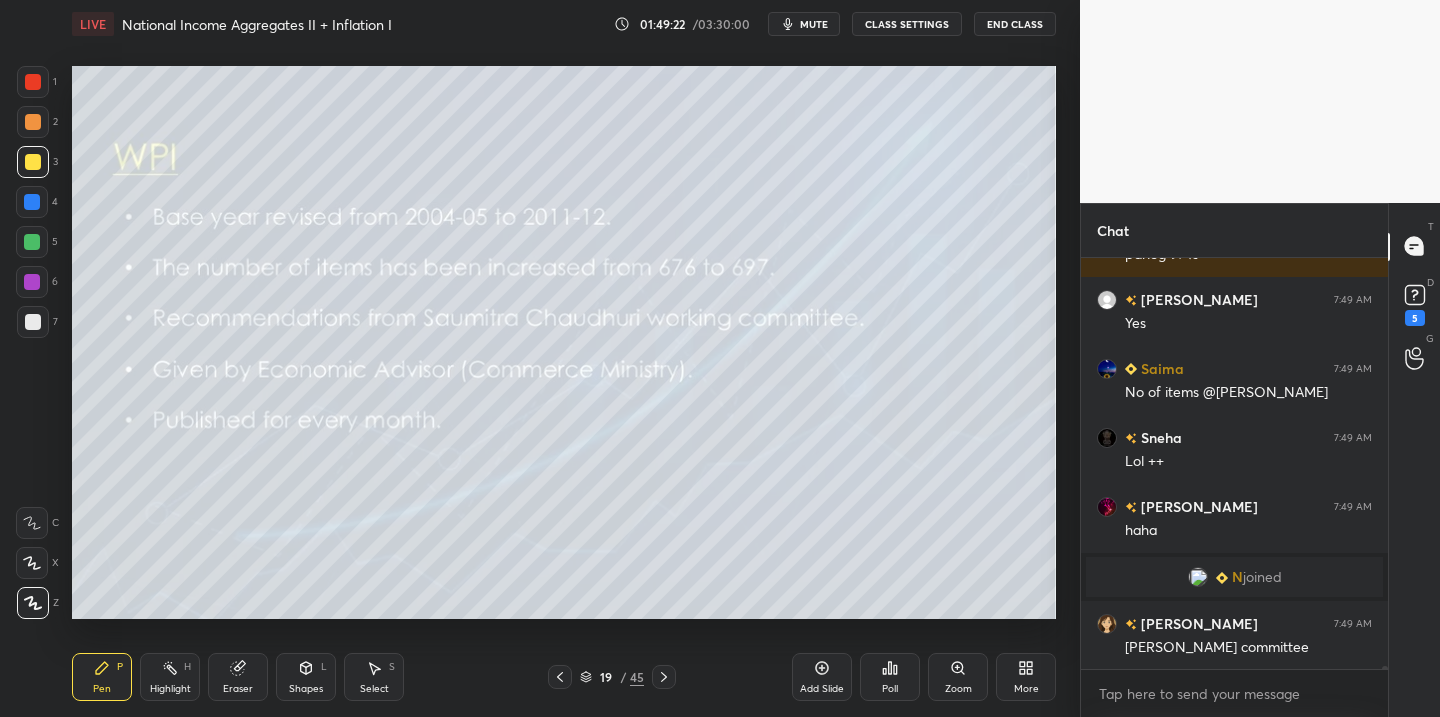 click 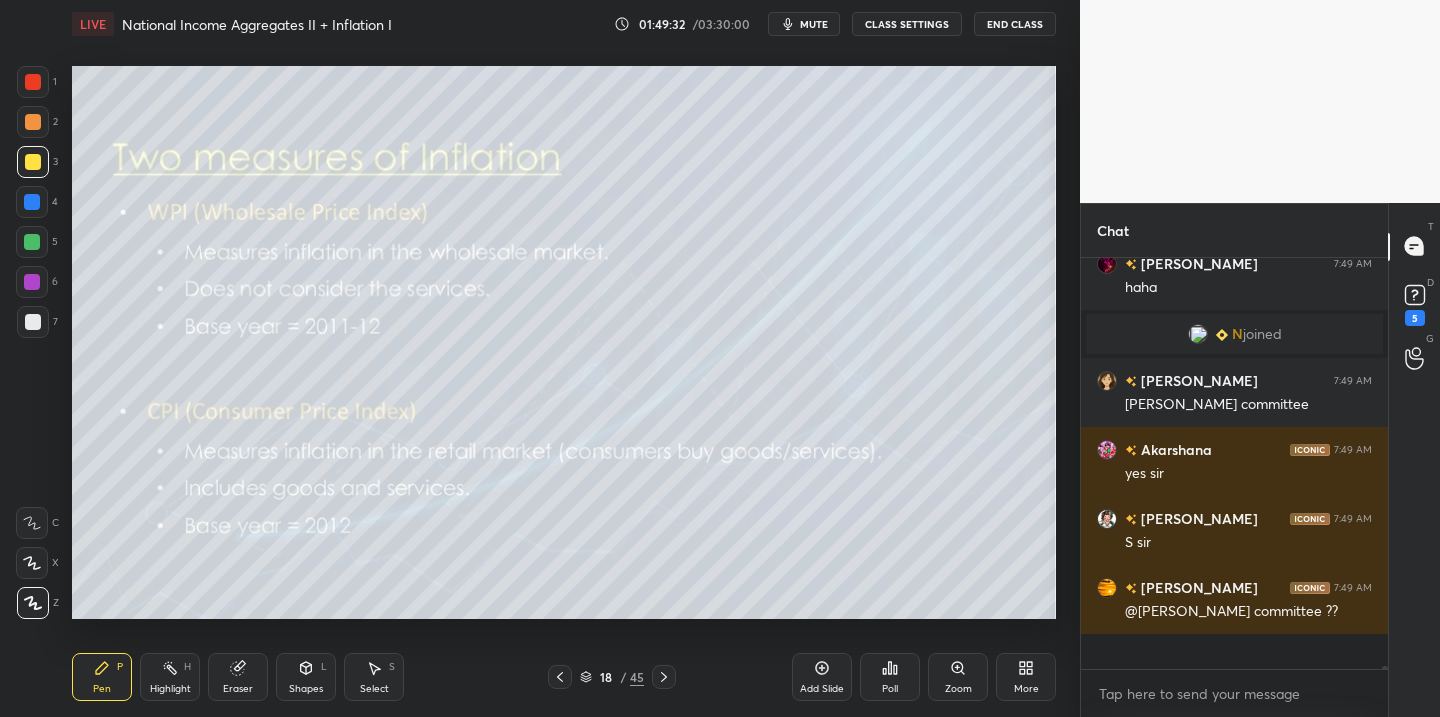 scroll, scrollTop: 59497, scrollLeft: 0, axis: vertical 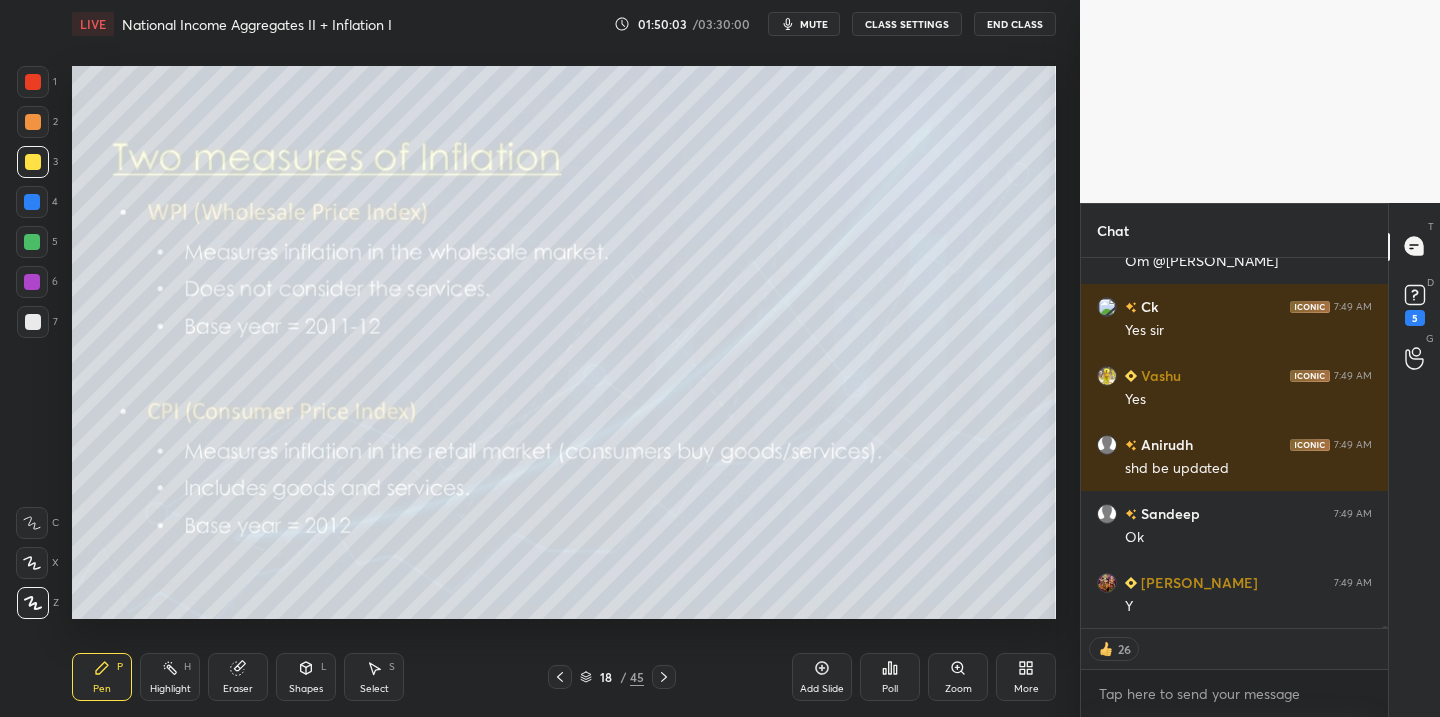drag, startPoint x: 666, startPoint y: 677, endPoint x: 655, endPoint y: 673, distance: 11.7046995 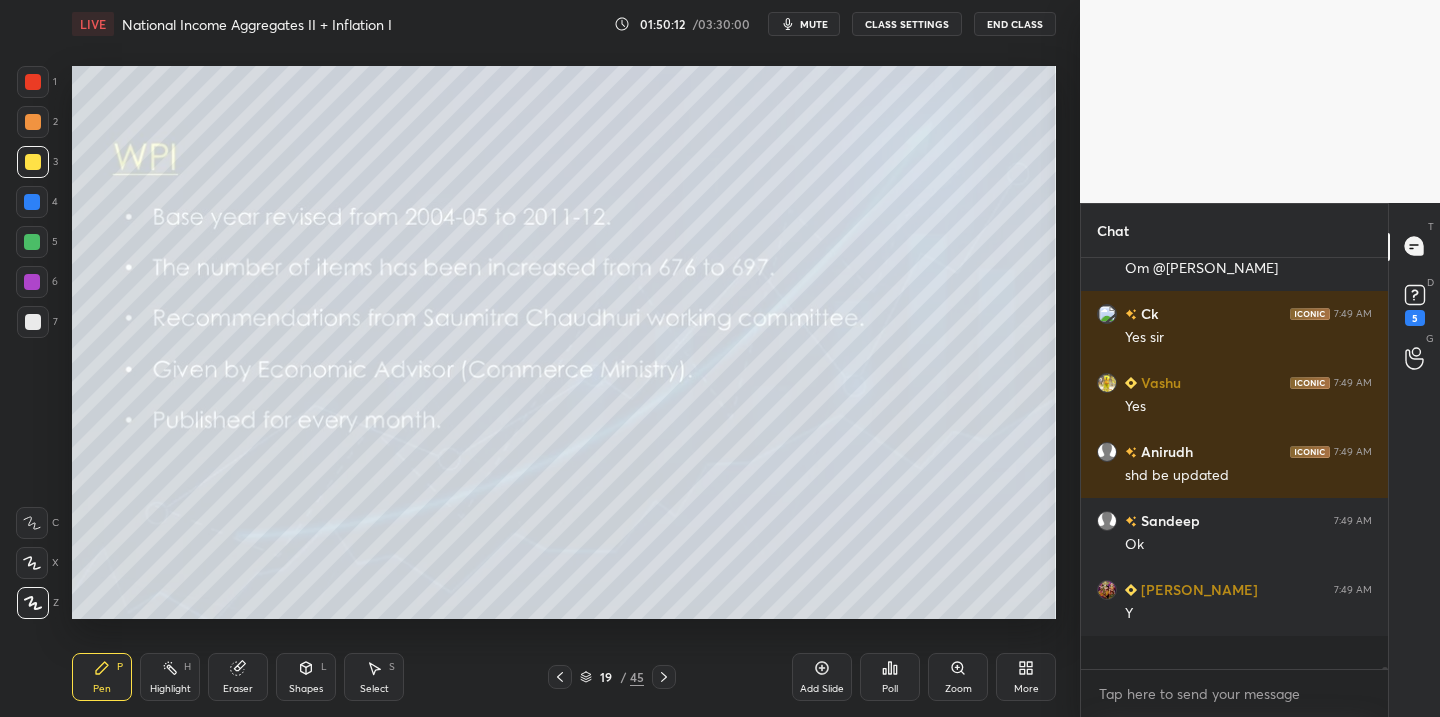 scroll, scrollTop: 7, scrollLeft: 7, axis: both 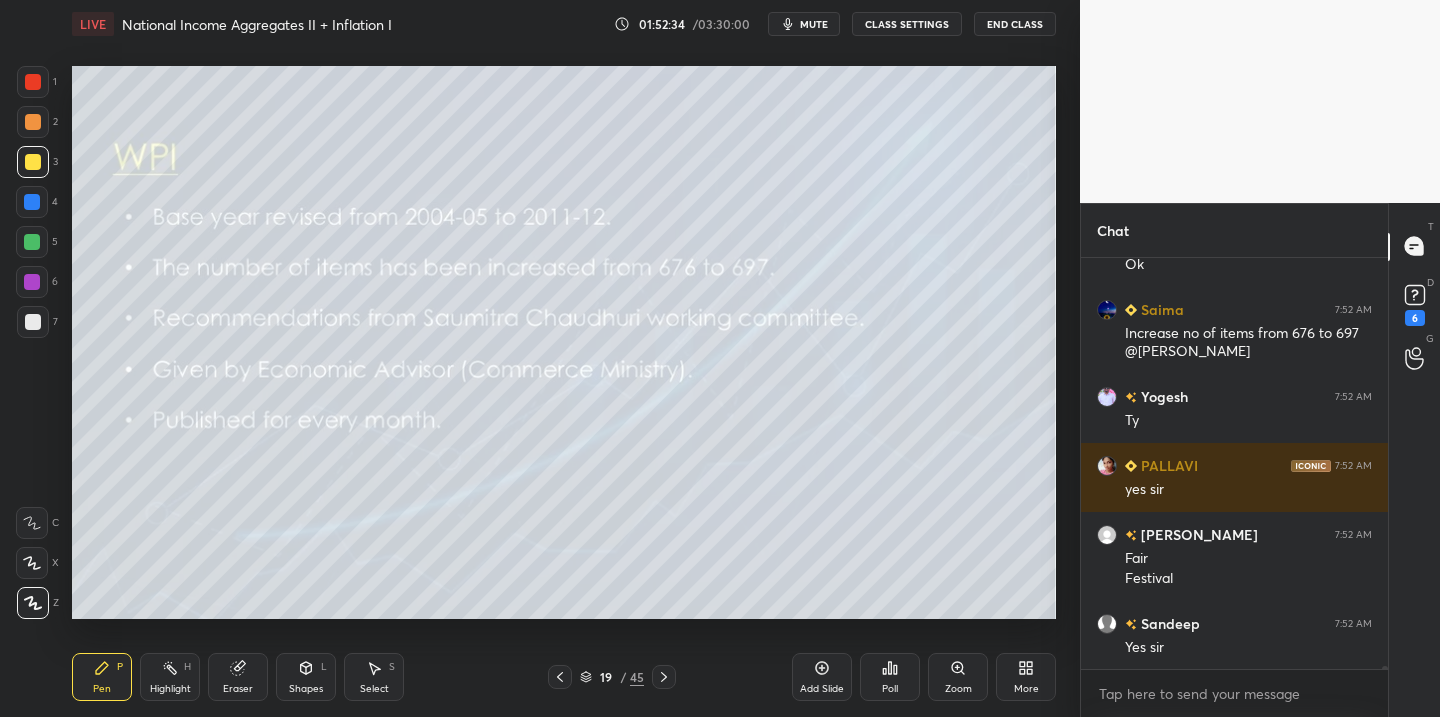 click on "Add Slide" at bounding box center (822, 677) 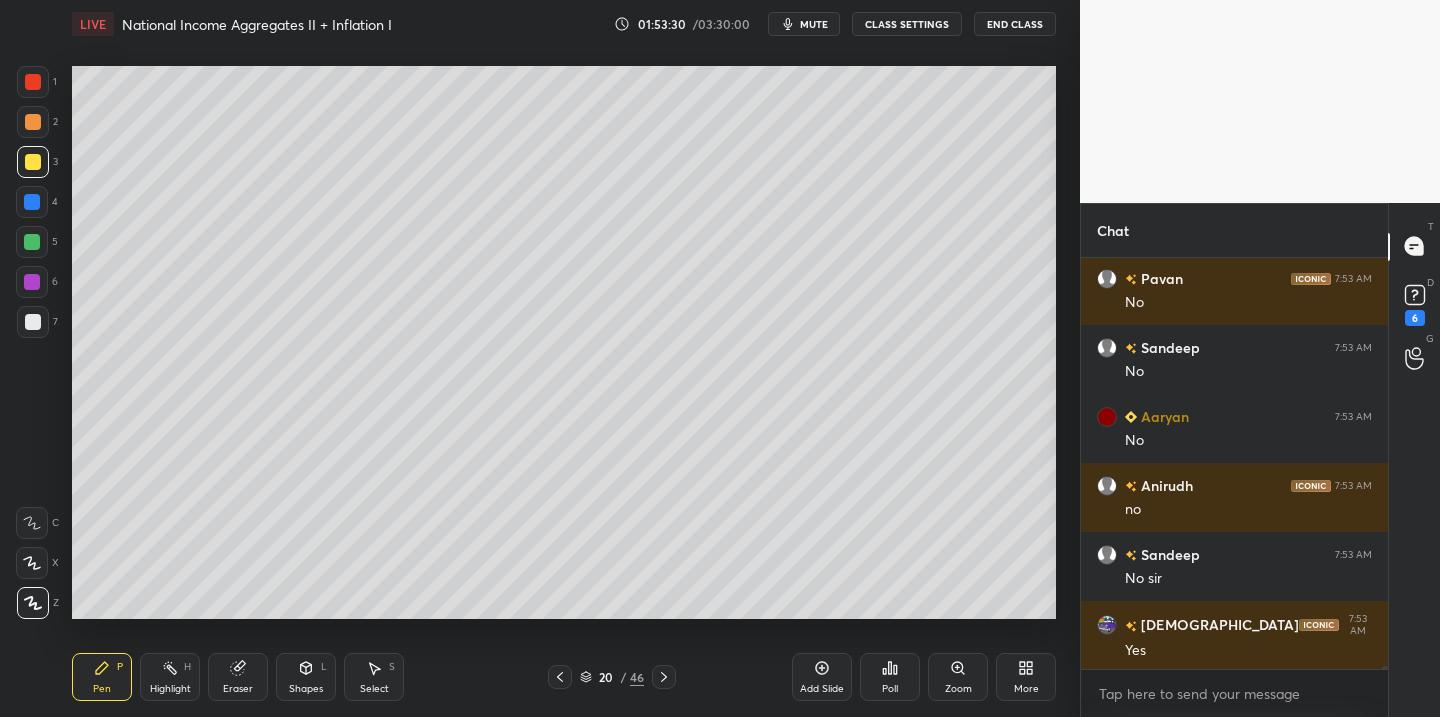 scroll, scrollTop: 62145, scrollLeft: 0, axis: vertical 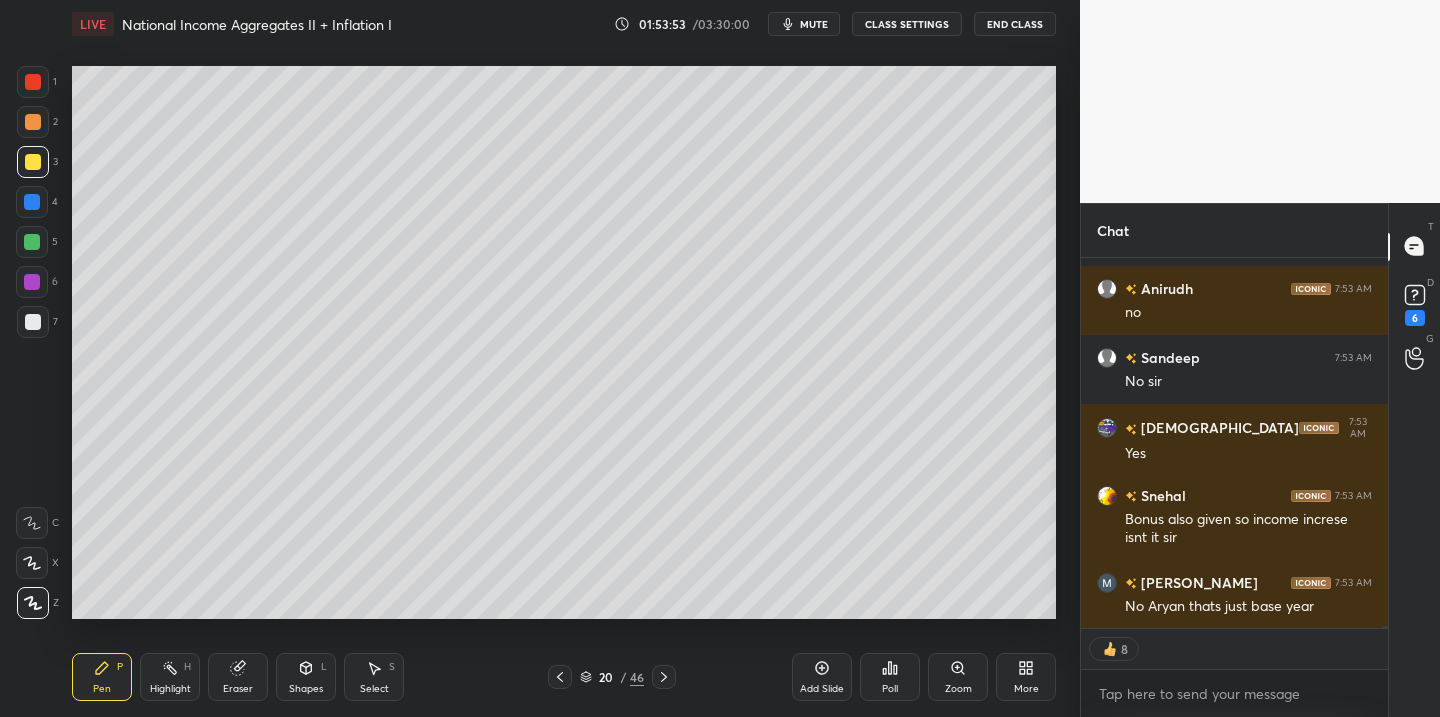 click 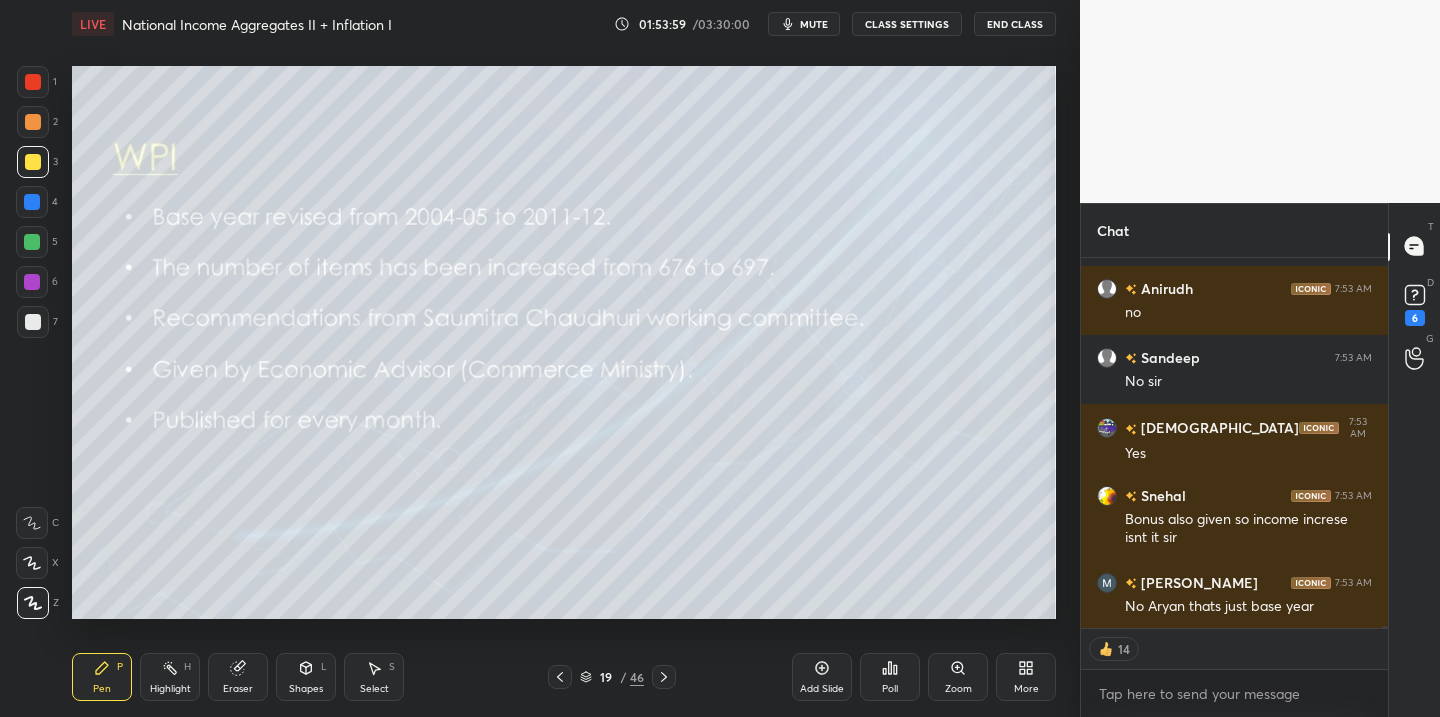 scroll, scrollTop: 62324, scrollLeft: 0, axis: vertical 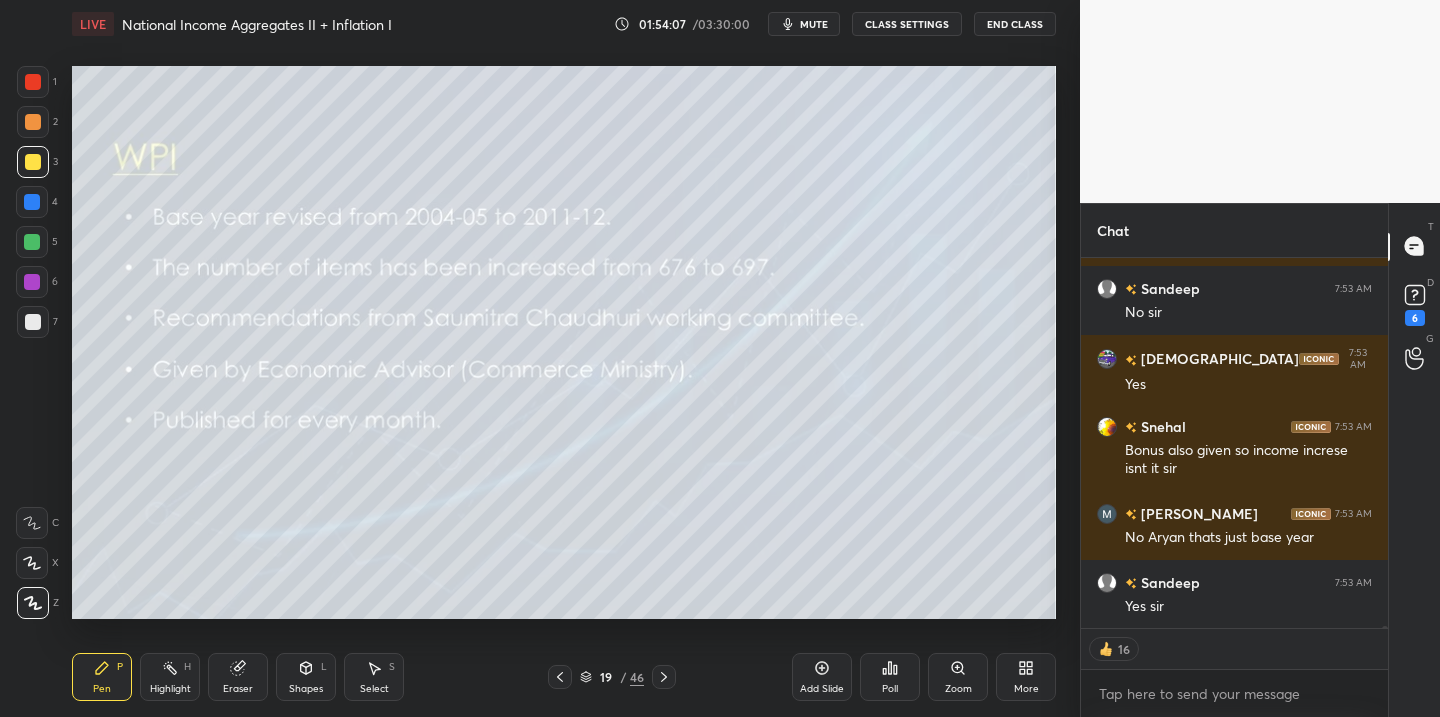 click 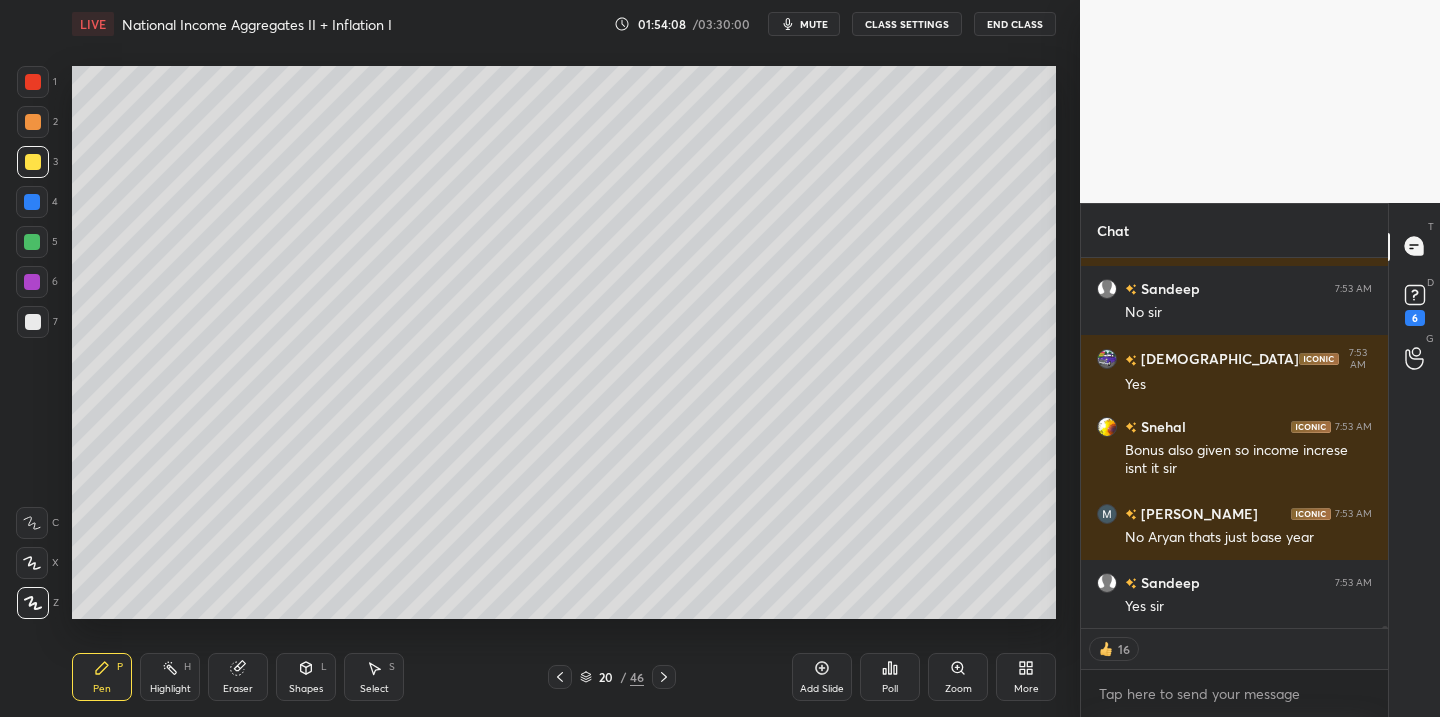 click 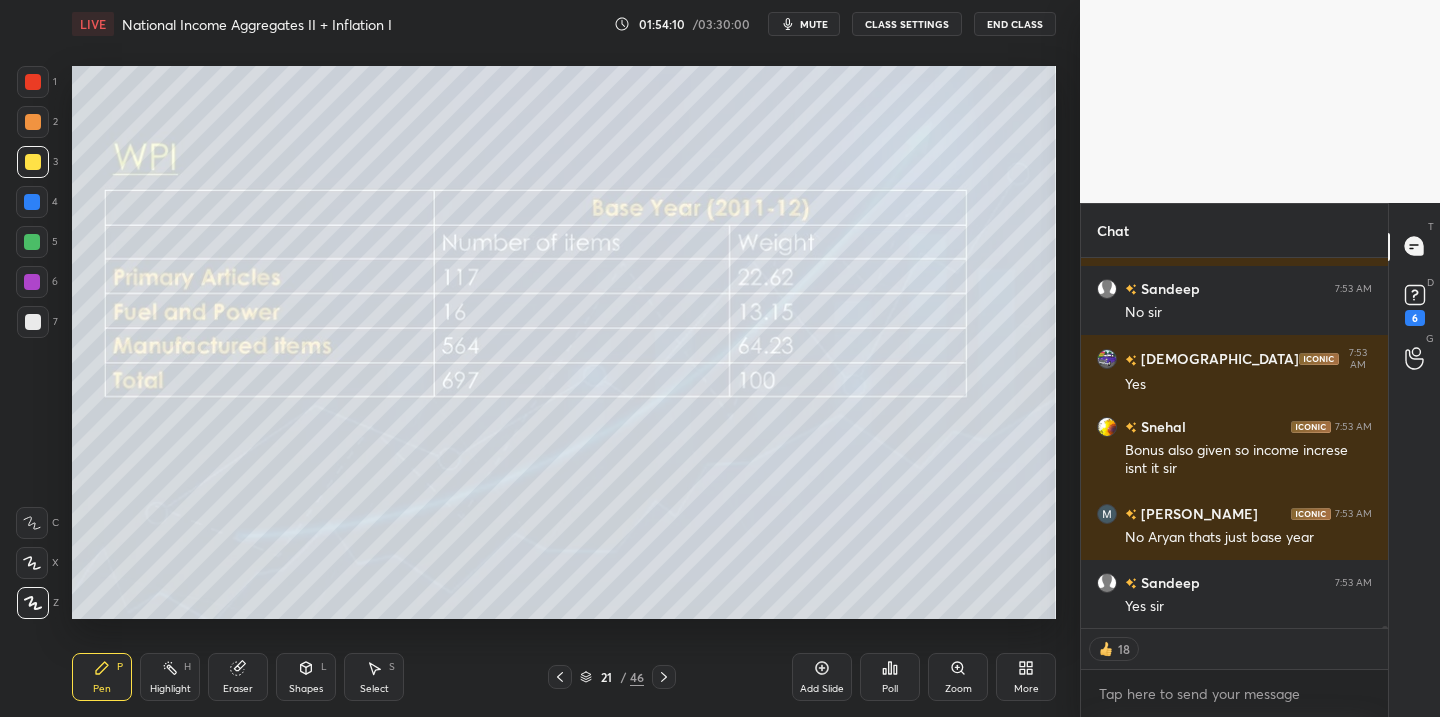 scroll, scrollTop: 62393, scrollLeft: 0, axis: vertical 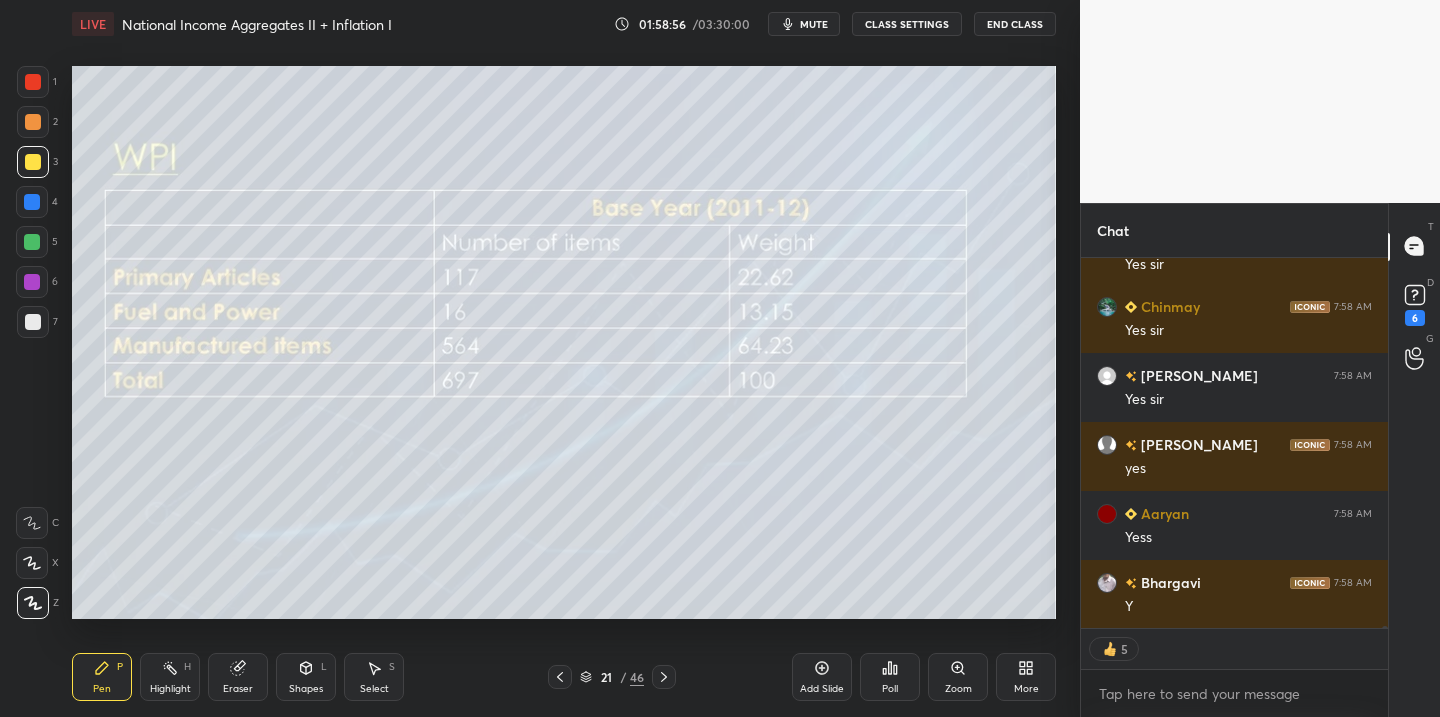 click 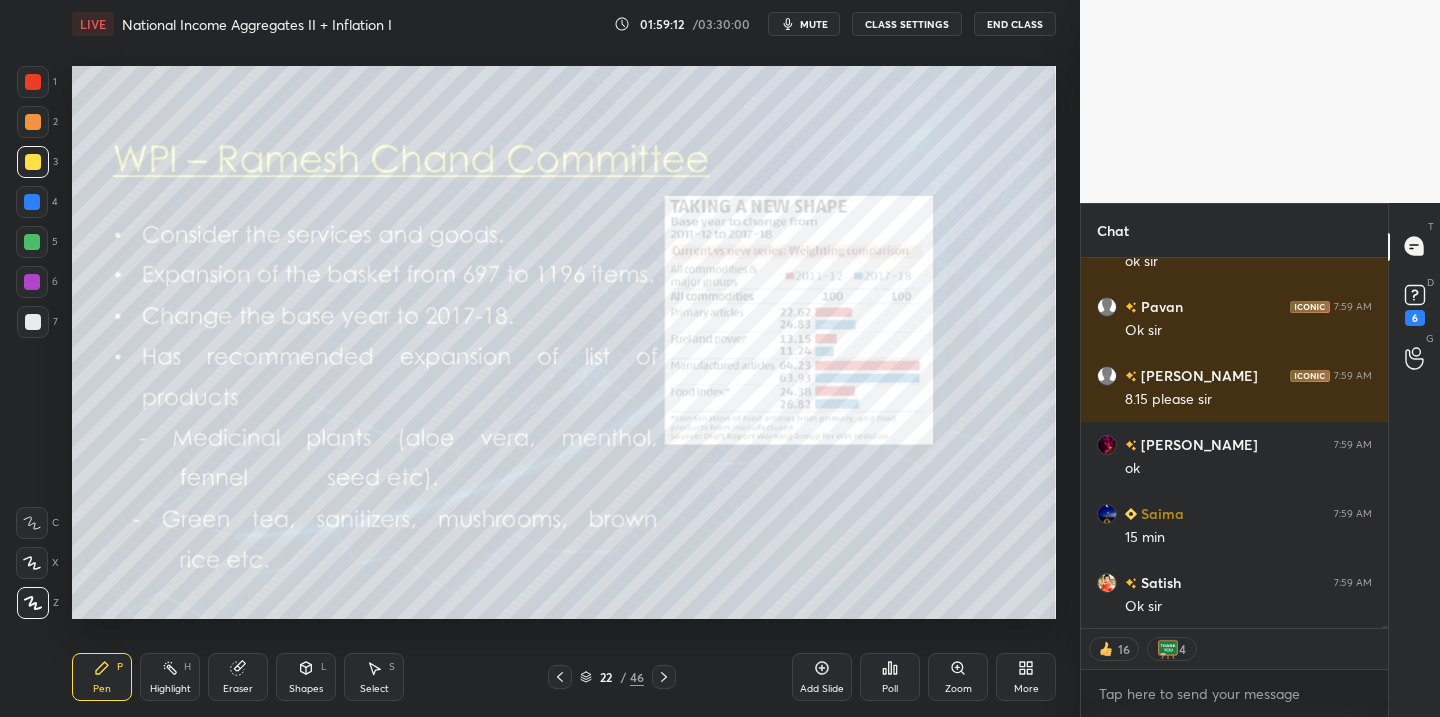 scroll, scrollTop: 69191, scrollLeft: 0, axis: vertical 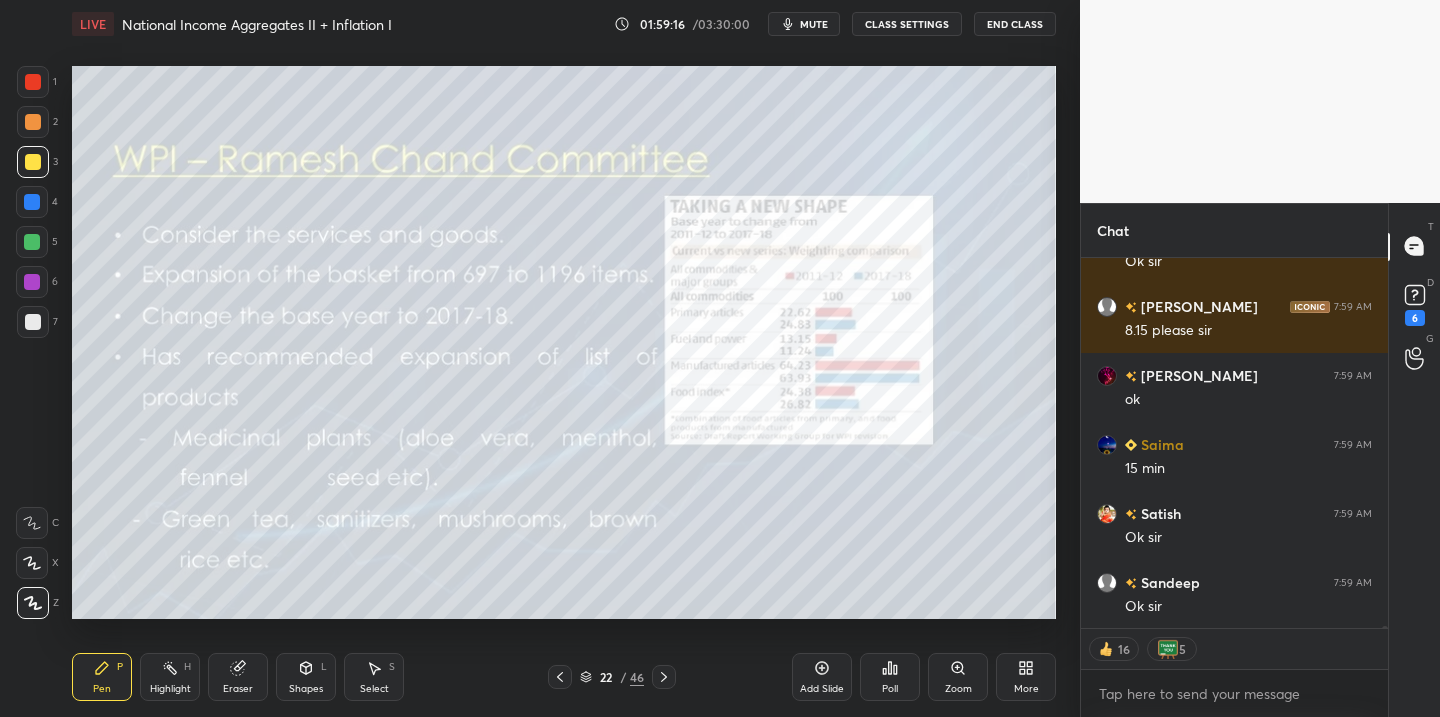 click on "Setting up your live class Poll for   secs No correct answer Start poll" at bounding box center [564, 342] 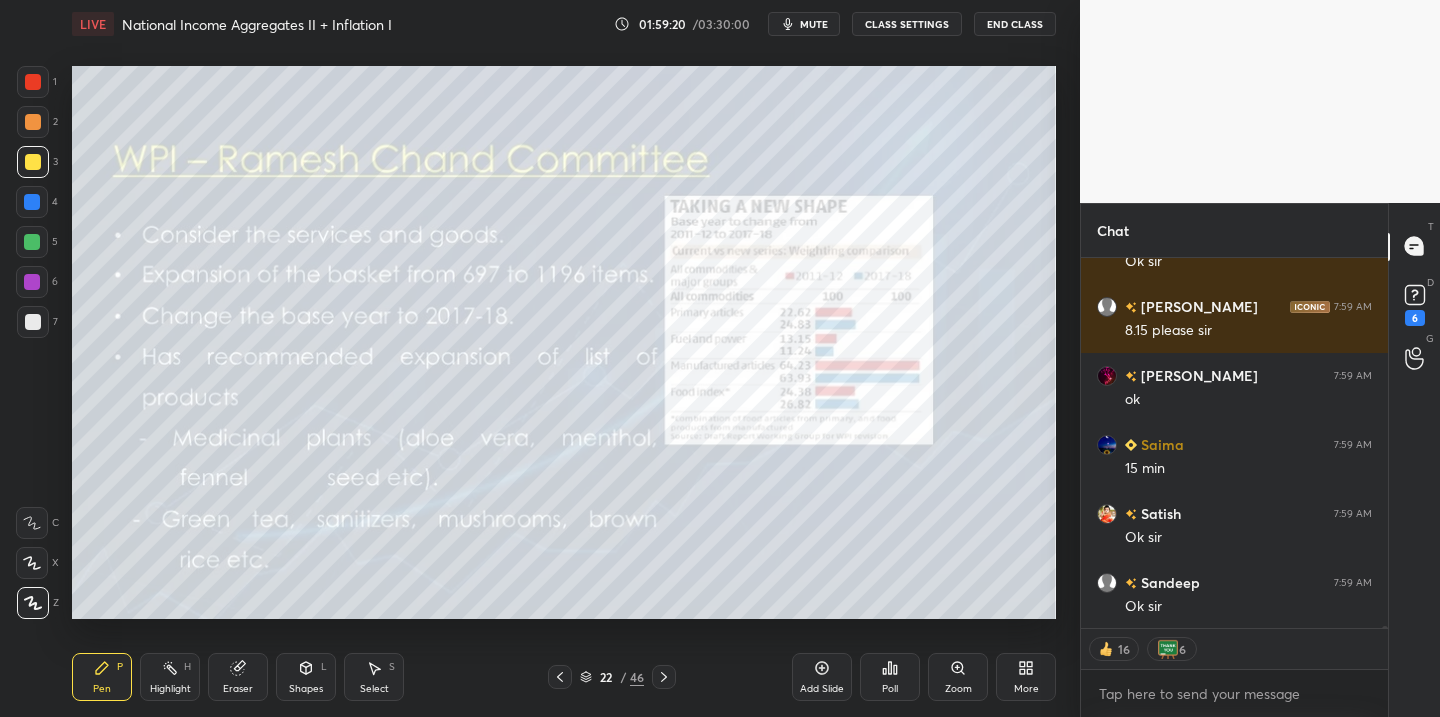 click on "mute" at bounding box center [814, 24] 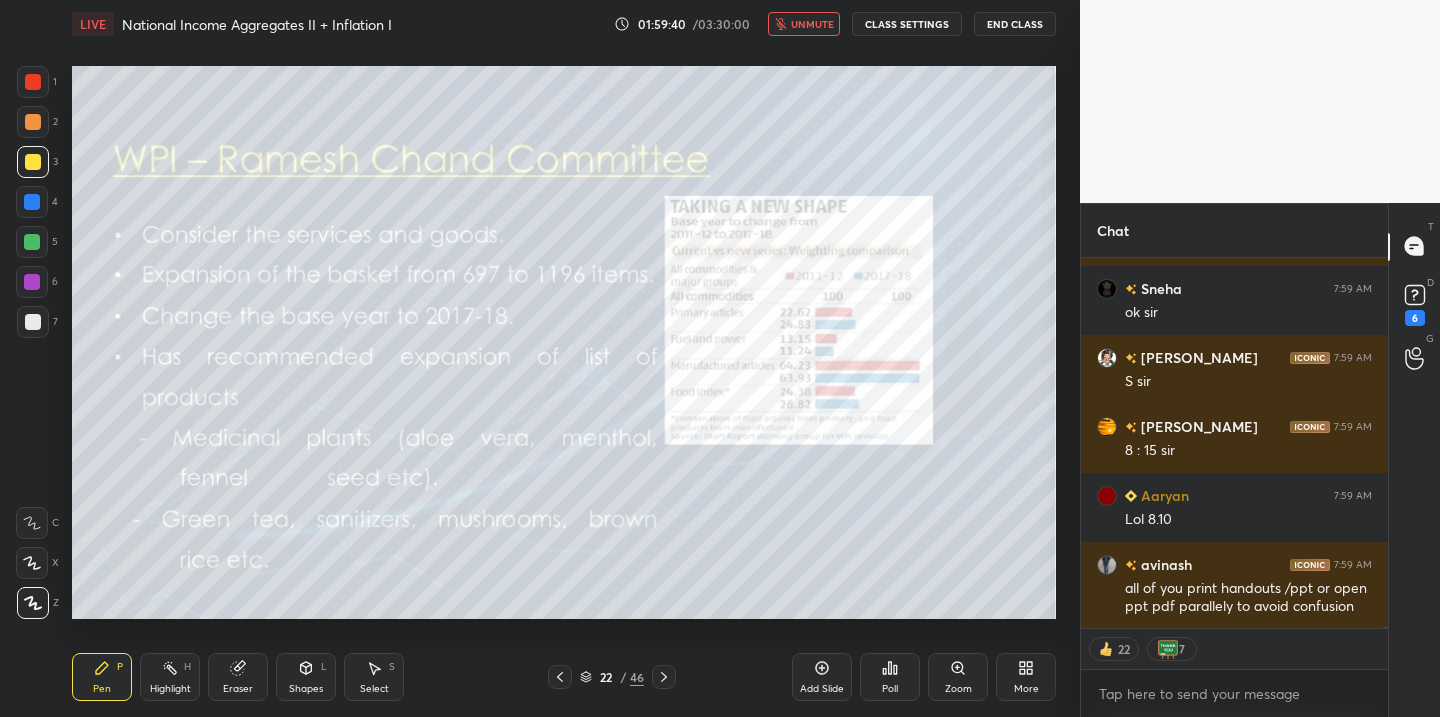 scroll, scrollTop: 69830, scrollLeft: 0, axis: vertical 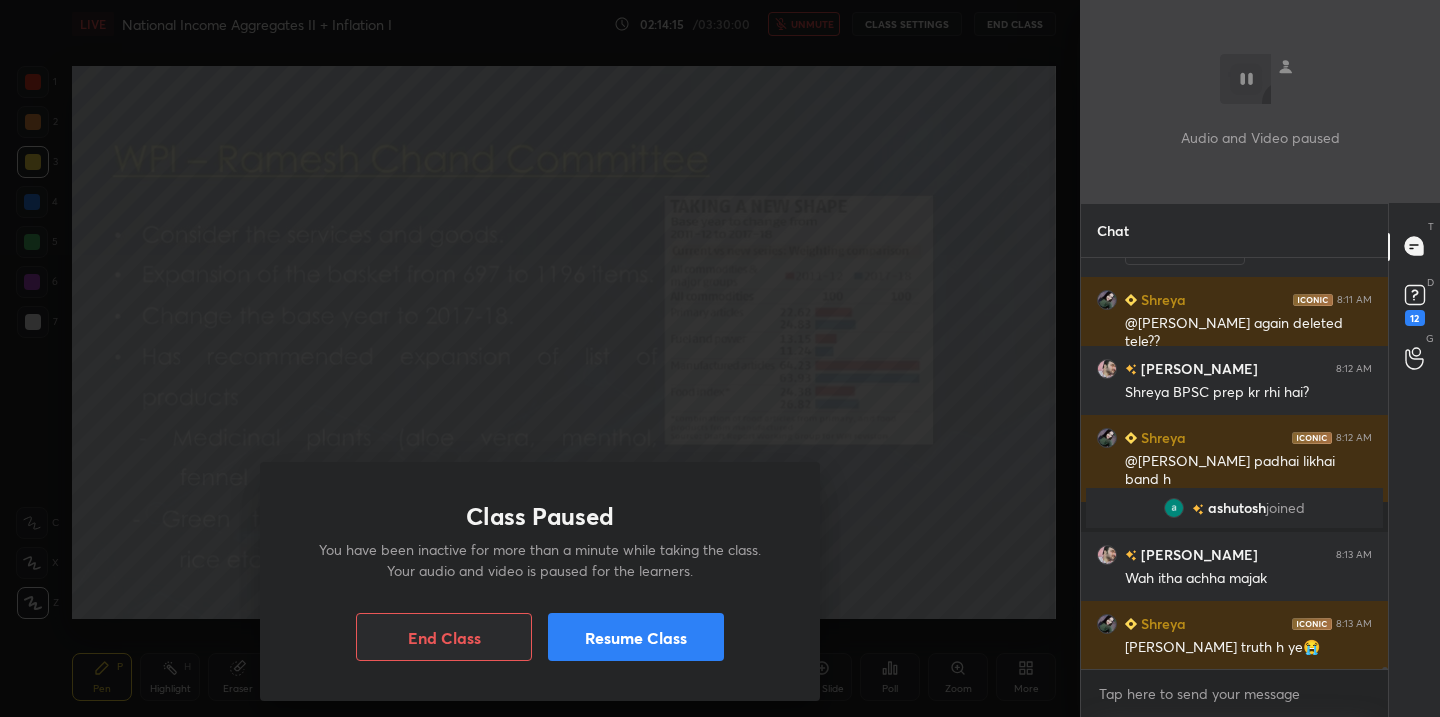 click on "Resume Class" at bounding box center (636, 637) 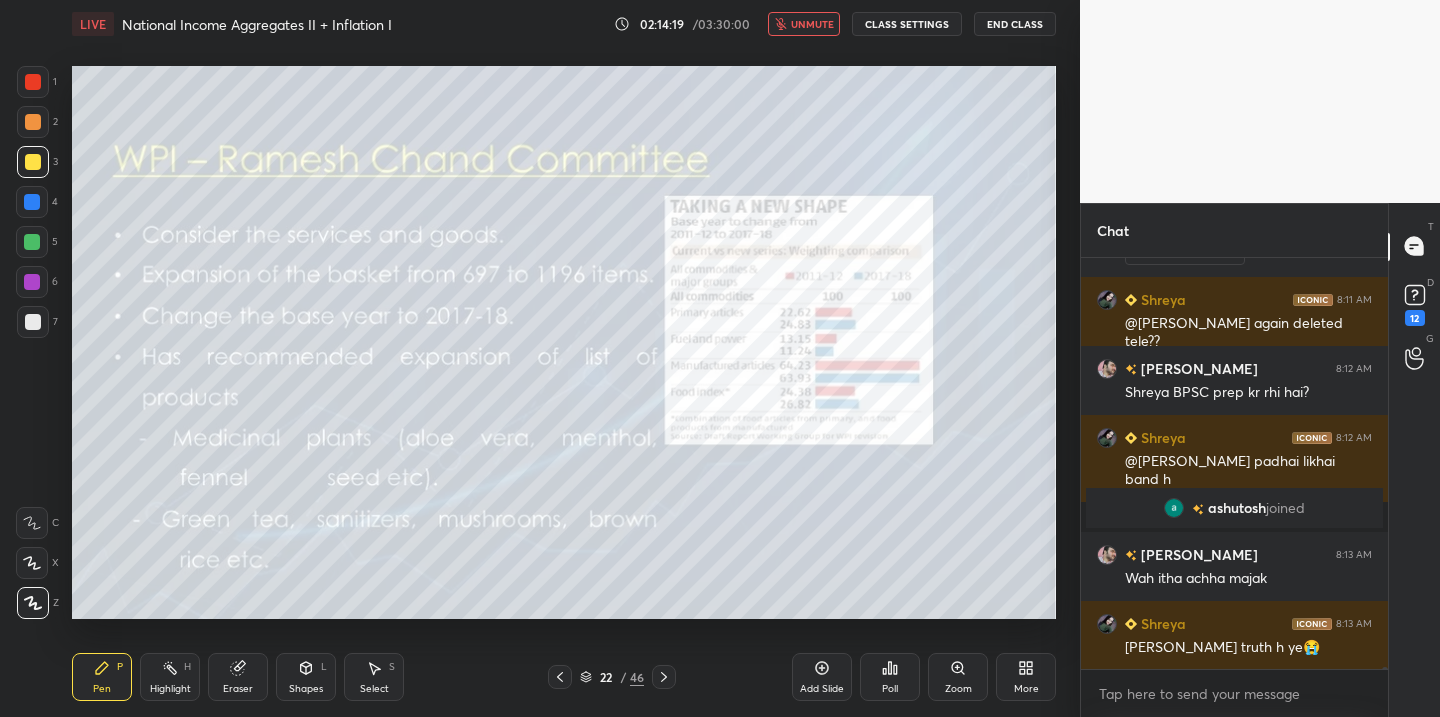 drag, startPoint x: 808, startPoint y: 23, endPoint x: 784, endPoint y: 53, distance: 38.418747 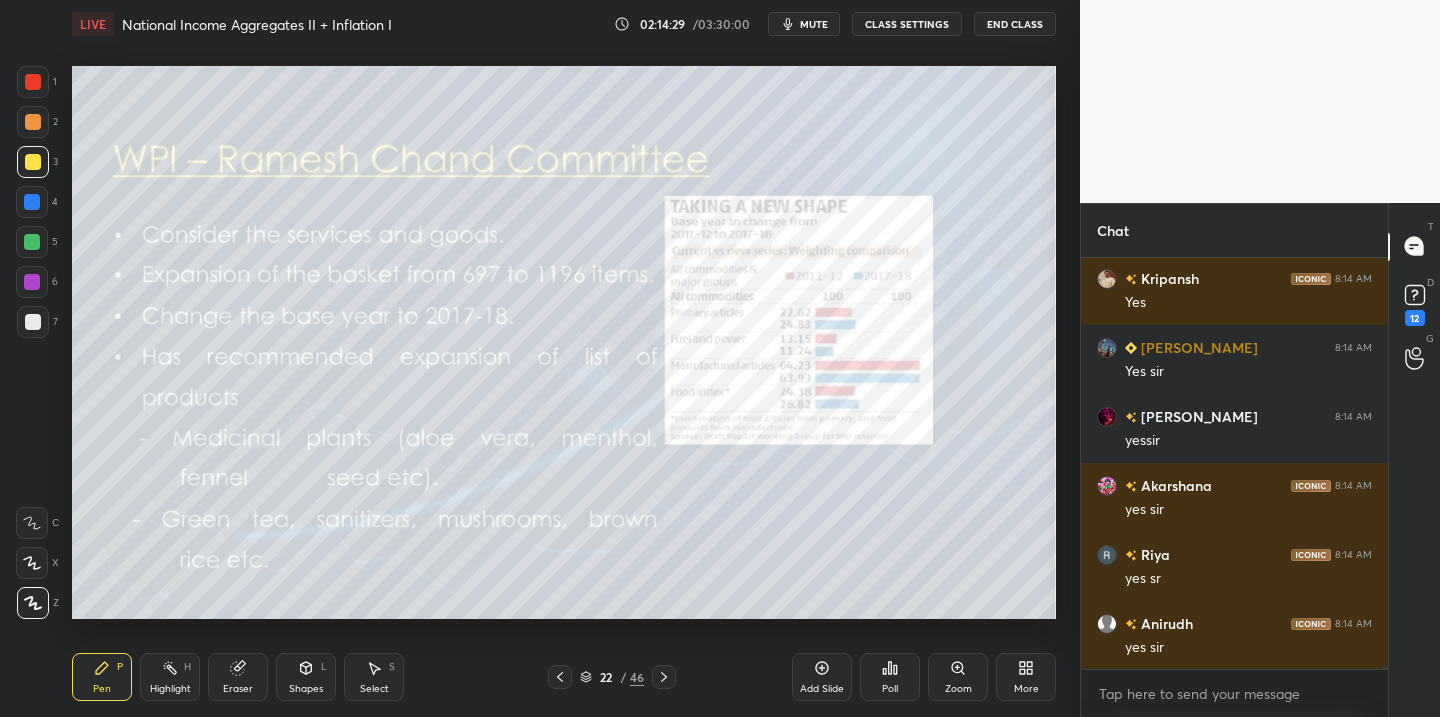 scroll, scrollTop: 68476, scrollLeft: 0, axis: vertical 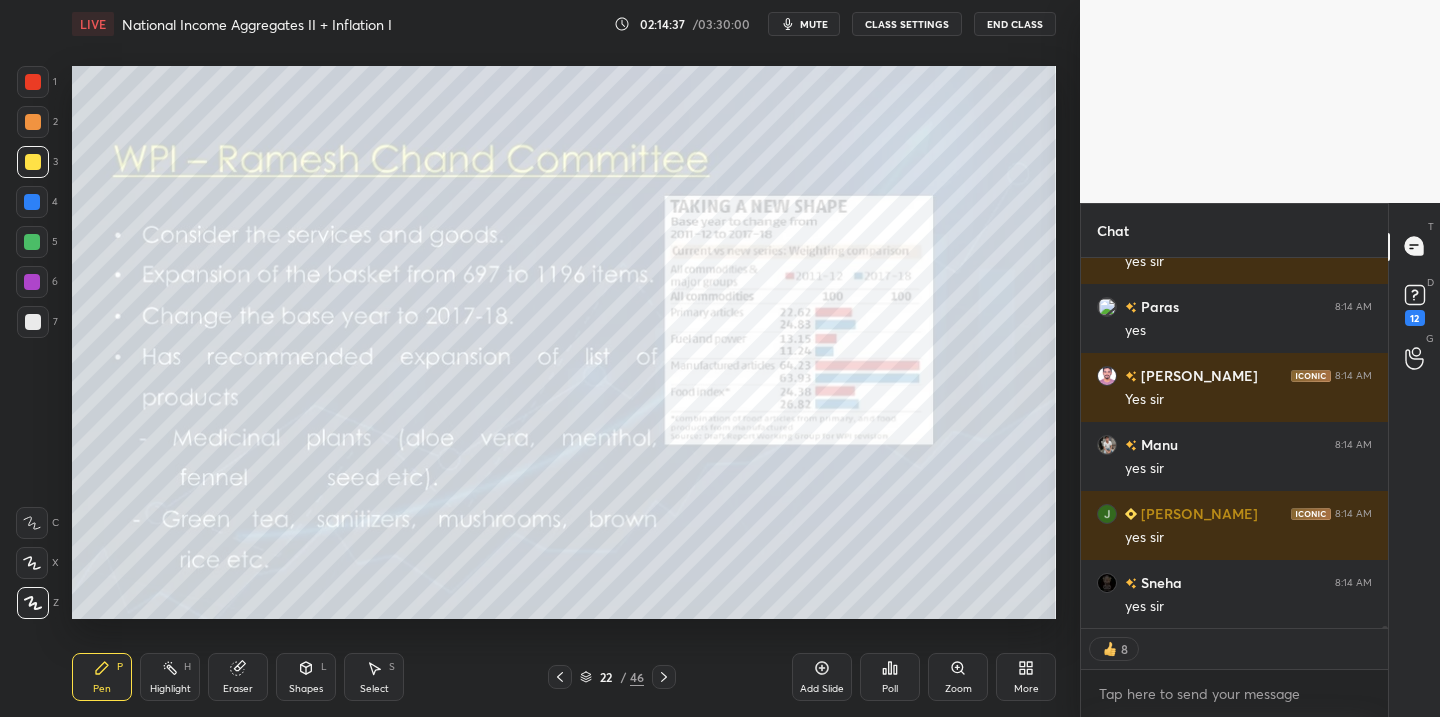 click 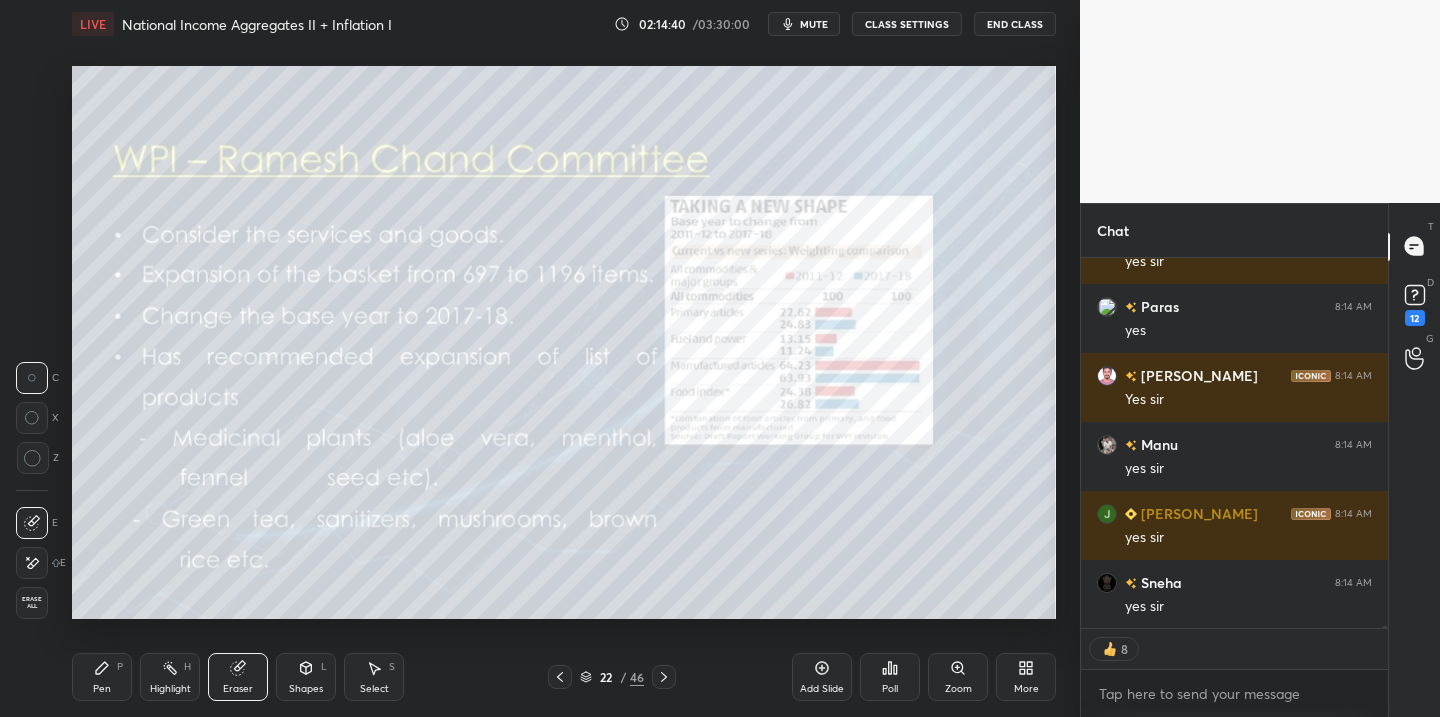 scroll, scrollTop: 68862, scrollLeft: 0, axis: vertical 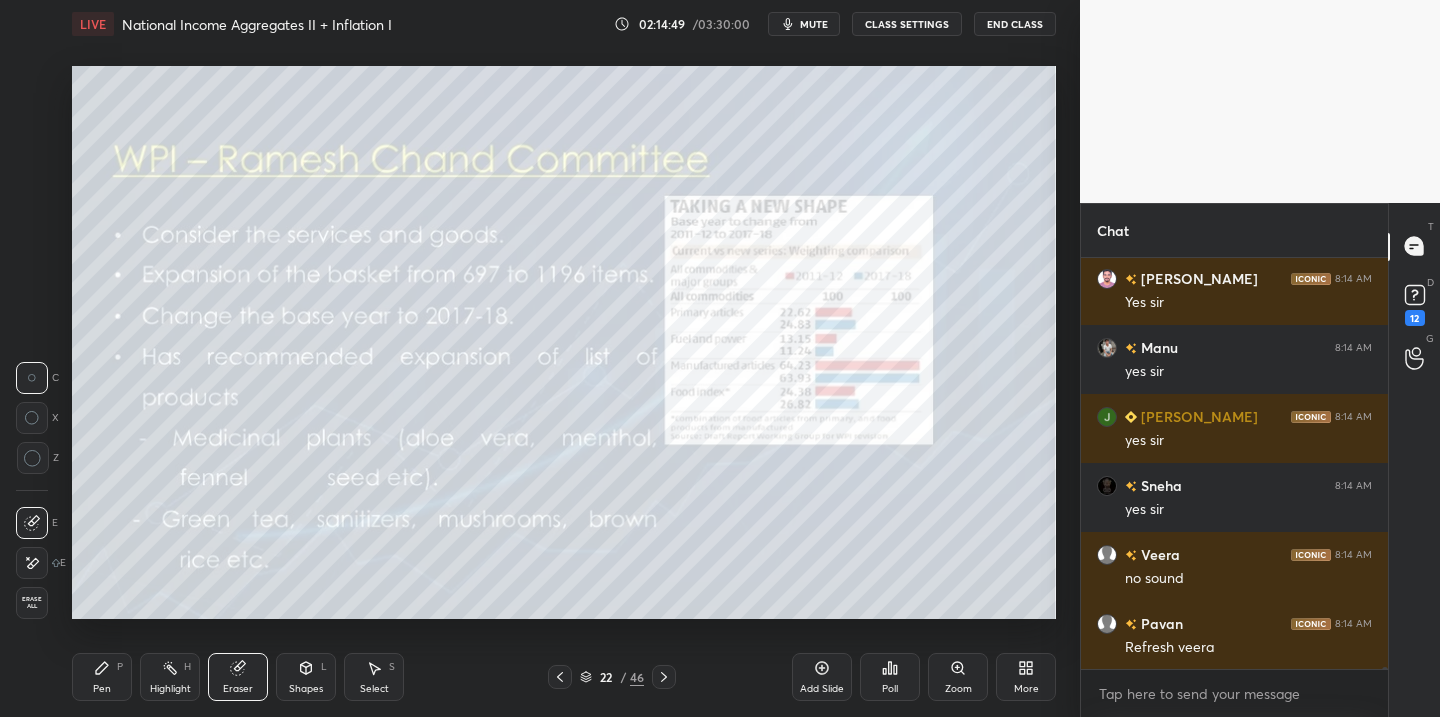 drag, startPoint x: 35, startPoint y: 559, endPoint x: 46, endPoint y: 550, distance: 14.21267 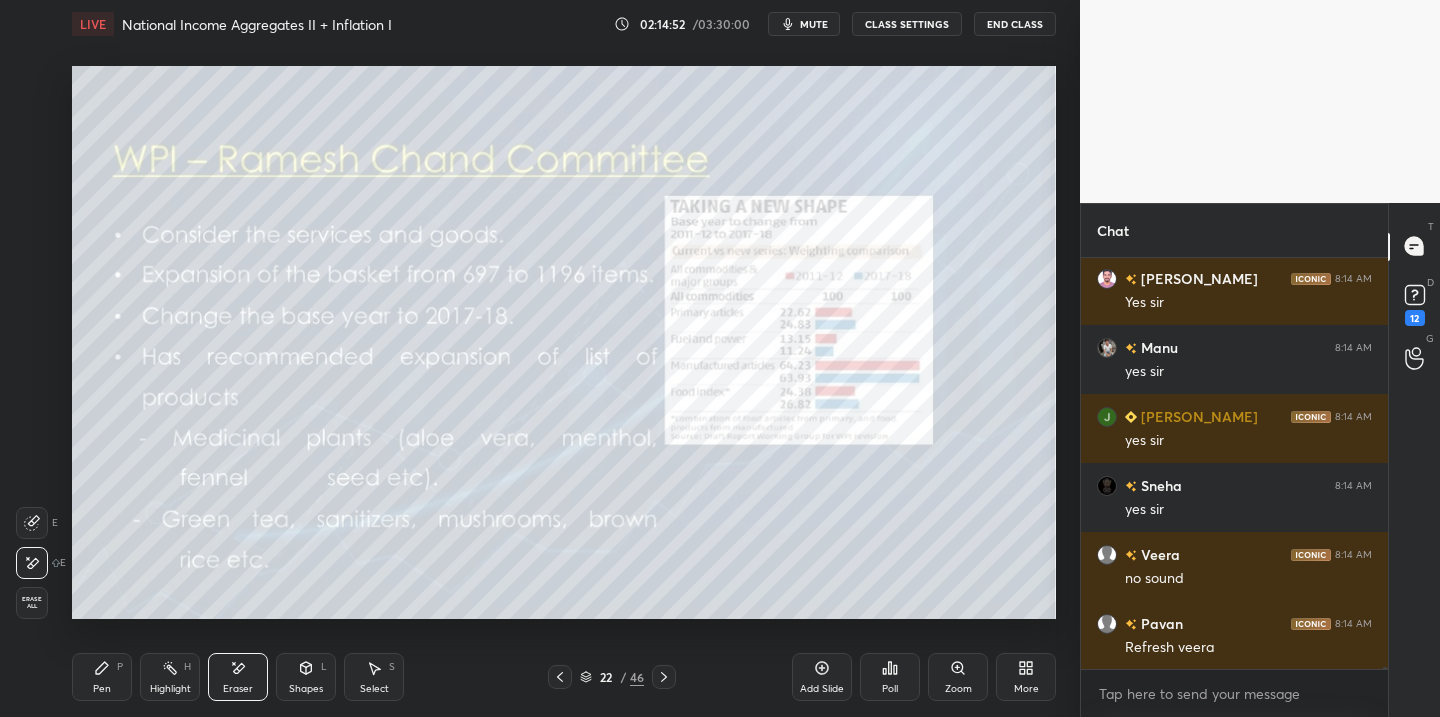 scroll, scrollTop: 68959, scrollLeft: 0, axis: vertical 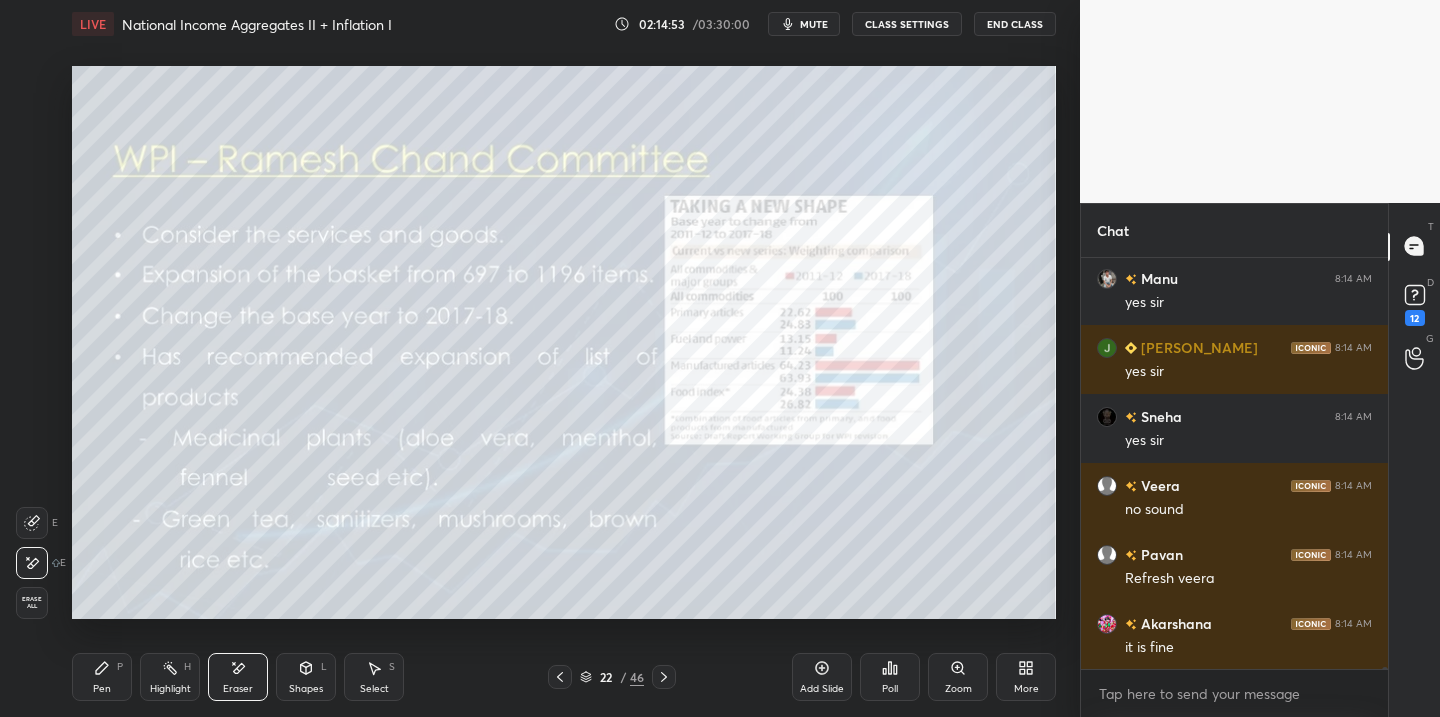 click 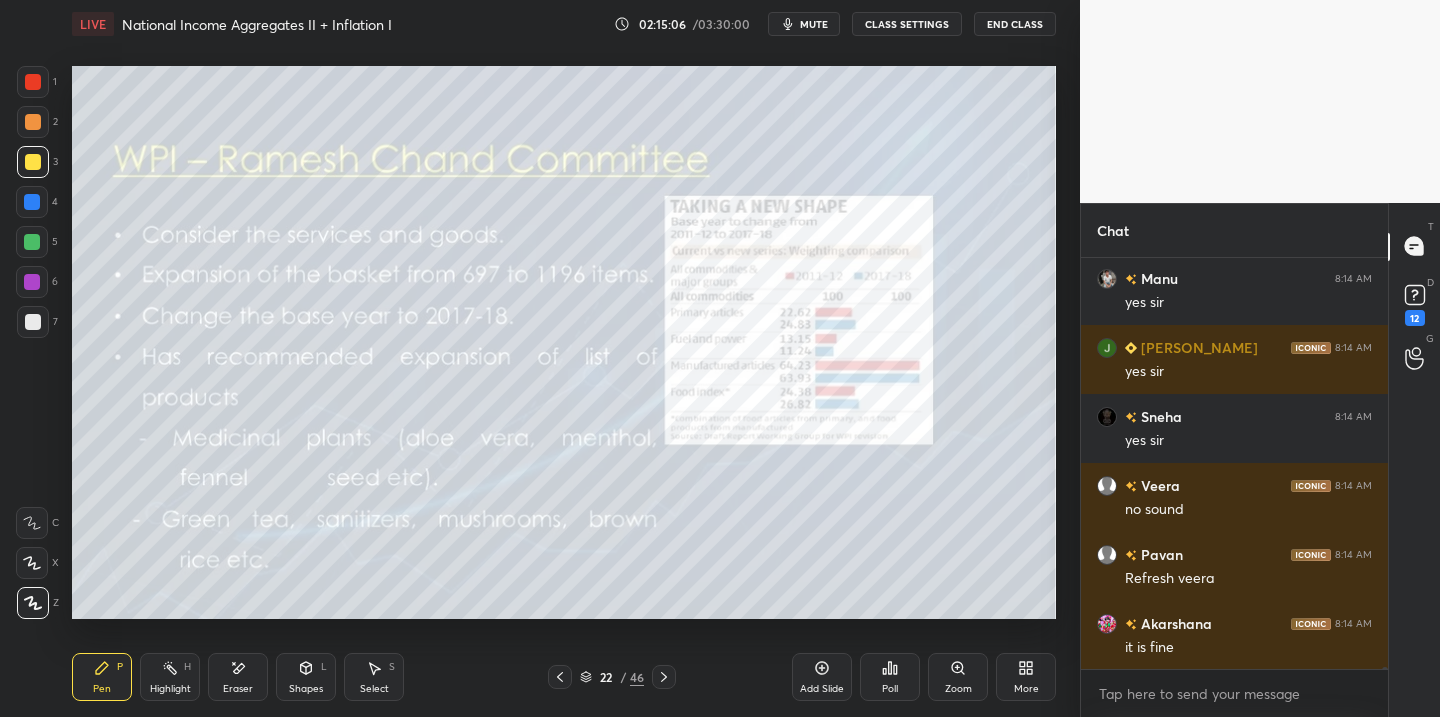 scroll, scrollTop: 69028, scrollLeft: 0, axis: vertical 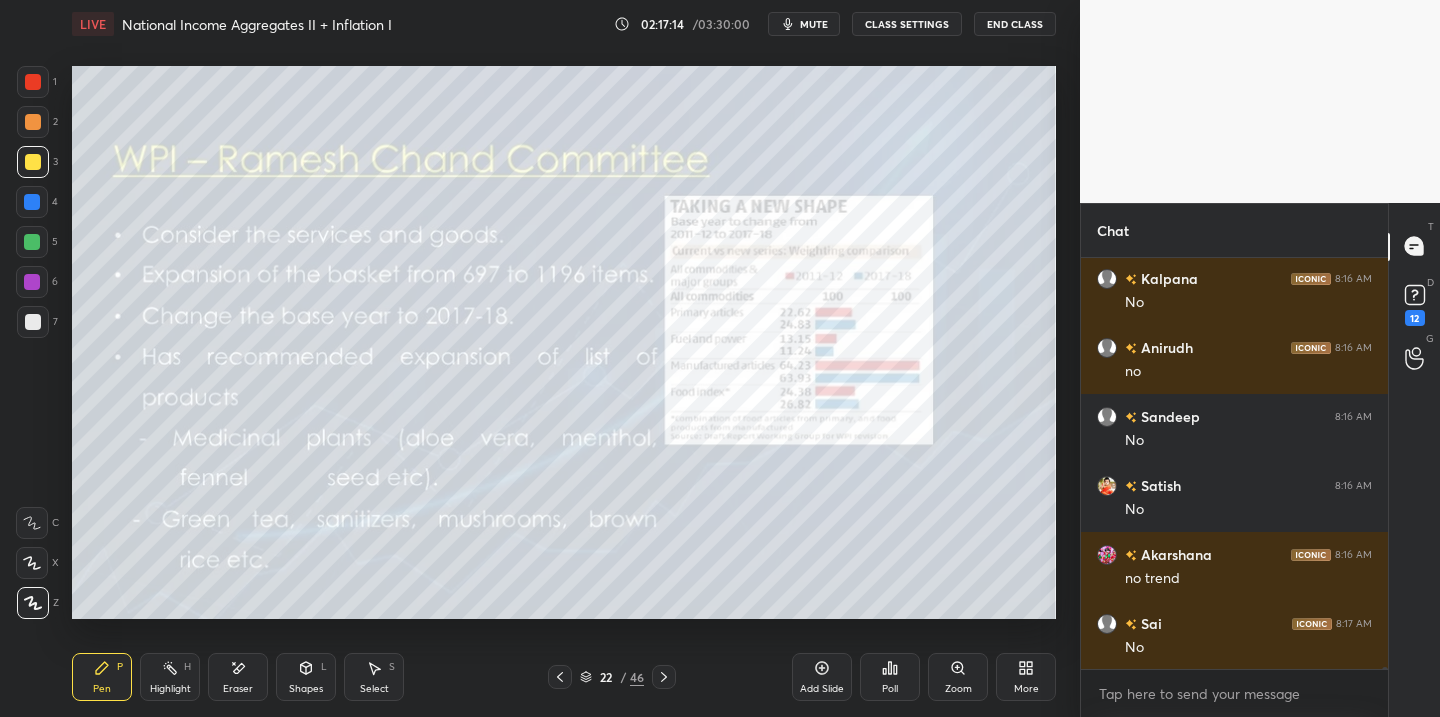 click at bounding box center [33, 82] 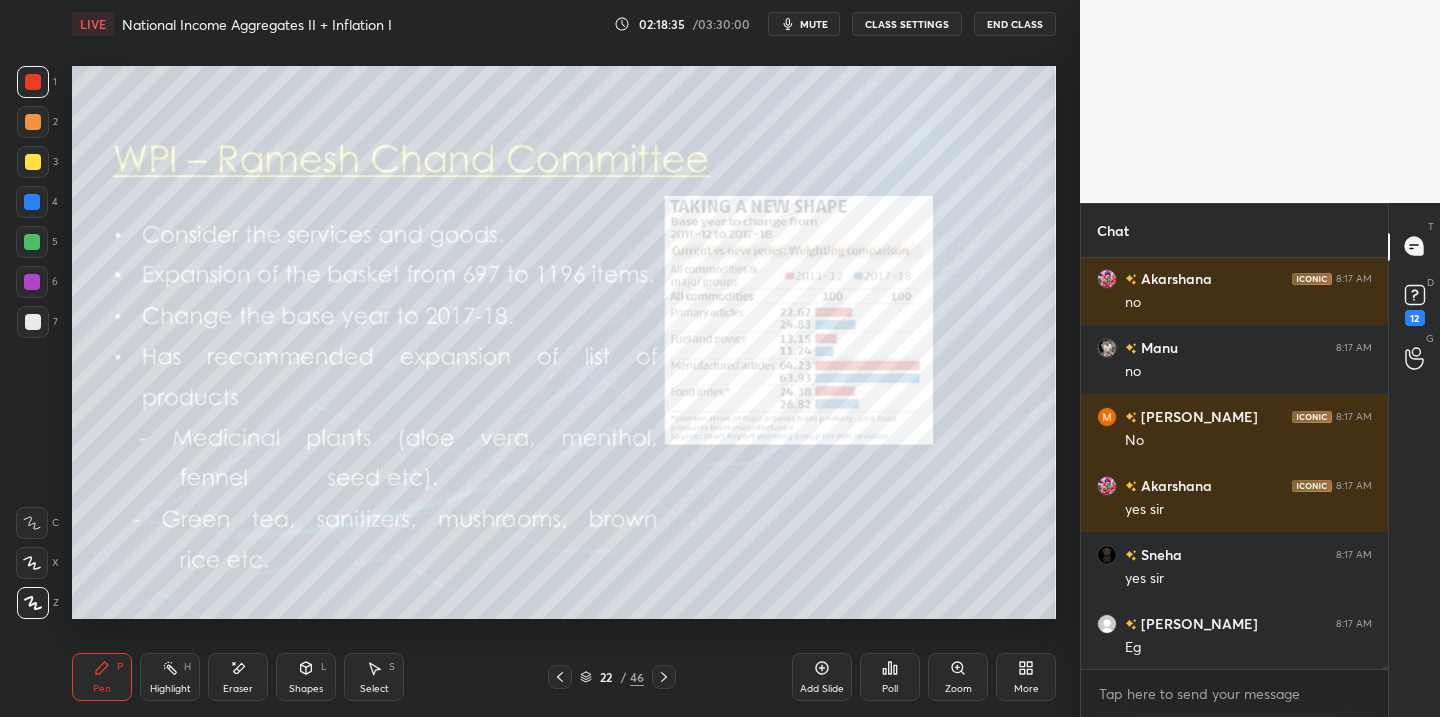 scroll, scrollTop: 71507, scrollLeft: 0, axis: vertical 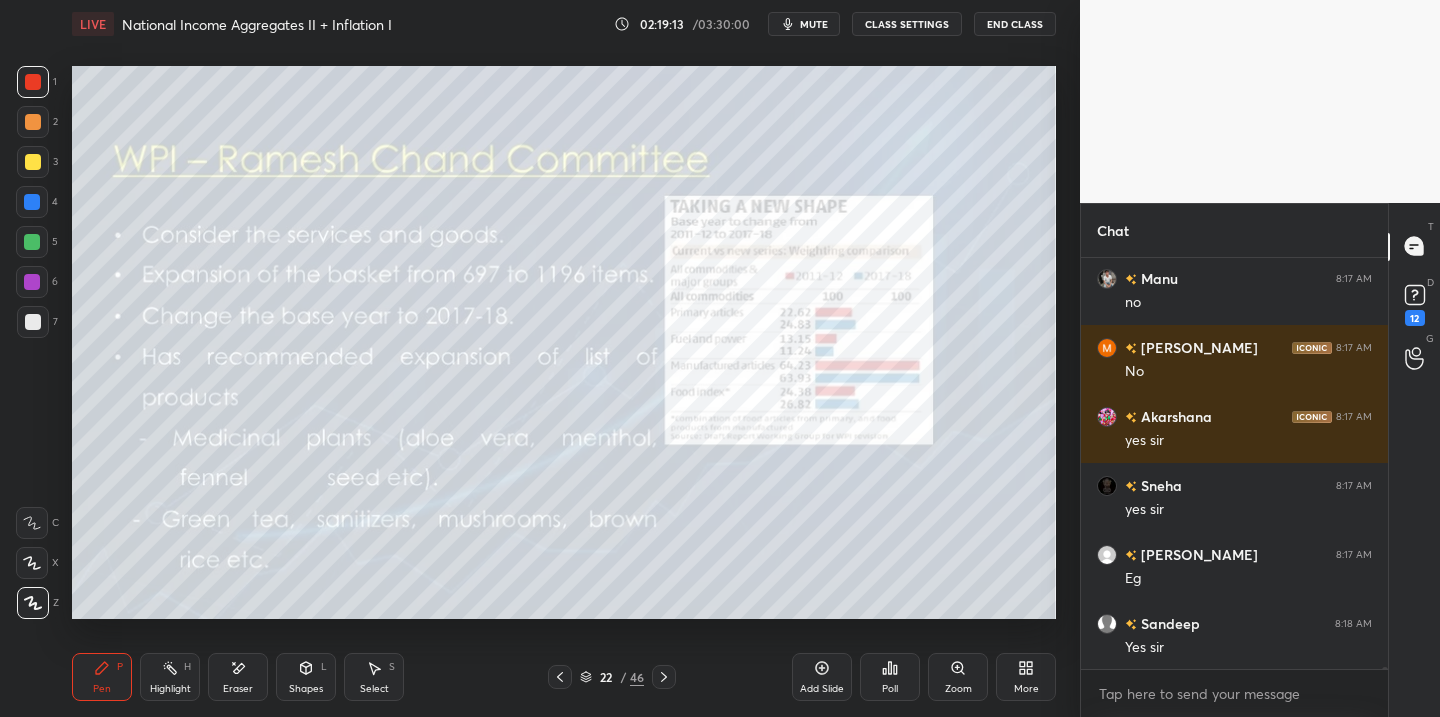 click 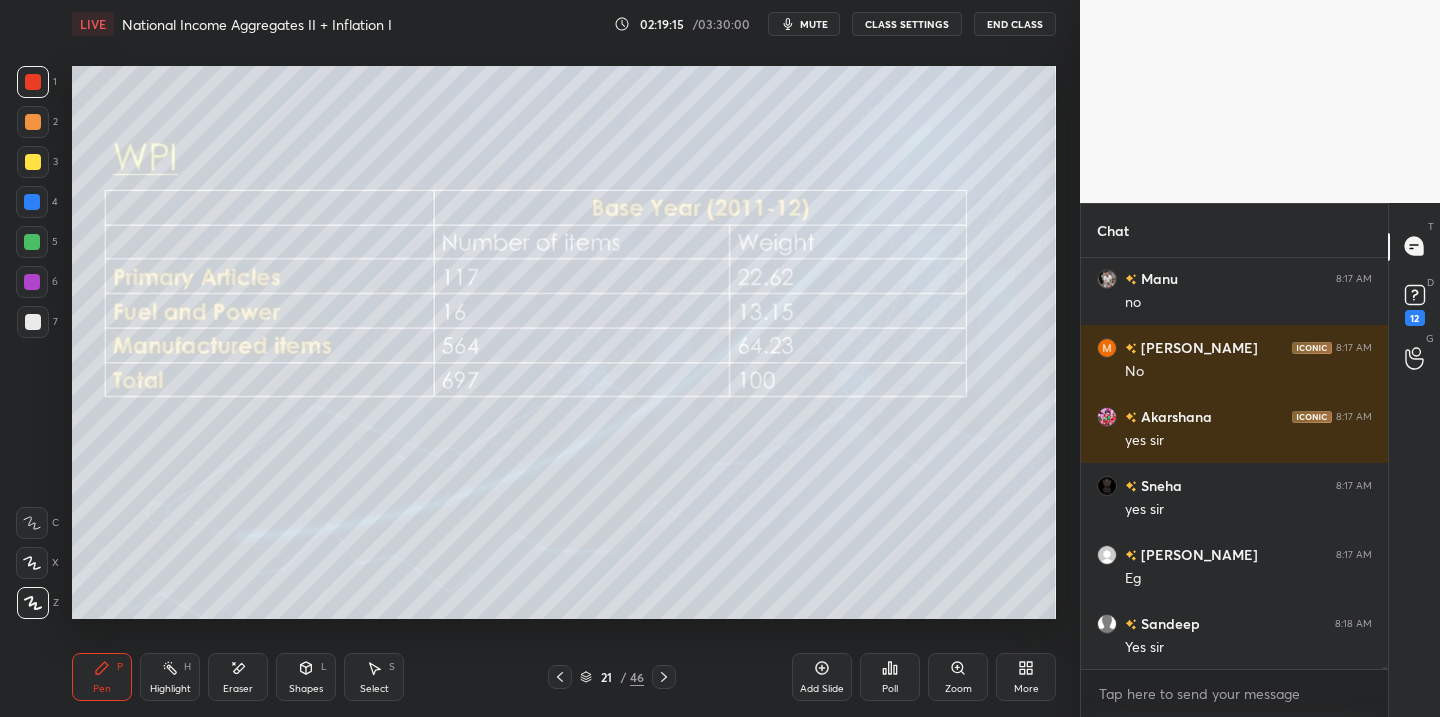 click 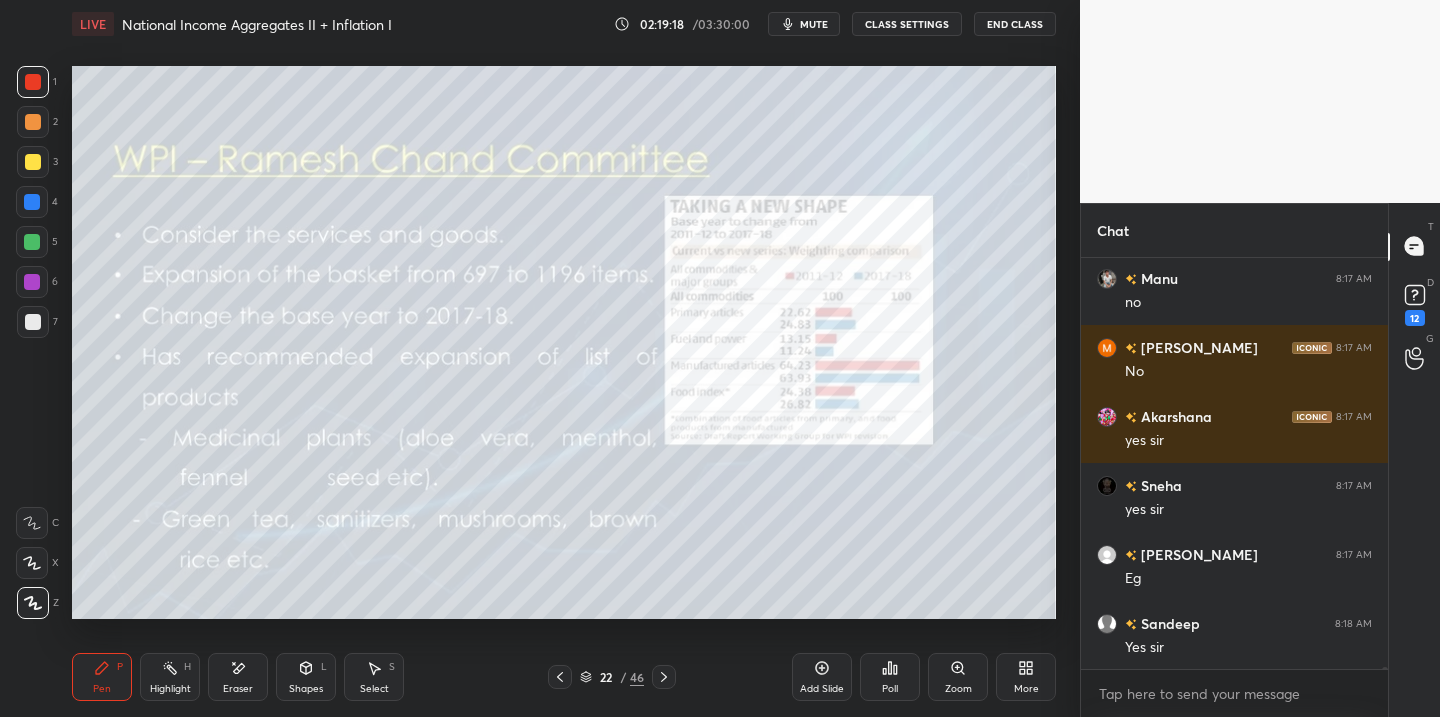 click 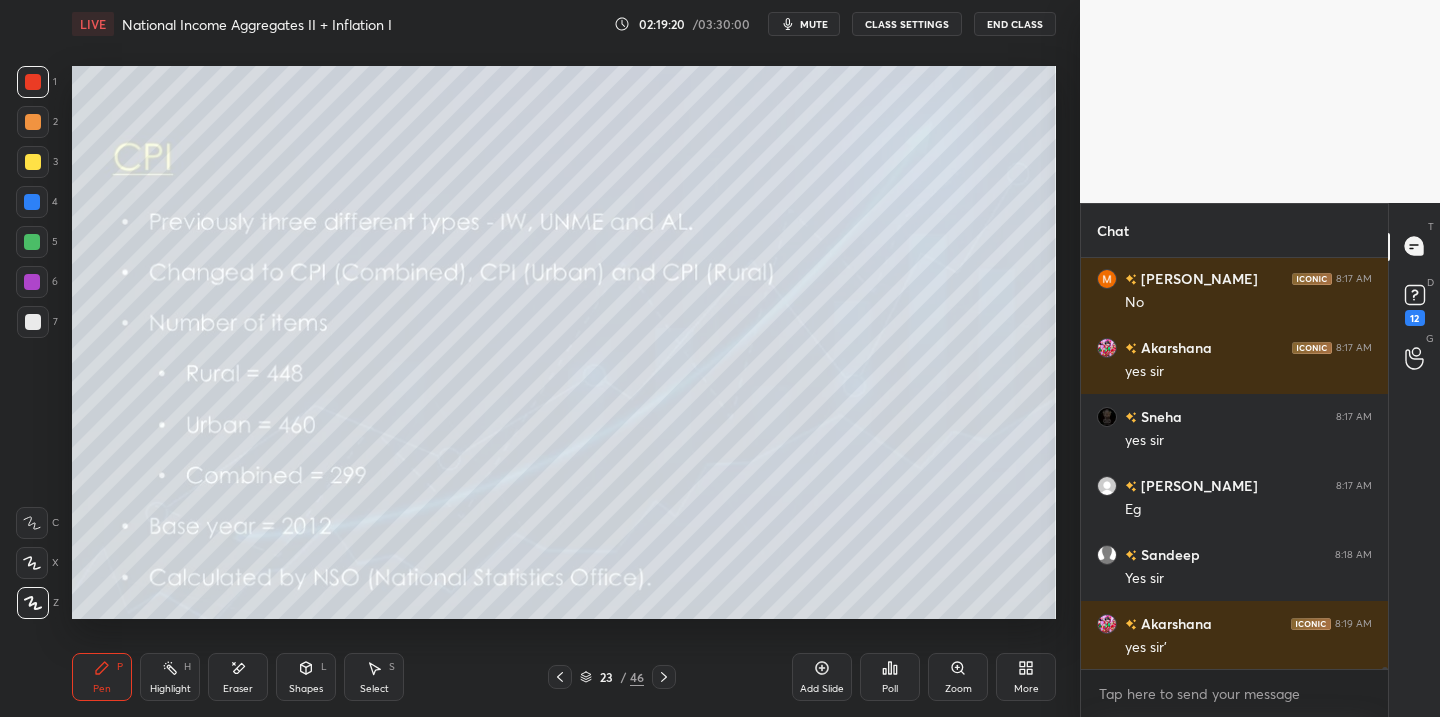 scroll, scrollTop: 71645, scrollLeft: 0, axis: vertical 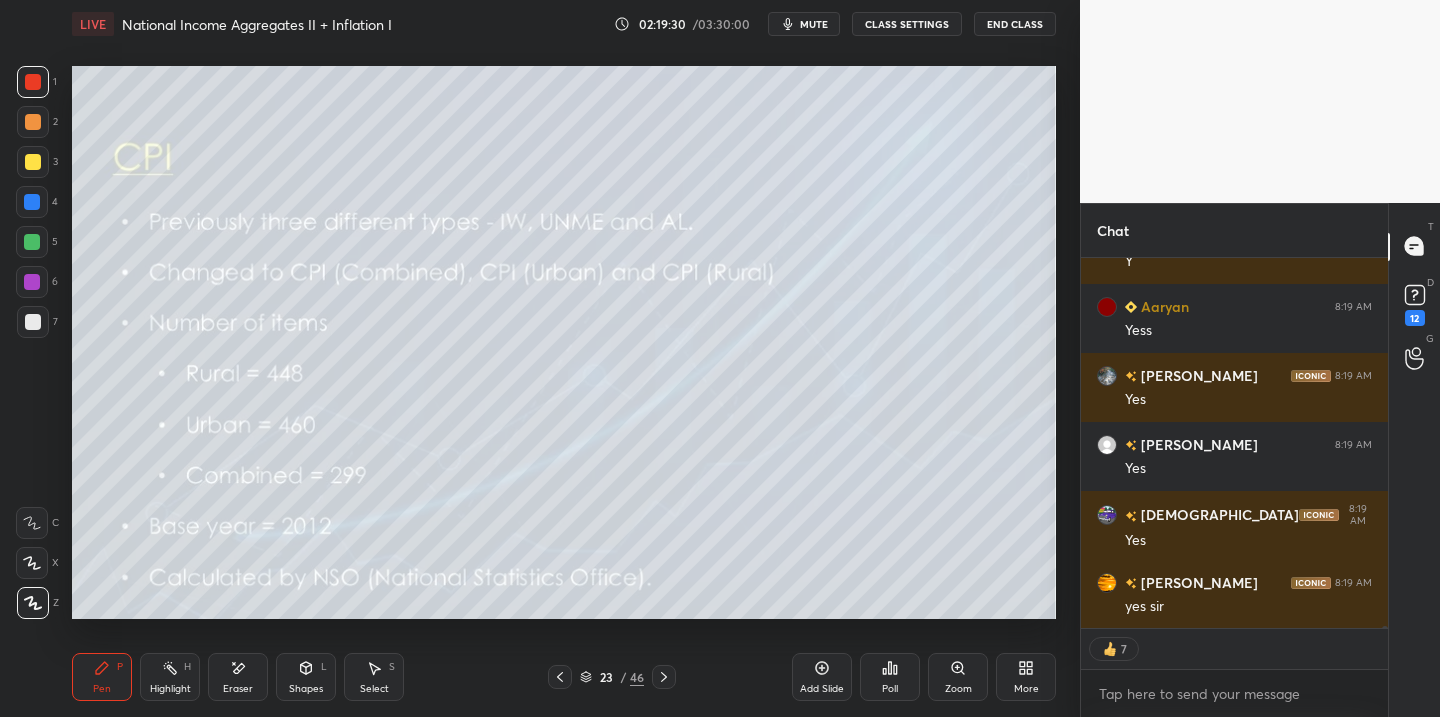 click at bounding box center (33, 162) 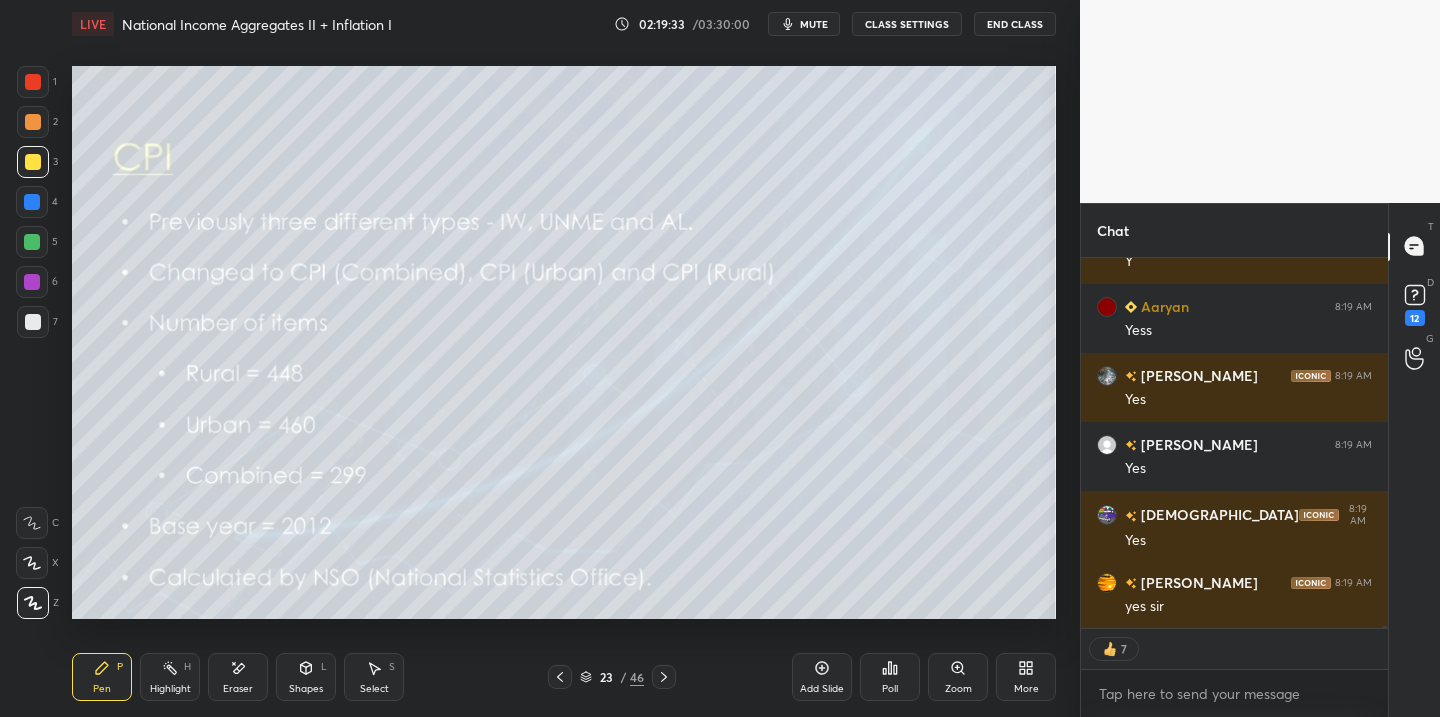 scroll, scrollTop: 72757, scrollLeft: 0, axis: vertical 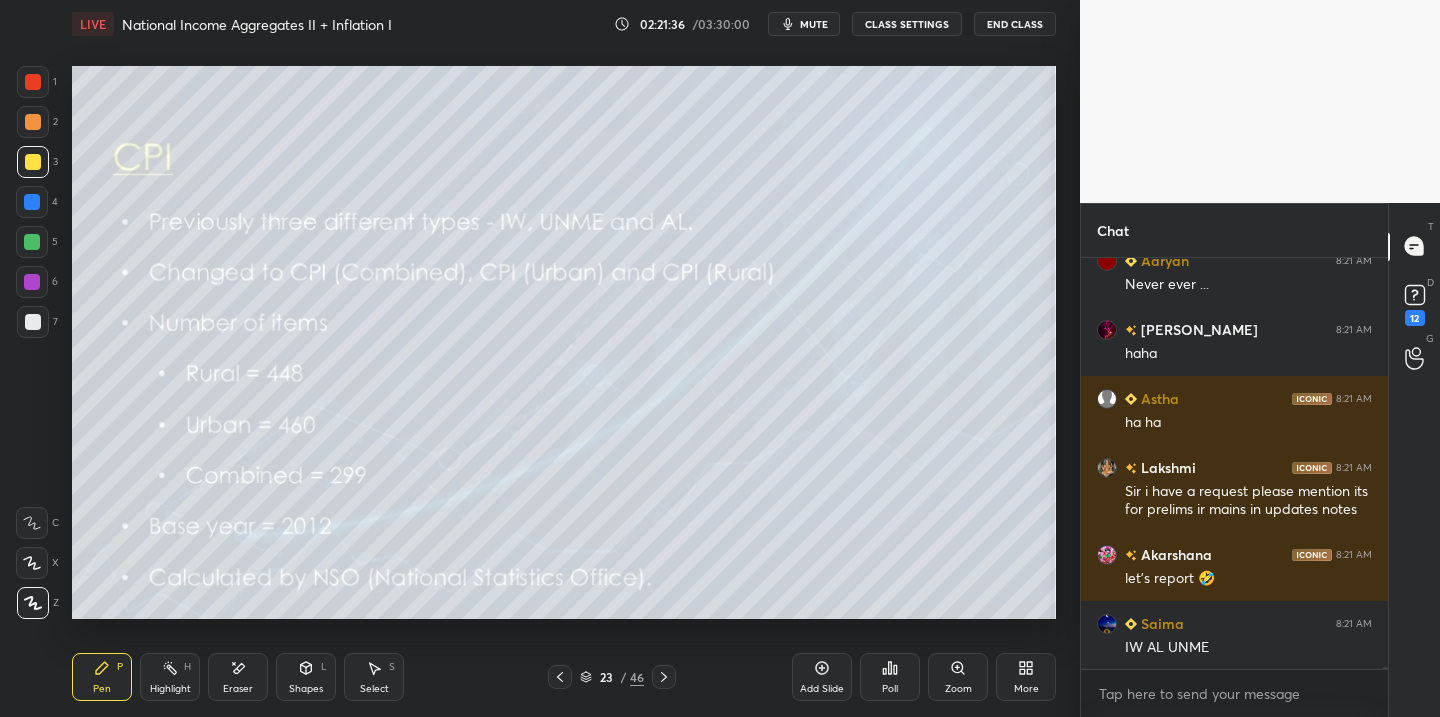 drag, startPoint x: 666, startPoint y: 671, endPoint x: 655, endPoint y: 673, distance: 11.18034 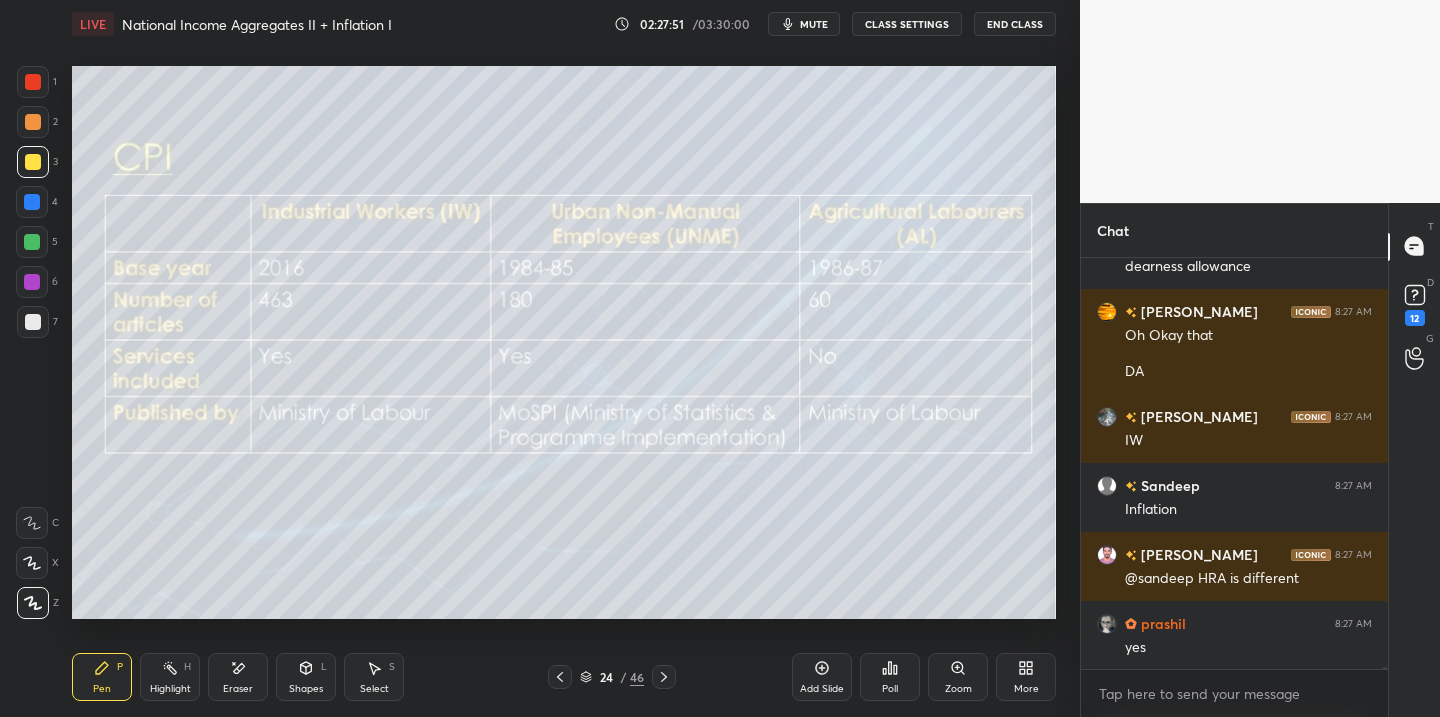 scroll, scrollTop: 80431, scrollLeft: 0, axis: vertical 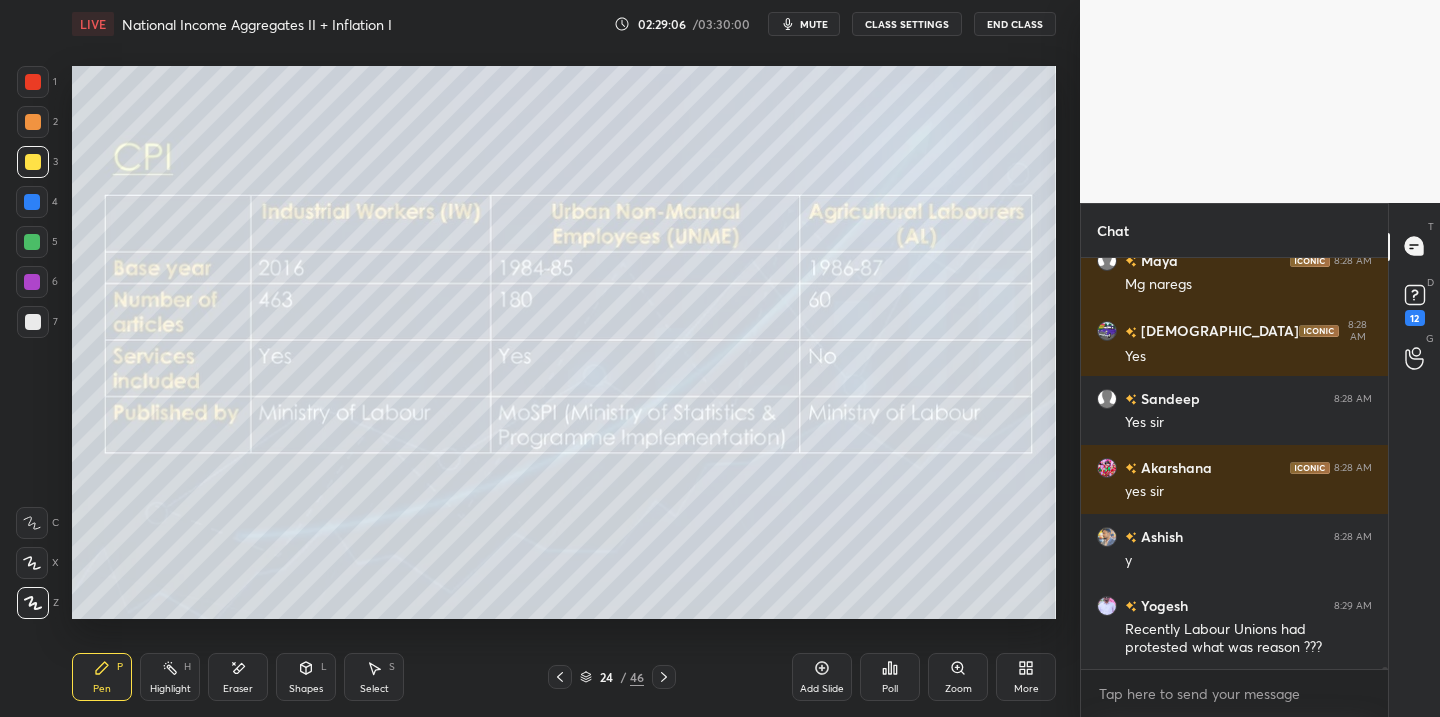 click 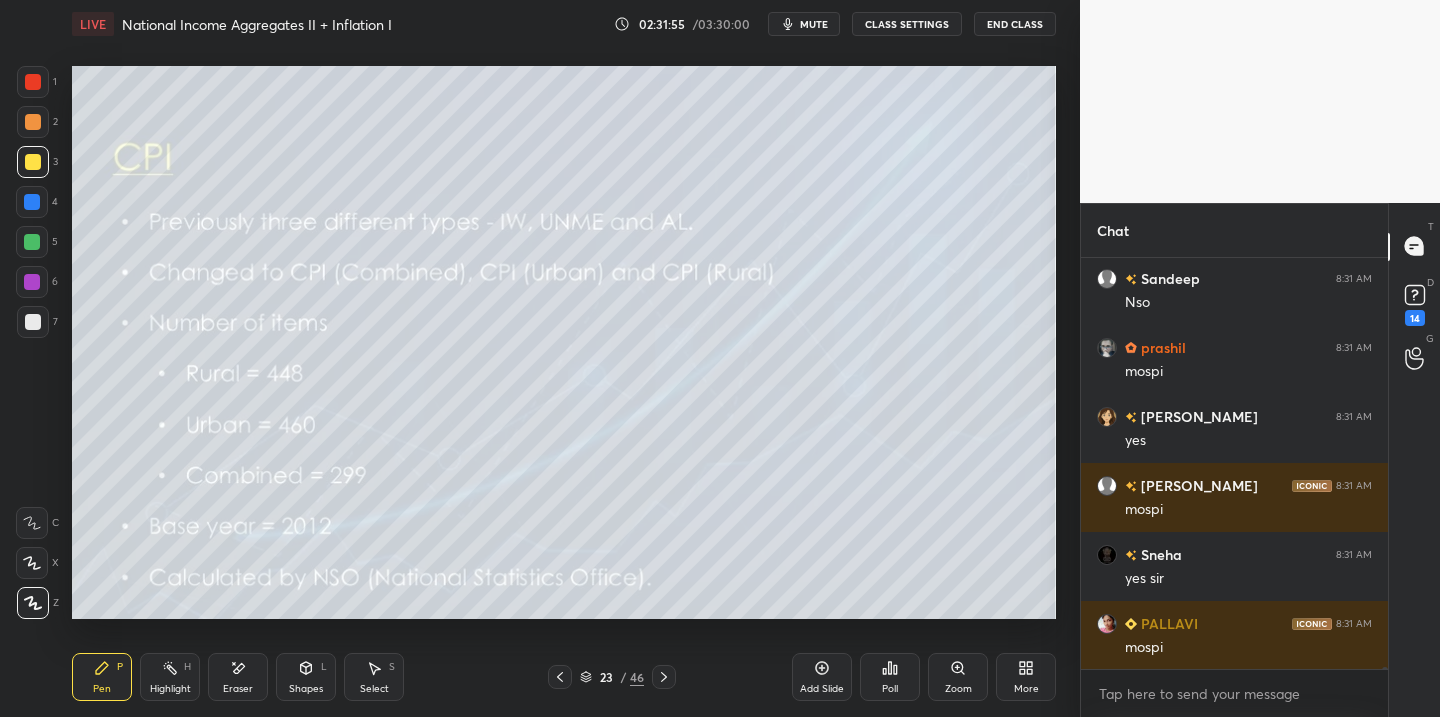 scroll, scrollTop: 82226, scrollLeft: 0, axis: vertical 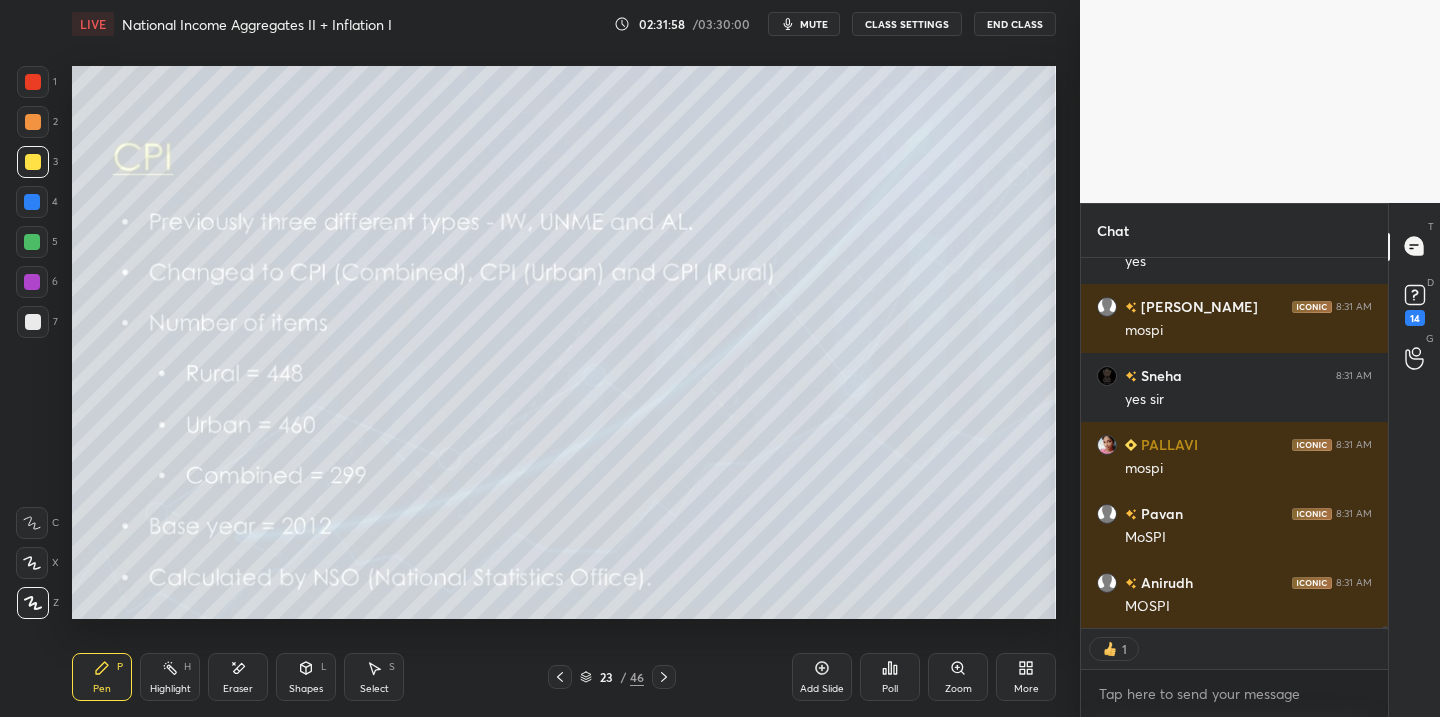 click 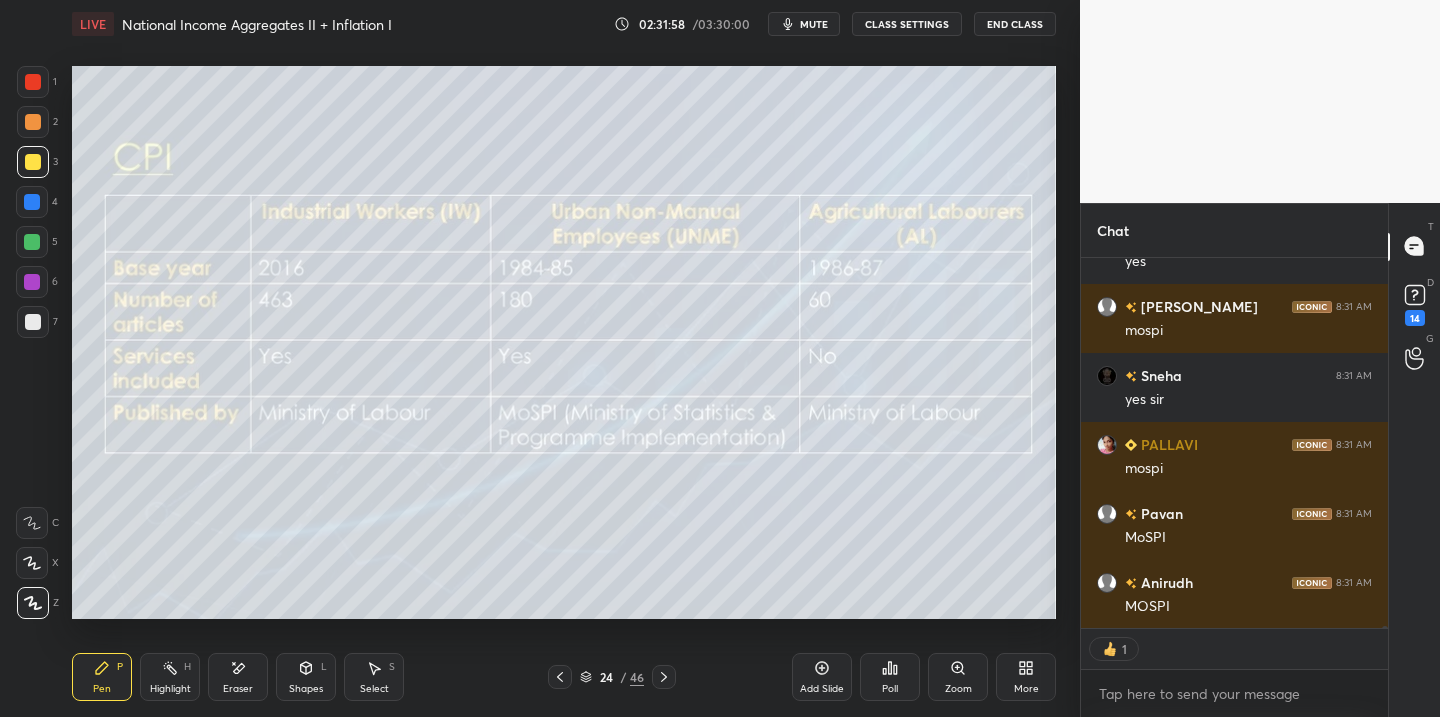 click 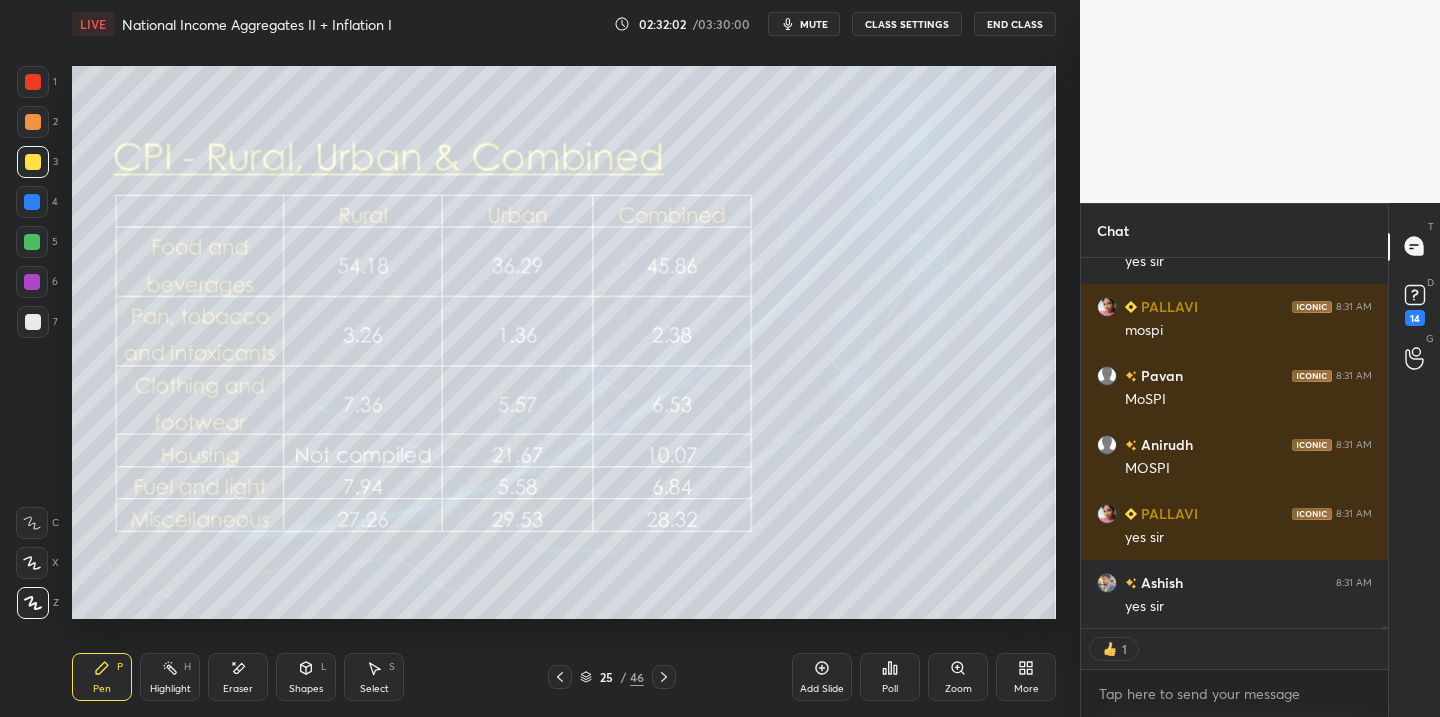 scroll, scrollTop: 82543, scrollLeft: 0, axis: vertical 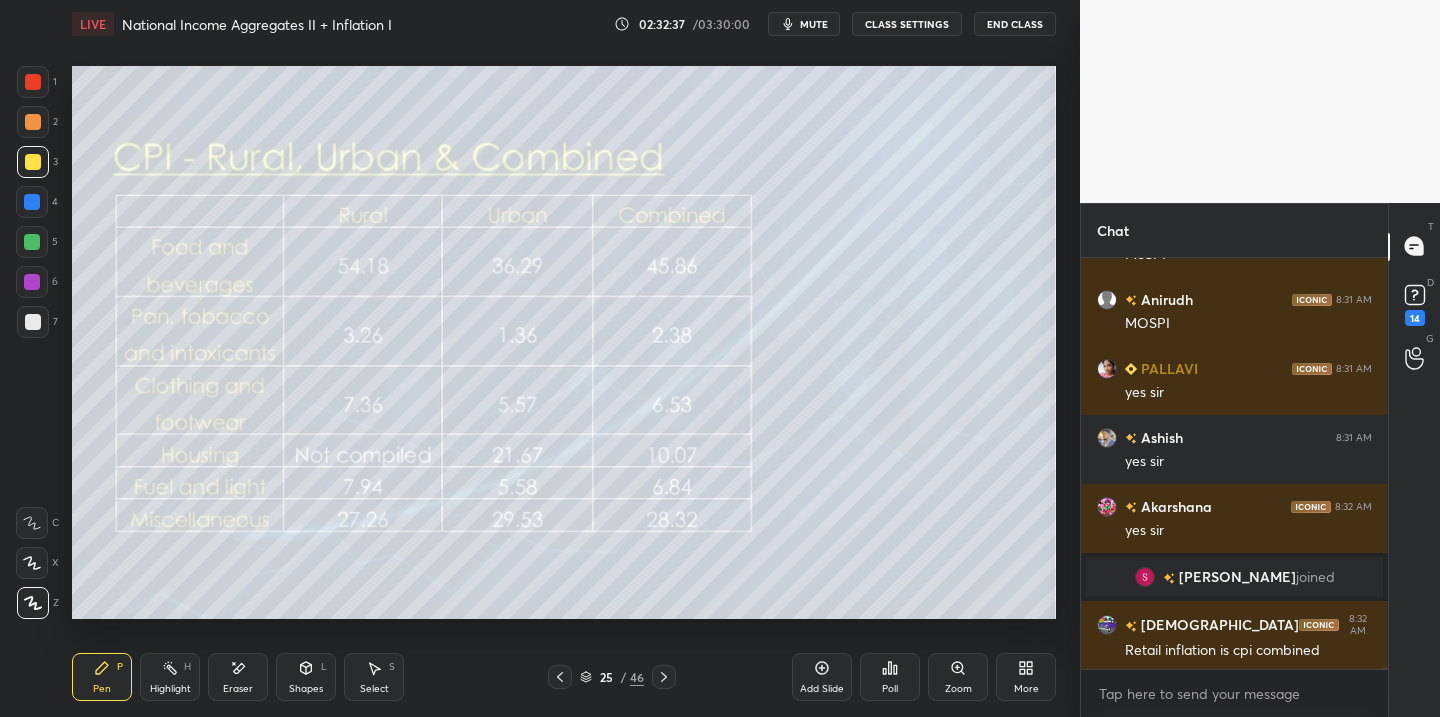 click 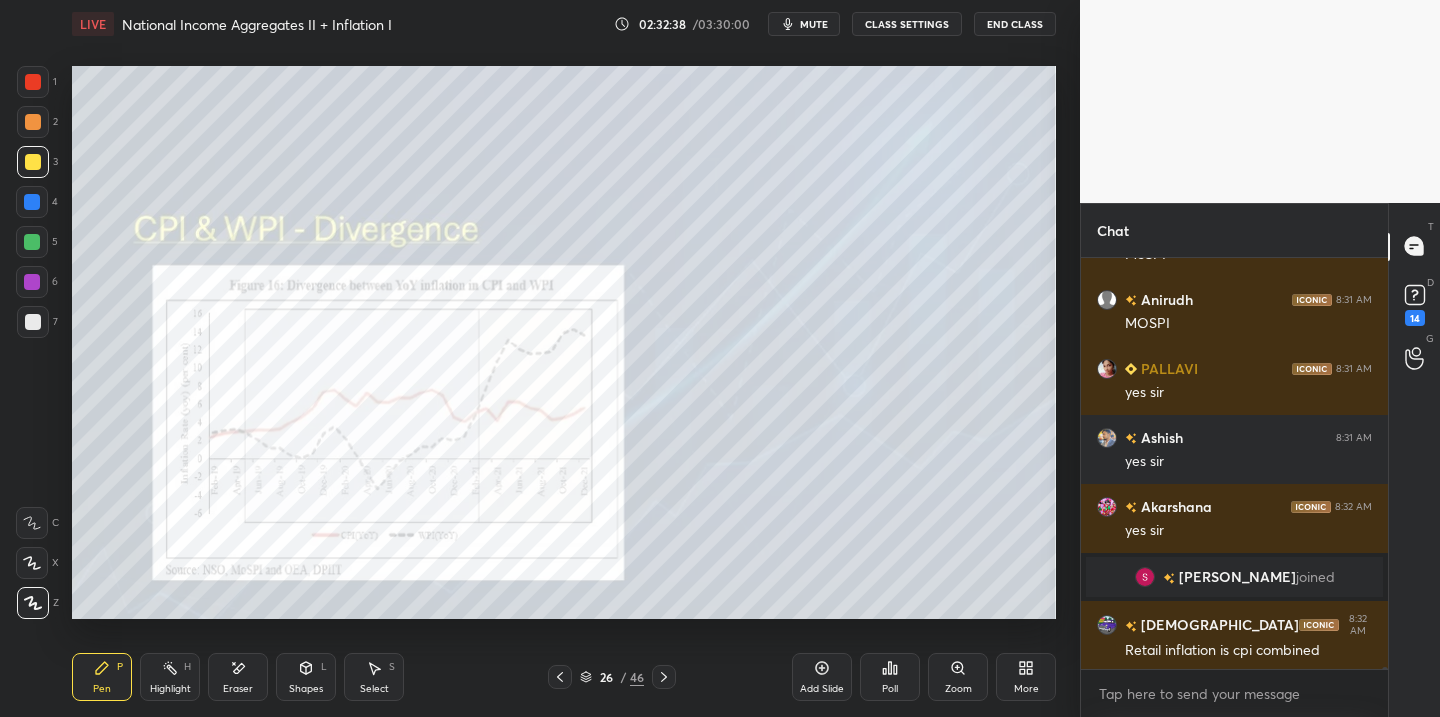 click 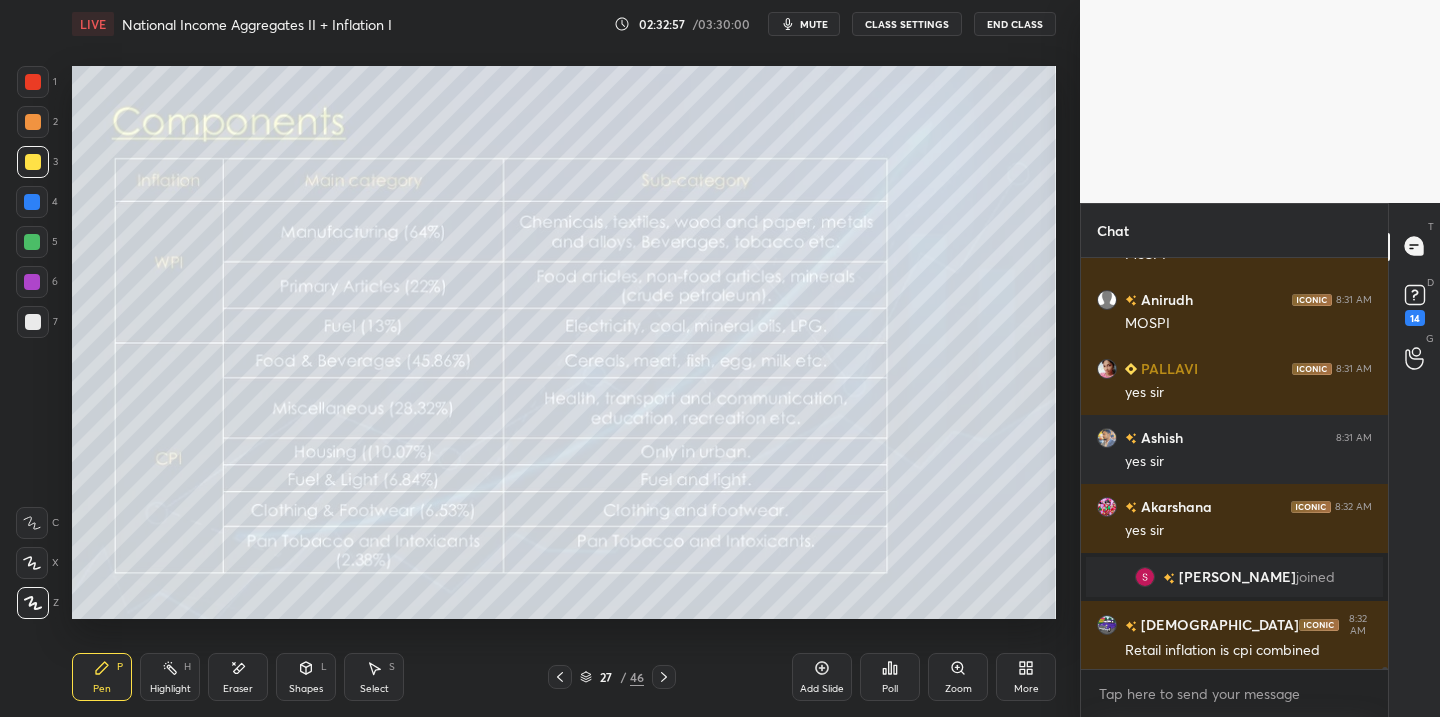 click 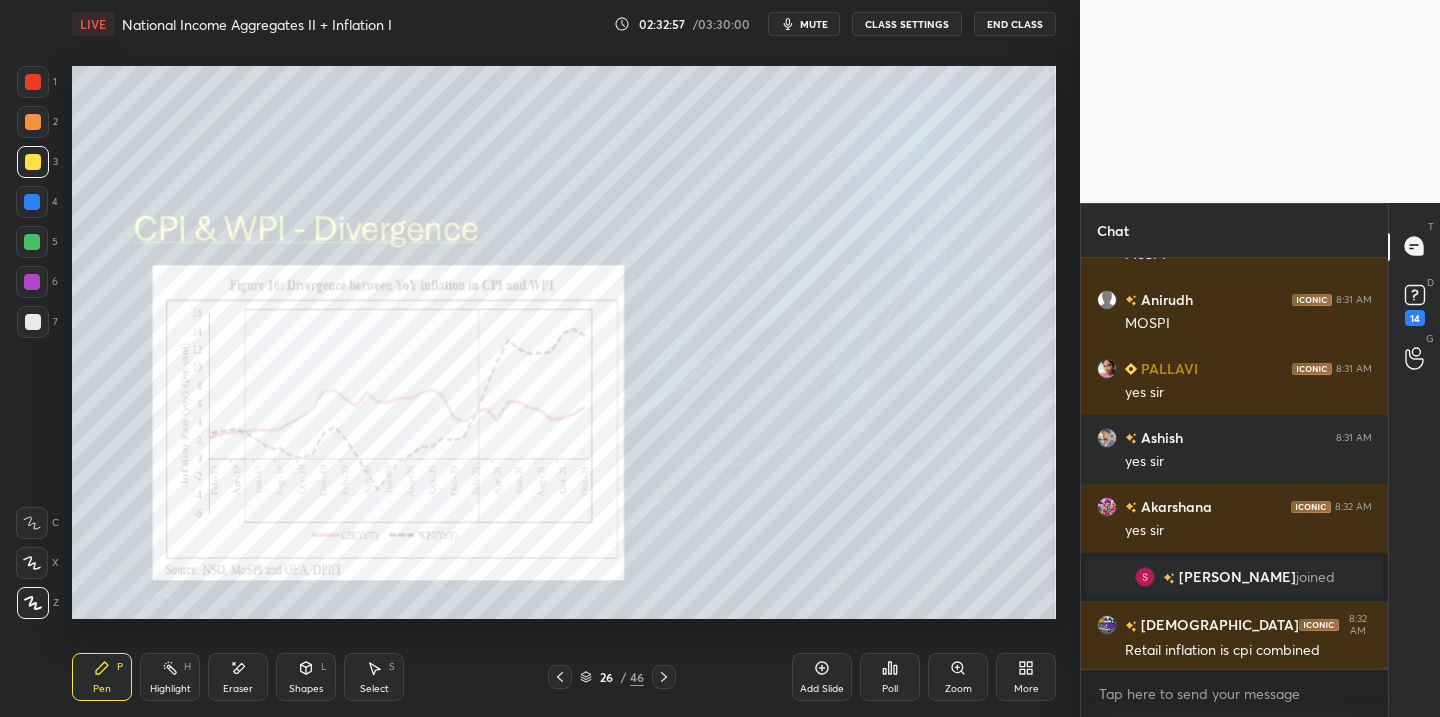 click 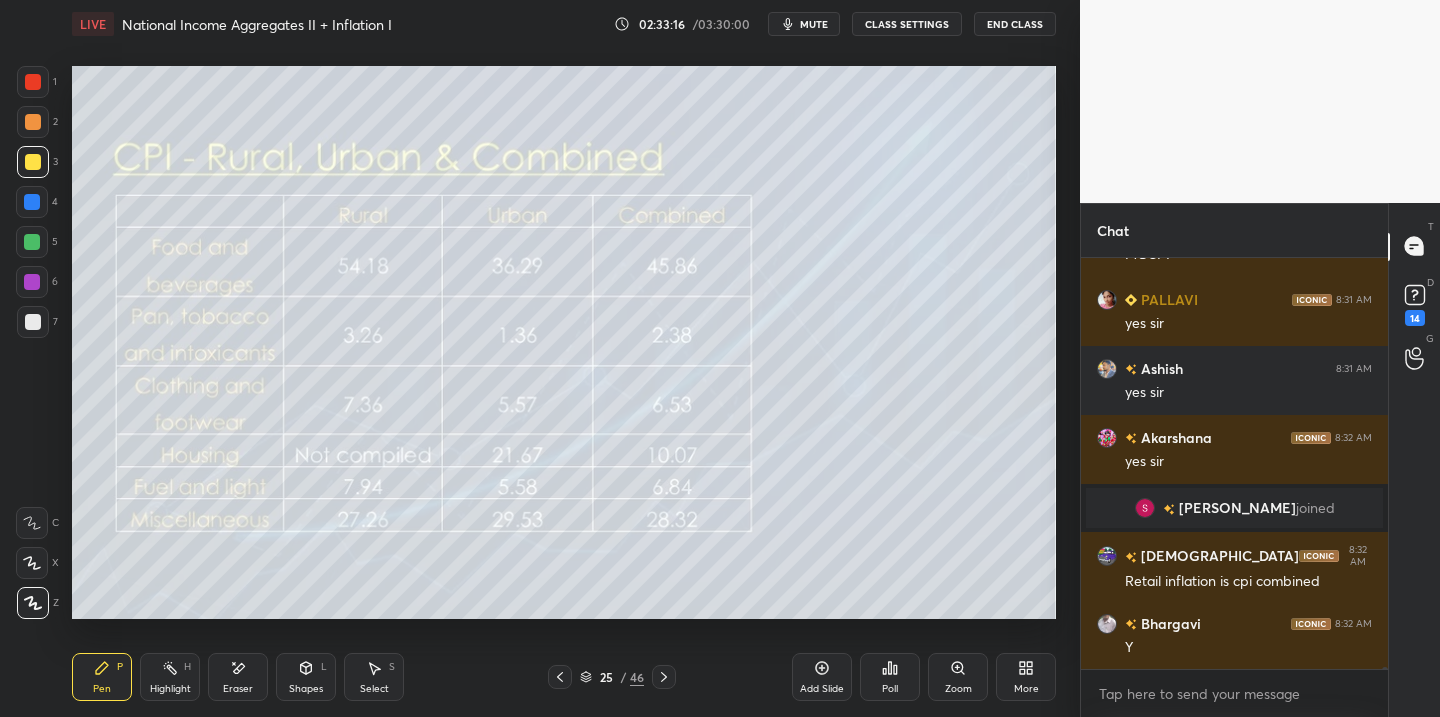 scroll, scrollTop: 82400, scrollLeft: 0, axis: vertical 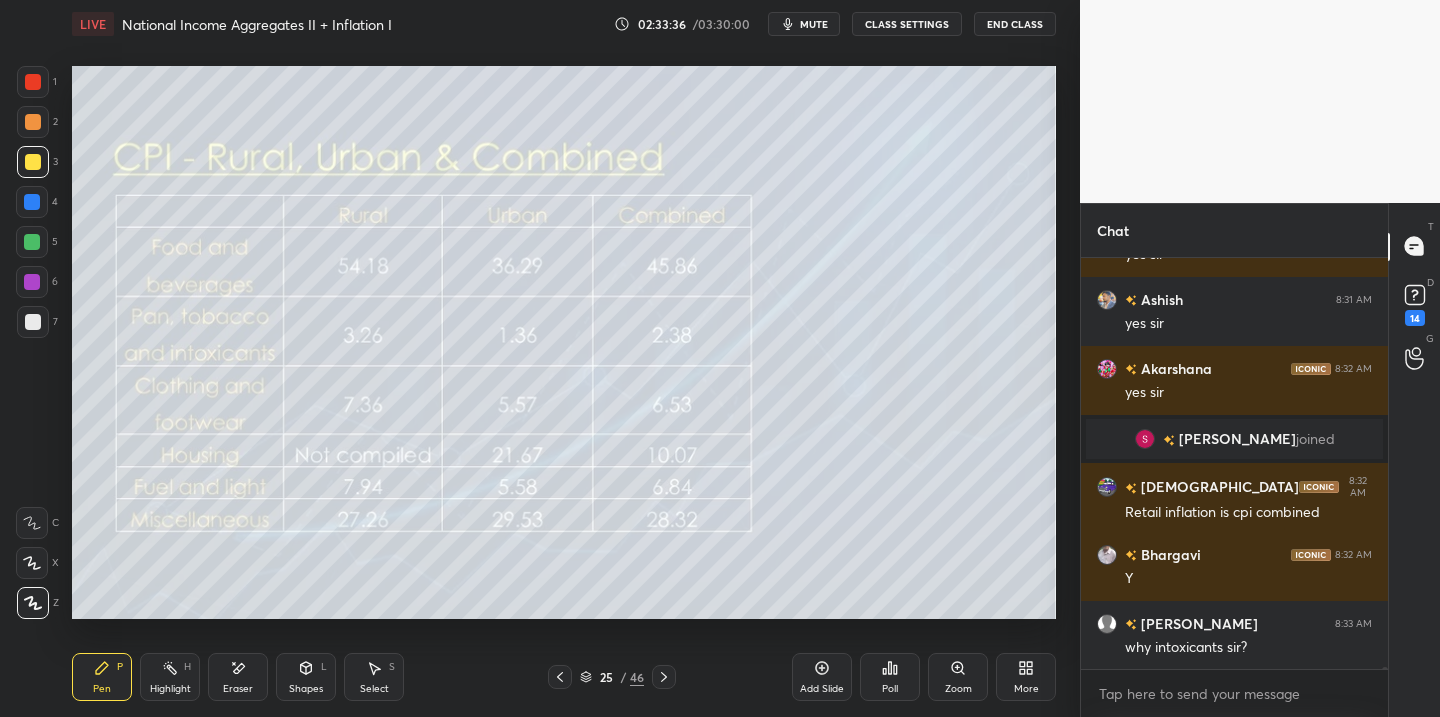 click 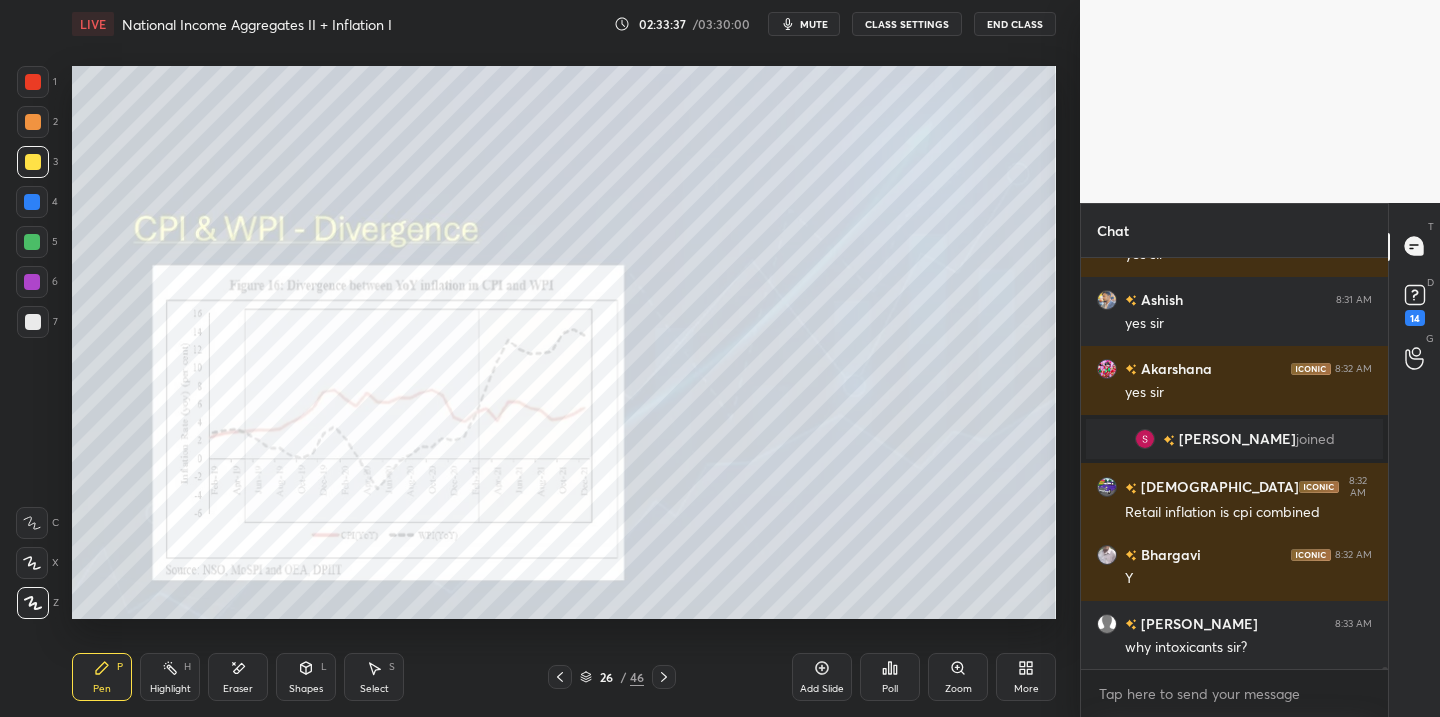 click 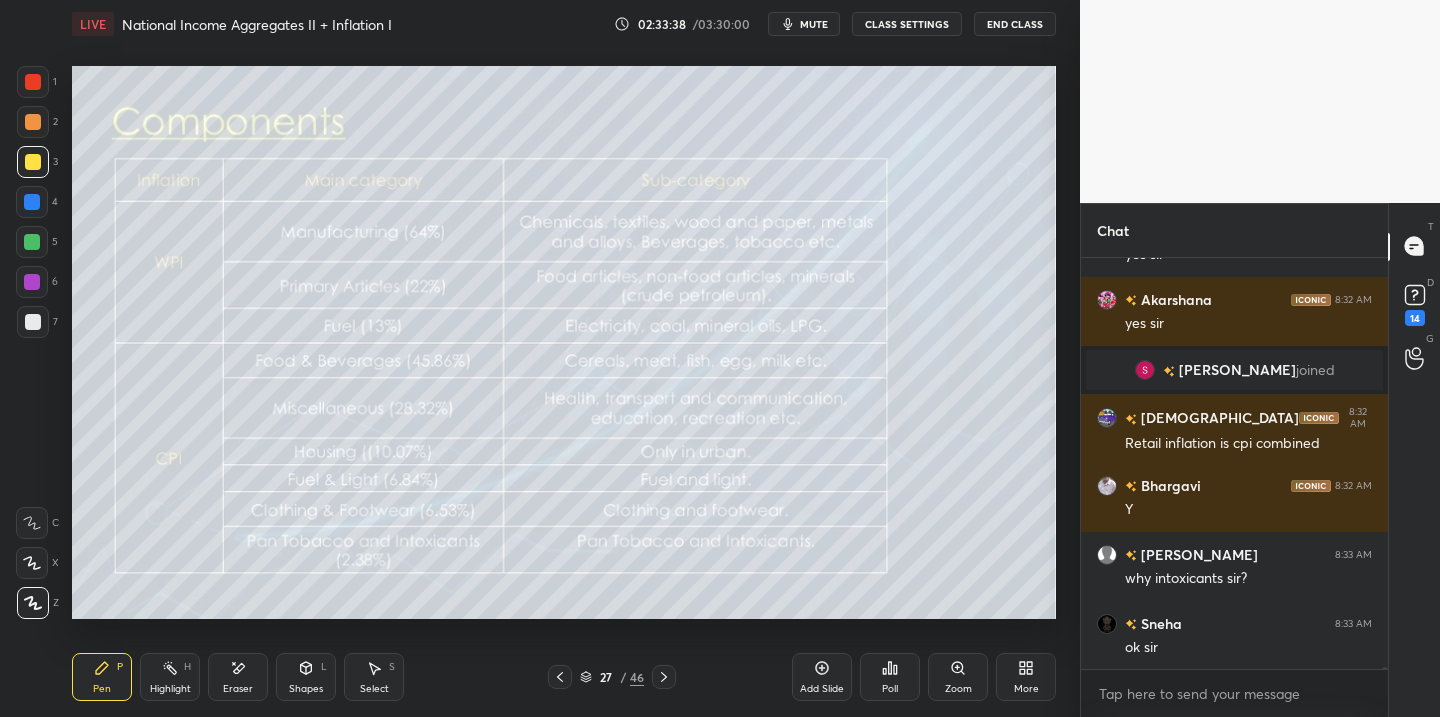 scroll, scrollTop: 82538, scrollLeft: 0, axis: vertical 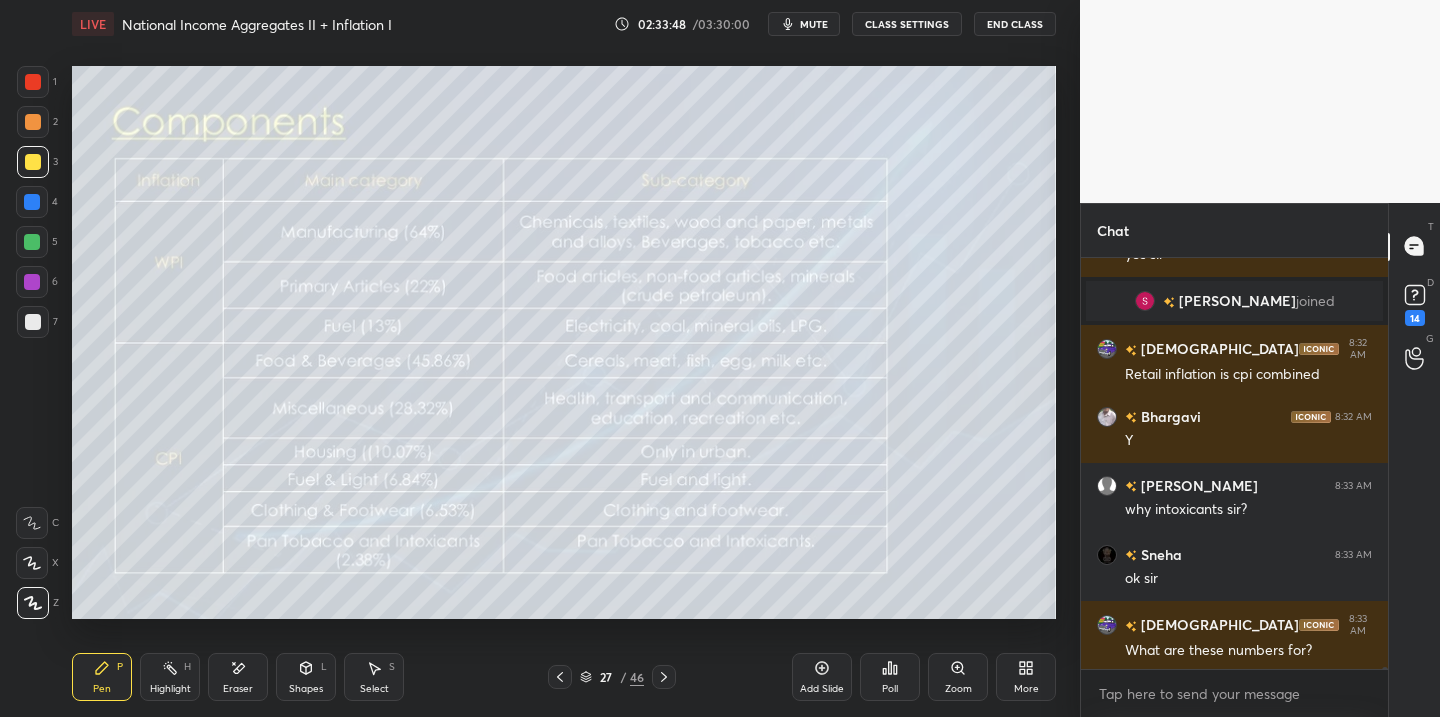 click 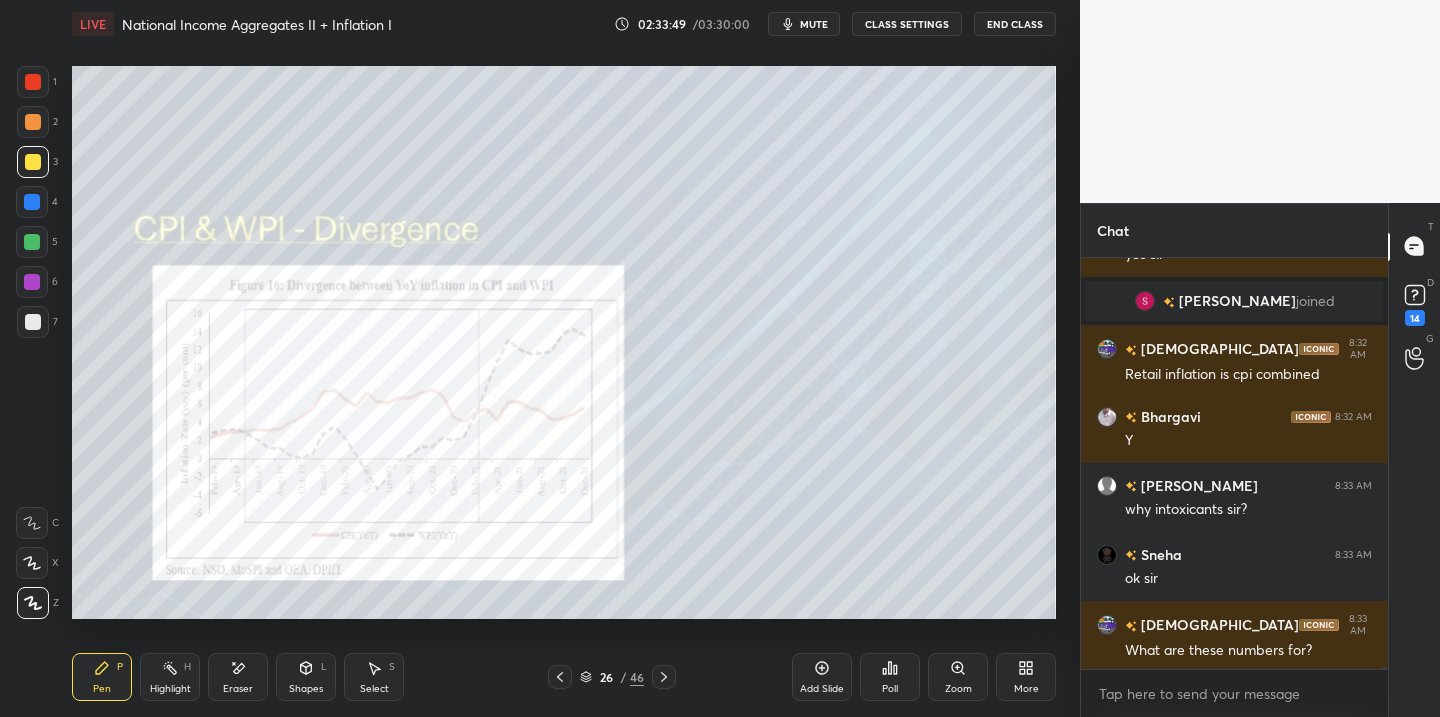 click 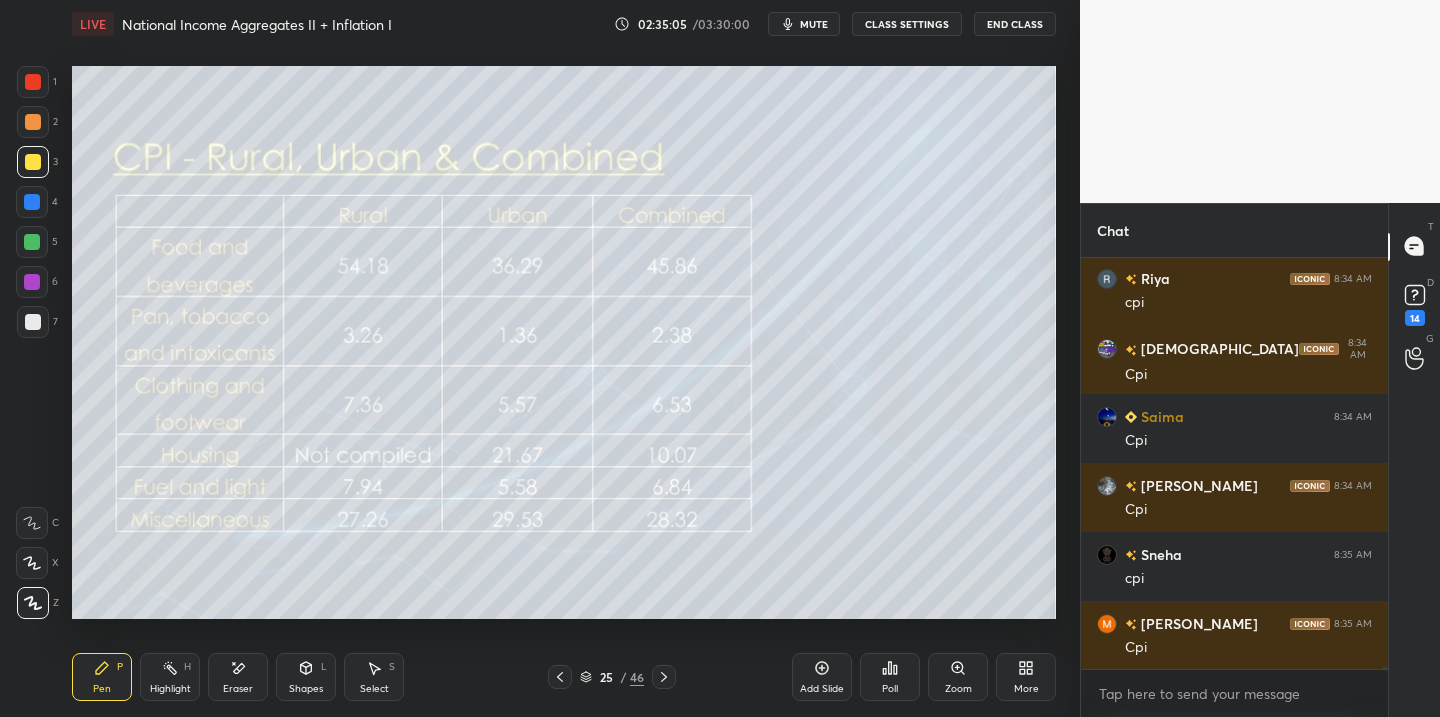 scroll, scrollTop: 84501, scrollLeft: 0, axis: vertical 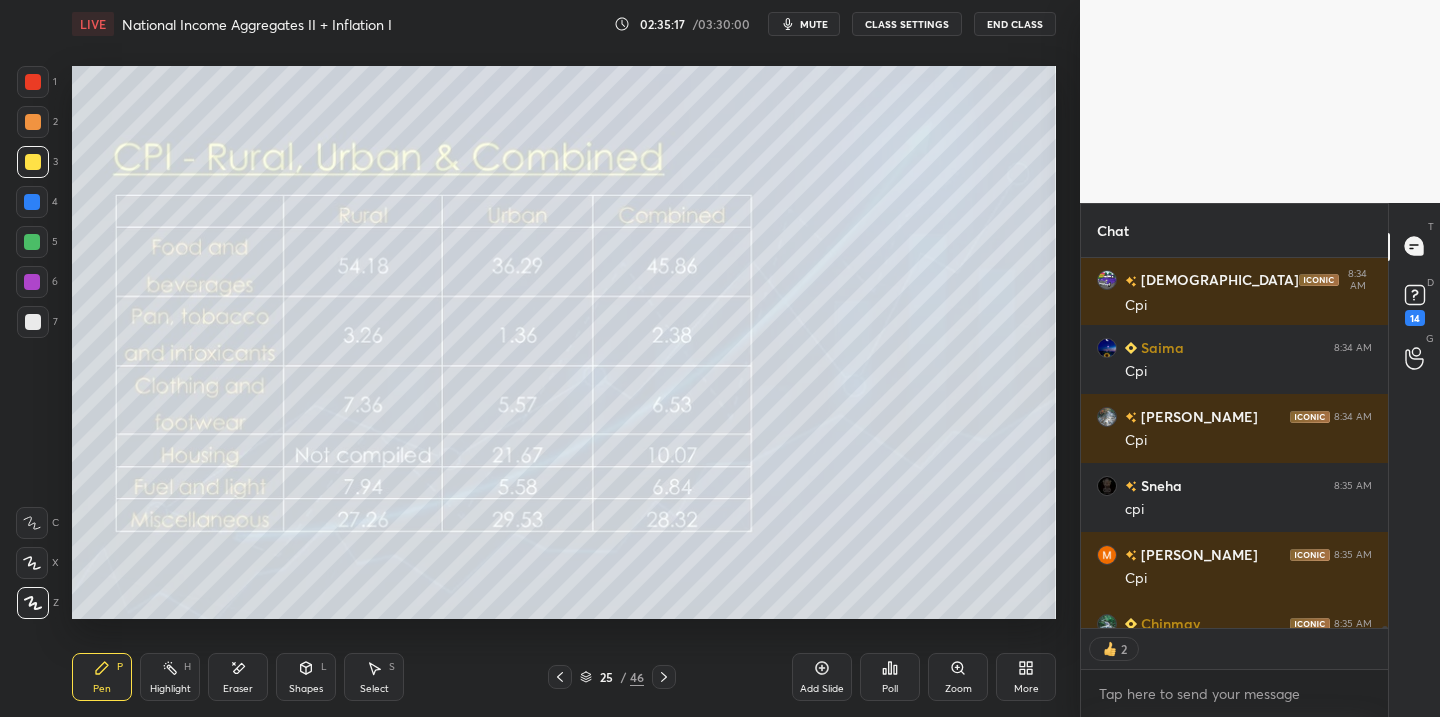 click 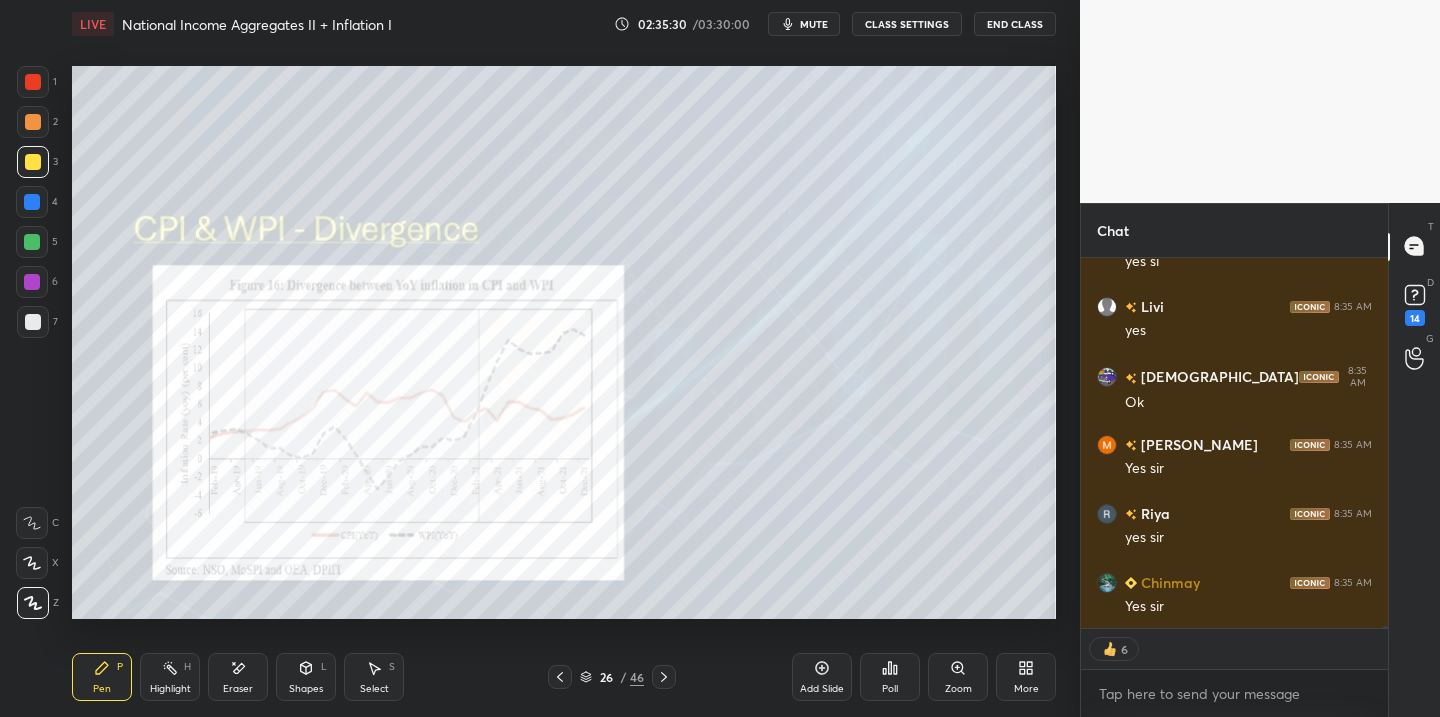 scroll, scrollTop: 85004, scrollLeft: 0, axis: vertical 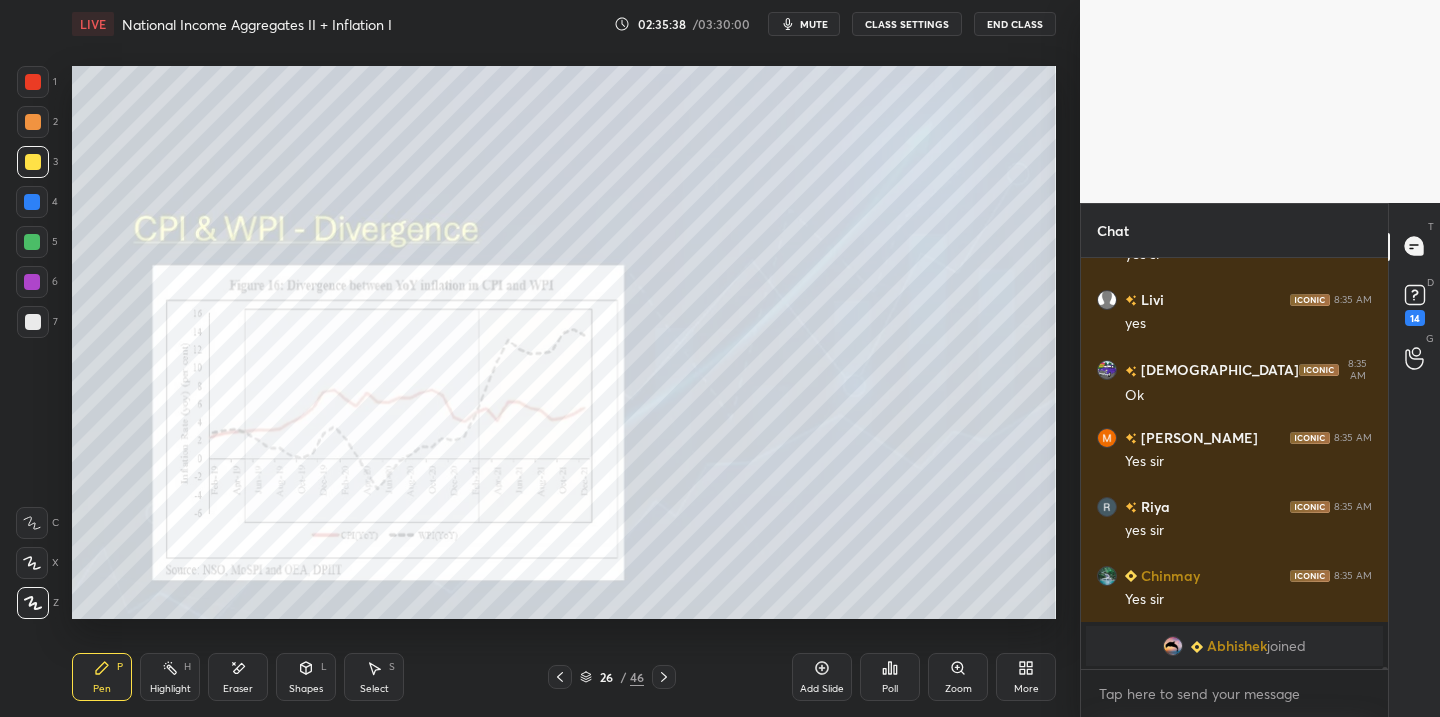 drag, startPoint x: 954, startPoint y: 670, endPoint x: 933, endPoint y: 654, distance: 26.400757 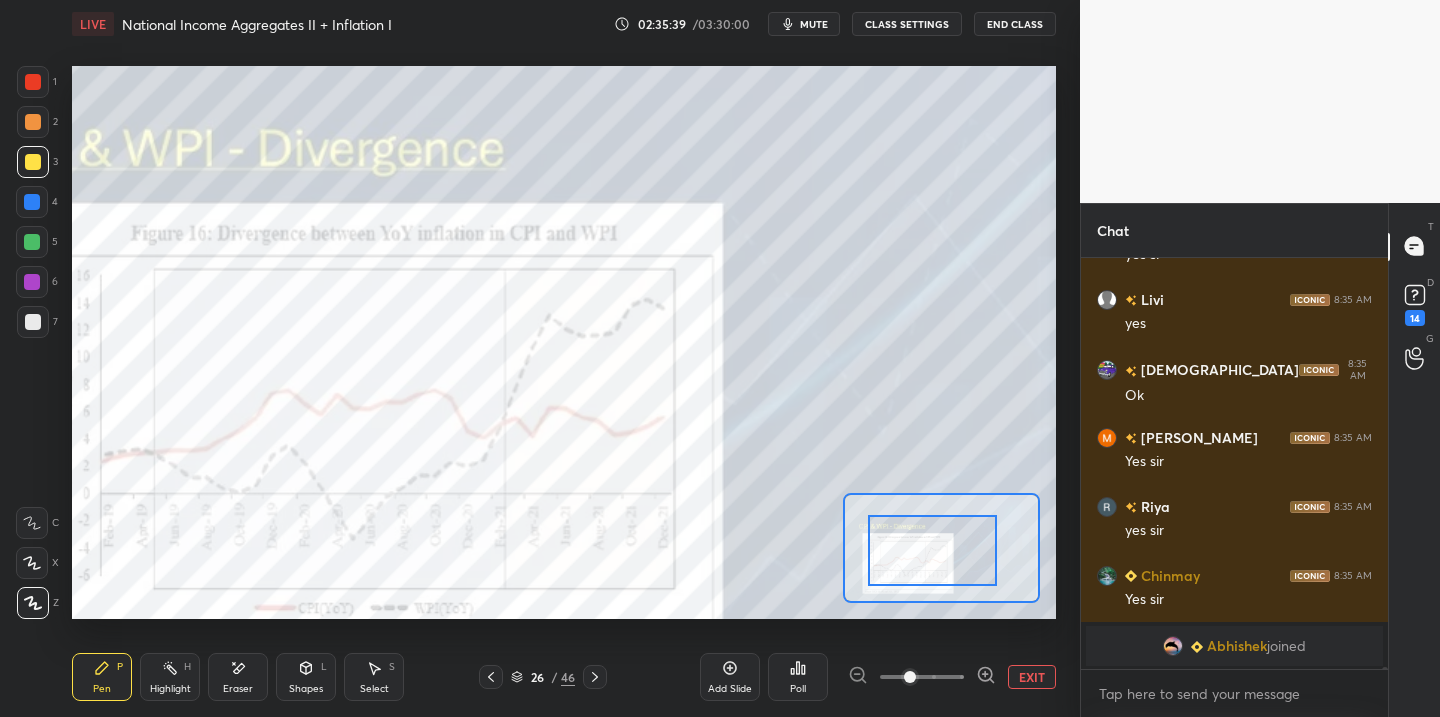 drag, startPoint x: 920, startPoint y: 550, endPoint x: 893, endPoint y: 567, distance: 31.906113 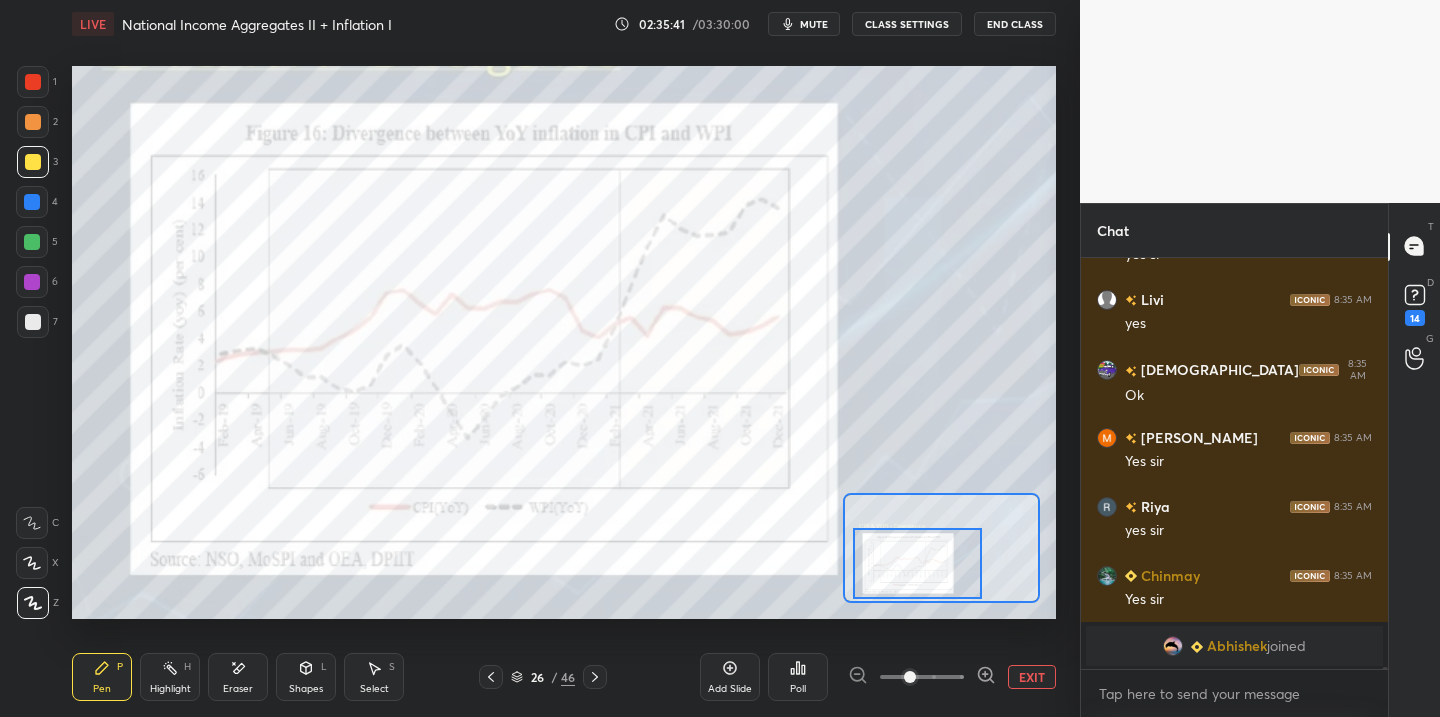 drag, startPoint x: 904, startPoint y: 557, endPoint x: 895, endPoint y: 564, distance: 11.401754 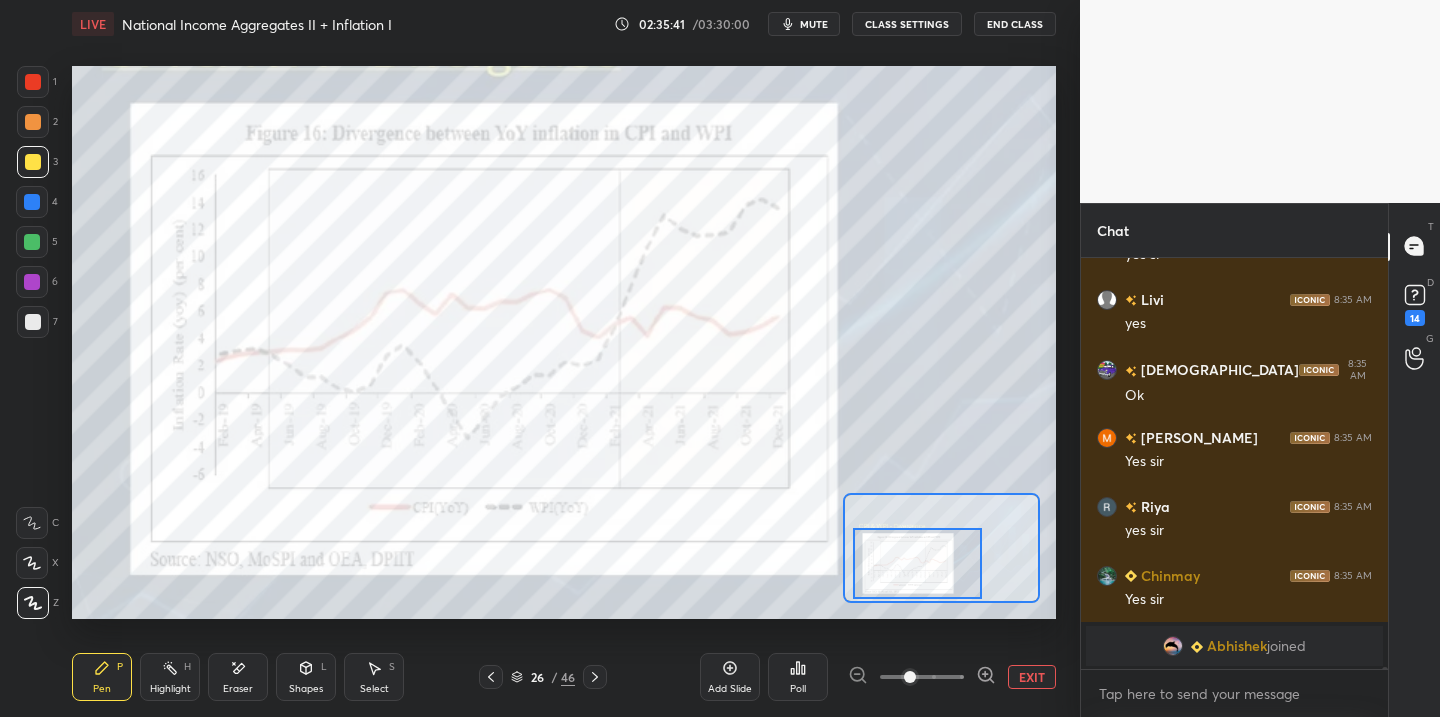 click at bounding box center (917, 563) 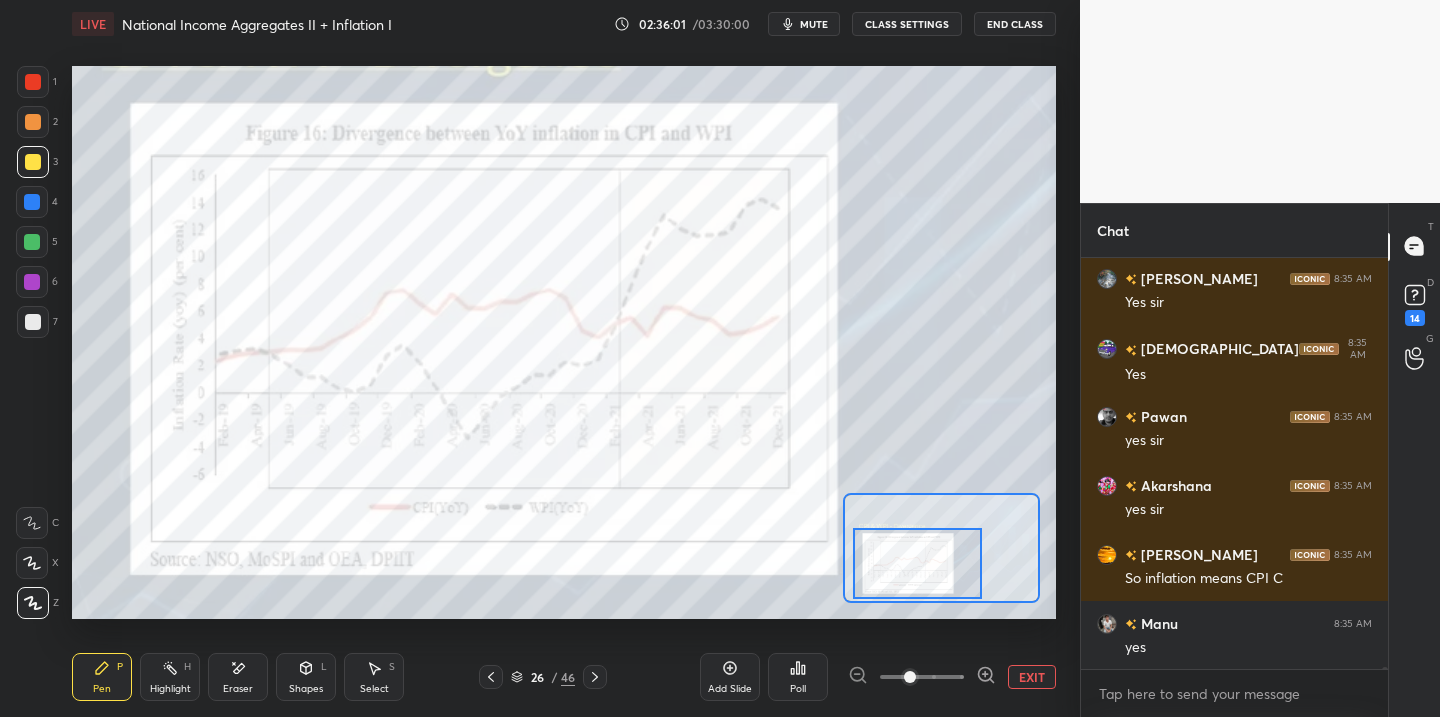 scroll, scrollTop: 84973, scrollLeft: 0, axis: vertical 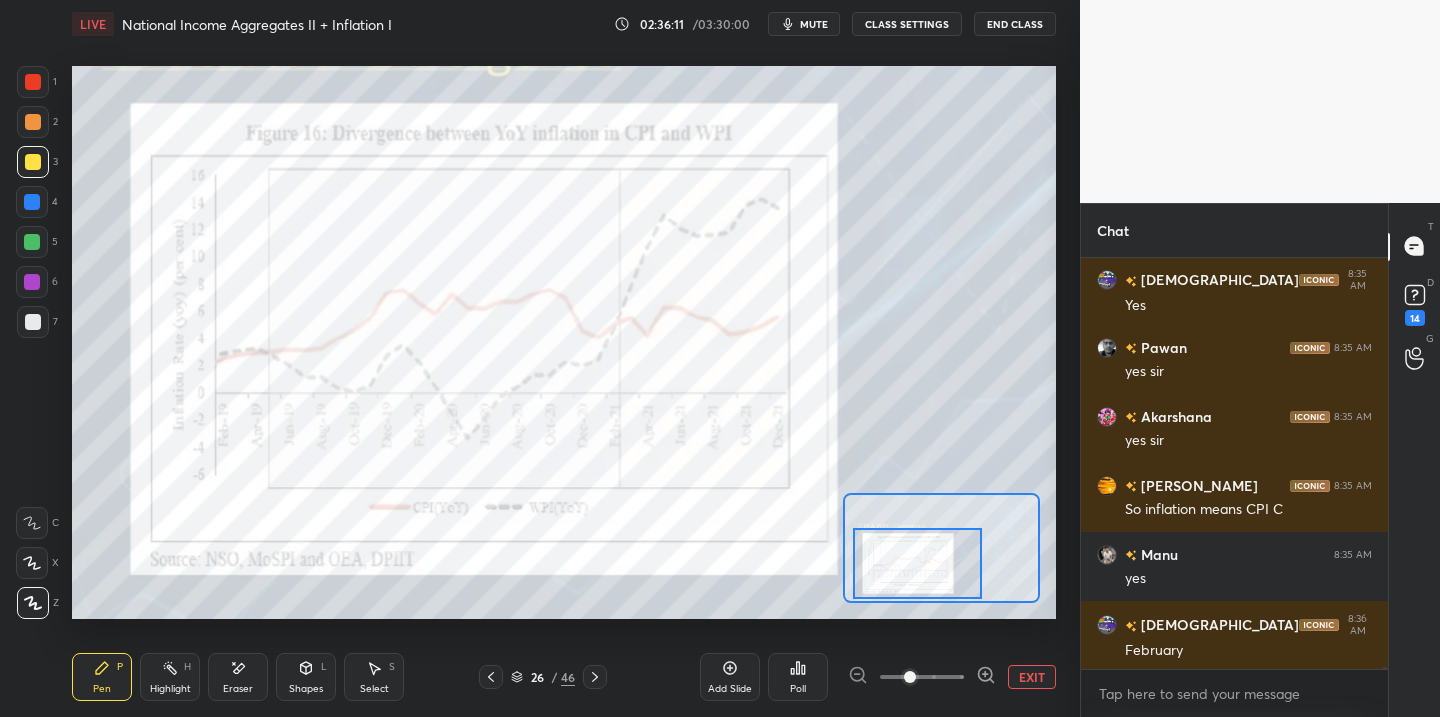 click at bounding box center [33, 82] 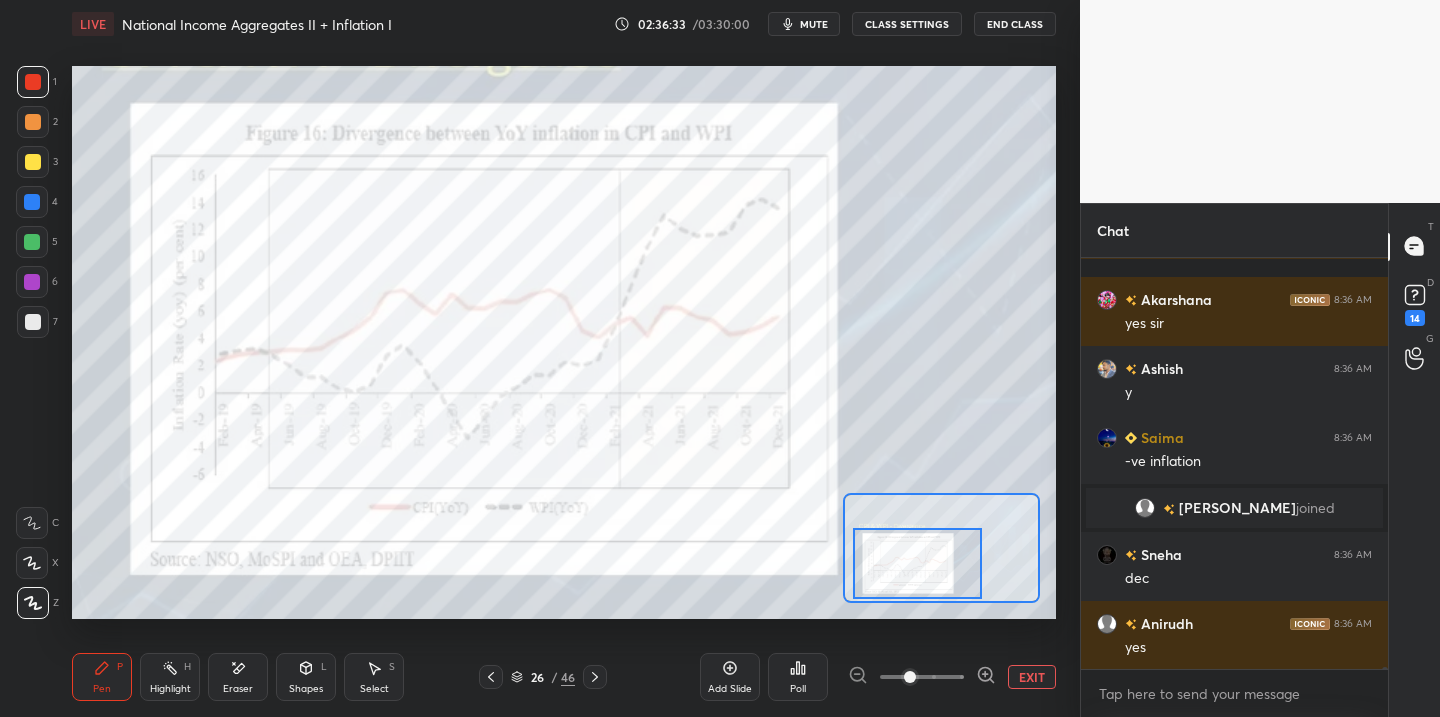scroll, scrollTop: 85313, scrollLeft: 0, axis: vertical 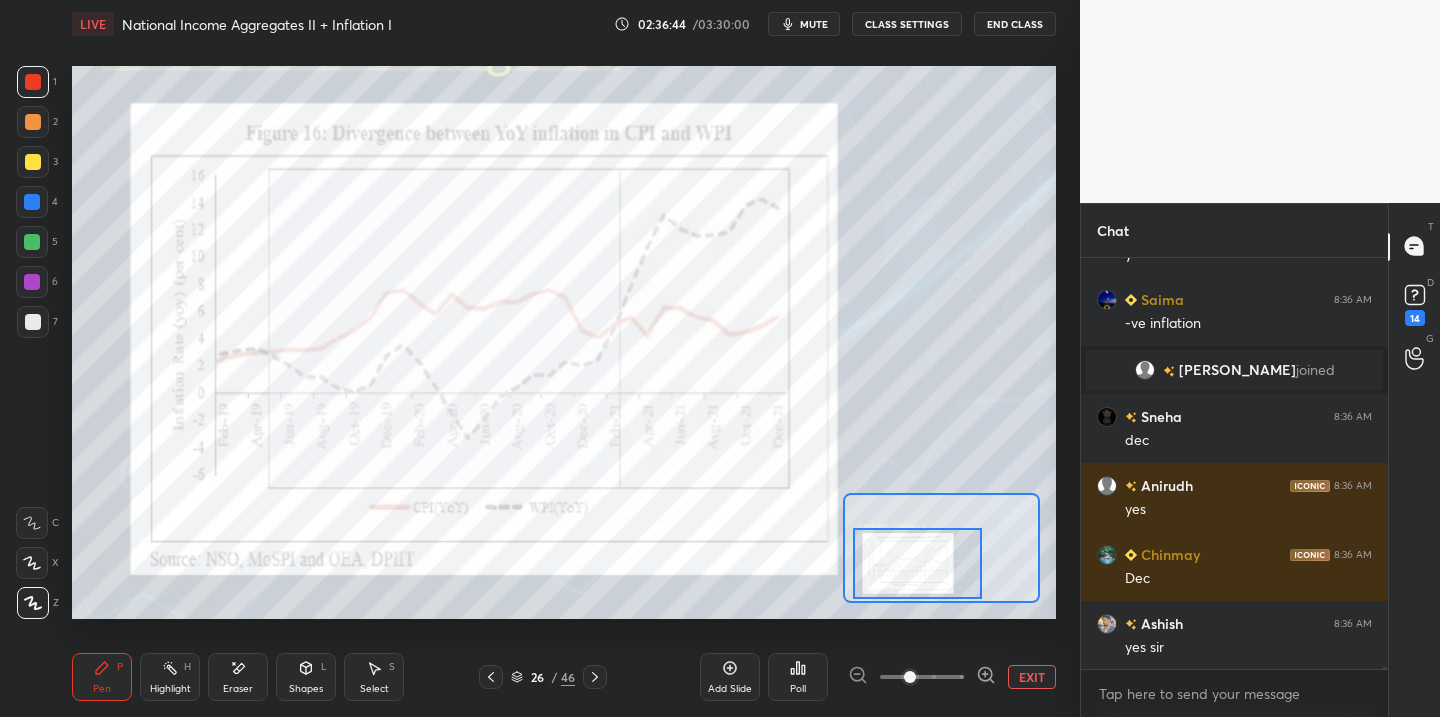 click on "EXIT" at bounding box center (1032, 677) 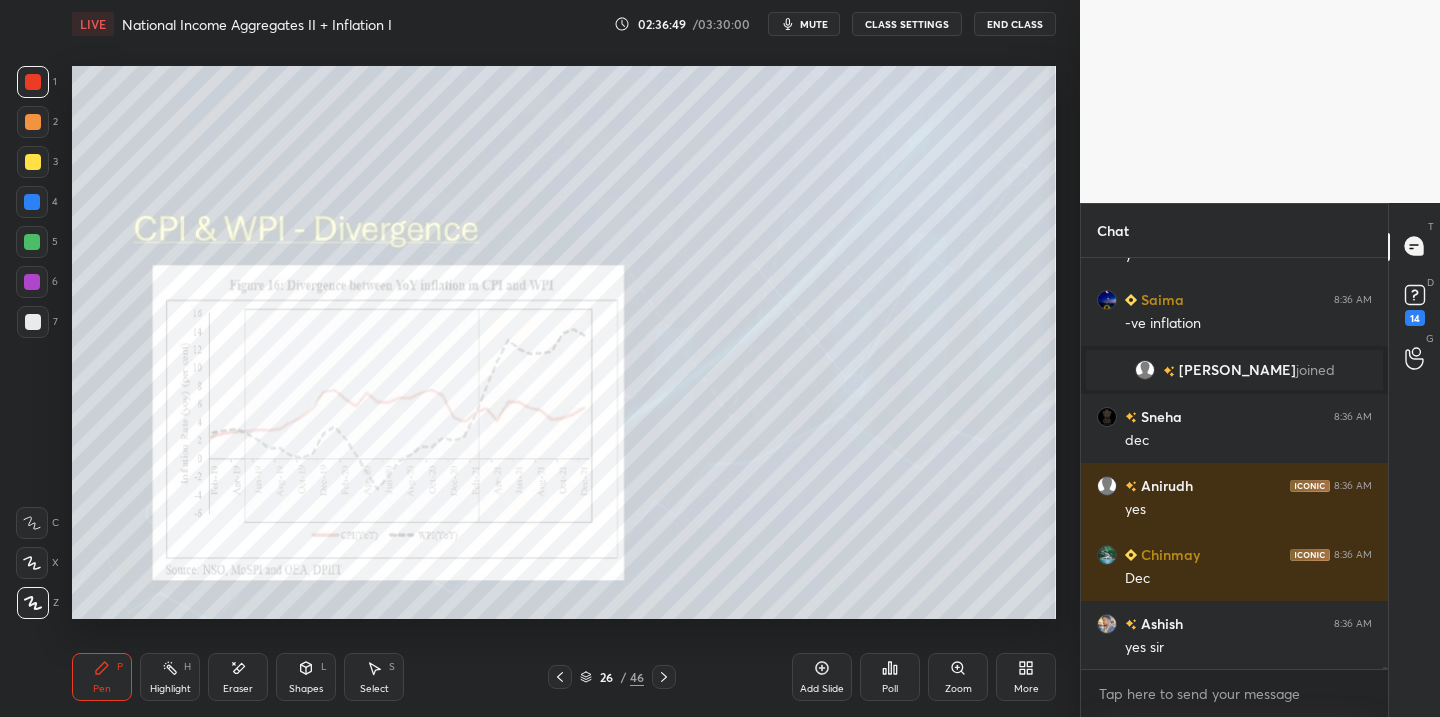 scroll, scrollTop: 85451, scrollLeft: 0, axis: vertical 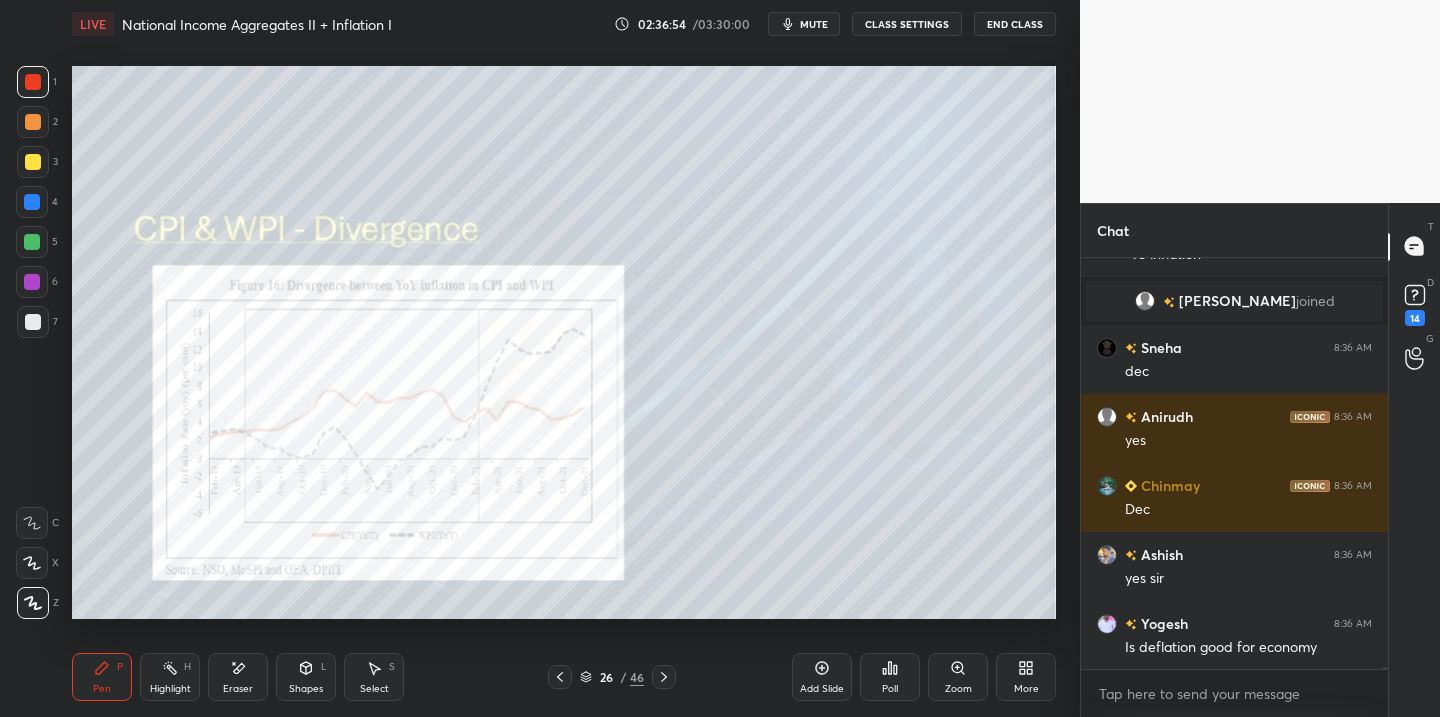 click at bounding box center (33, 162) 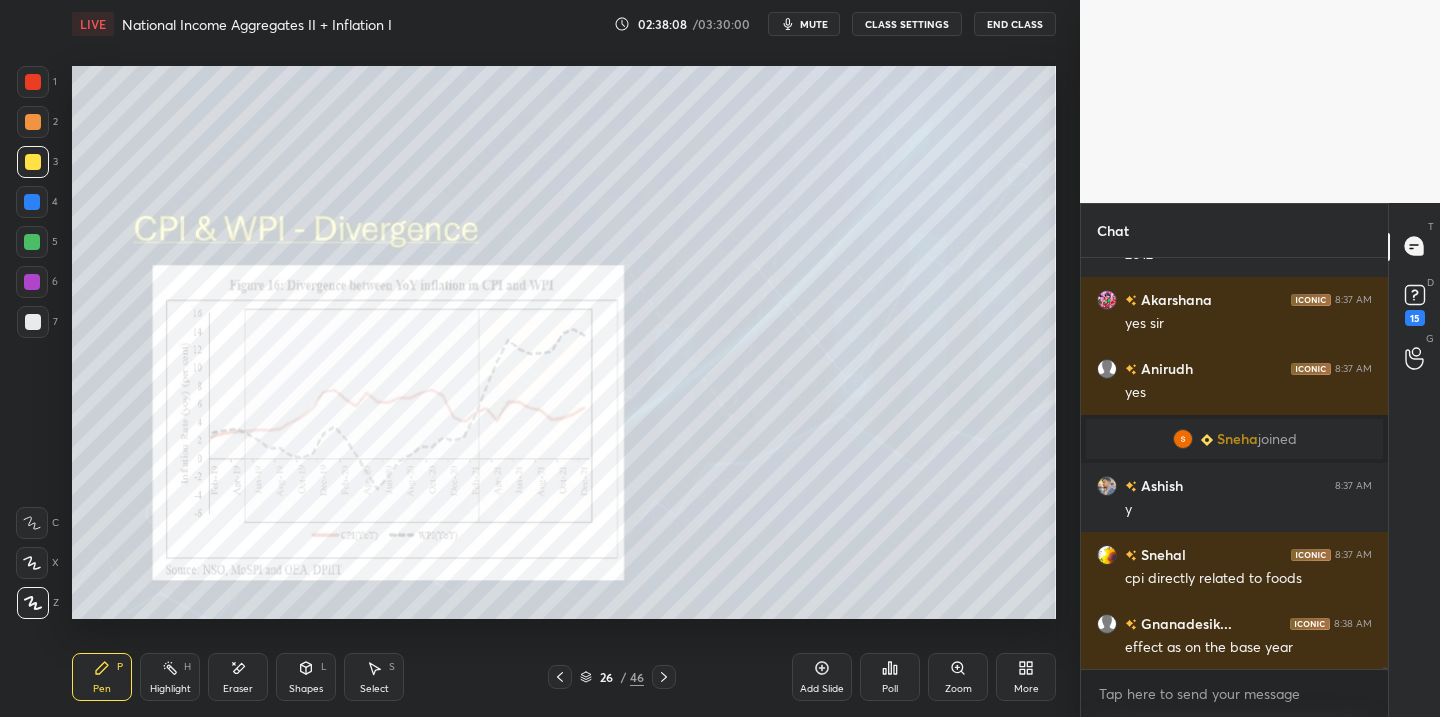 scroll, scrollTop: 86332, scrollLeft: 0, axis: vertical 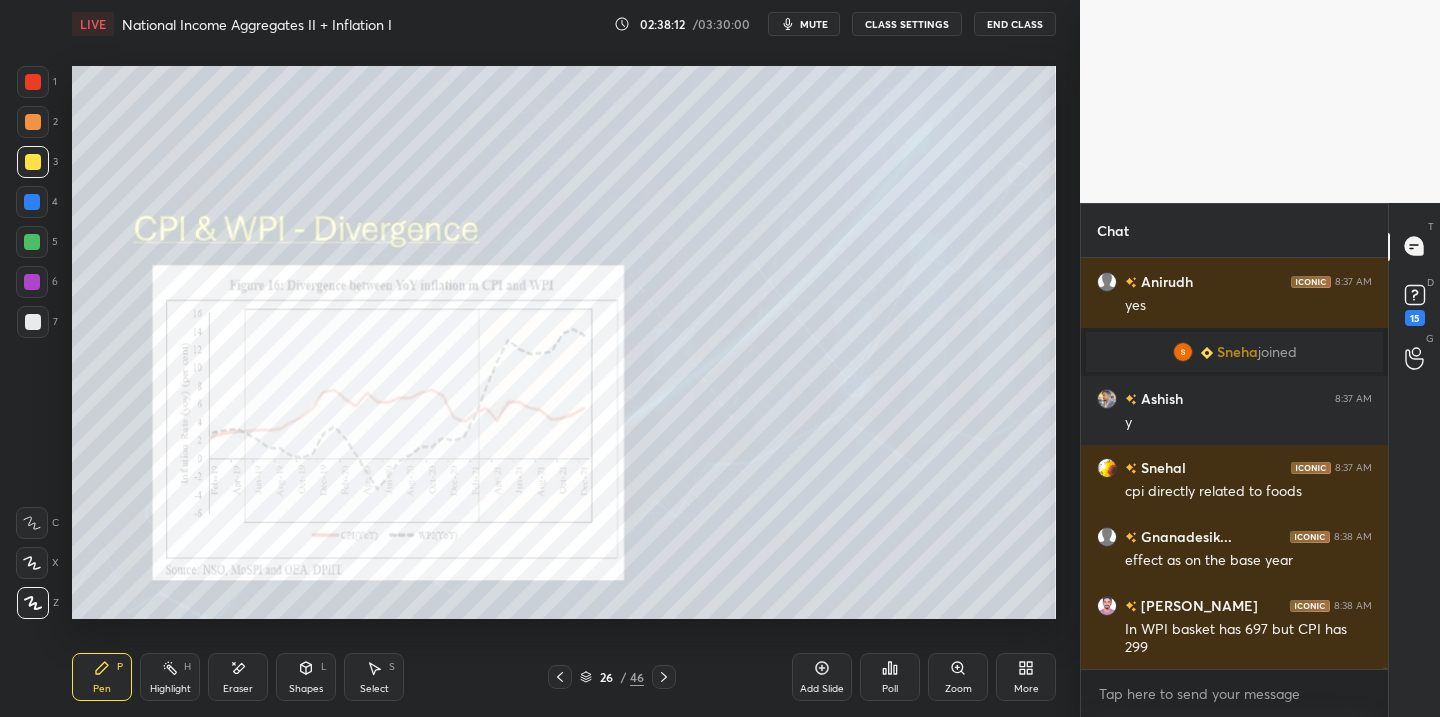 drag, startPoint x: 820, startPoint y: 668, endPoint x: 809, endPoint y: 667, distance: 11.045361 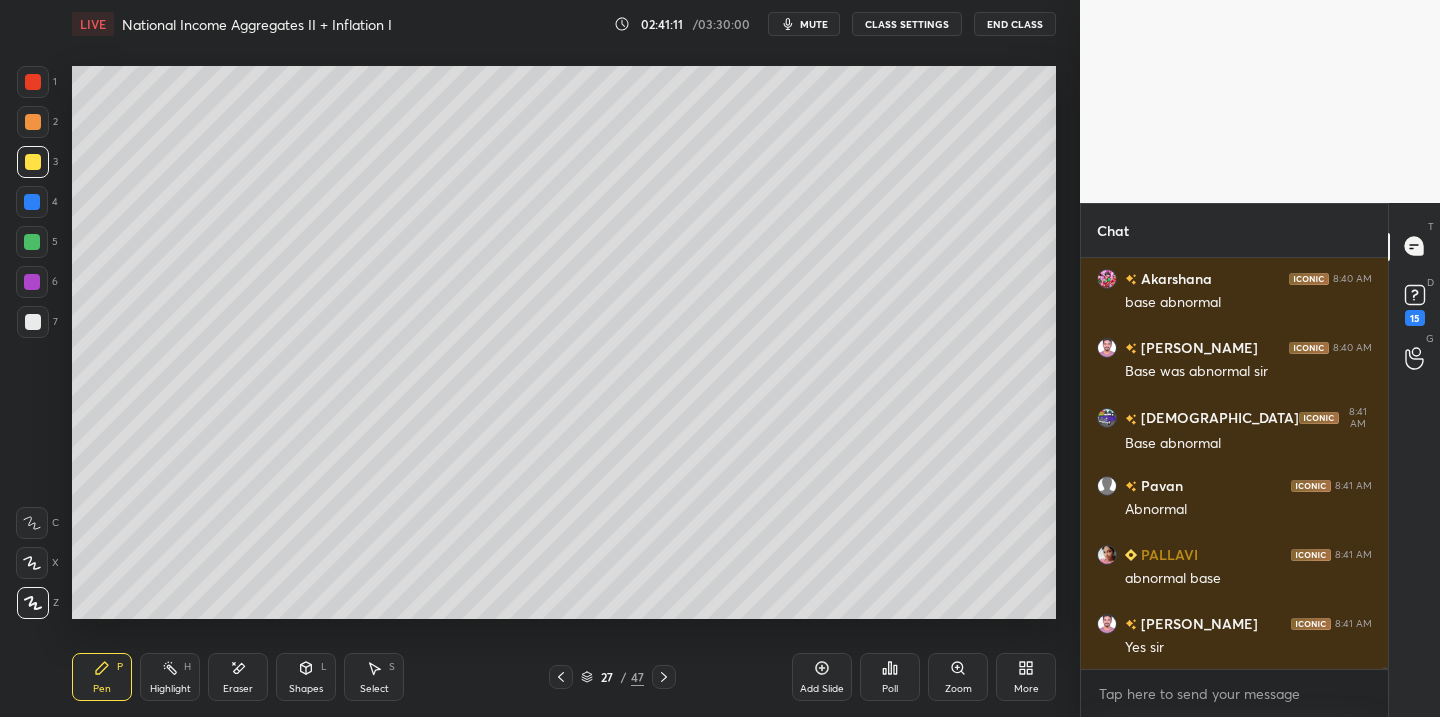scroll, scrollTop: 89669, scrollLeft: 0, axis: vertical 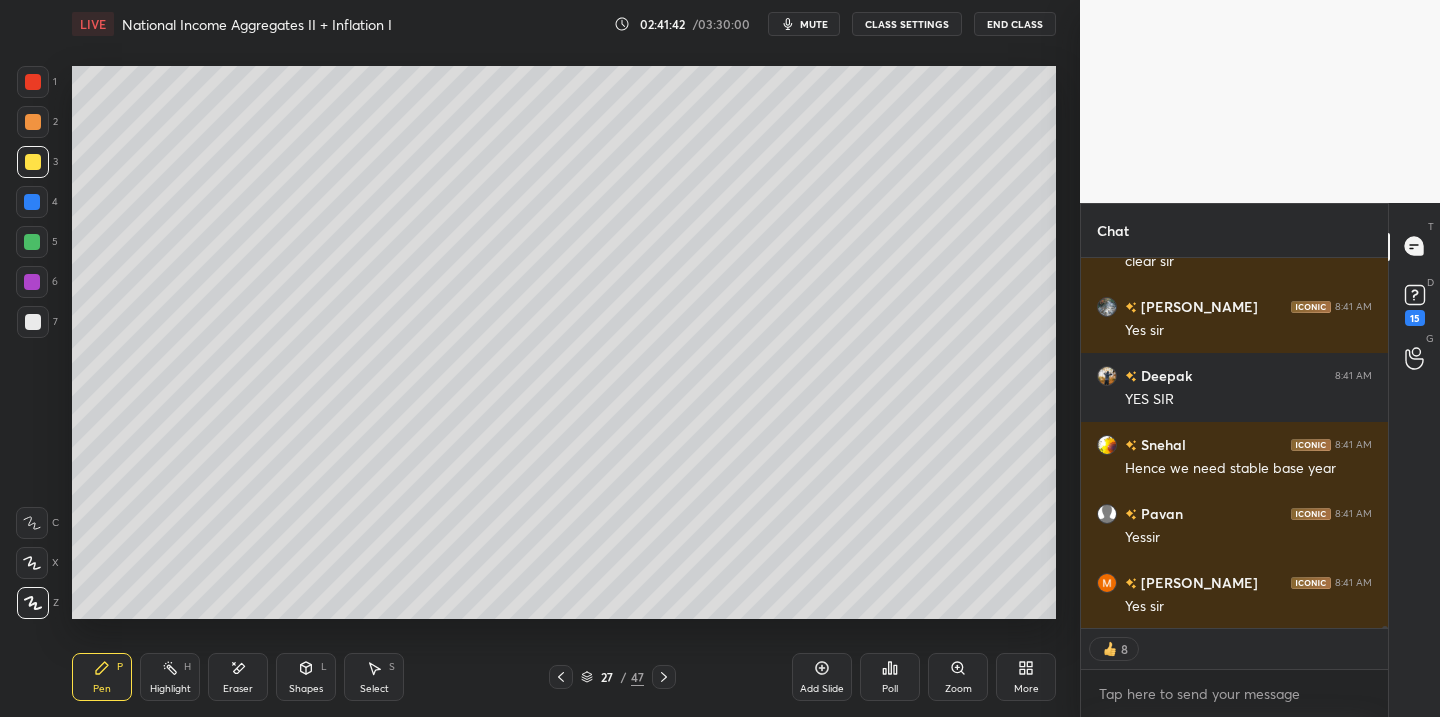 drag, startPoint x: 816, startPoint y: 672, endPoint x: 806, endPoint y: 675, distance: 10.440307 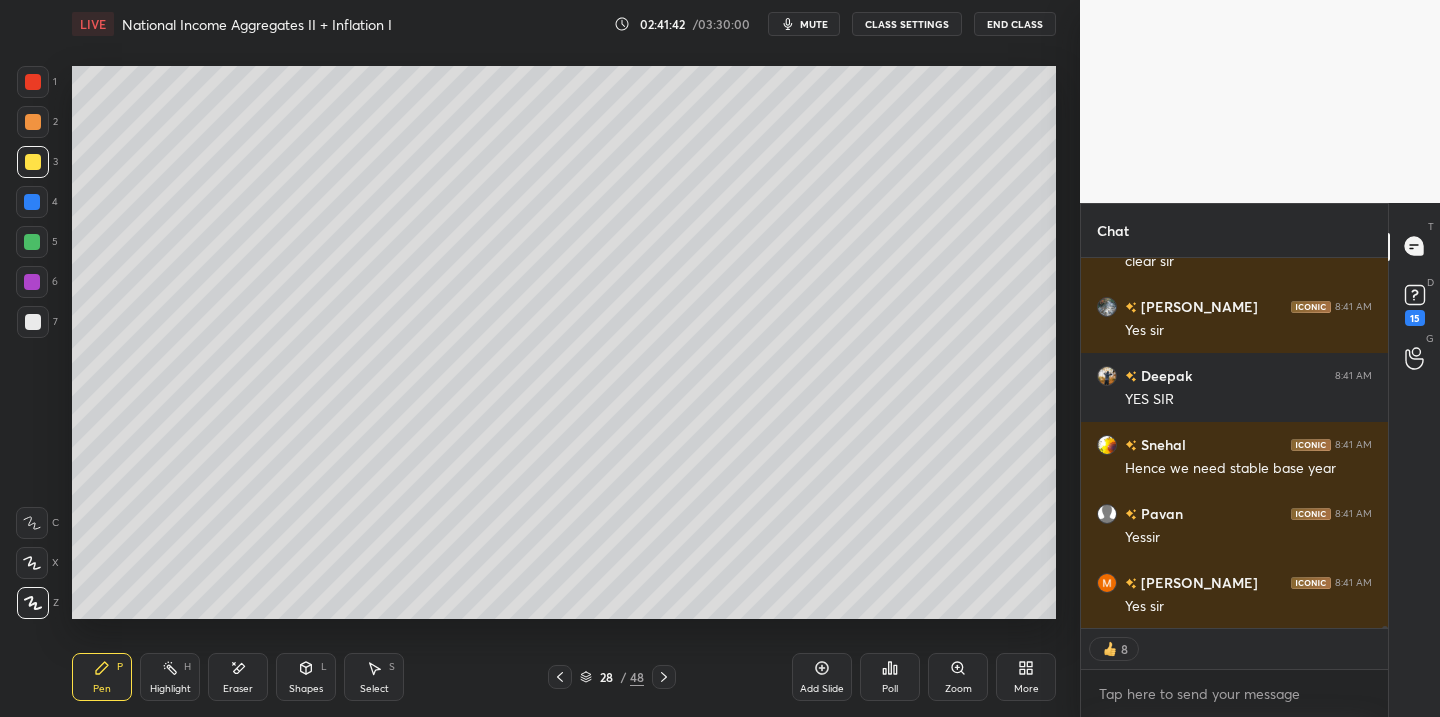 scroll, scrollTop: 7, scrollLeft: 7, axis: both 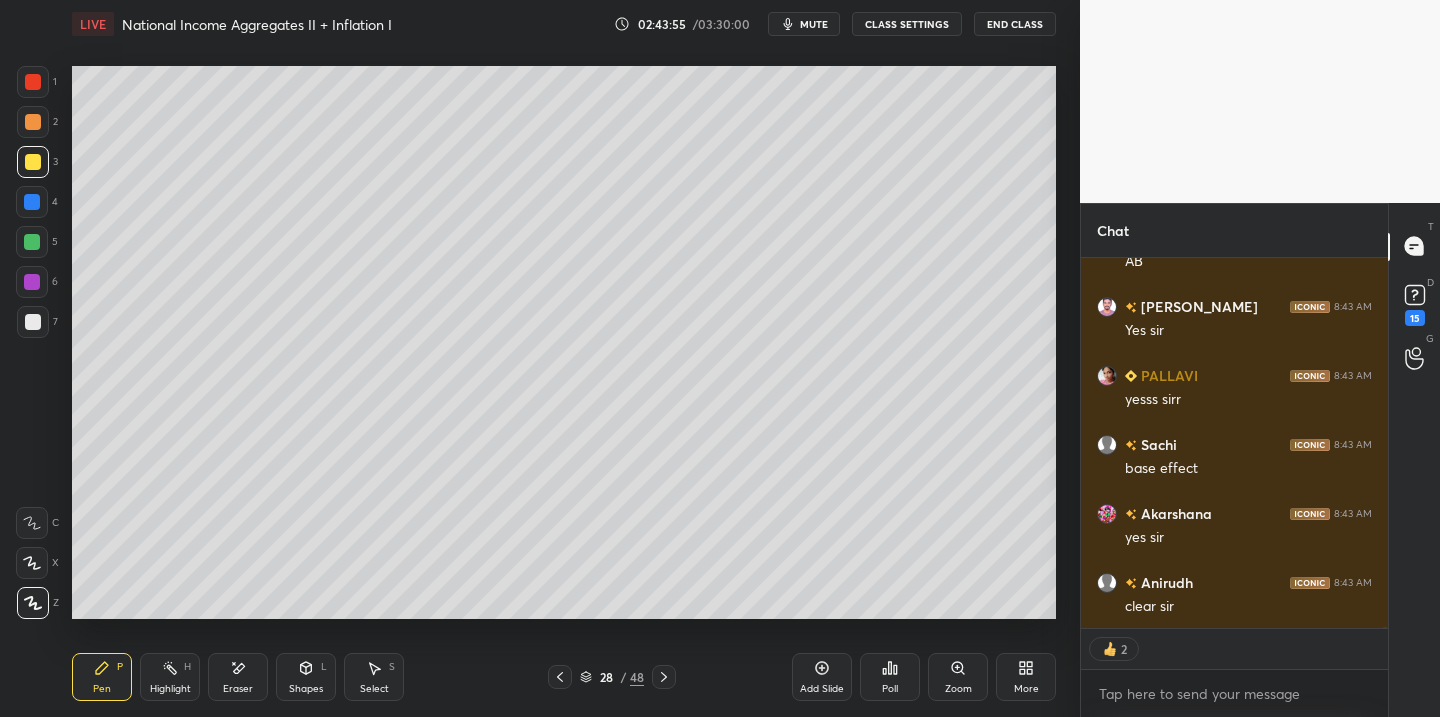 click on "28 / 48" at bounding box center [612, 677] 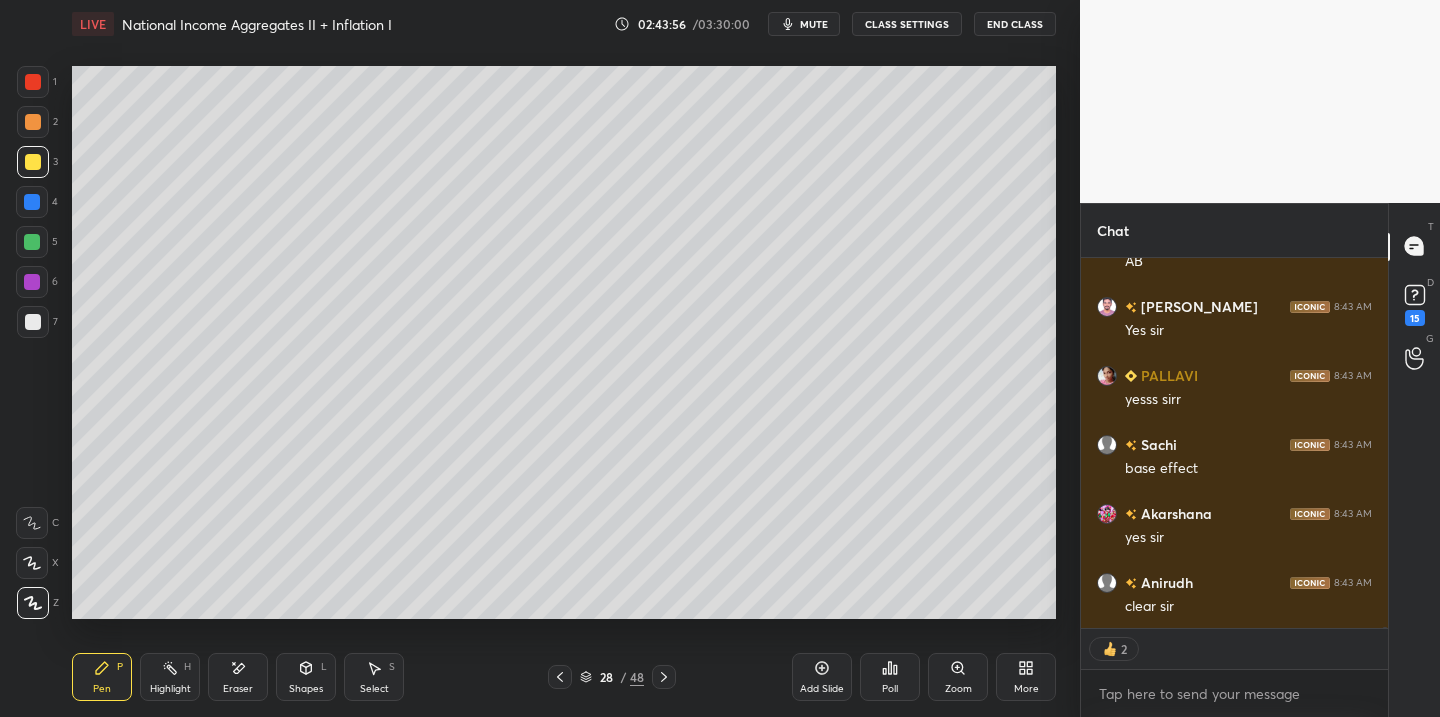 click 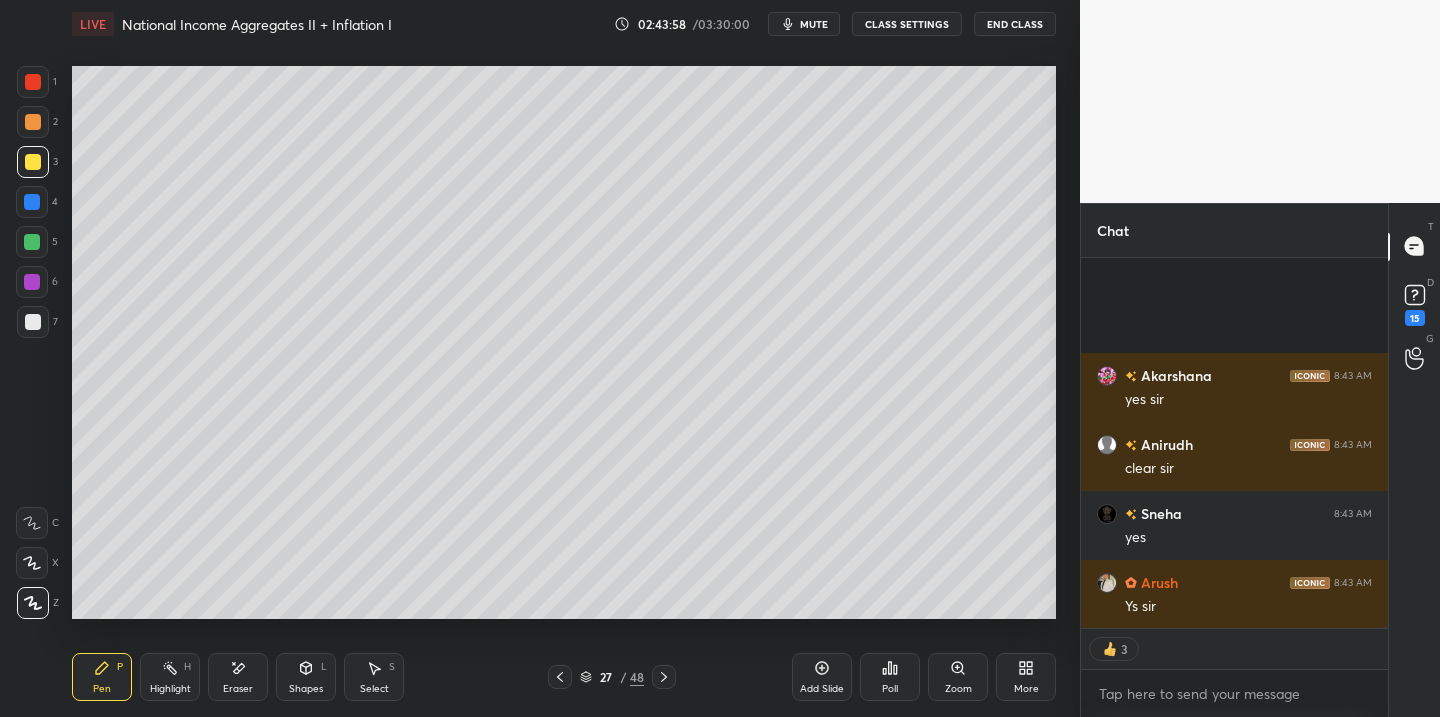 scroll, scrollTop: 94954, scrollLeft: 0, axis: vertical 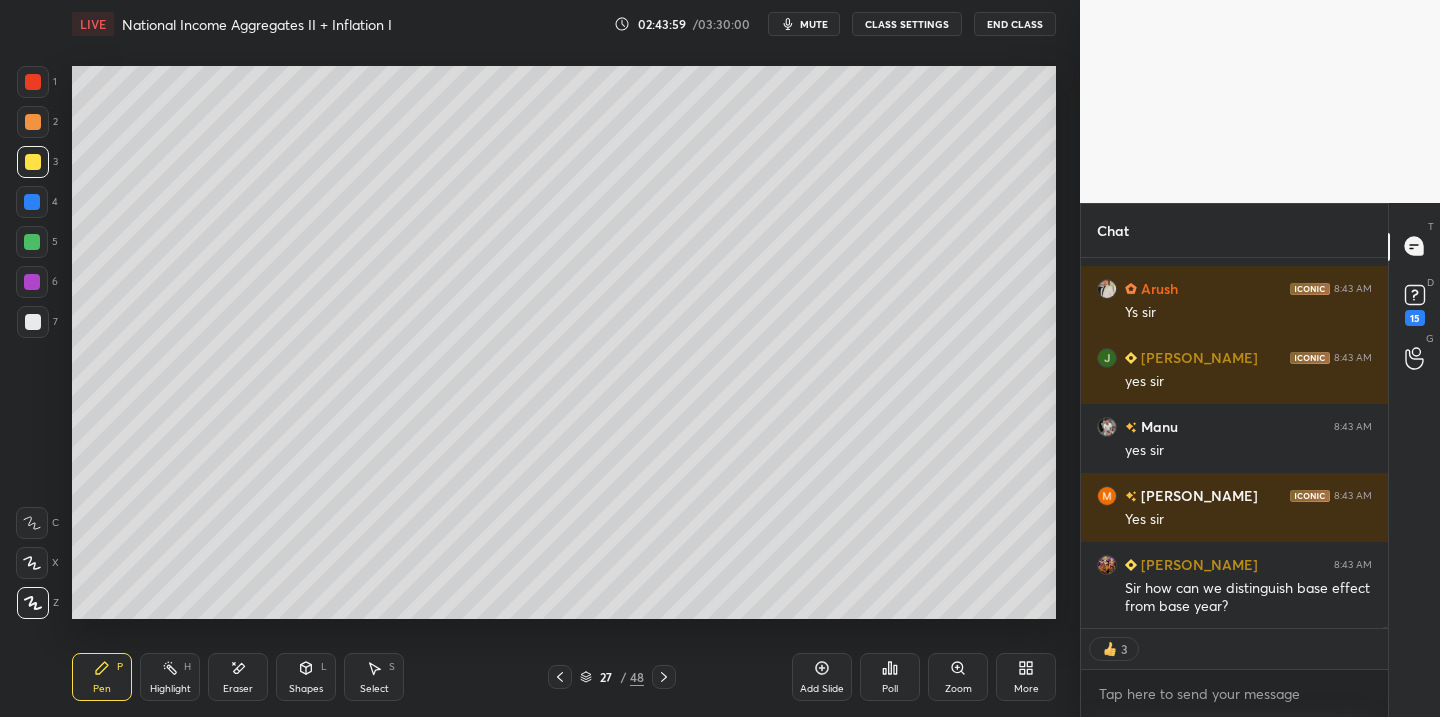 click 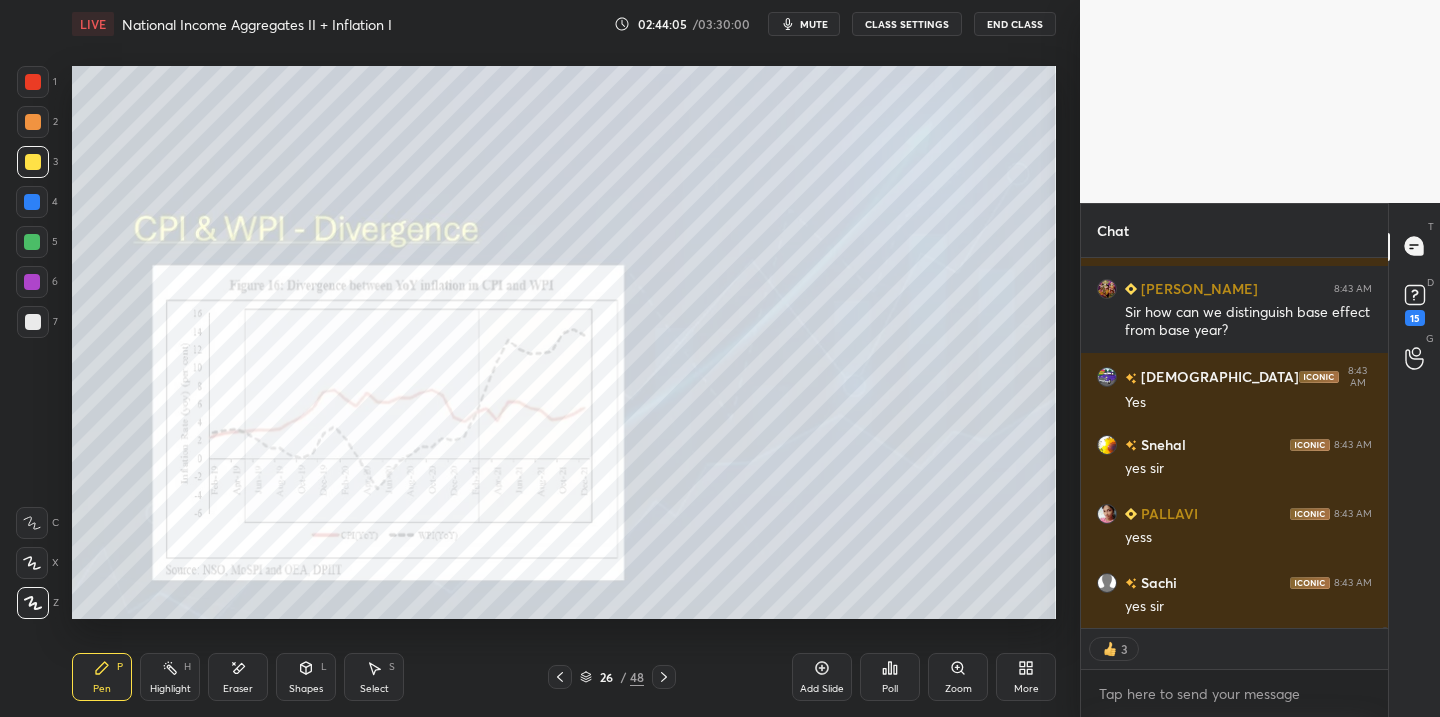 scroll, scrollTop: 95386, scrollLeft: 0, axis: vertical 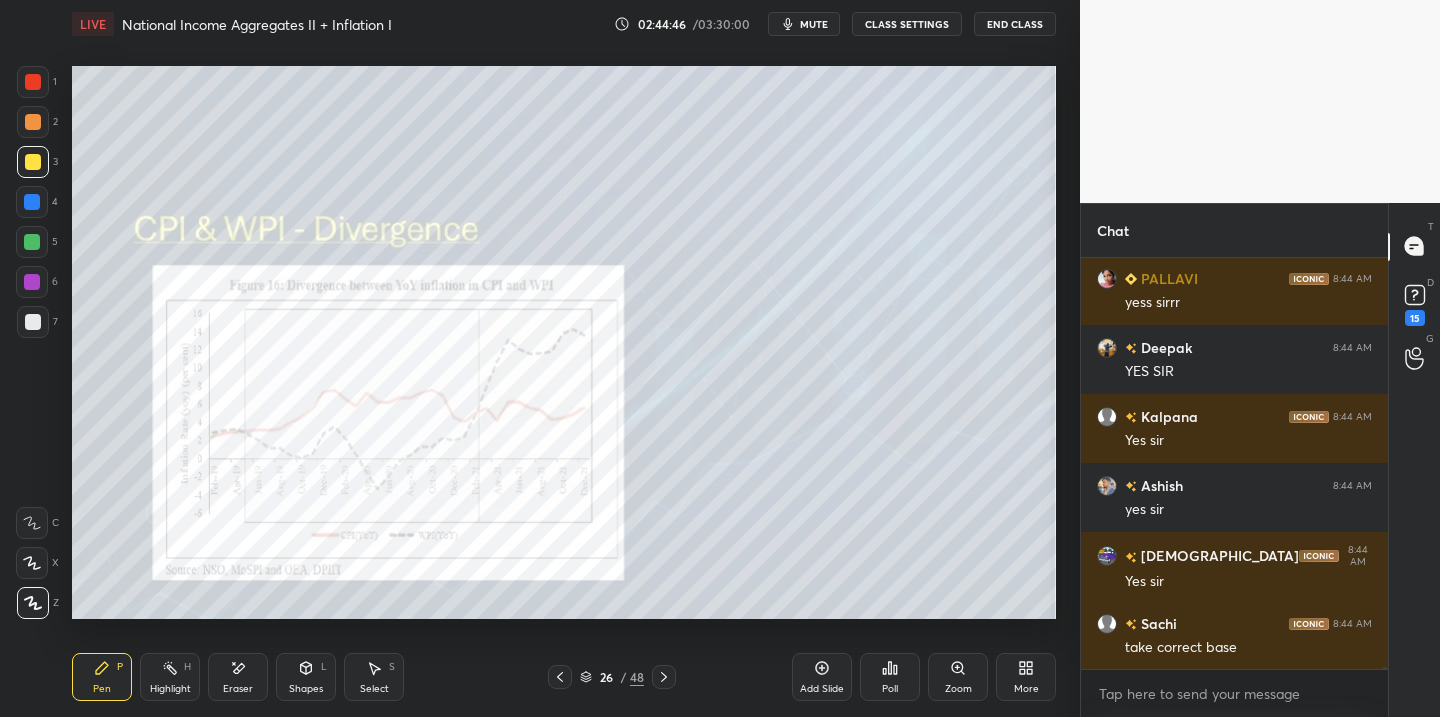 click 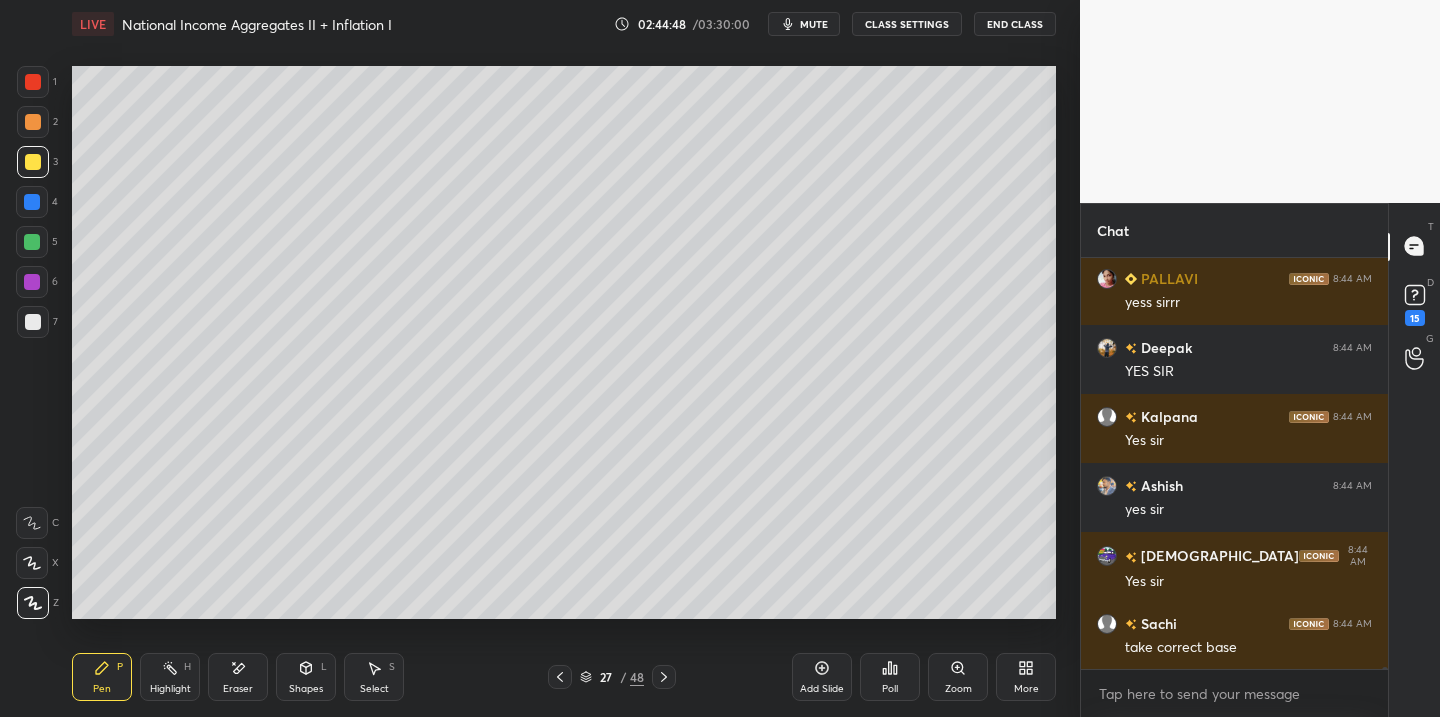 click 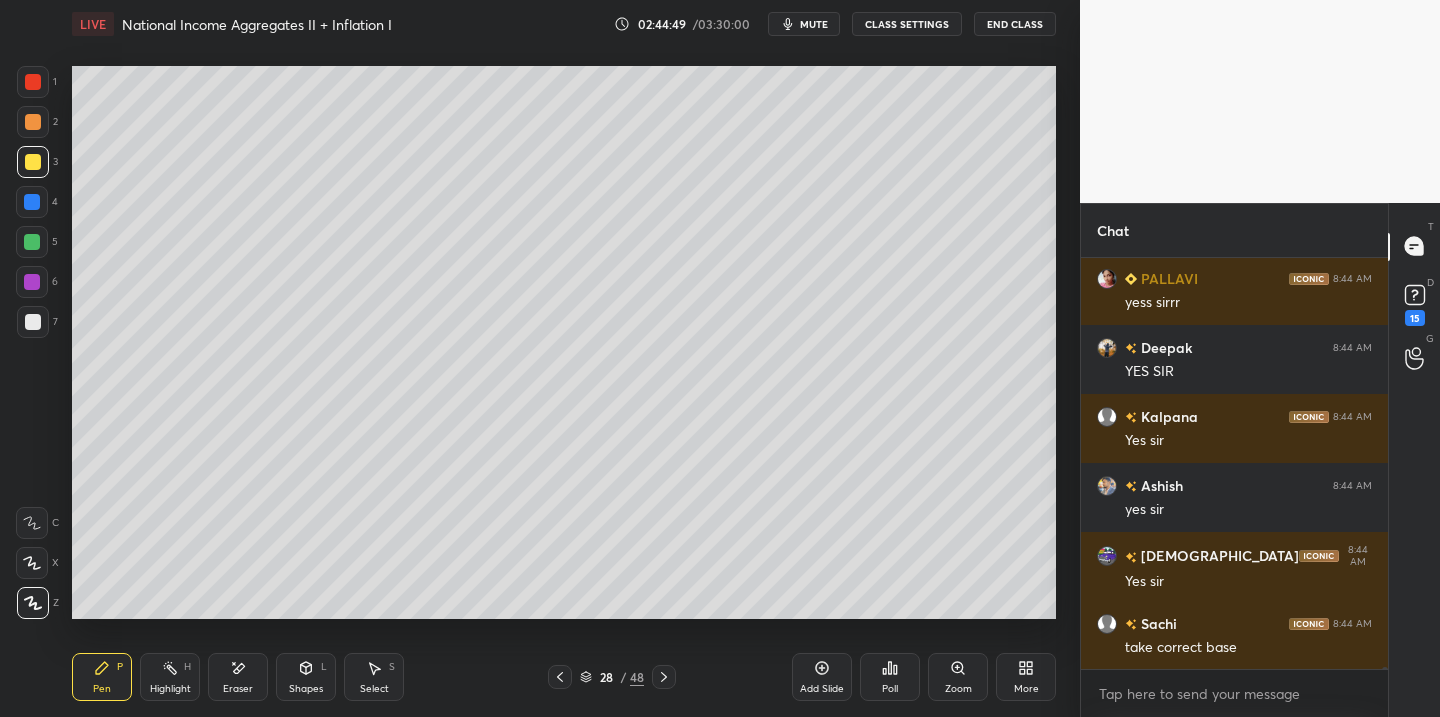 click 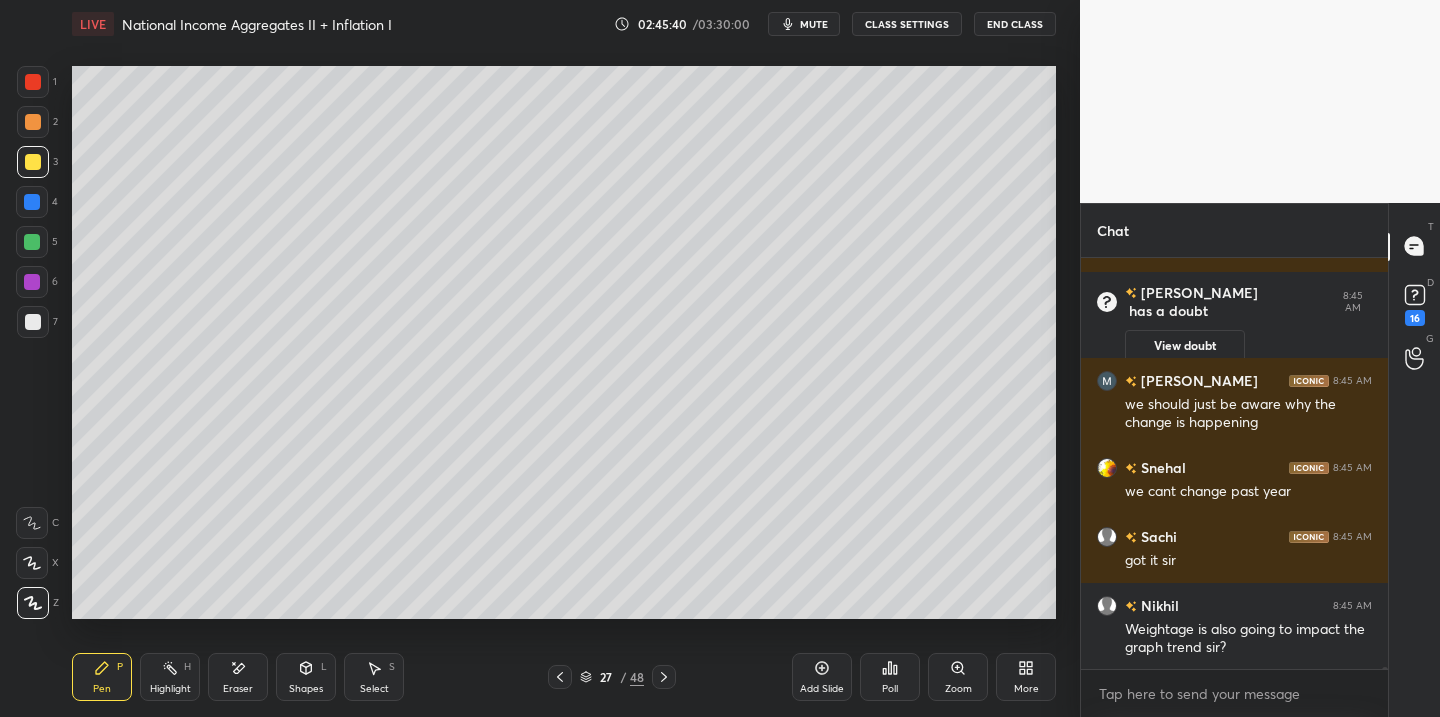 scroll, scrollTop: 94677, scrollLeft: 0, axis: vertical 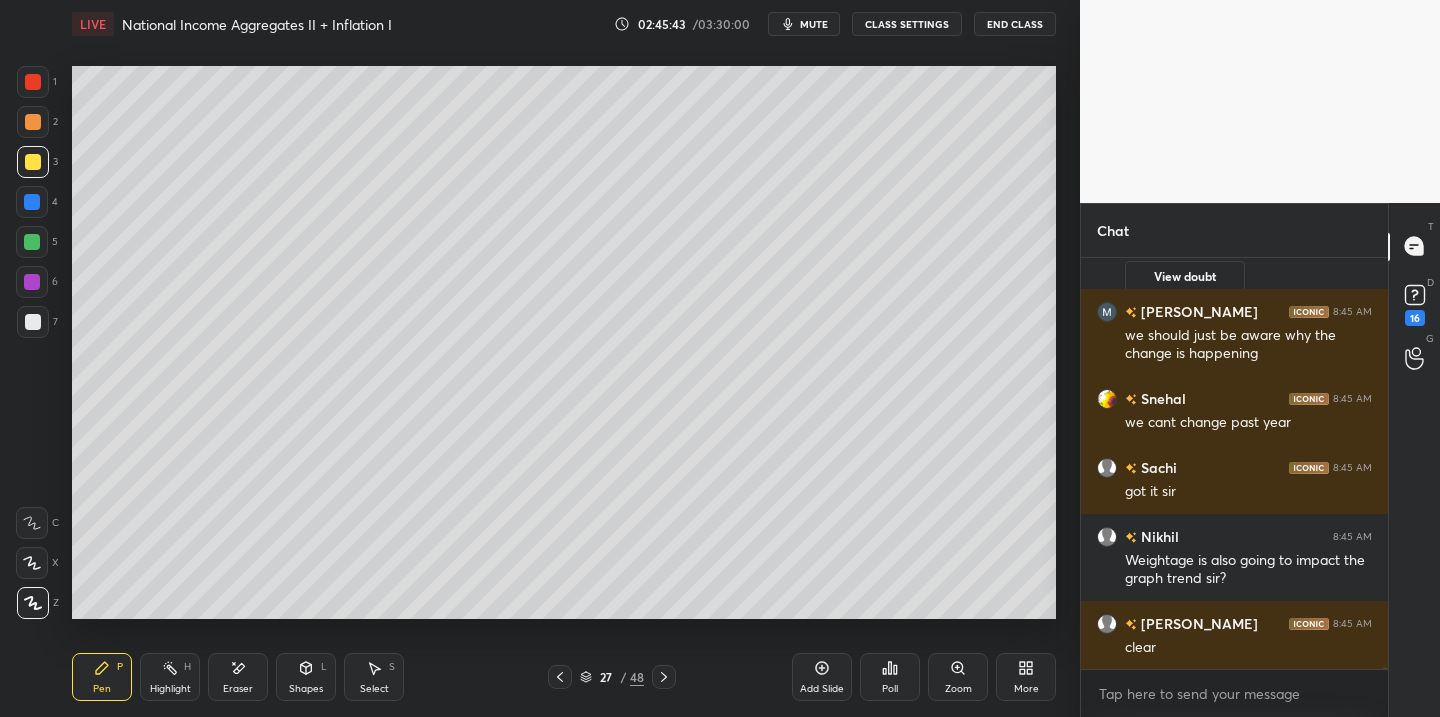click 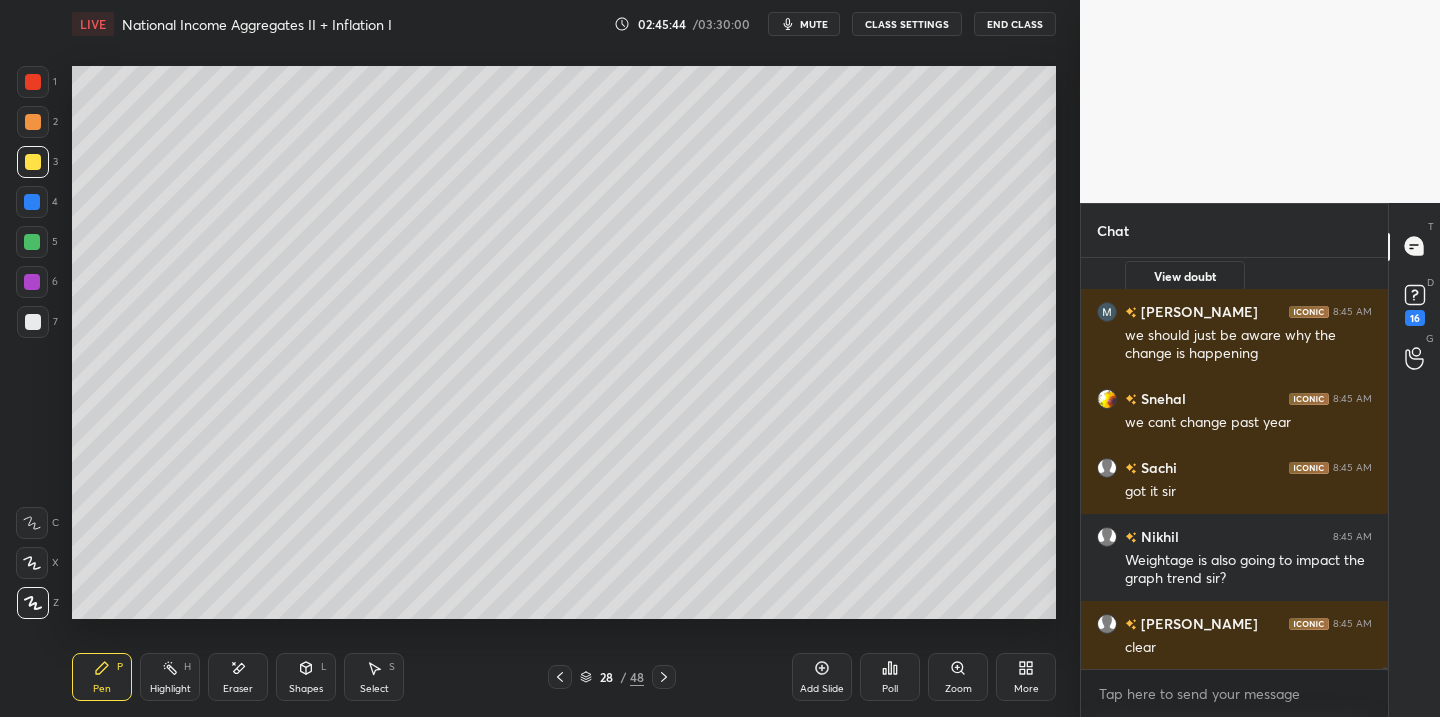 click at bounding box center [664, 677] 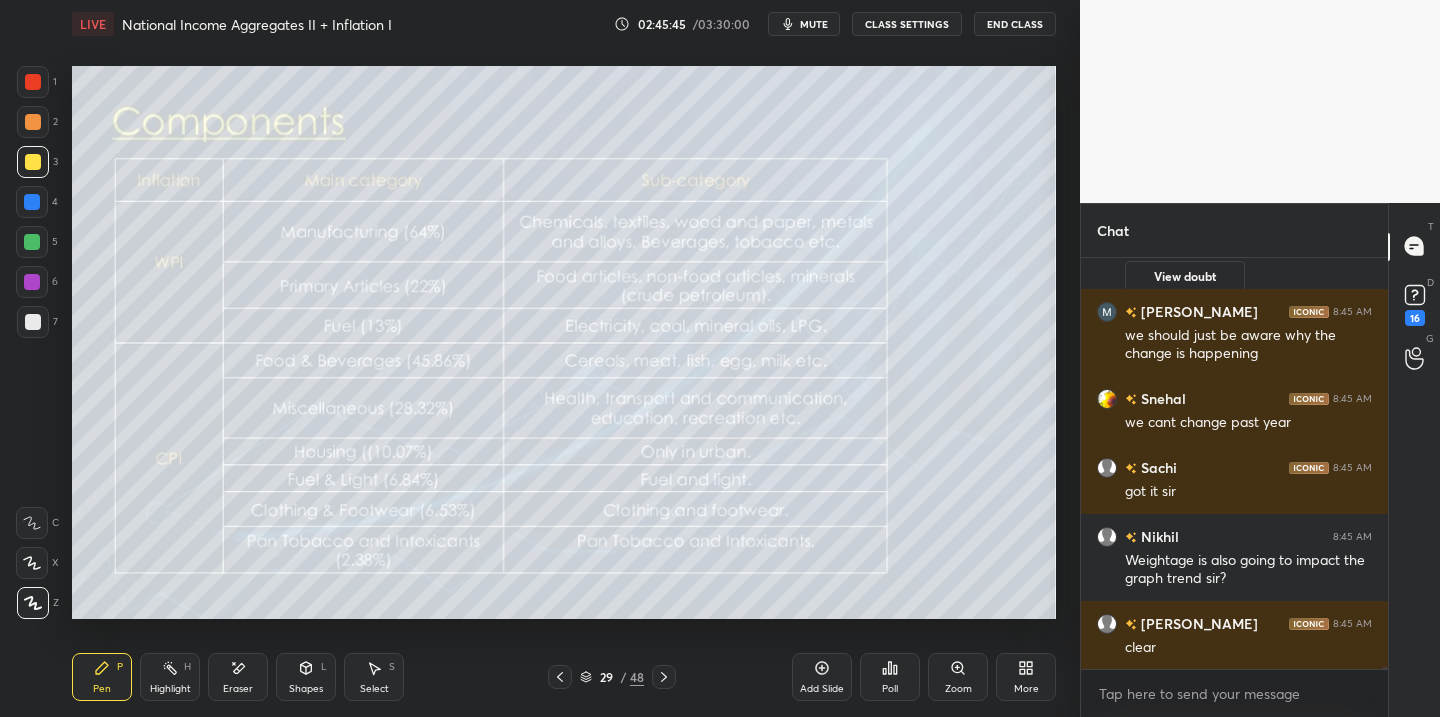 click 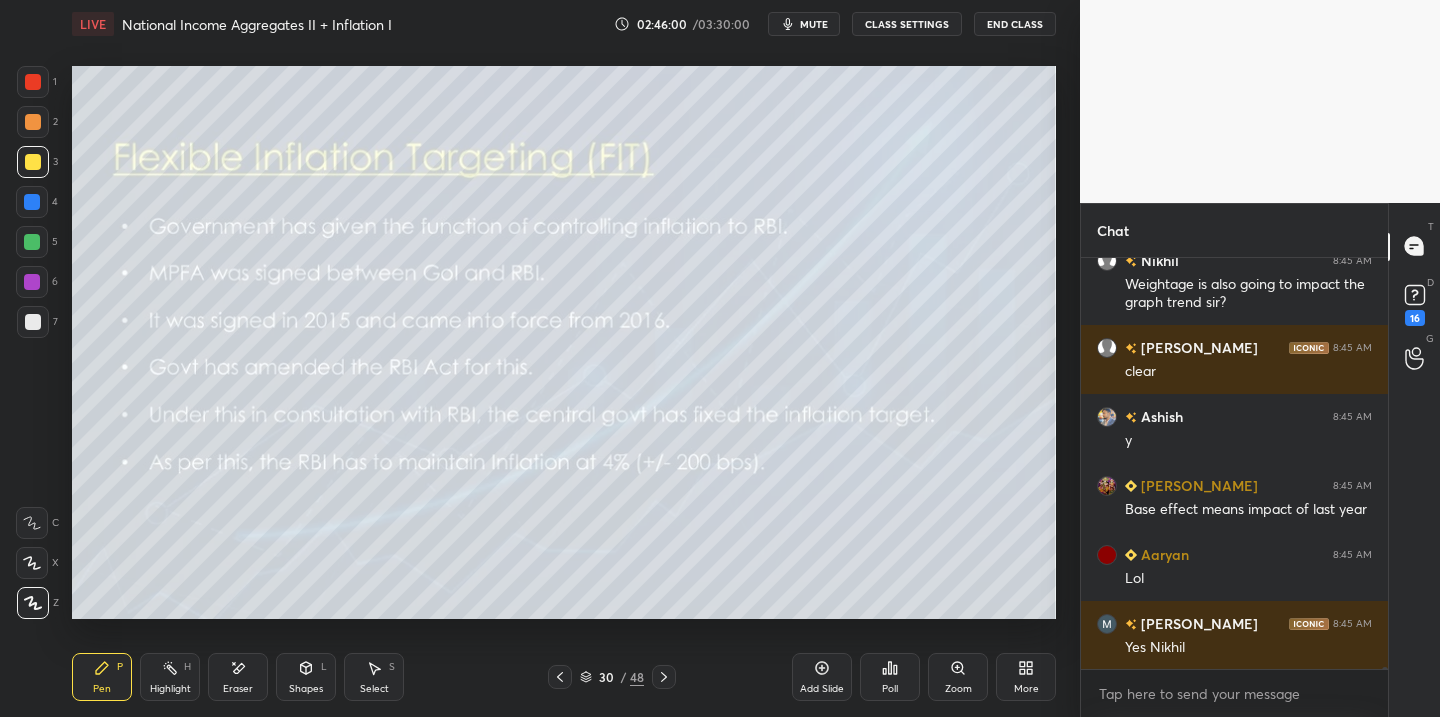 scroll, scrollTop: 95022, scrollLeft: 0, axis: vertical 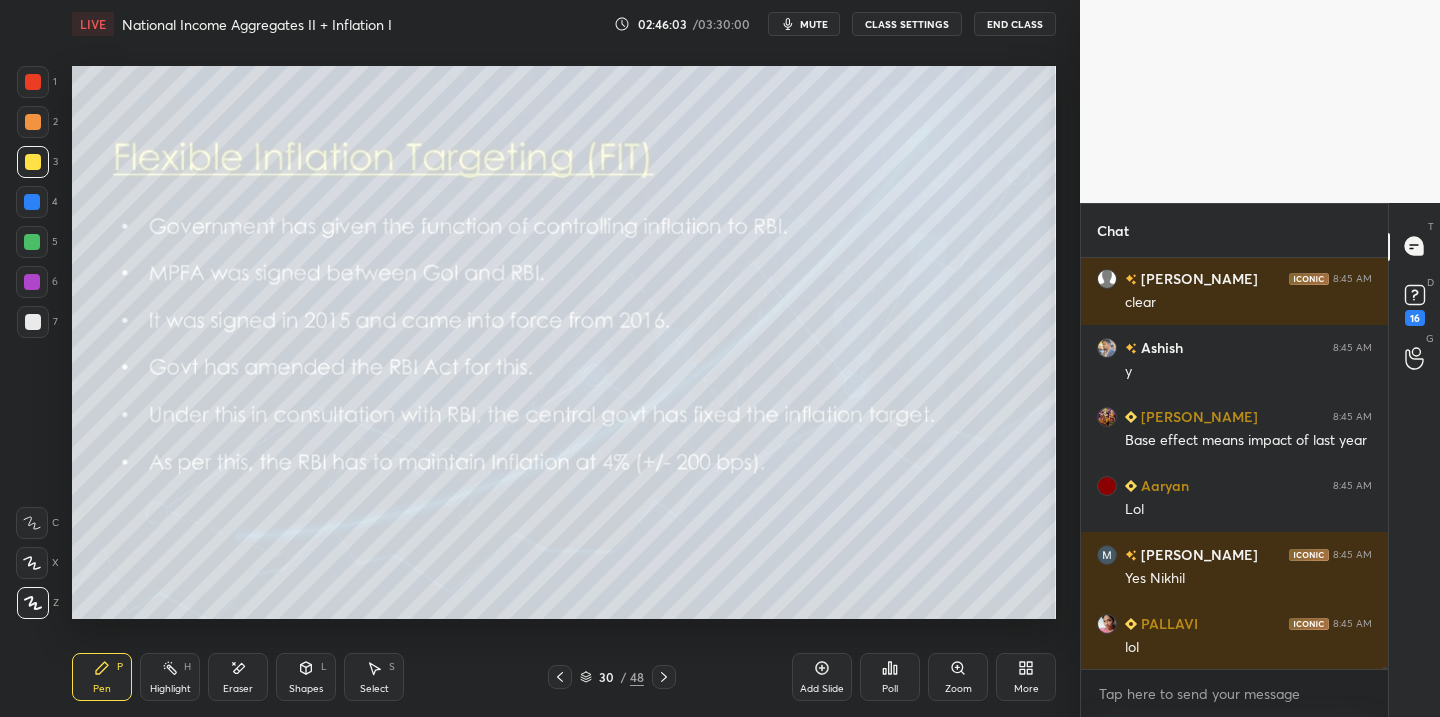 click 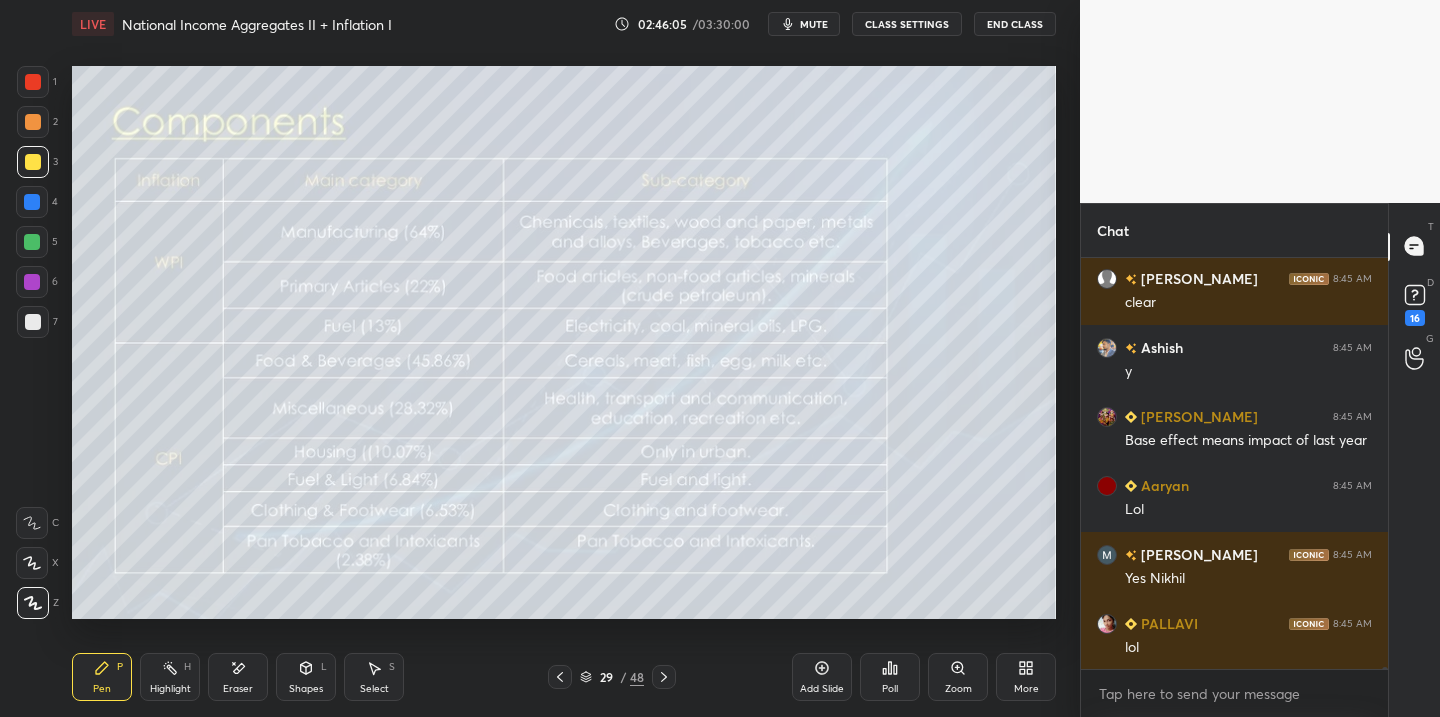 click at bounding box center (664, 677) 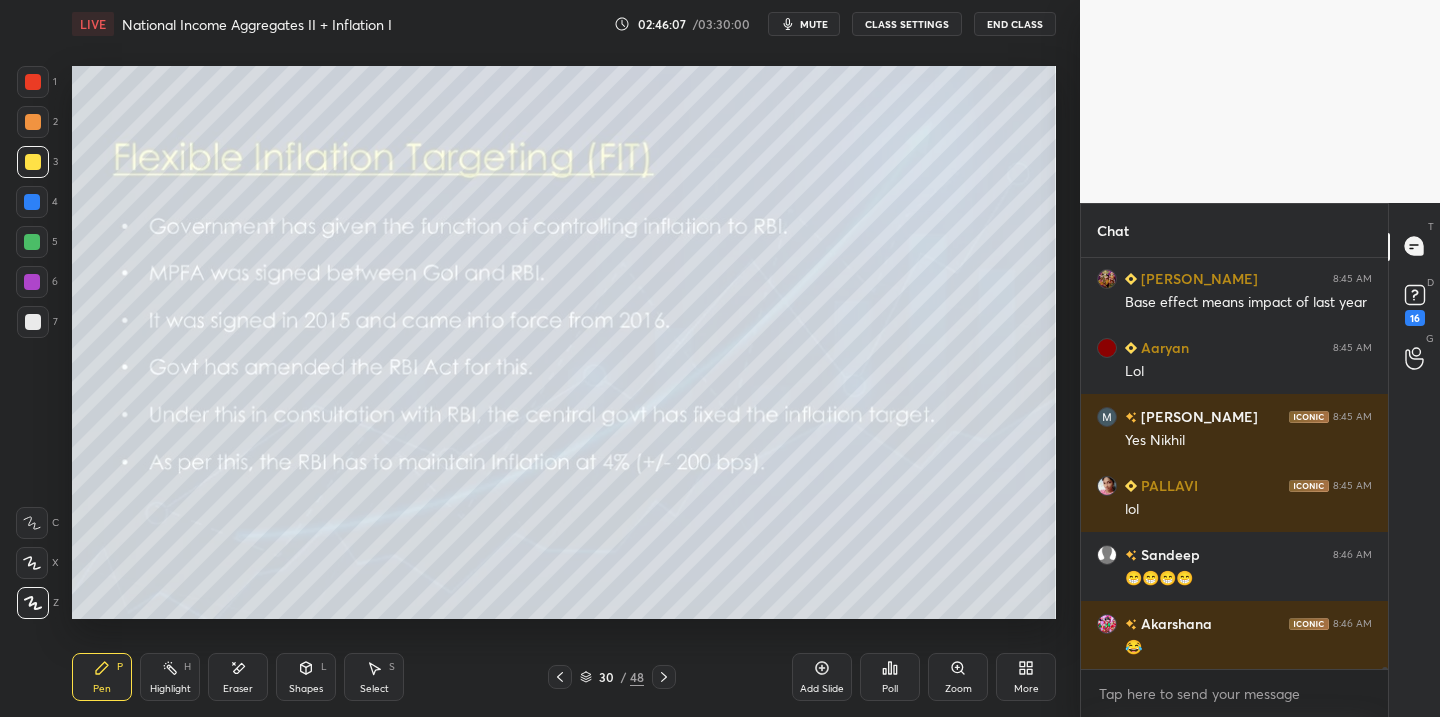 scroll, scrollTop: 95058, scrollLeft: 0, axis: vertical 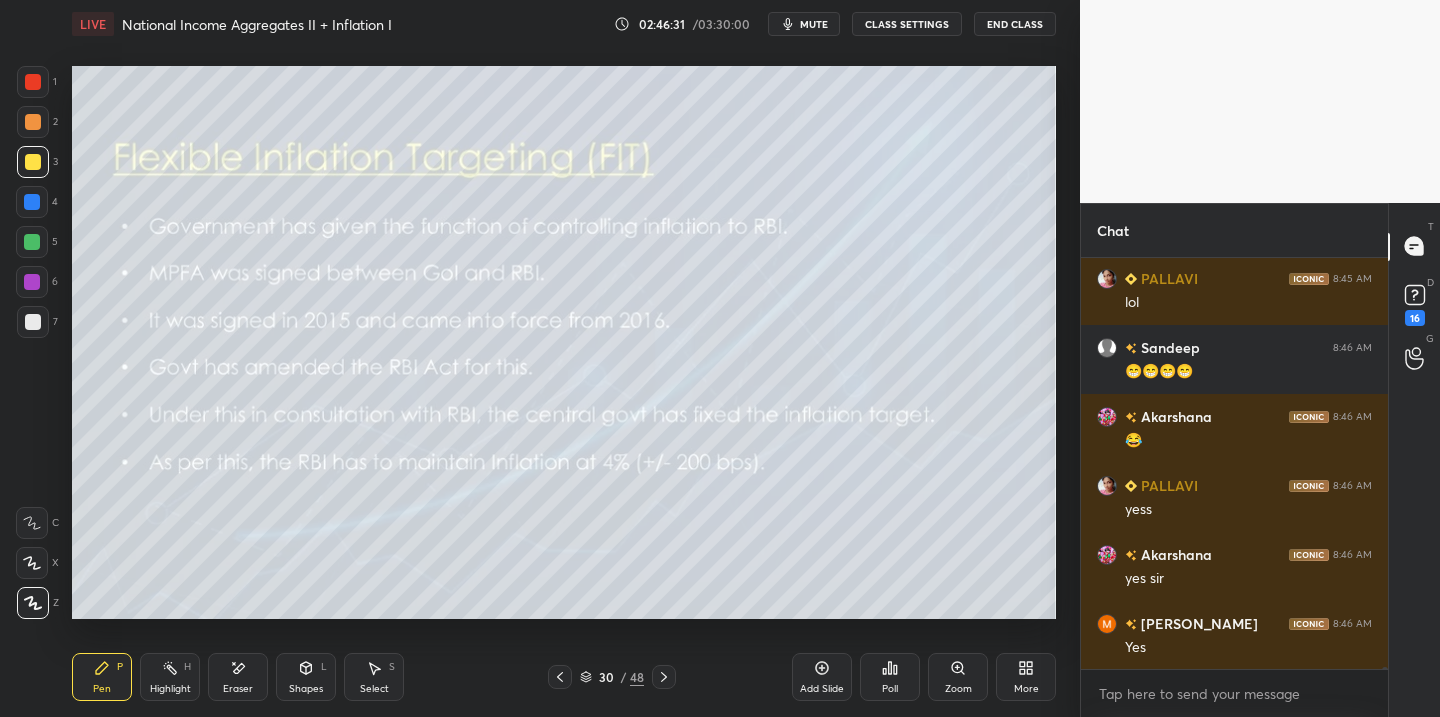 drag, startPoint x: 558, startPoint y: 679, endPoint x: 571, endPoint y: 681, distance: 13.152946 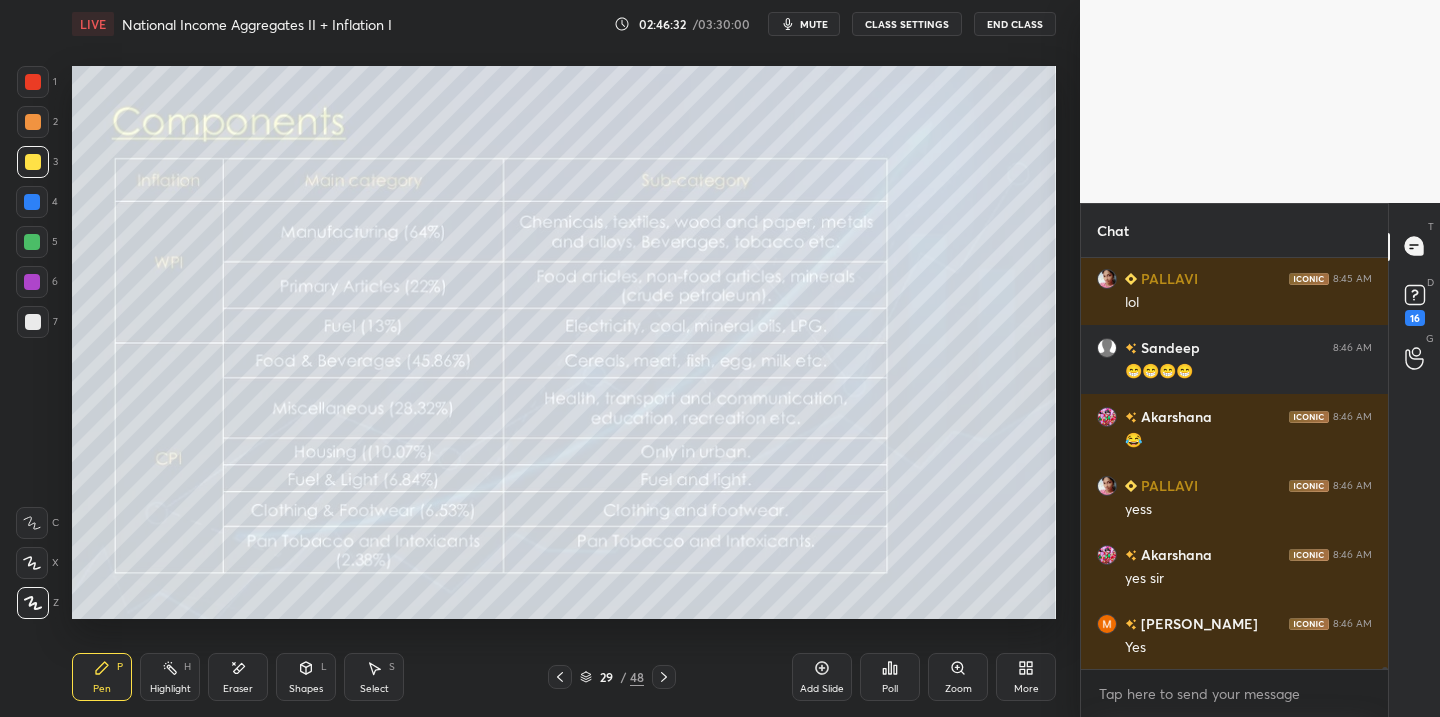 click 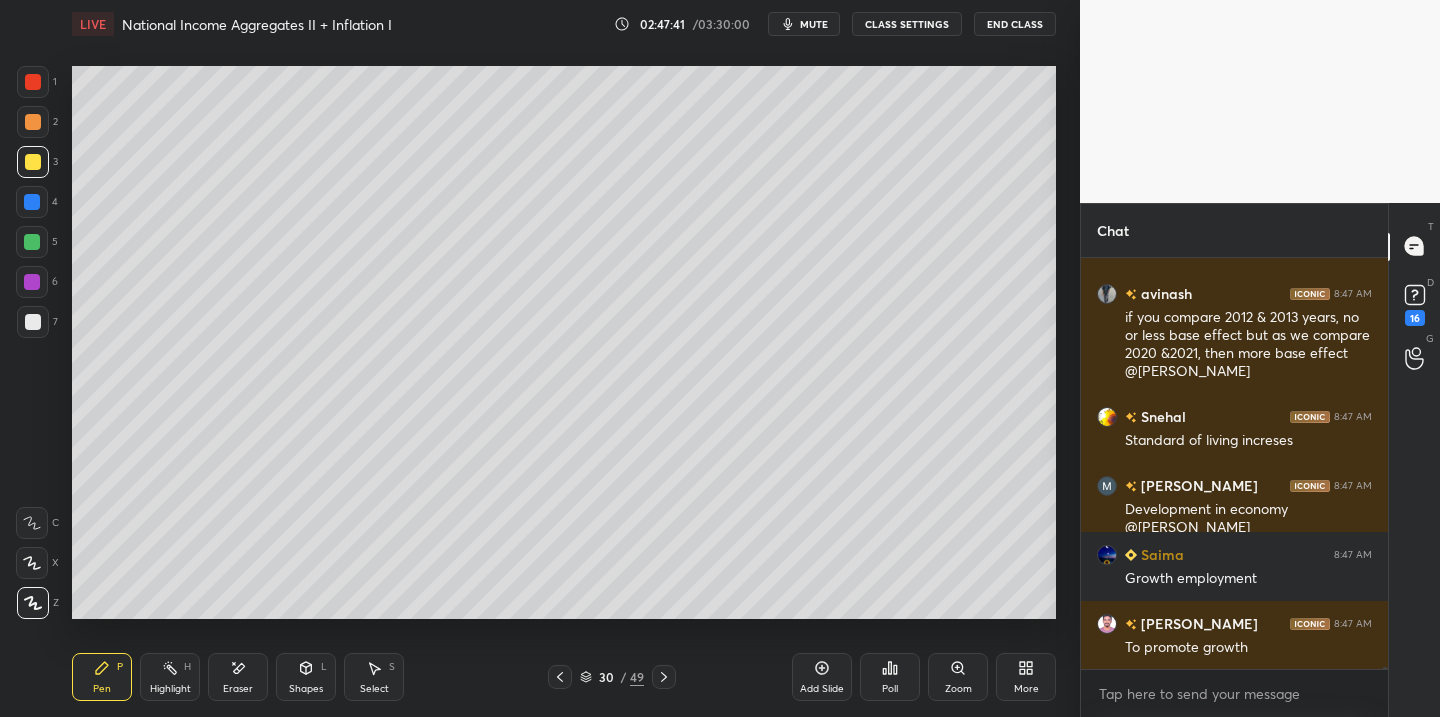 scroll, scrollTop: 99714, scrollLeft: 0, axis: vertical 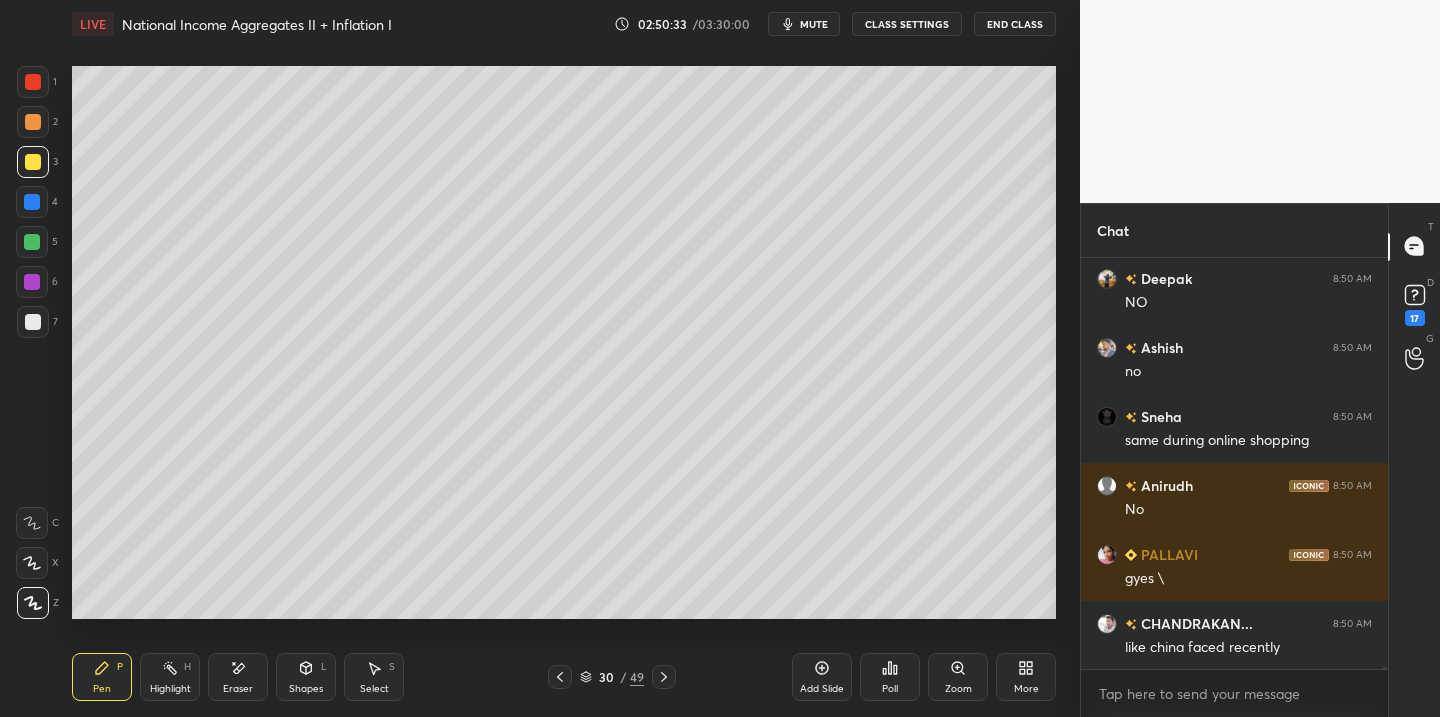 click 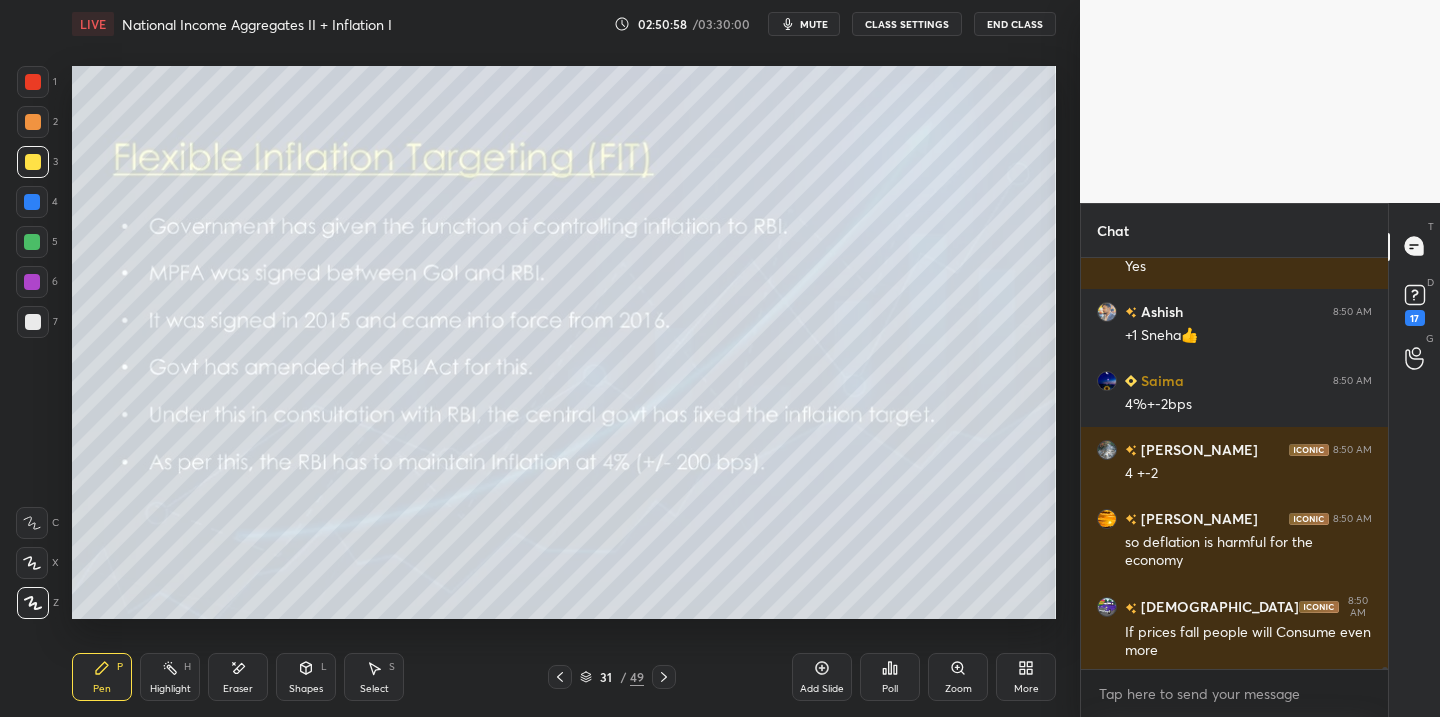 scroll, scrollTop: 102482, scrollLeft: 0, axis: vertical 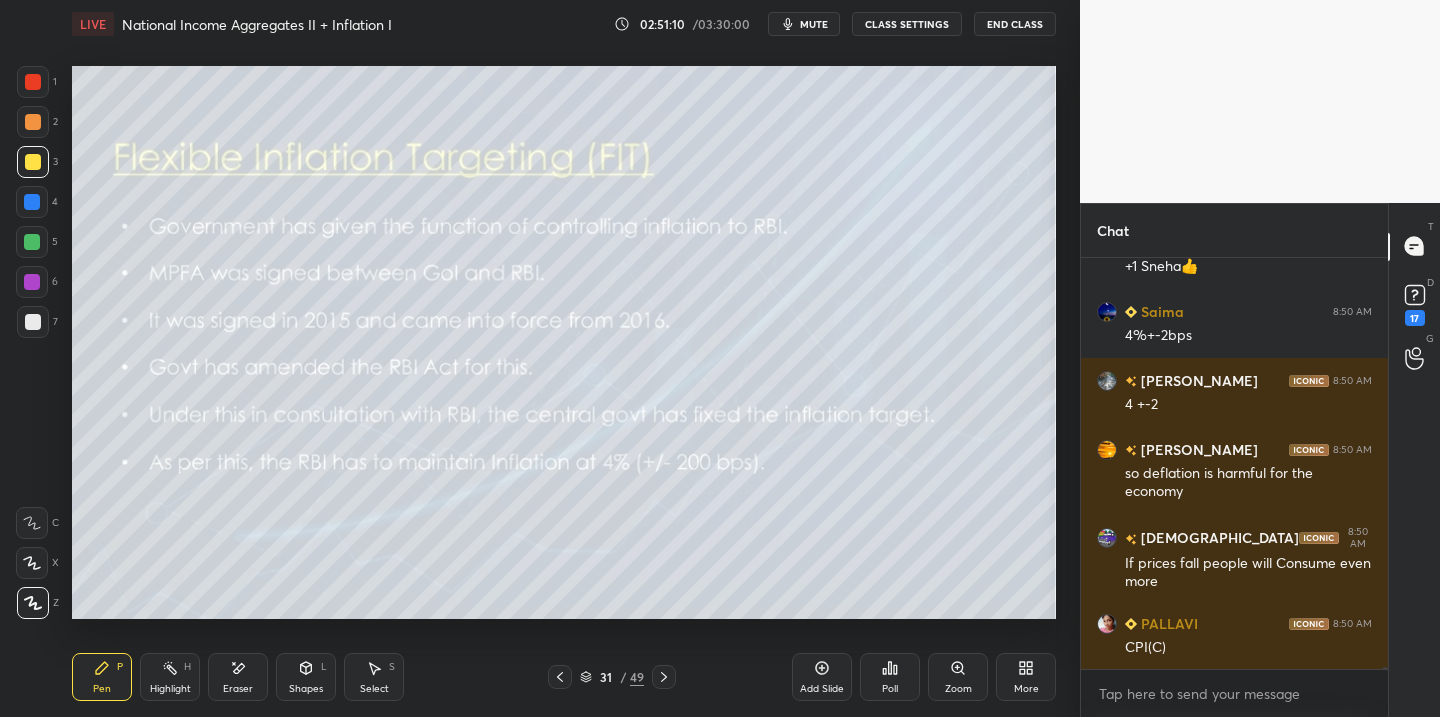 click 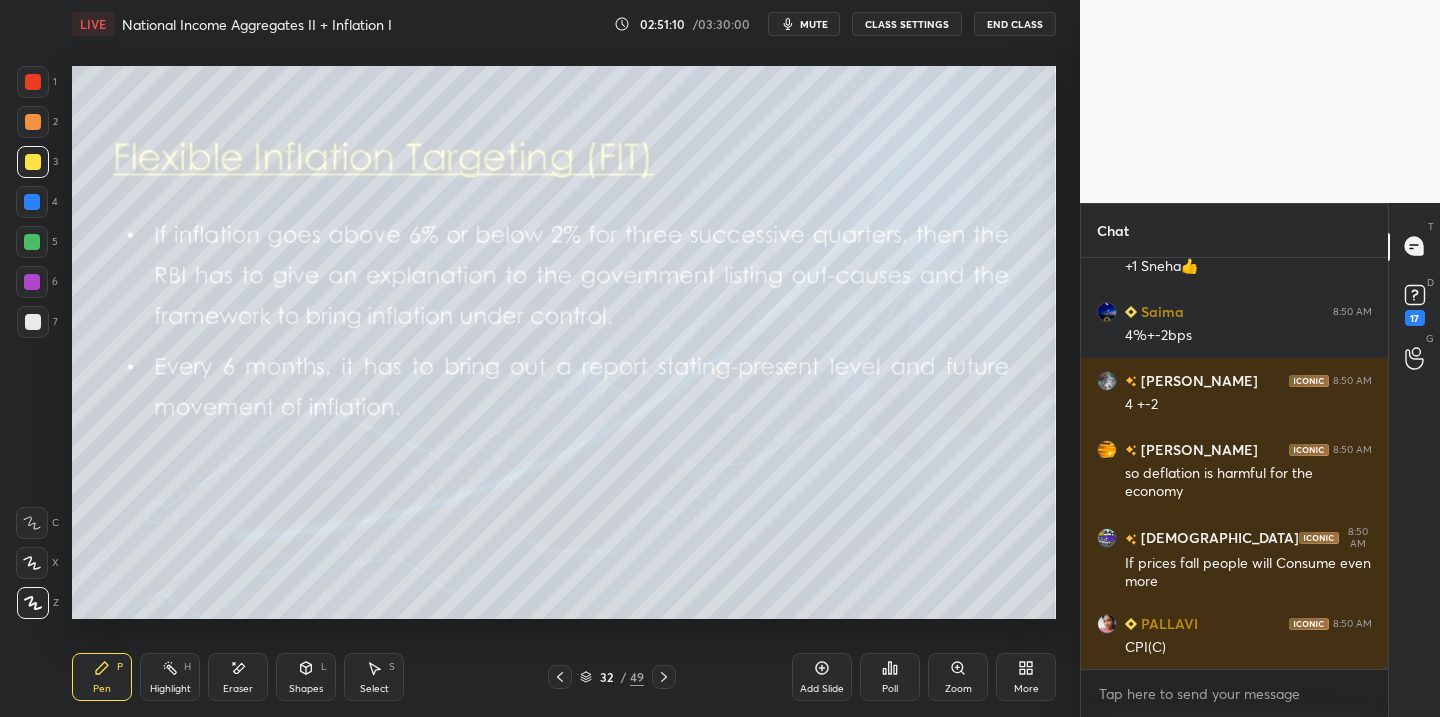 click 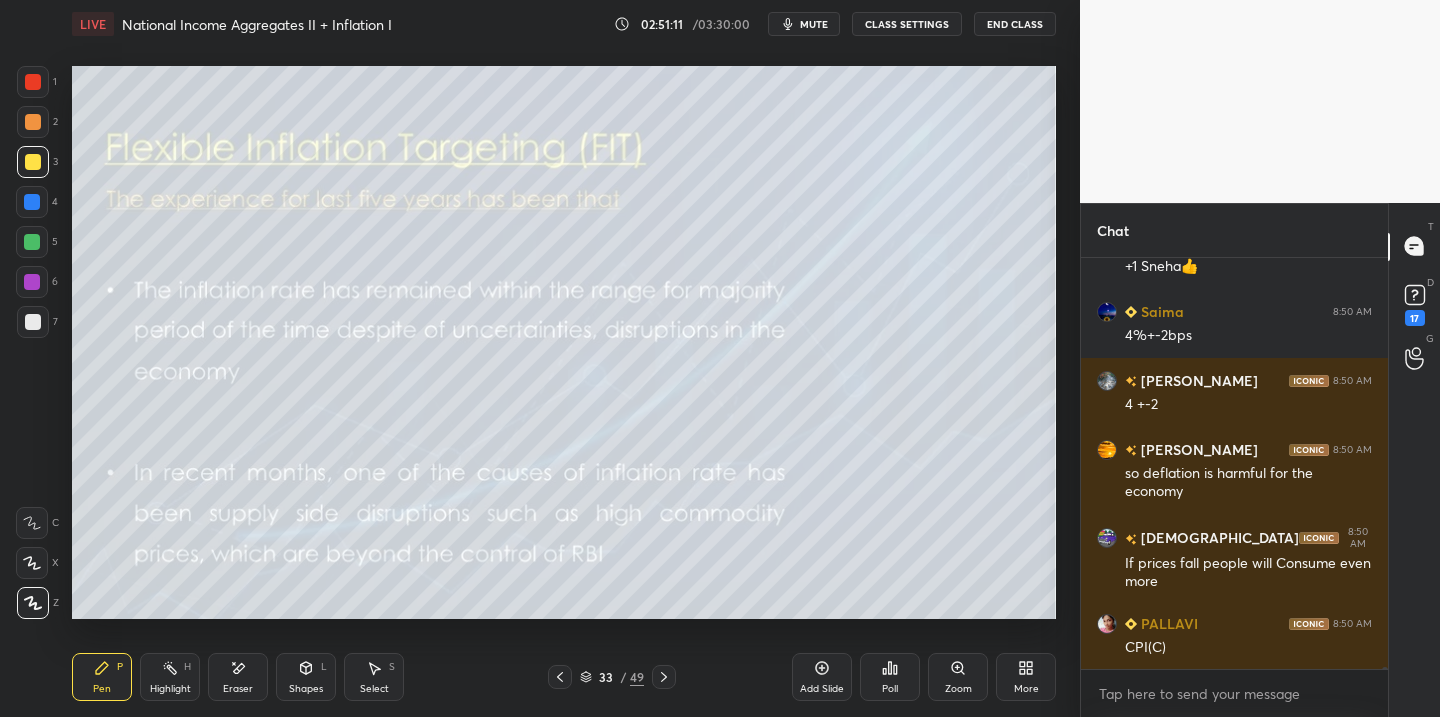 click 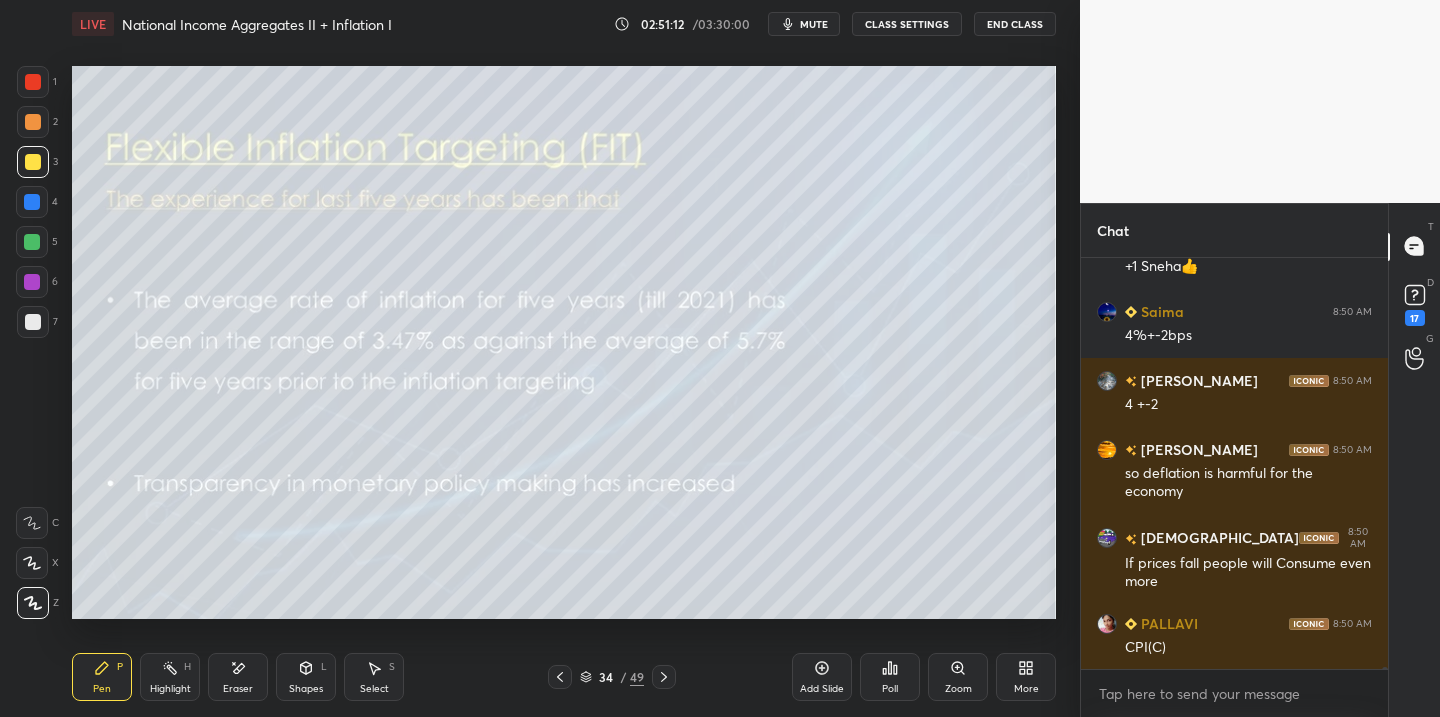 click 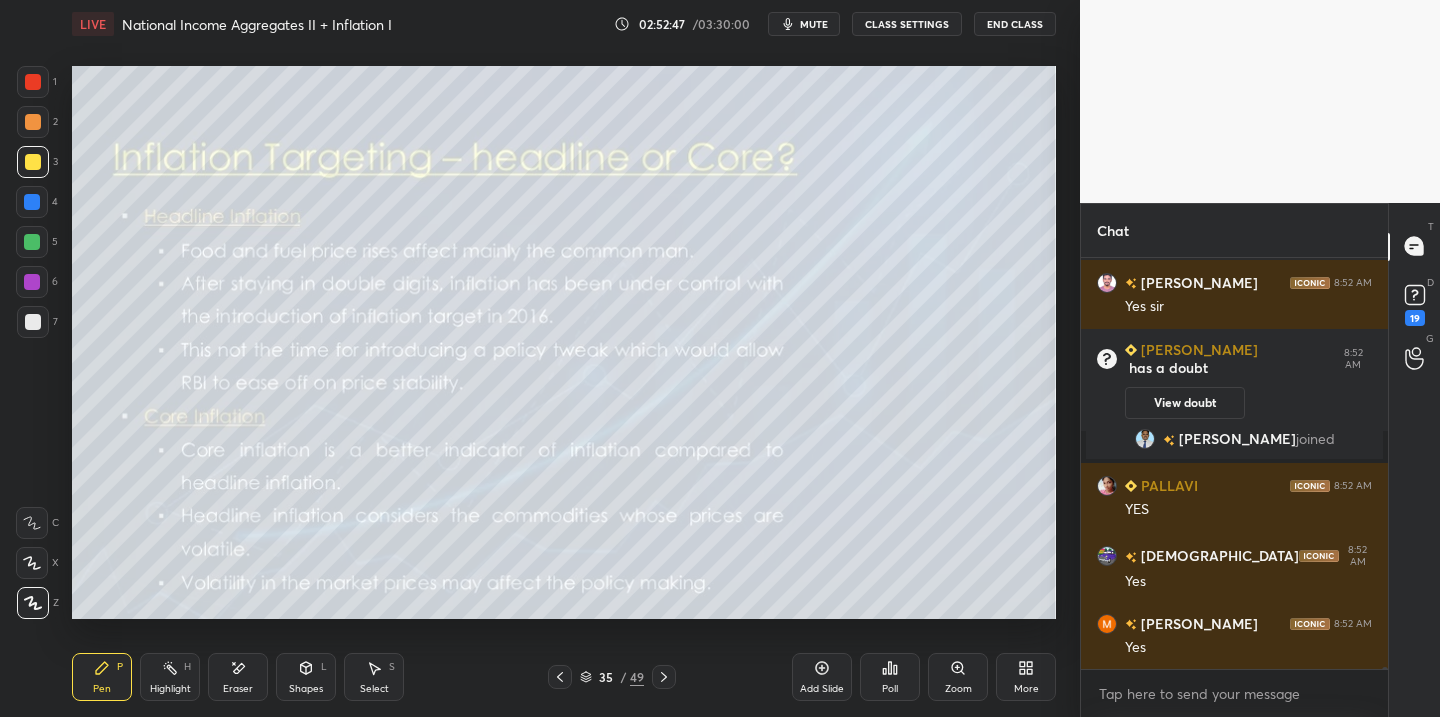 scroll, scrollTop: 103717, scrollLeft: 0, axis: vertical 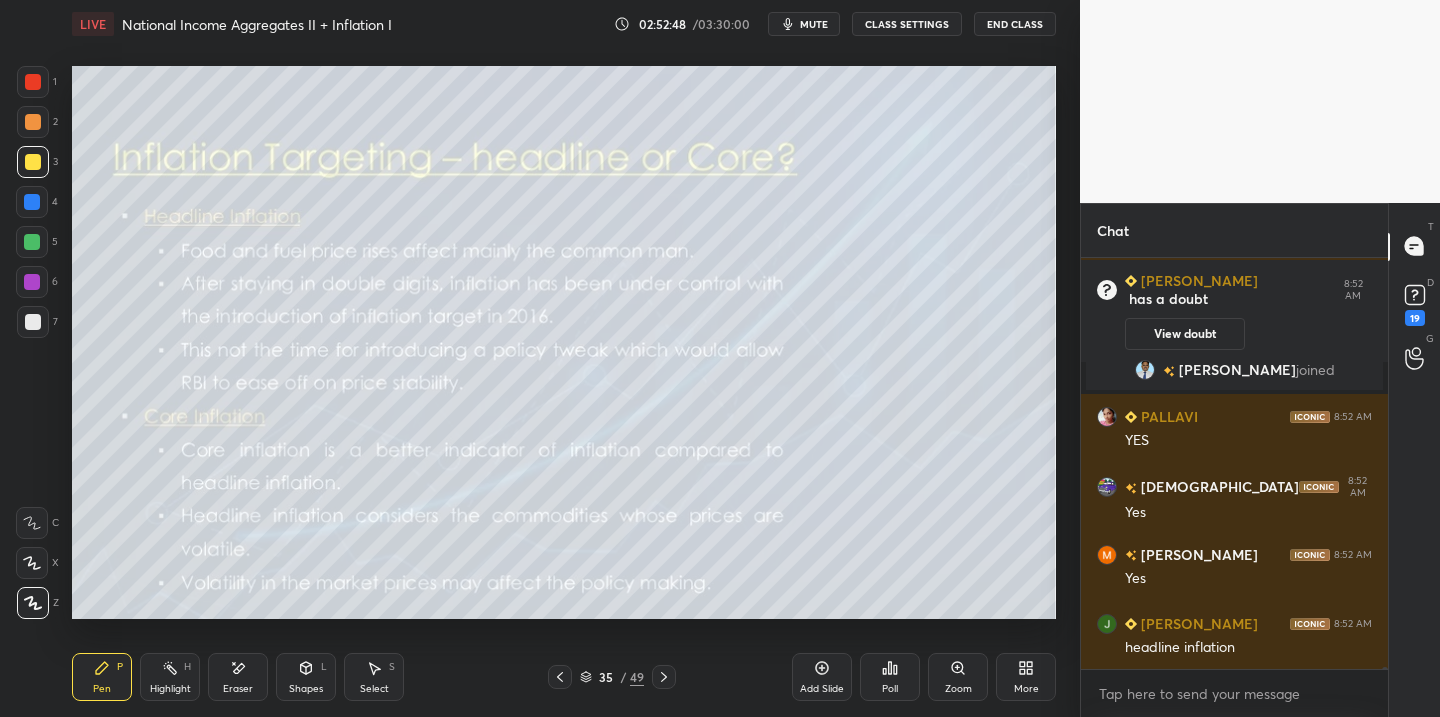 drag, startPoint x: 821, startPoint y: 675, endPoint x: 791, endPoint y: 666, distance: 31.320919 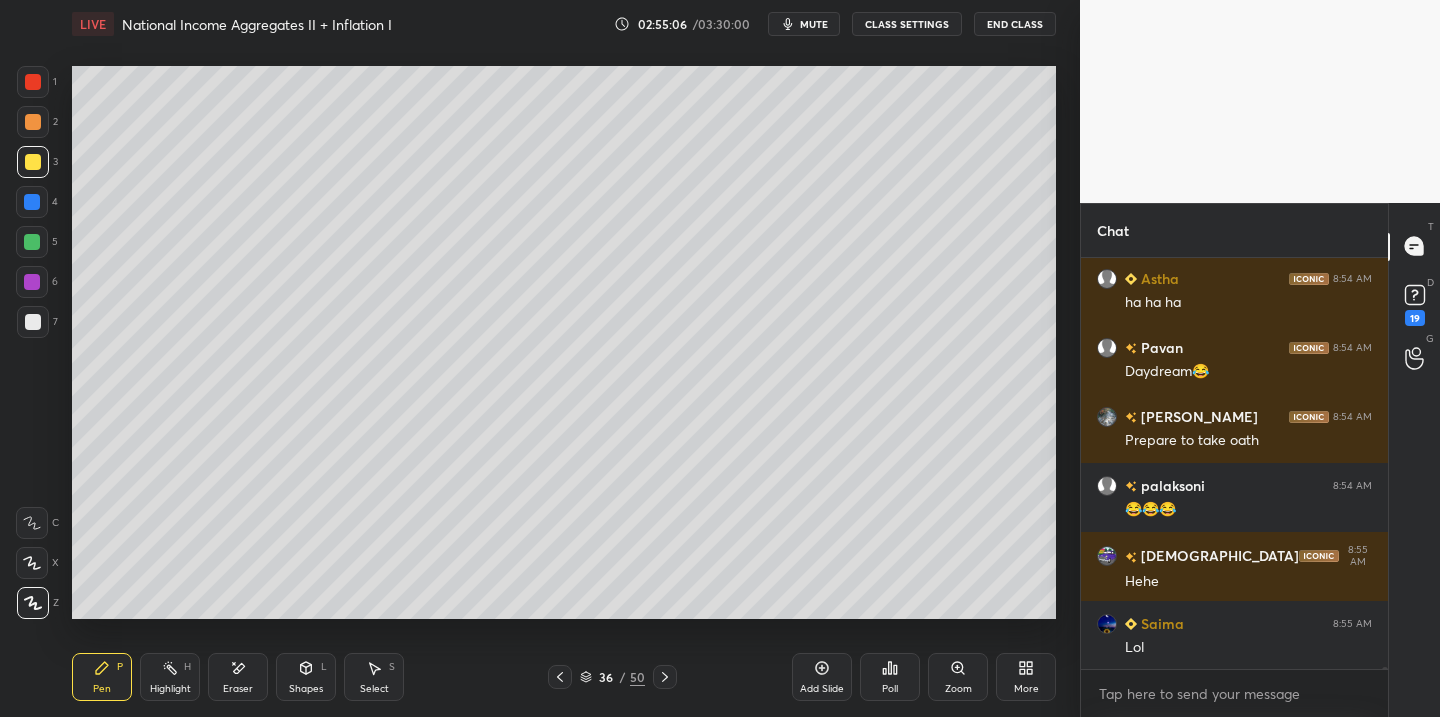 scroll, scrollTop: 107374, scrollLeft: 0, axis: vertical 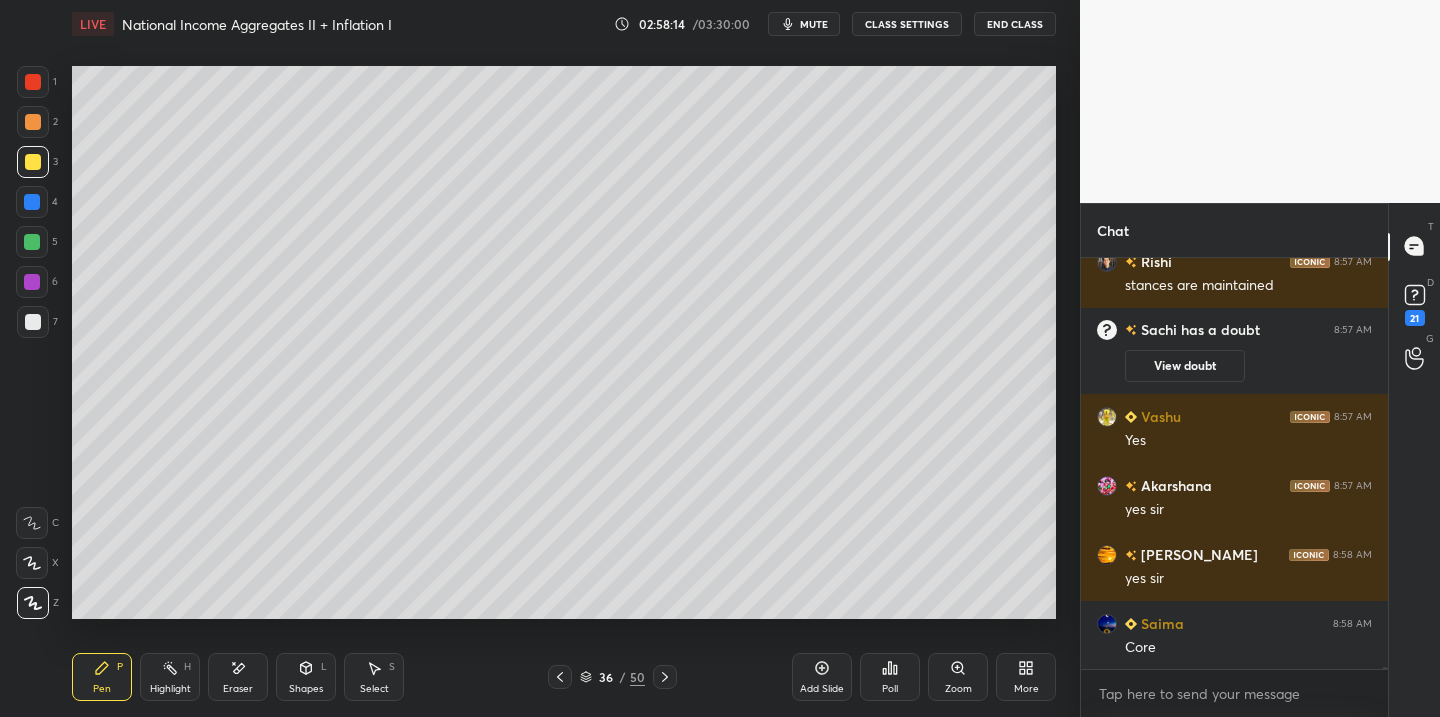 click 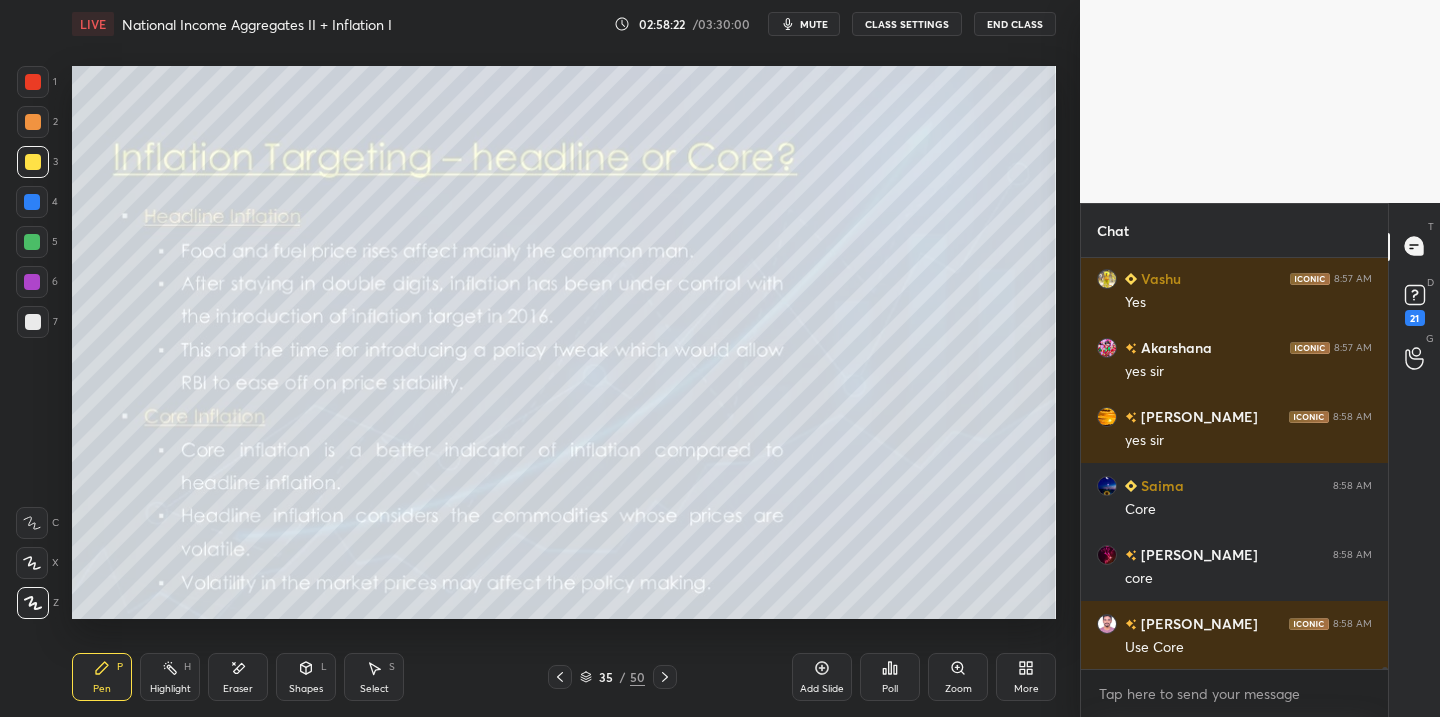 scroll, scrollTop: 109915, scrollLeft: 0, axis: vertical 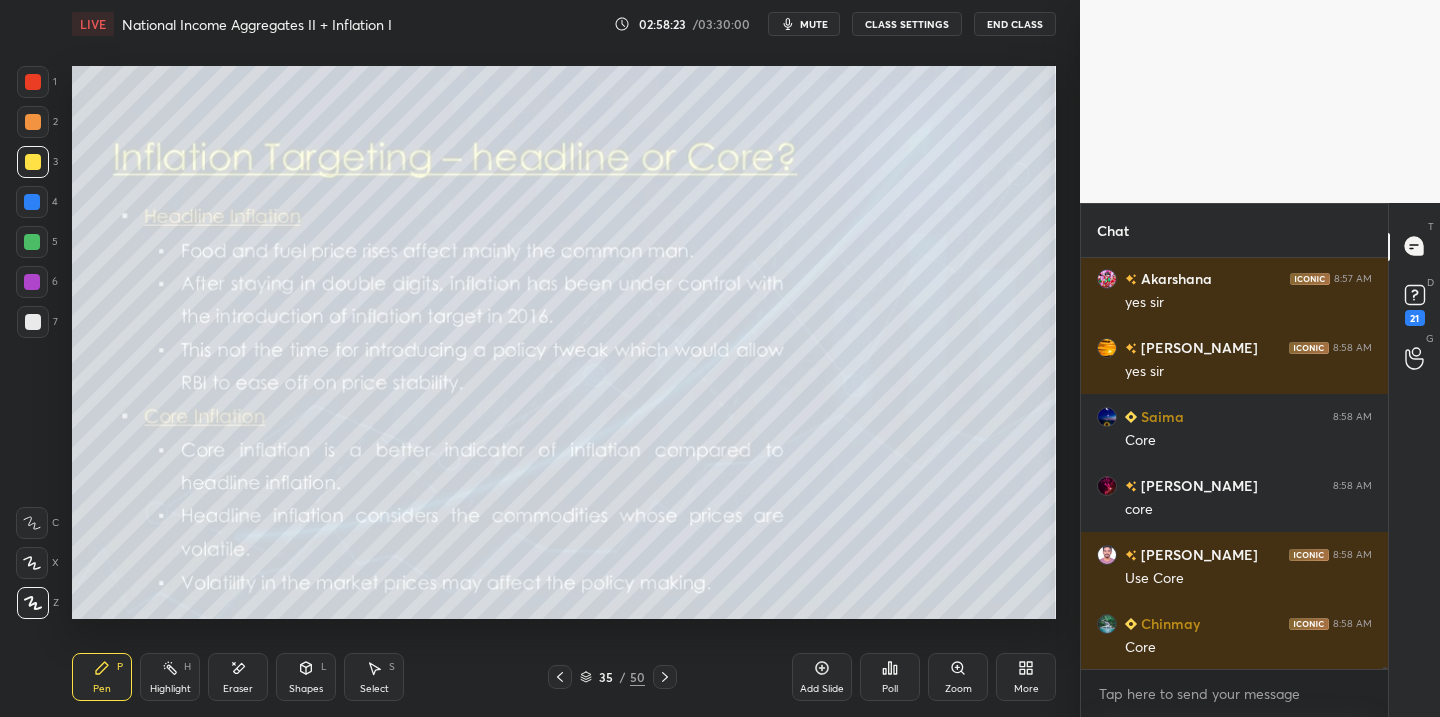 click 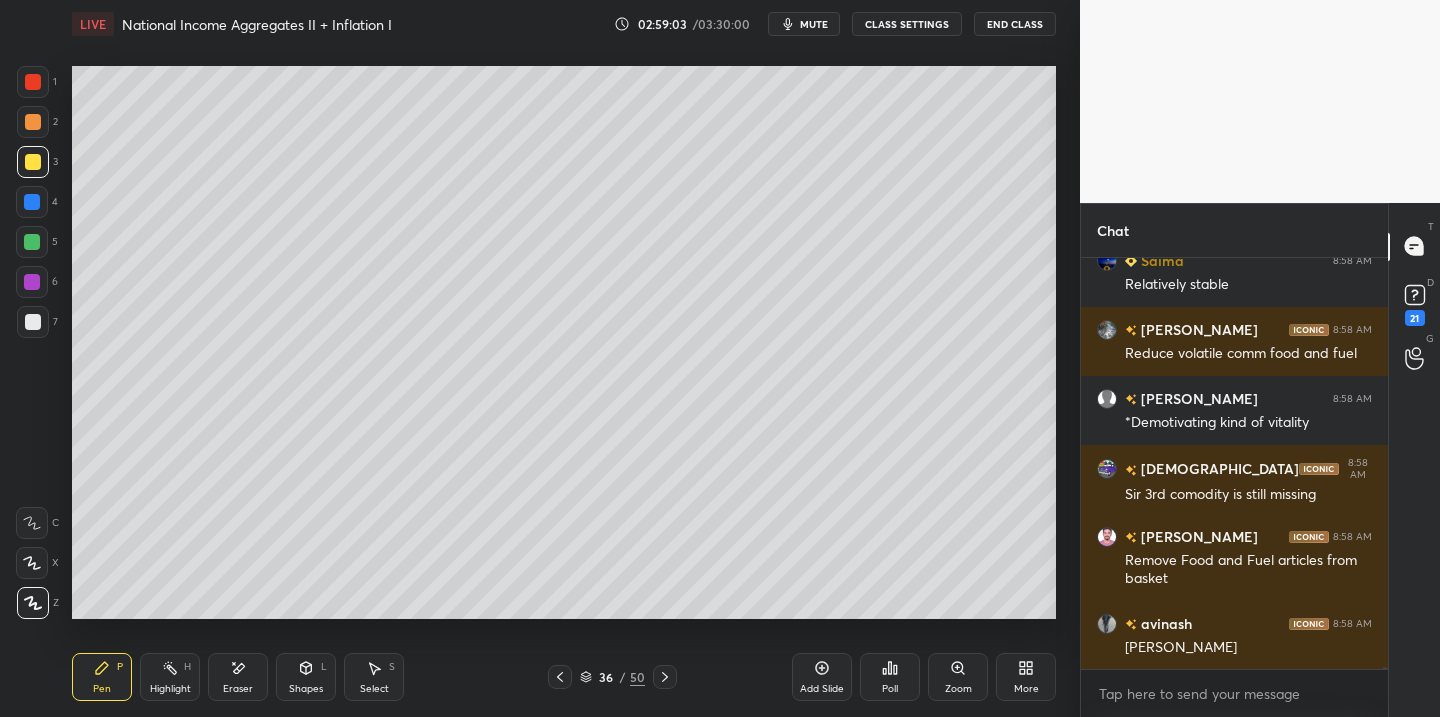 scroll, scrollTop: 110416, scrollLeft: 0, axis: vertical 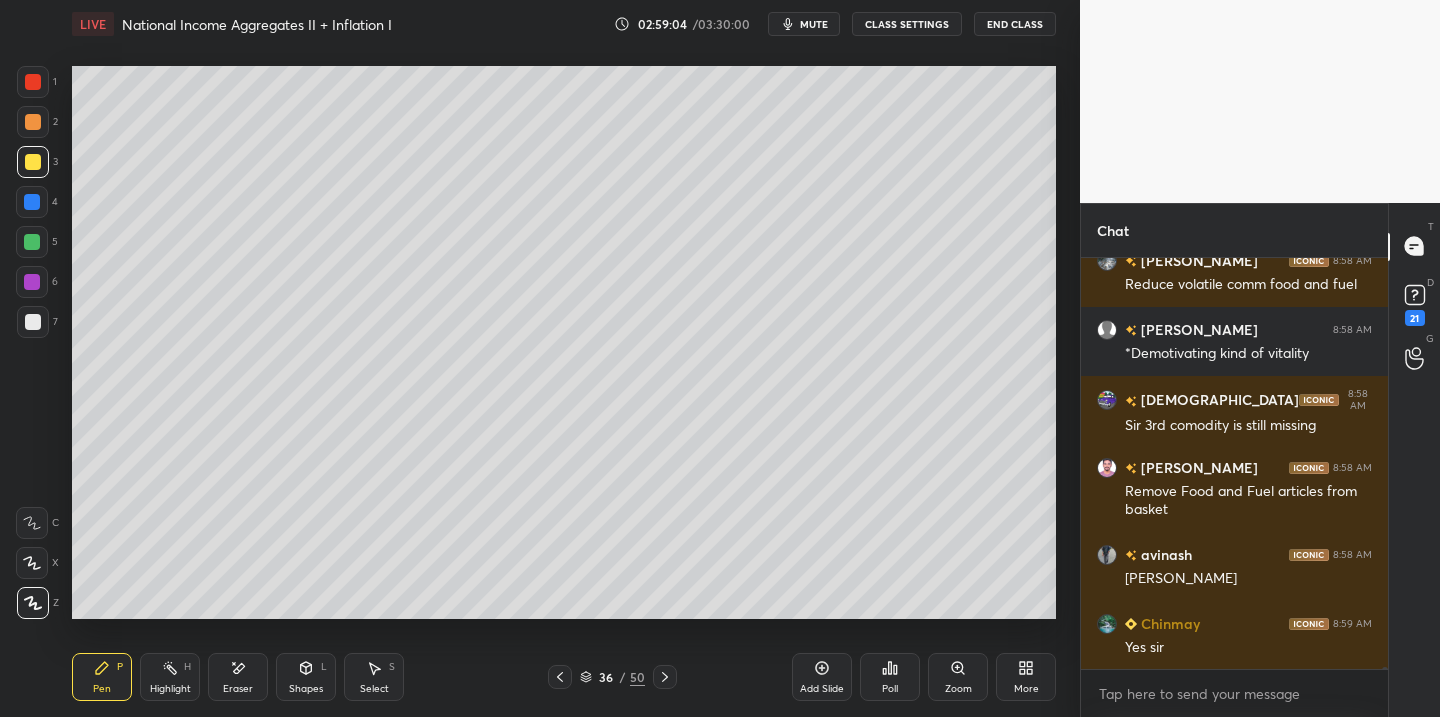 click 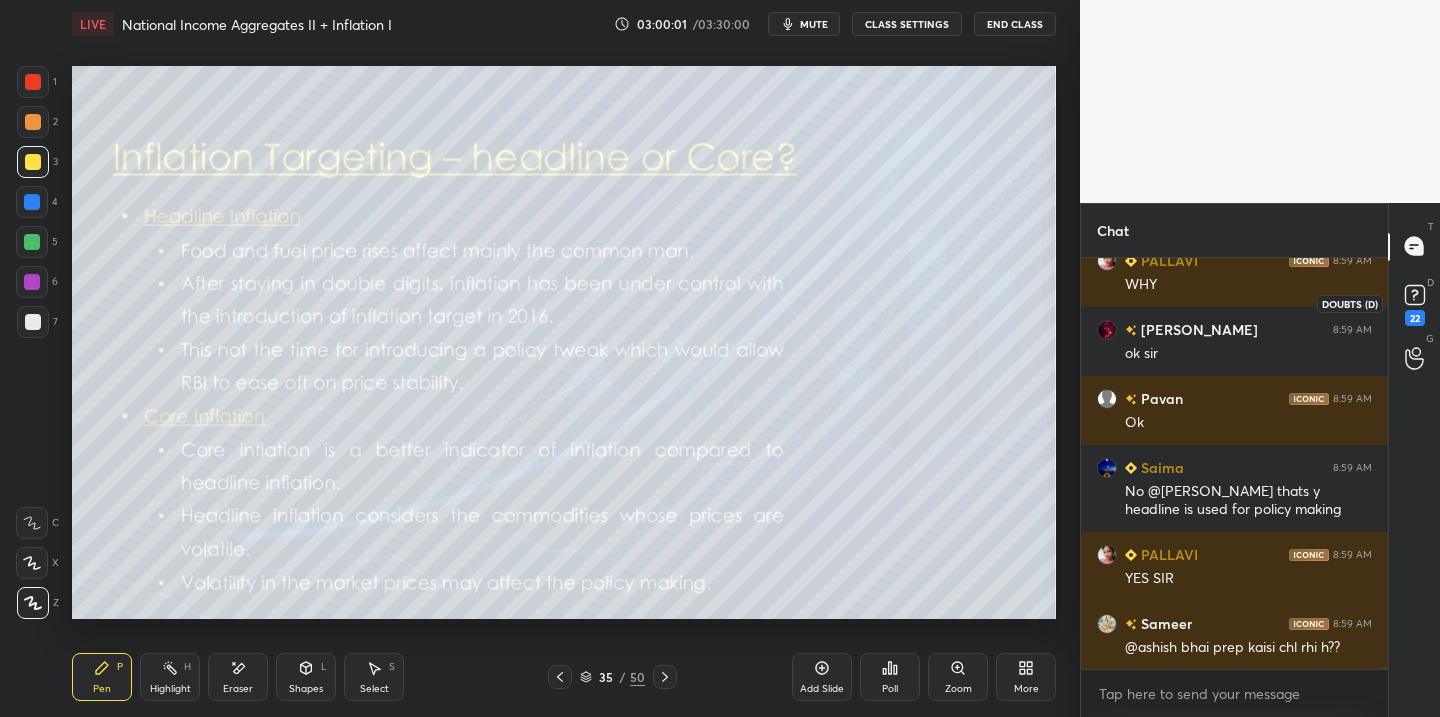 scroll, scrollTop: 111623, scrollLeft: 0, axis: vertical 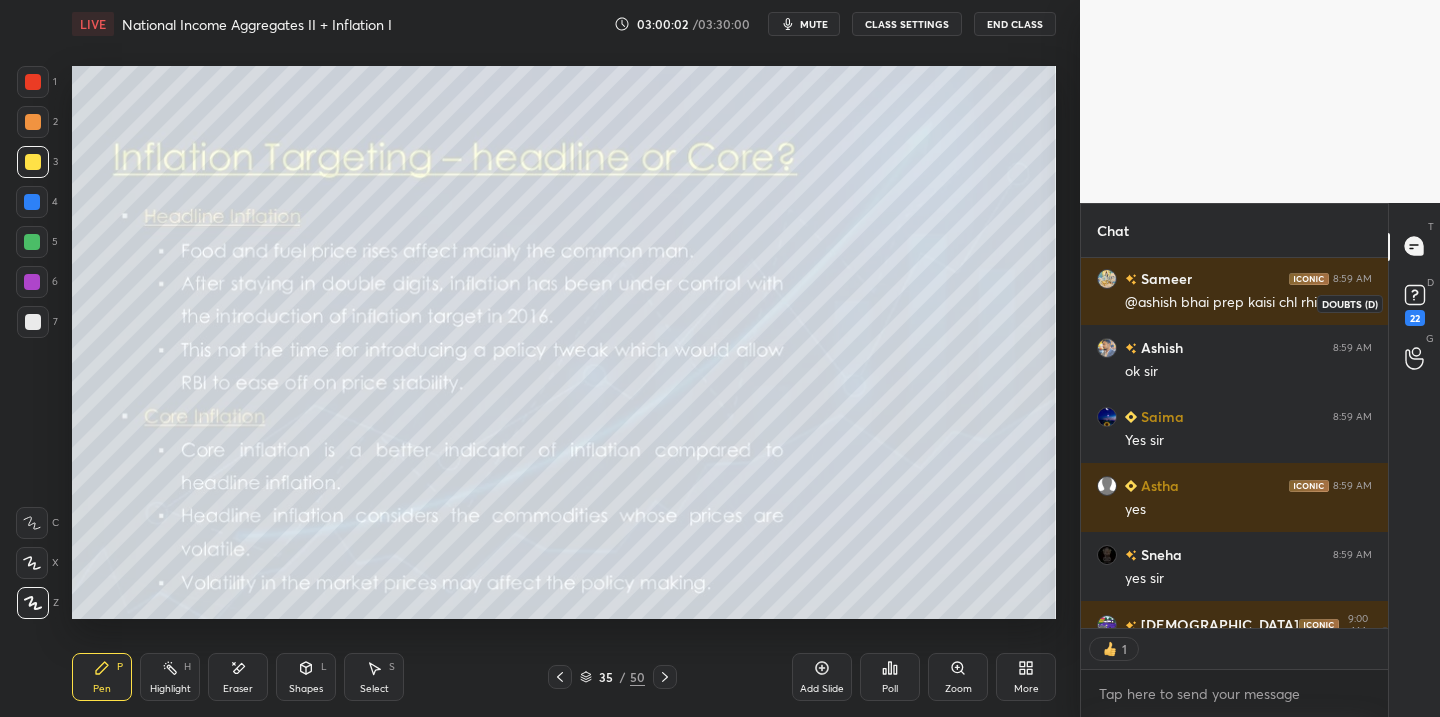 click 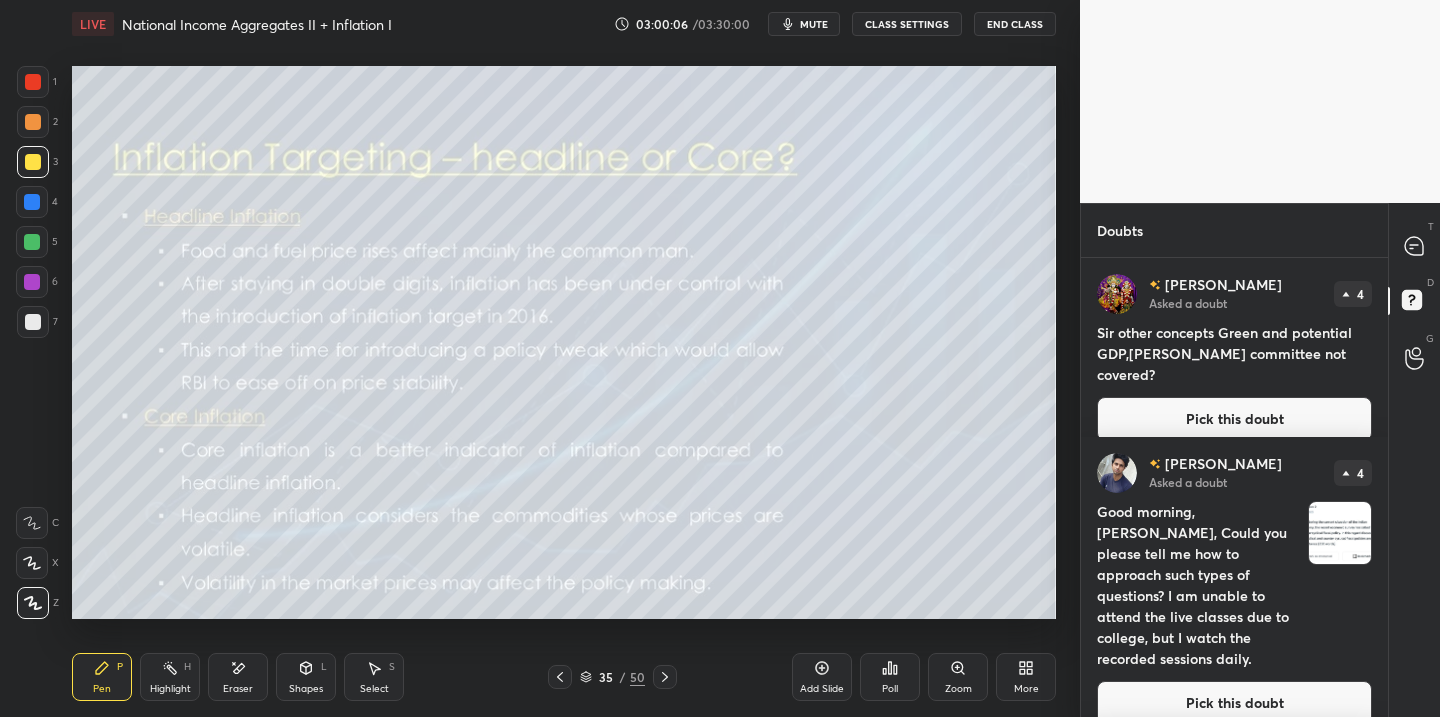 click on "Pick this doubt" at bounding box center [1234, 419] 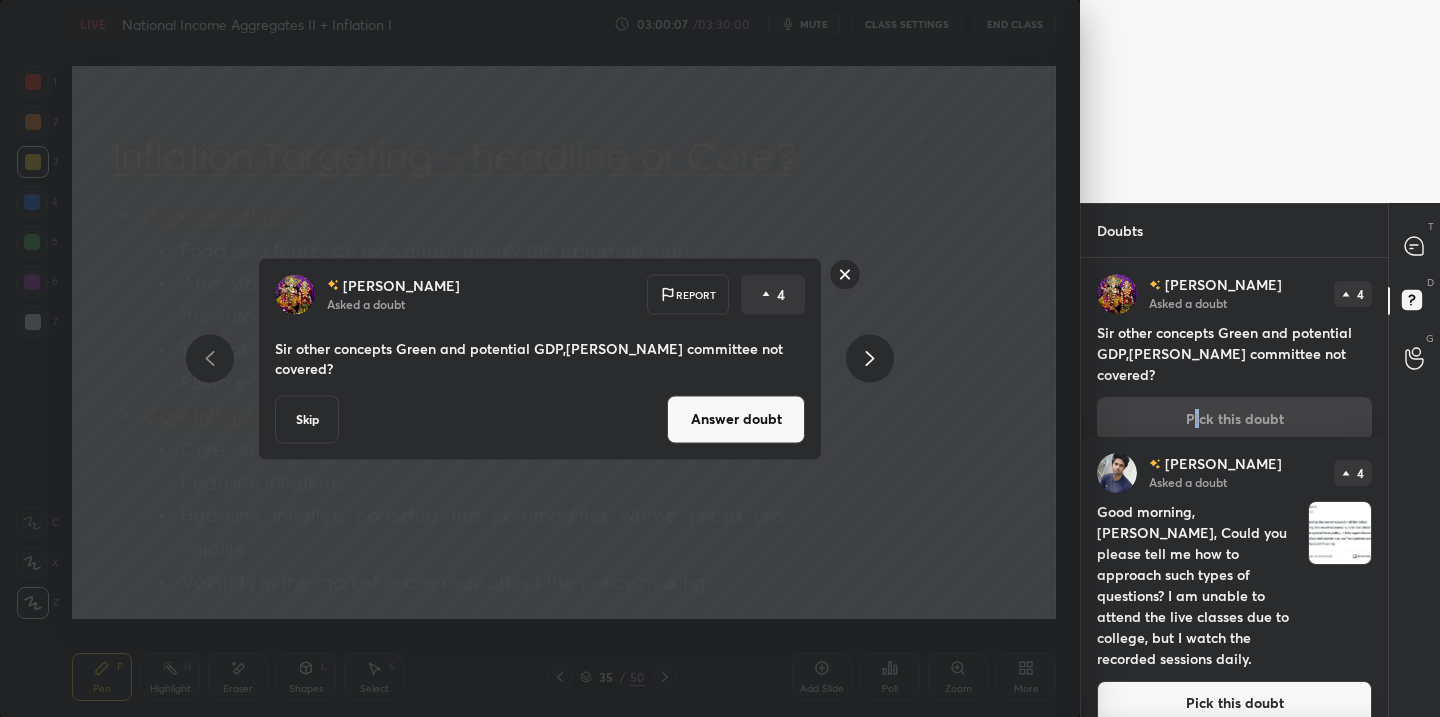 click on "Answer doubt" at bounding box center [736, 419] 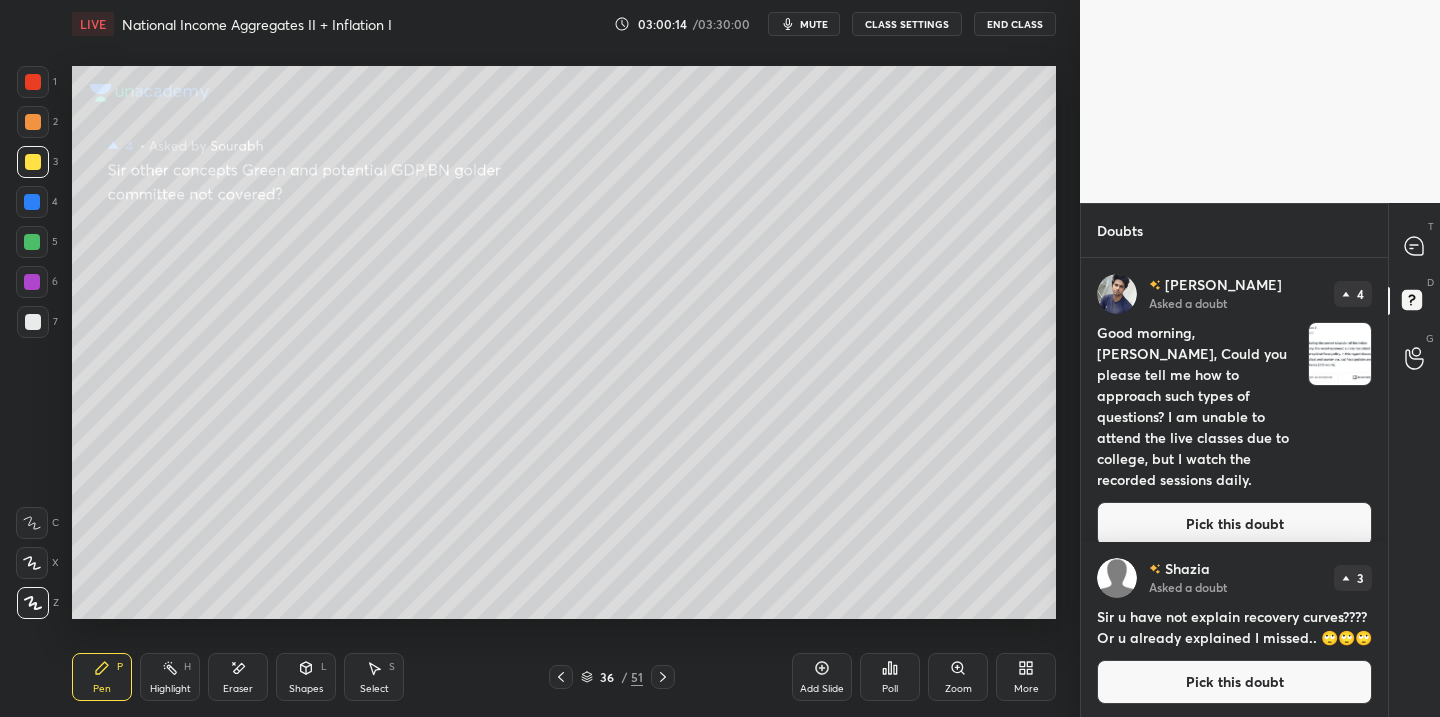 click on "Pick this doubt" at bounding box center [1234, 524] 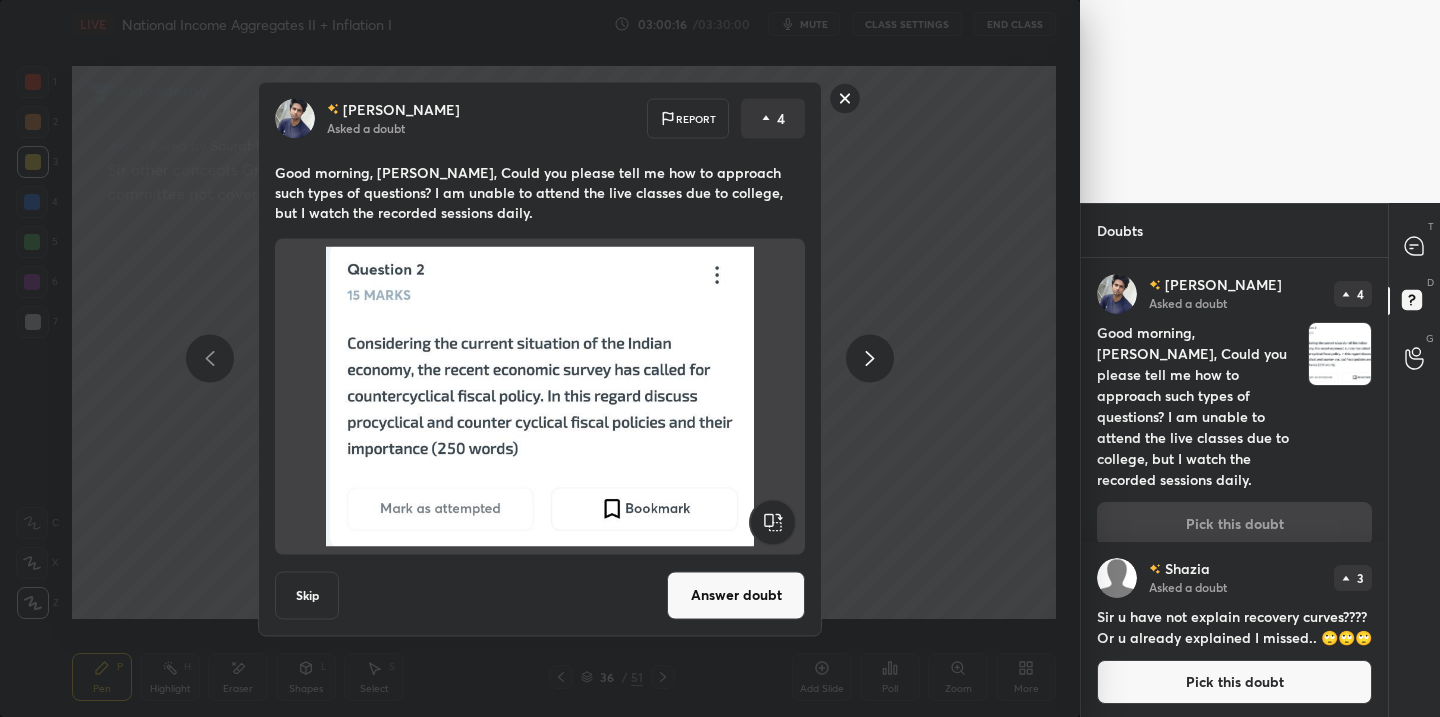 click on "Answer doubt" at bounding box center [736, 595] 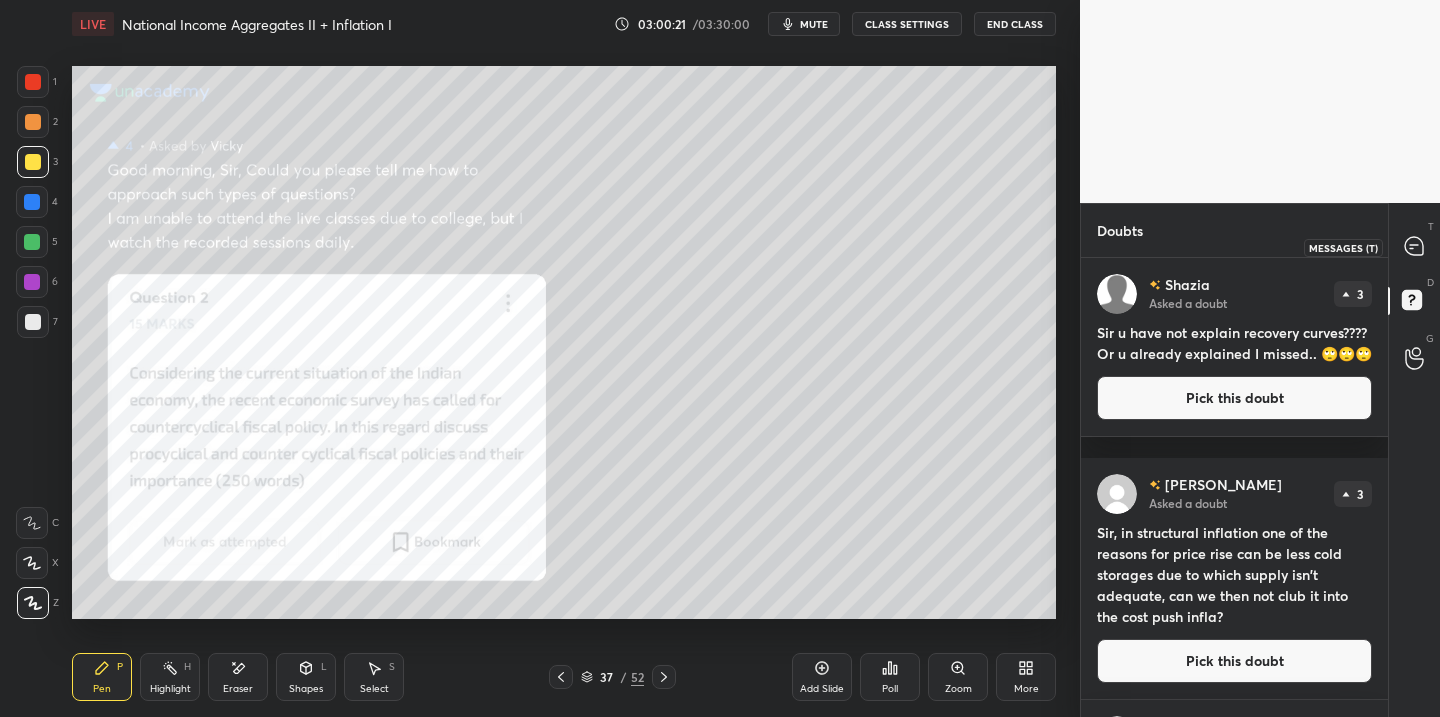 drag, startPoint x: 1419, startPoint y: 243, endPoint x: 1404, endPoint y: 256, distance: 19.849434 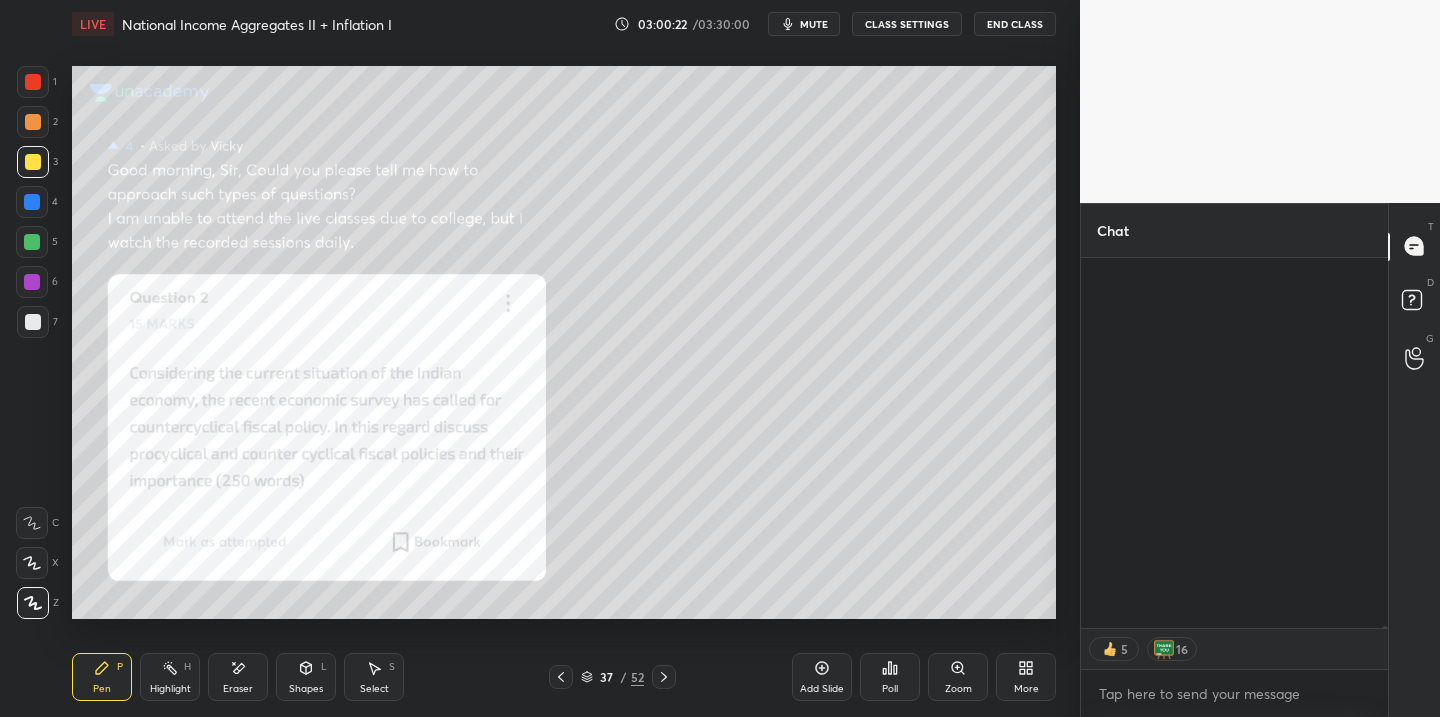 scroll, scrollTop: 113085, scrollLeft: 0, axis: vertical 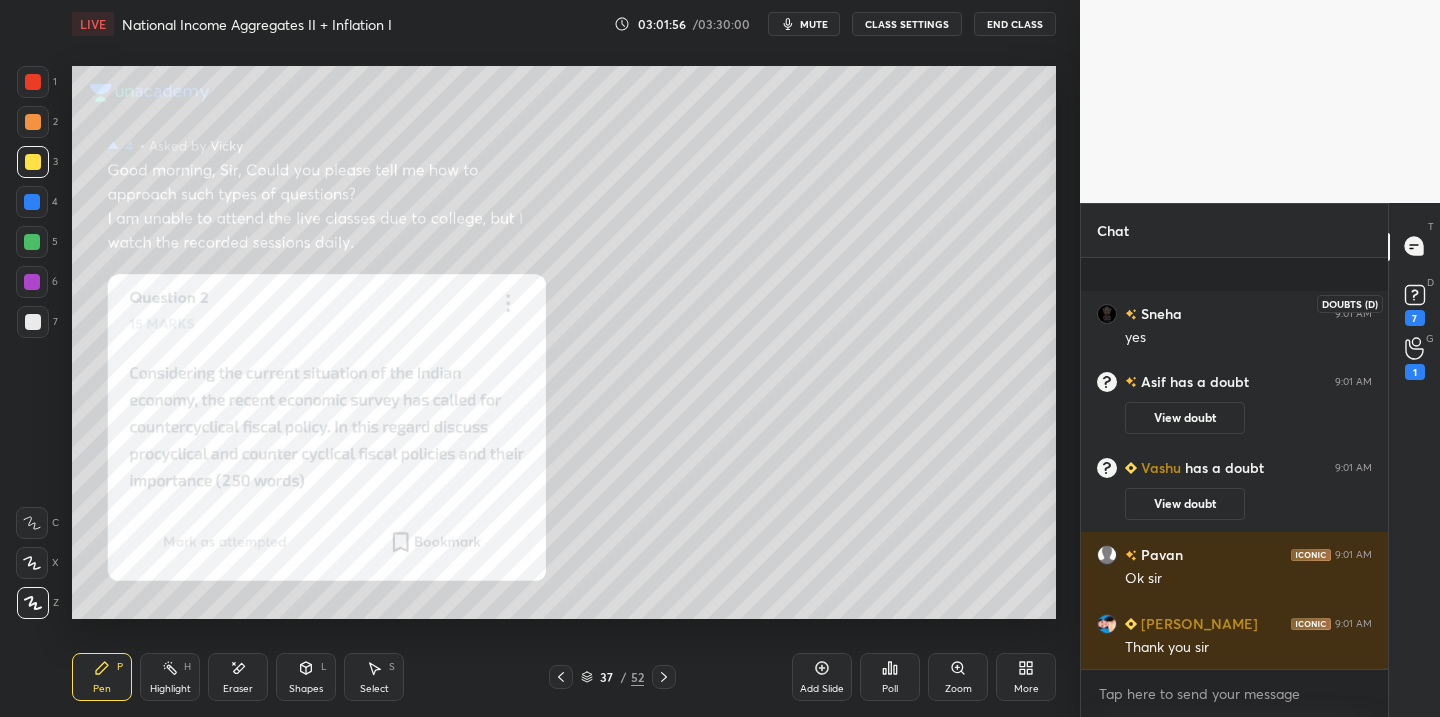 click 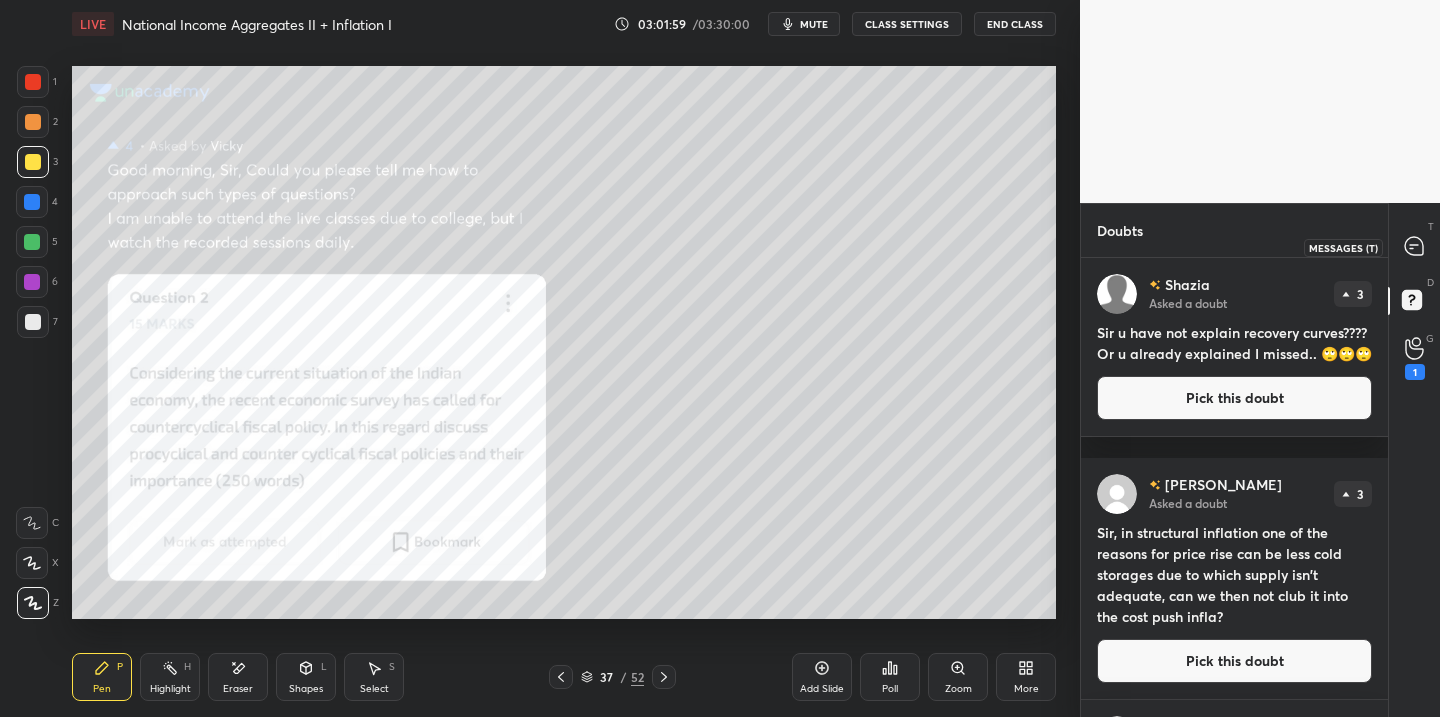 click 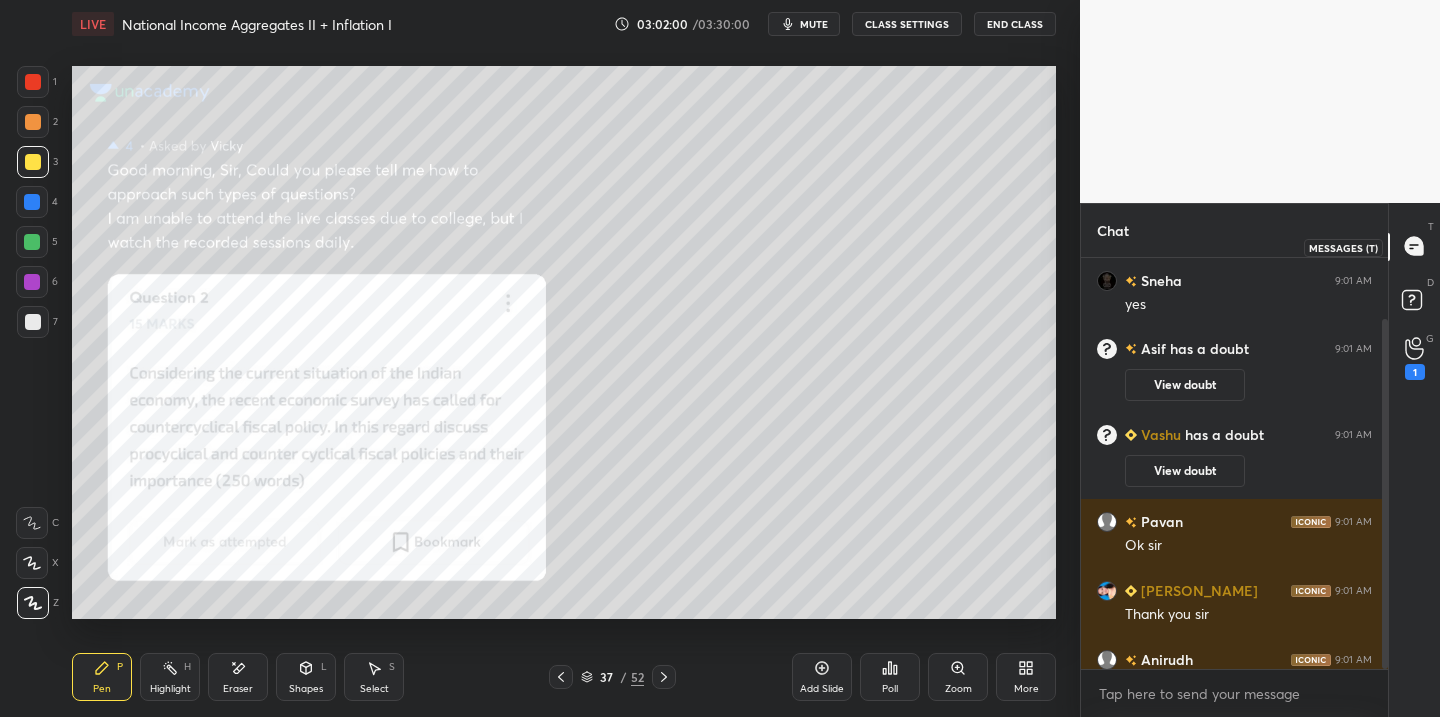 scroll, scrollTop: 72, scrollLeft: 0, axis: vertical 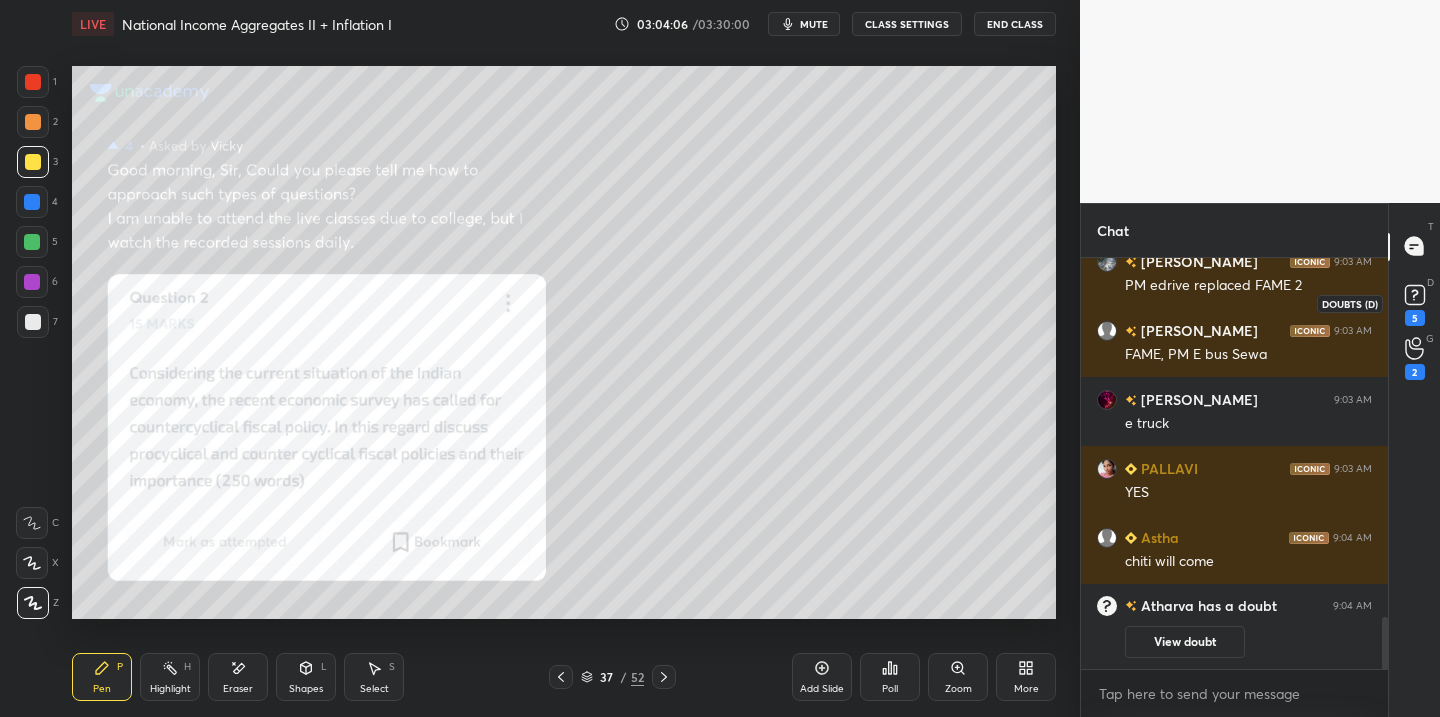 click 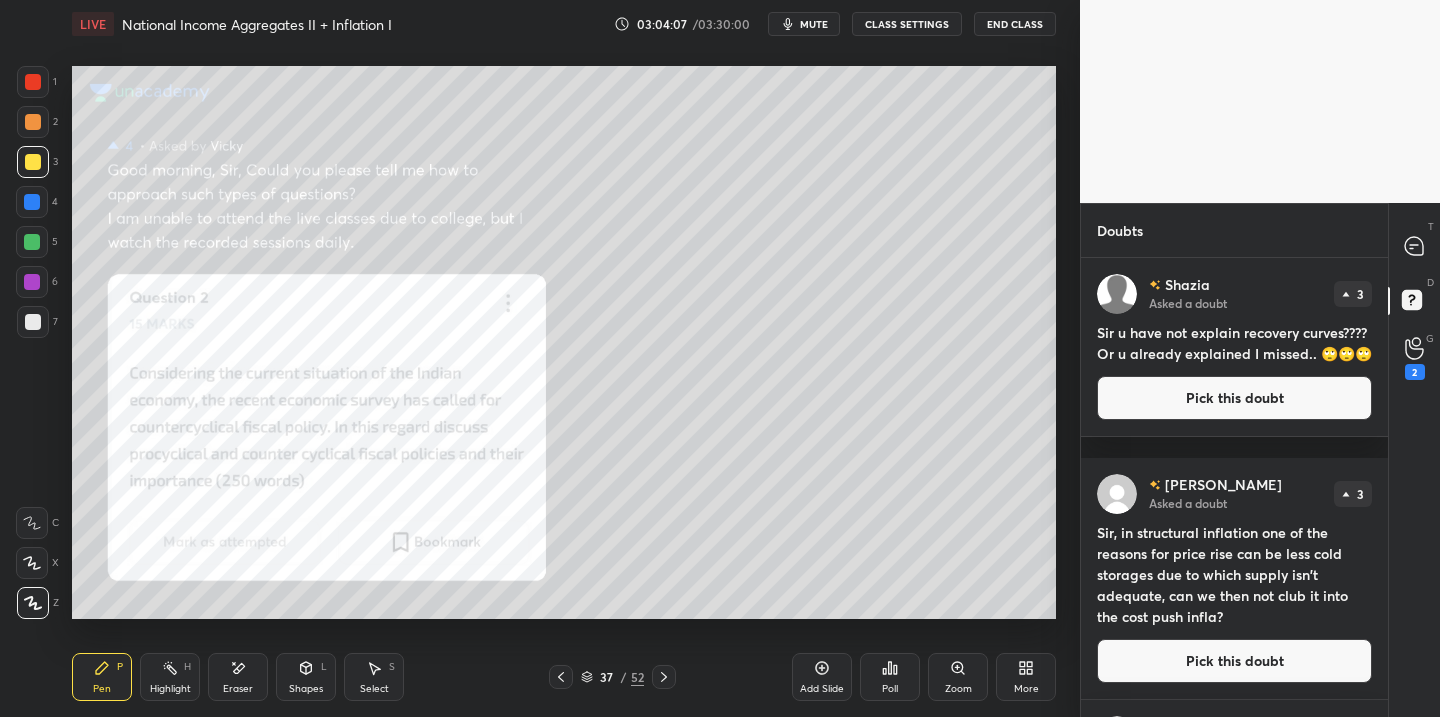 click on "Pick this doubt" at bounding box center (1234, 398) 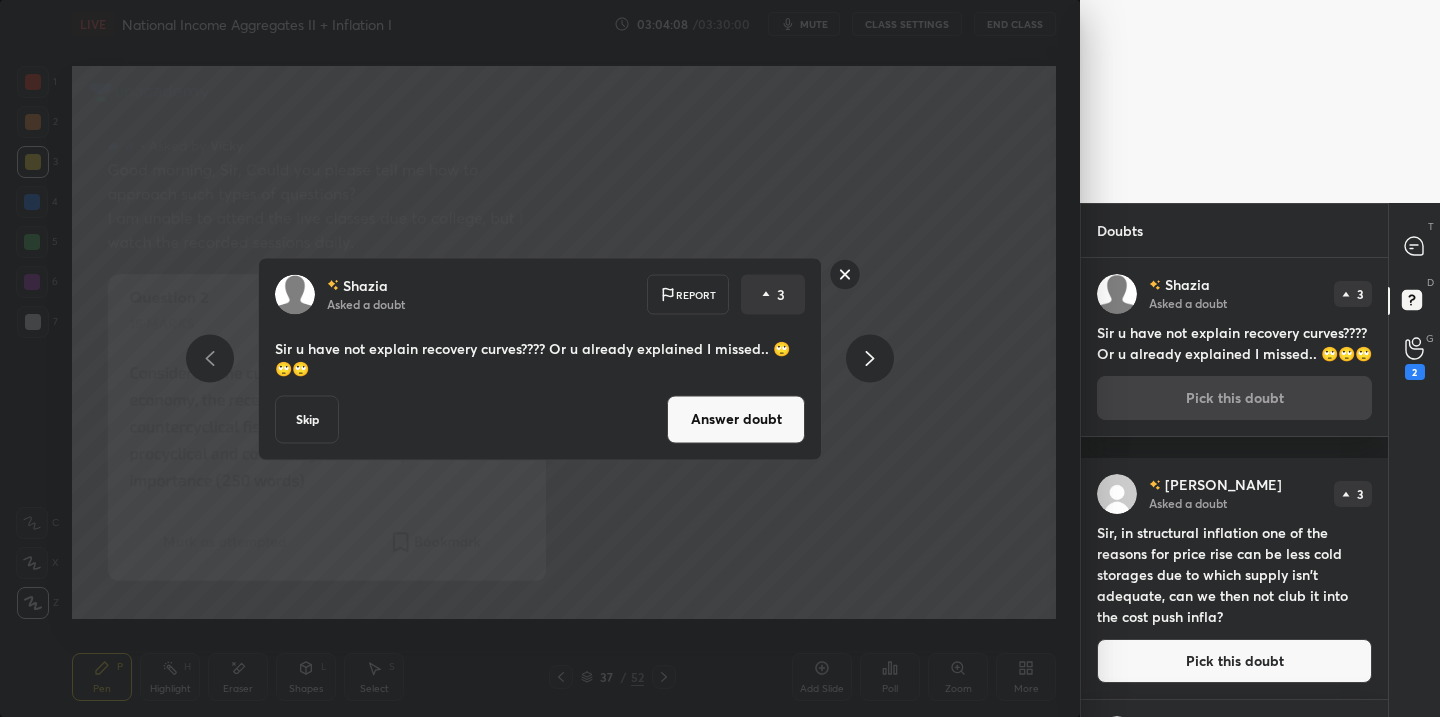 click on "Answer doubt" at bounding box center [736, 419] 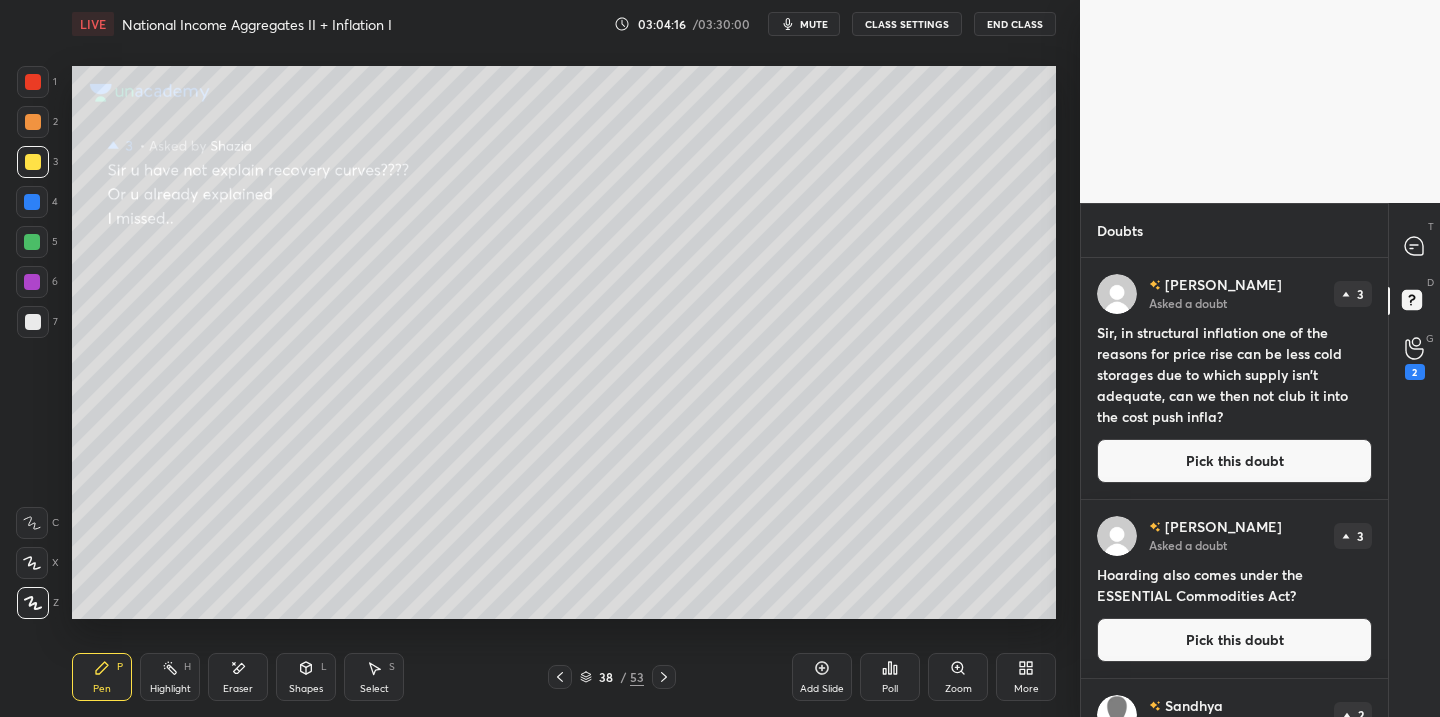 click on "Pick this doubt" at bounding box center [1234, 461] 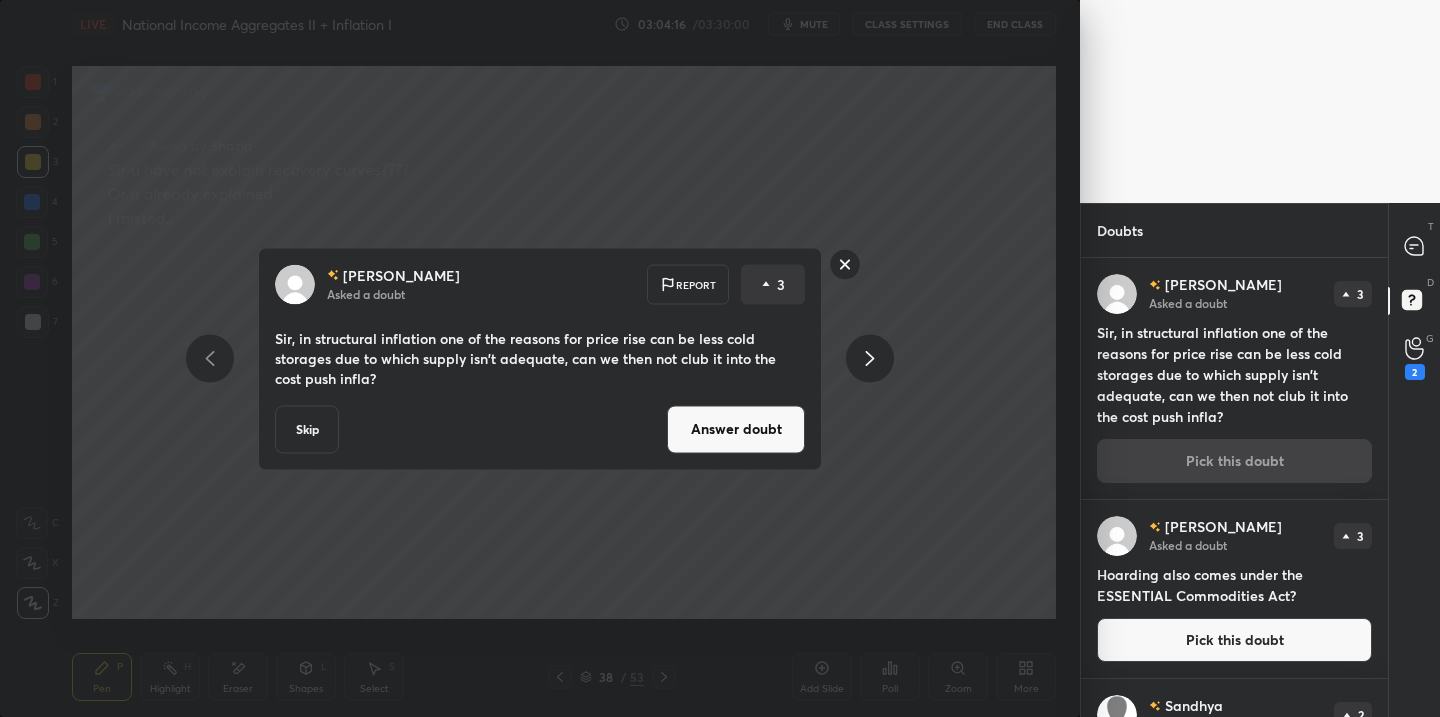 click on "Answer doubt" at bounding box center (736, 429) 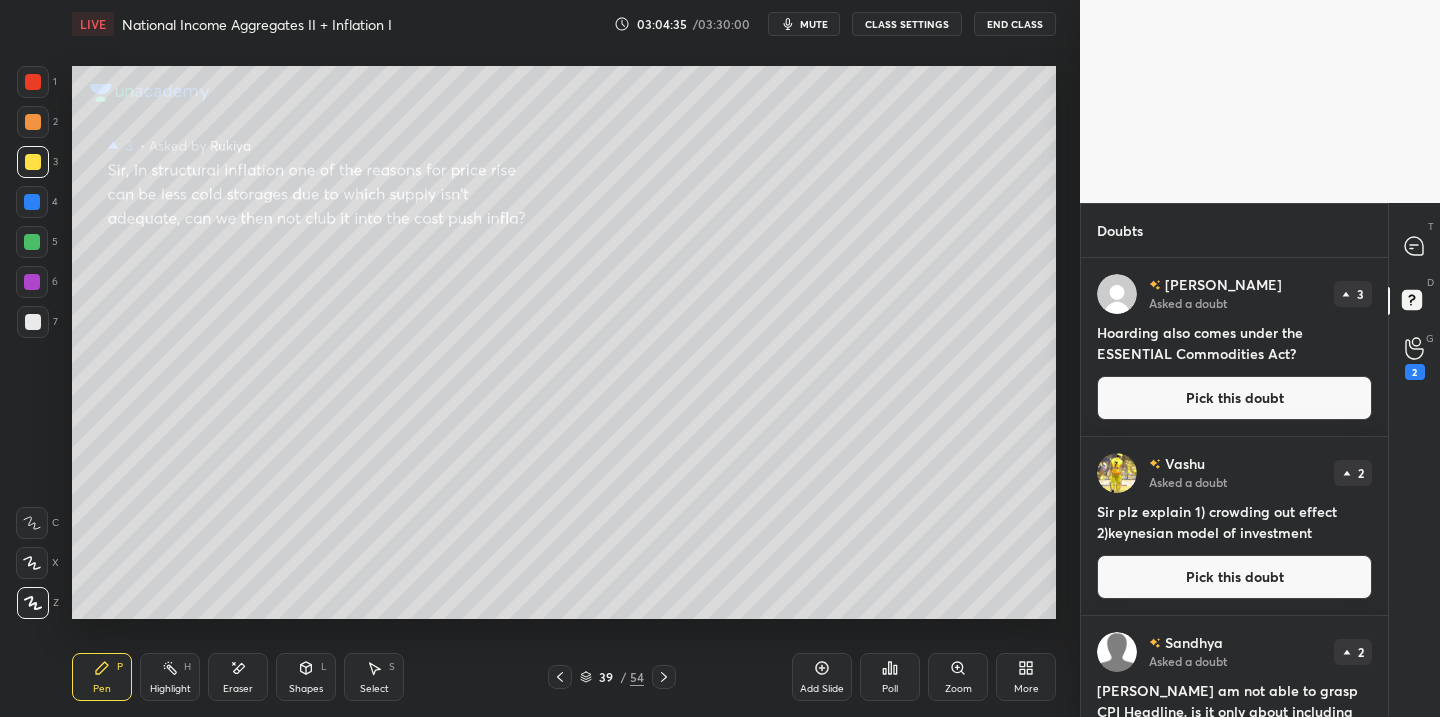 click on "Pick this doubt" at bounding box center (1234, 398) 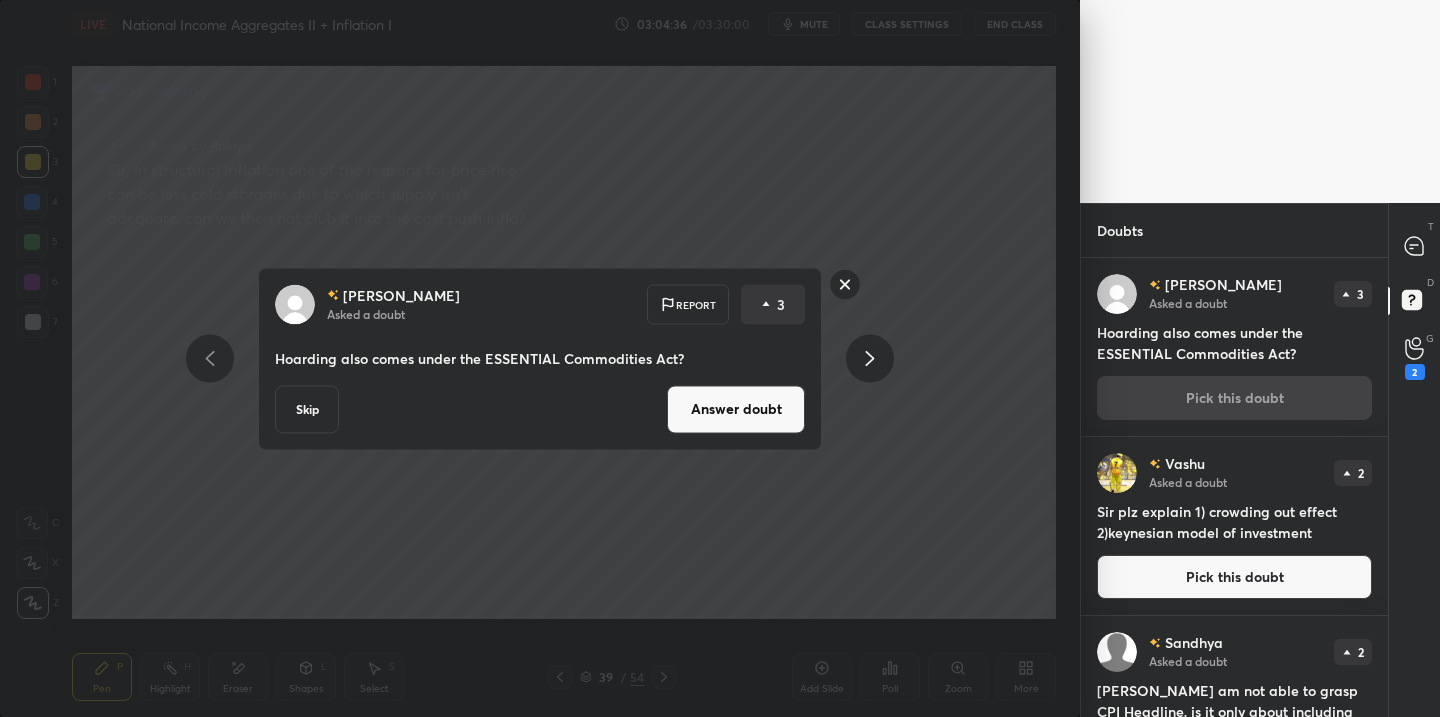 click on "Answer doubt" at bounding box center (736, 409) 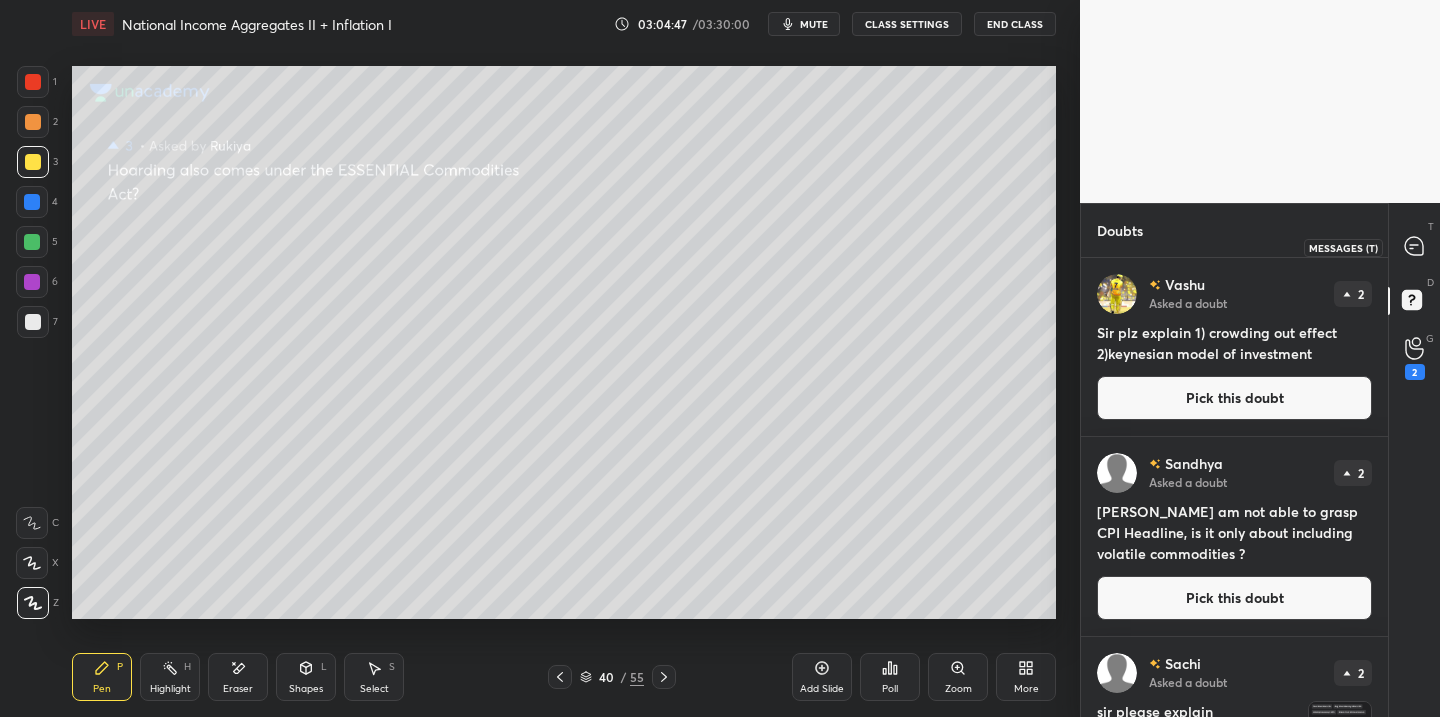click 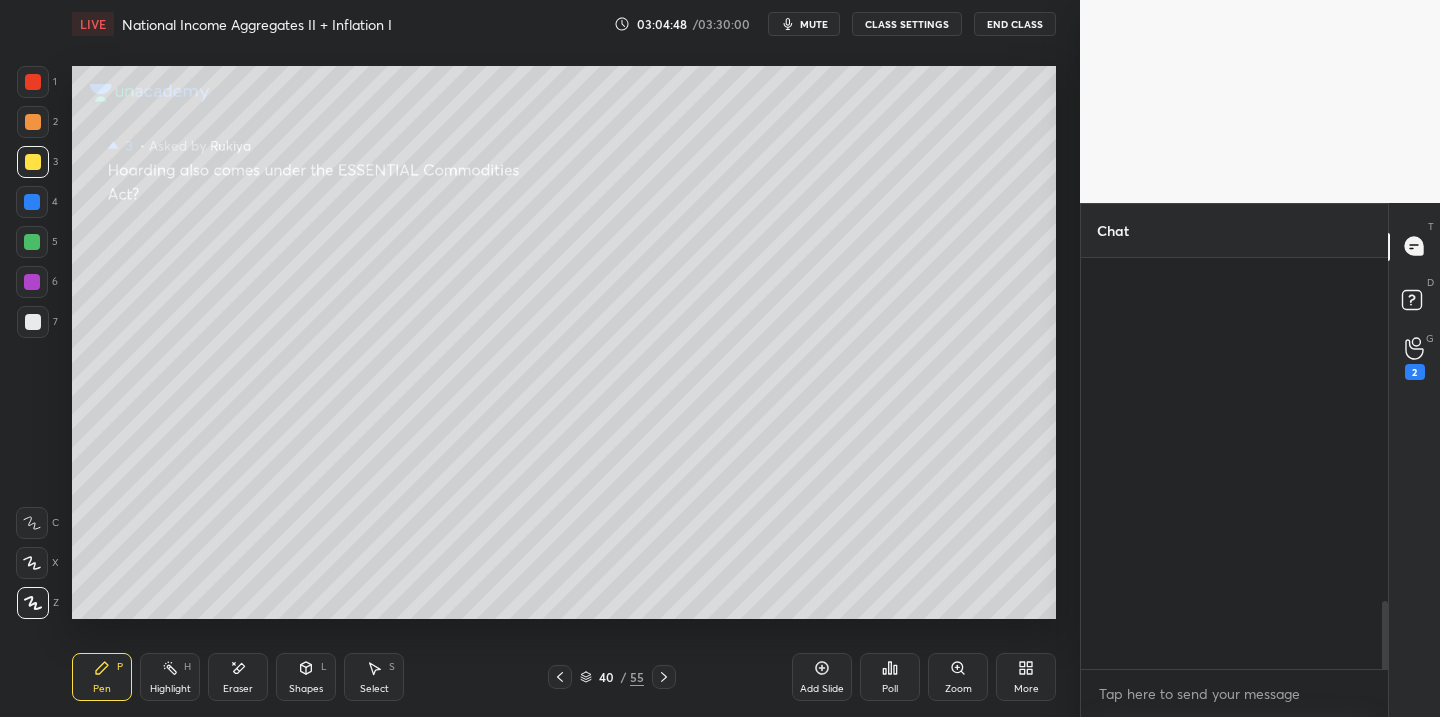 scroll, scrollTop: 2902, scrollLeft: 0, axis: vertical 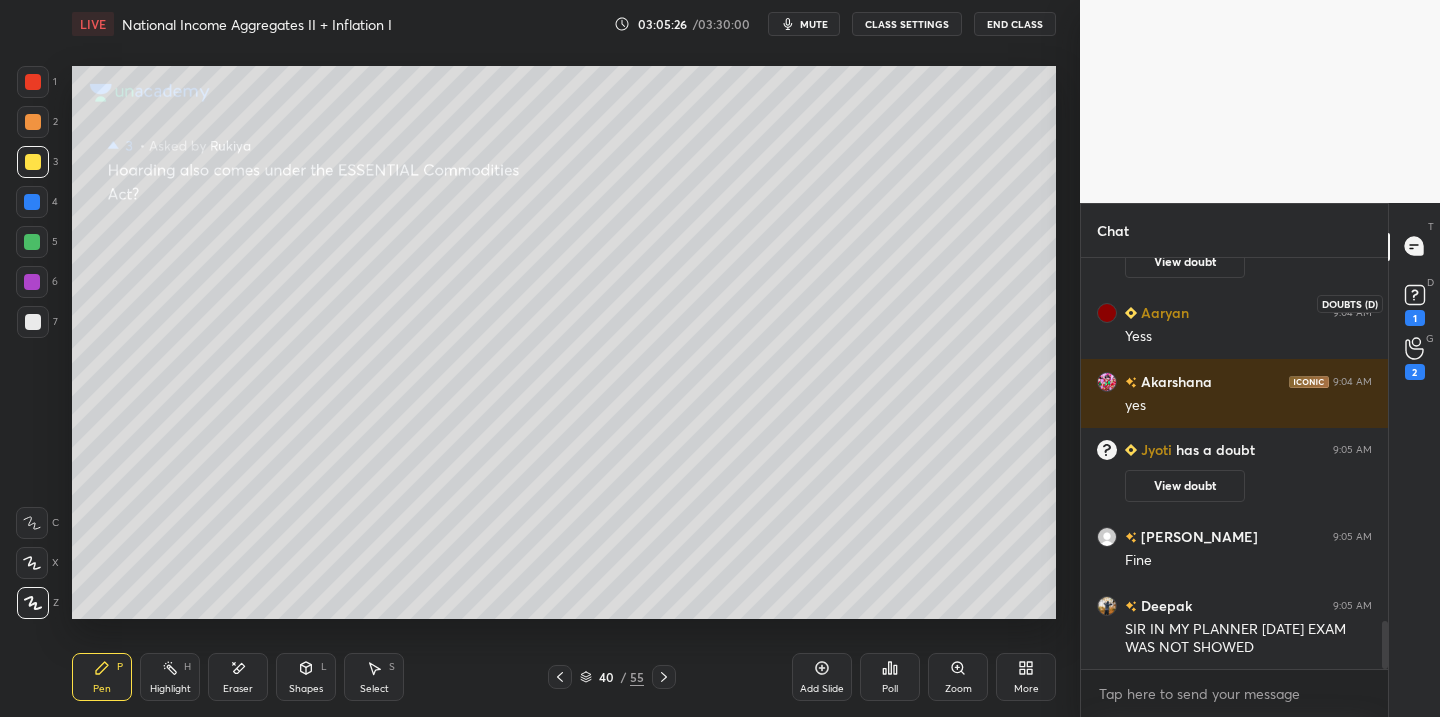 click 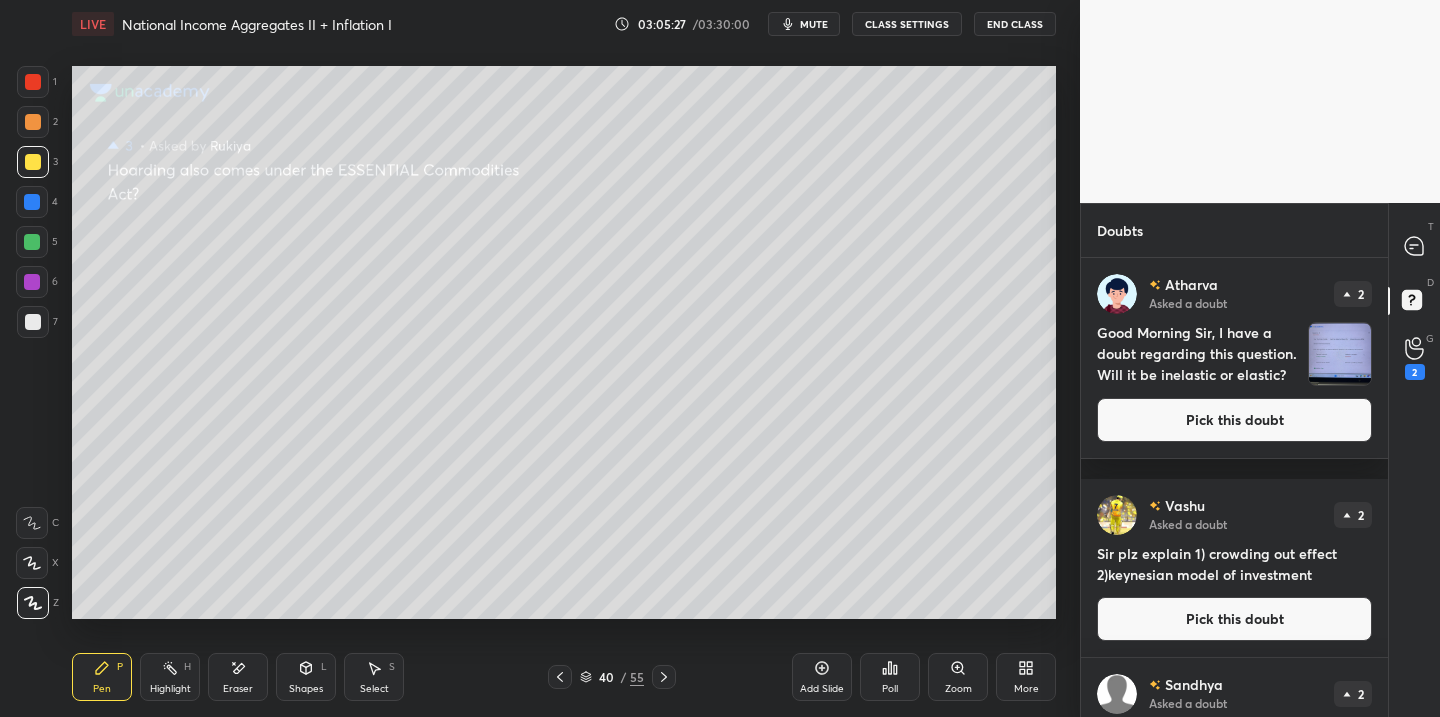 click on "Pick this doubt" at bounding box center (1234, 420) 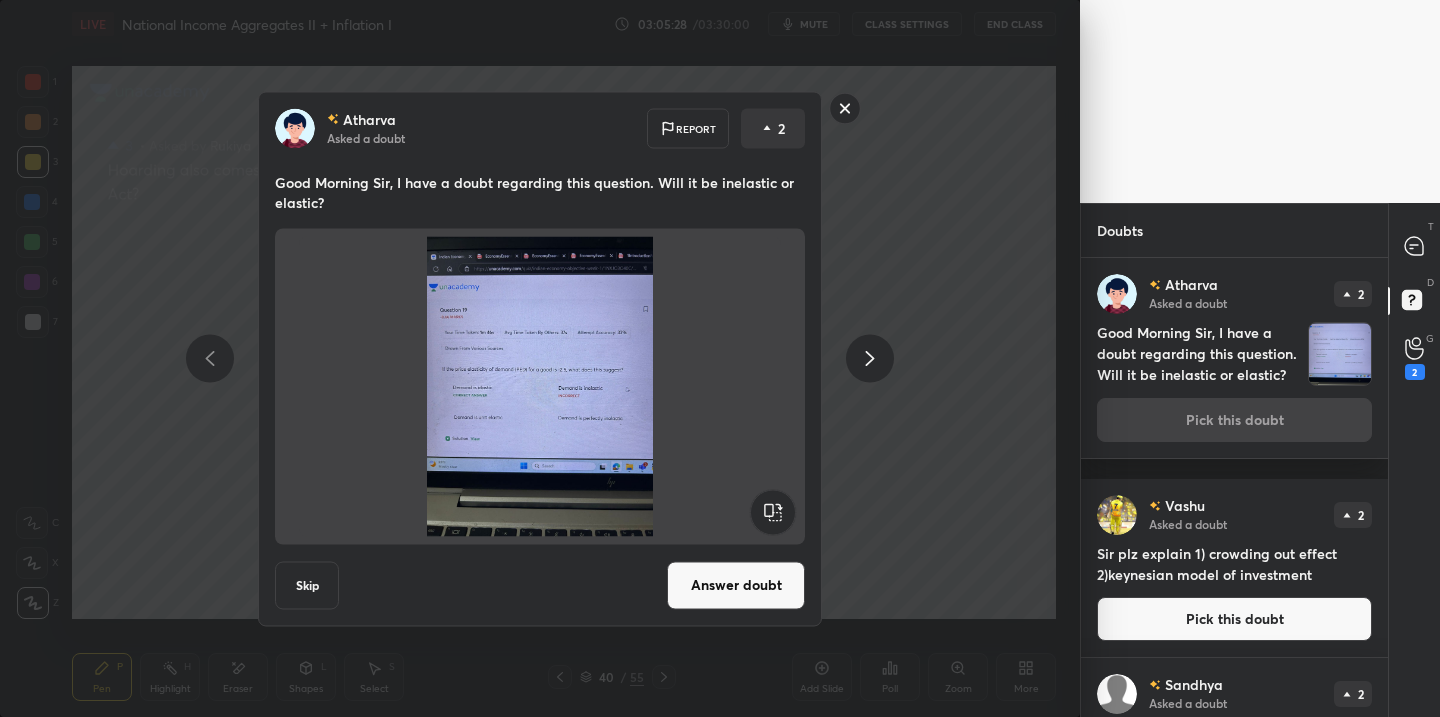 click on "Answer doubt" at bounding box center [736, 585] 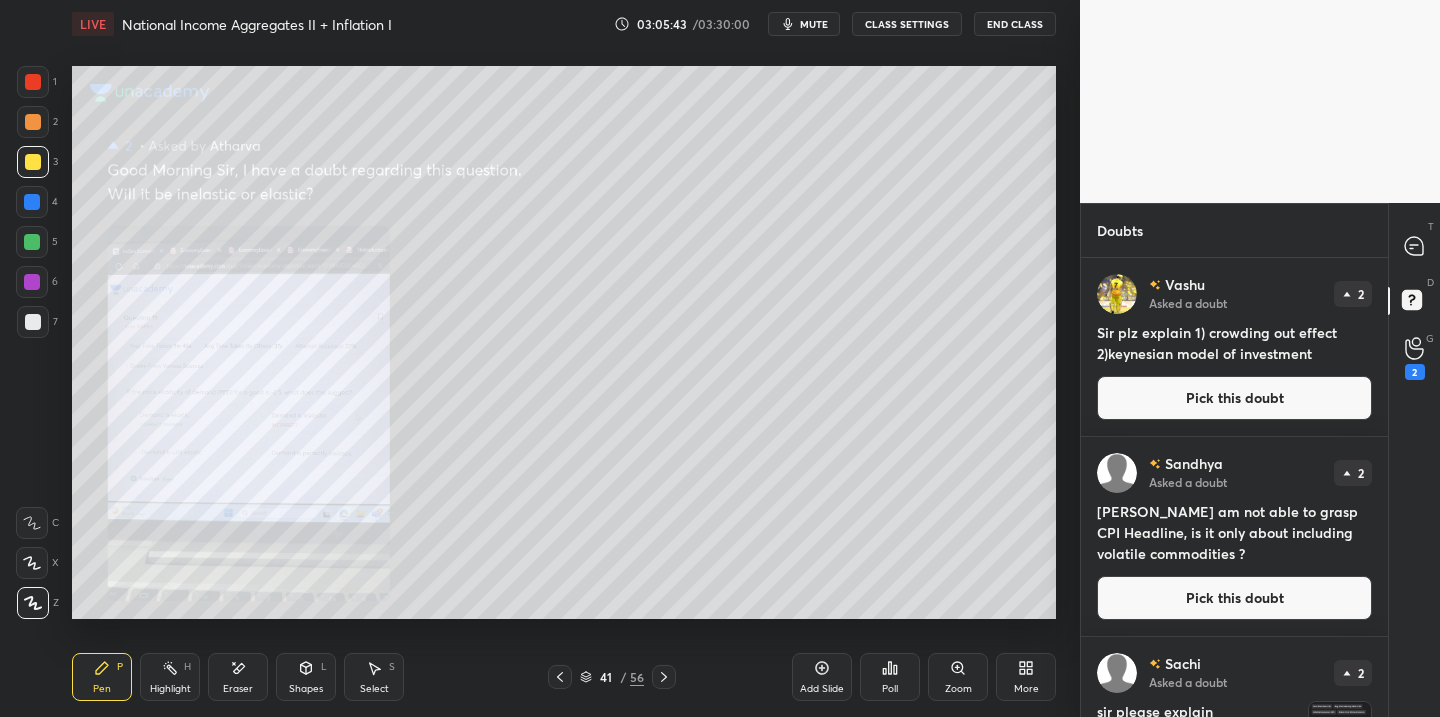 click on "Pick this doubt" at bounding box center (1234, 398) 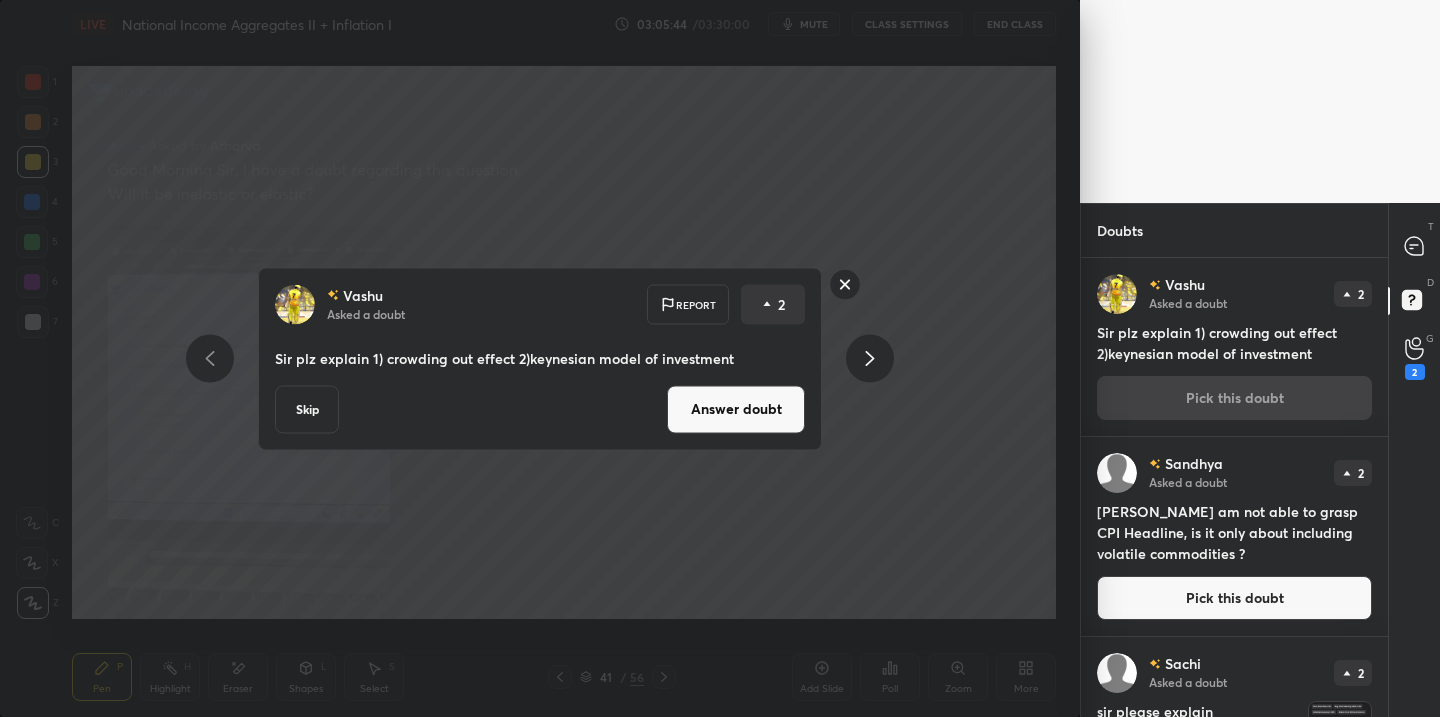 click on "Answer doubt" at bounding box center [736, 409] 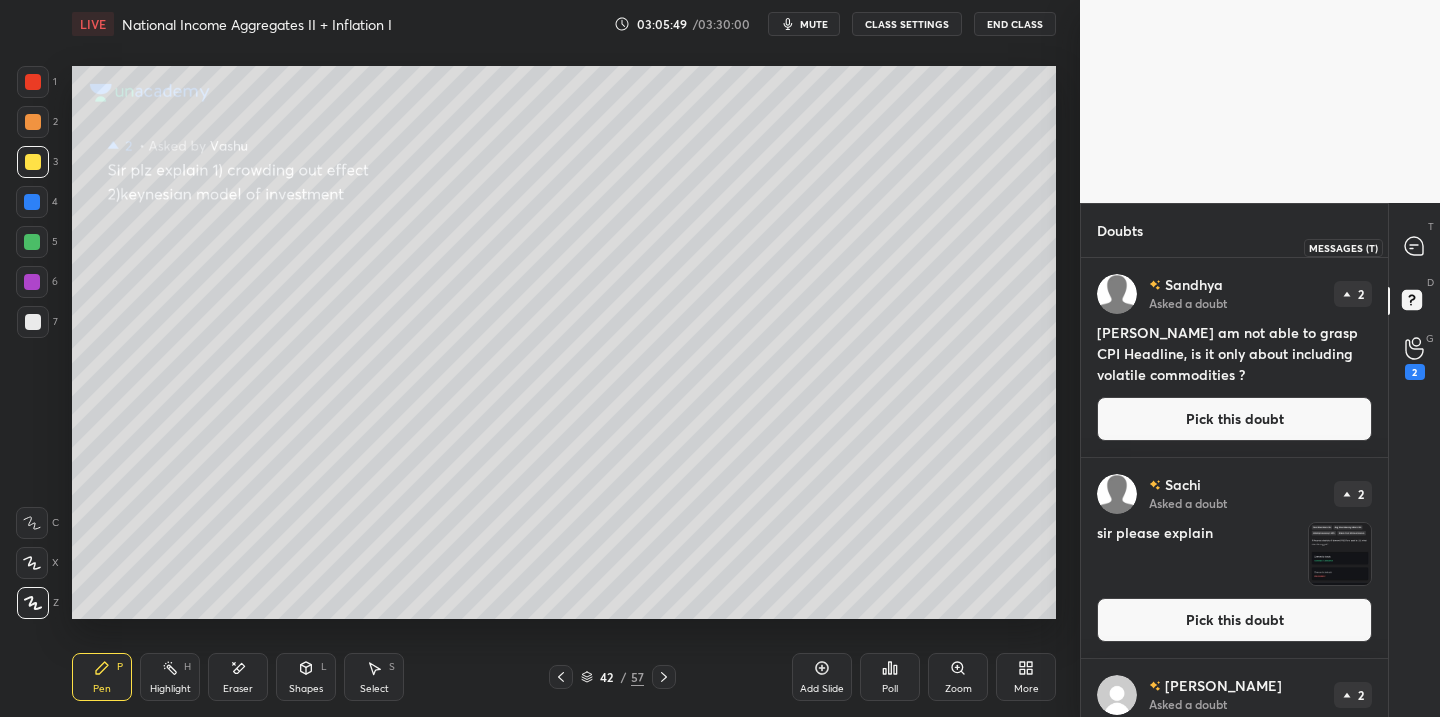 click 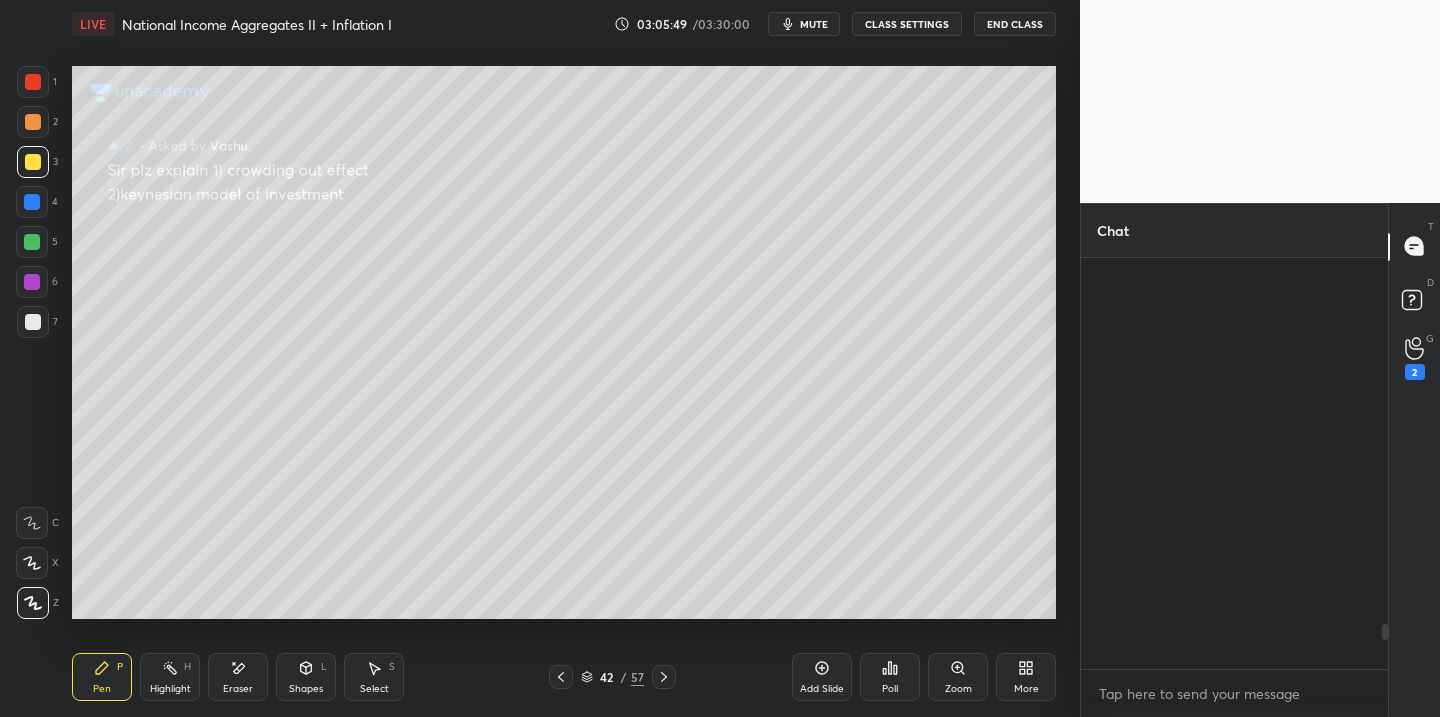 scroll, scrollTop: 3386, scrollLeft: 0, axis: vertical 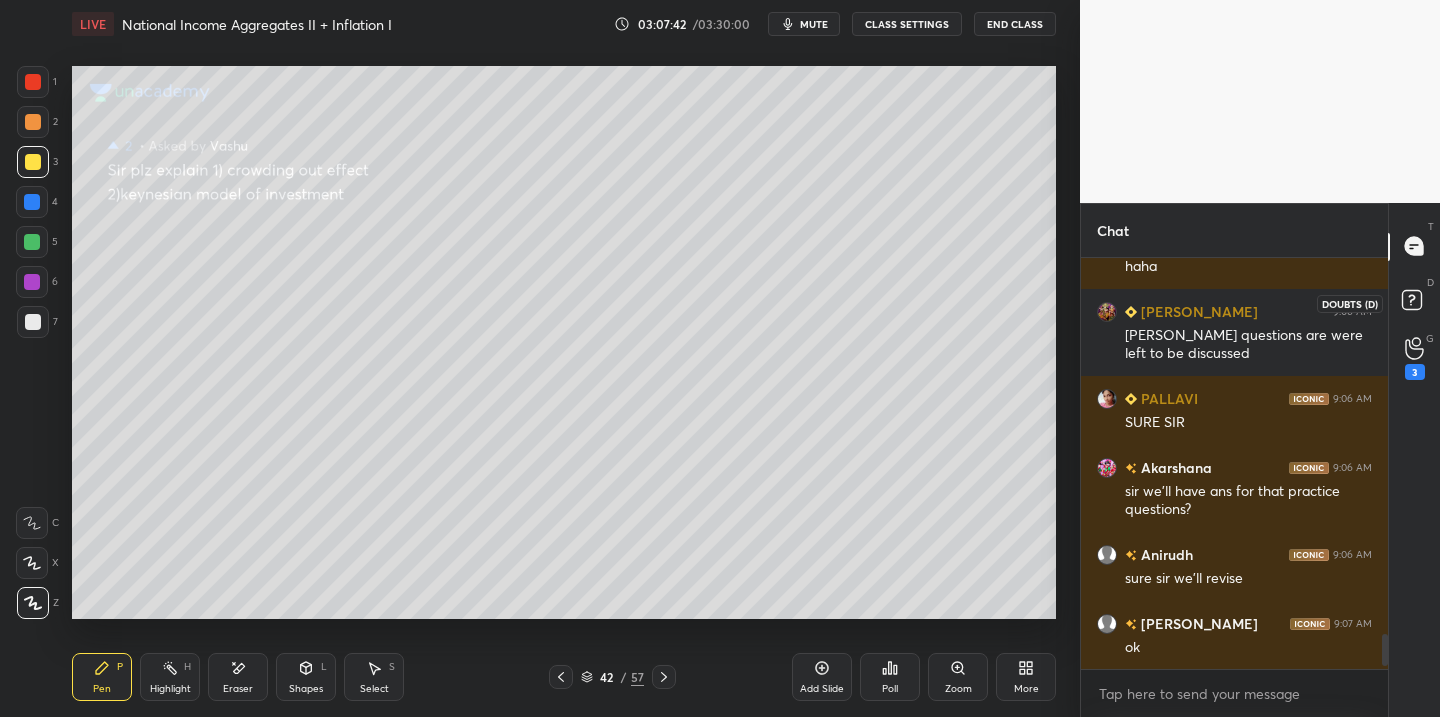 click 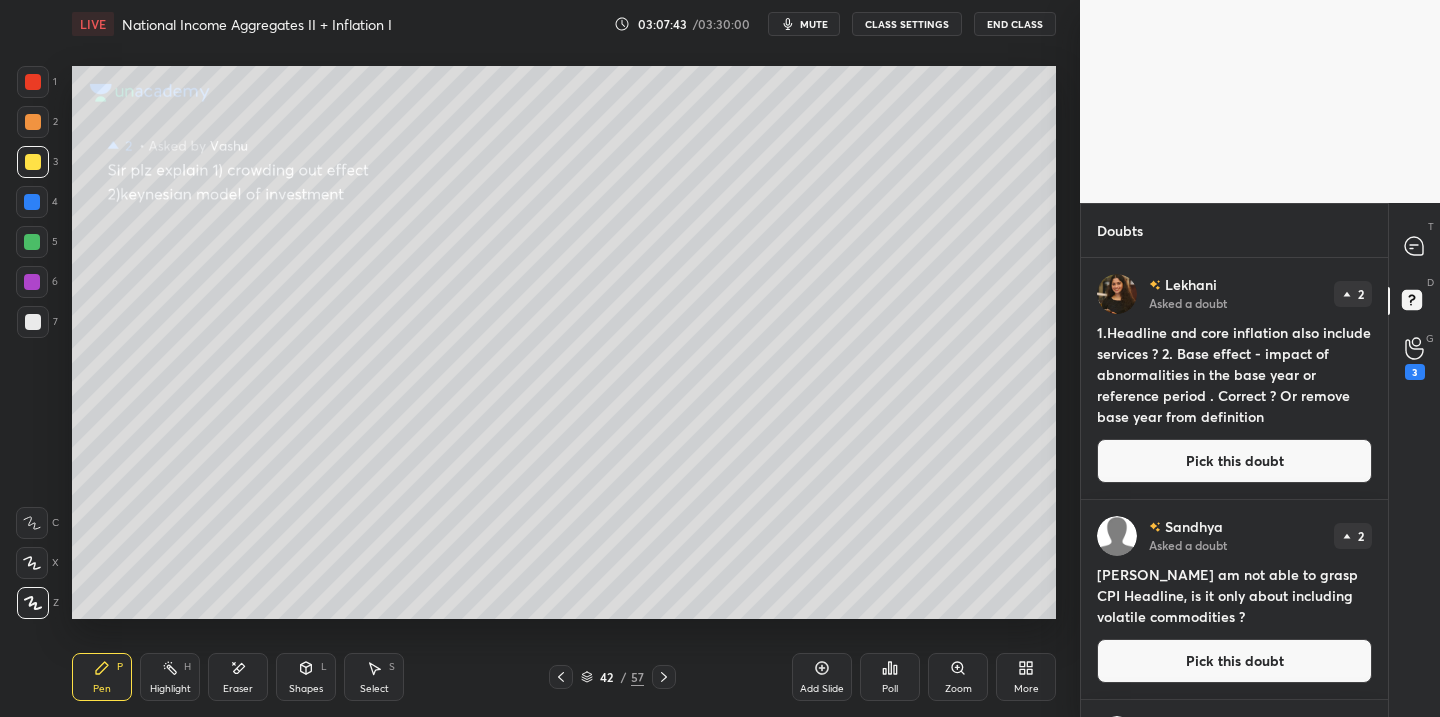 drag, startPoint x: 1185, startPoint y: 467, endPoint x: 1142, endPoint y: 477, distance: 44.14748 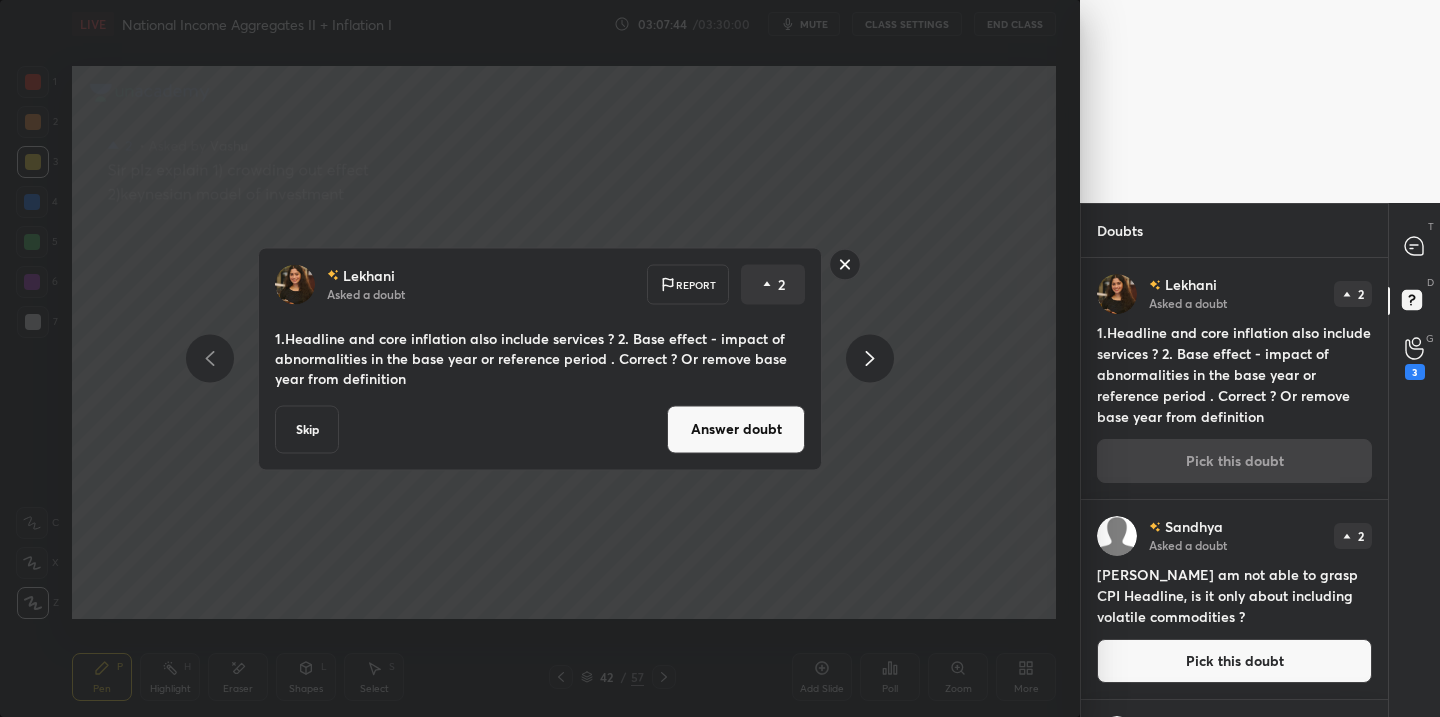 click on "Answer doubt" at bounding box center (736, 429) 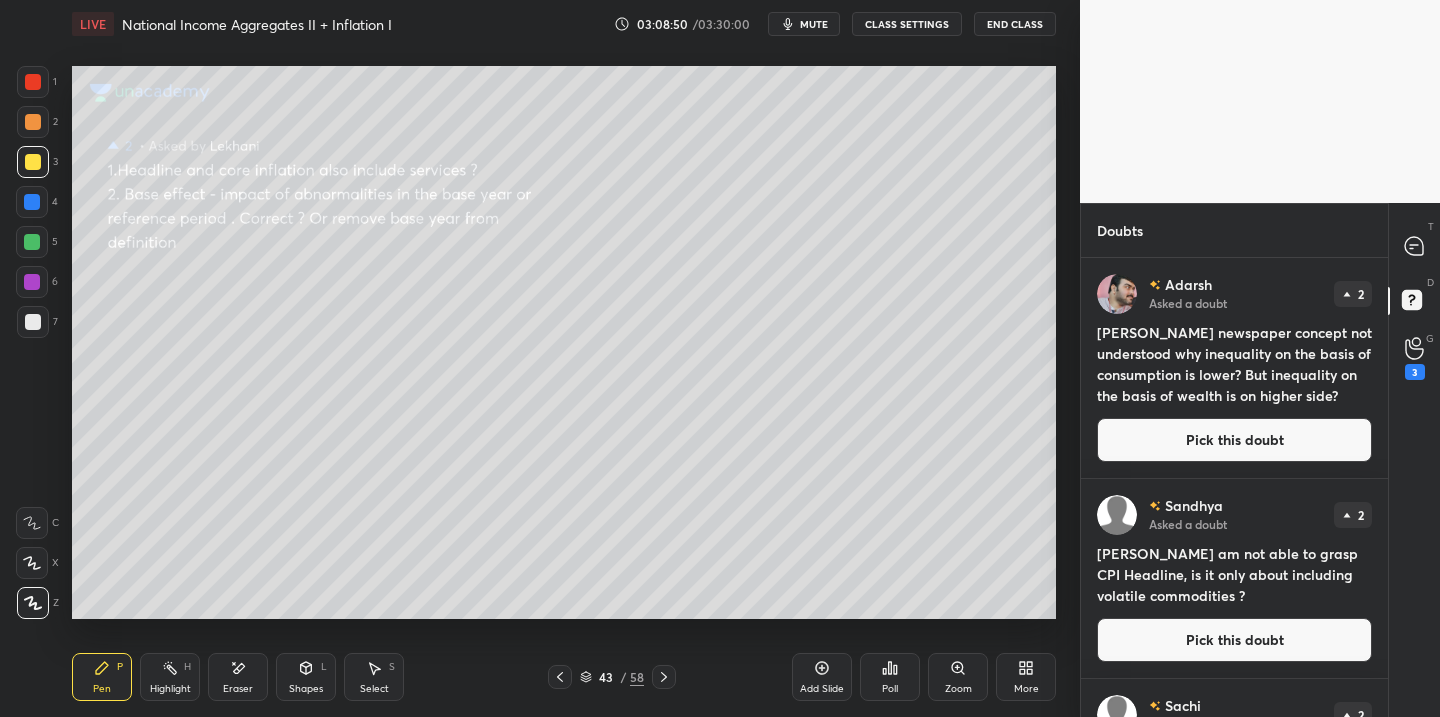 drag, startPoint x: 1207, startPoint y: 441, endPoint x: 1154, endPoint y: 447, distance: 53.338543 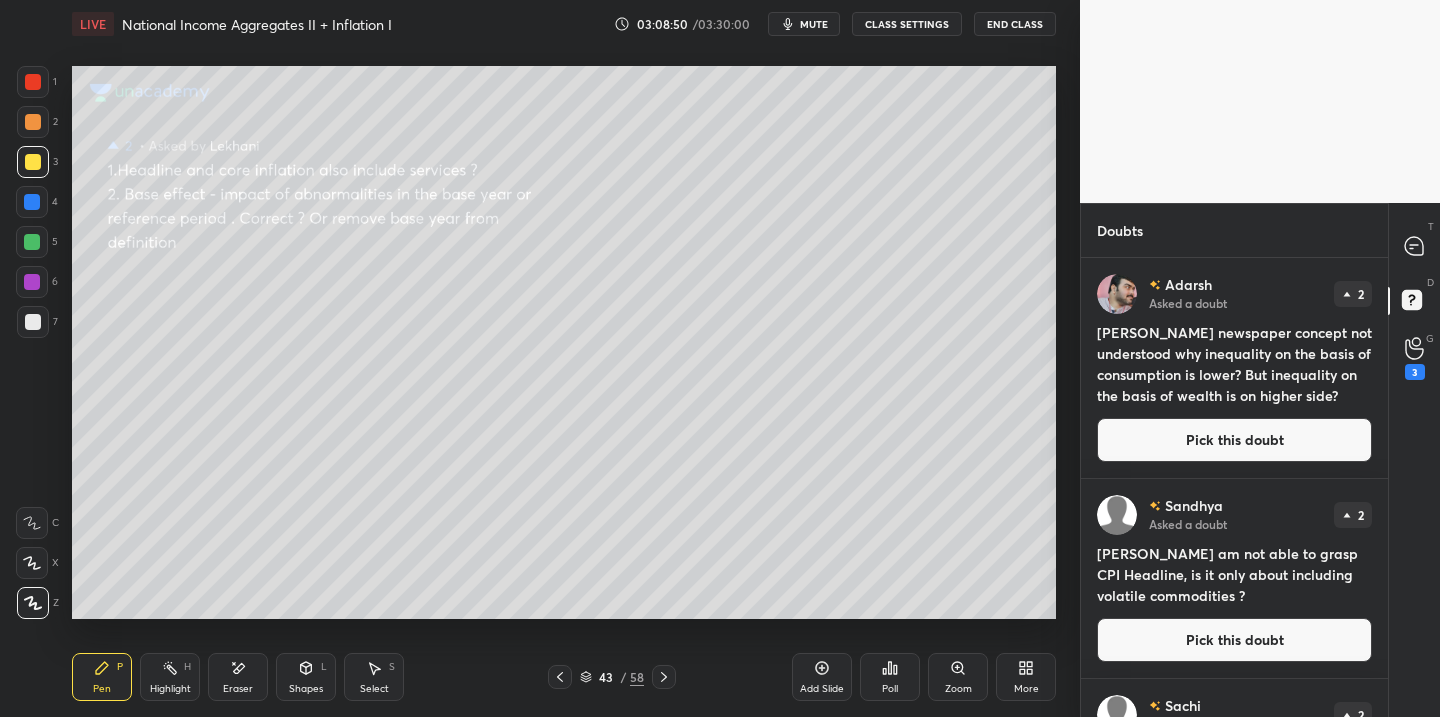 click on "Pick this doubt" at bounding box center (1234, 440) 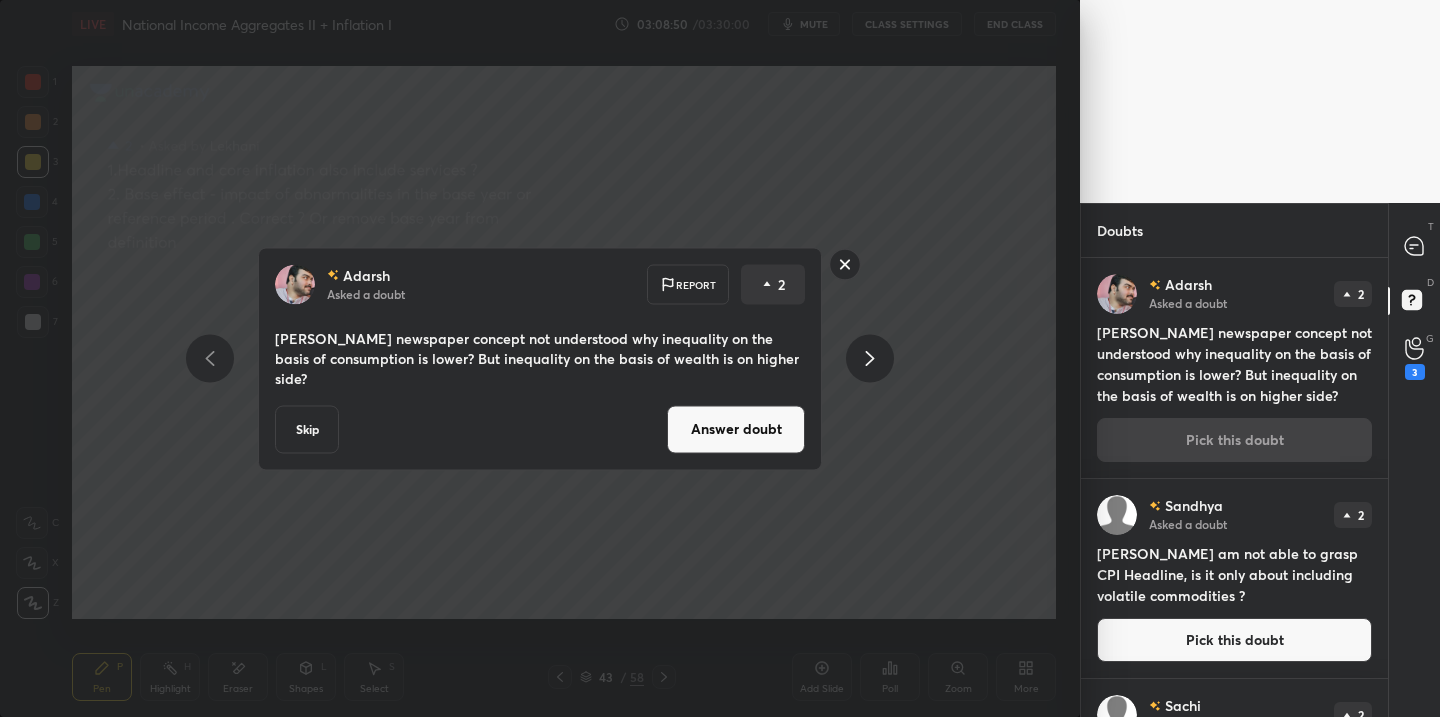 click on "Answer doubt" at bounding box center [736, 429] 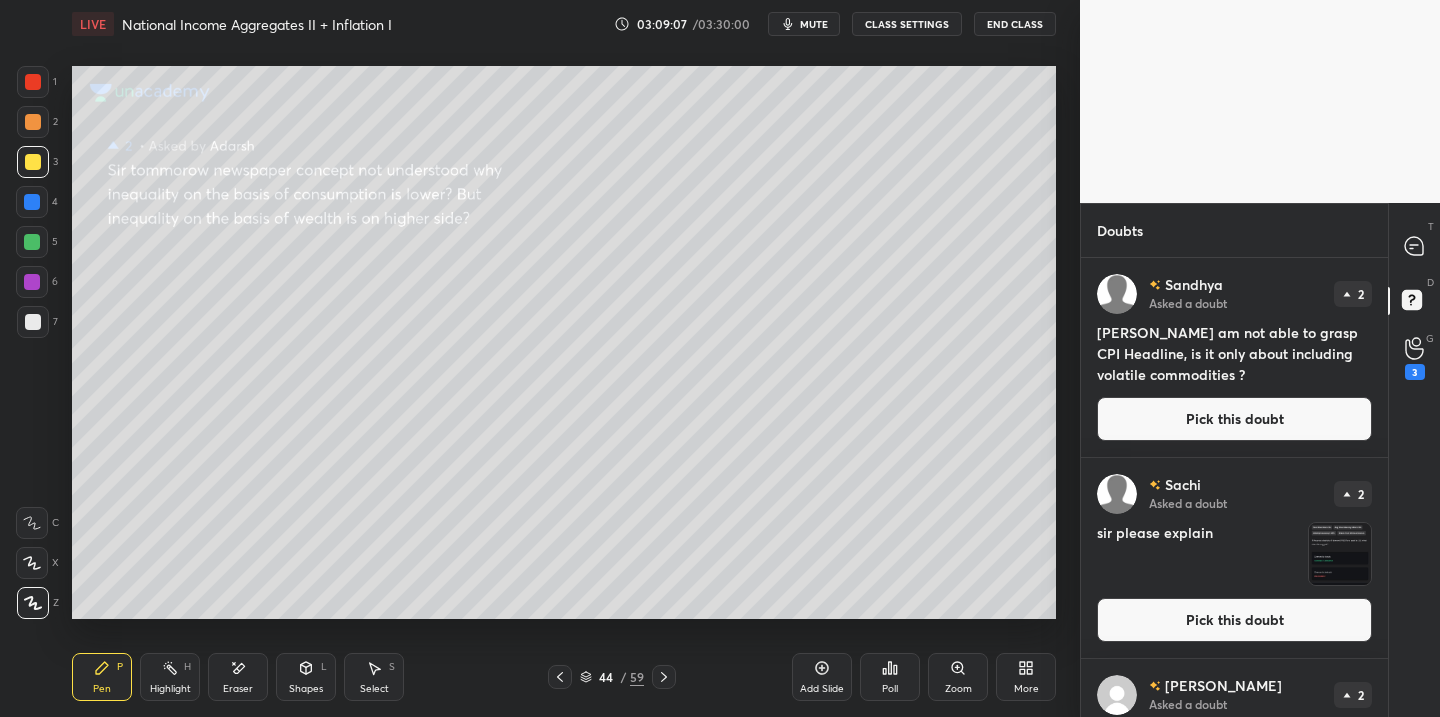 click on "Pick this doubt" at bounding box center [1234, 419] 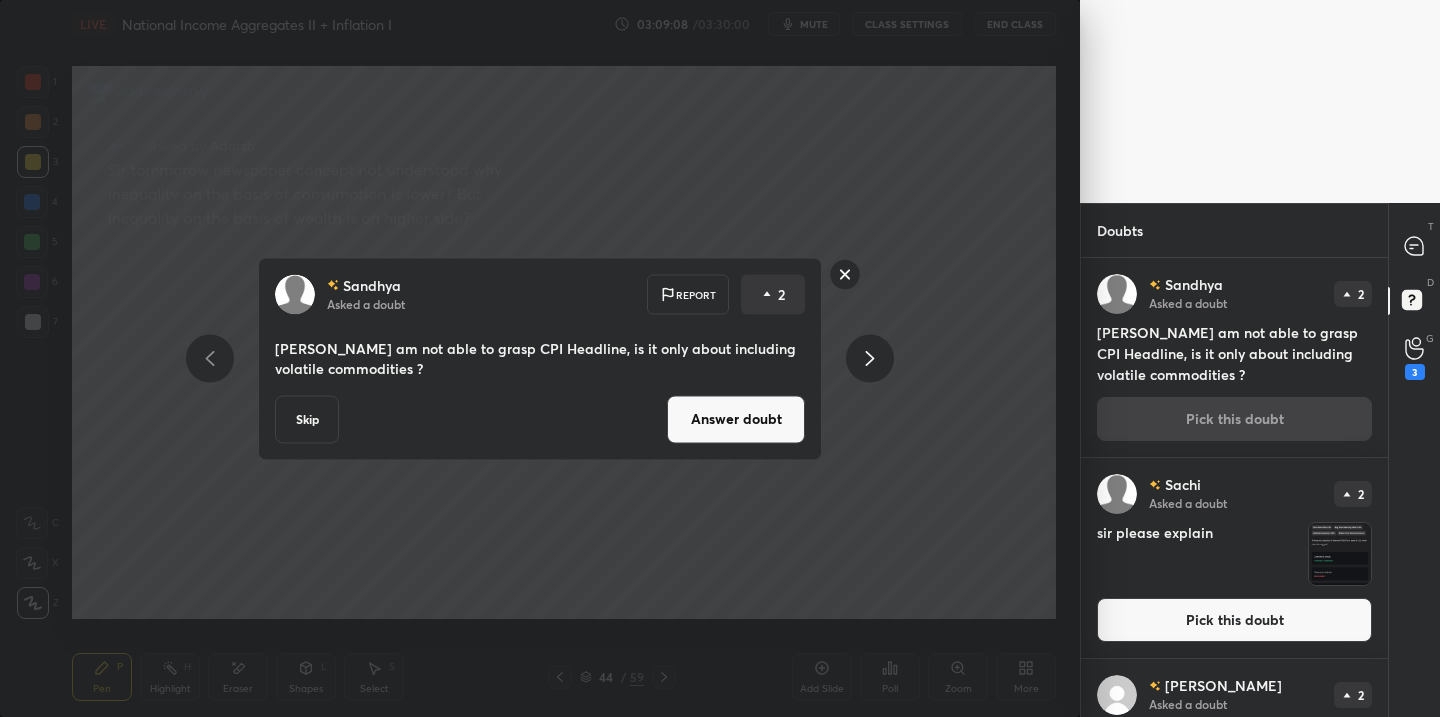 click on "[PERSON_NAME] Asked a doubt Report 2 Sir I am not able to grasp CPI Headline, is it only about including volatile commodities ? Skip Answer doubt" at bounding box center [540, 358] 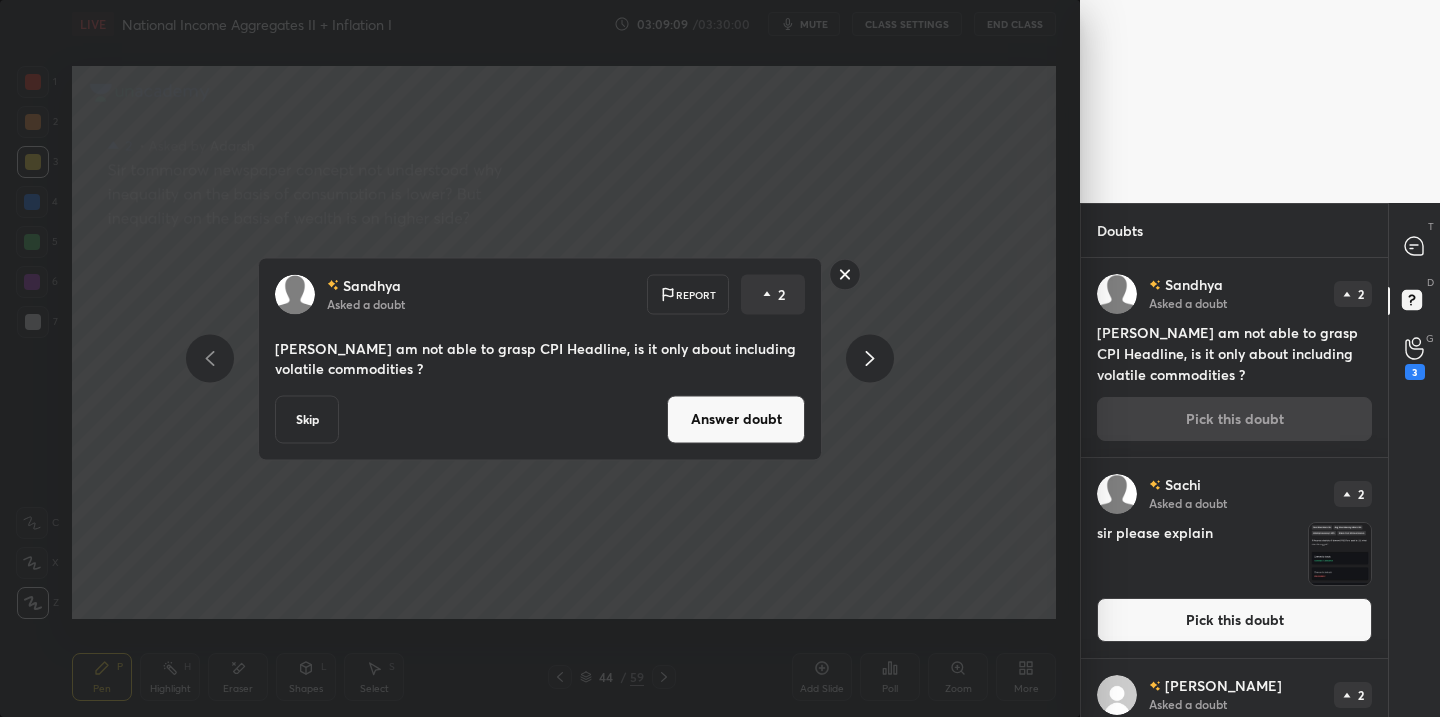 click on "Answer doubt" at bounding box center [736, 419] 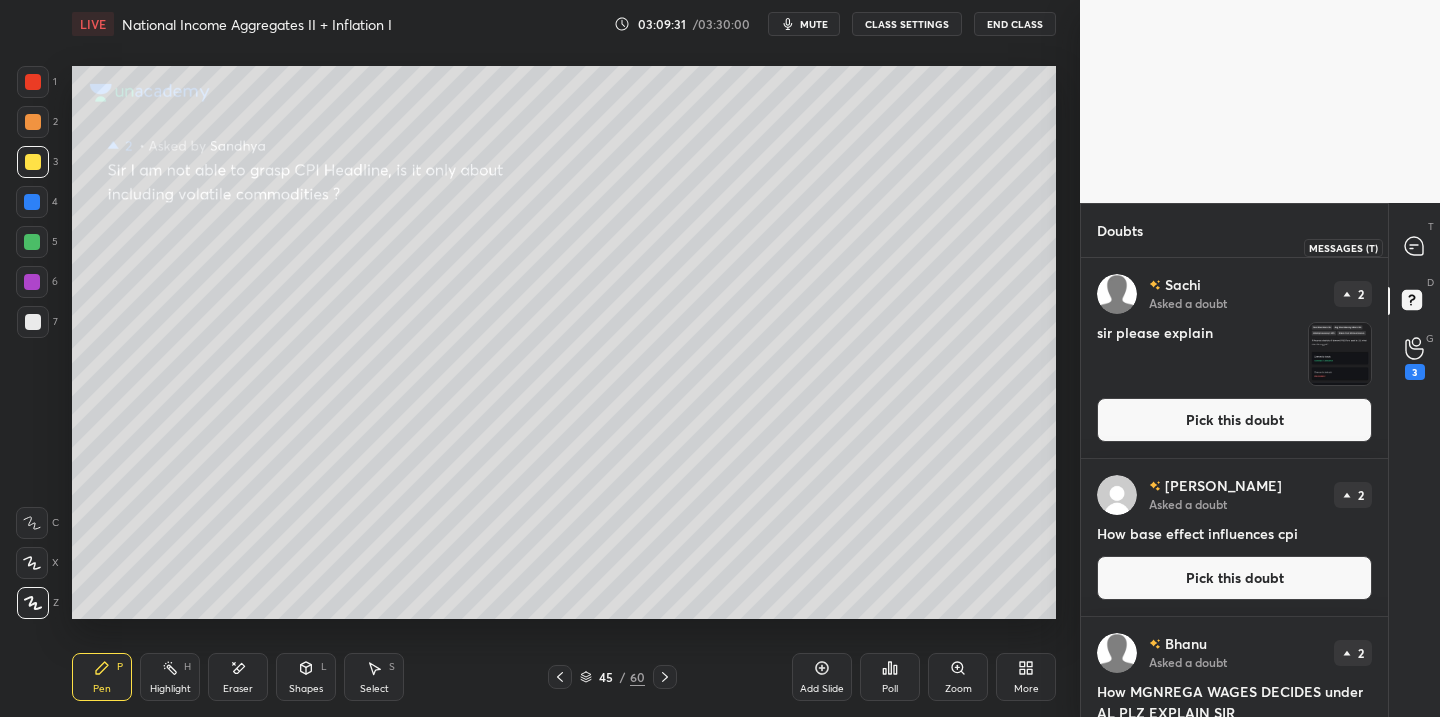 drag, startPoint x: 1416, startPoint y: 250, endPoint x: 1395, endPoint y: 251, distance: 21.023796 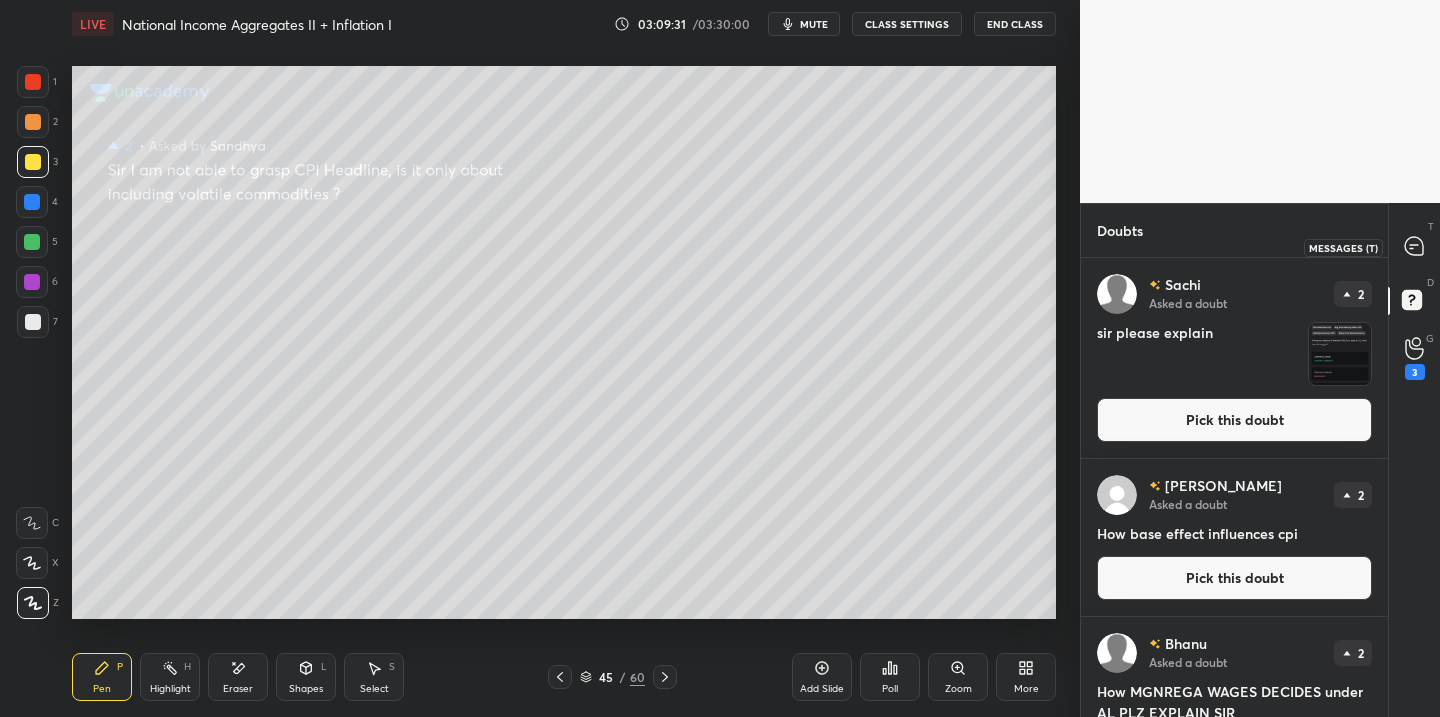 click 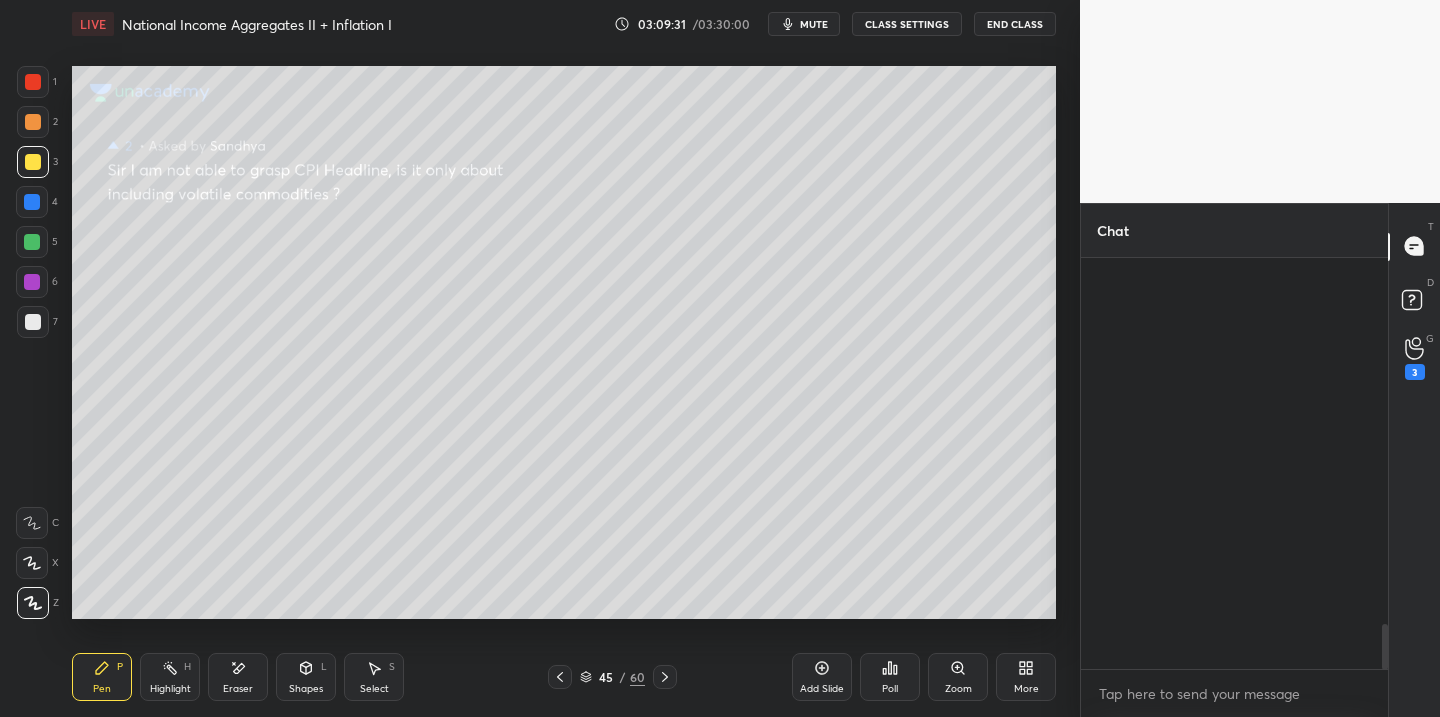 scroll, scrollTop: 5376, scrollLeft: 0, axis: vertical 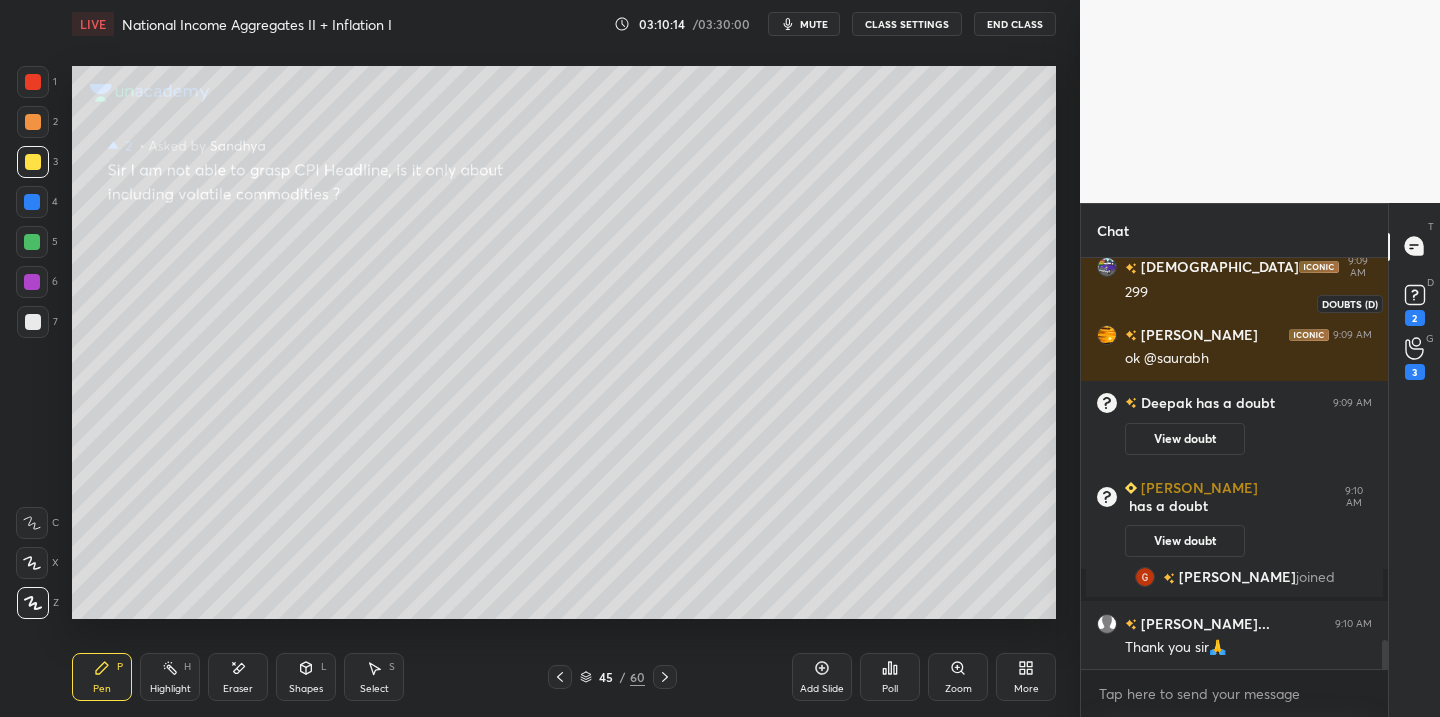 drag, startPoint x: 1414, startPoint y: 292, endPoint x: 1390, endPoint y: 321, distance: 37.64306 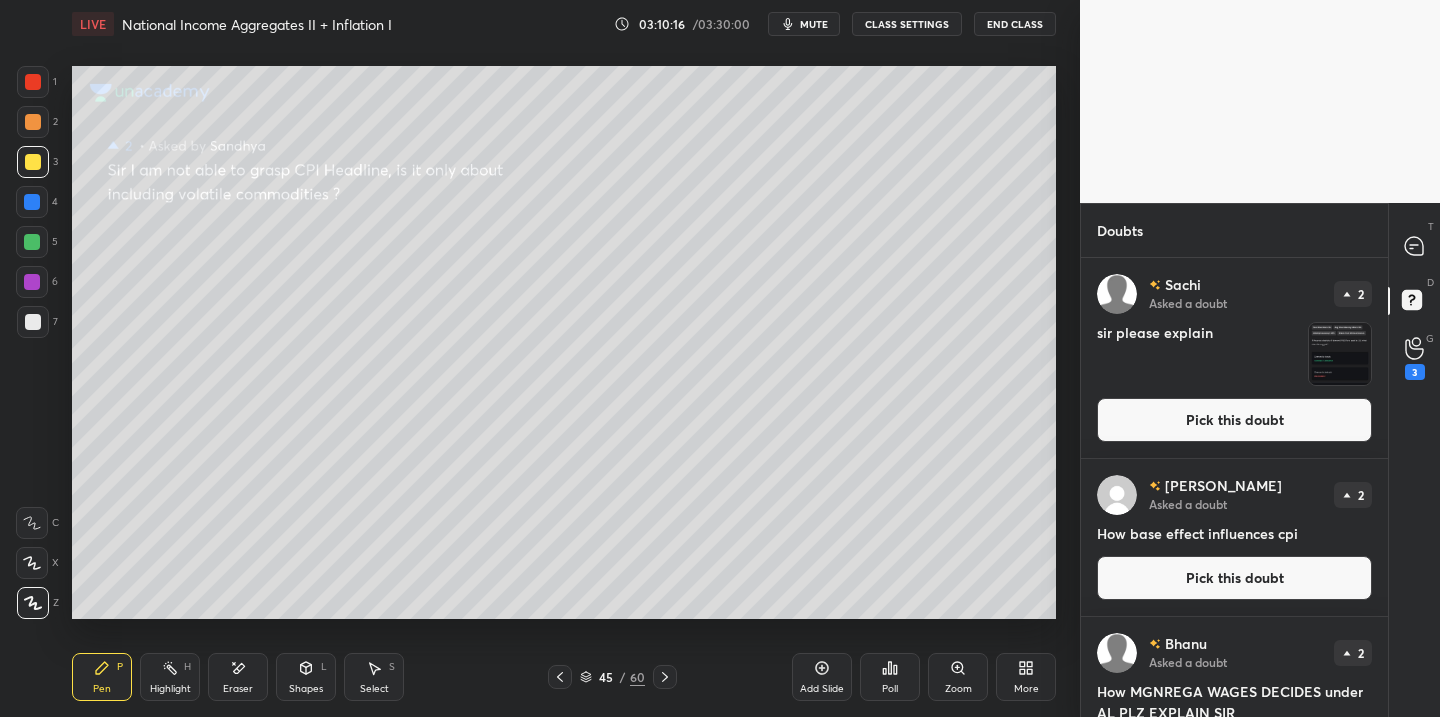 drag, startPoint x: 1241, startPoint y: 427, endPoint x: 1211, endPoint y: 431, distance: 30.265491 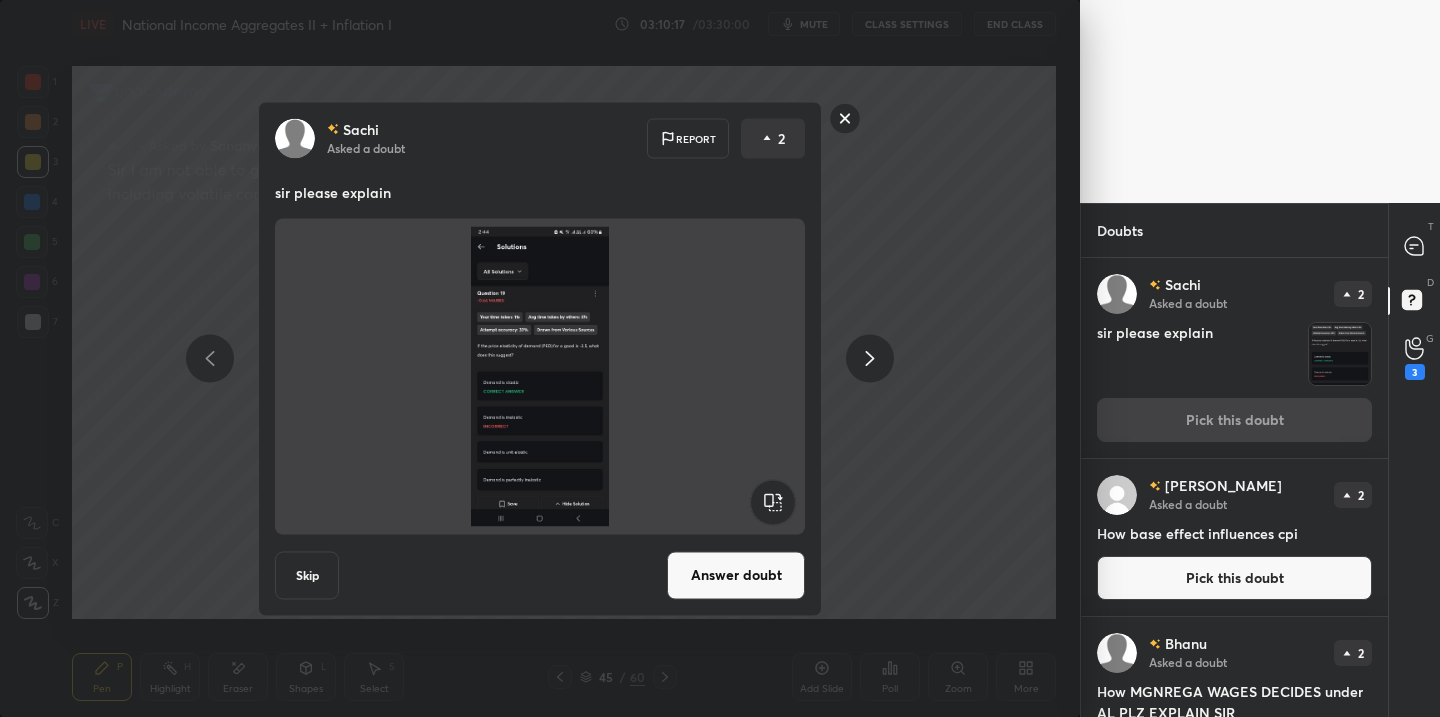 click on "Answer doubt" at bounding box center (736, 575) 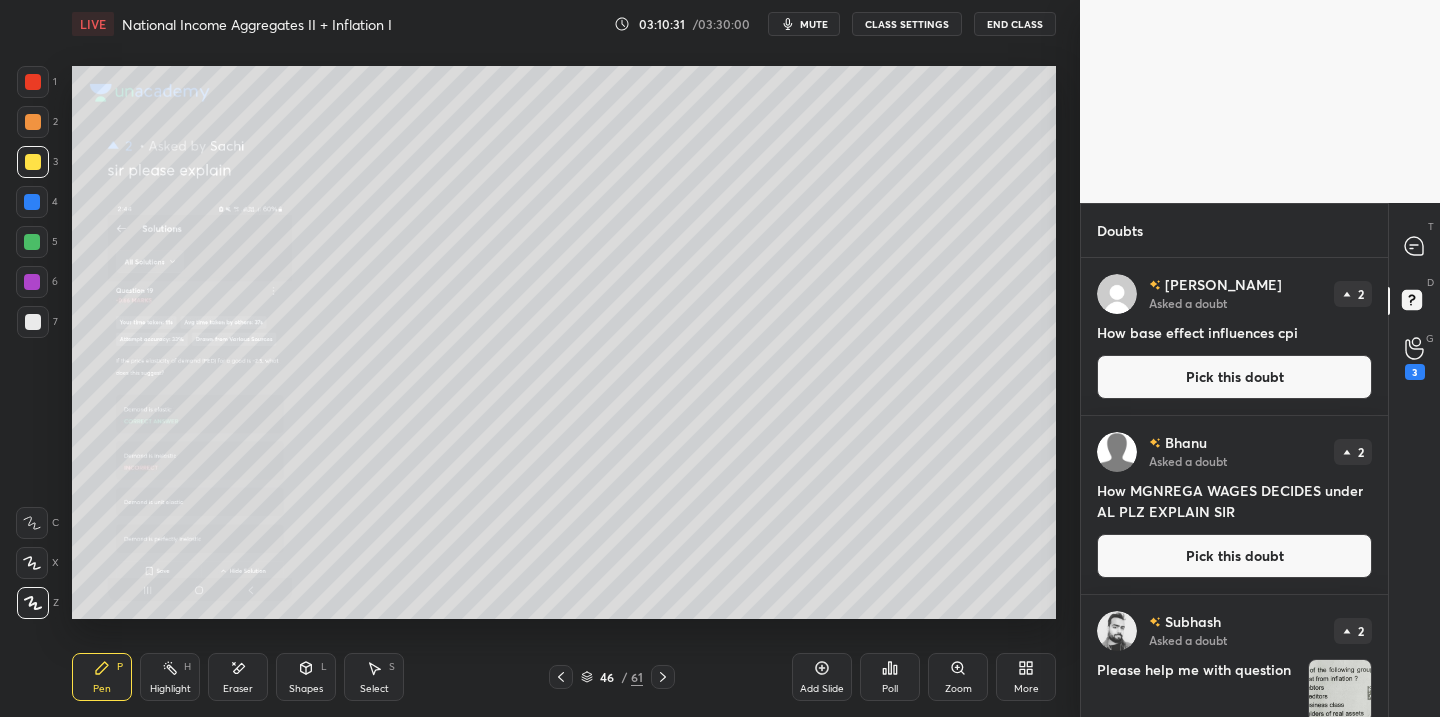 click on "Pick this doubt" at bounding box center [1234, 377] 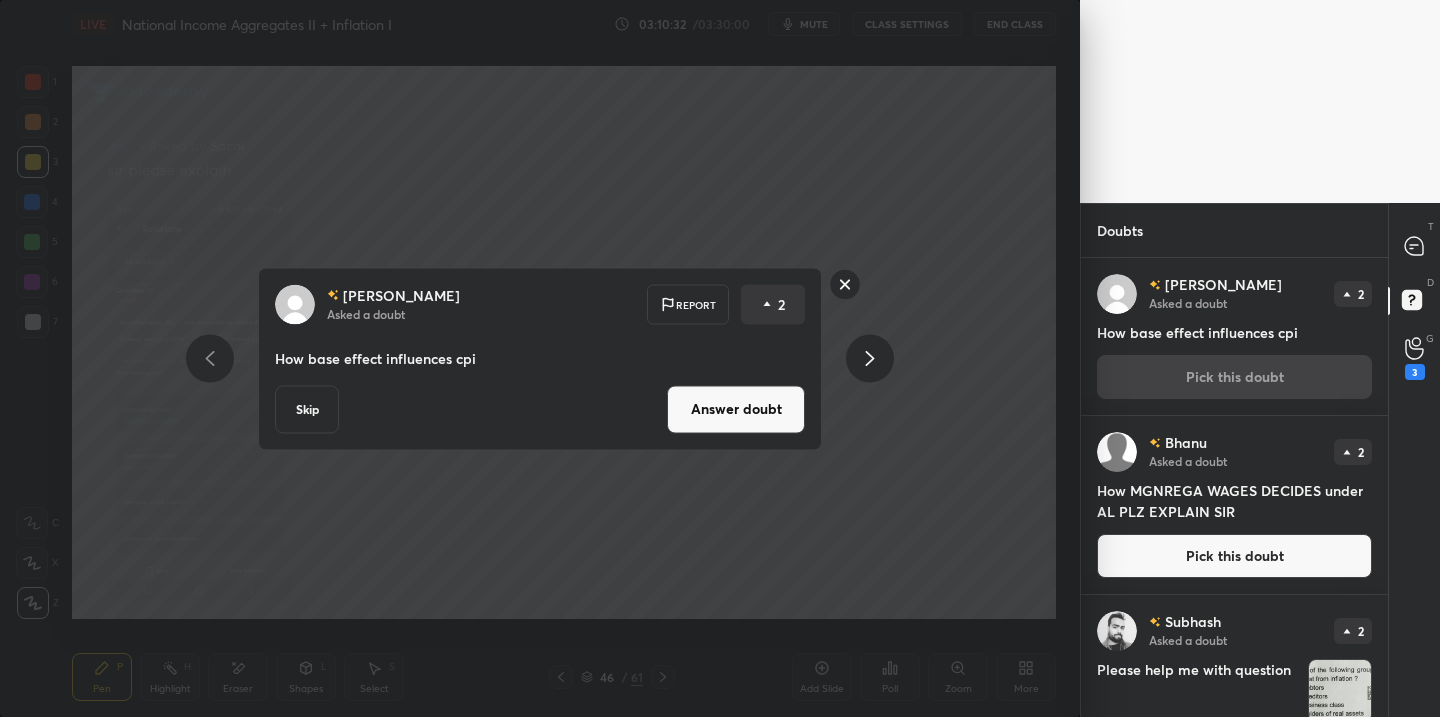 click on "Answer doubt" at bounding box center [736, 409] 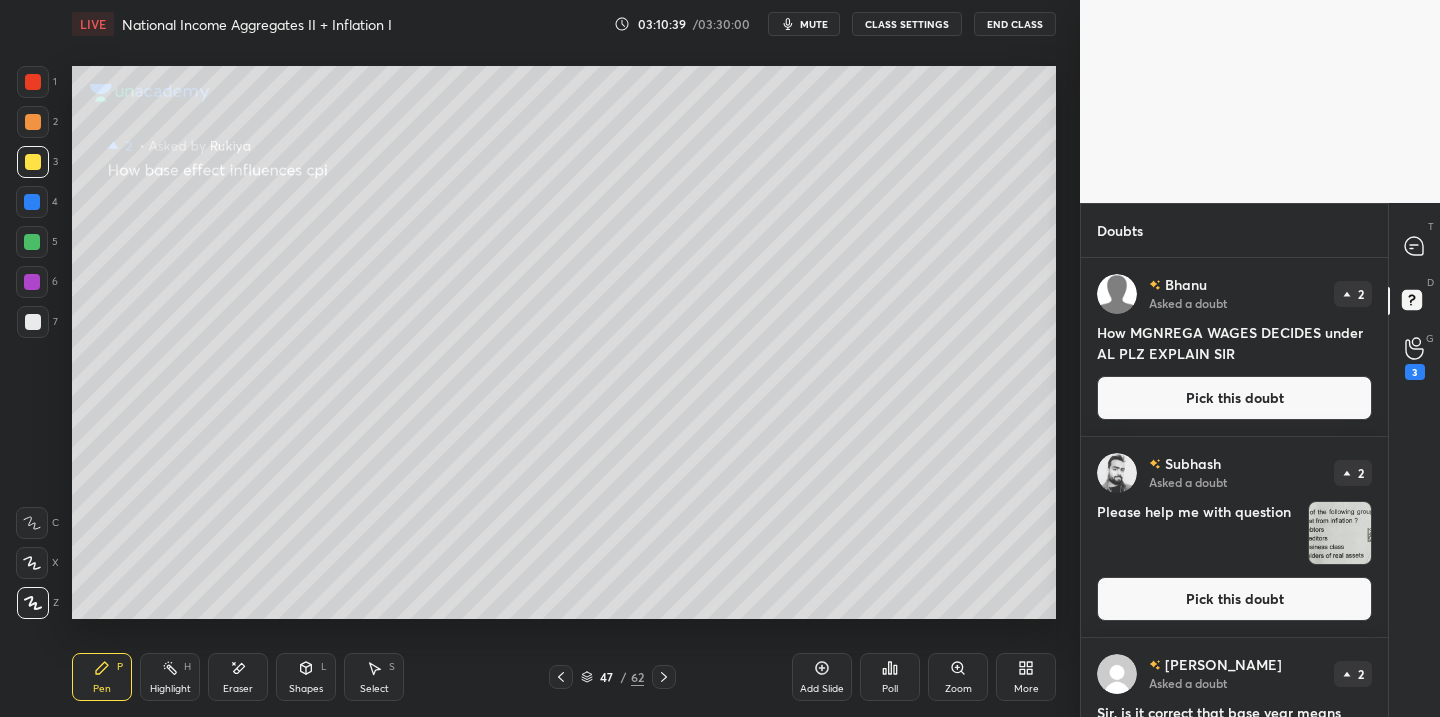 click on "Pick this doubt" at bounding box center (1234, 398) 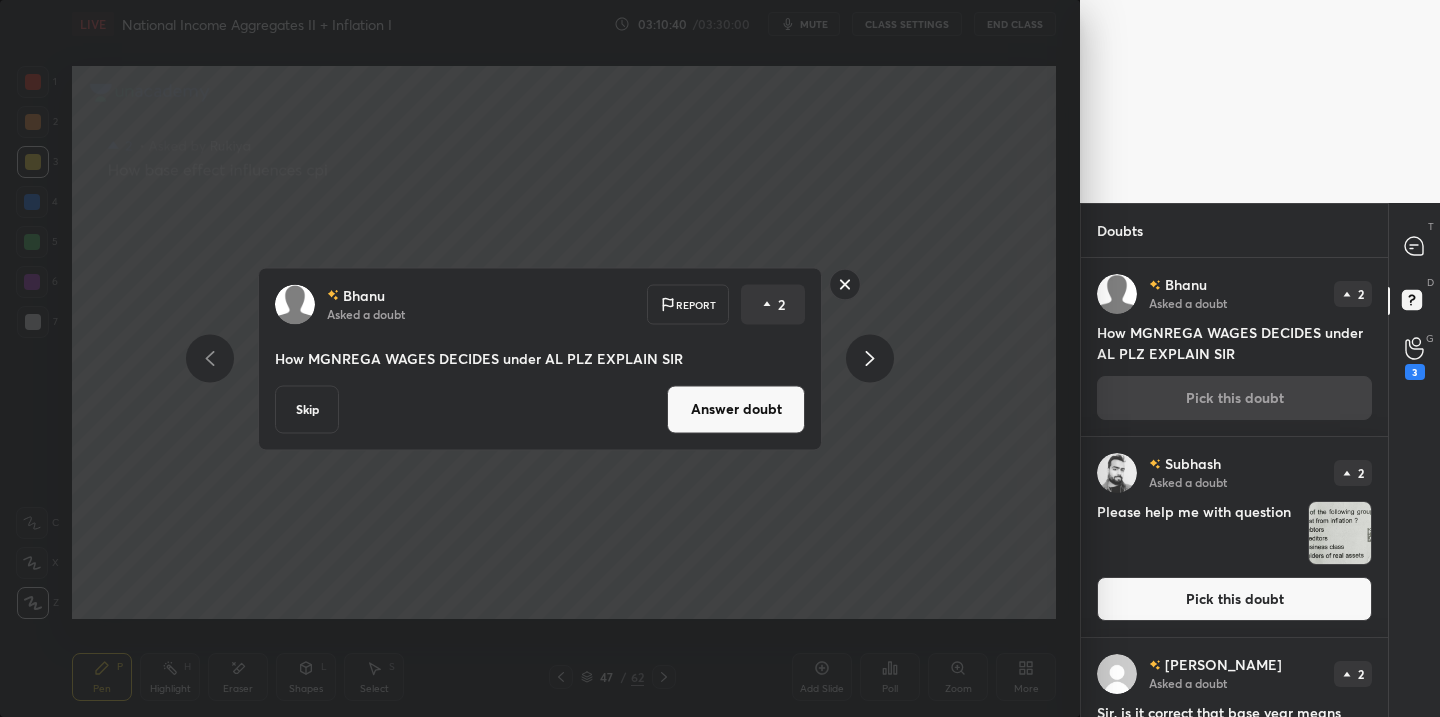 click on "Answer doubt" at bounding box center [736, 409] 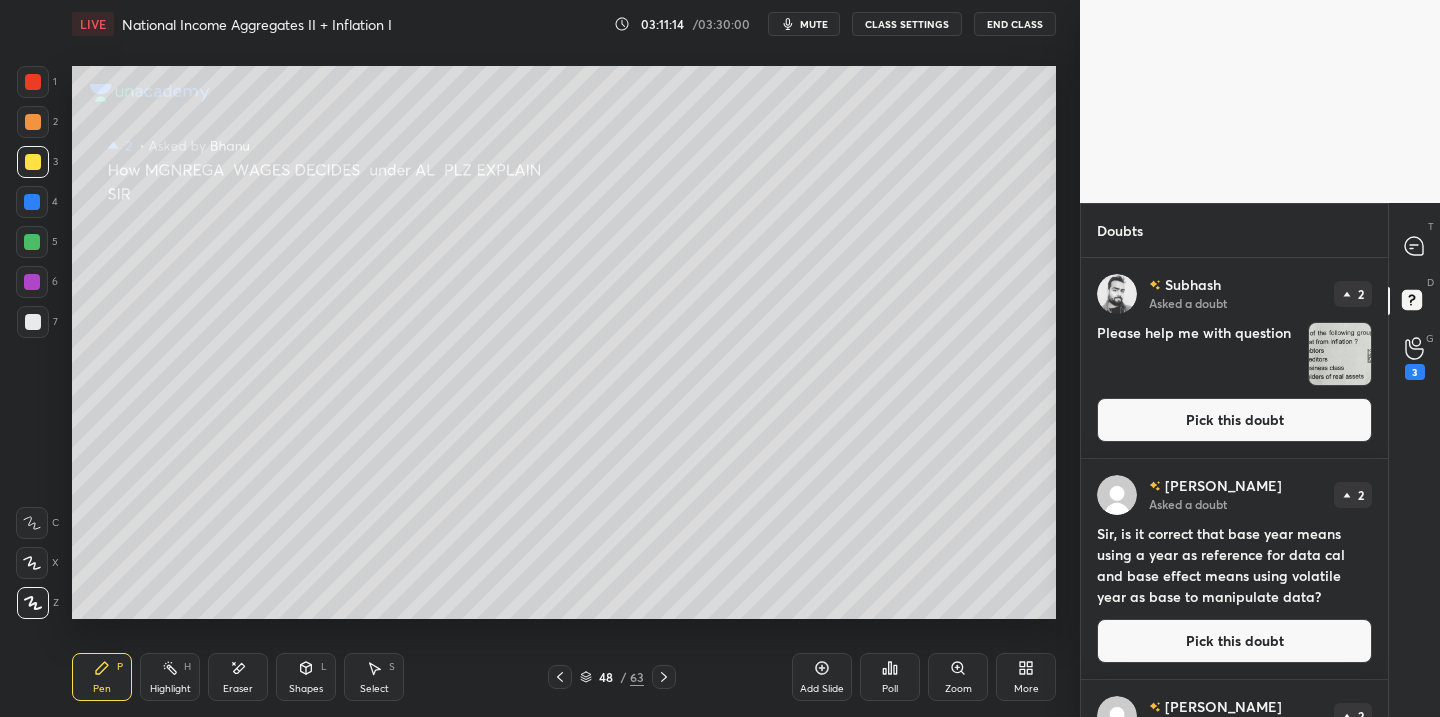 click on "Pick this doubt" at bounding box center [1234, 420] 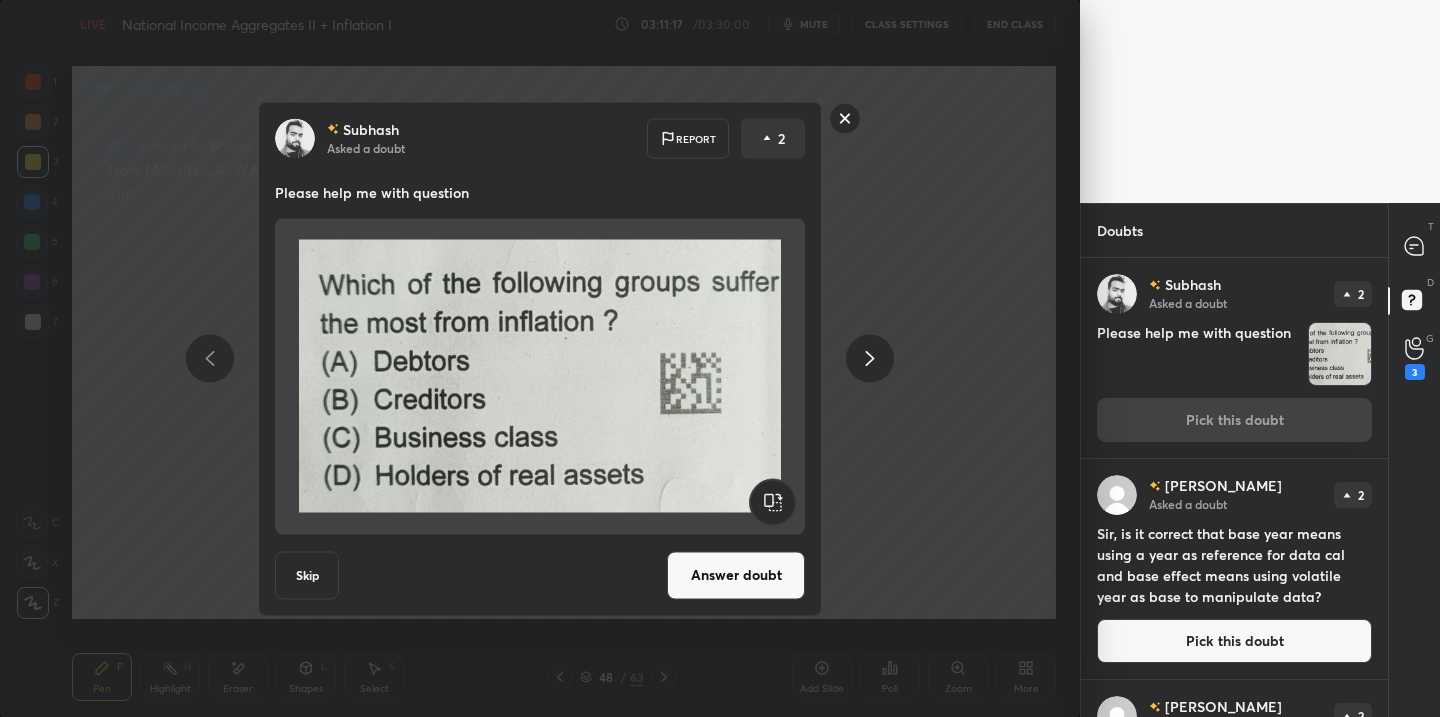 click on "Answer doubt" at bounding box center [736, 575] 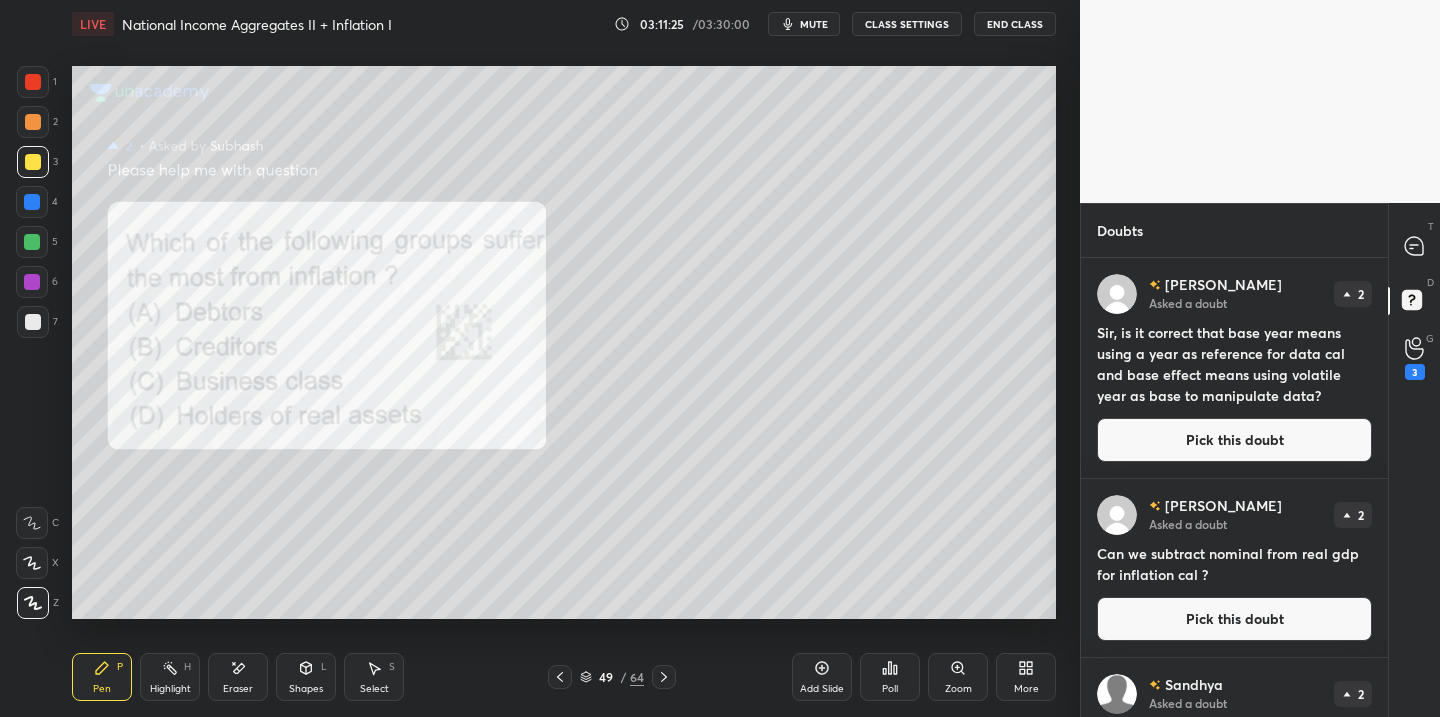 click on "Pick this doubt" at bounding box center (1234, 440) 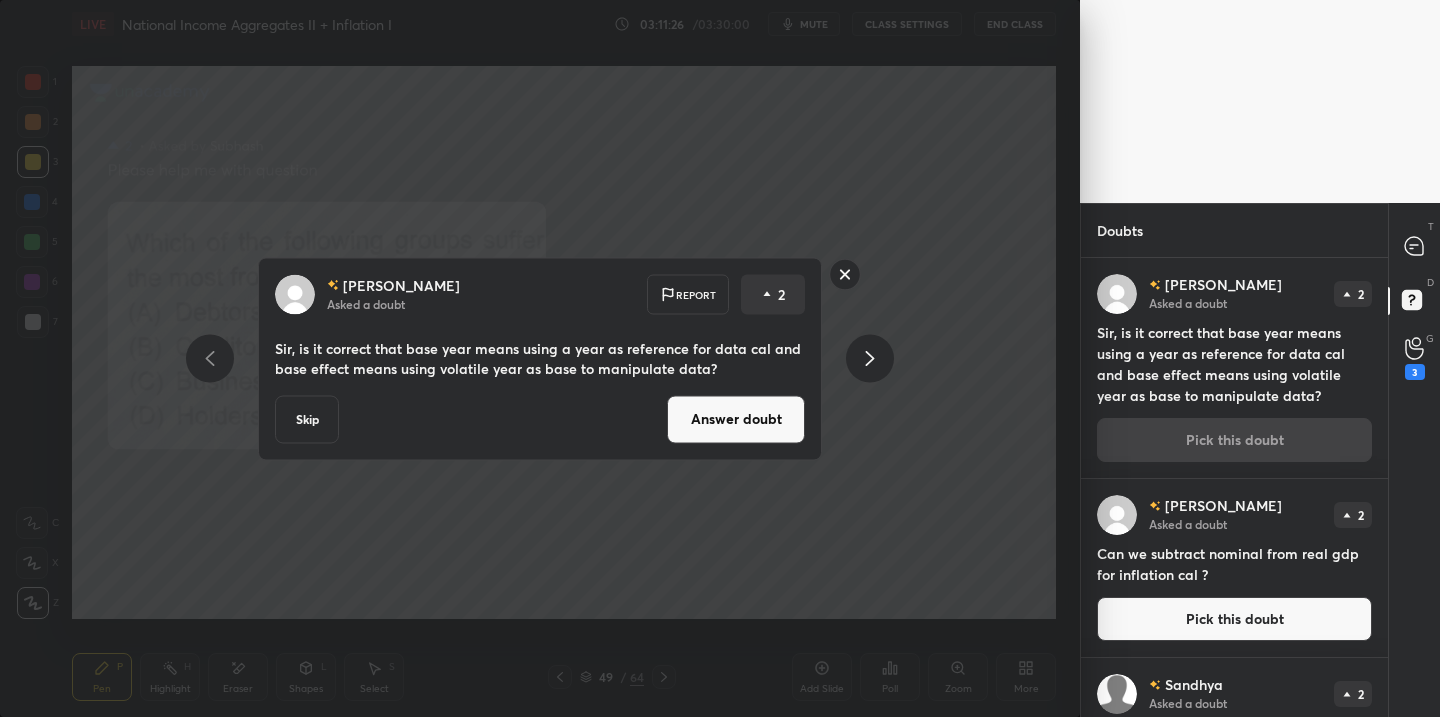 click on "Answer doubt" at bounding box center [736, 419] 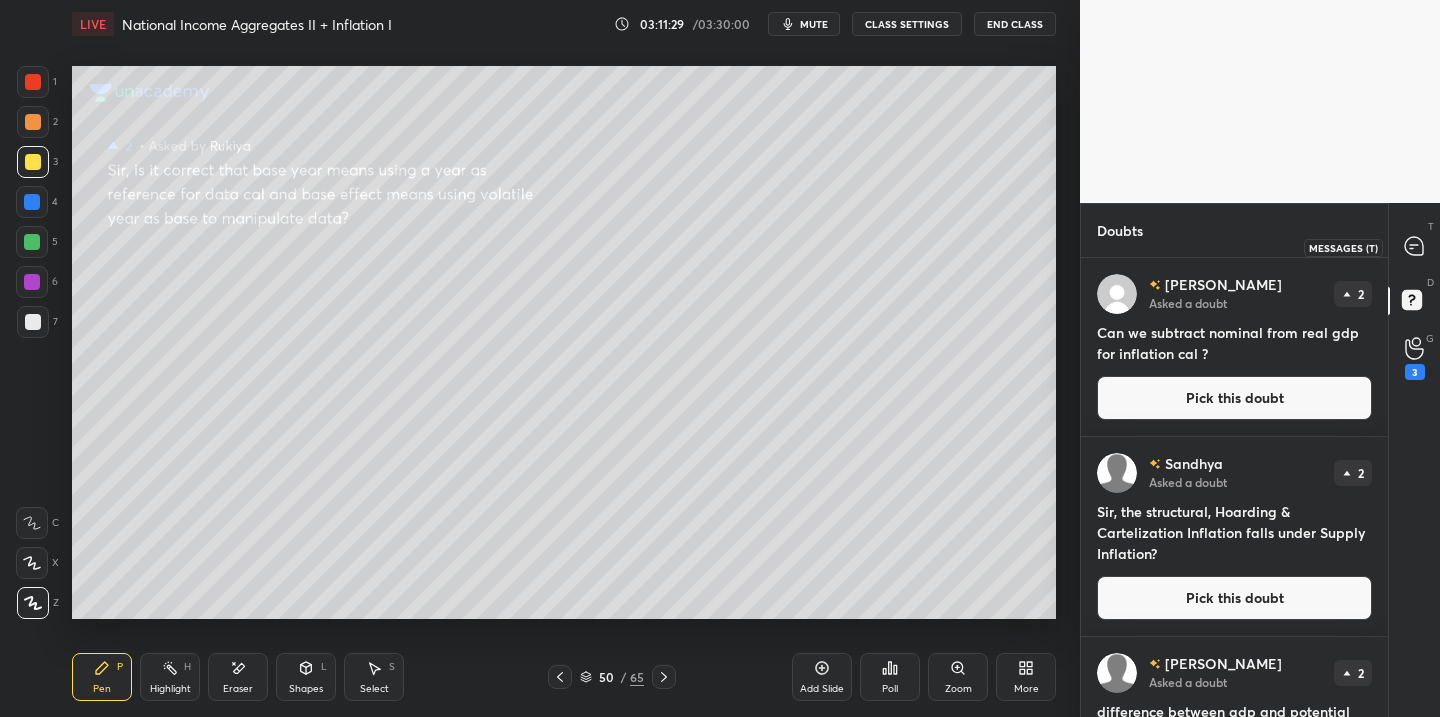 drag, startPoint x: 1414, startPoint y: 252, endPoint x: 1401, endPoint y: 255, distance: 13.341664 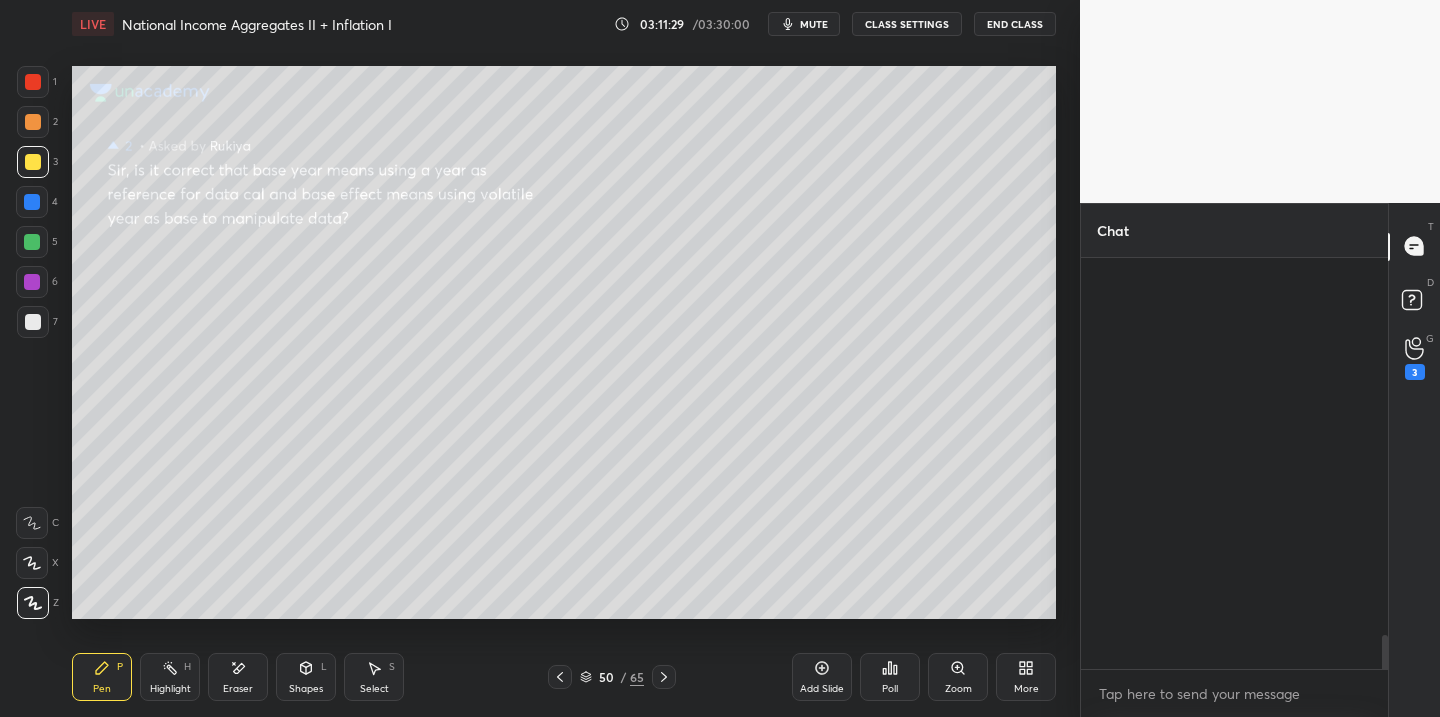 scroll, scrollTop: 6114, scrollLeft: 0, axis: vertical 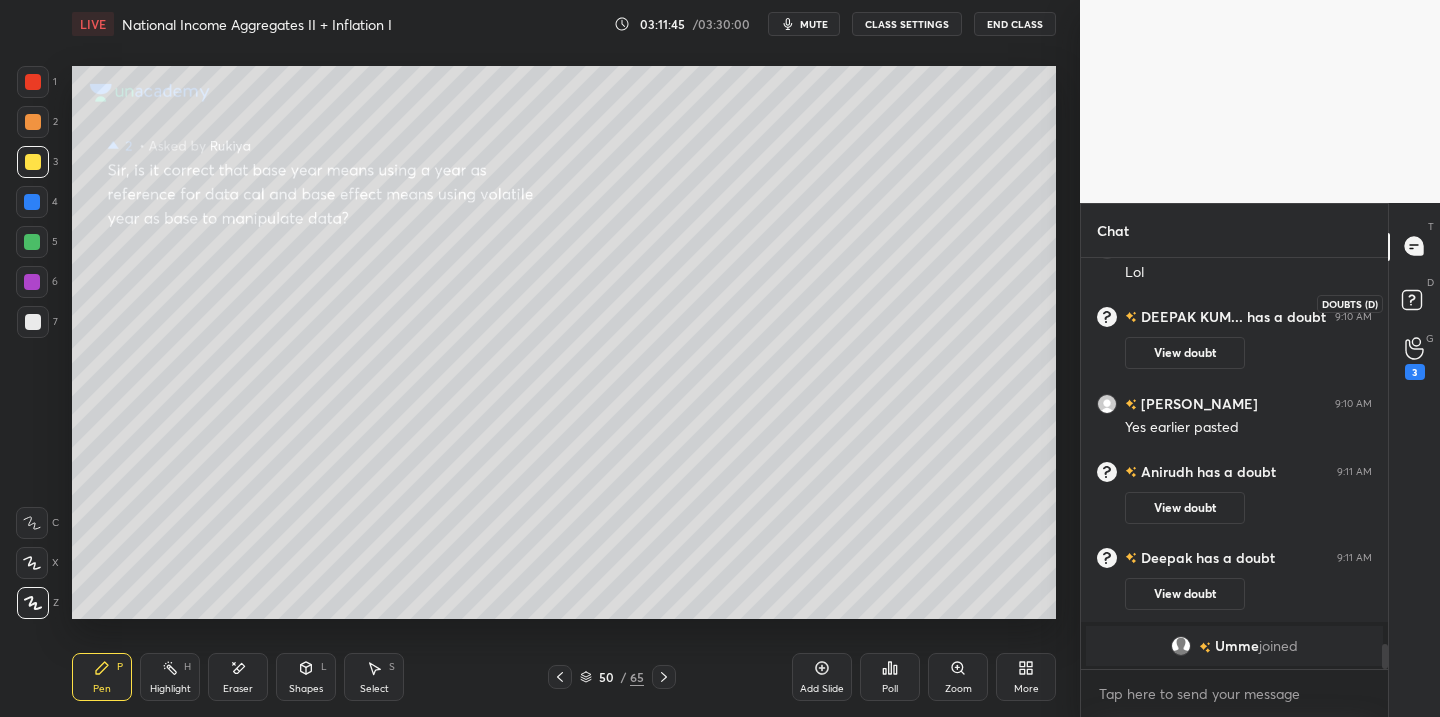 click 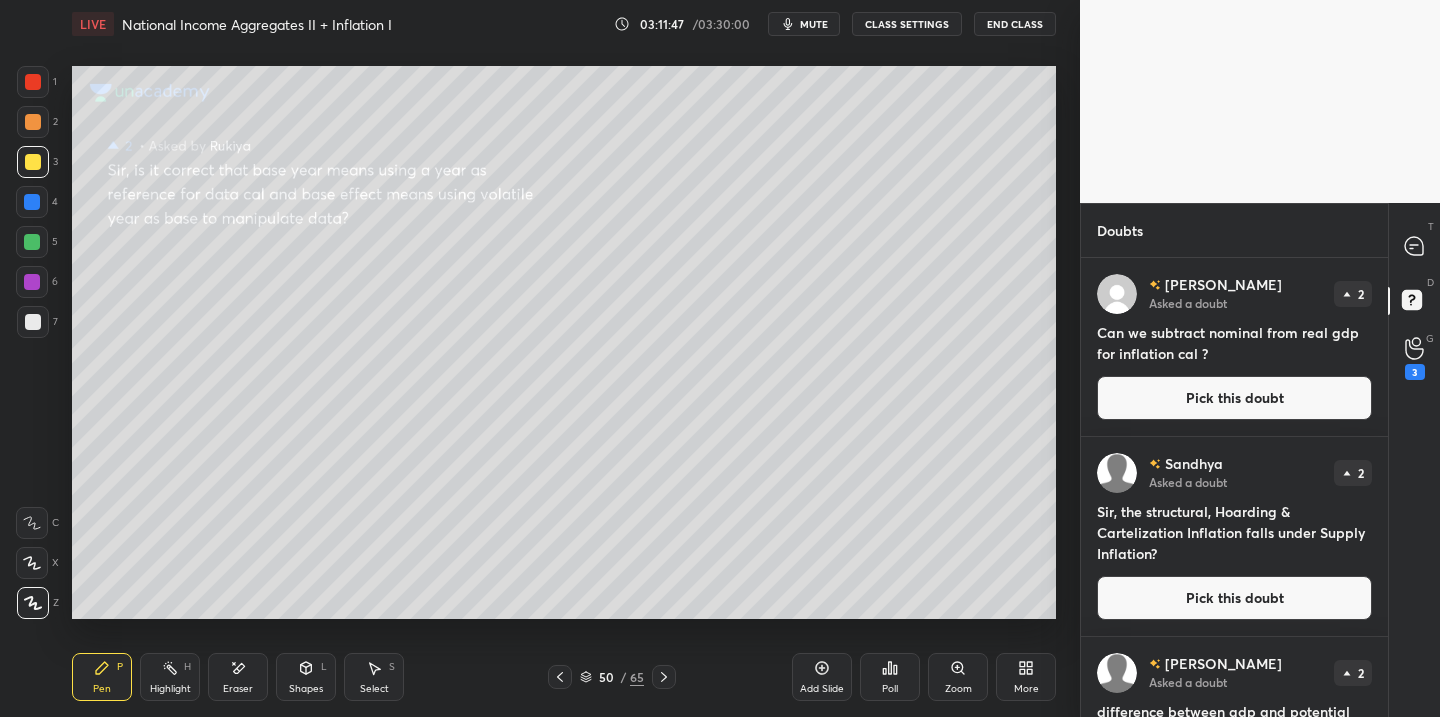 click on "Pick this doubt" at bounding box center [1234, 398] 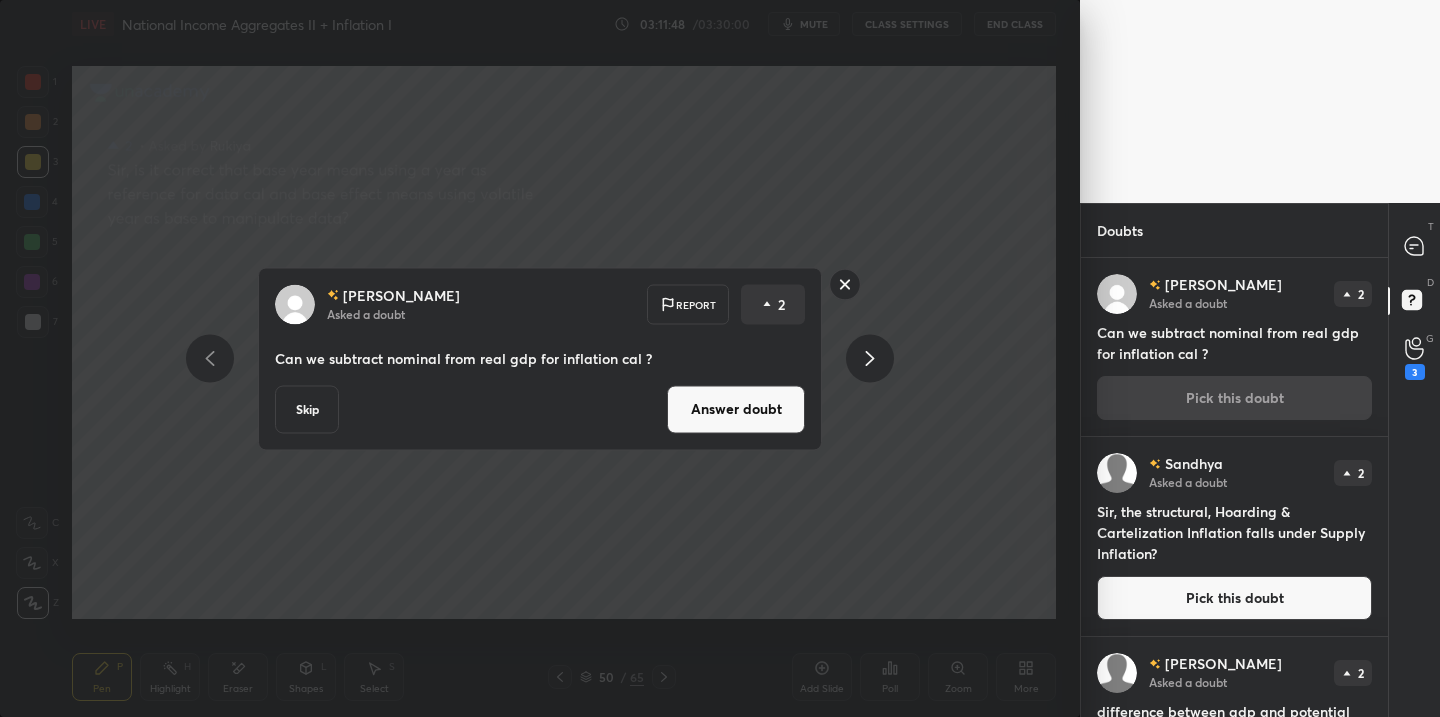 click on "Answer doubt" at bounding box center [736, 409] 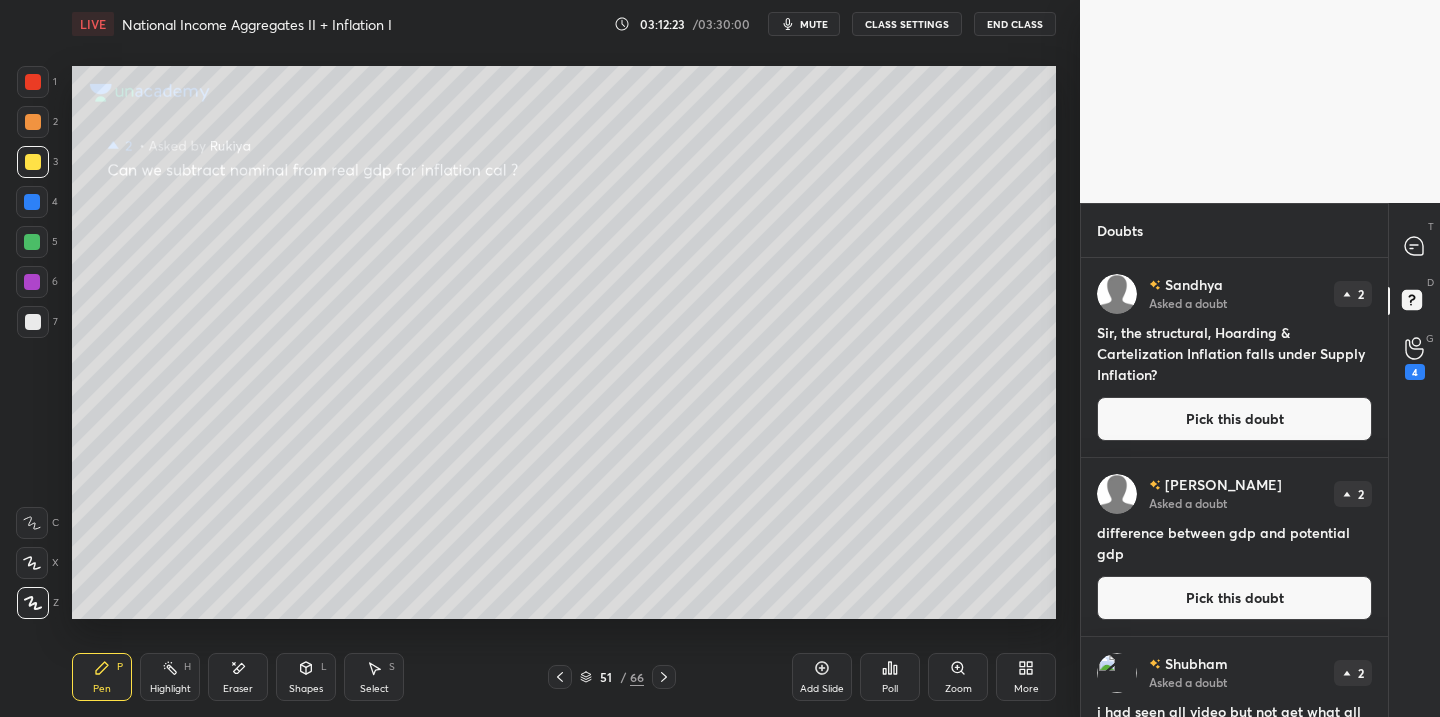 drag, startPoint x: 1240, startPoint y: 417, endPoint x: 1184, endPoint y: 421, distance: 56.142673 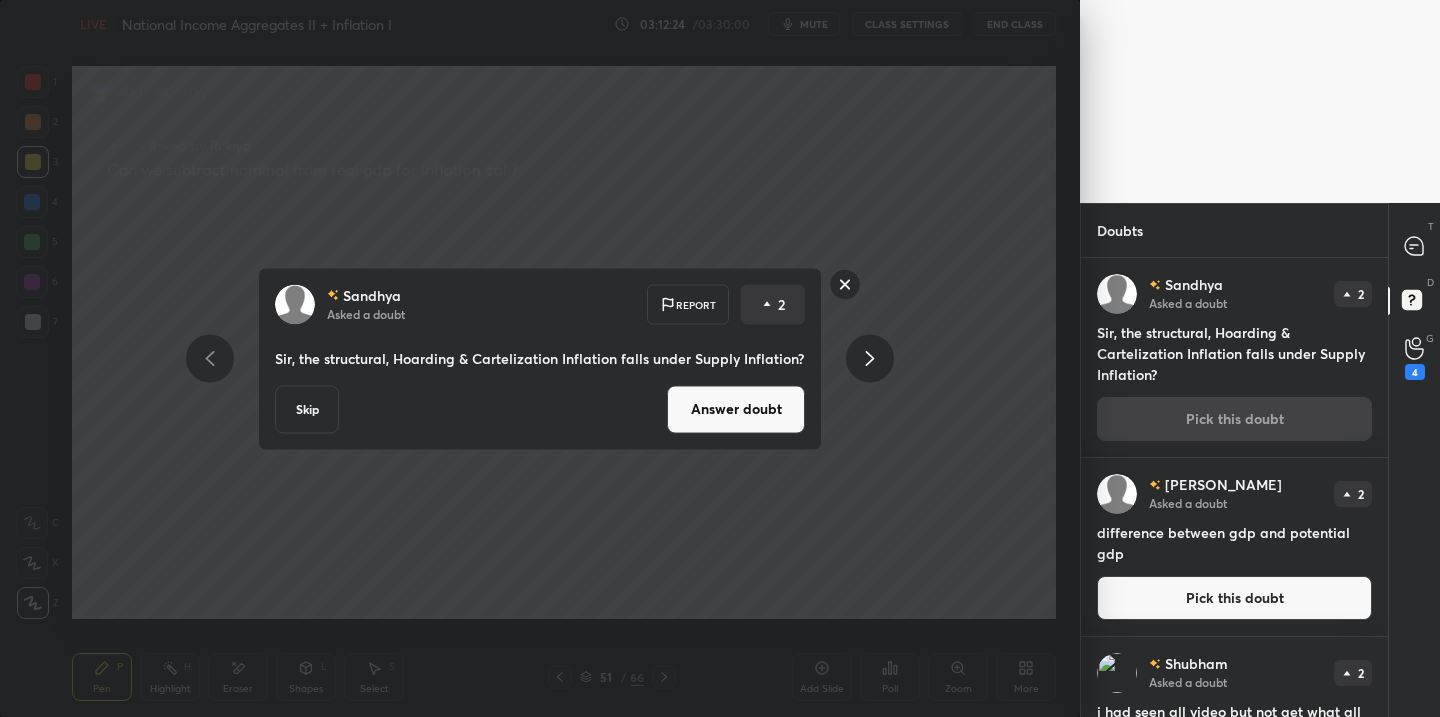 click on "Answer doubt" at bounding box center (736, 409) 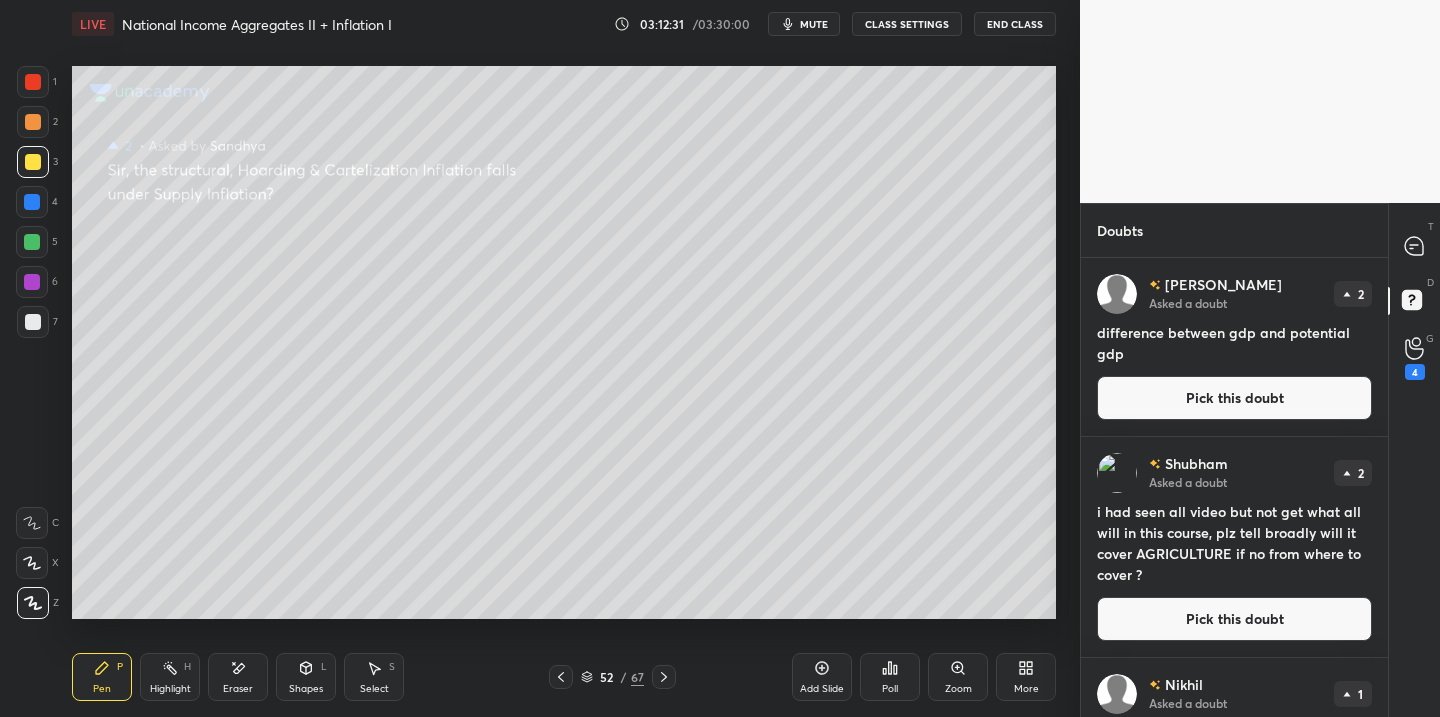 click on "Pick this doubt" at bounding box center [1234, 398] 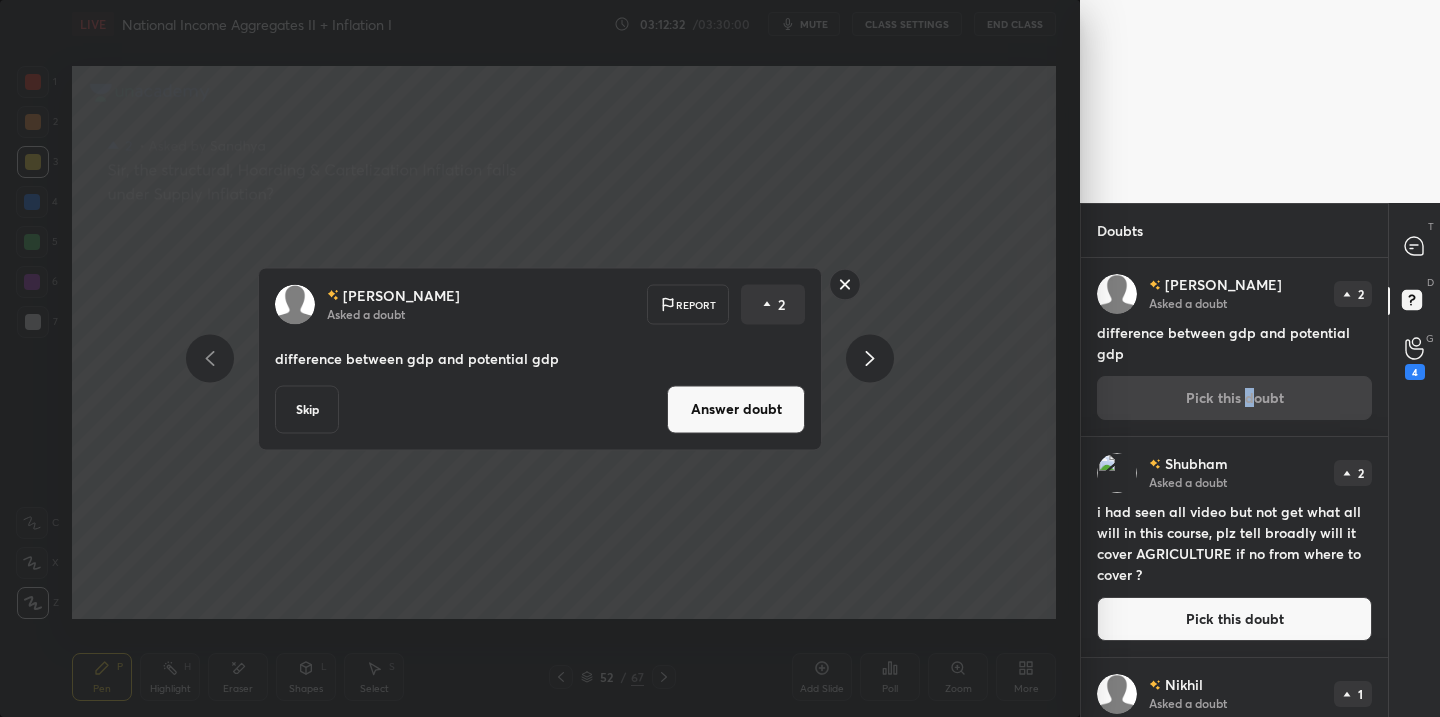 click on "Answer doubt" at bounding box center (736, 409) 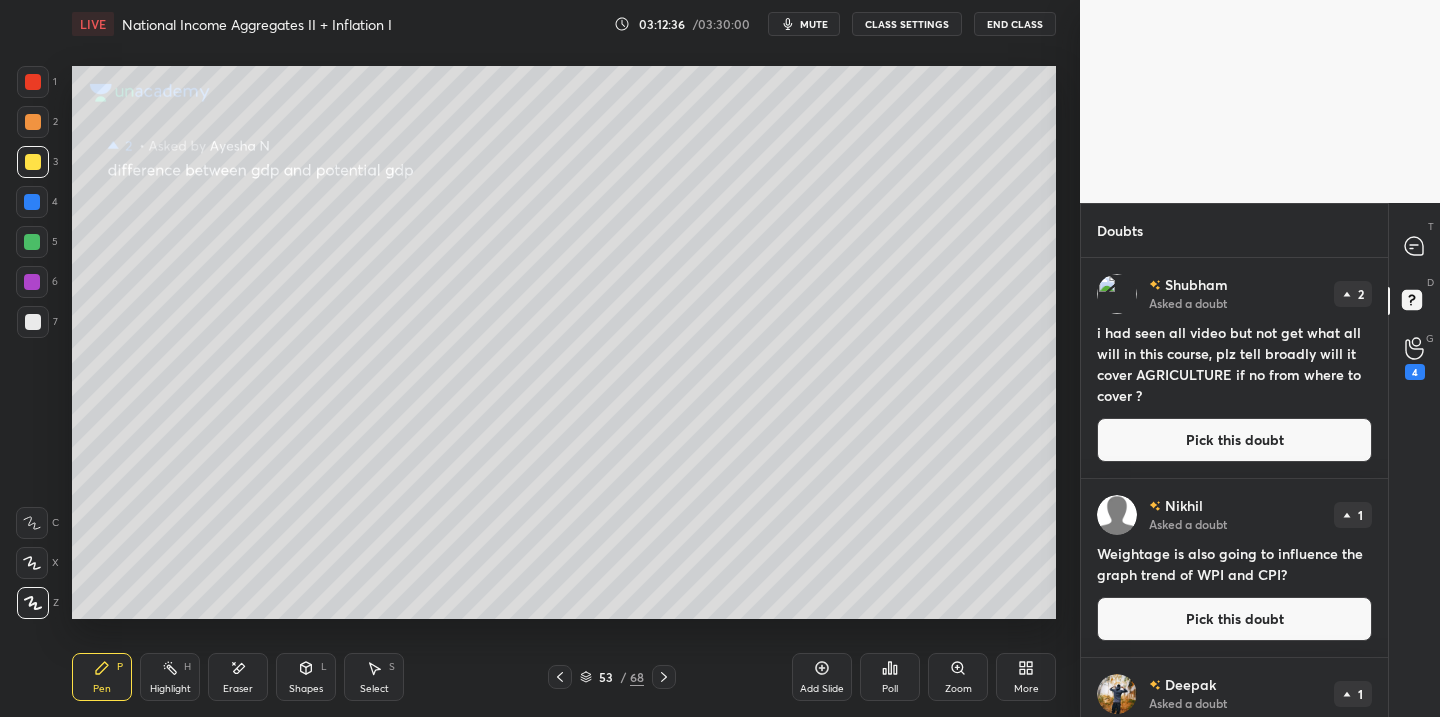 click on "Pick this doubt" at bounding box center (1234, 440) 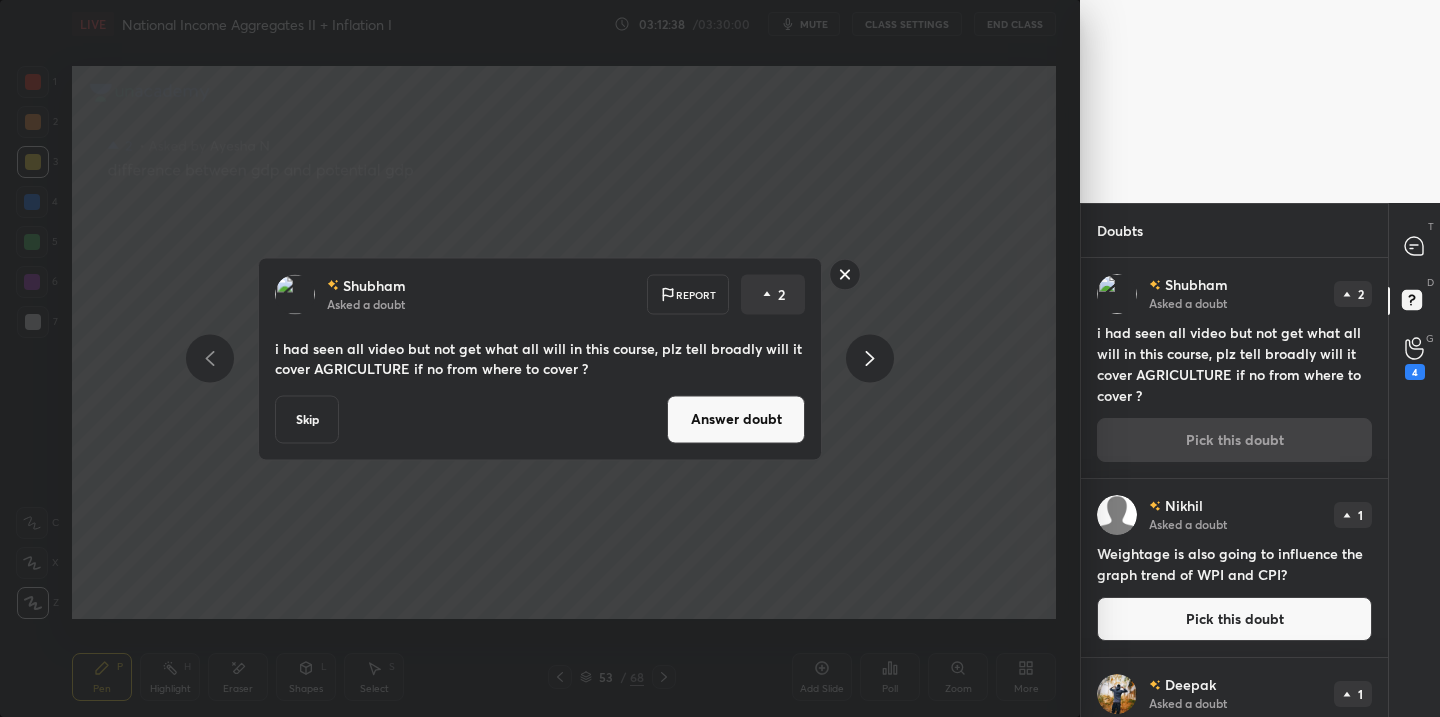 click on "Answer doubt" at bounding box center (736, 419) 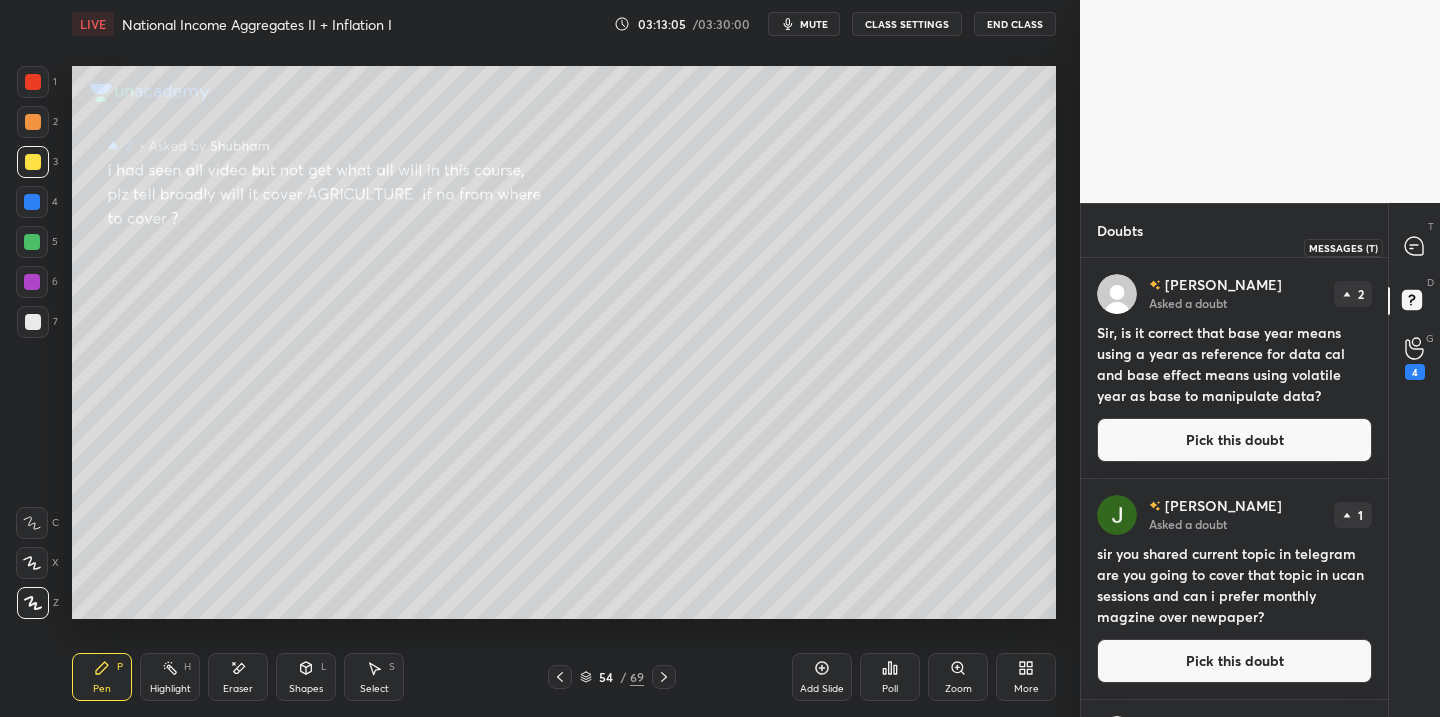 drag, startPoint x: 1421, startPoint y: 253, endPoint x: 1406, endPoint y: 259, distance: 16.155495 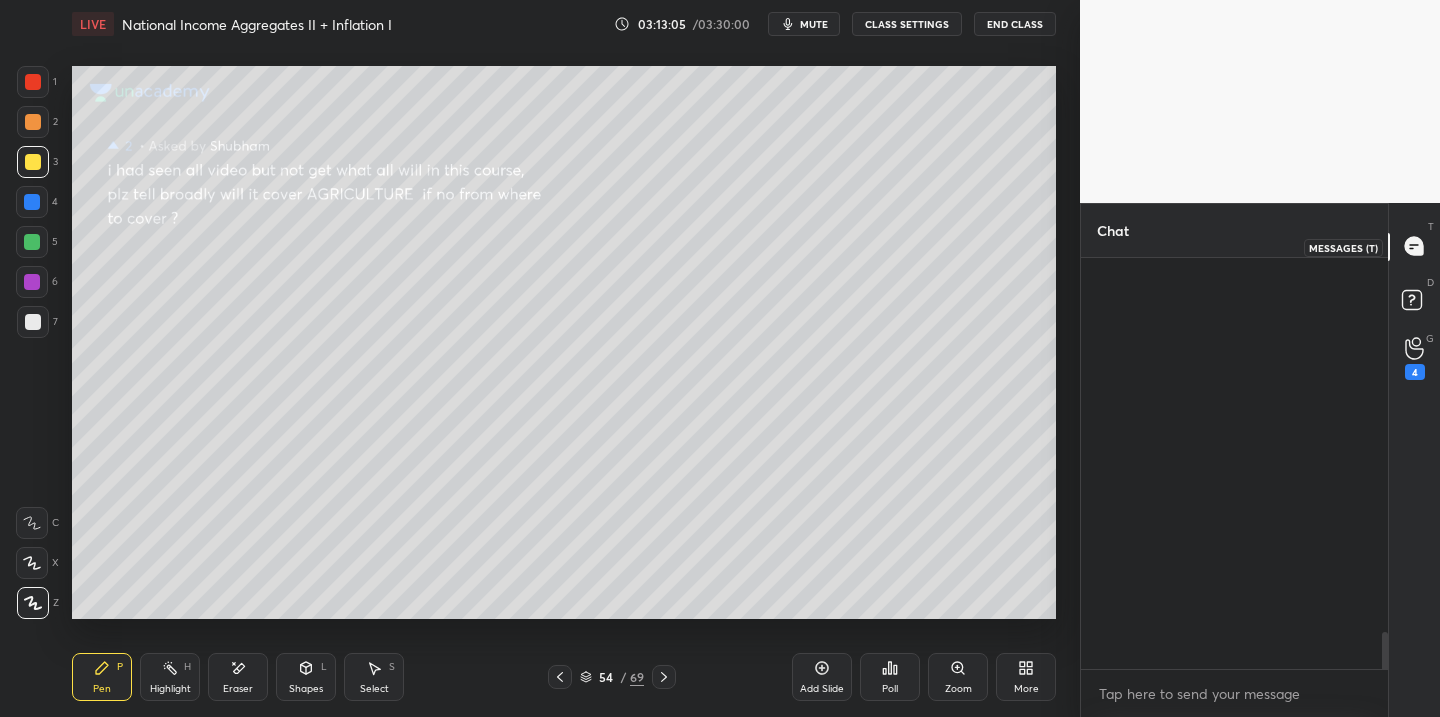 scroll, scrollTop: 6209, scrollLeft: 0, axis: vertical 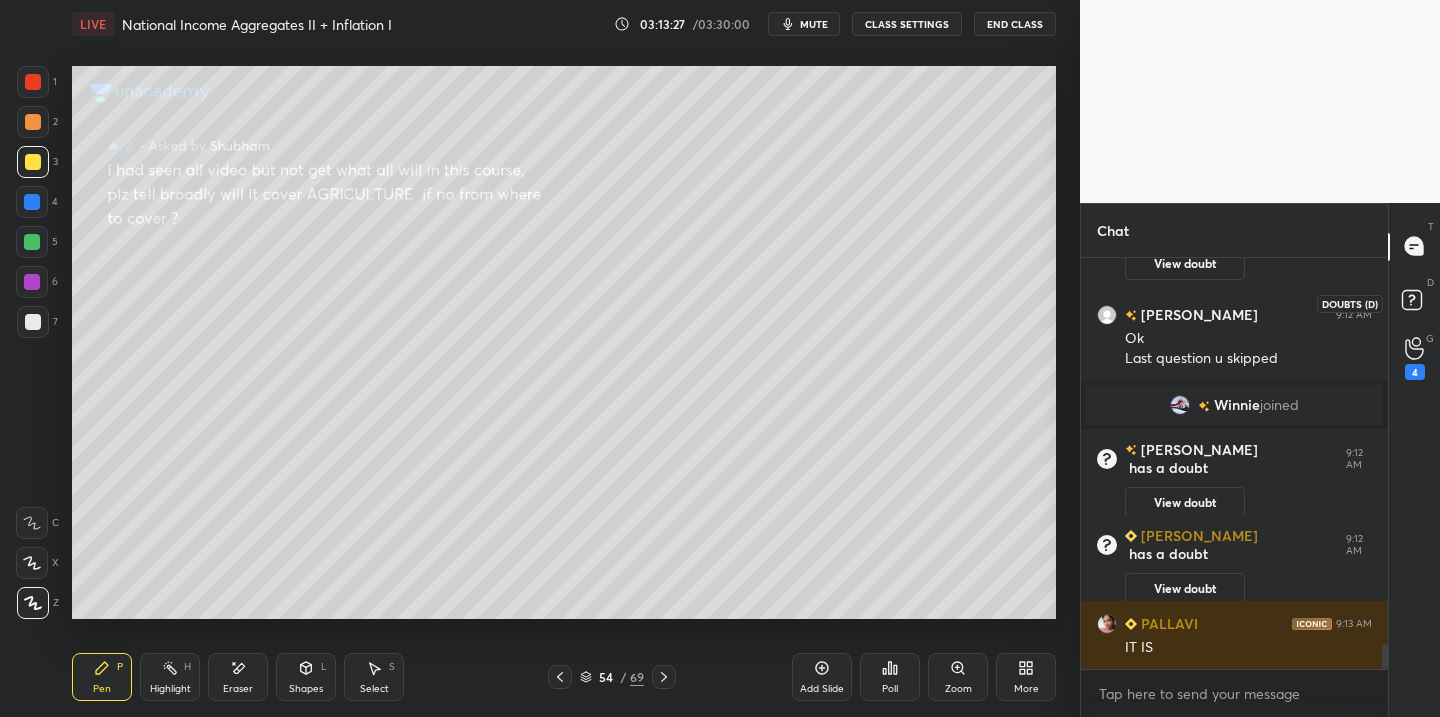 drag, startPoint x: 1414, startPoint y: 300, endPoint x: 1339, endPoint y: 330, distance: 80.77747 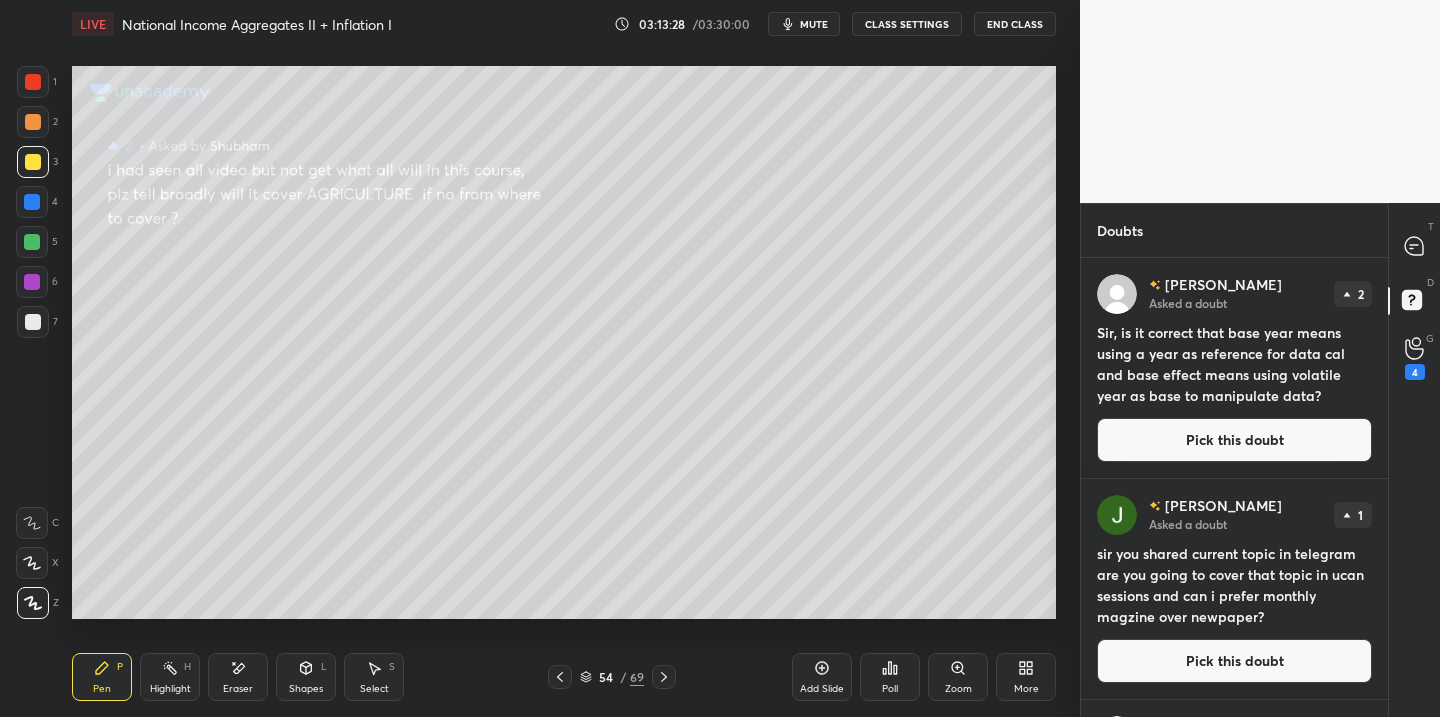 drag, startPoint x: 1202, startPoint y: 436, endPoint x: 1167, endPoint y: 447, distance: 36.687874 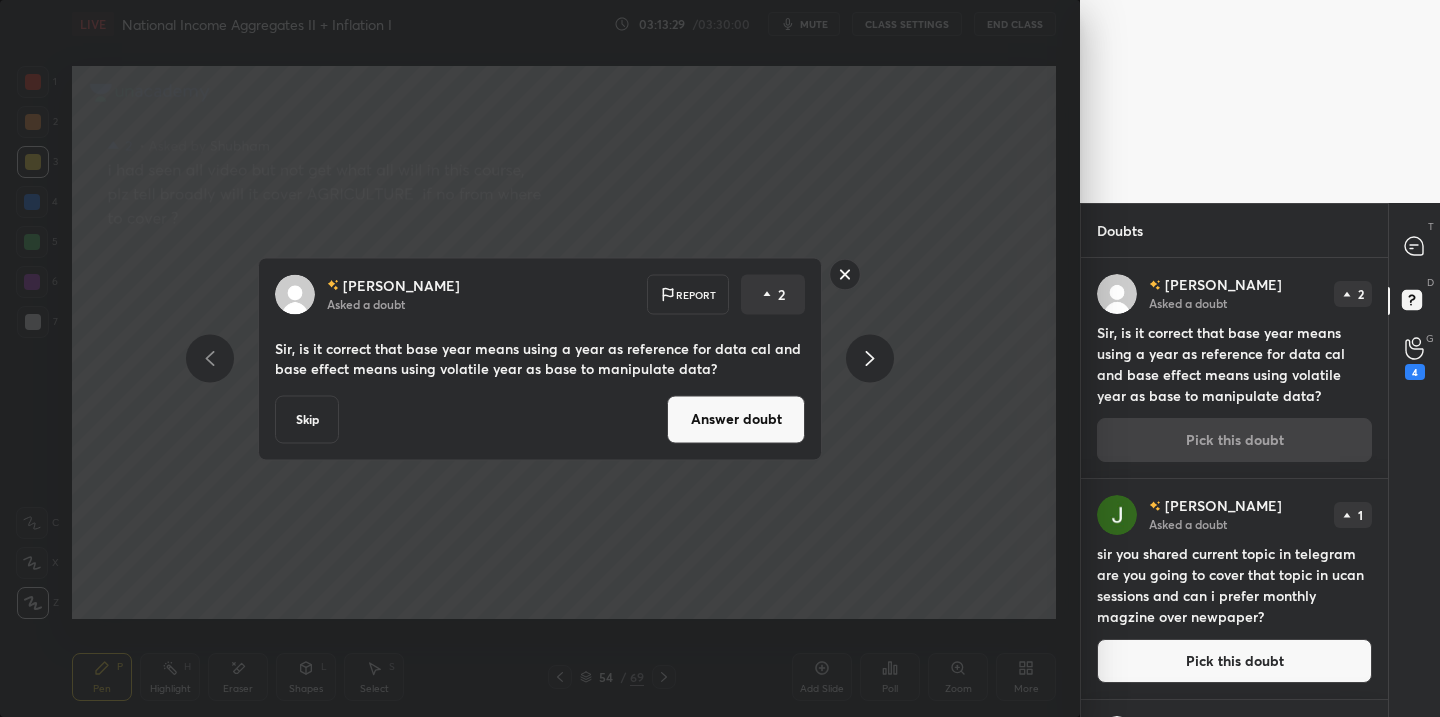 drag, startPoint x: 766, startPoint y: 436, endPoint x: 760, endPoint y: 446, distance: 11.661903 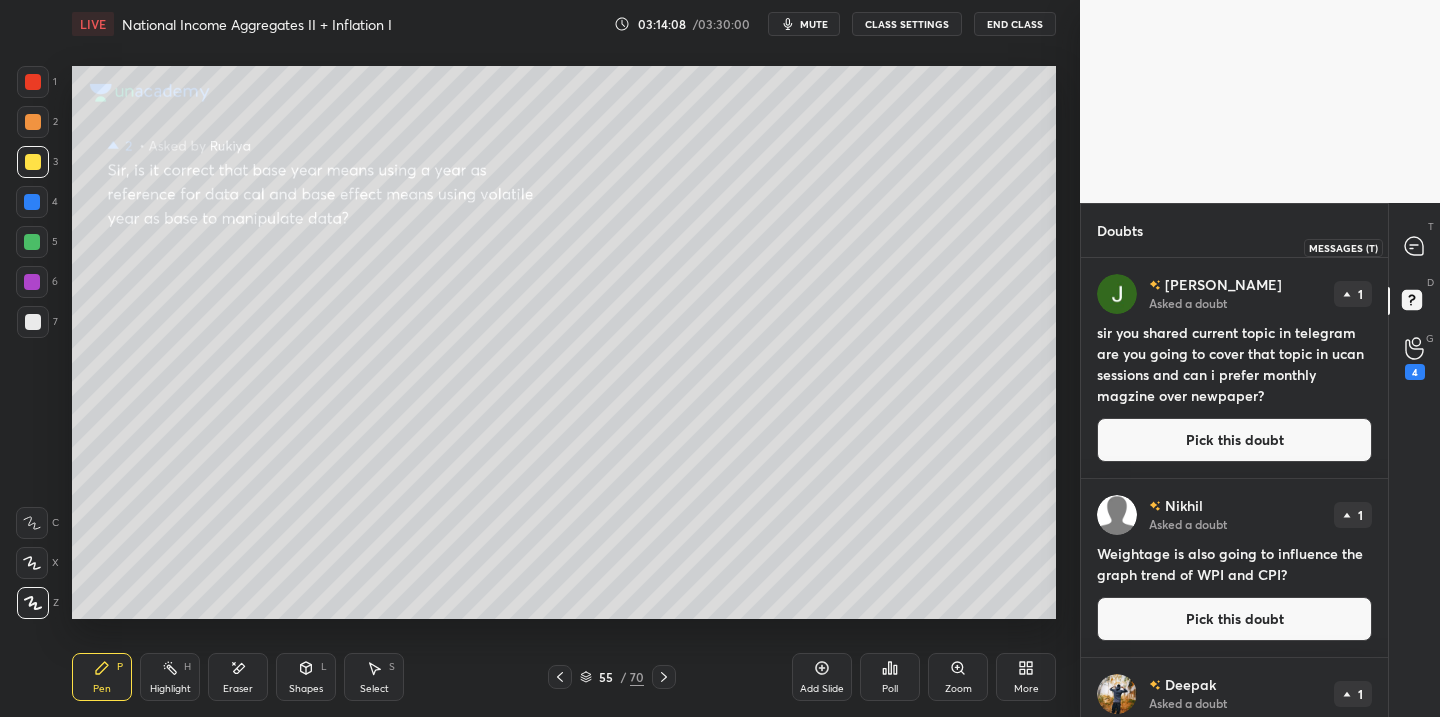 drag, startPoint x: 1411, startPoint y: 252, endPoint x: 1393, endPoint y: 255, distance: 18.248287 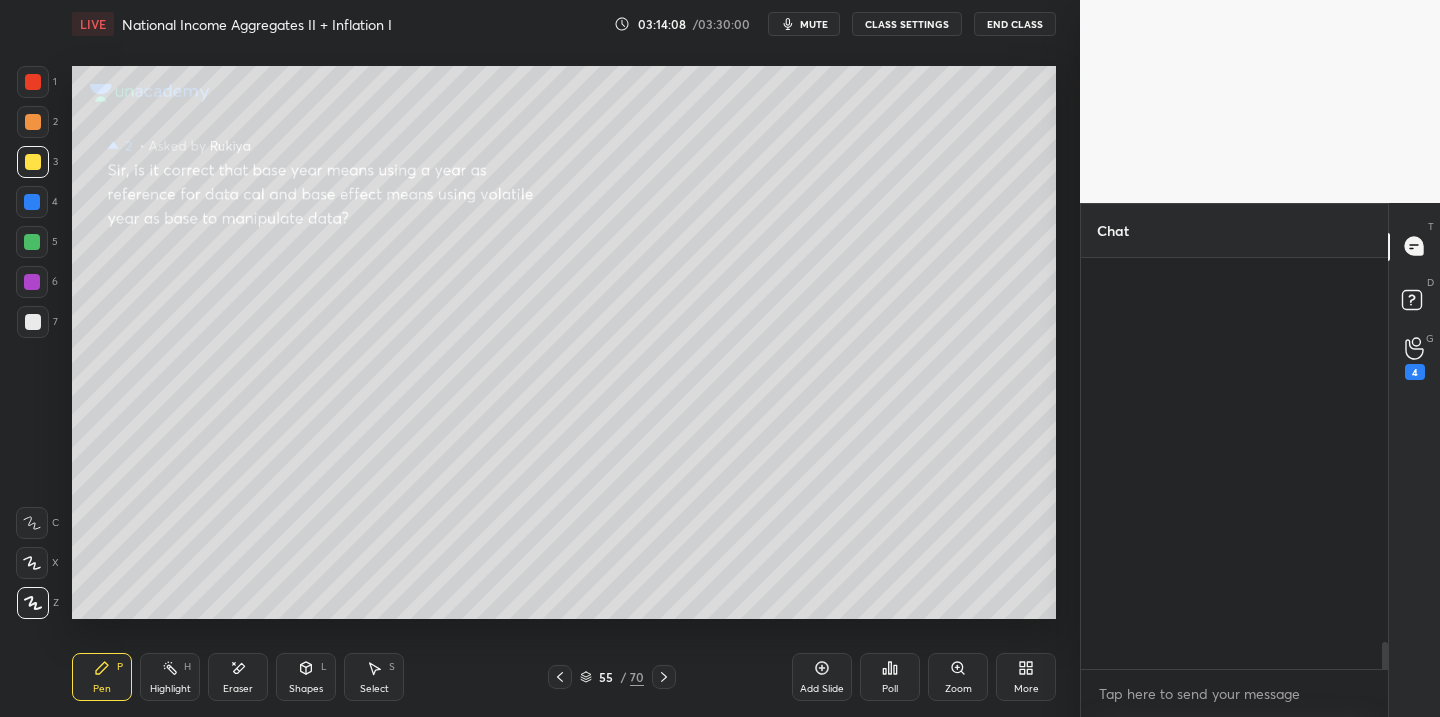 scroll, scrollTop: 6374, scrollLeft: 0, axis: vertical 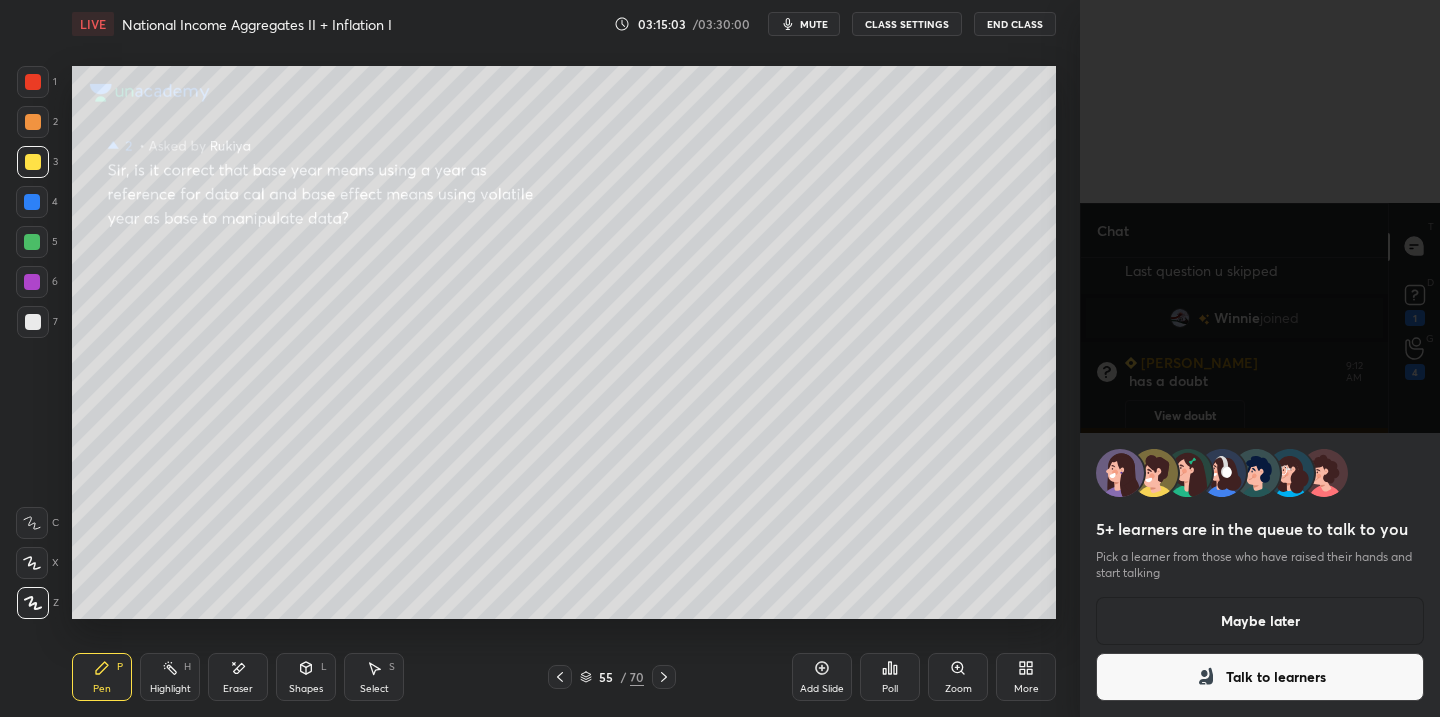 drag, startPoint x: 1249, startPoint y: 626, endPoint x: 1197, endPoint y: 638, distance: 53.366657 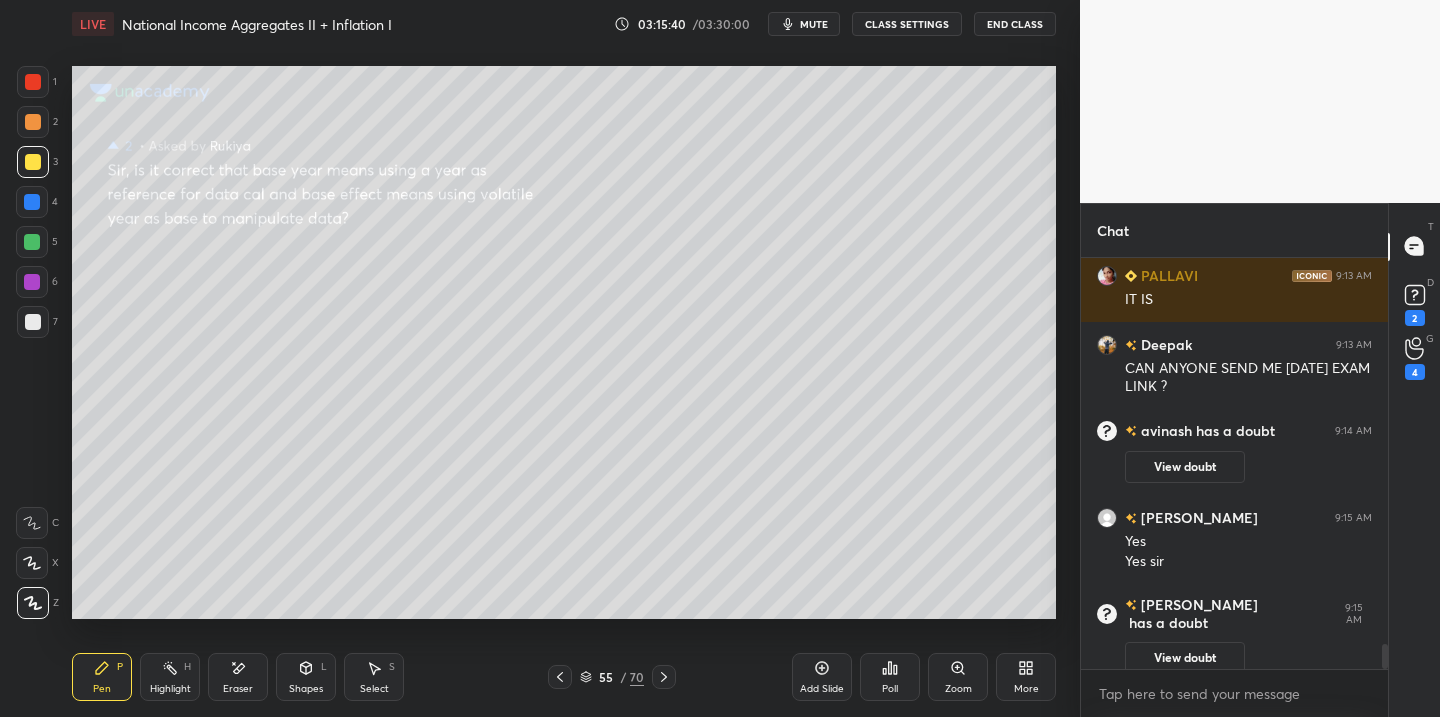scroll, scrollTop: 6331, scrollLeft: 0, axis: vertical 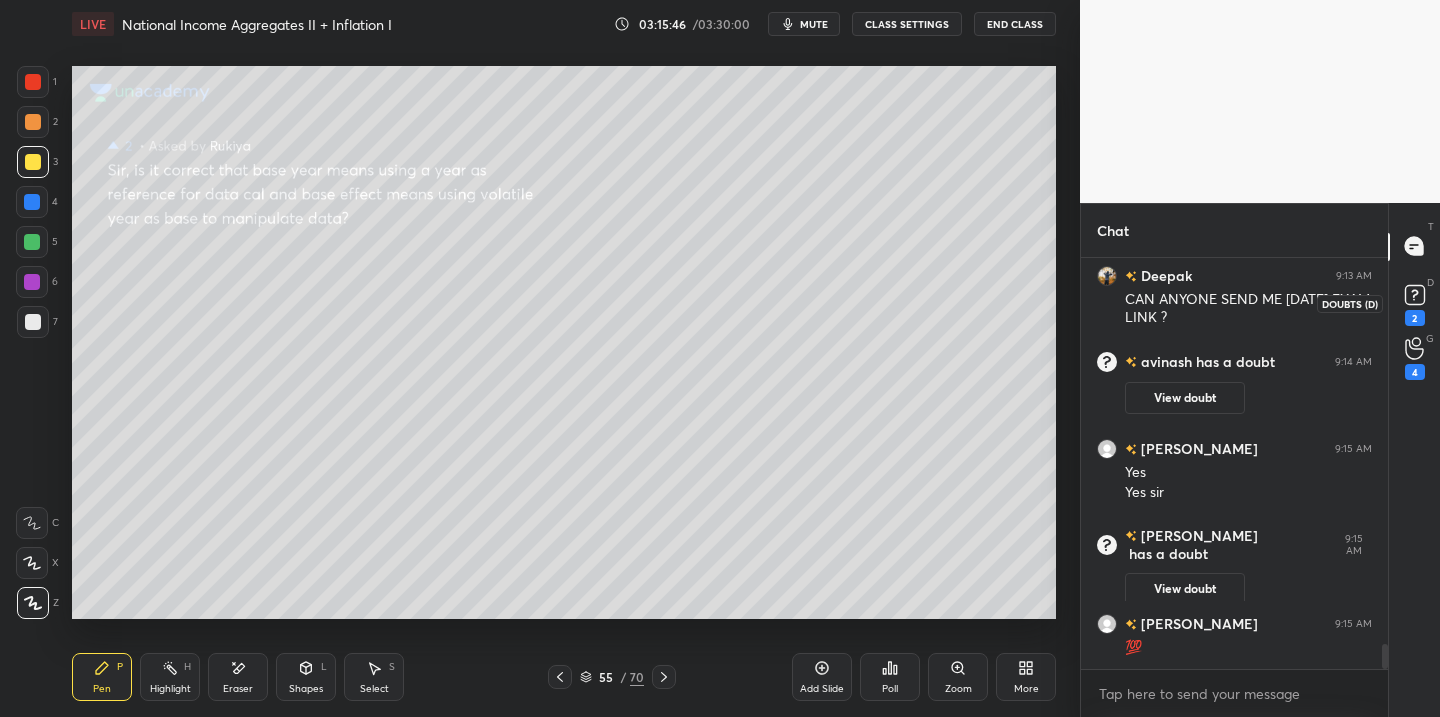 click 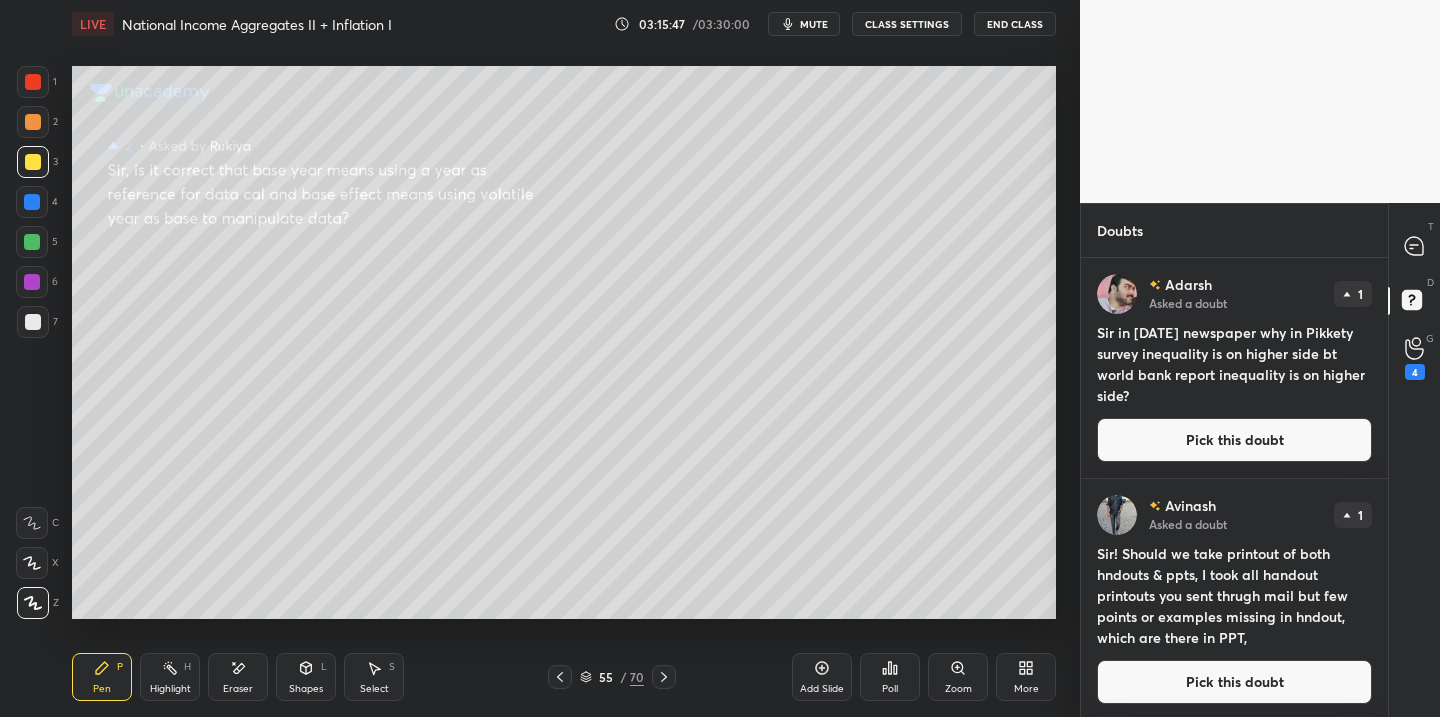 click on "Pick this doubt" at bounding box center (1234, 440) 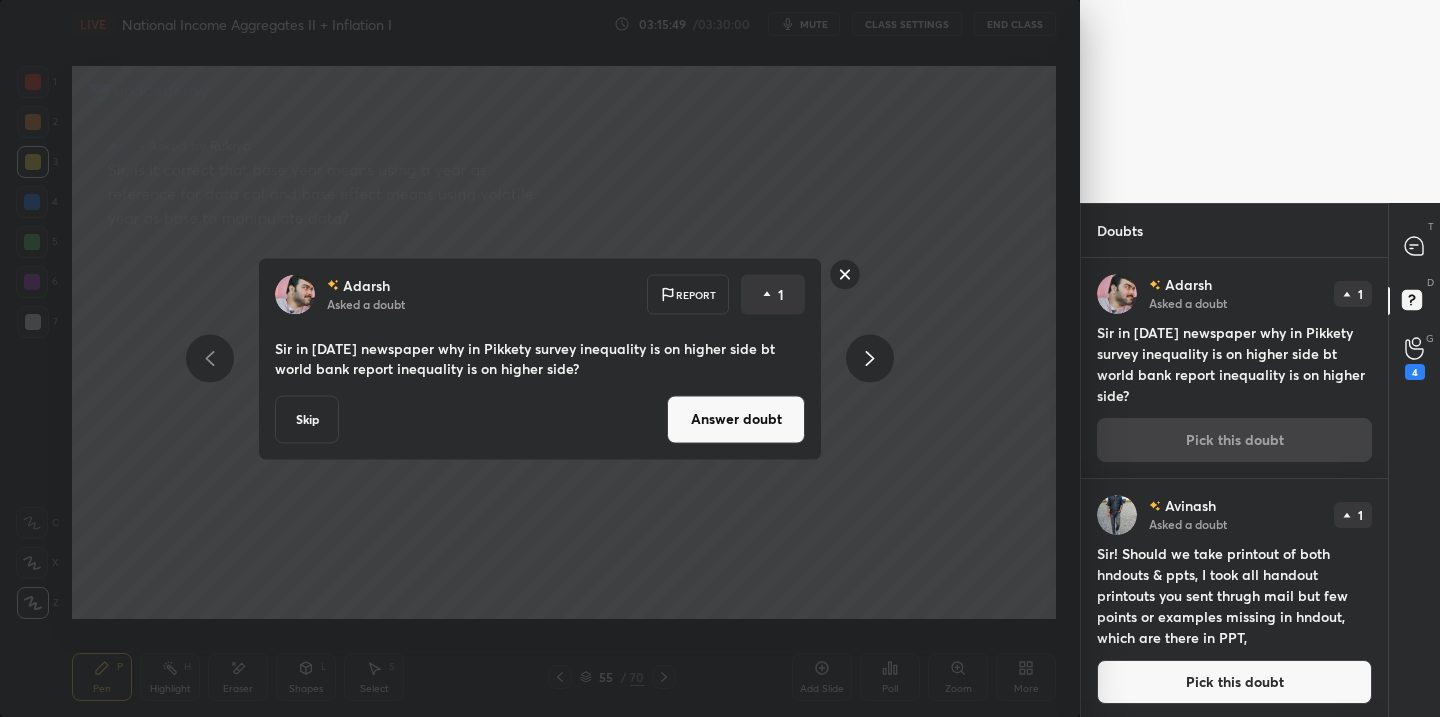 click on "Answer doubt" at bounding box center (736, 419) 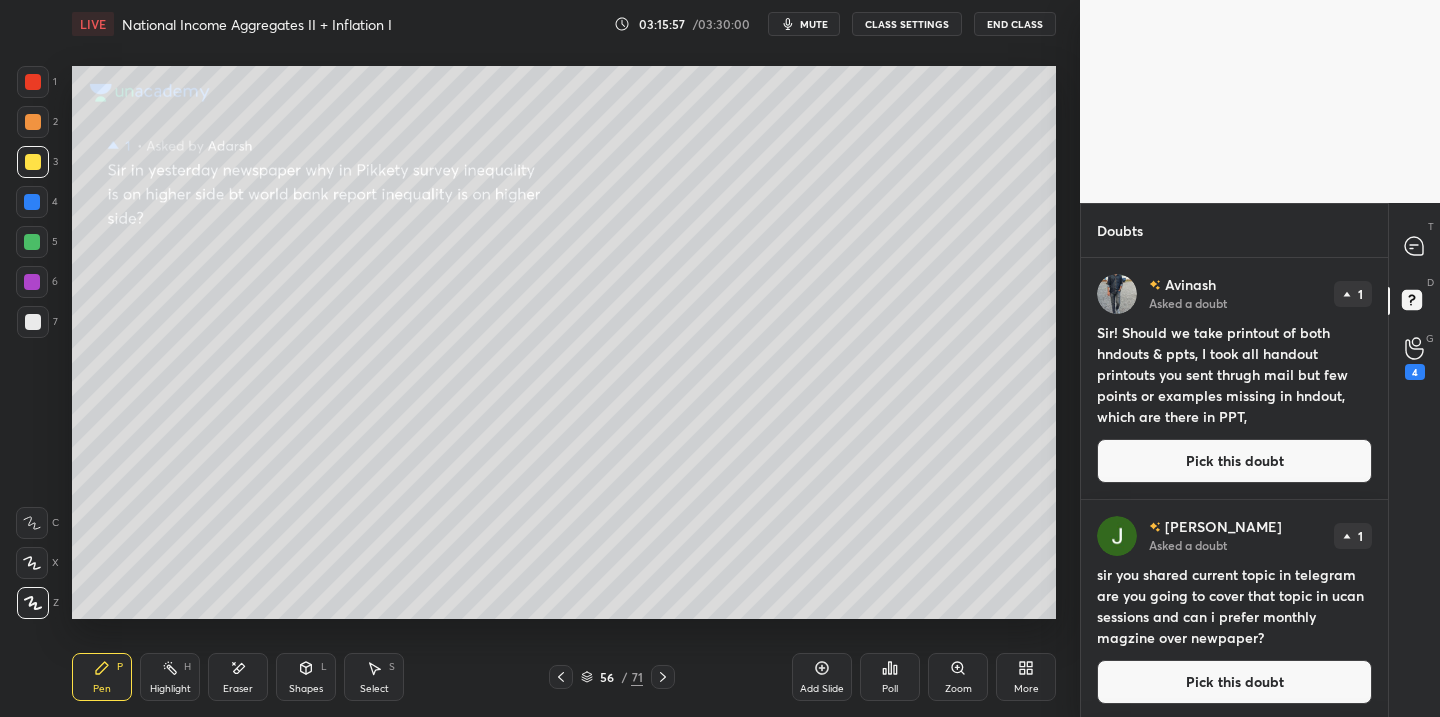 click on "Pick this doubt" at bounding box center (1234, 461) 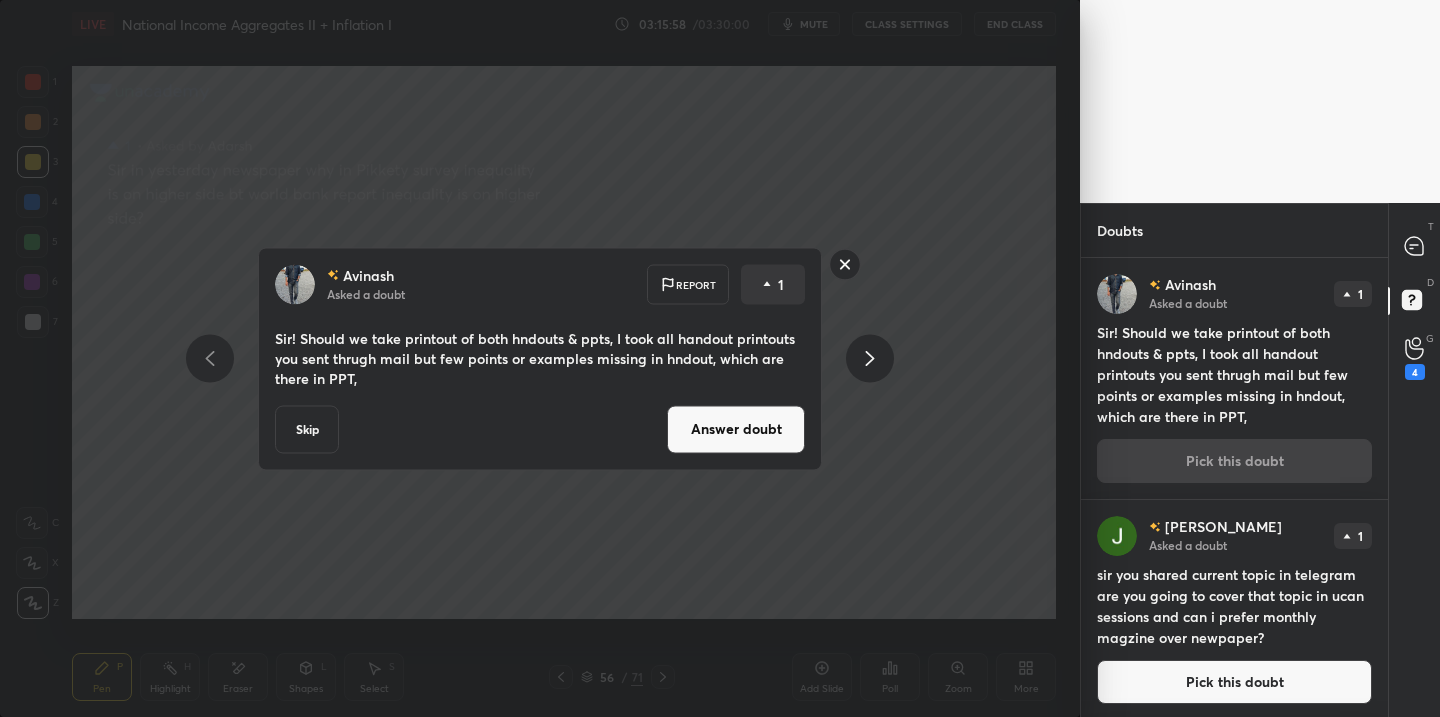 click on "Answer doubt" at bounding box center (736, 429) 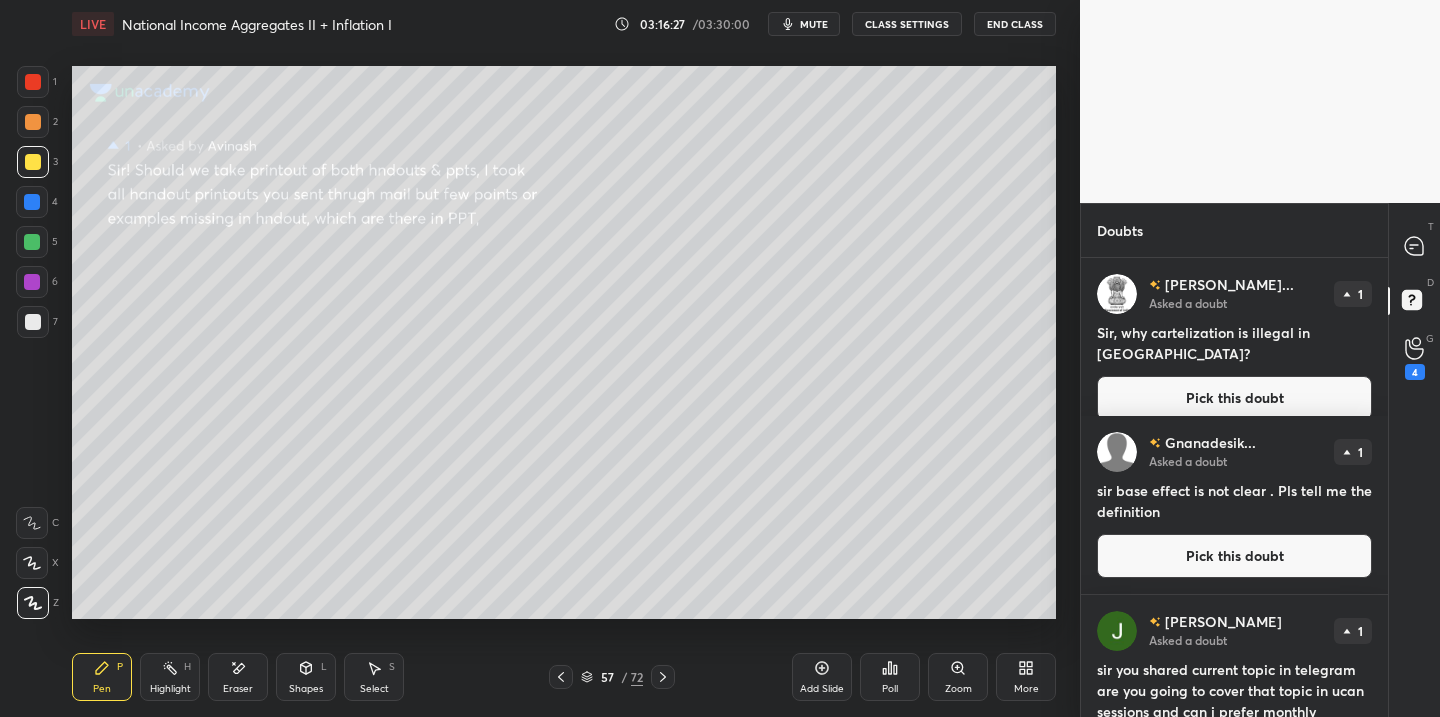 drag, startPoint x: 1208, startPoint y: 378, endPoint x: 1121, endPoint y: 404, distance: 90.80198 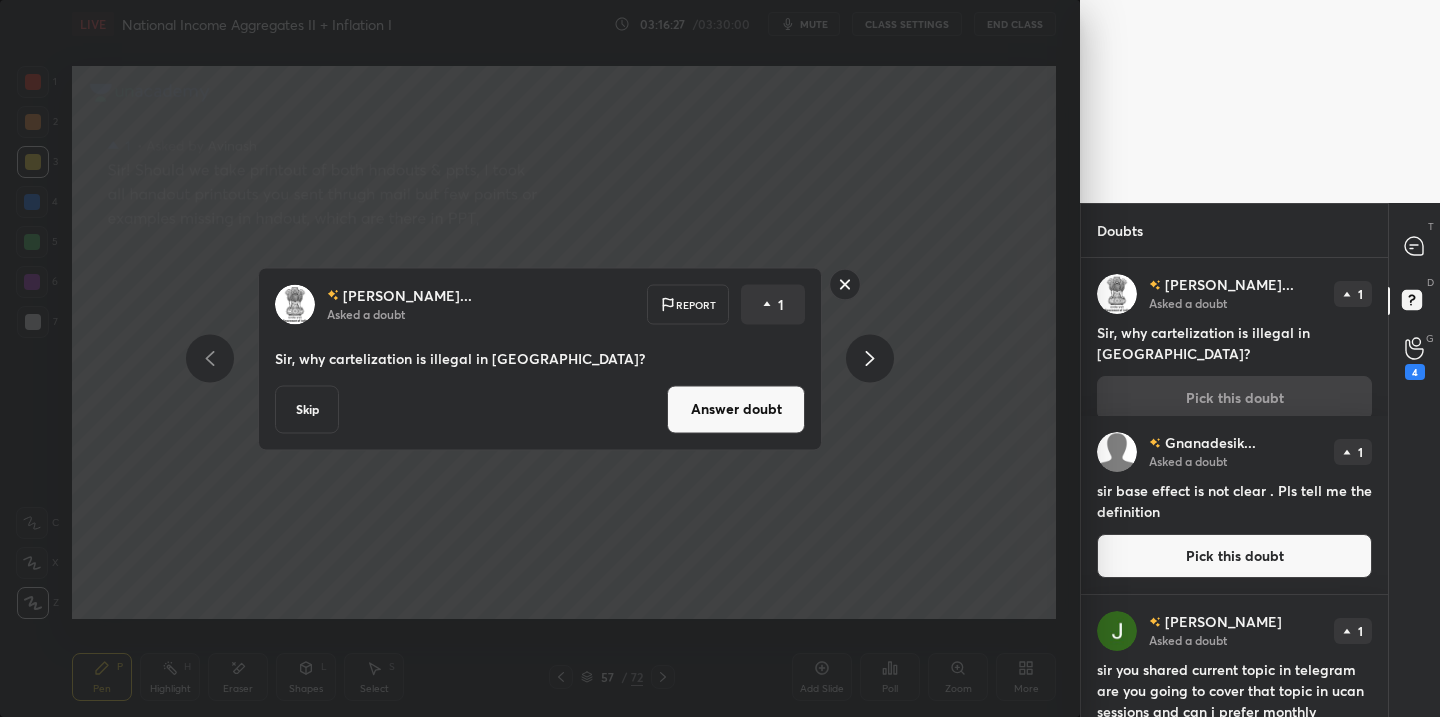 drag, startPoint x: 736, startPoint y: 403, endPoint x: 673, endPoint y: 449, distance: 78.00641 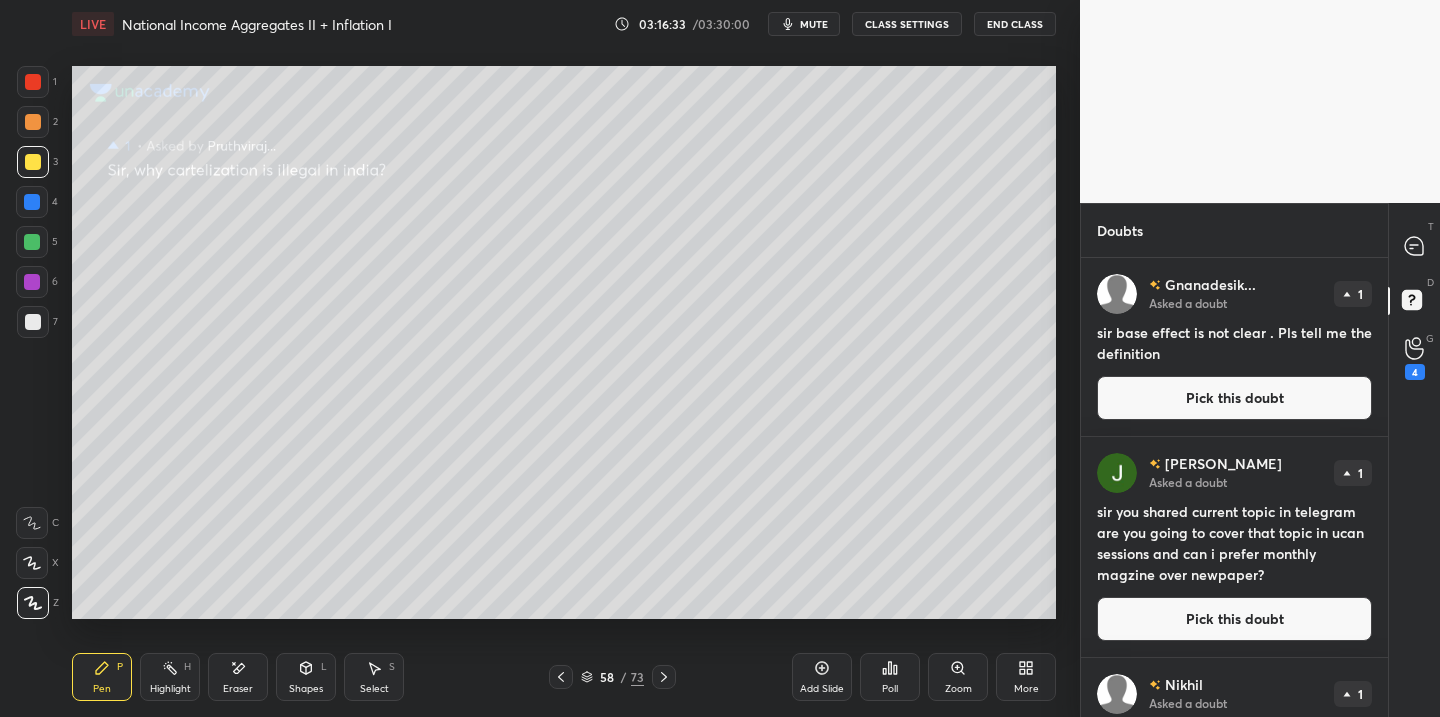 drag, startPoint x: 1205, startPoint y: 406, endPoint x: 1188, endPoint y: 404, distance: 17.117243 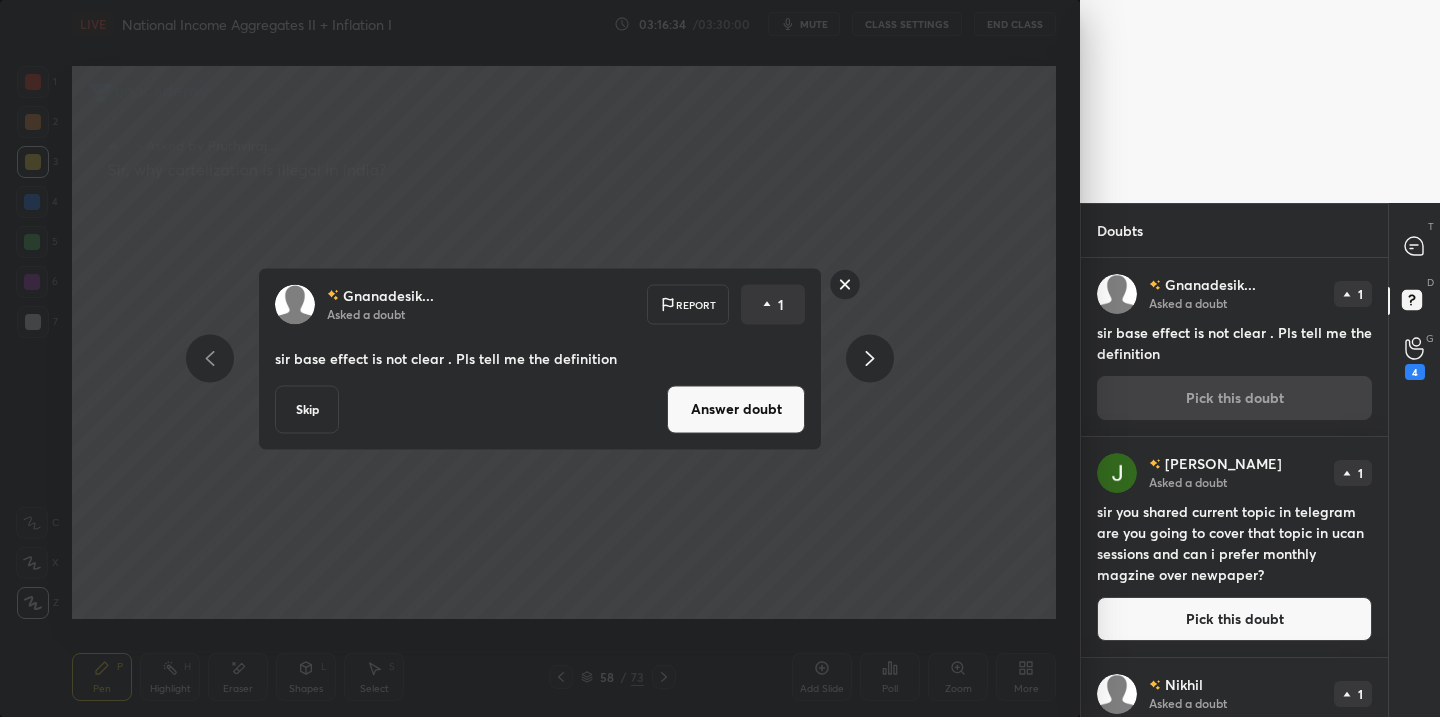 click on "Answer doubt" at bounding box center [736, 409] 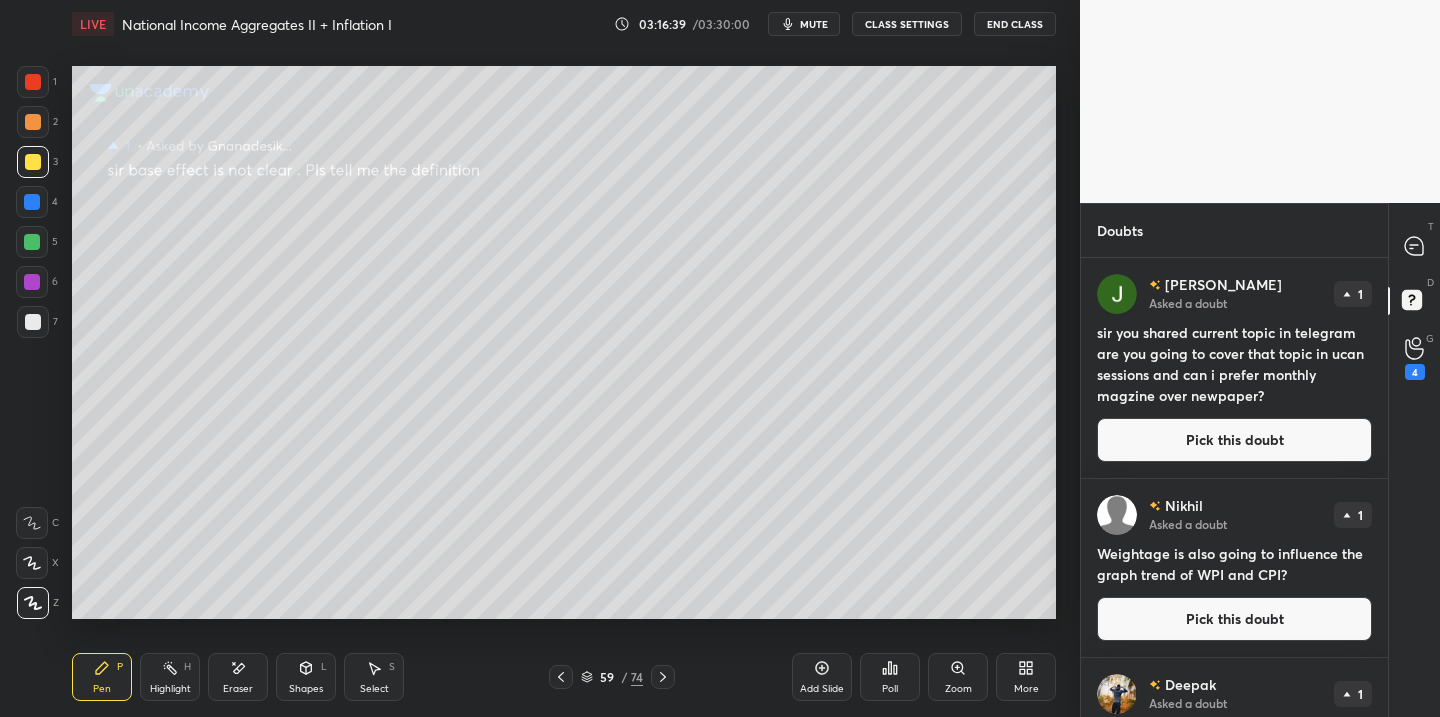click on "Pick this doubt" at bounding box center (1234, 440) 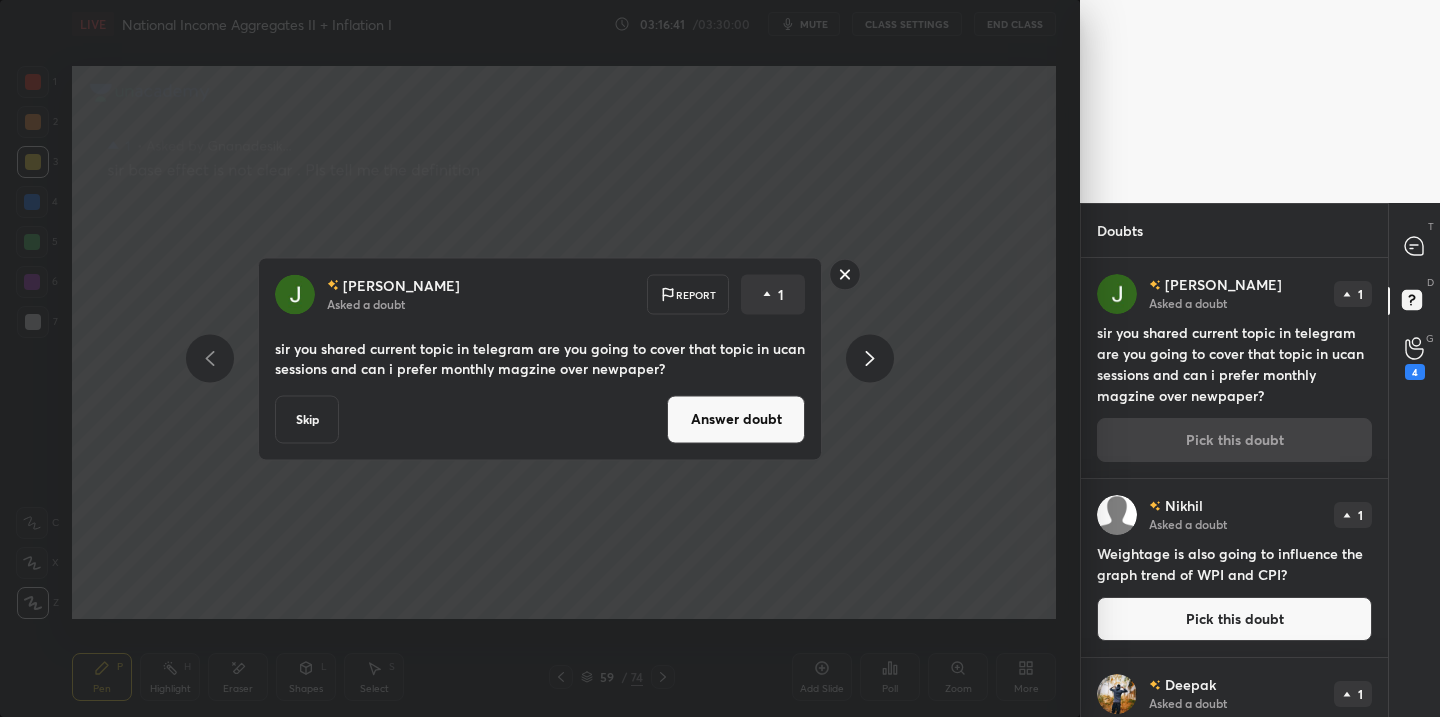 click on "Answer doubt" at bounding box center [736, 419] 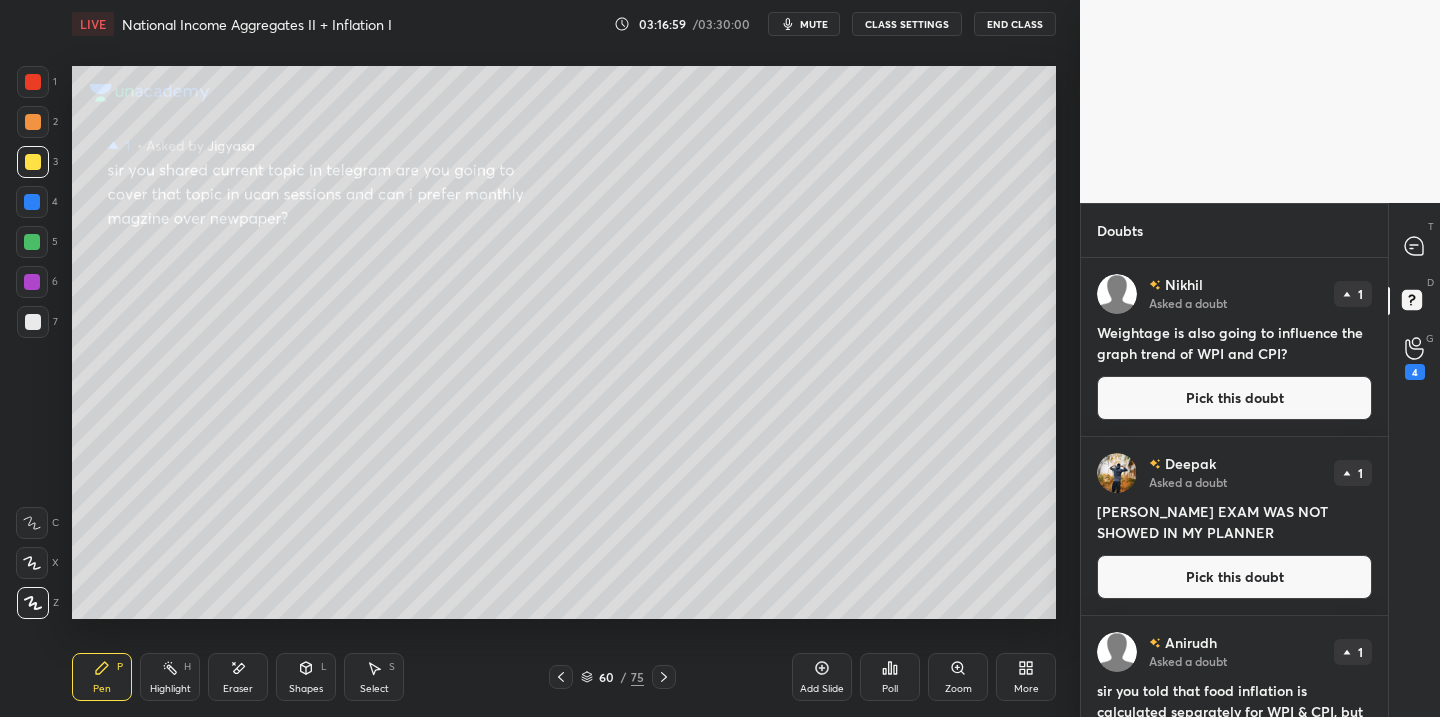 click on "Pick this doubt" at bounding box center (1234, 398) 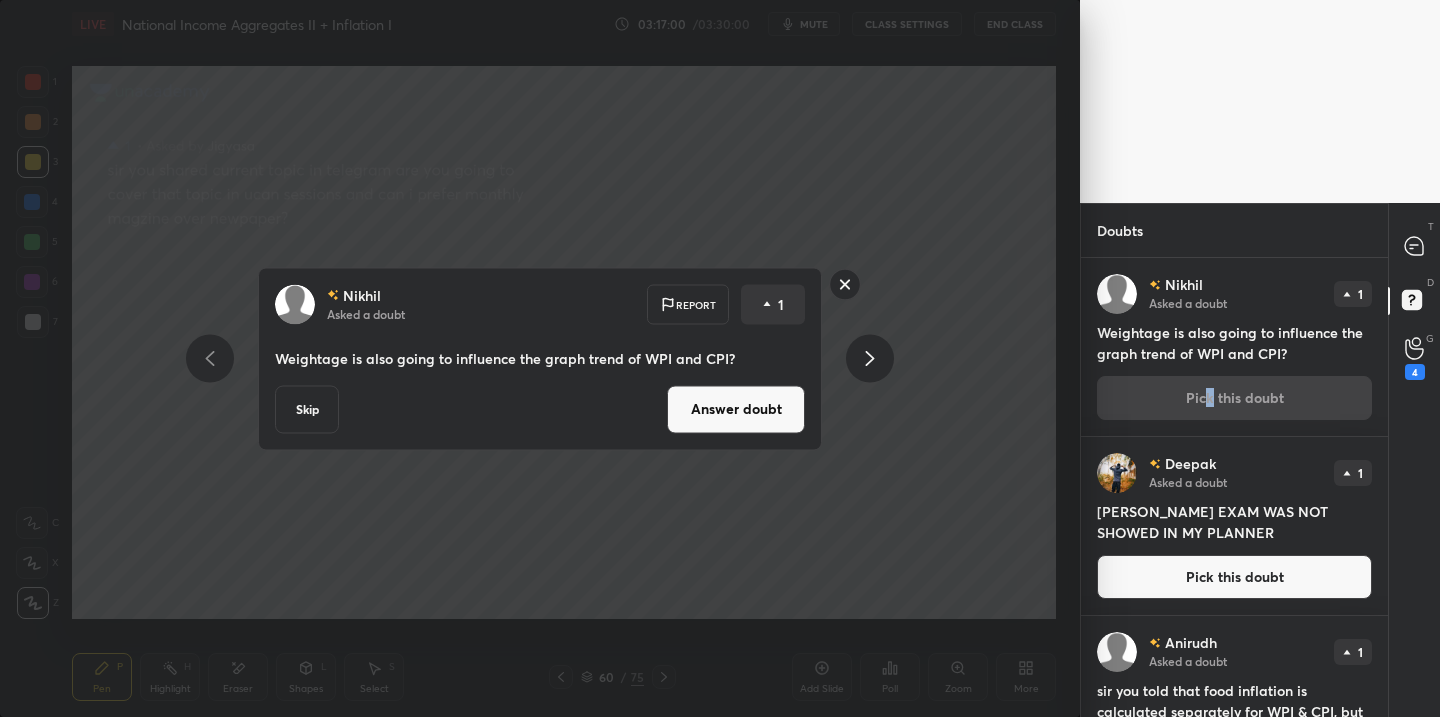 drag, startPoint x: 741, startPoint y: 411, endPoint x: 727, endPoint y: 429, distance: 22.803509 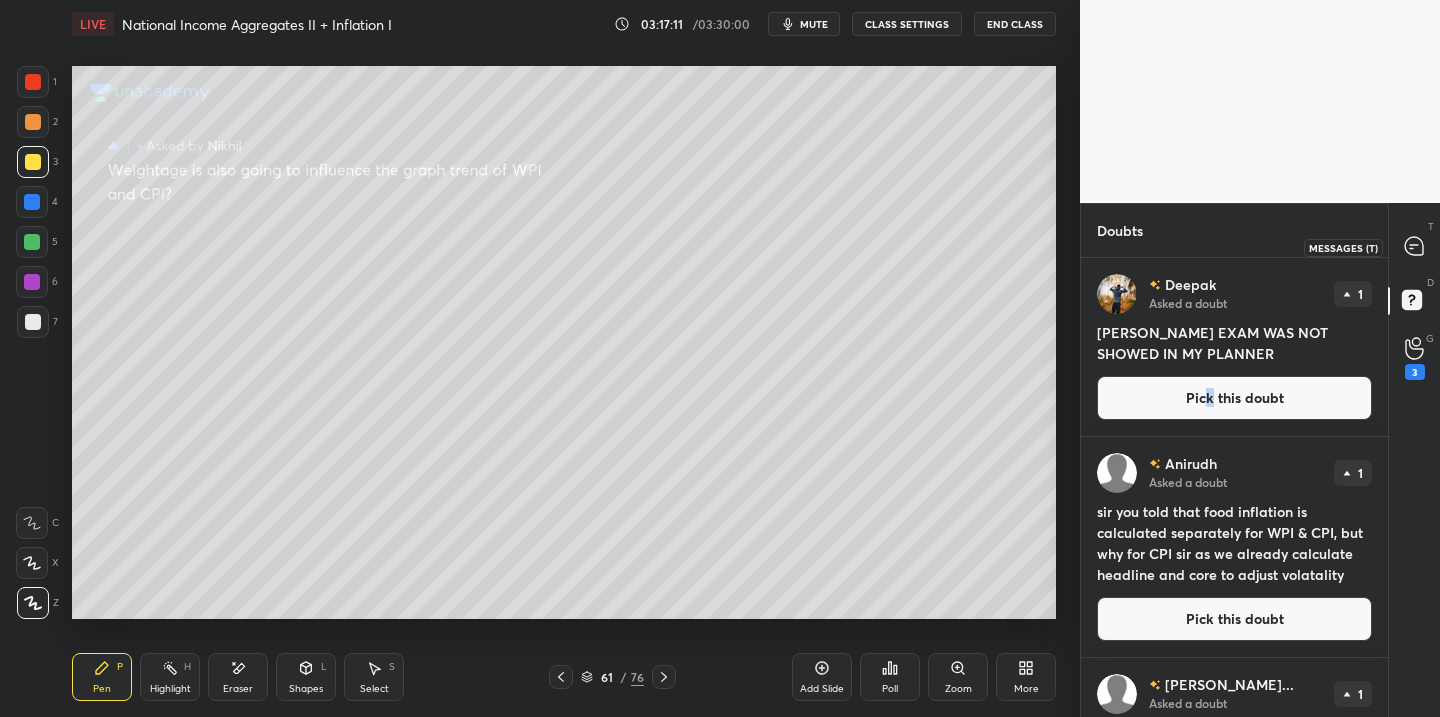 drag, startPoint x: 1414, startPoint y: 249, endPoint x: 1402, endPoint y: 261, distance: 16.970562 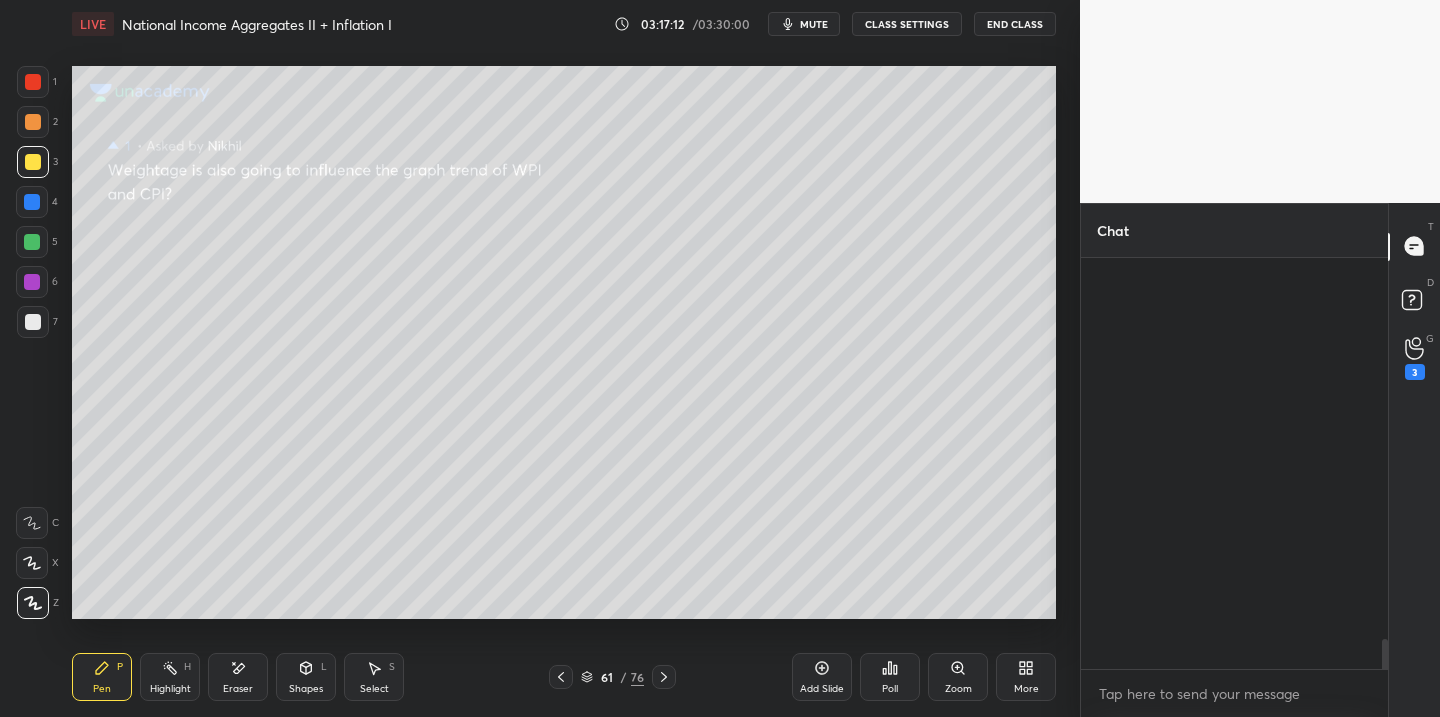 scroll, scrollTop: 6291, scrollLeft: 0, axis: vertical 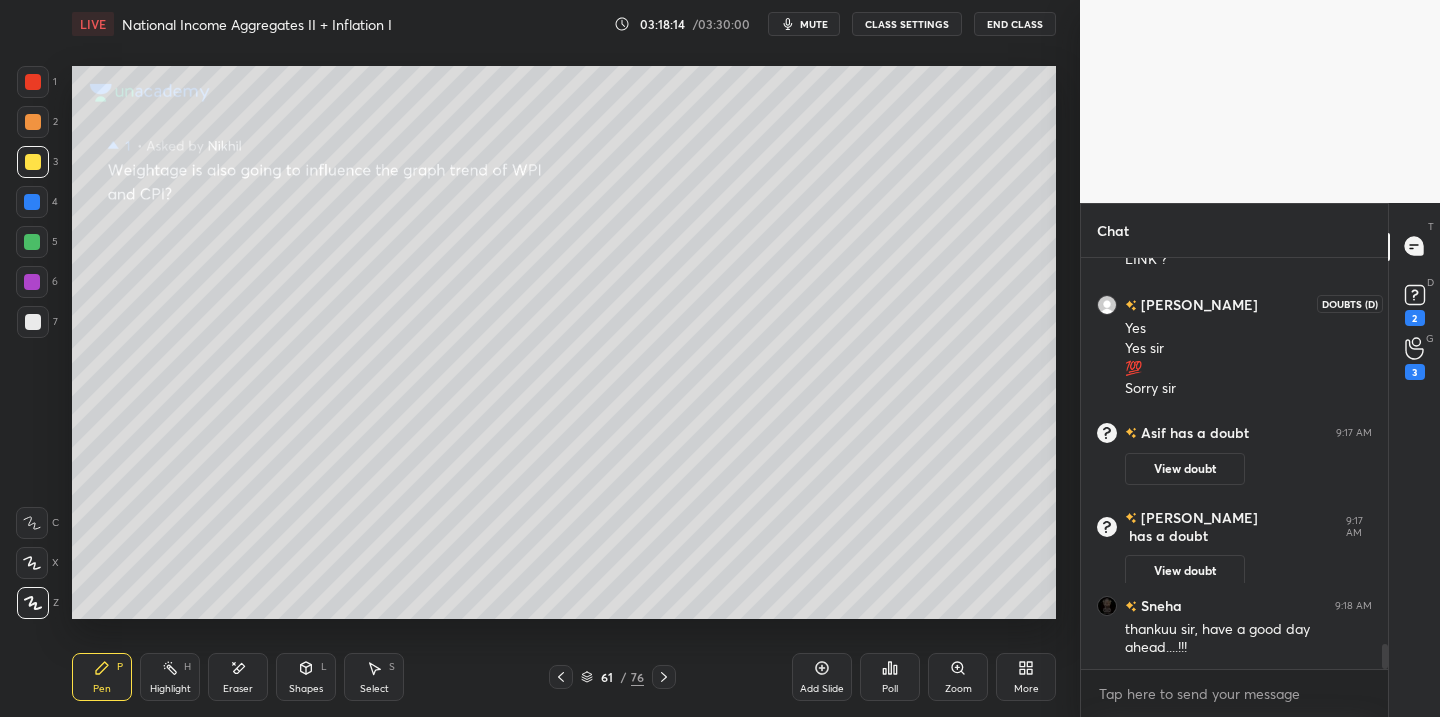click 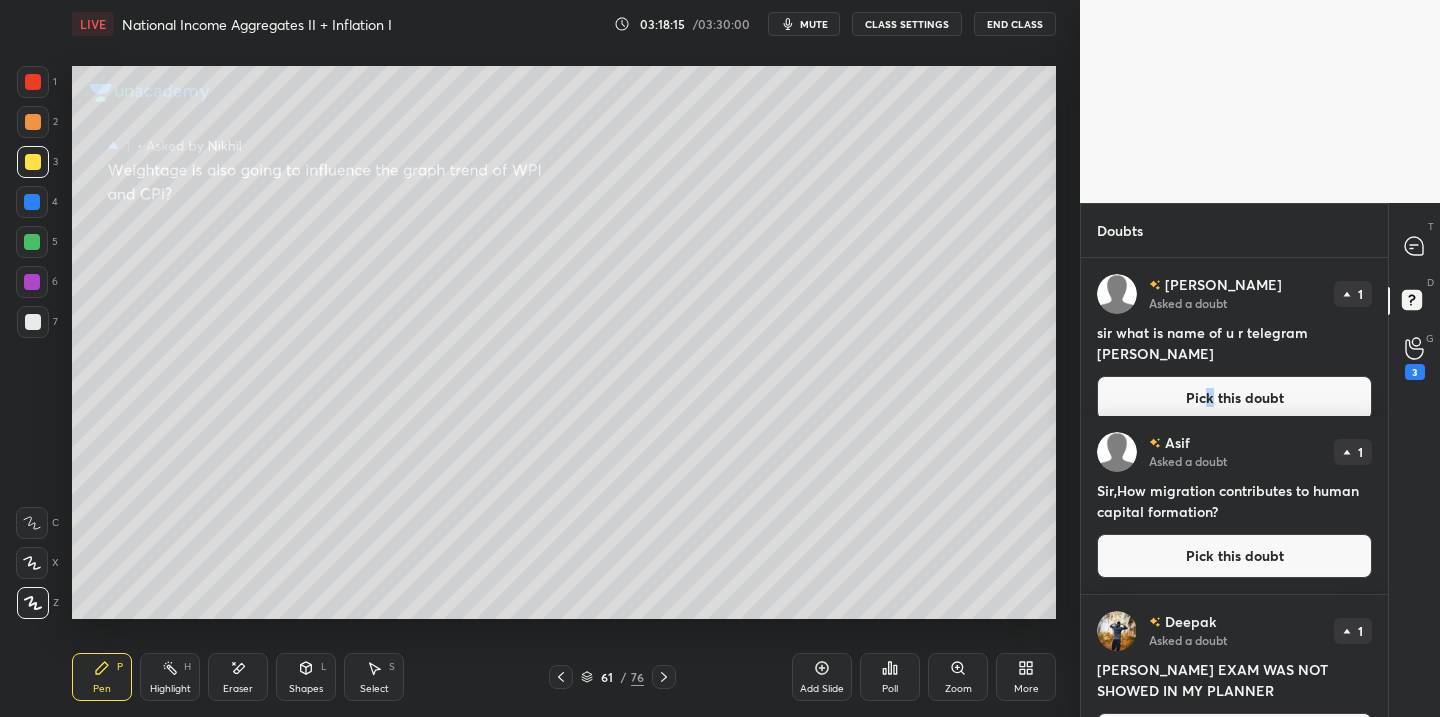 click on "Pick this doubt" at bounding box center (1234, 398) 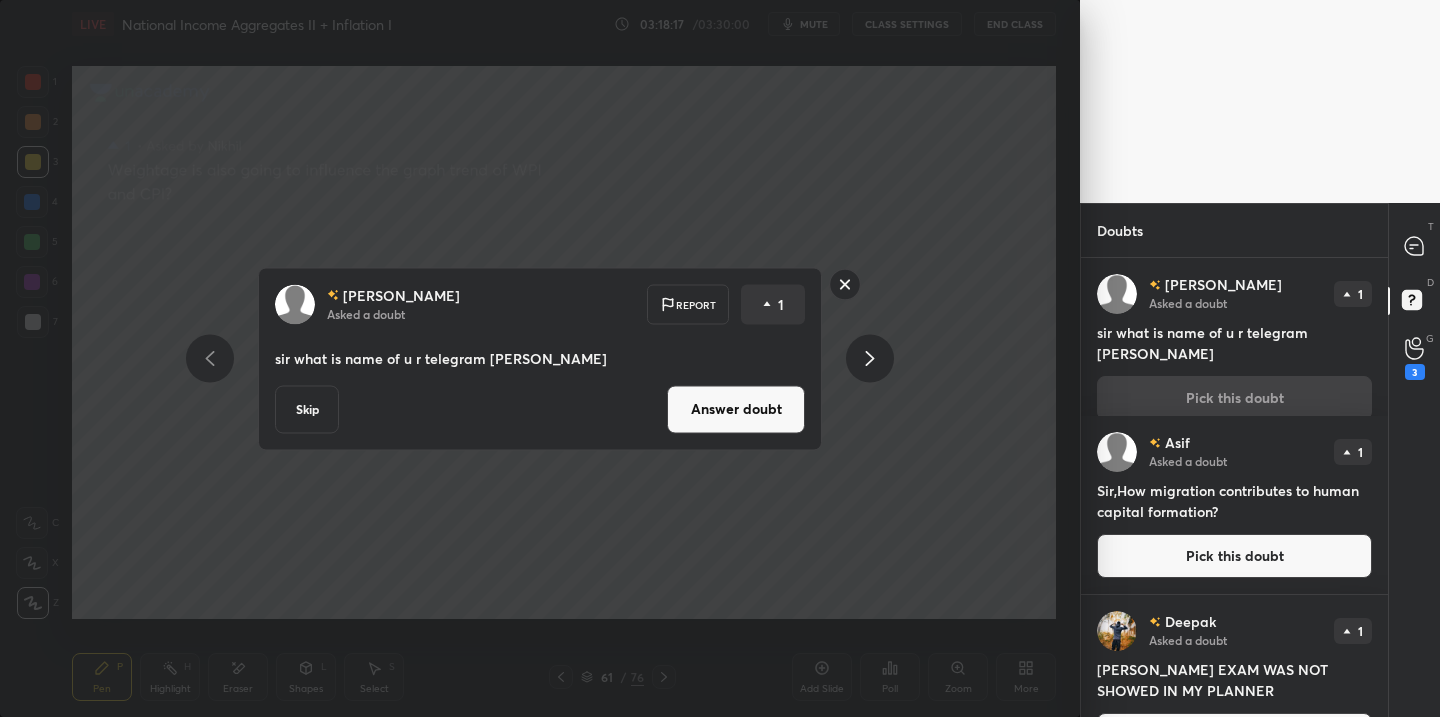 click on "Answer doubt" at bounding box center [736, 409] 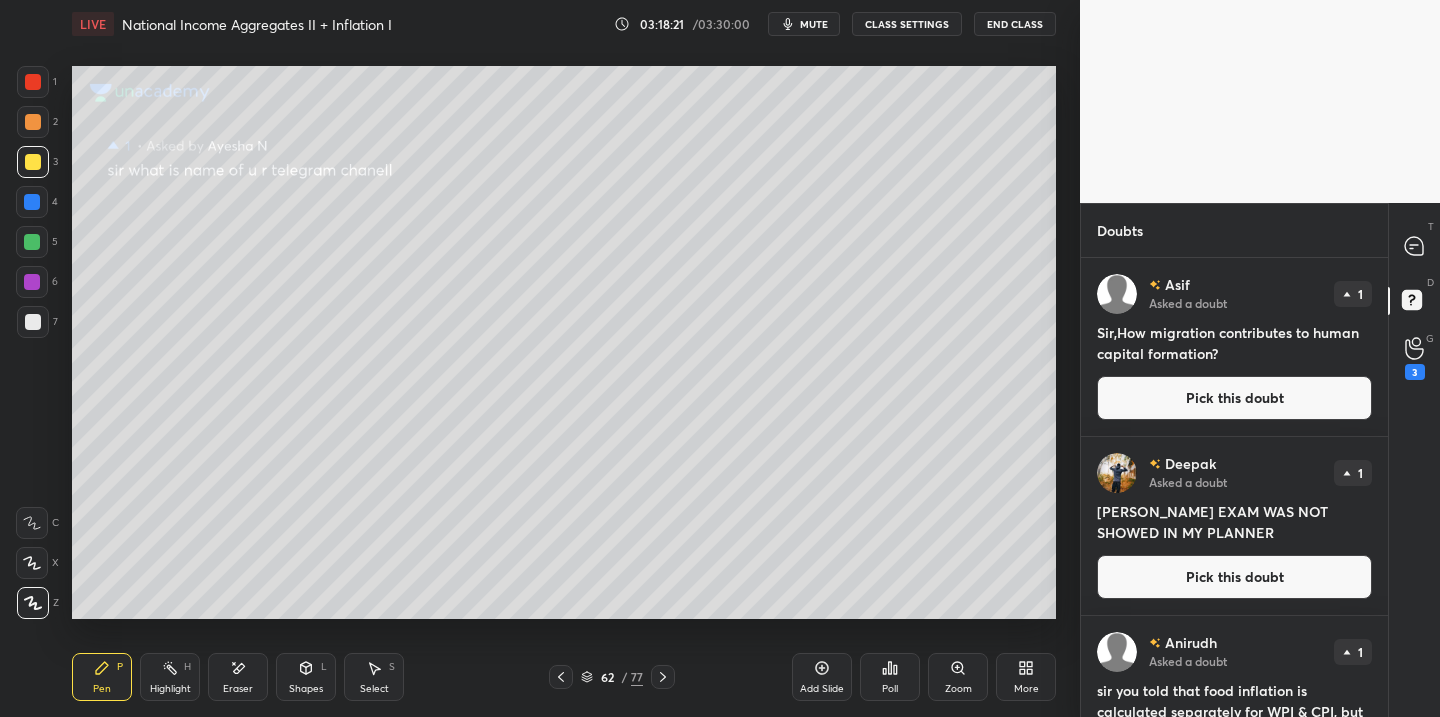 drag, startPoint x: 1267, startPoint y: 397, endPoint x: 1254, endPoint y: 402, distance: 13.928389 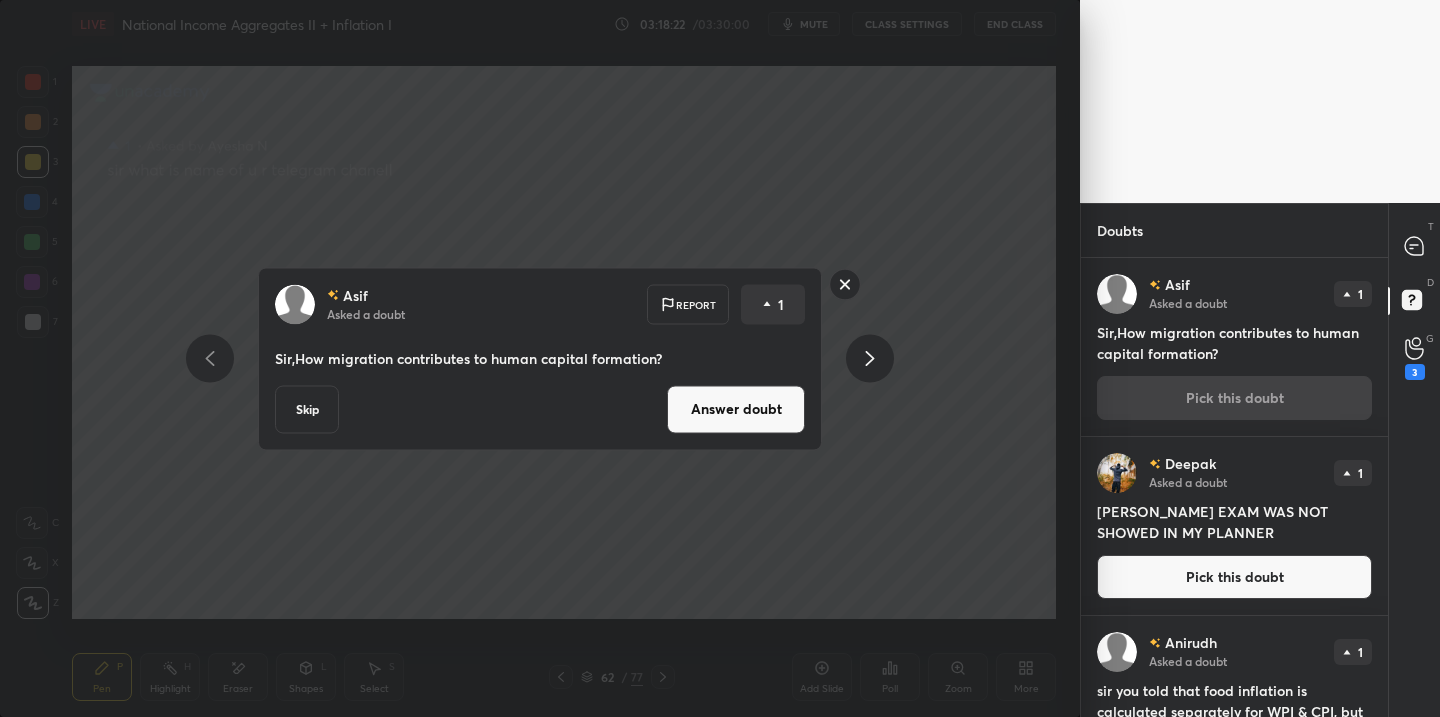 click on "Answer doubt" at bounding box center [736, 409] 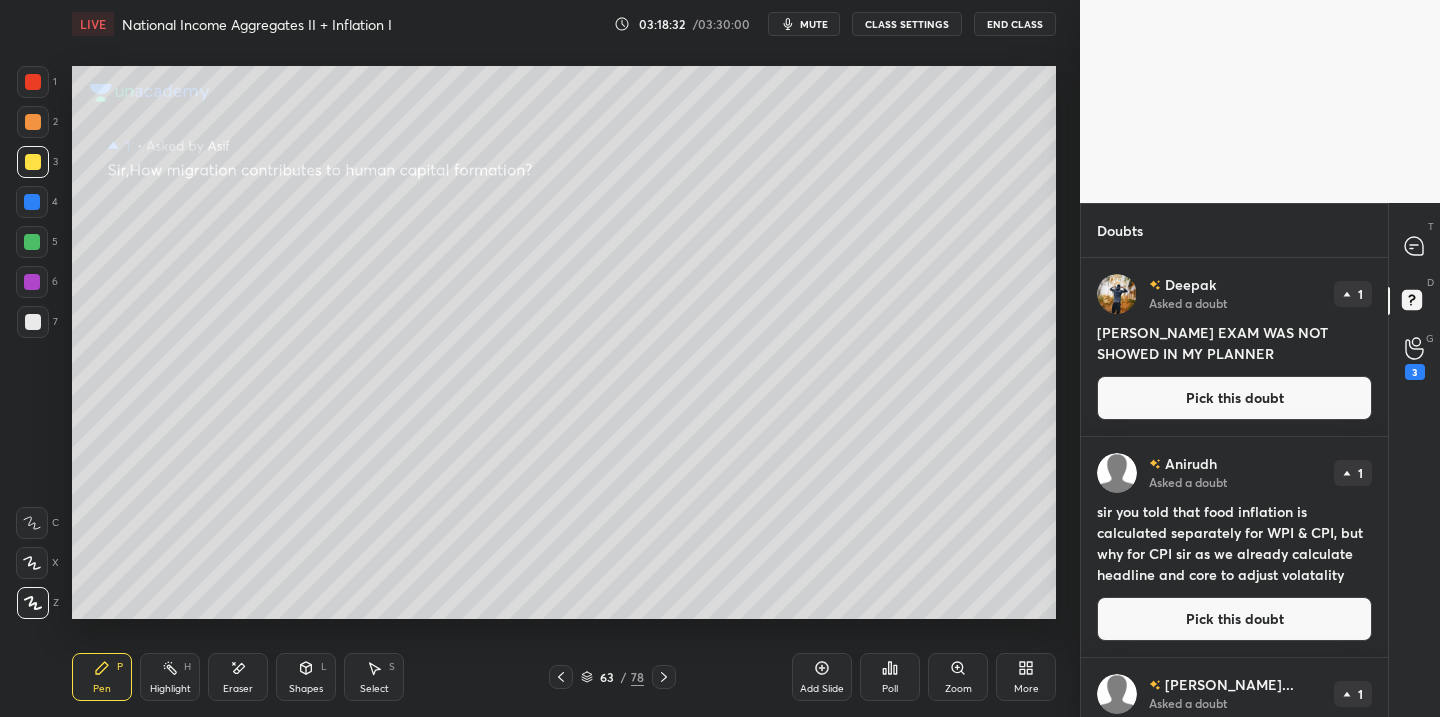 click on "Pick this doubt" at bounding box center (1234, 398) 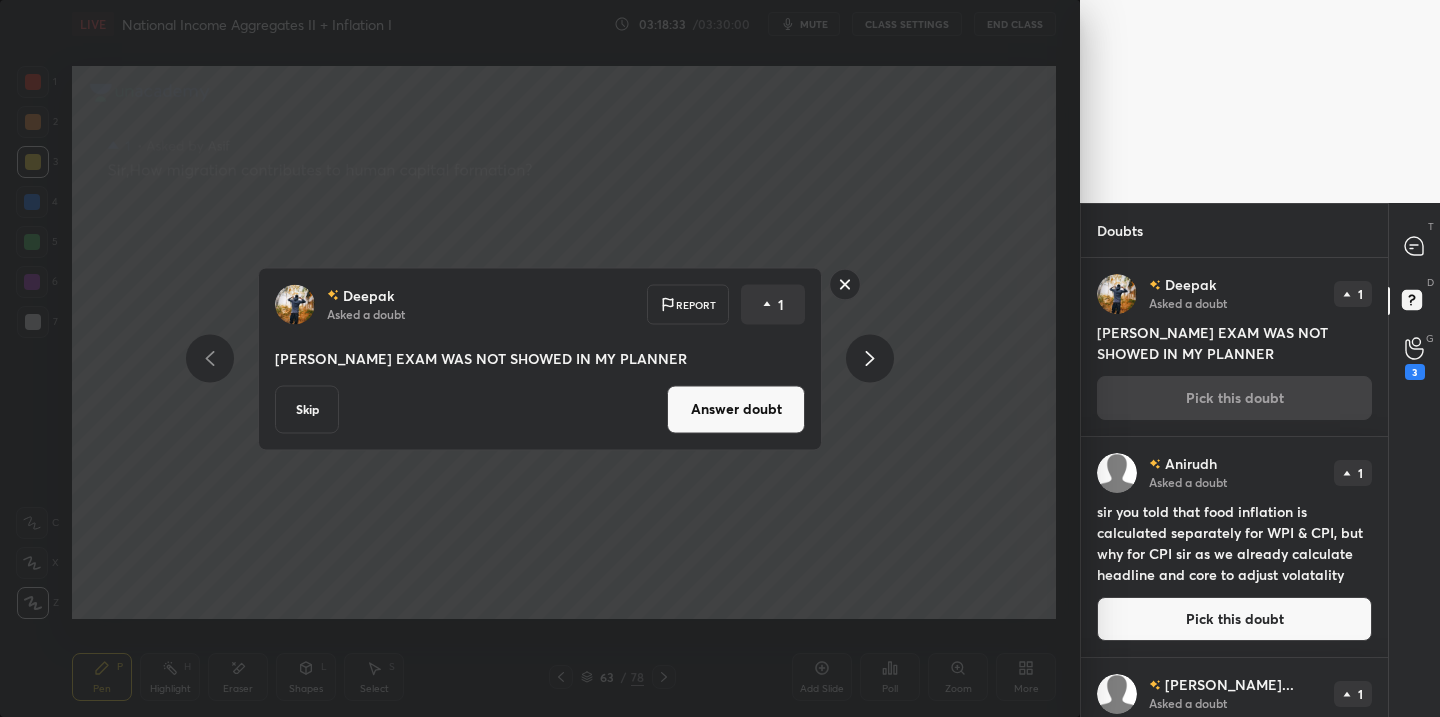 drag, startPoint x: 703, startPoint y: 402, endPoint x: 689, endPoint y: 403, distance: 14.035668 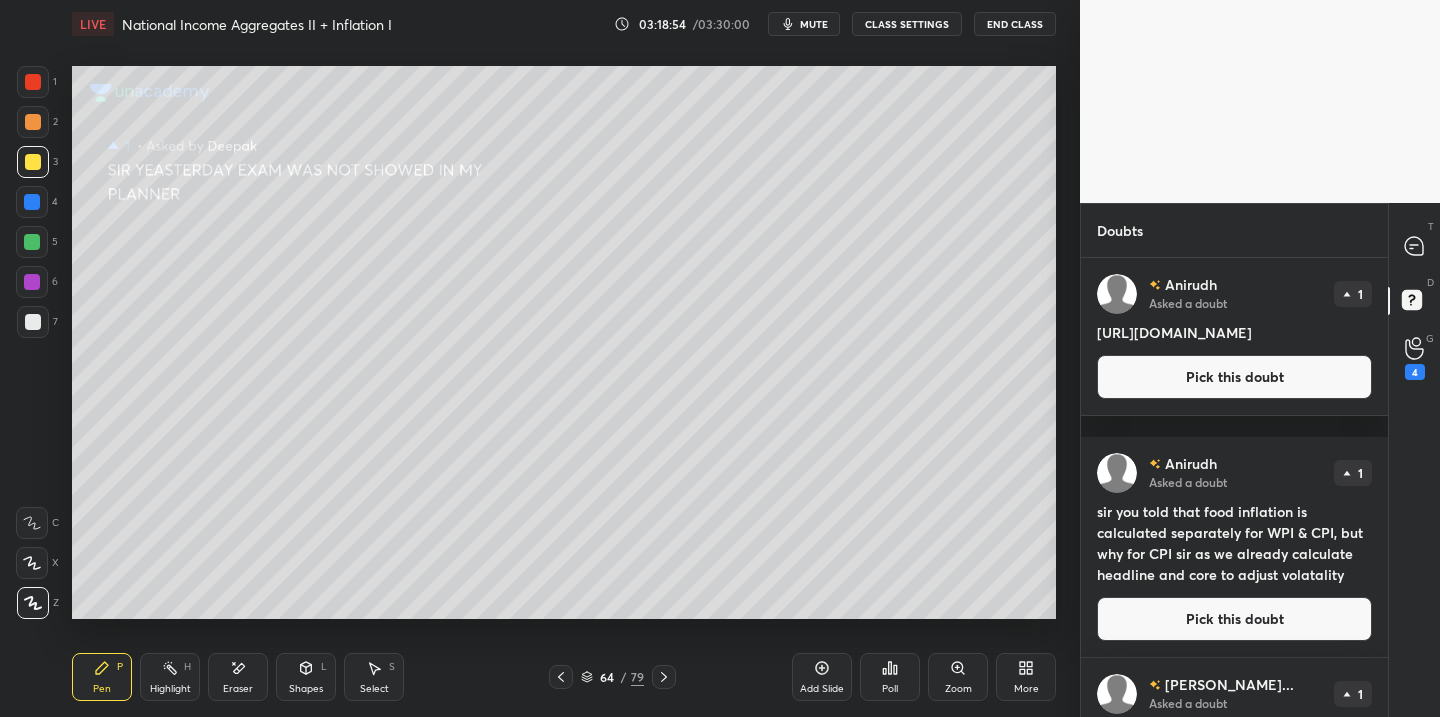 drag, startPoint x: 1202, startPoint y: 394, endPoint x: 1179, endPoint y: 409, distance: 27.45906 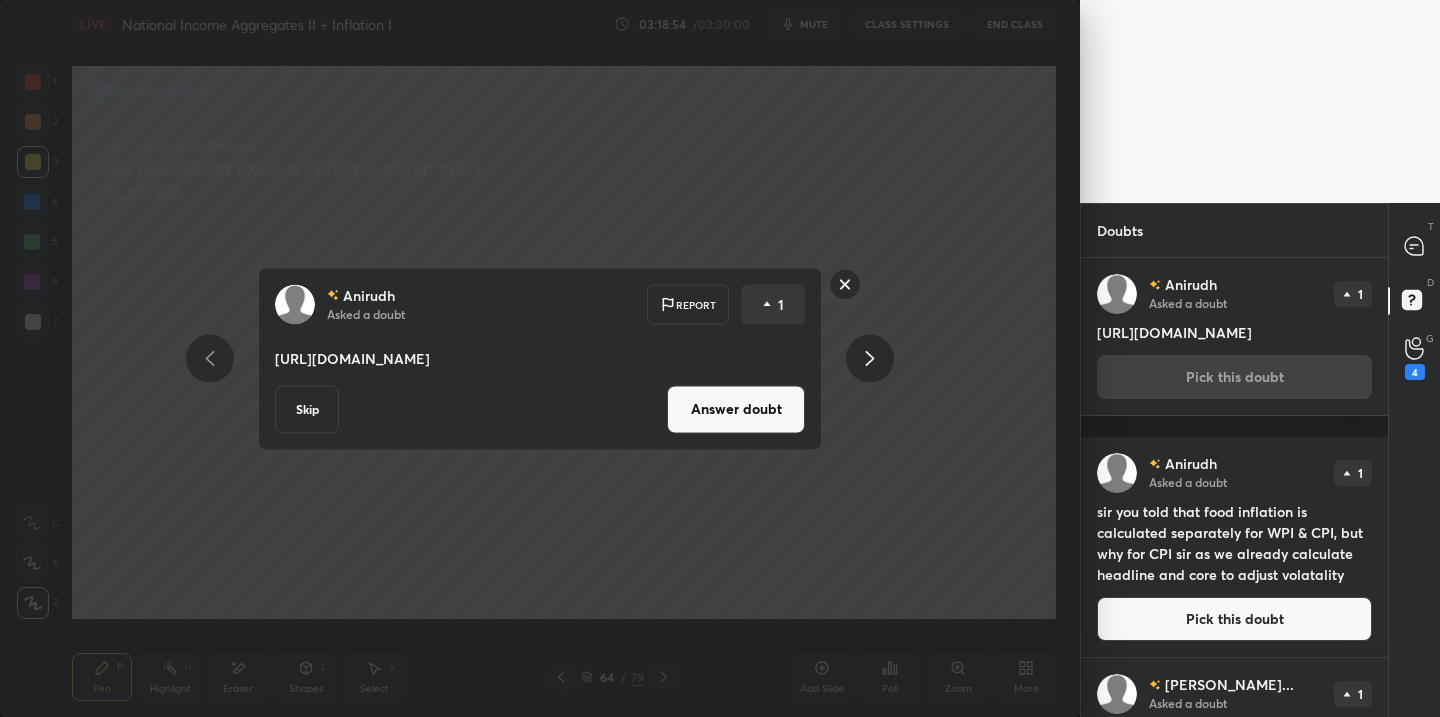 click on "Answer doubt" at bounding box center (736, 409) 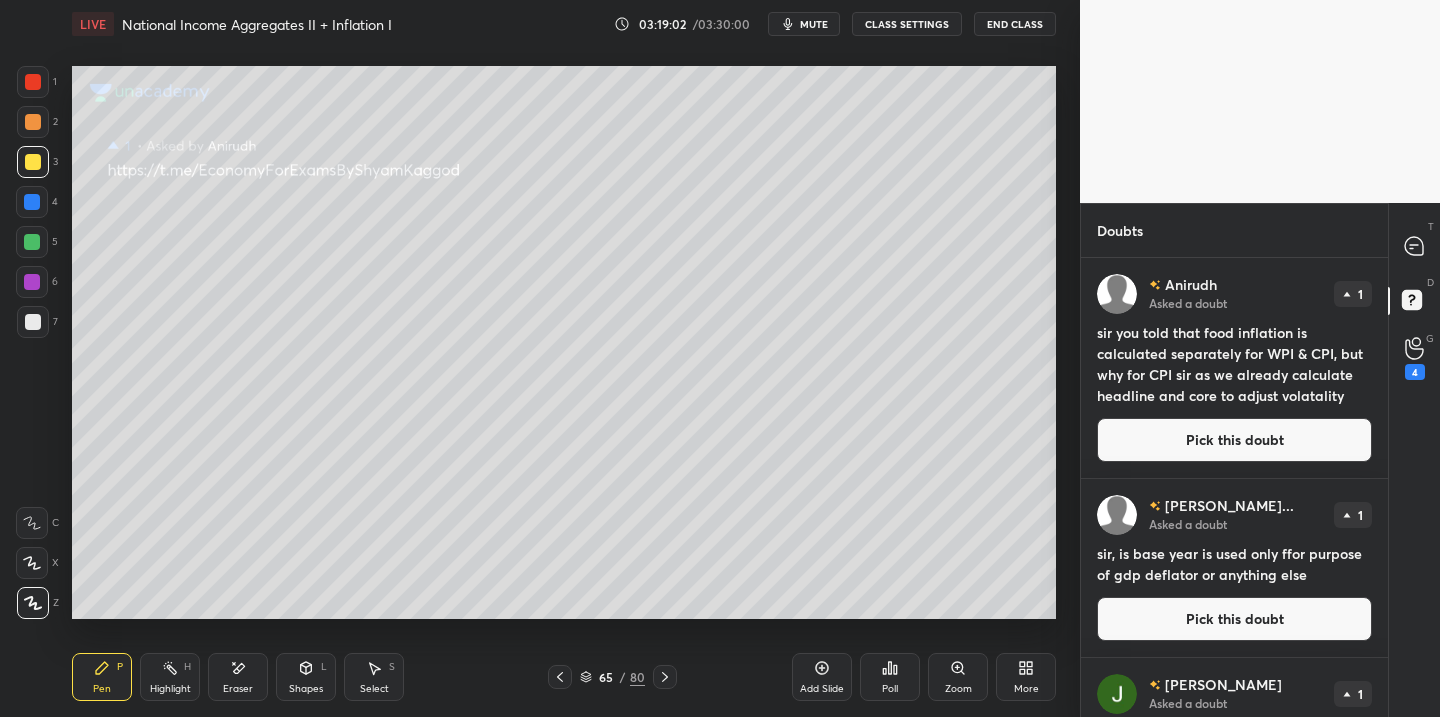 click on "Pick this doubt" at bounding box center (1234, 440) 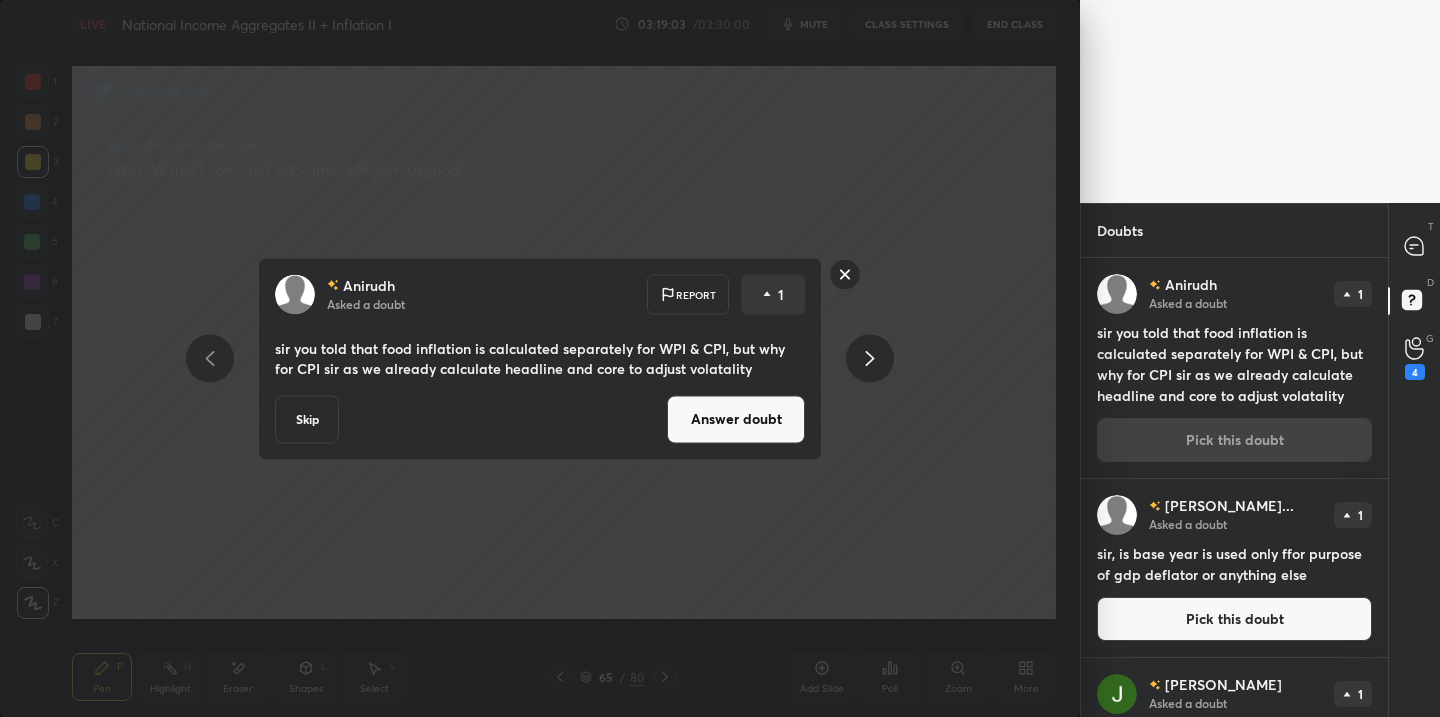 click on "Answer doubt" at bounding box center (736, 419) 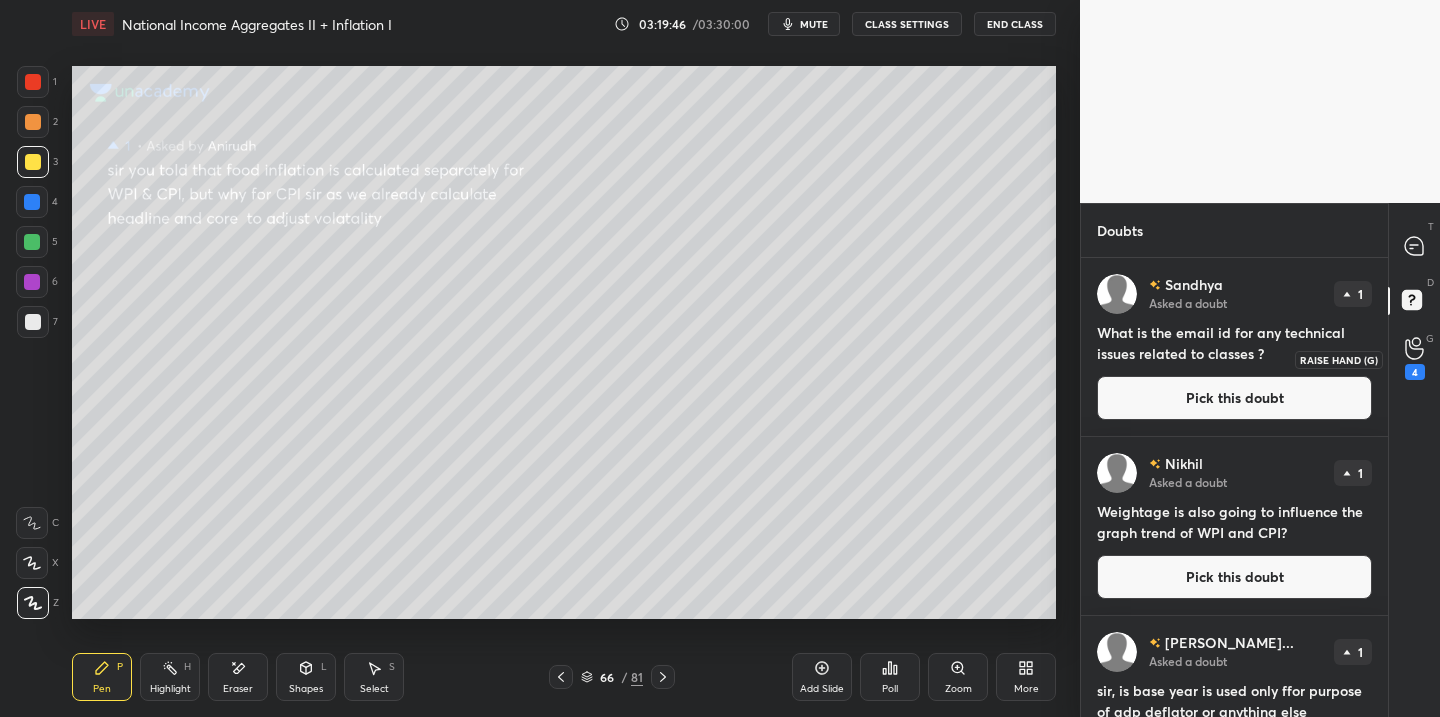 click 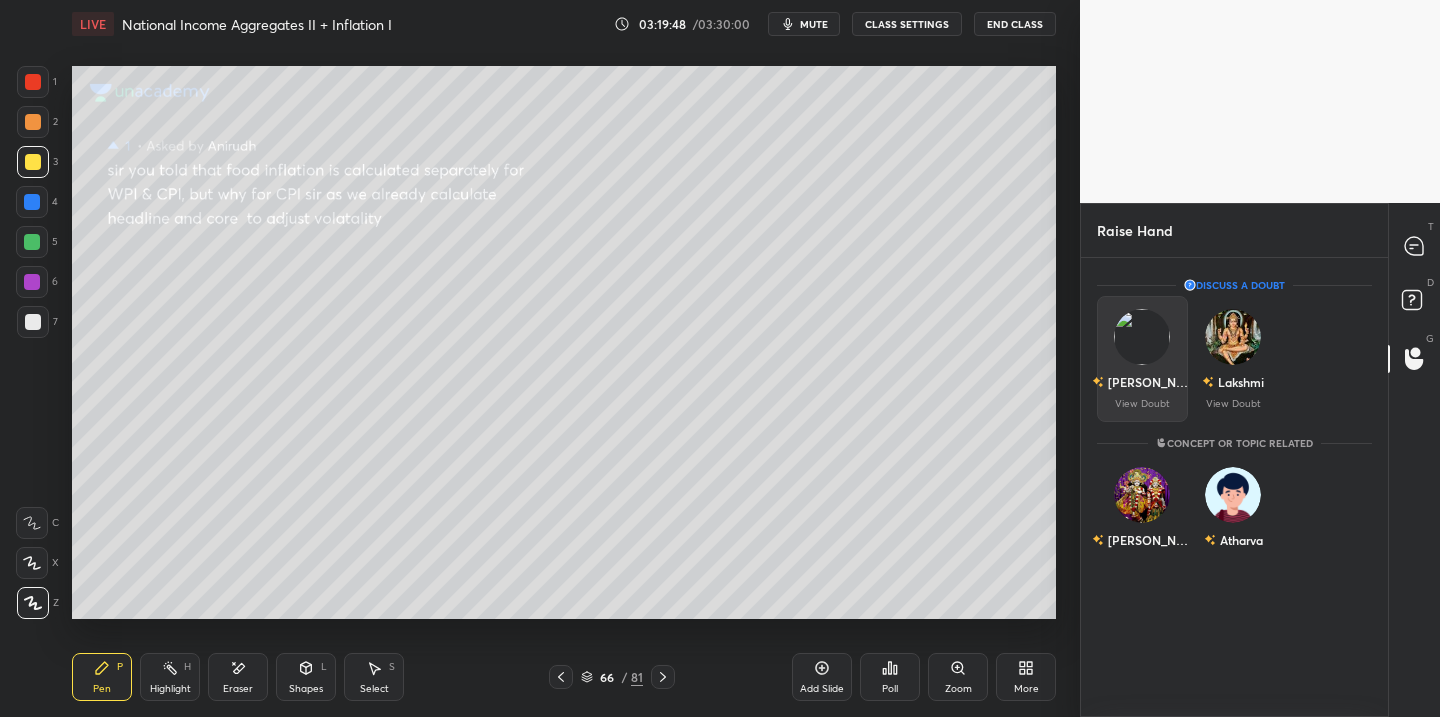 drag, startPoint x: 1156, startPoint y: 367, endPoint x: 1144, endPoint y: 374, distance: 13.892444 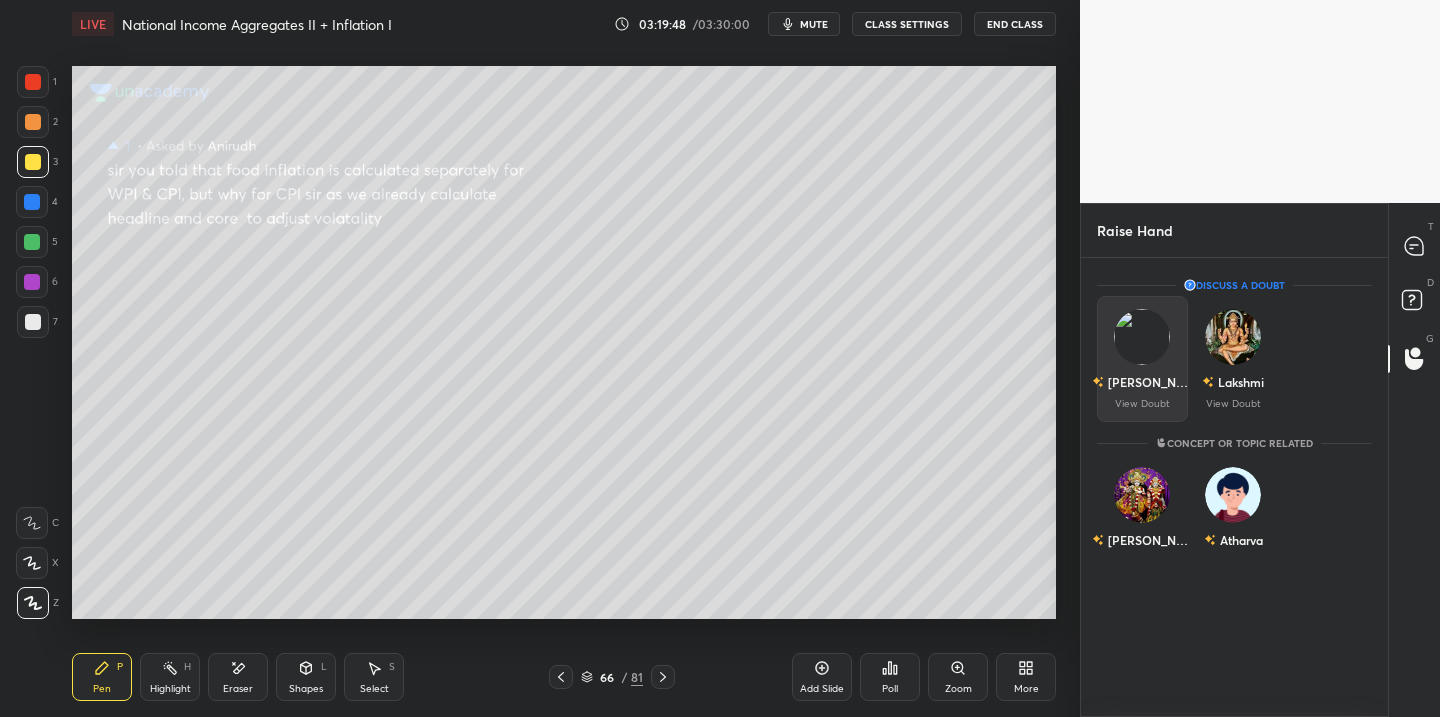 click on "[PERSON_NAME]" at bounding box center [1142, 382] 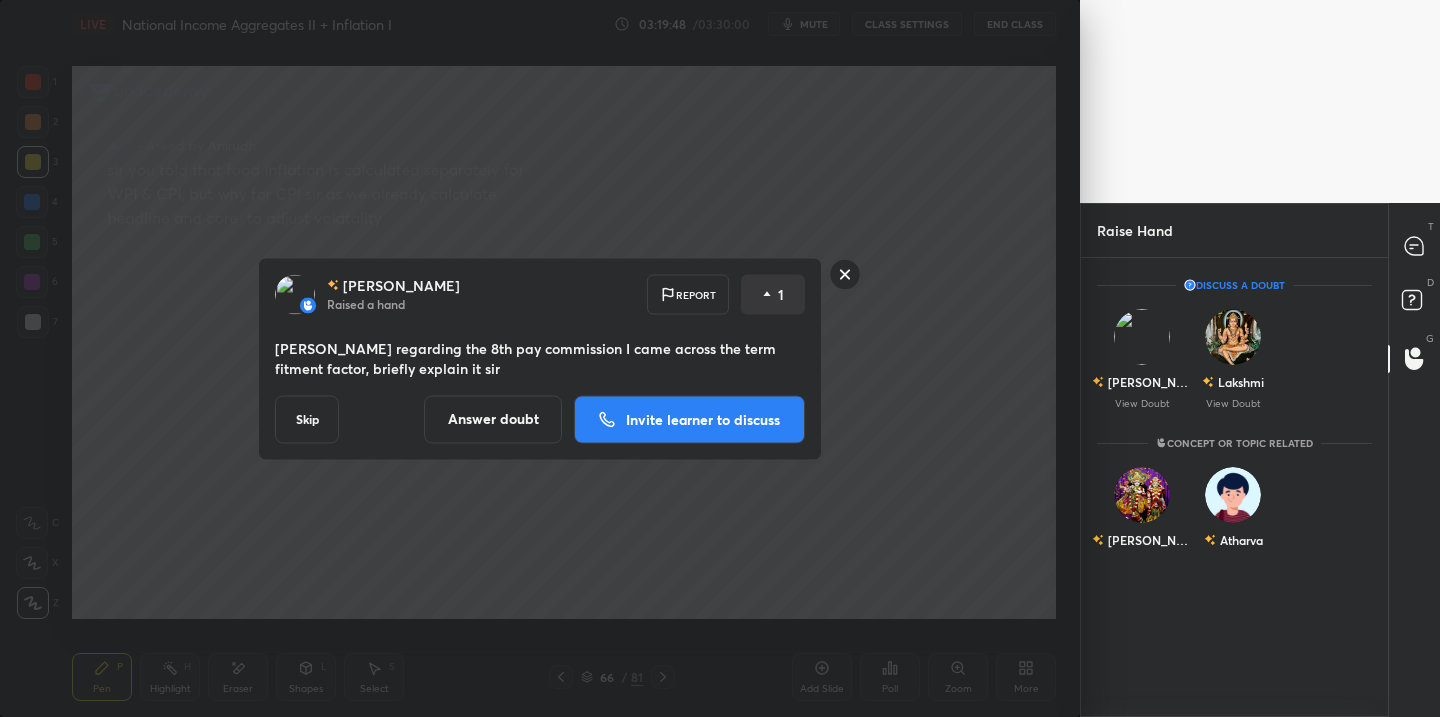 drag, startPoint x: 781, startPoint y: 418, endPoint x: 770, endPoint y: 417, distance: 11.045361 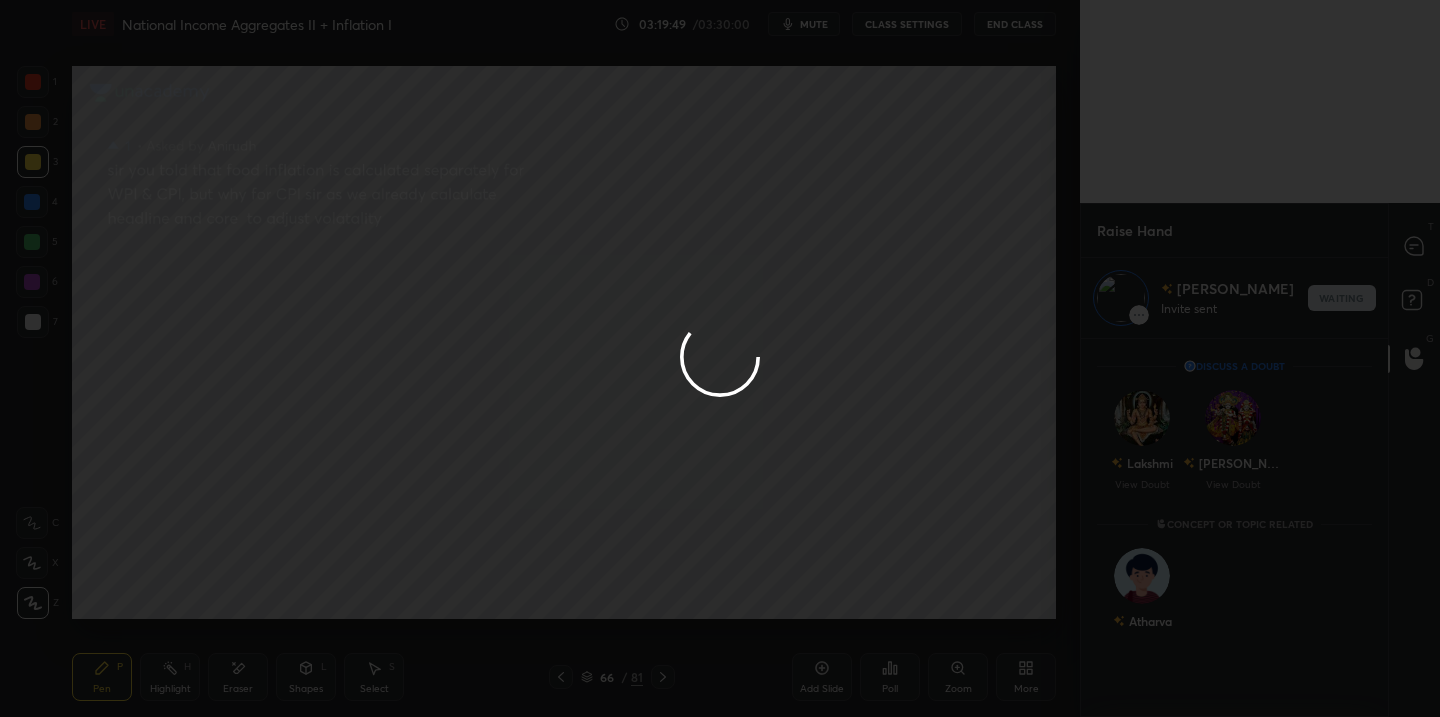 scroll, scrollTop: 372, scrollLeft: 301, axis: both 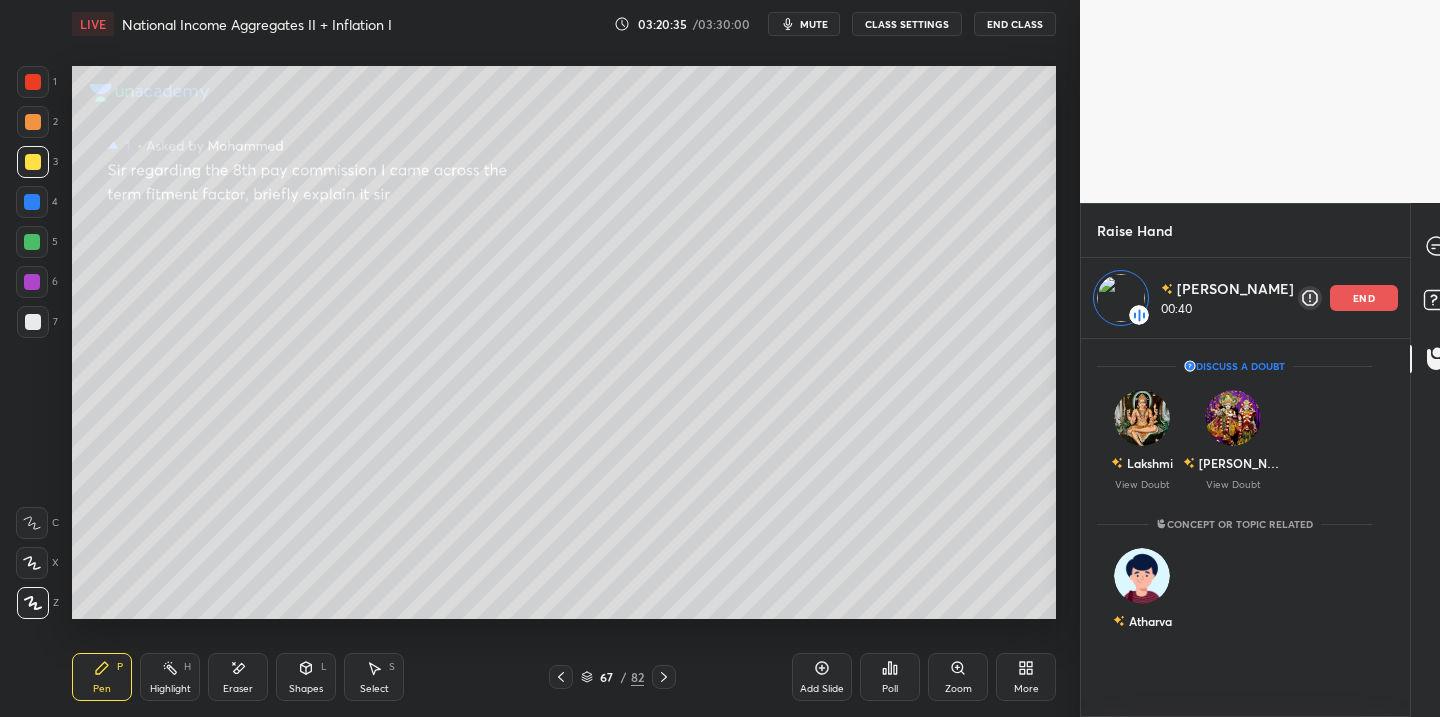 click on "end" at bounding box center [1364, 298] 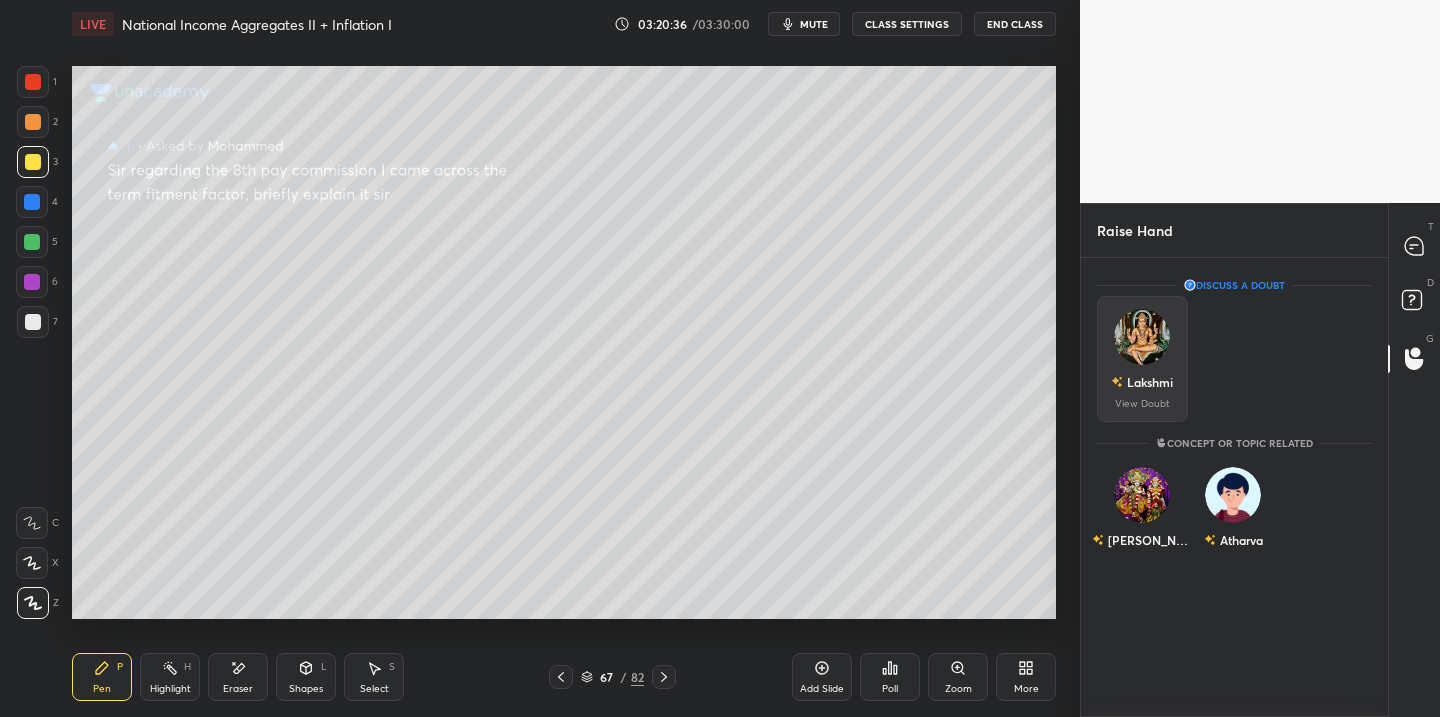 click on "Lakshmi" at bounding box center [1150, 382] 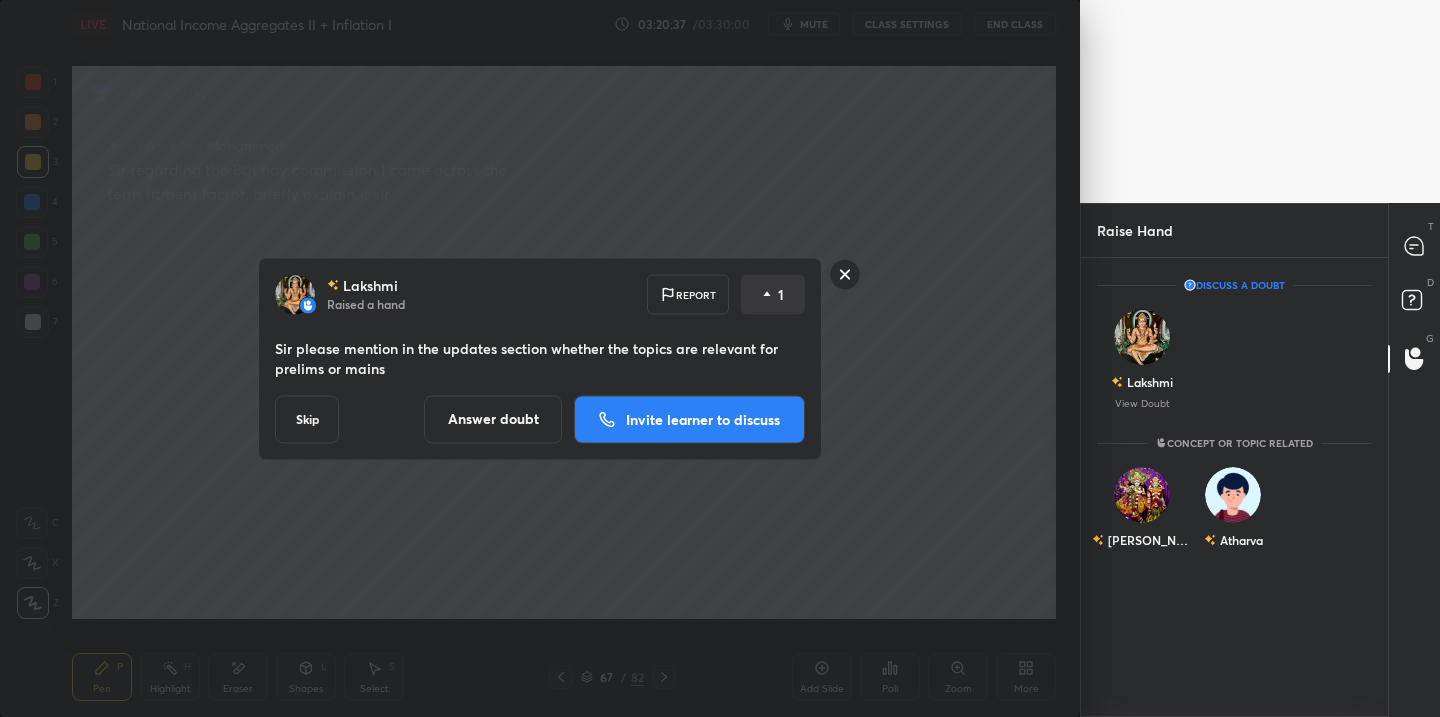 click on "Invite learner to discuss" at bounding box center (703, 419) 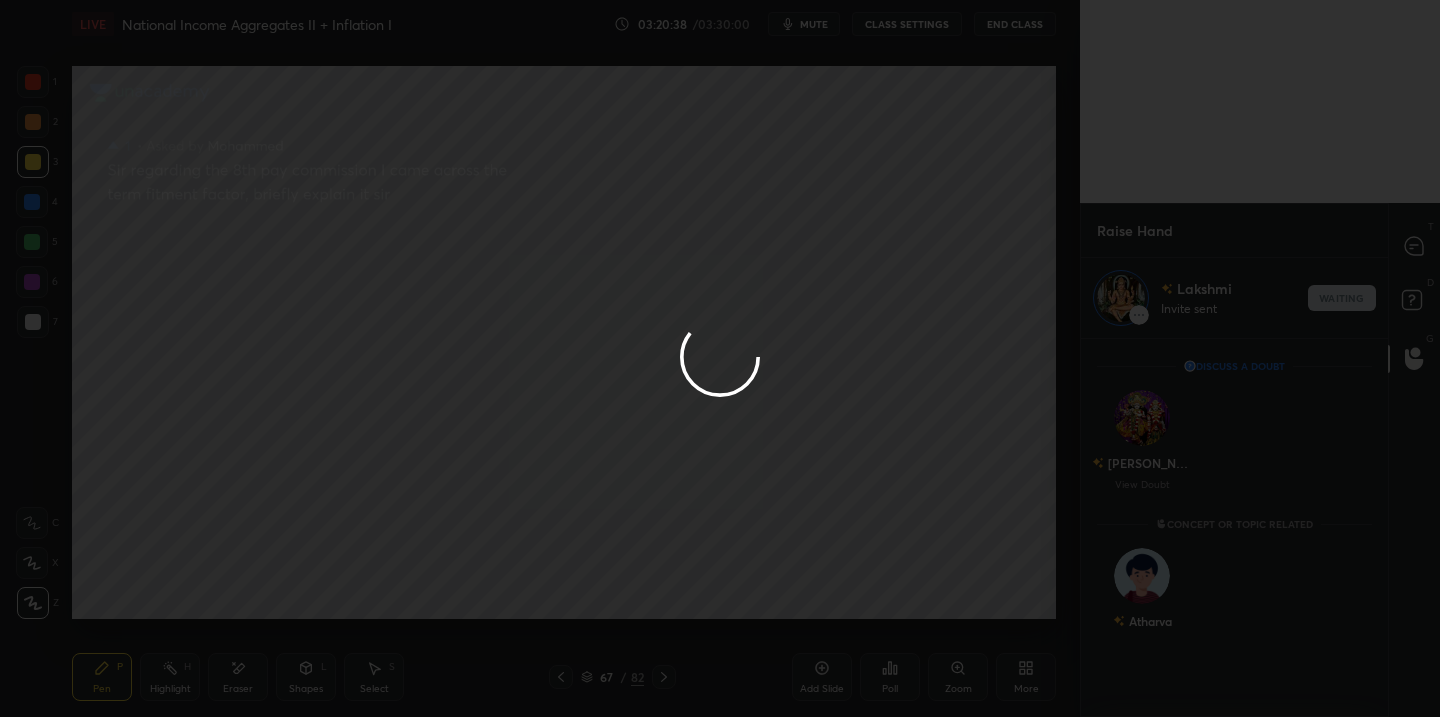 scroll, scrollTop: 372, scrollLeft: 301, axis: both 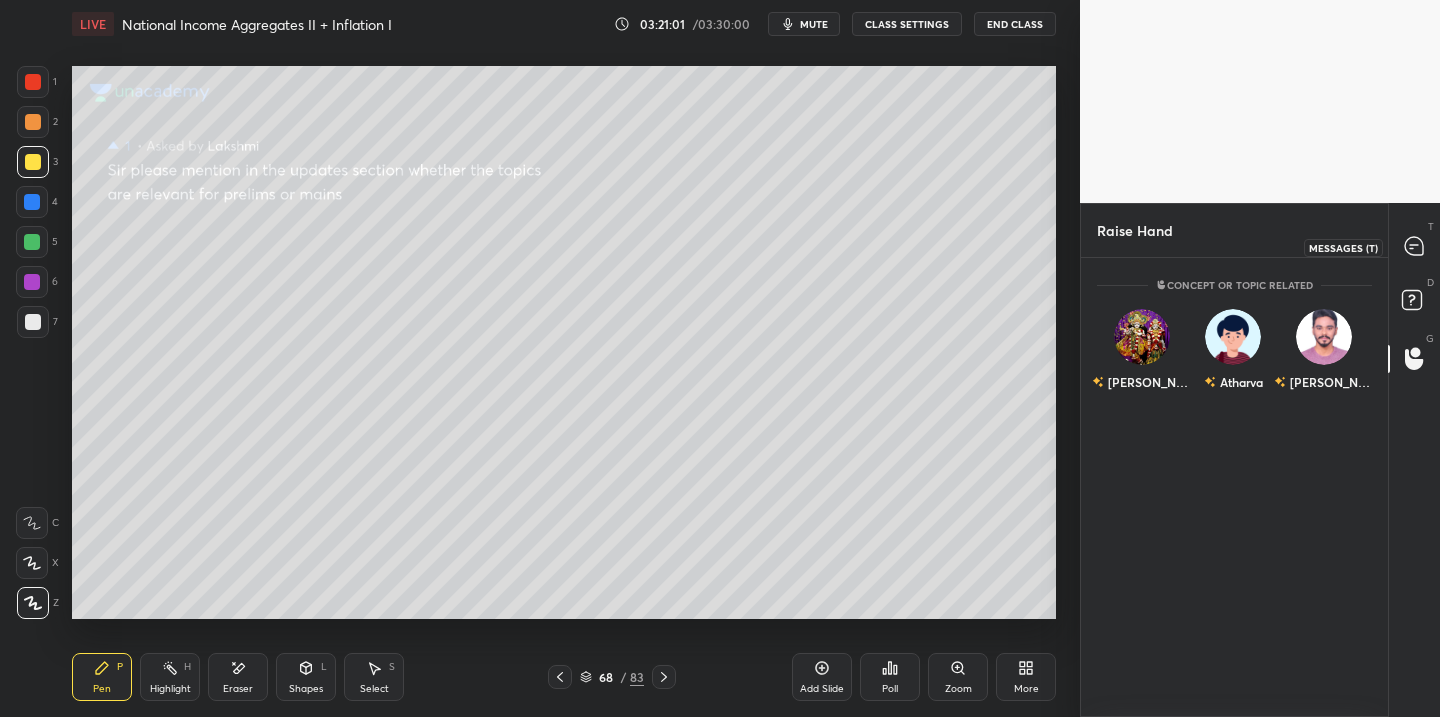 click 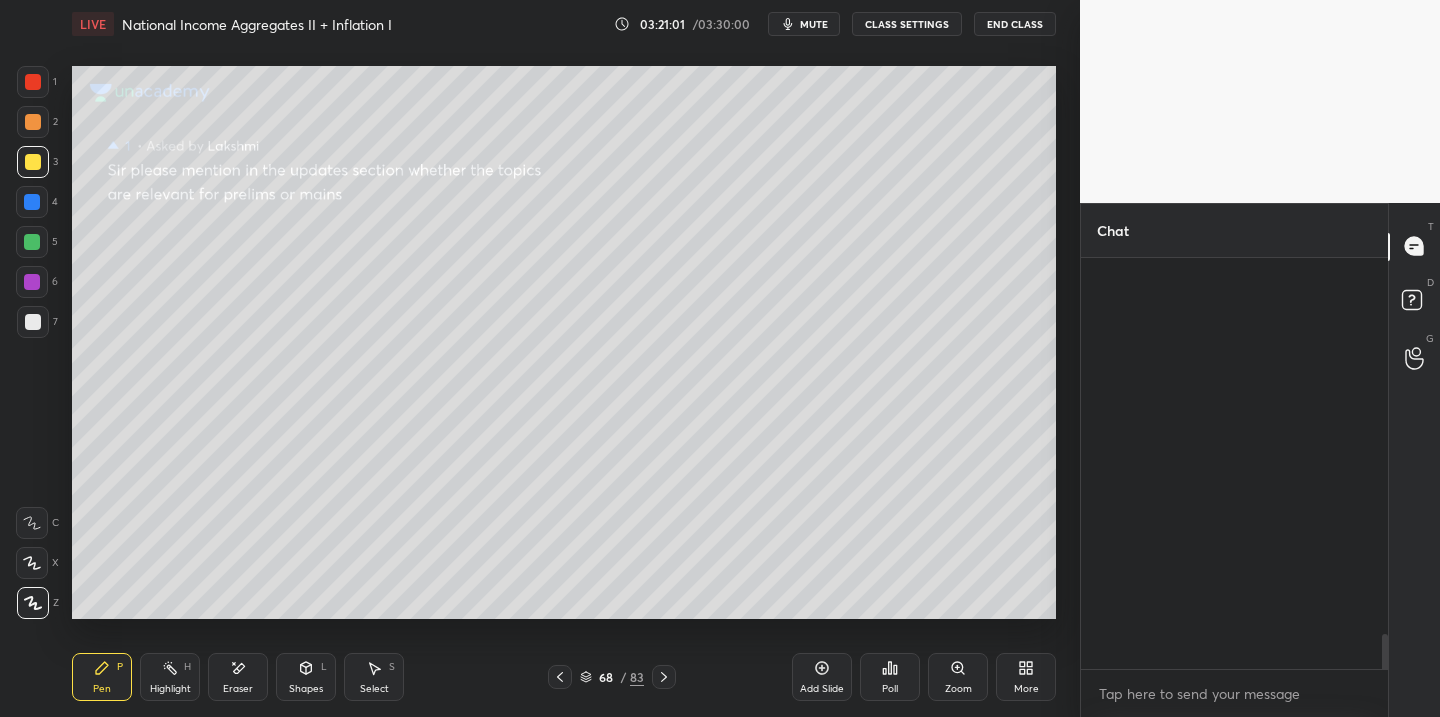 scroll, scrollTop: 6692, scrollLeft: 0, axis: vertical 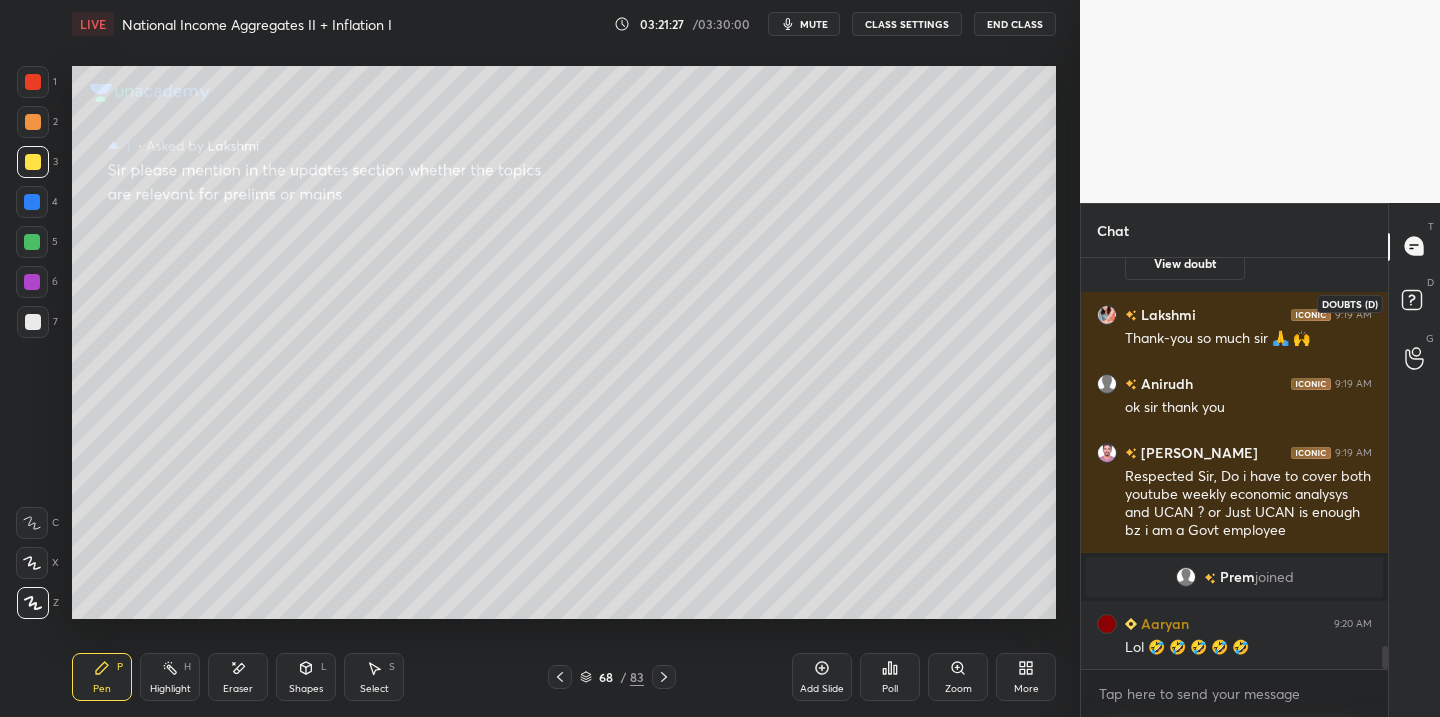 click 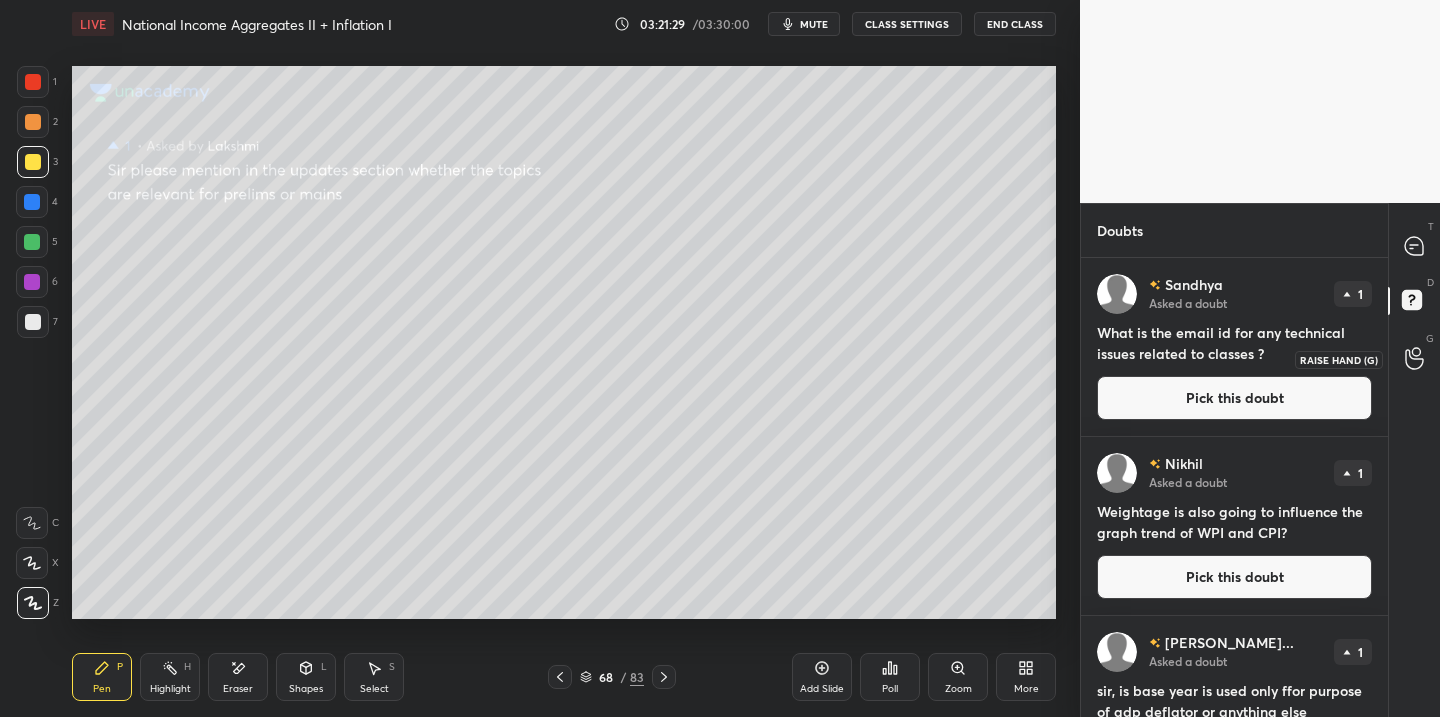 click at bounding box center (1415, 359) 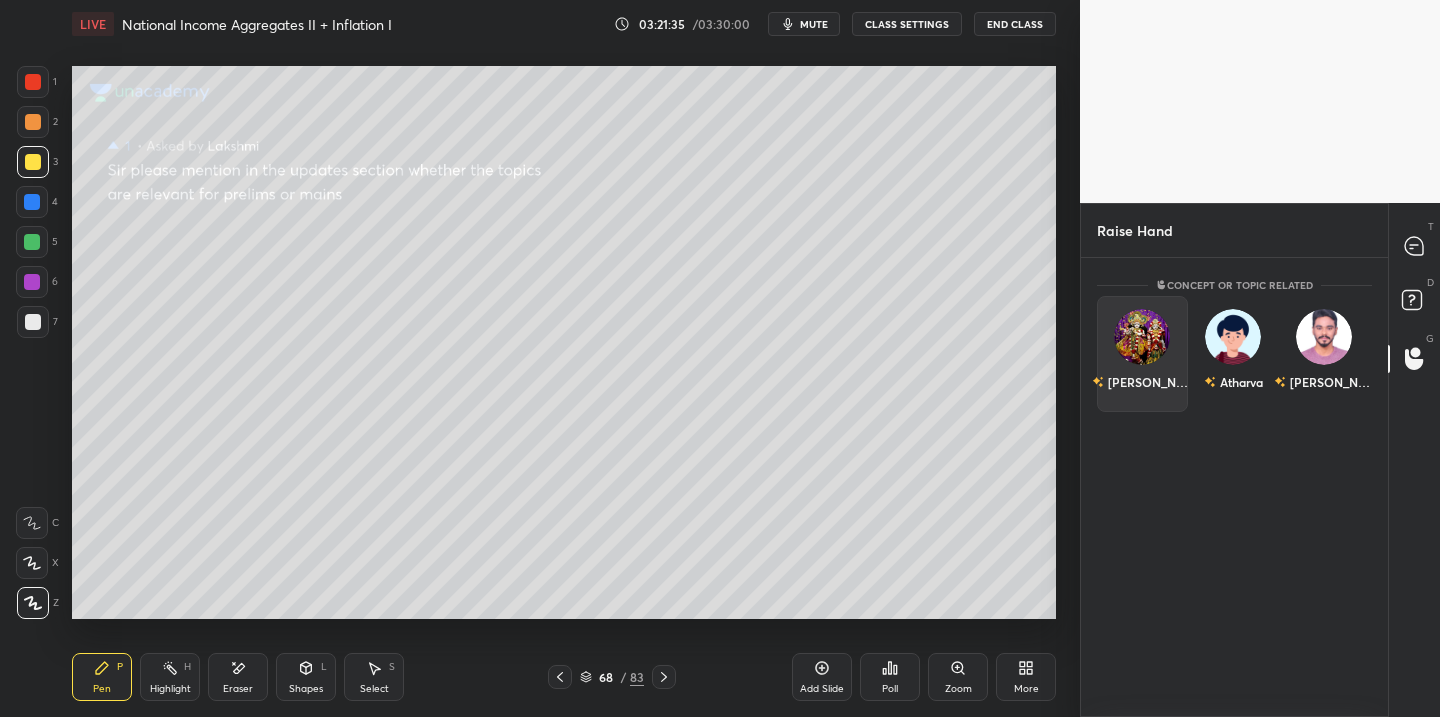 click on "[PERSON_NAME]" at bounding box center [1142, 354] 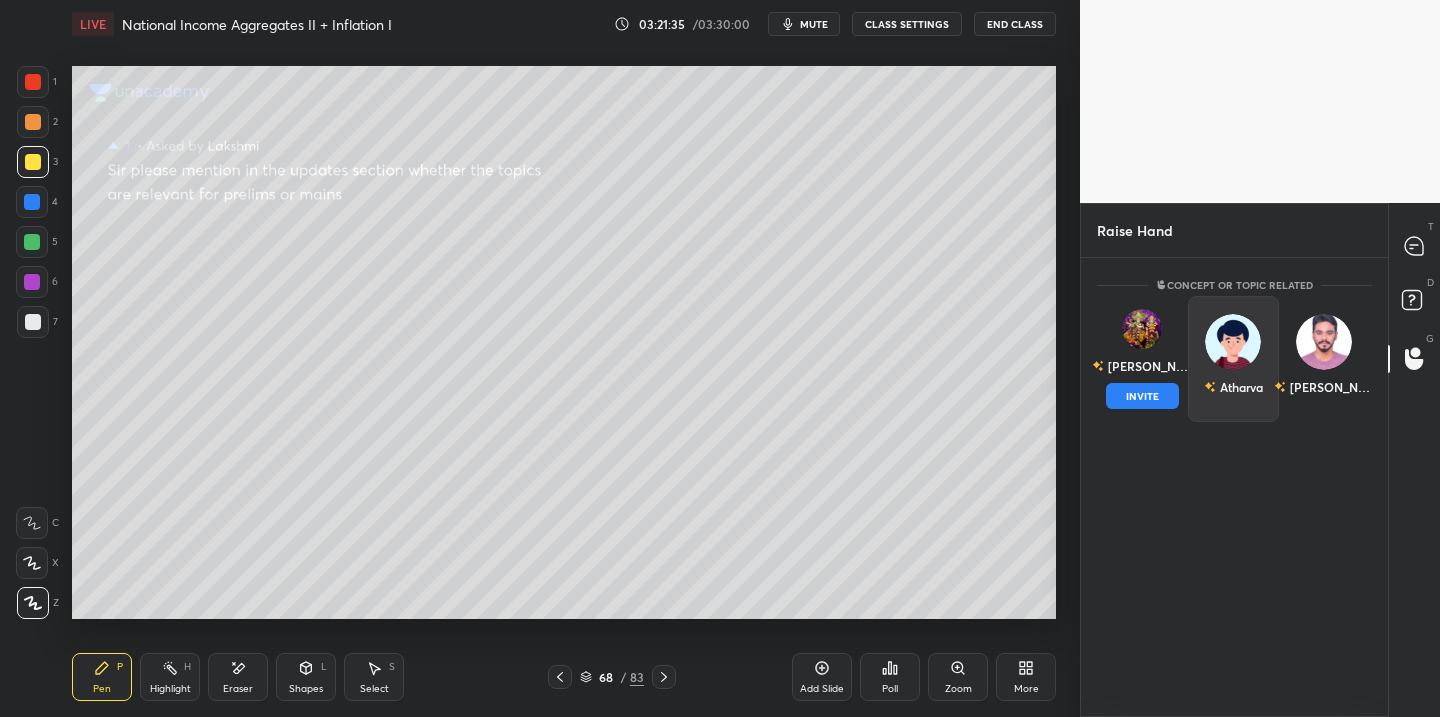 drag, startPoint x: 1140, startPoint y: 402, endPoint x: 1108, endPoint y: 415, distance: 34.539833 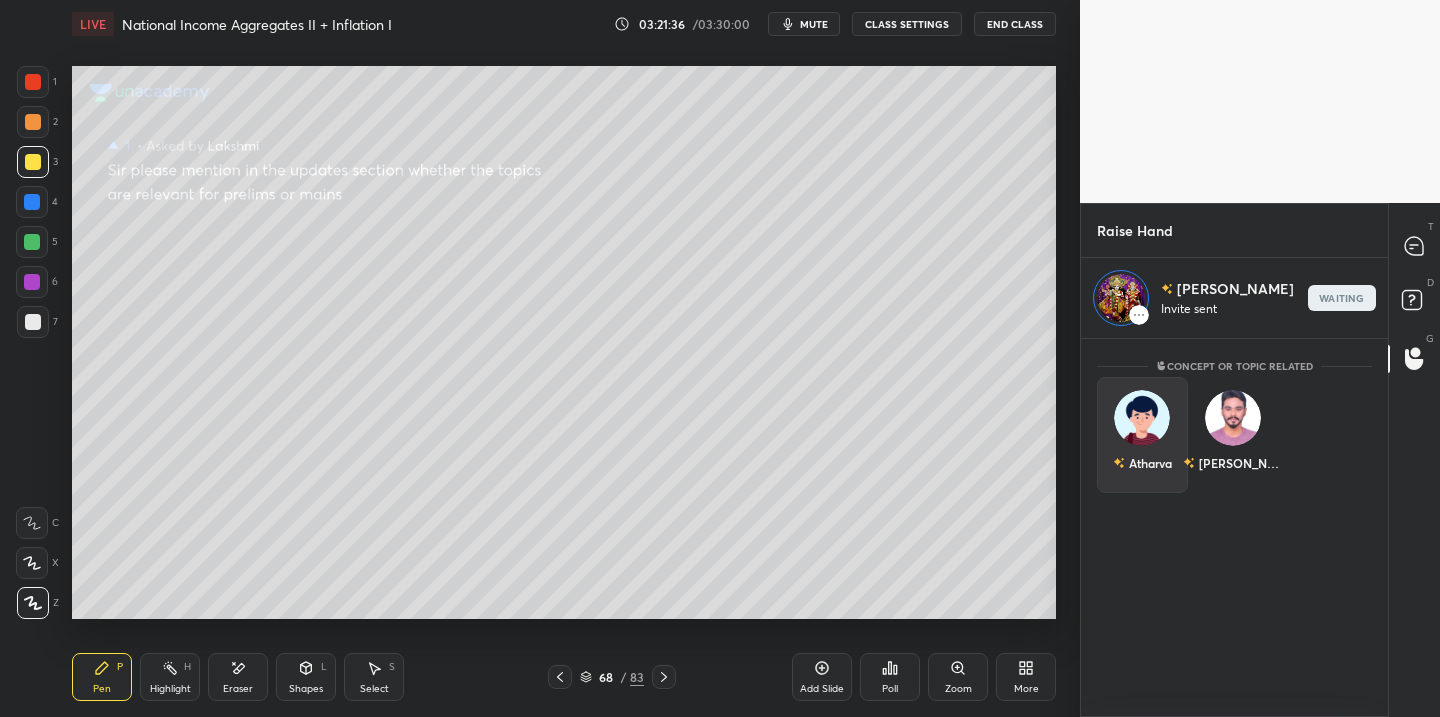 scroll, scrollTop: 372, scrollLeft: 301, axis: both 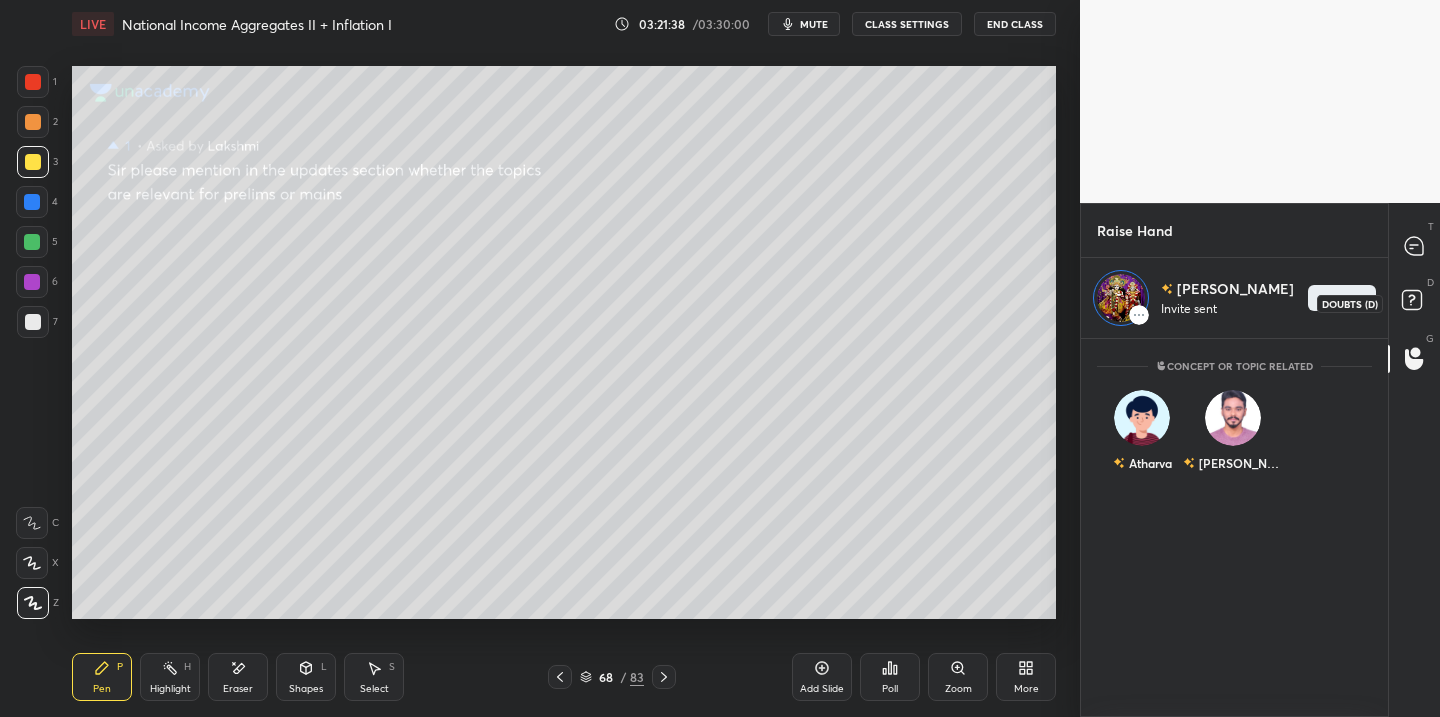 click 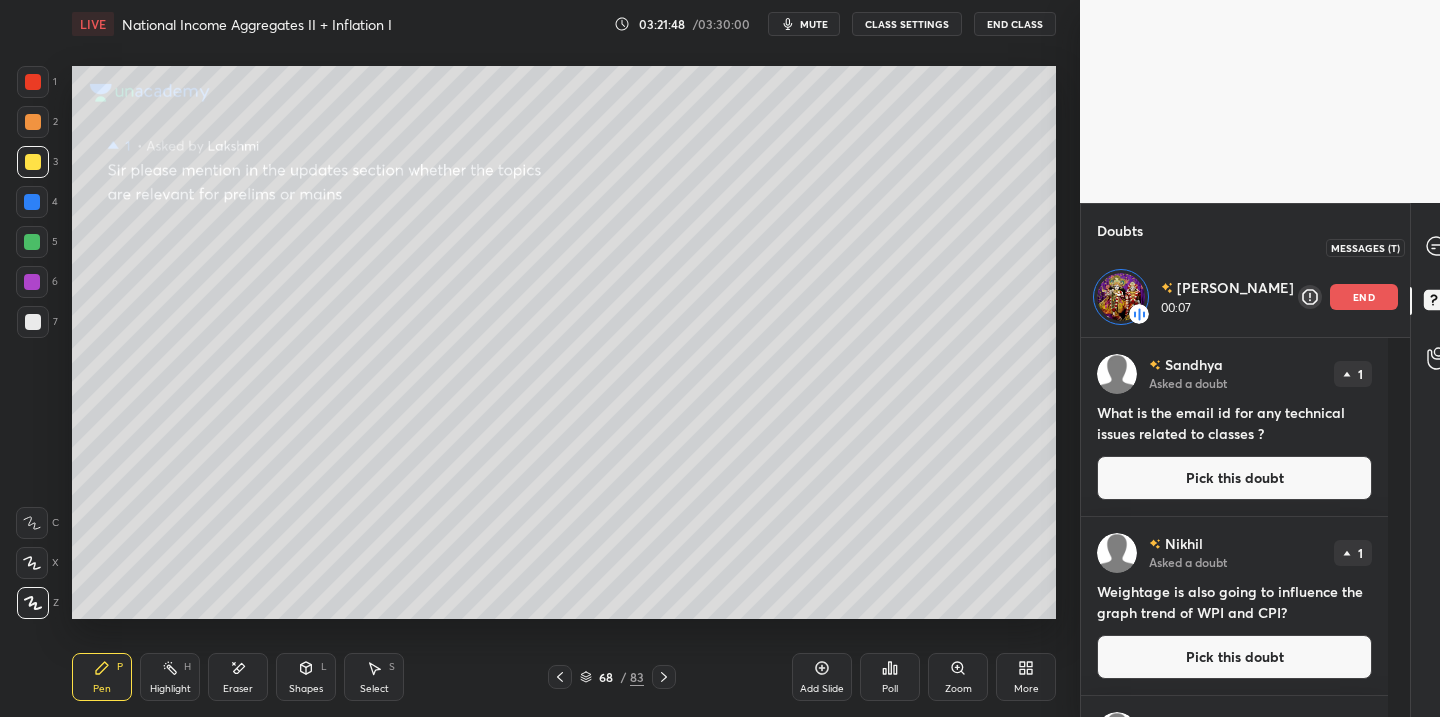 click 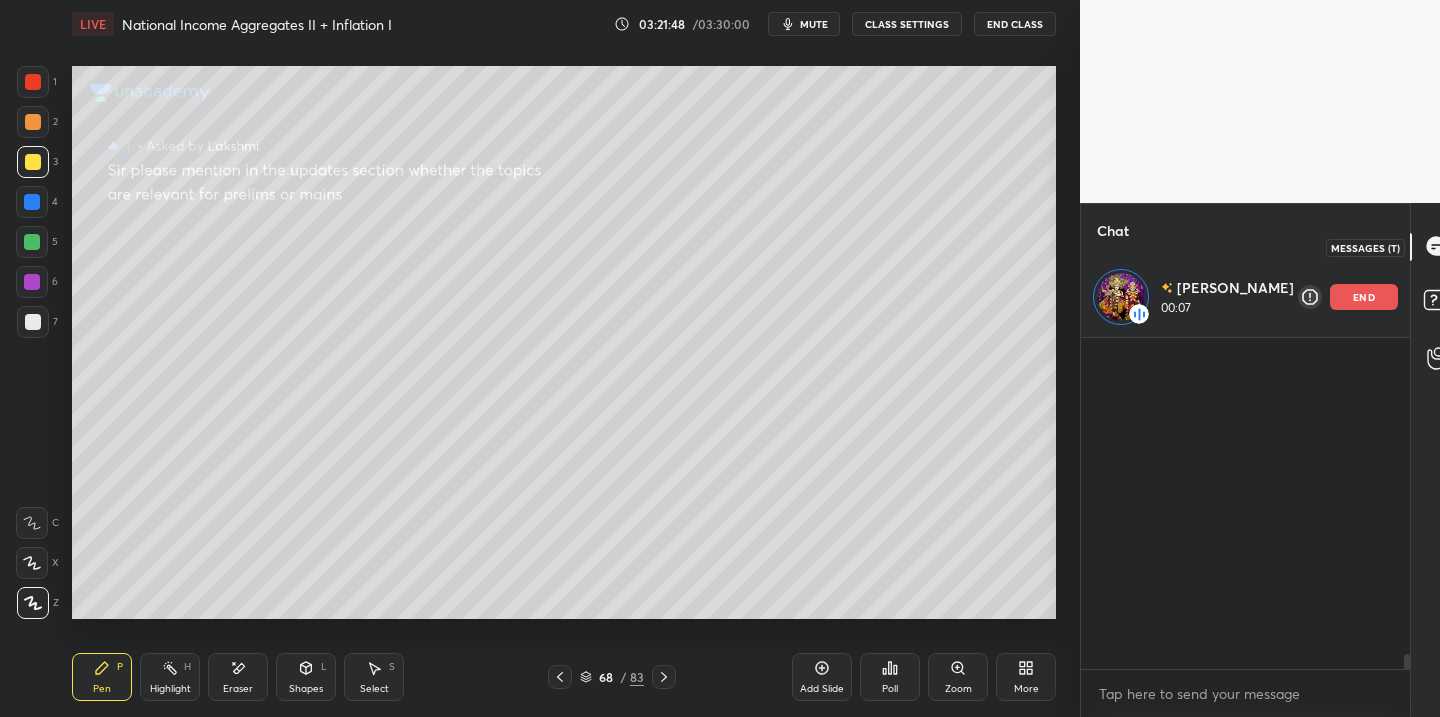 scroll, scrollTop: 6992, scrollLeft: 0, axis: vertical 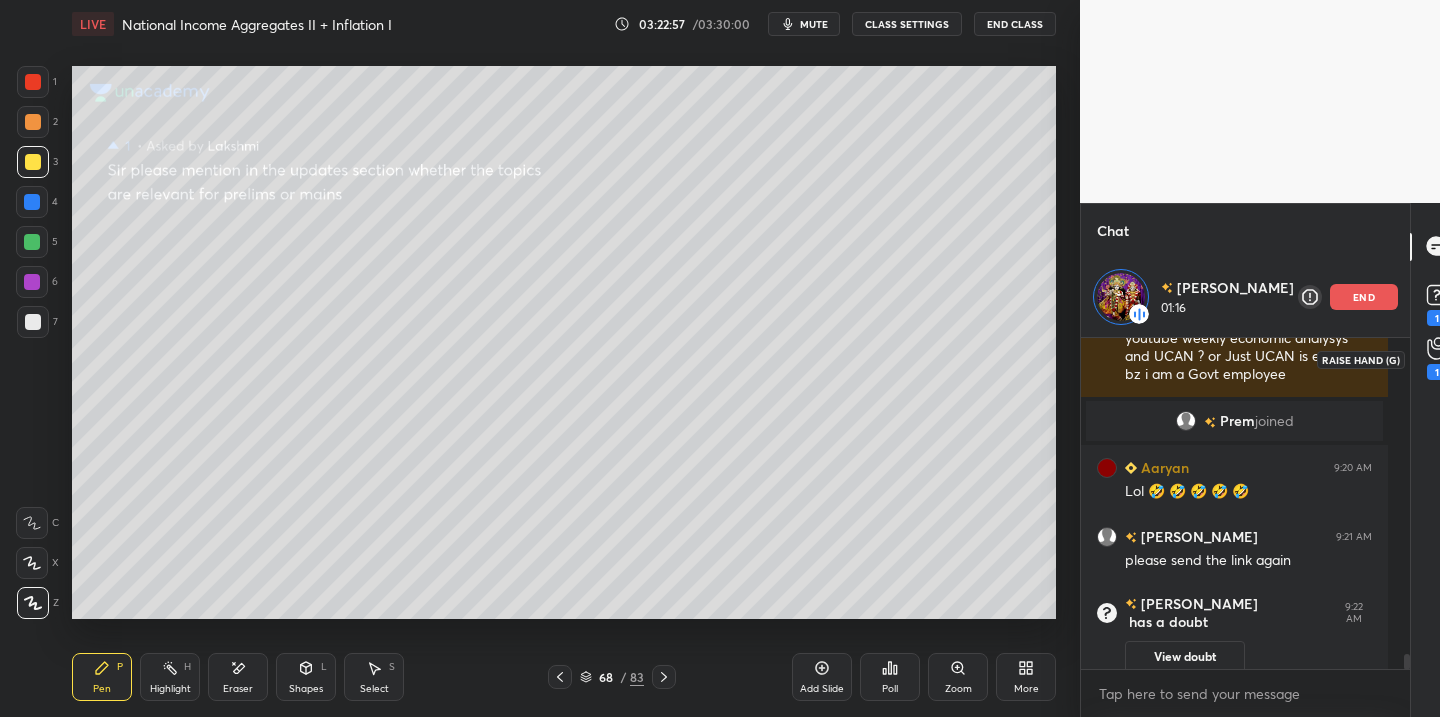 drag, startPoint x: 1417, startPoint y: 355, endPoint x: 1402, endPoint y: 359, distance: 15.524175 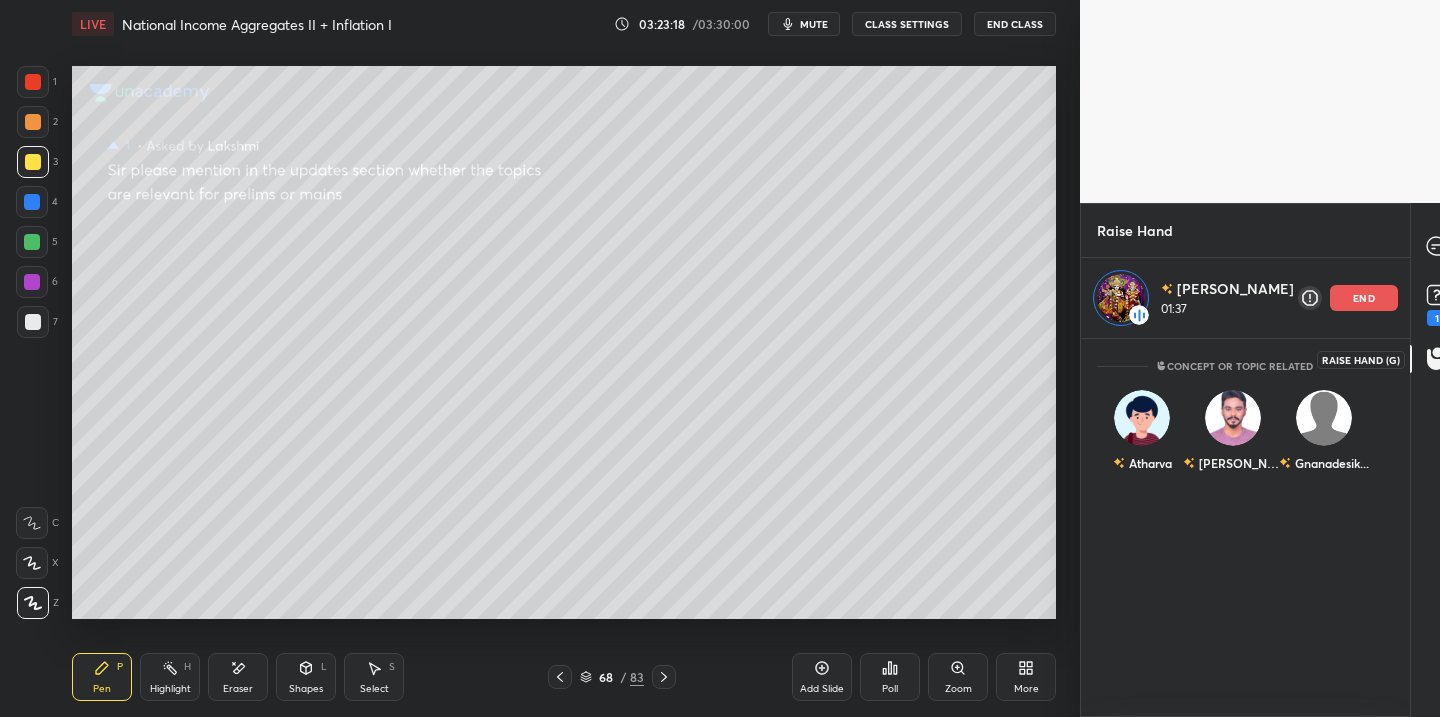 click 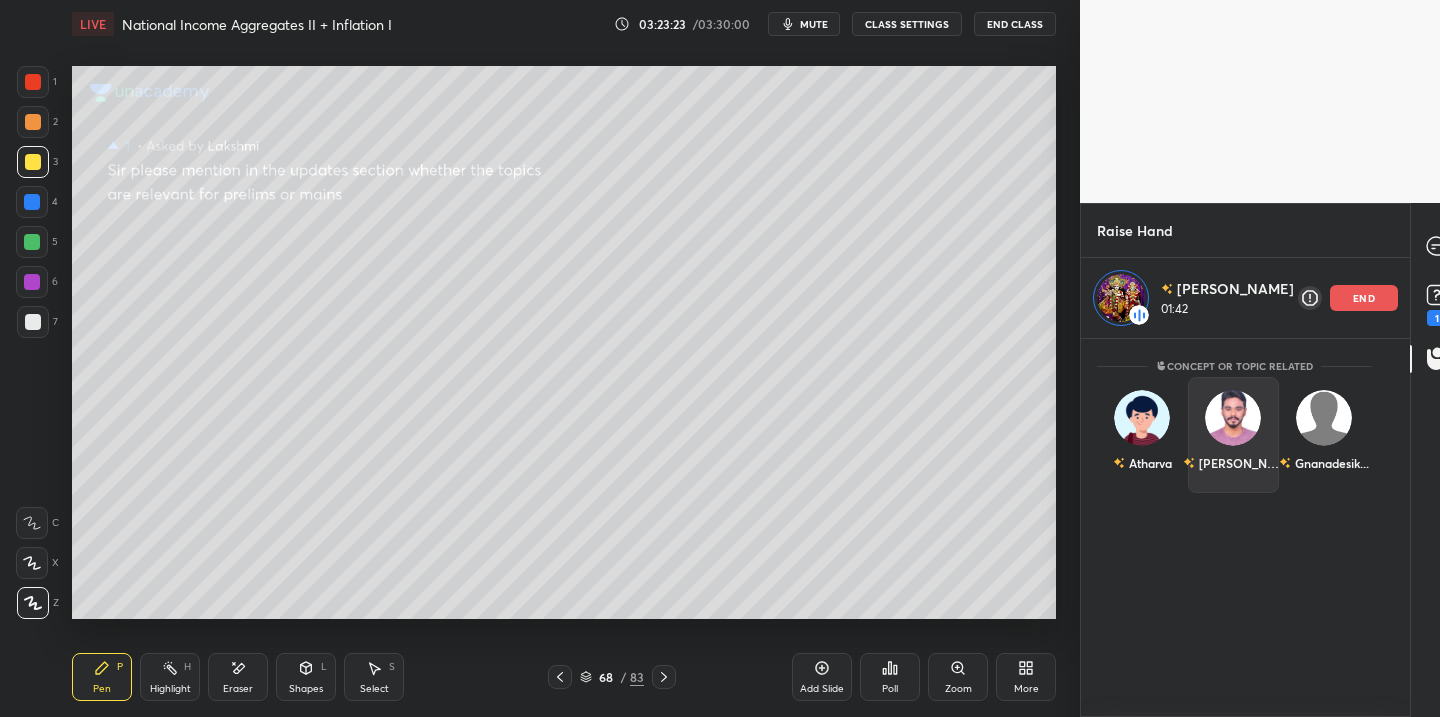 drag, startPoint x: 1333, startPoint y: 294, endPoint x: 1241, endPoint y: 359, distance: 112.64546 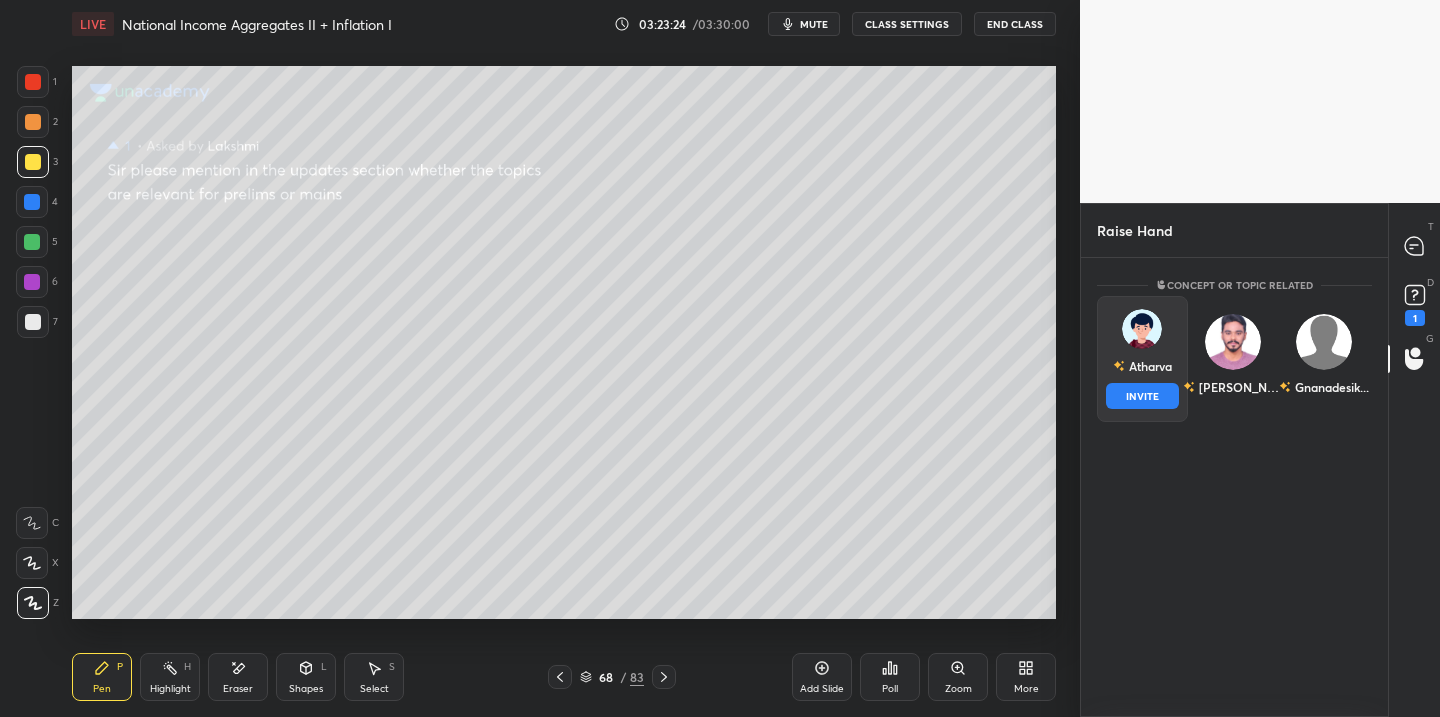 drag, startPoint x: 1149, startPoint y: 373, endPoint x: 1128, endPoint y: 418, distance: 49.658836 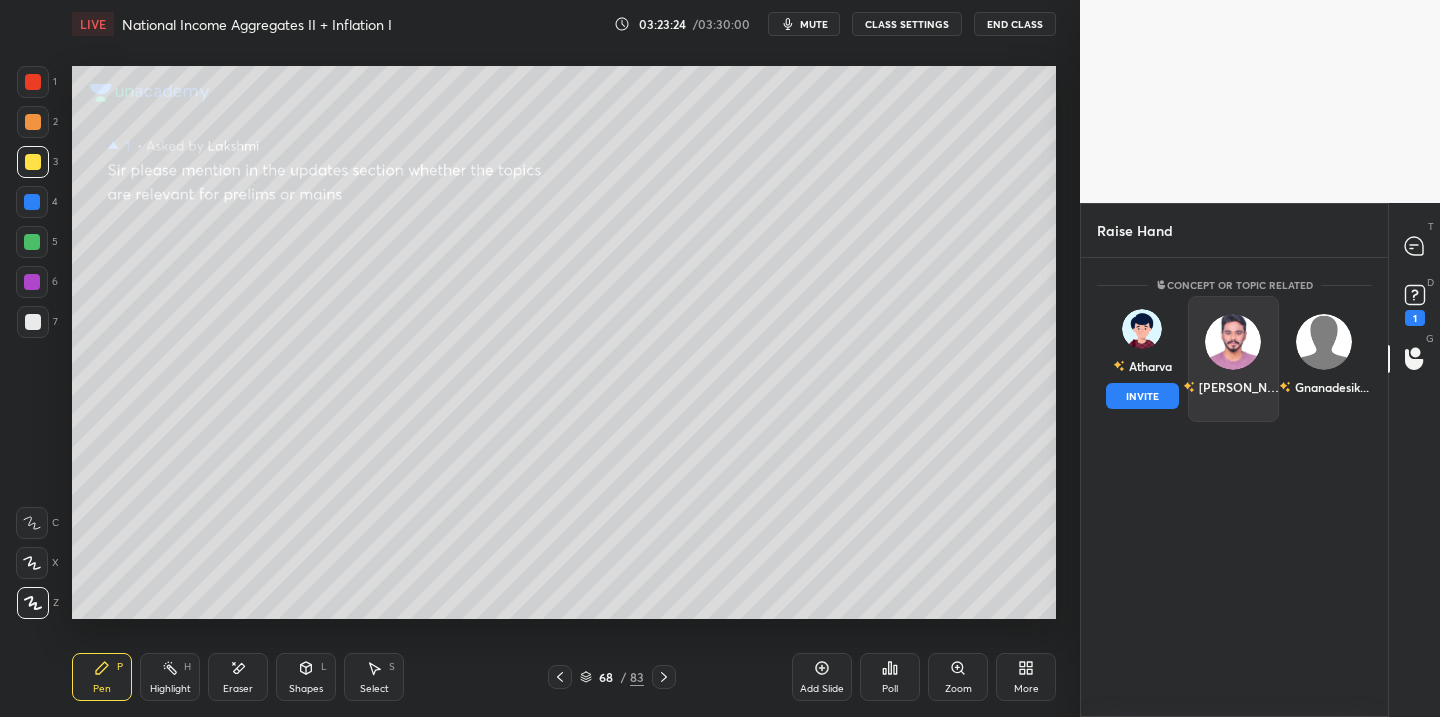 drag, startPoint x: 1148, startPoint y: 403, endPoint x: 1137, endPoint y: 413, distance: 14.866069 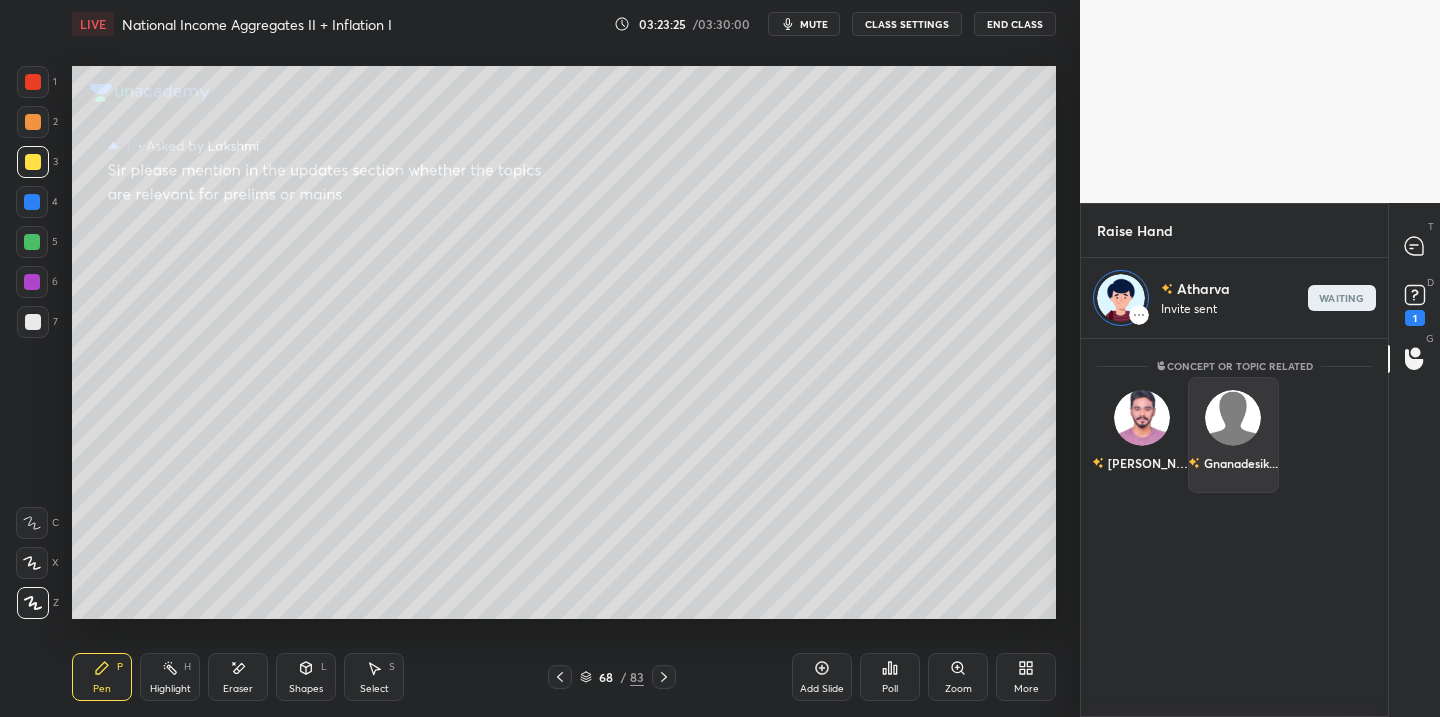 scroll, scrollTop: 372, scrollLeft: 301, axis: both 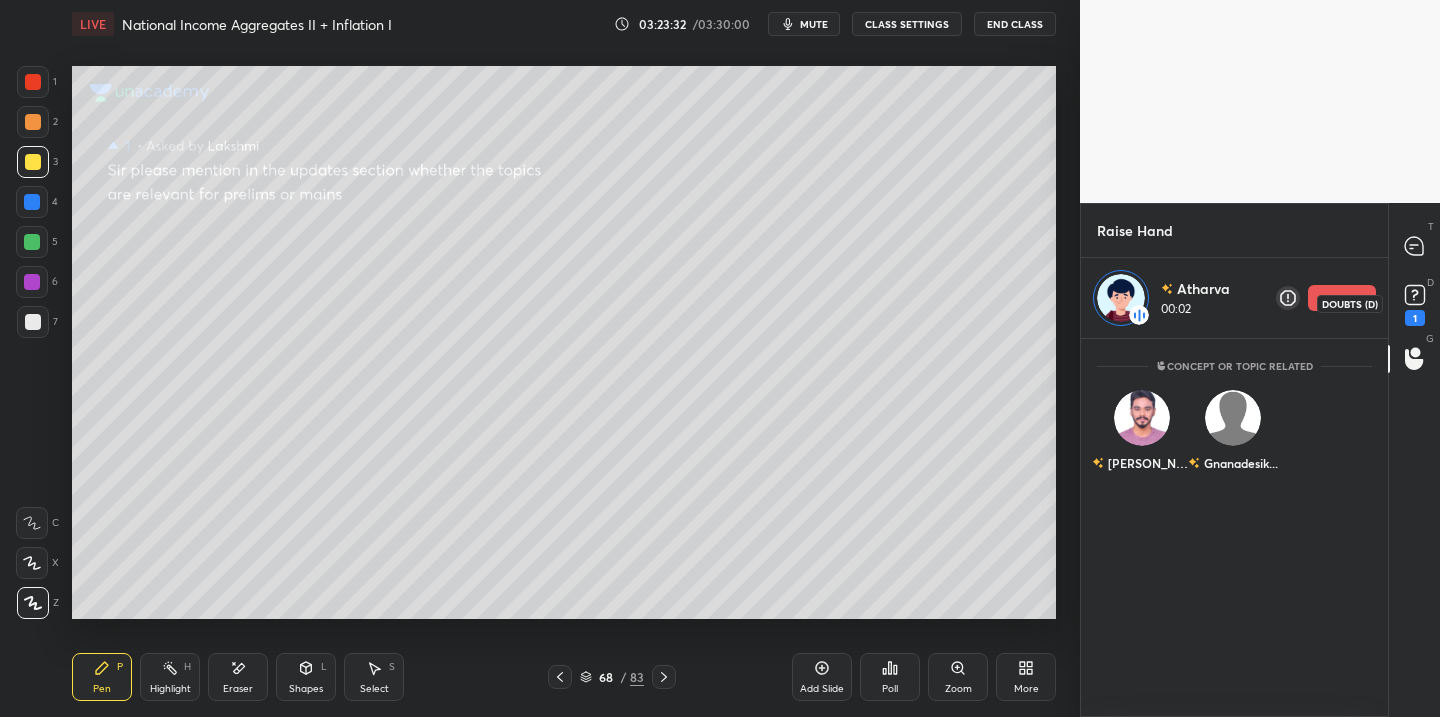 click 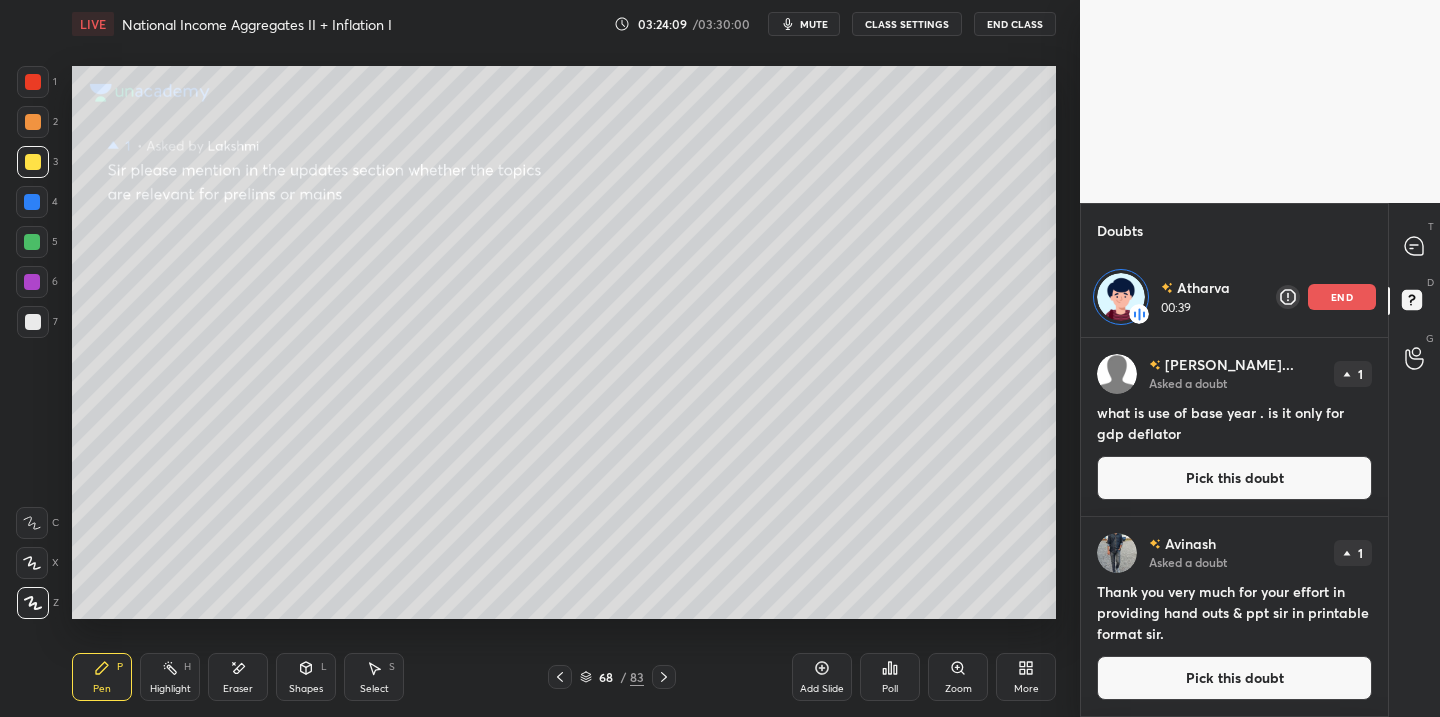 click on "end" at bounding box center [1342, 297] 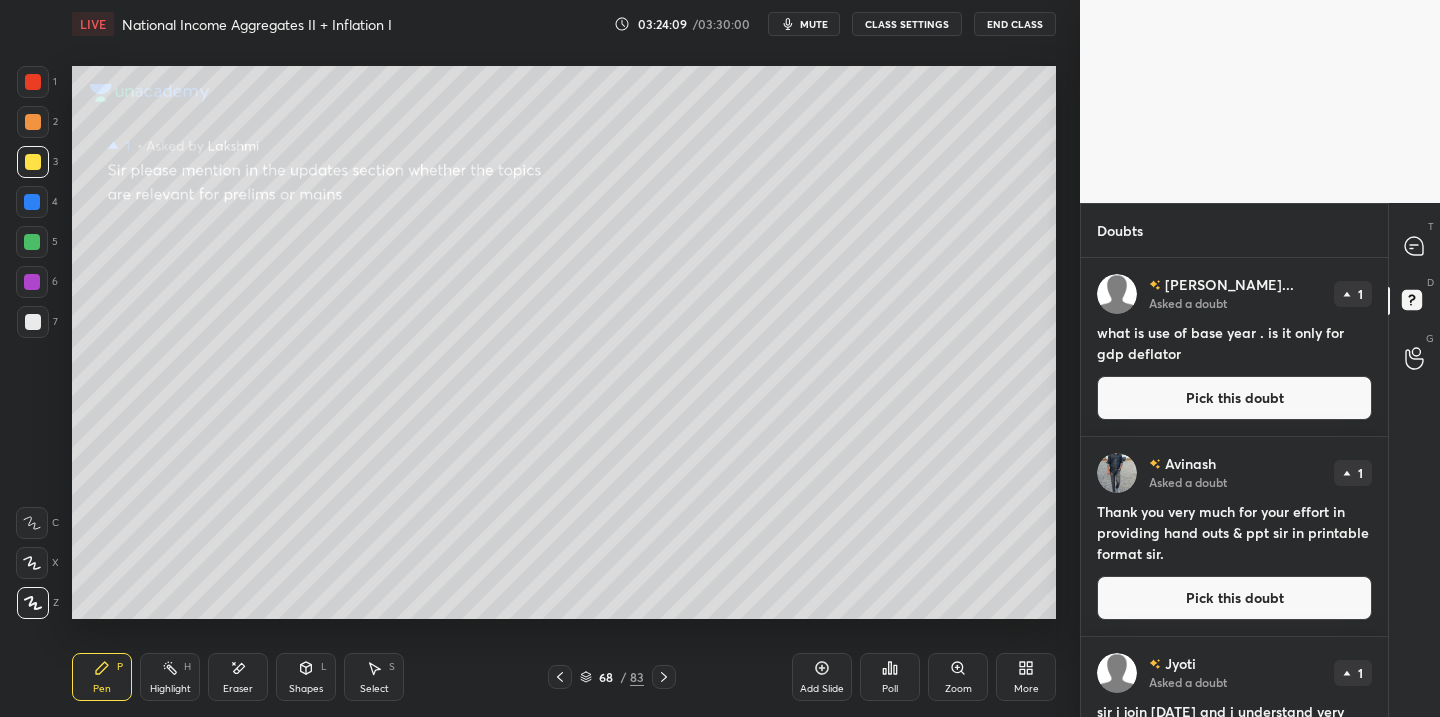 scroll, scrollTop: 7, scrollLeft: 7, axis: both 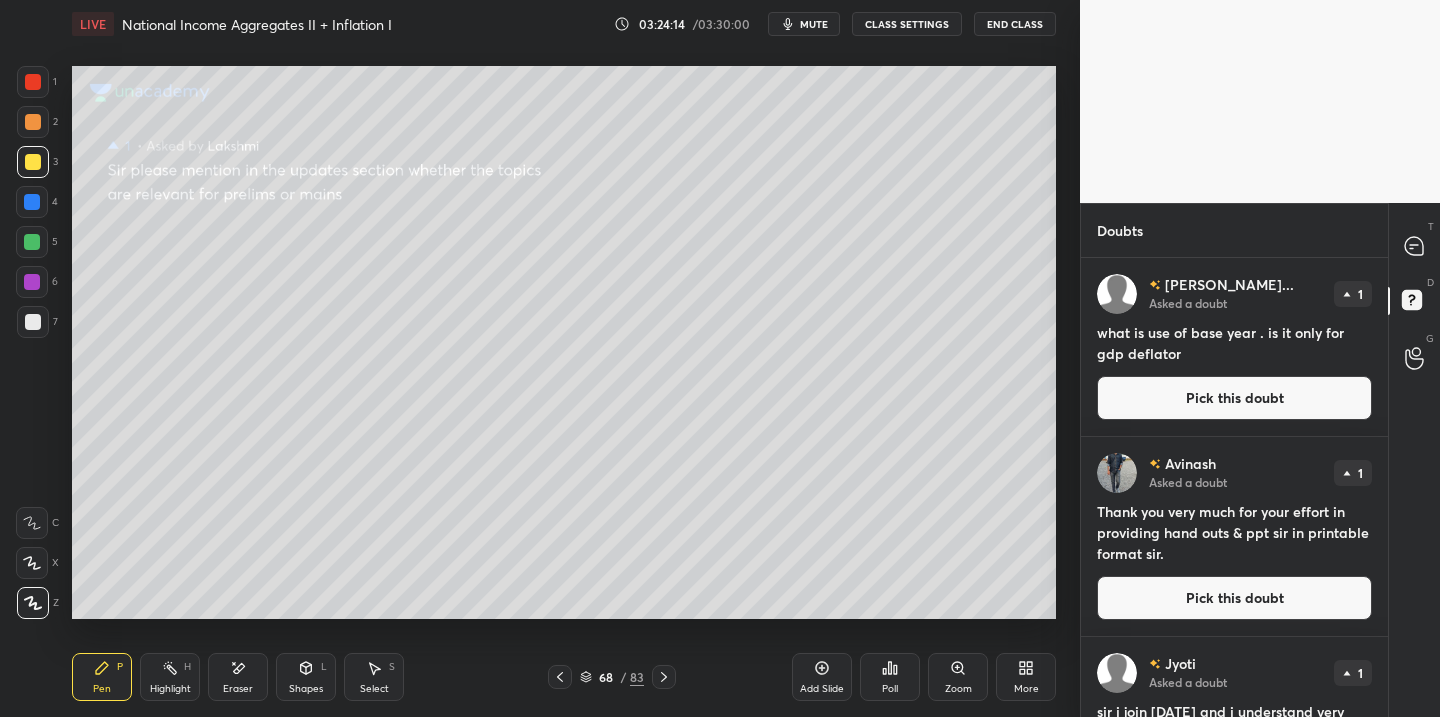click on "Pick this doubt" at bounding box center (1234, 398) 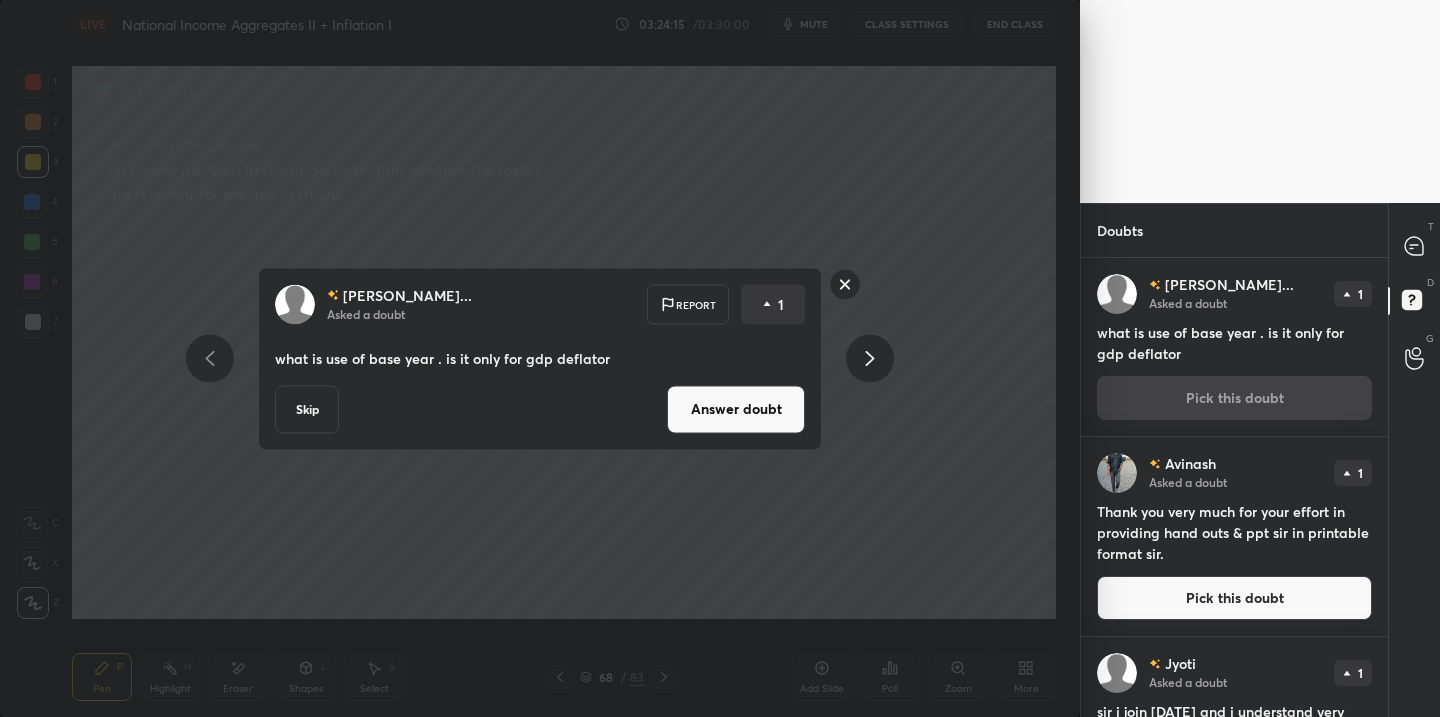drag, startPoint x: 761, startPoint y: 413, endPoint x: 750, endPoint y: 415, distance: 11.18034 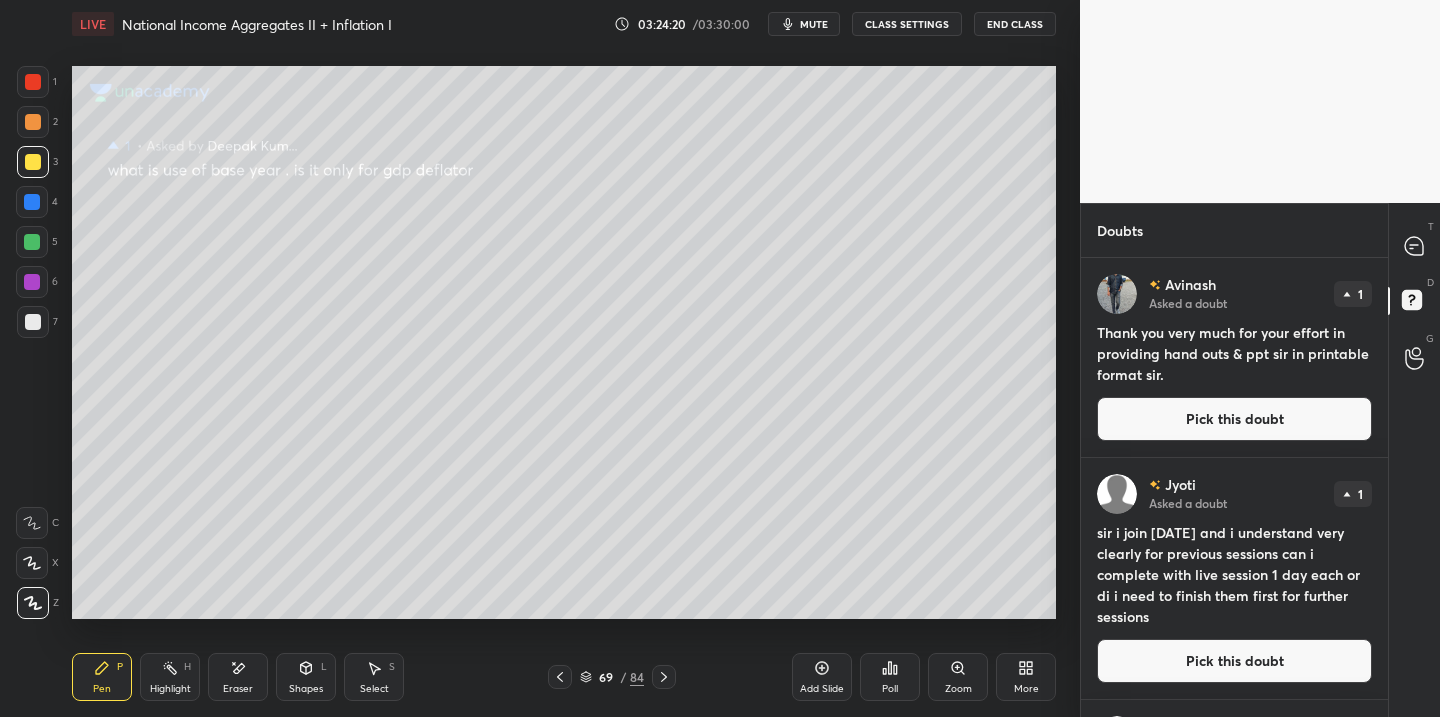 click on "Pick this doubt" at bounding box center [1234, 419] 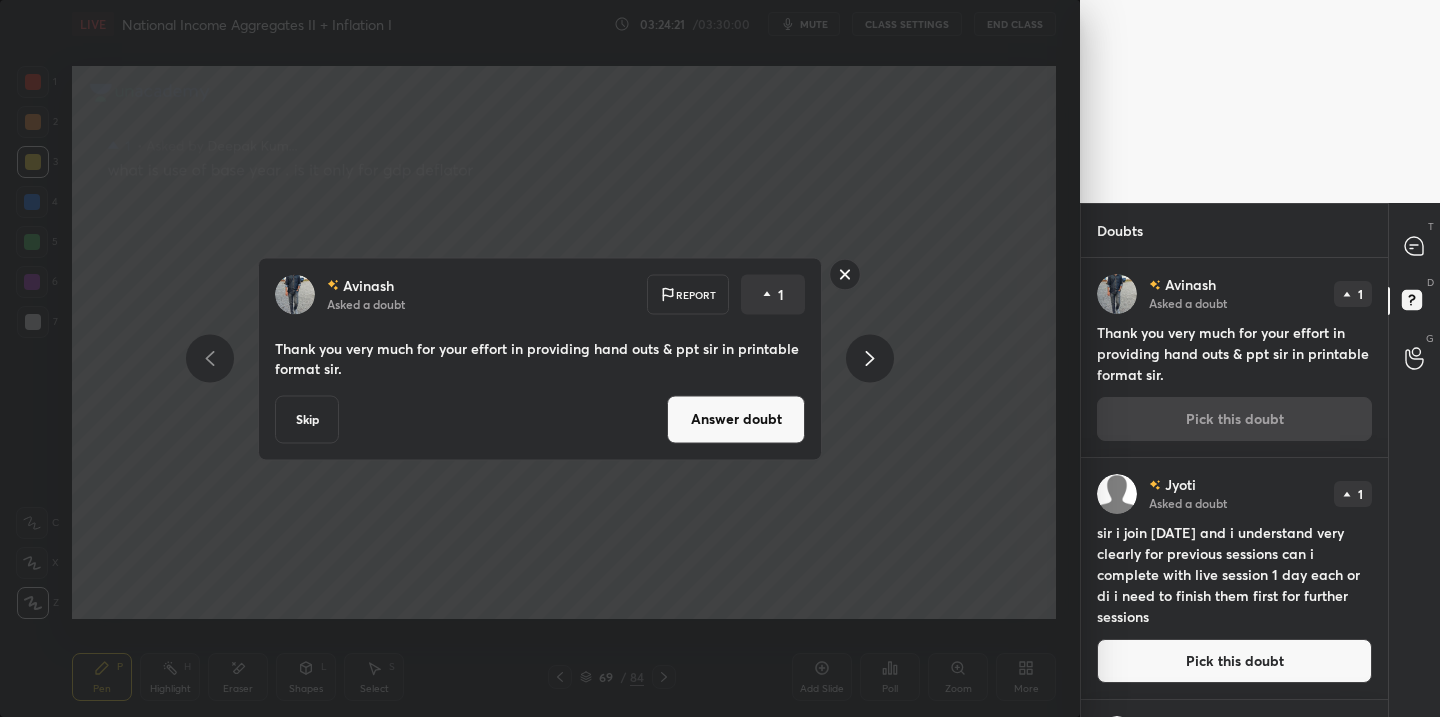 drag, startPoint x: 746, startPoint y: 419, endPoint x: 697, endPoint y: 450, distance: 57.982758 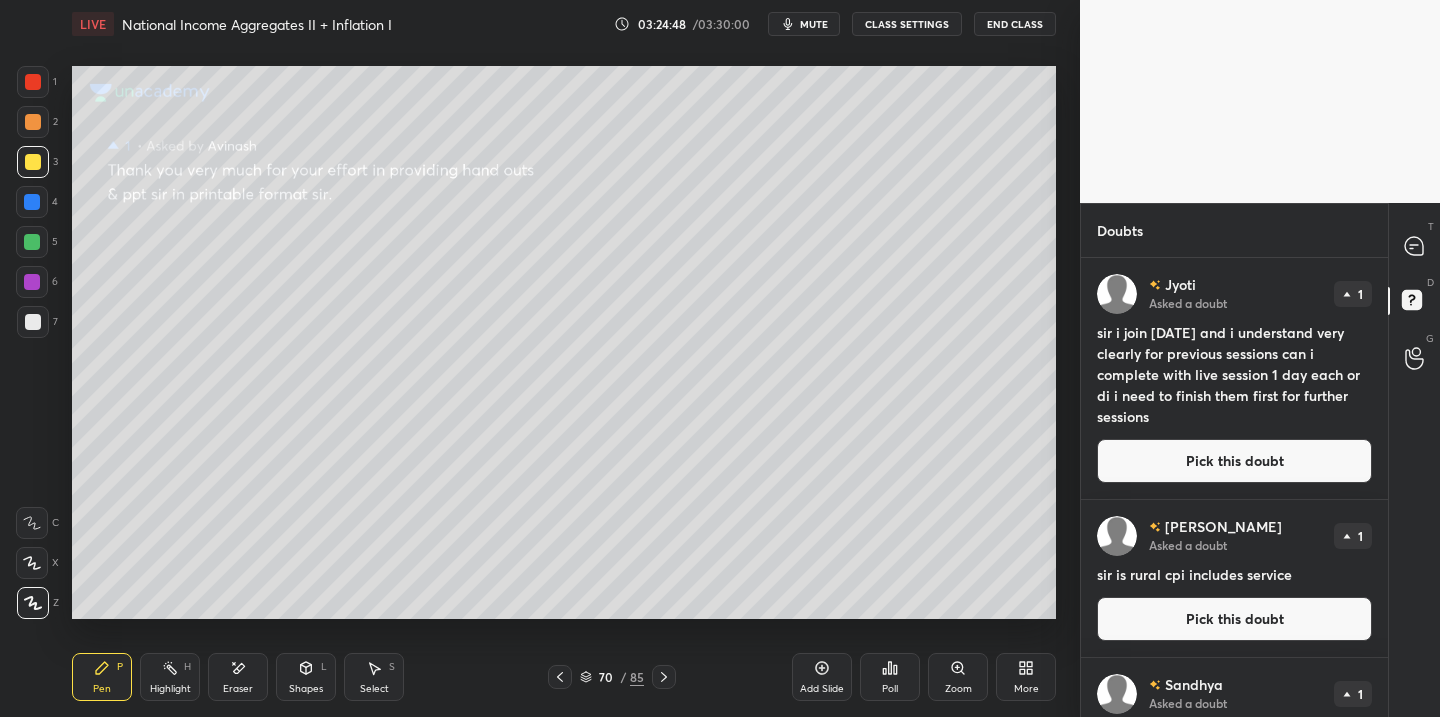 drag, startPoint x: 1266, startPoint y: 468, endPoint x: 1253, endPoint y: 472, distance: 13.601471 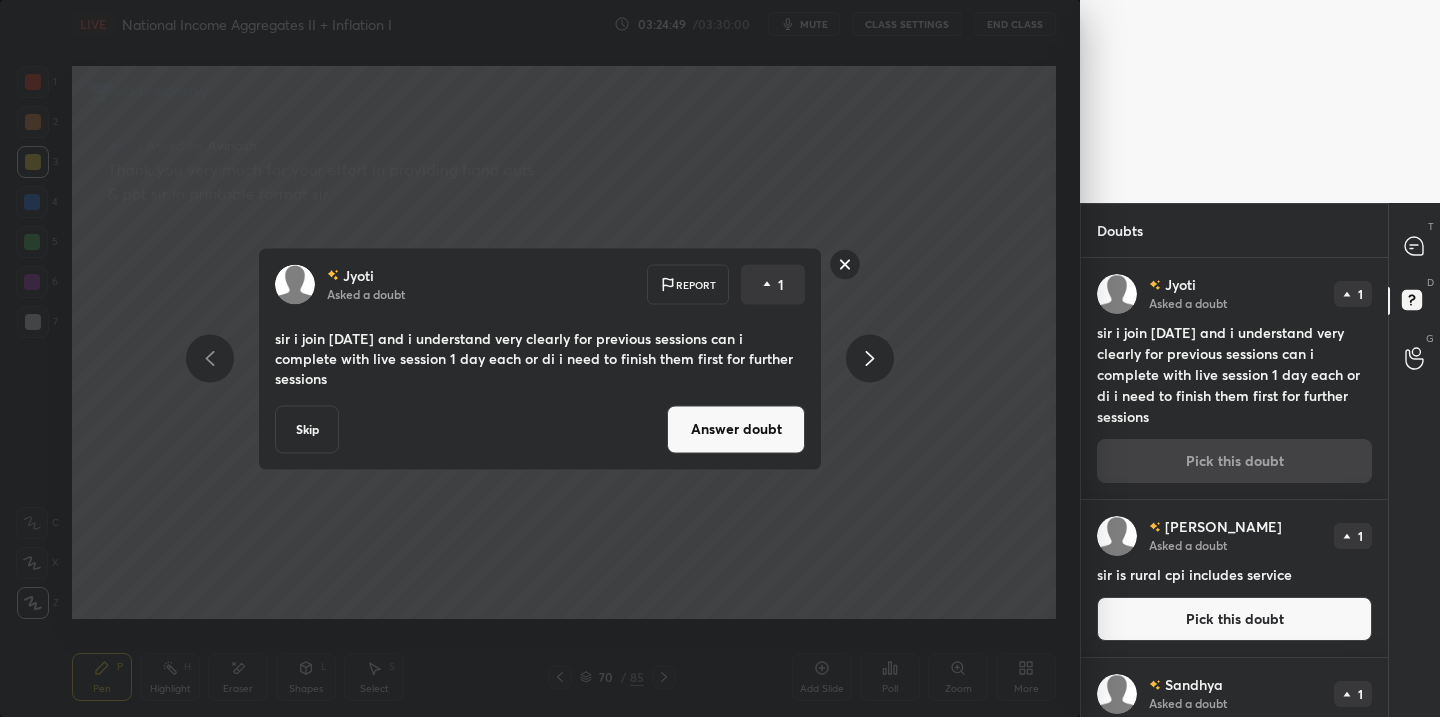 click on "Answer doubt" at bounding box center (736, 429) 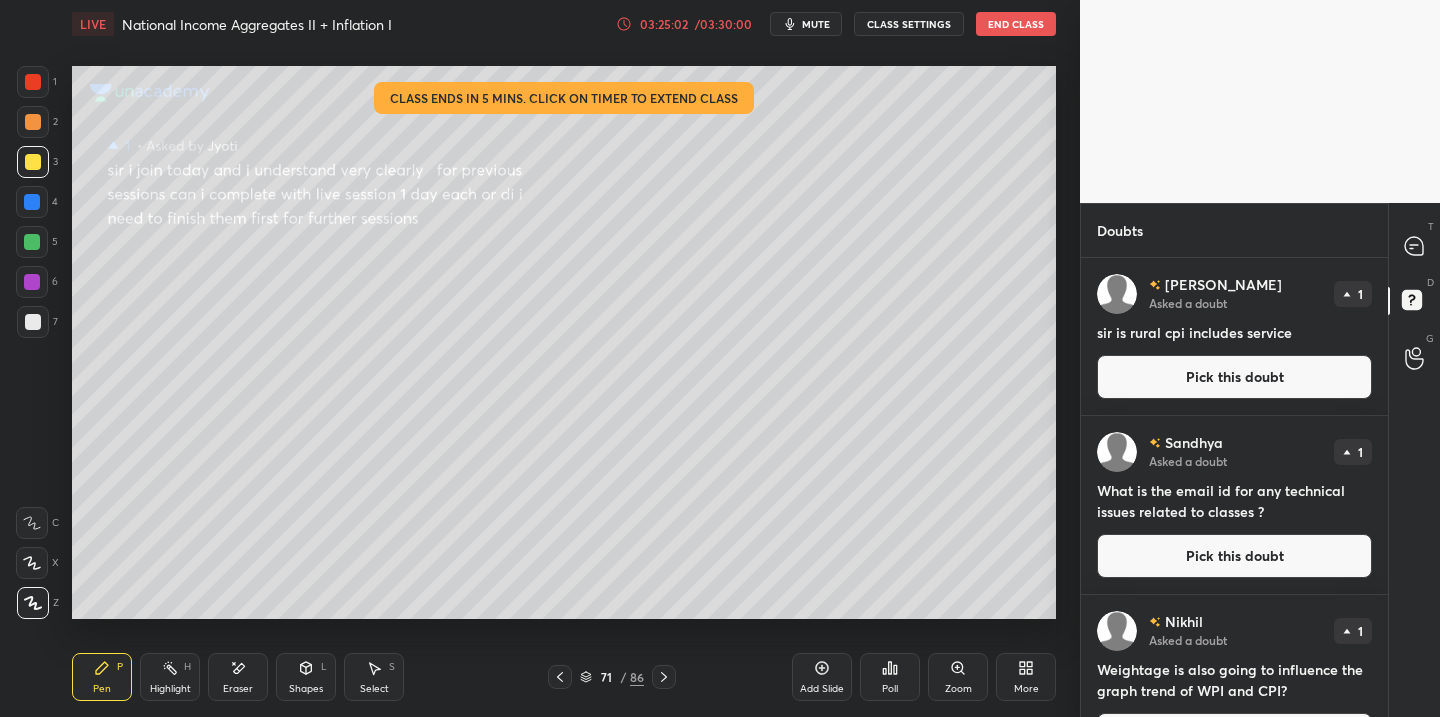 click on "03:25:02" at bounding box center (664, 24) 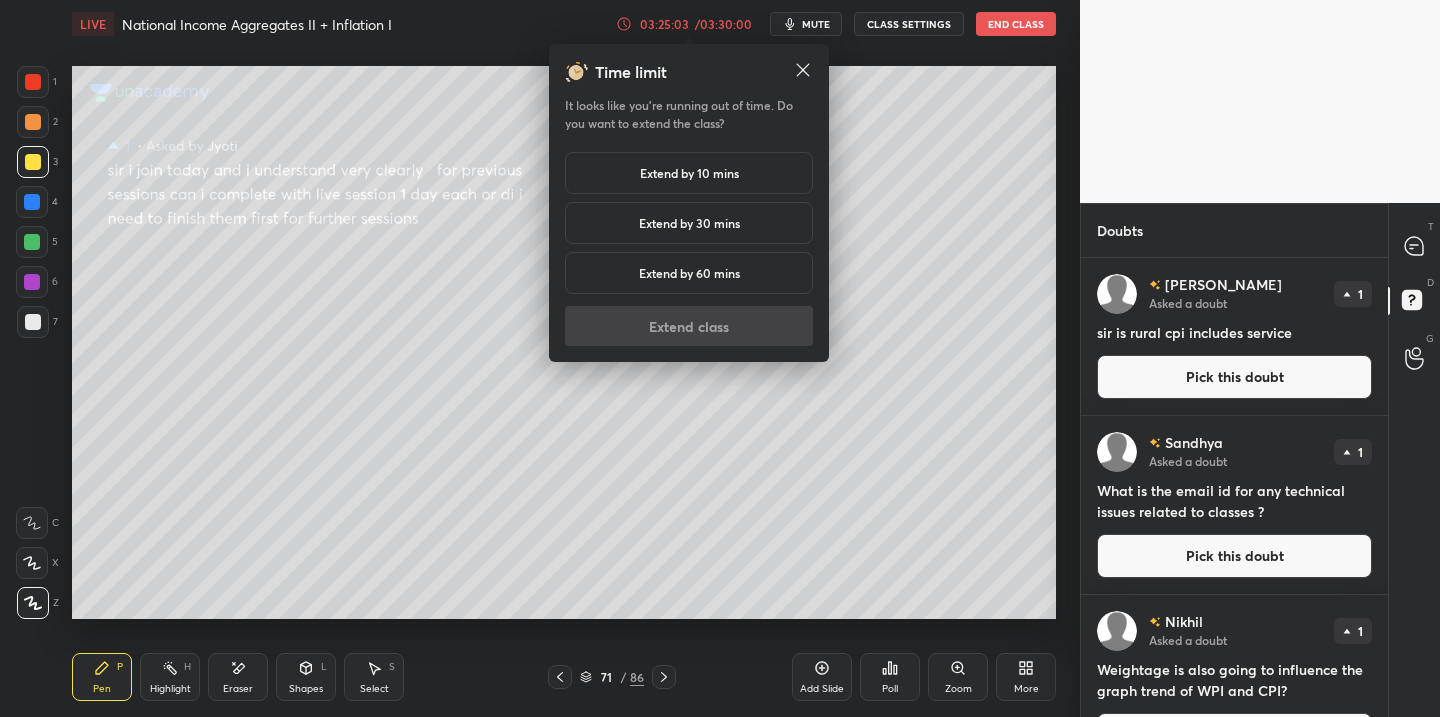 drag, startPoint x: 697, startPoint y: 175, endPoint x: 679, endPoint y: 205, distance: 34.98571 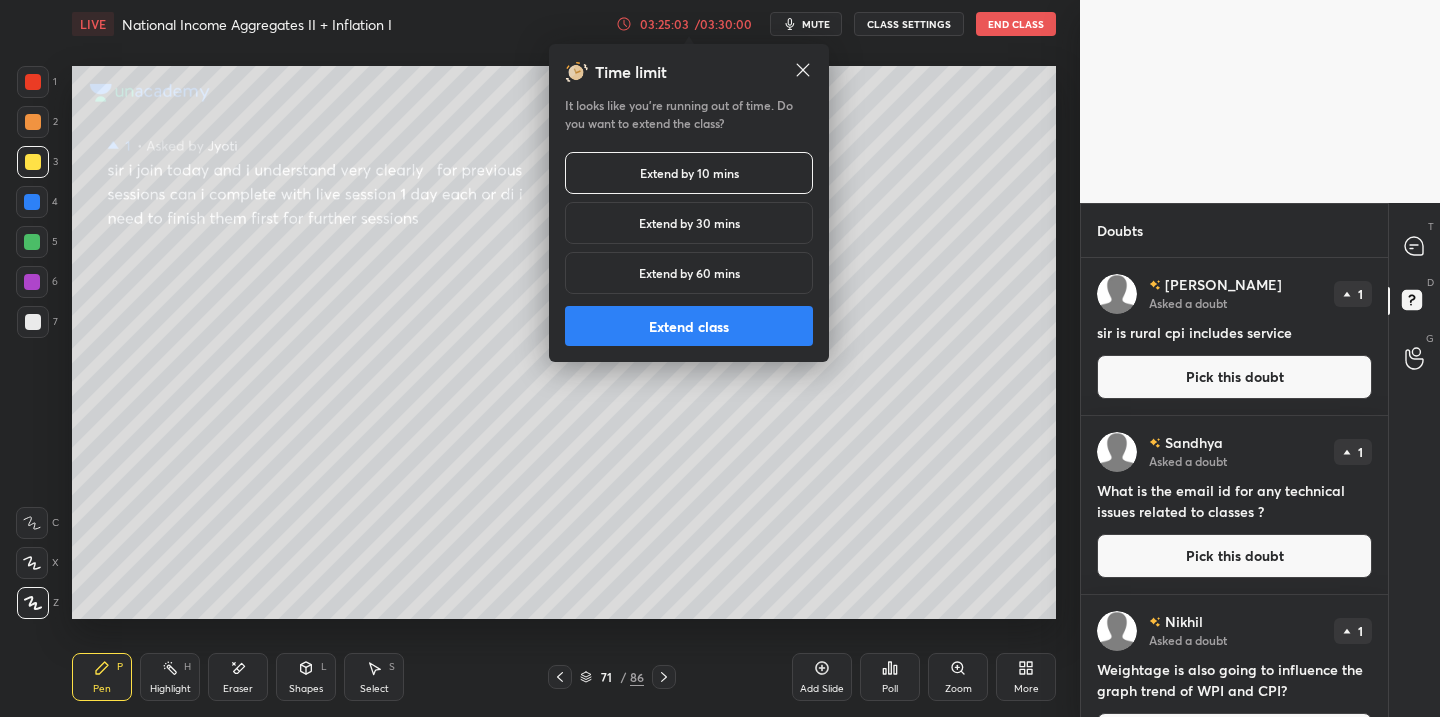 click on "Extend class" at bounding box center [689, 326] 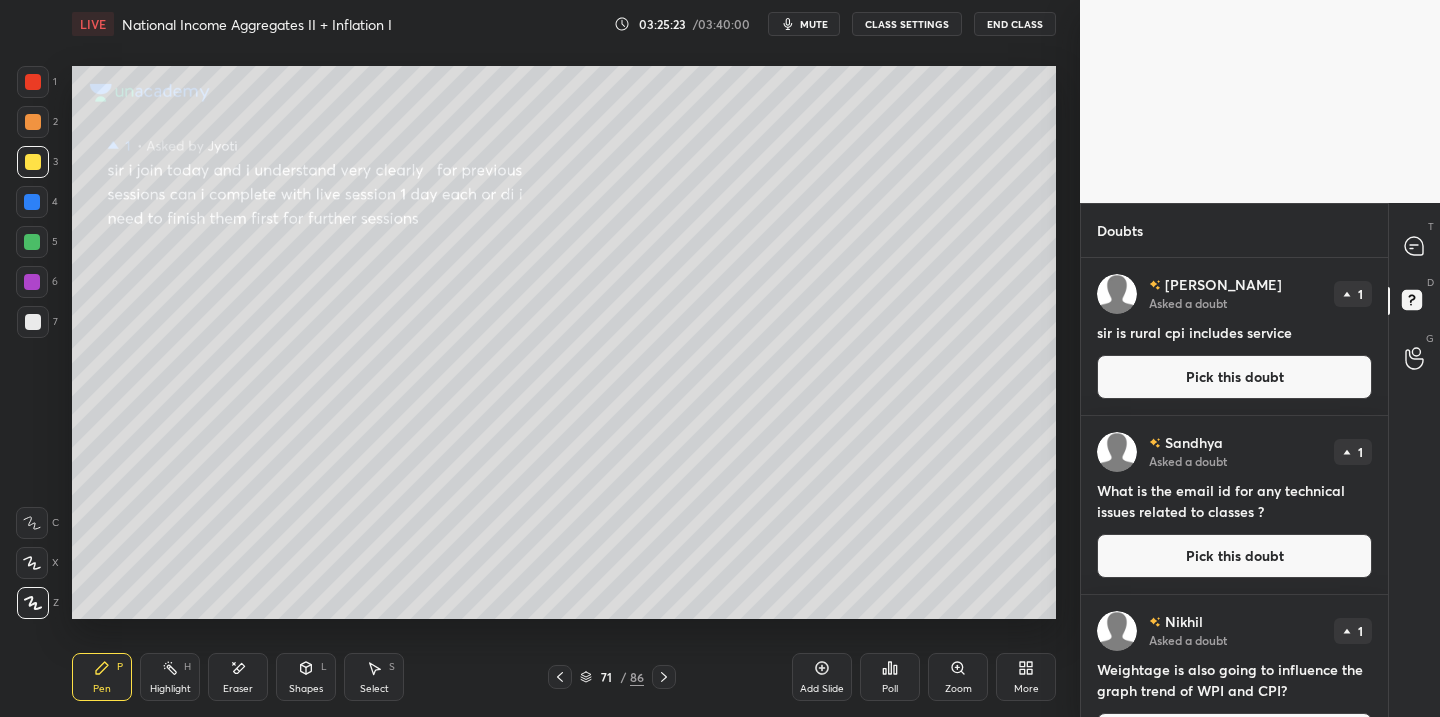 click on "Pick this doubt" at bounding box center [1234, 377] 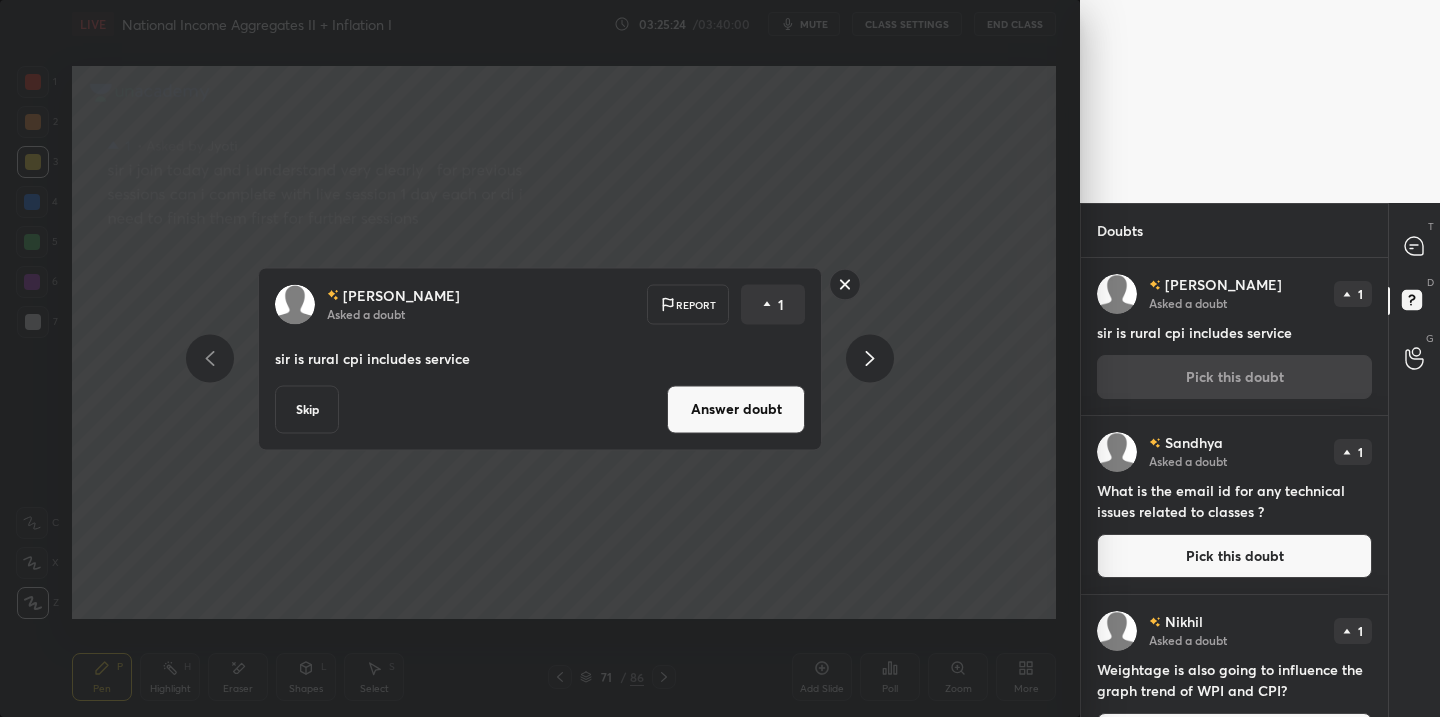 click on "Answer doubt" at bounding box center [736, 409] 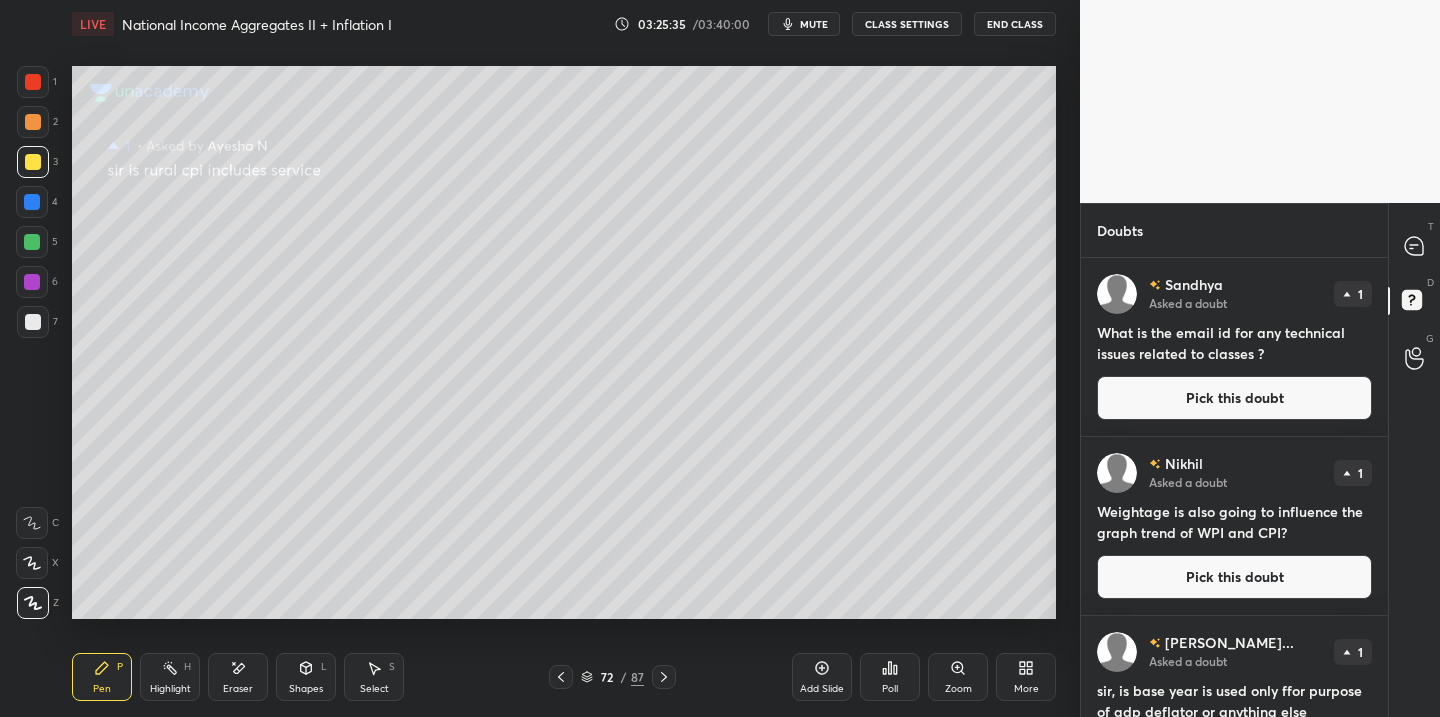 click on "Pick this doubt" at bounding box center [1234, 398] 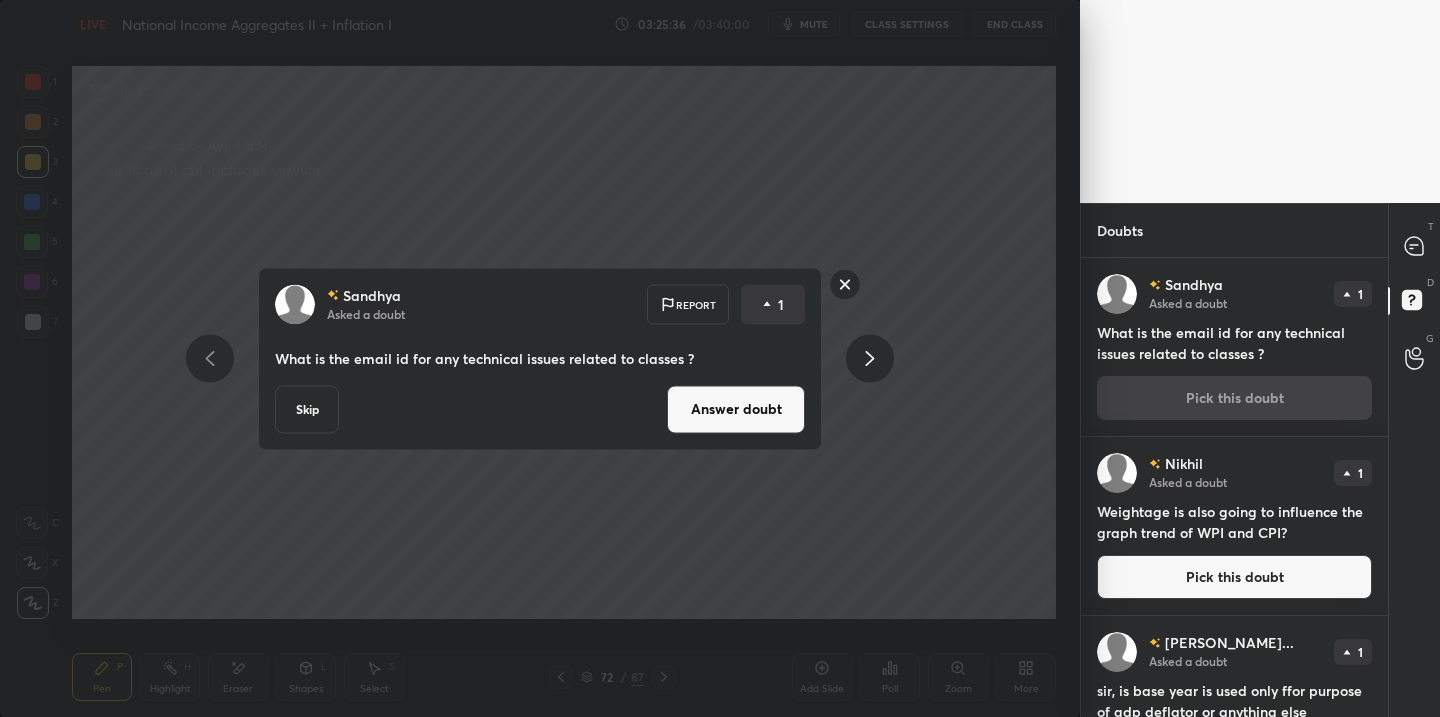 click on "Answer doubt" at bounding box center [736, 409] 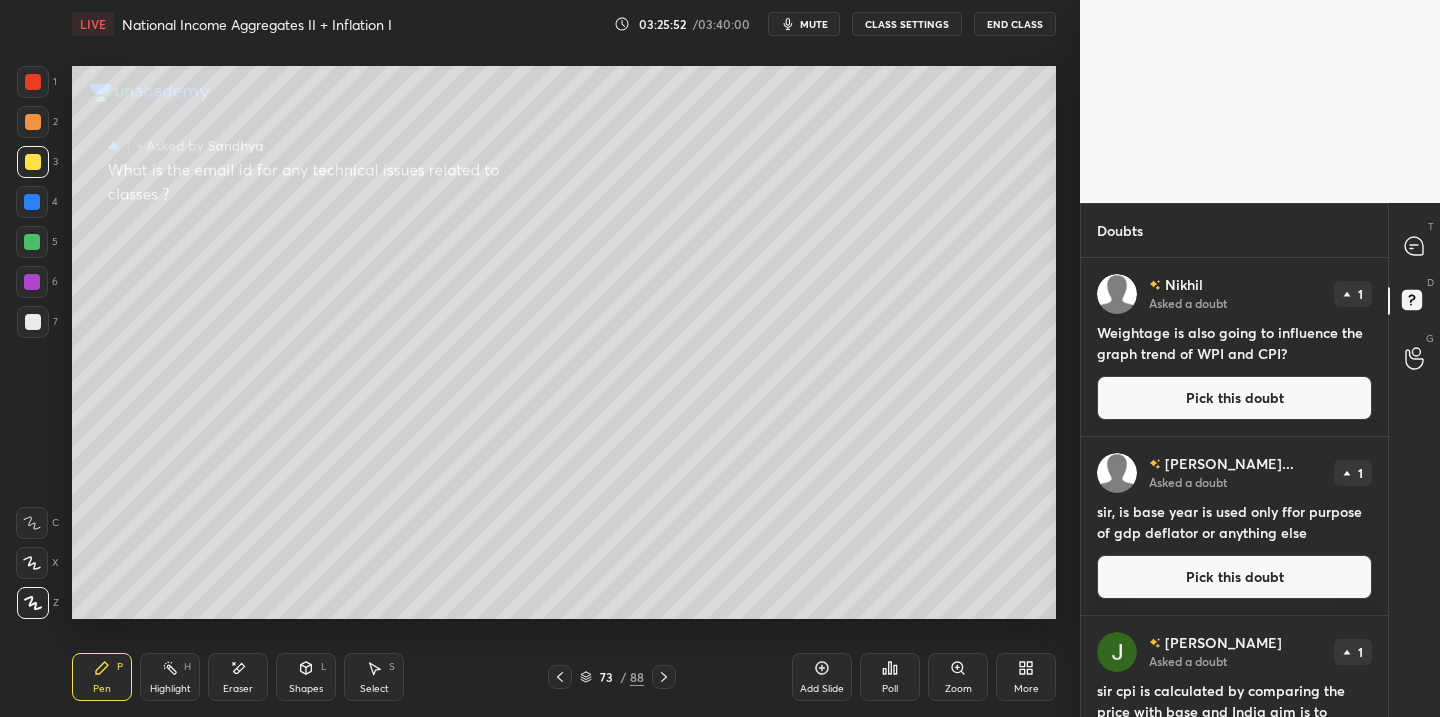 drag, startPoint x: 1191, startPoint y: 399, endPoint x: 1083, endPoint y: 423, distance: 110.63454 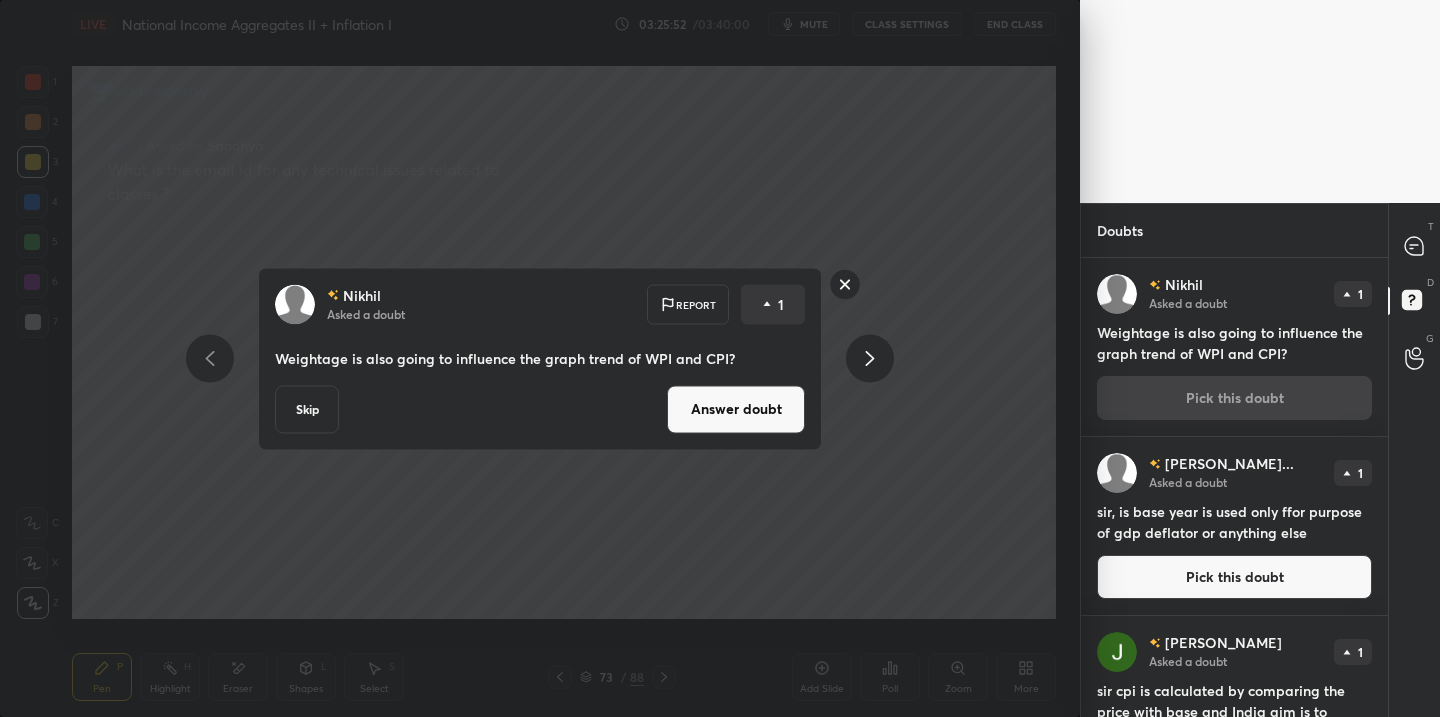 click on "Answer doubt" at bounding box center (736, 409) 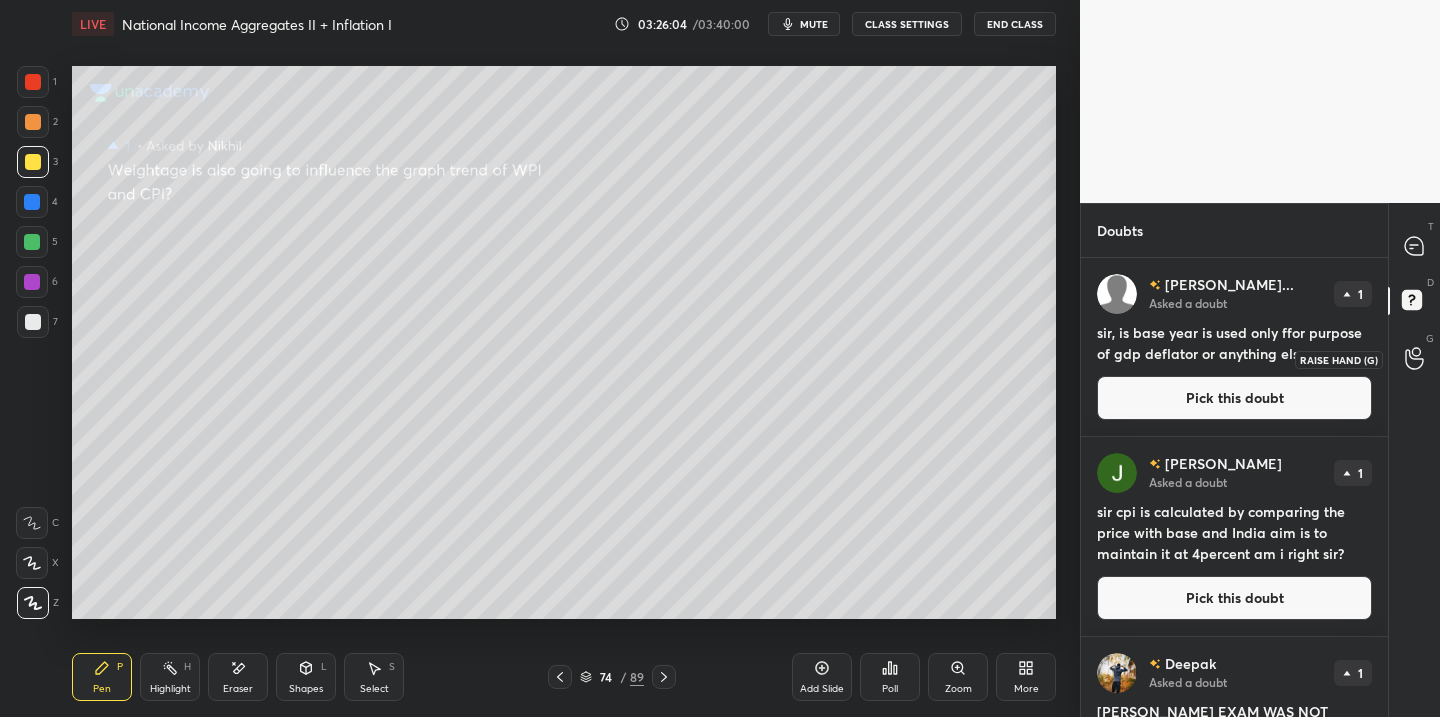 drag, startPoint x: 1412, startPoint y: 362, endPoint x: 1348, endPoint y: 405, distance: 77.10383 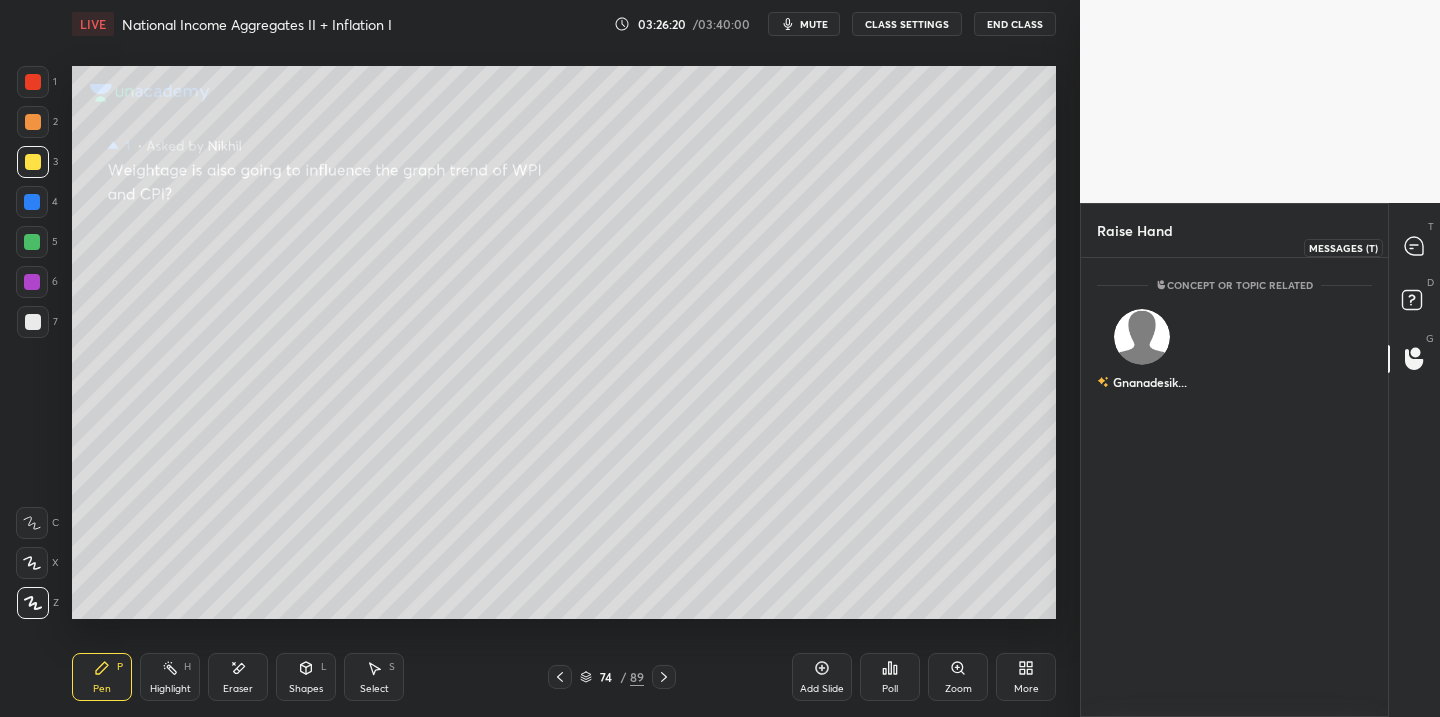 click 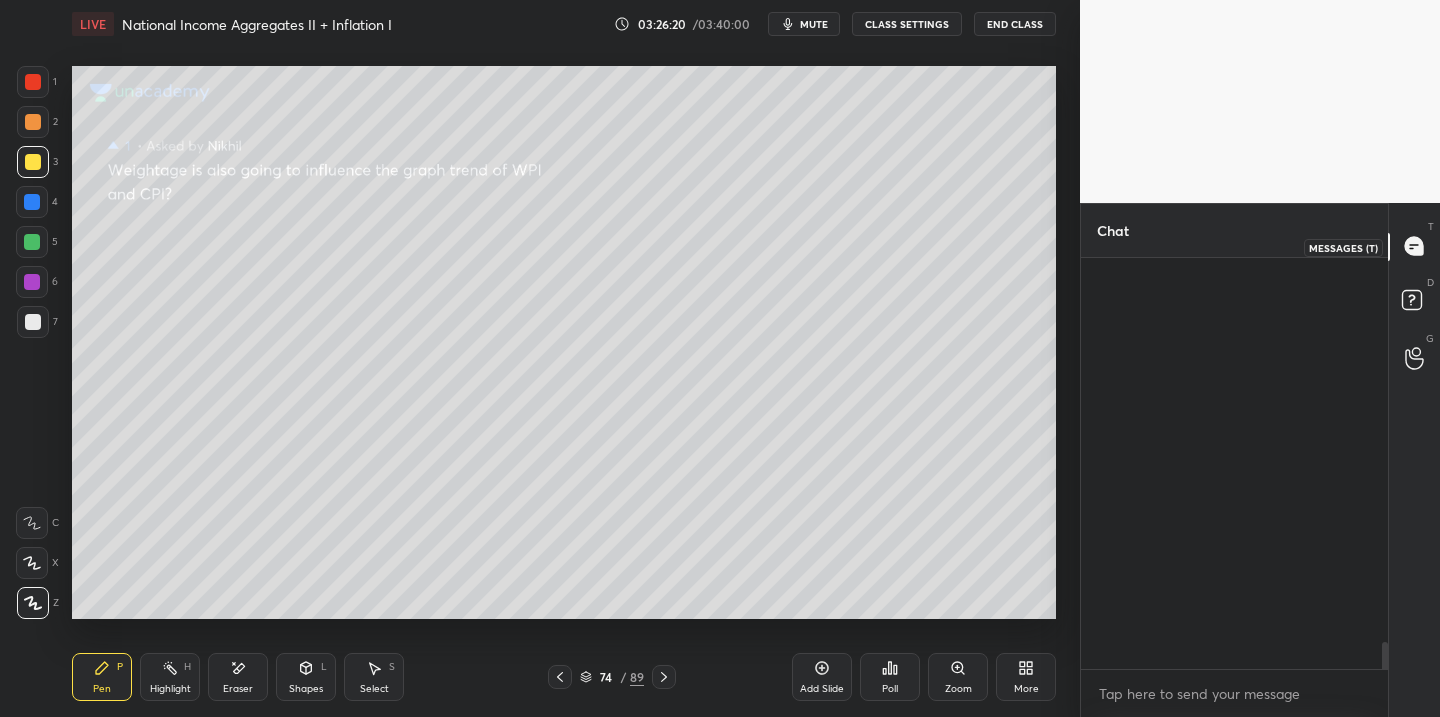 scroll, scrollTop: 6580, scrollLeft: 0, axis: vertical 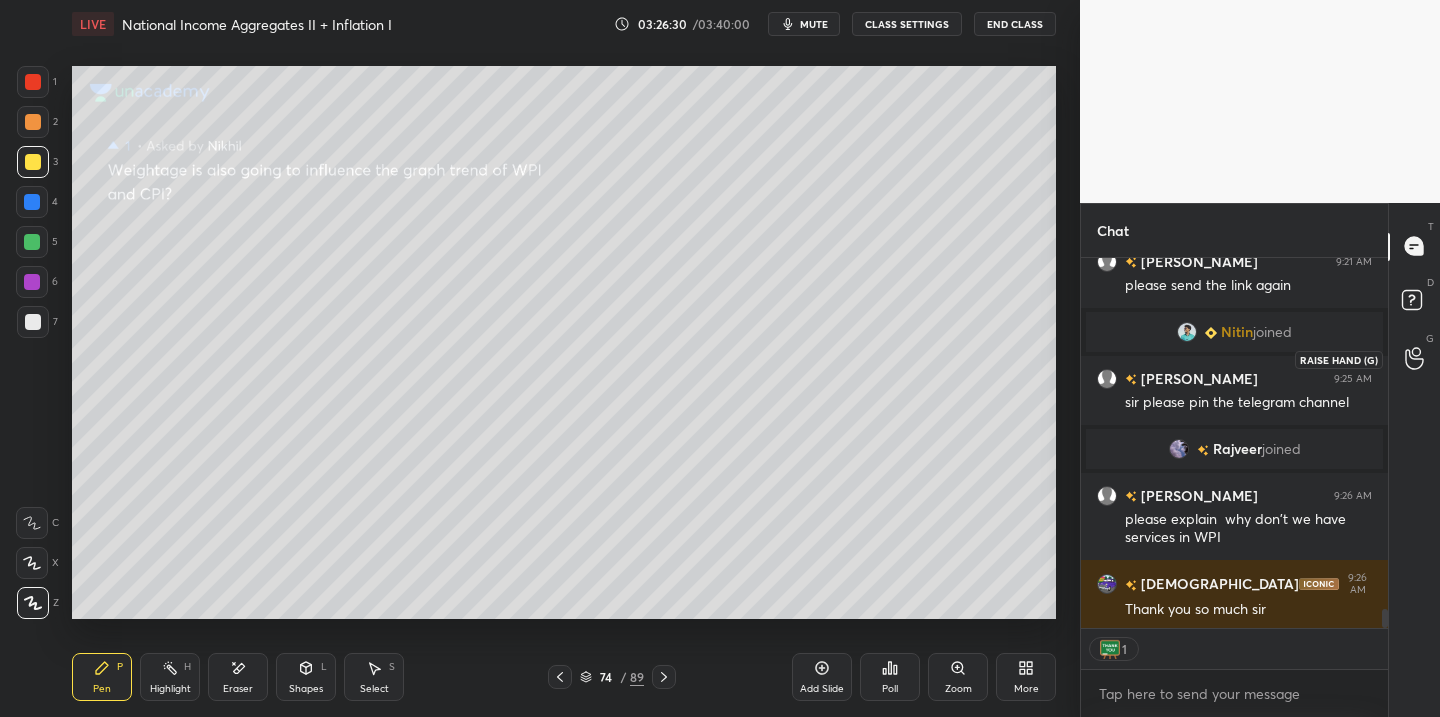 click 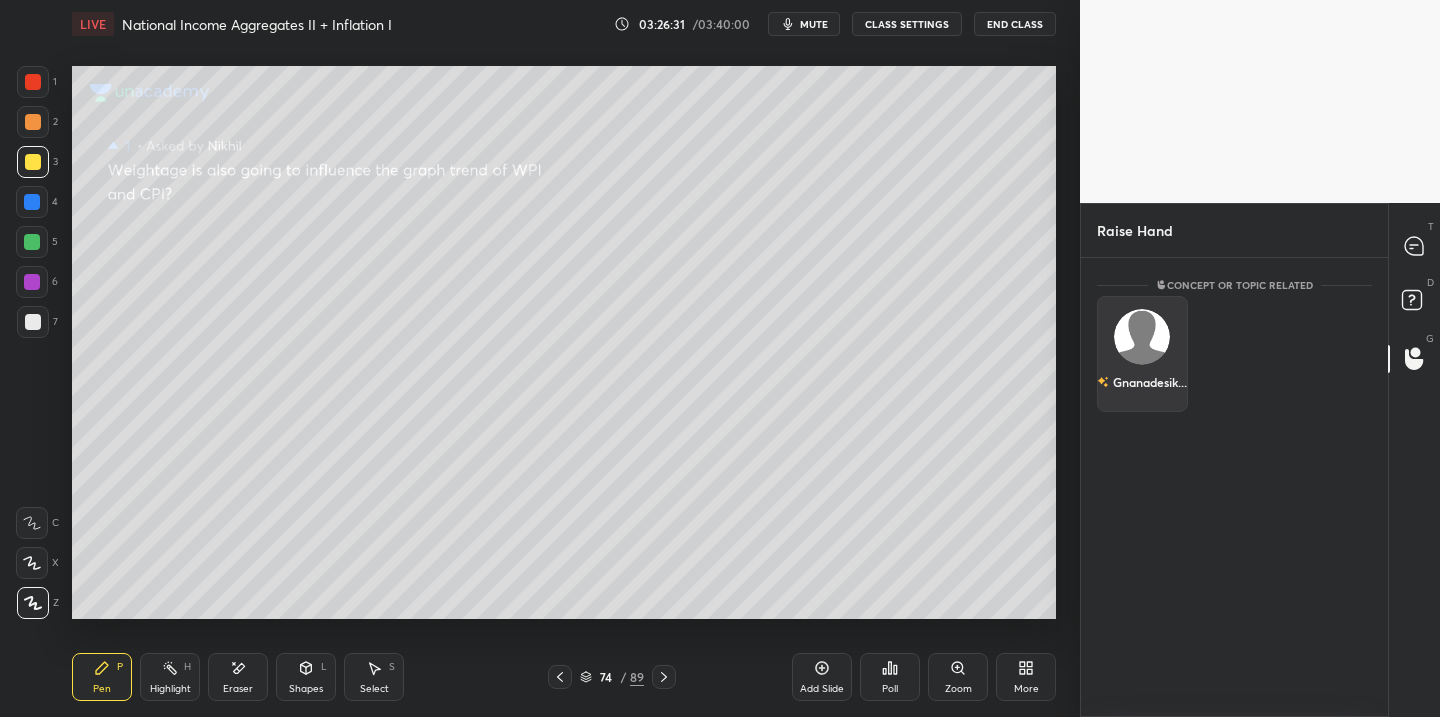 click on "Gnanadesik..." at bounding box center (1142, 354) 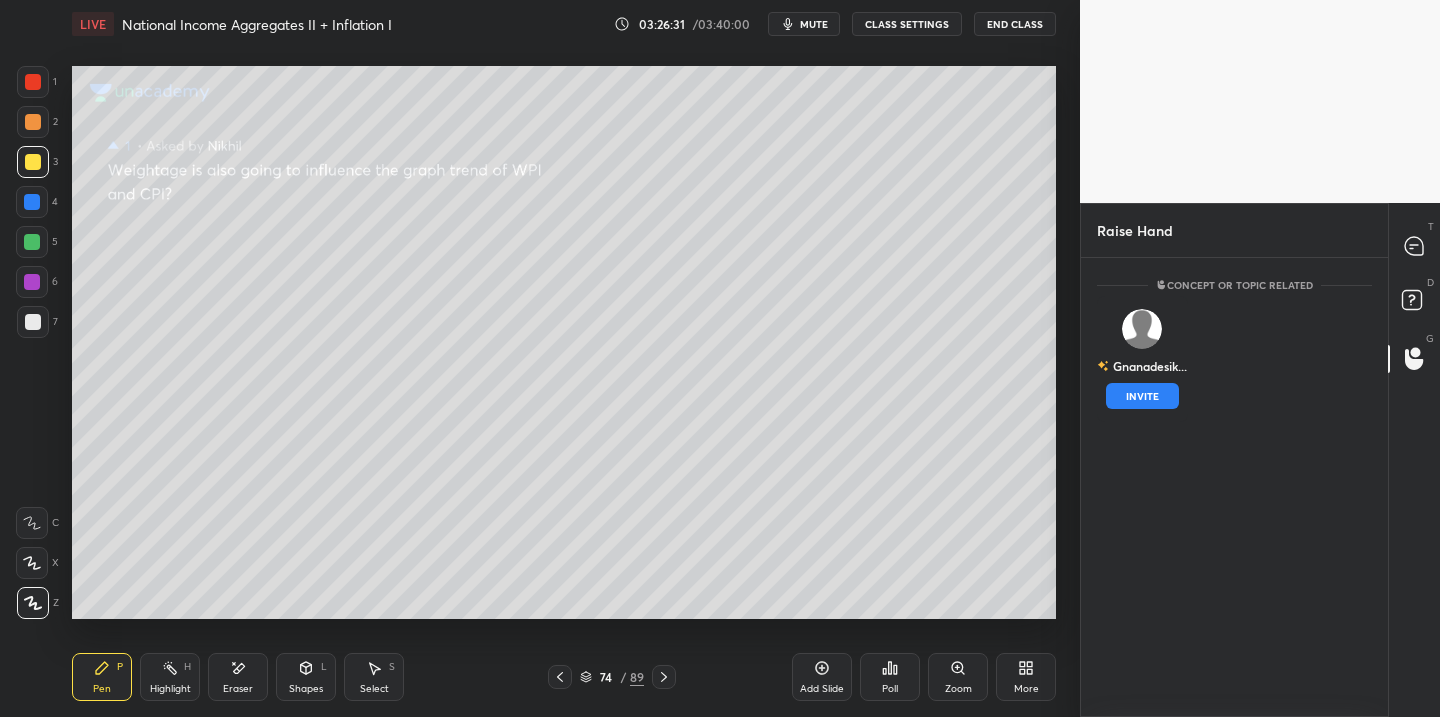 click on "INVITE" at bounding box center [1142, 396] 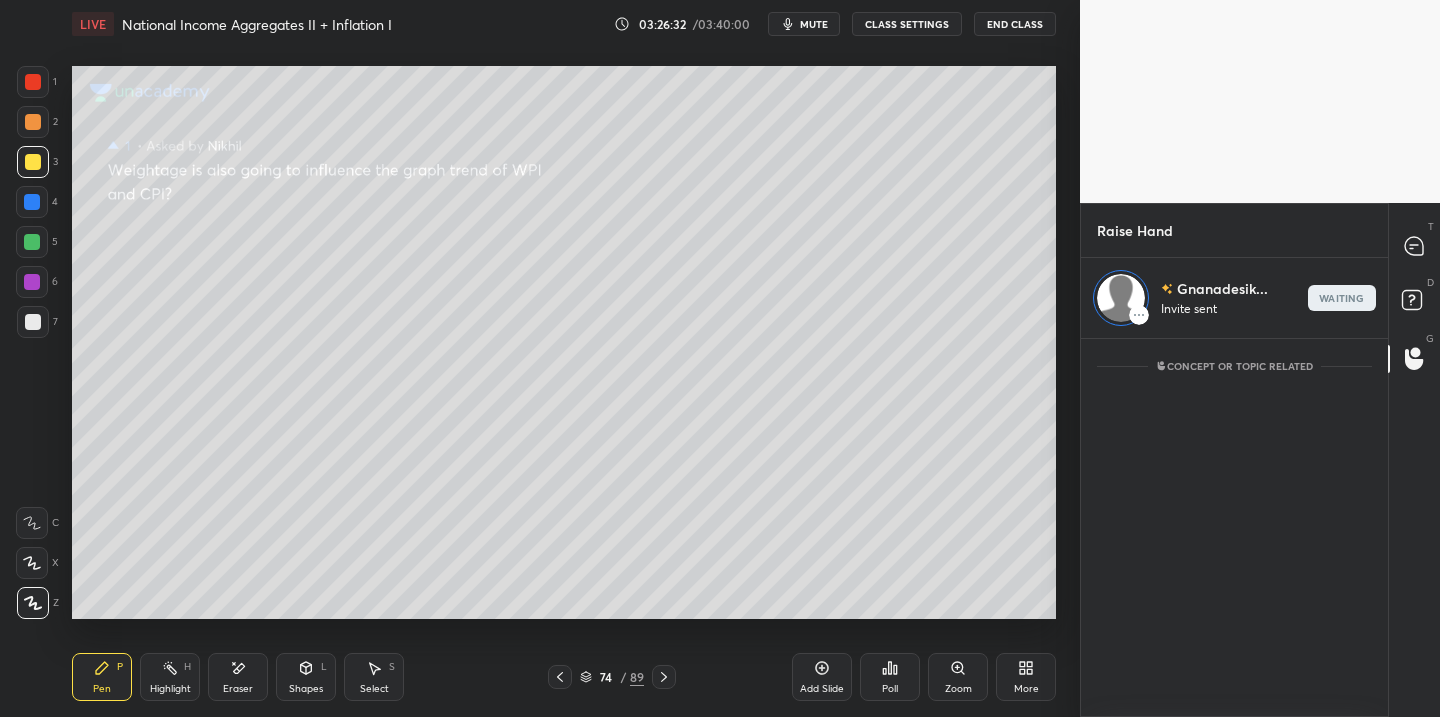 scroll, scrollTop: 372, scrollLeft: 301, axis: both 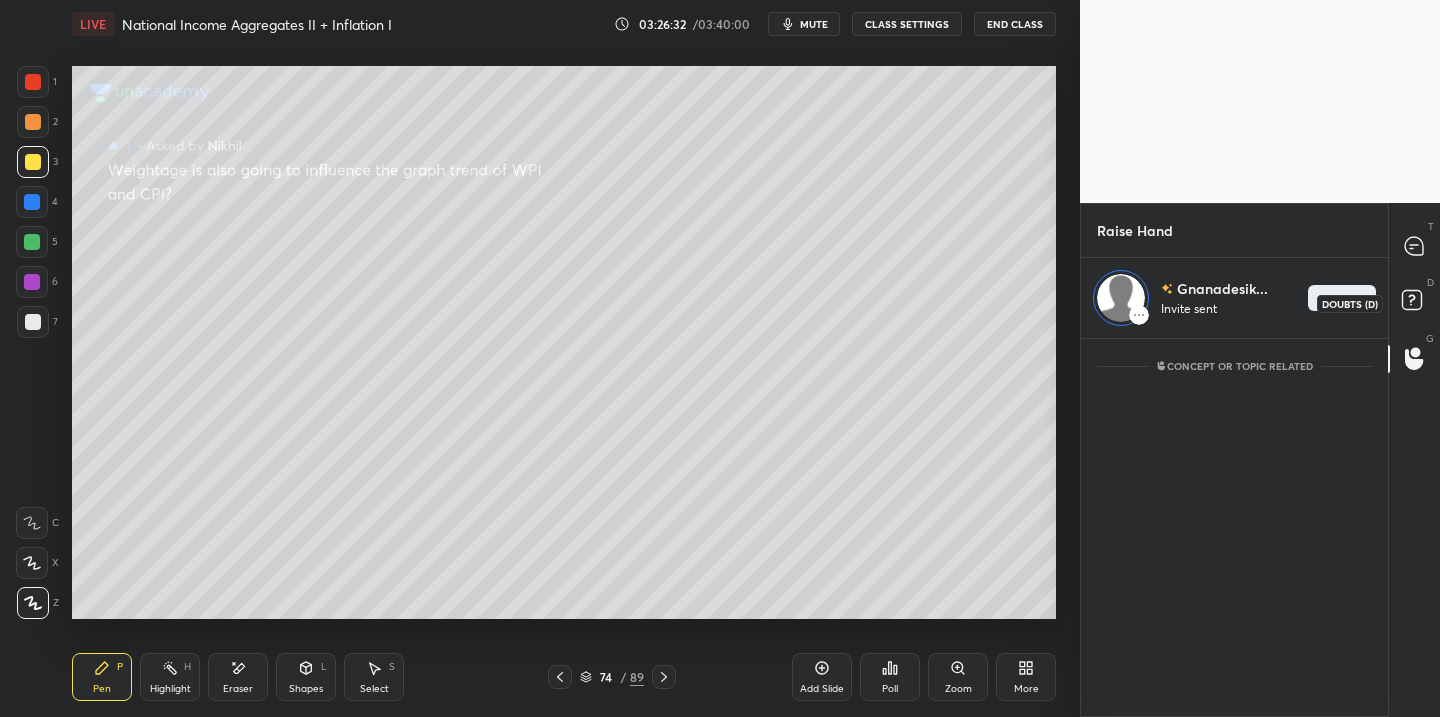 click 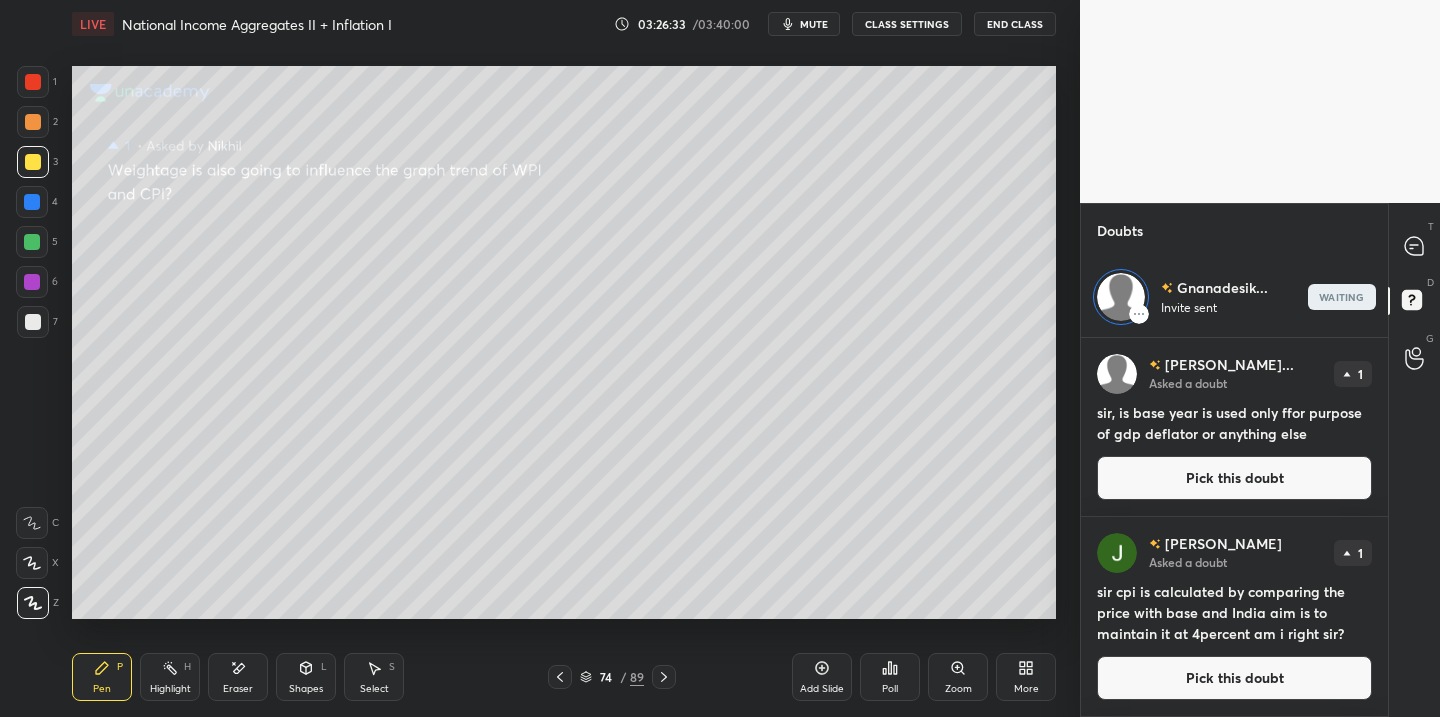 scroll, scrollTop: 372, scrollLeft: 301, axis: both 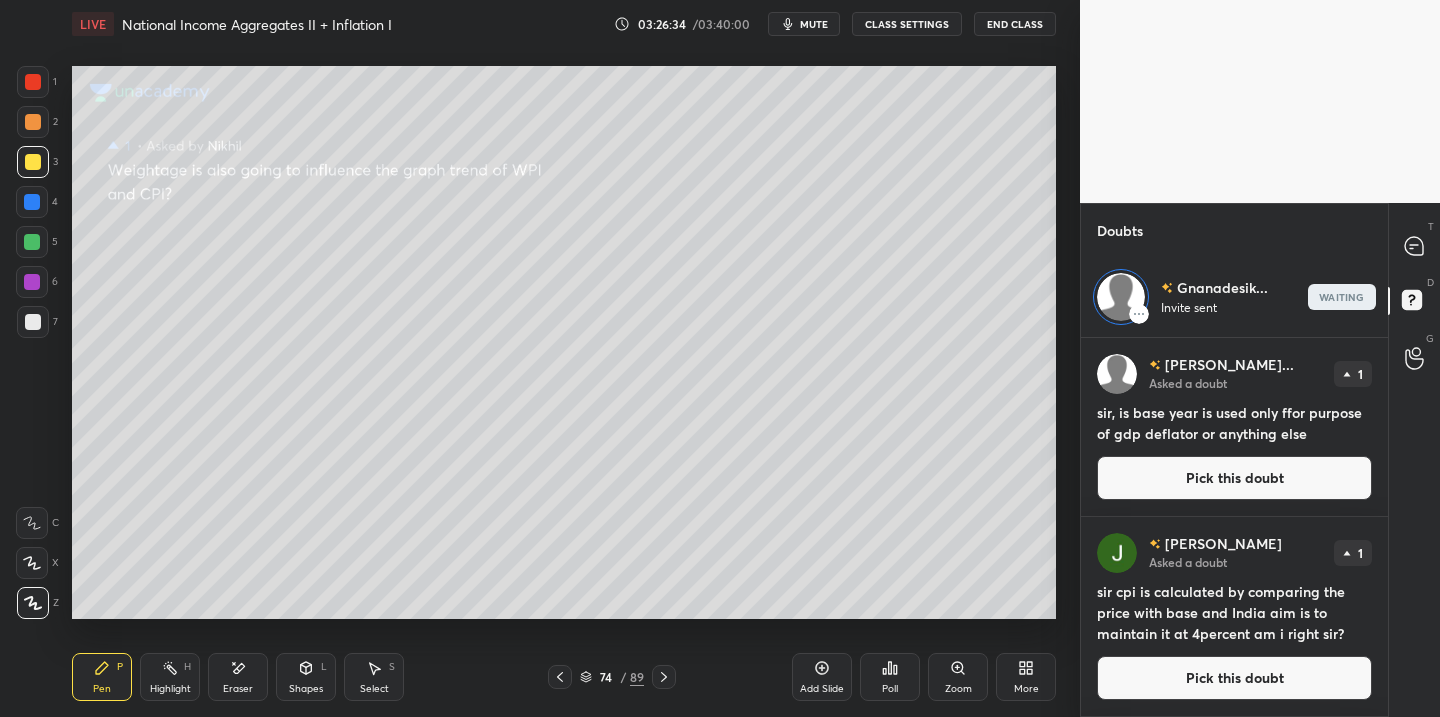 click on "Pick this doubt" at bounding box center (1234, 478) 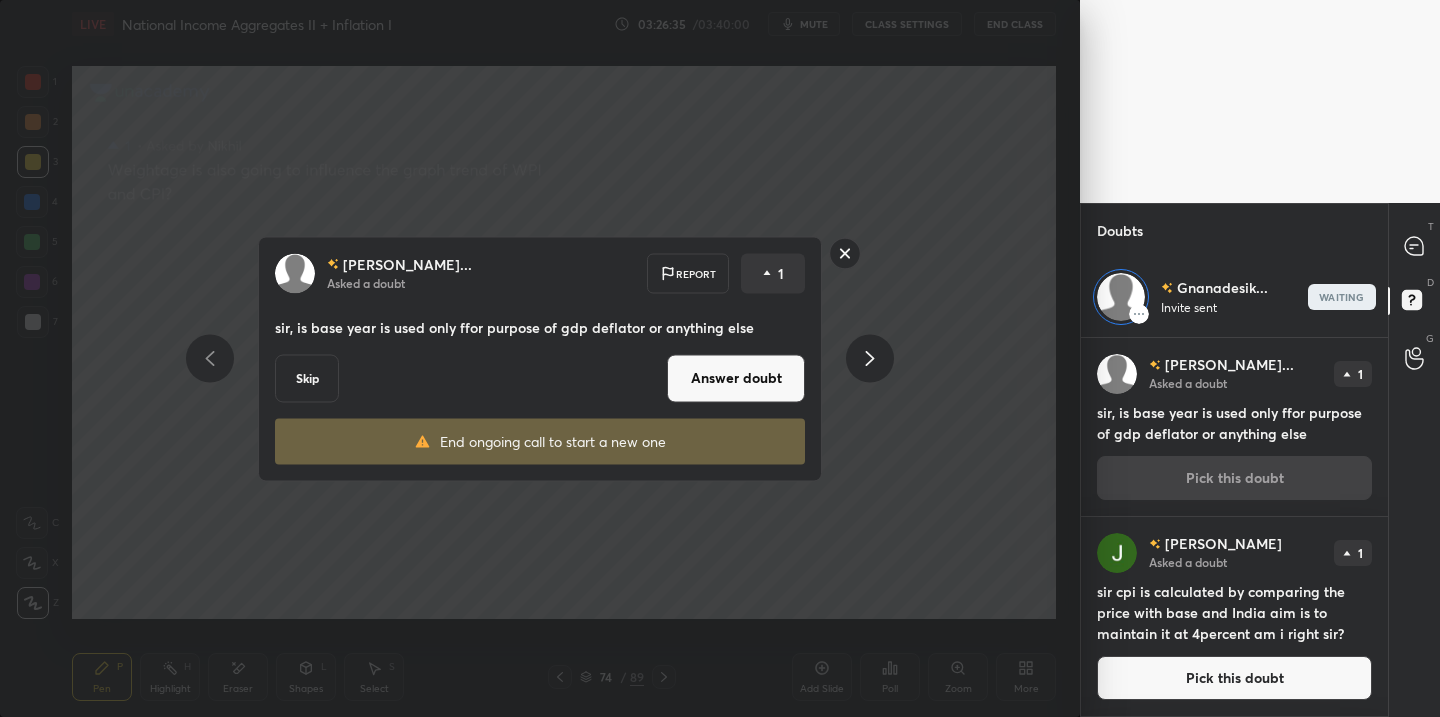 click on "Answer doubt" at bounding box center [736, 378] 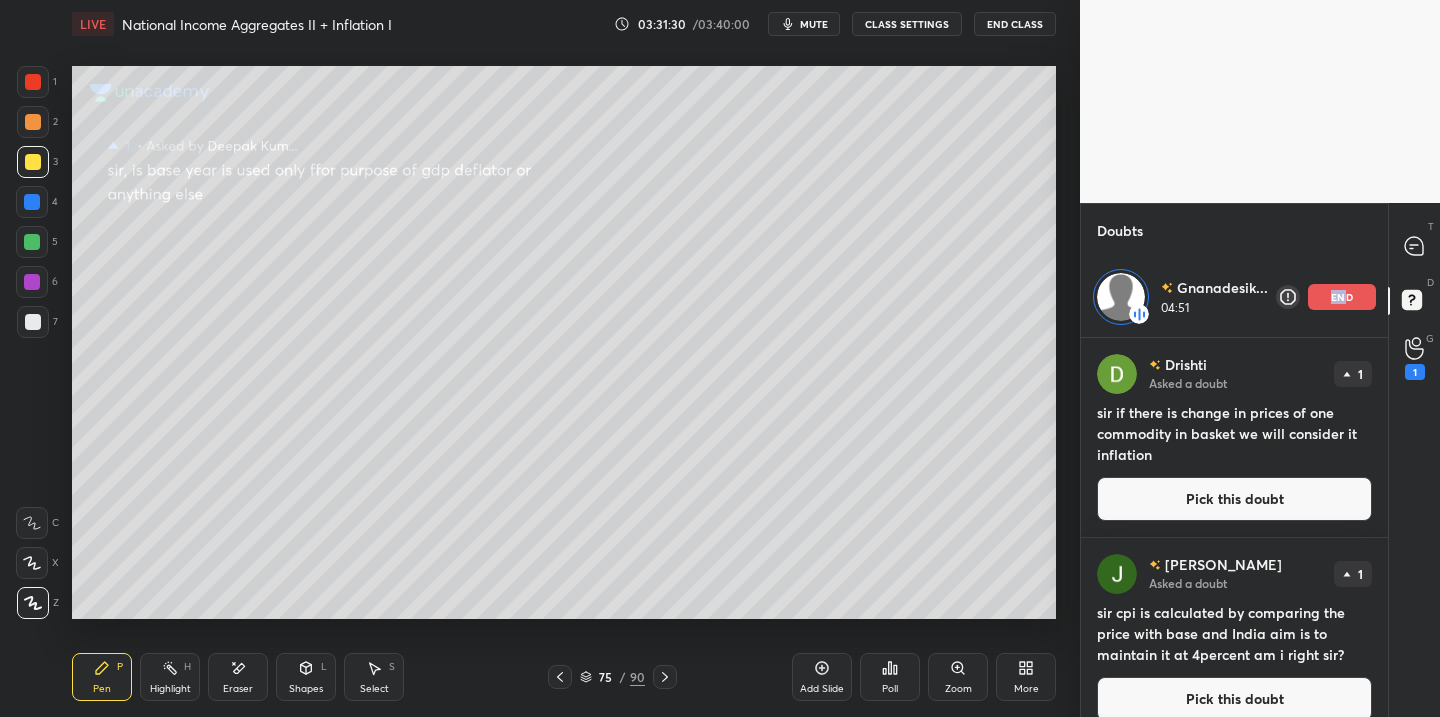click on "end" at bounding box center (1342, 297) 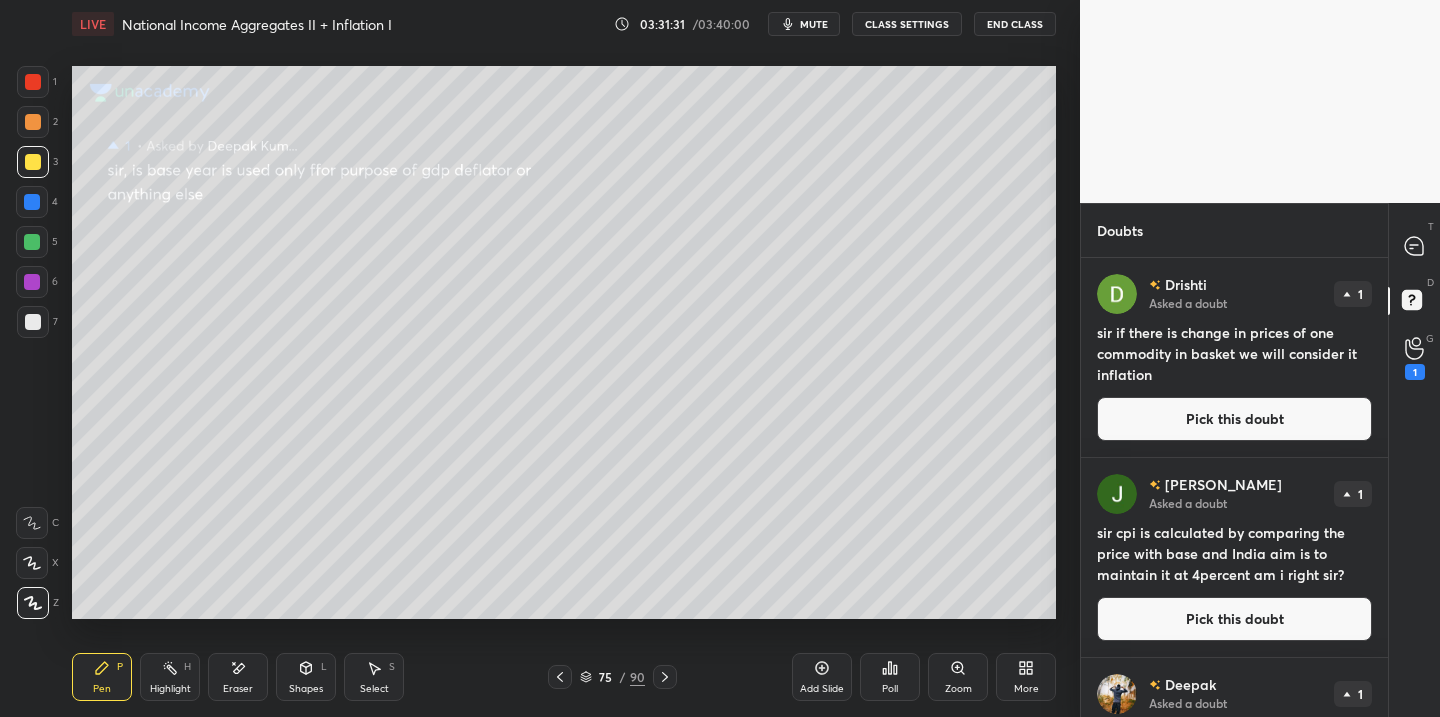 scroll, scrollTop: 7, scrollLeft: 7, axis: both 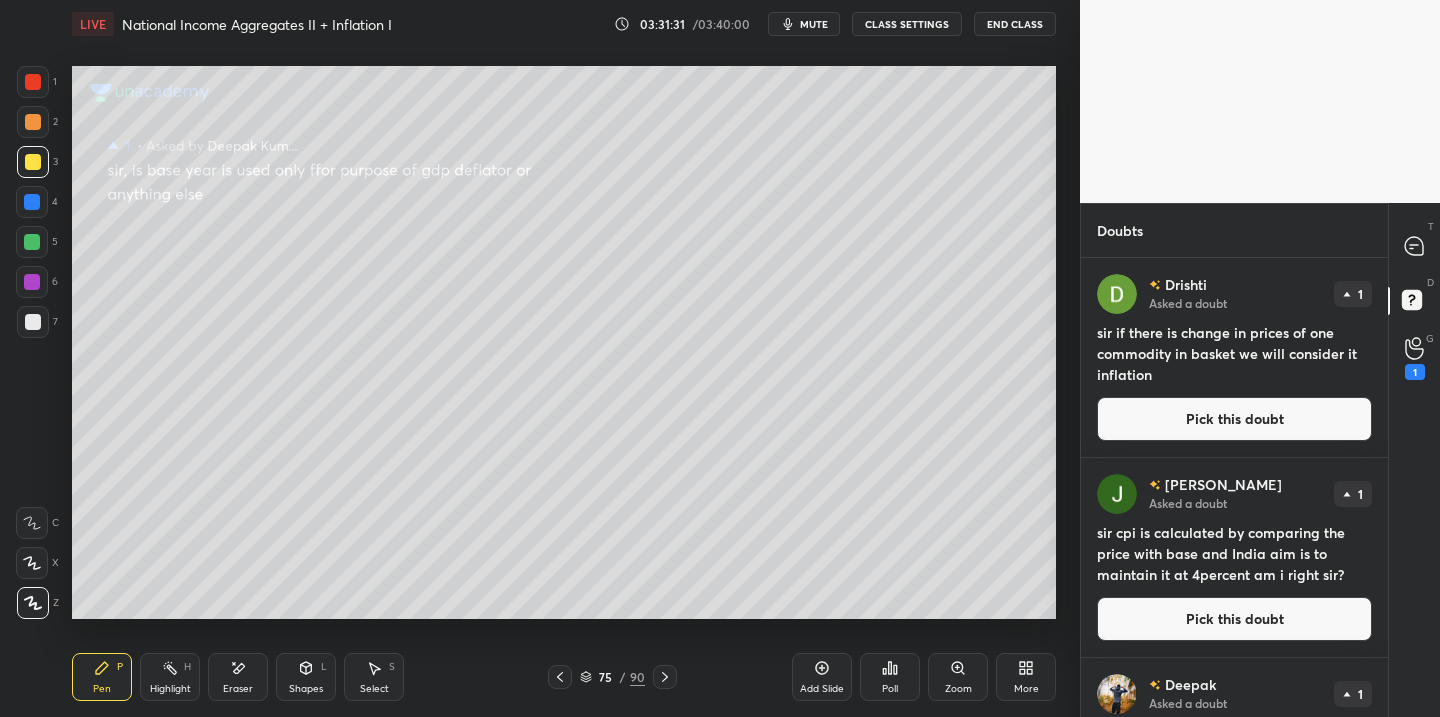 click on "Pick this doubt" at bounding box center [1234, 419] 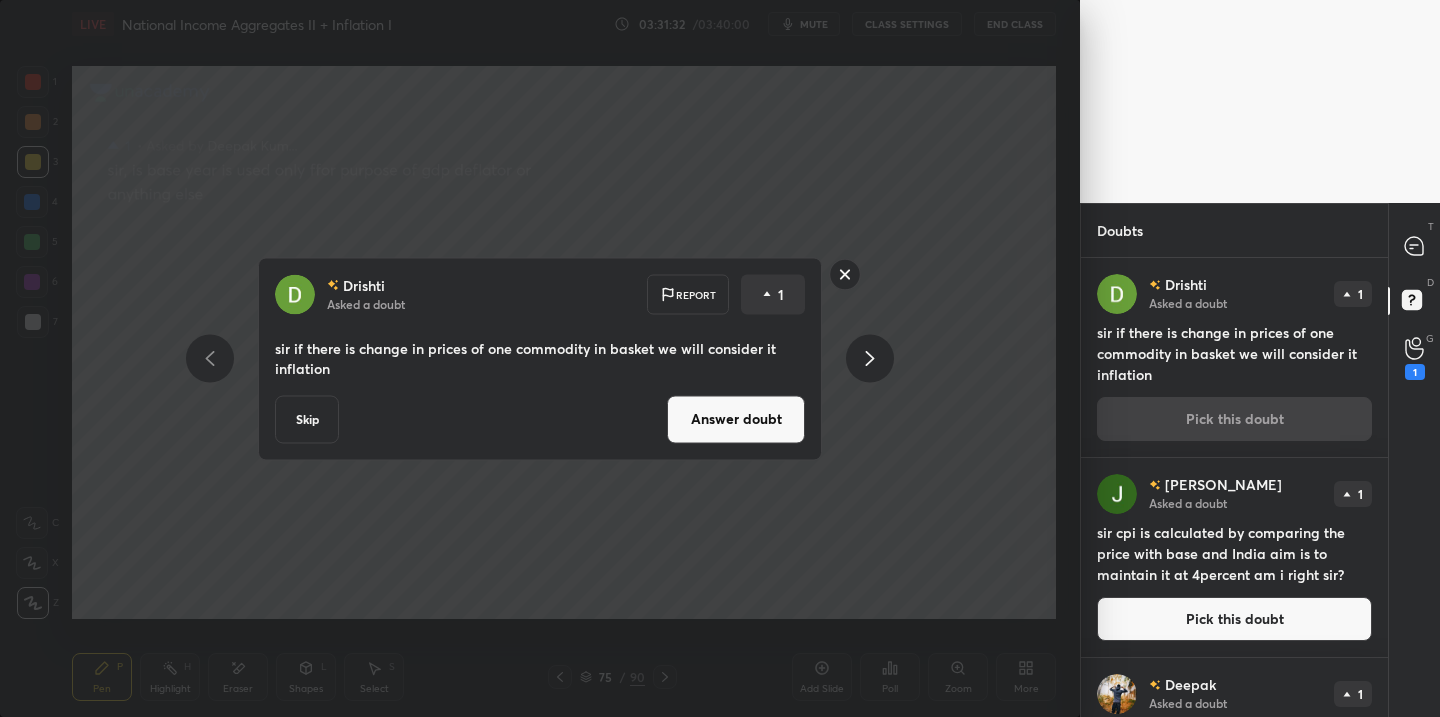 click on "Answer doubt" at bounding box center (736, 419) 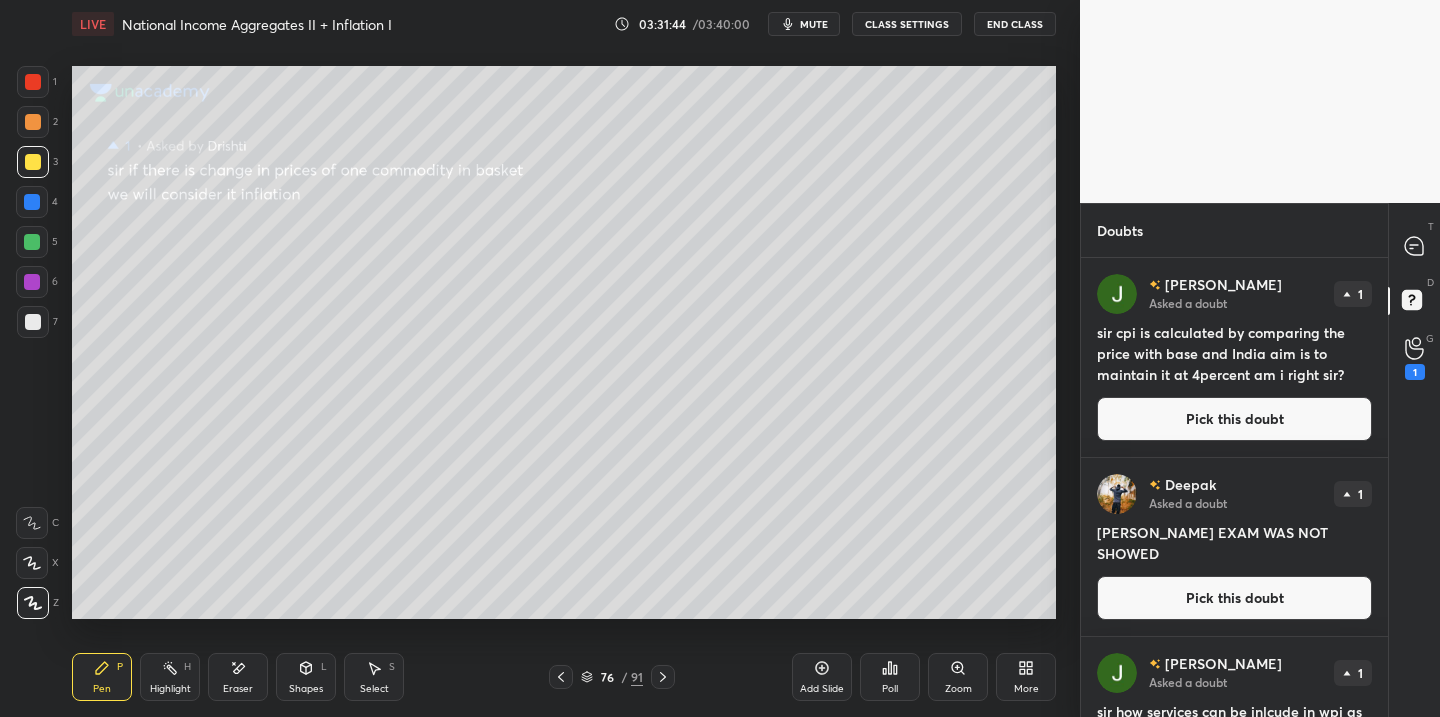 click 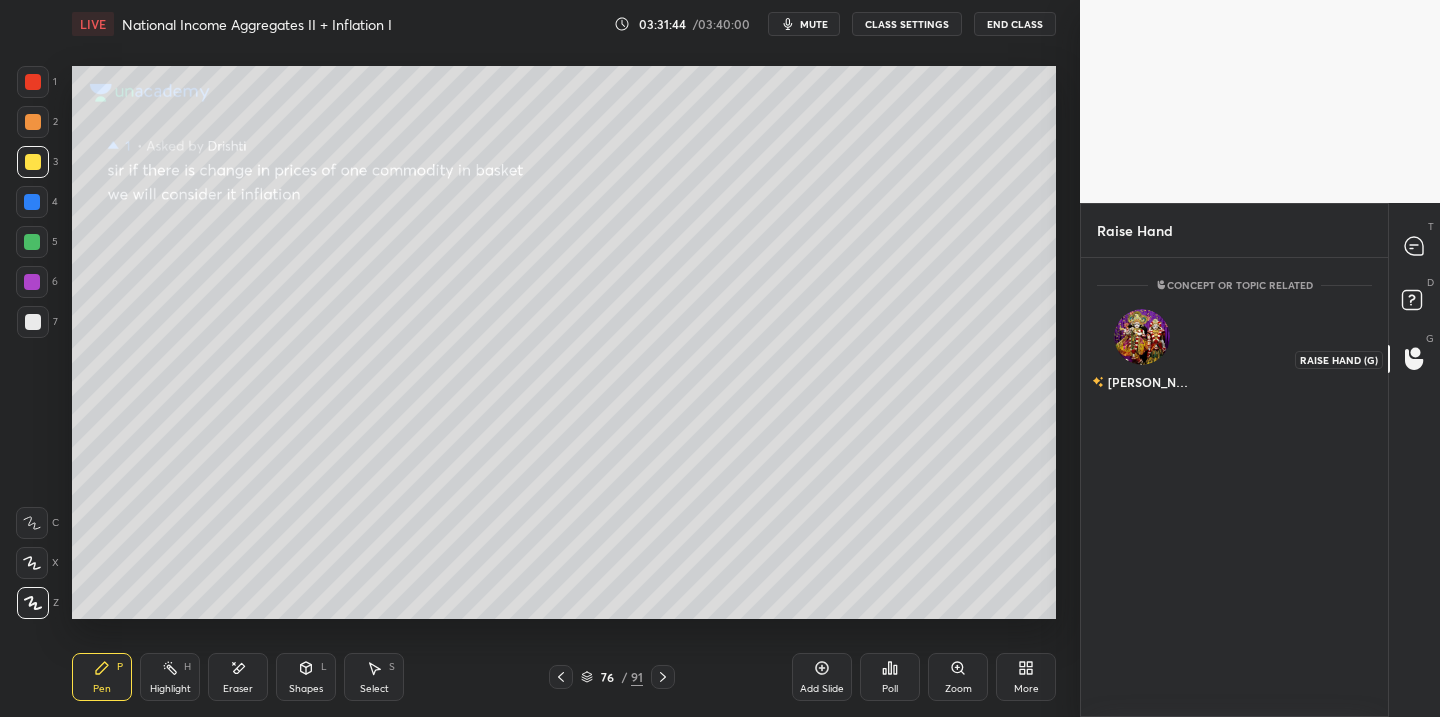 scroll, scrollTop: 7, scrollLeft: 7, axis: both 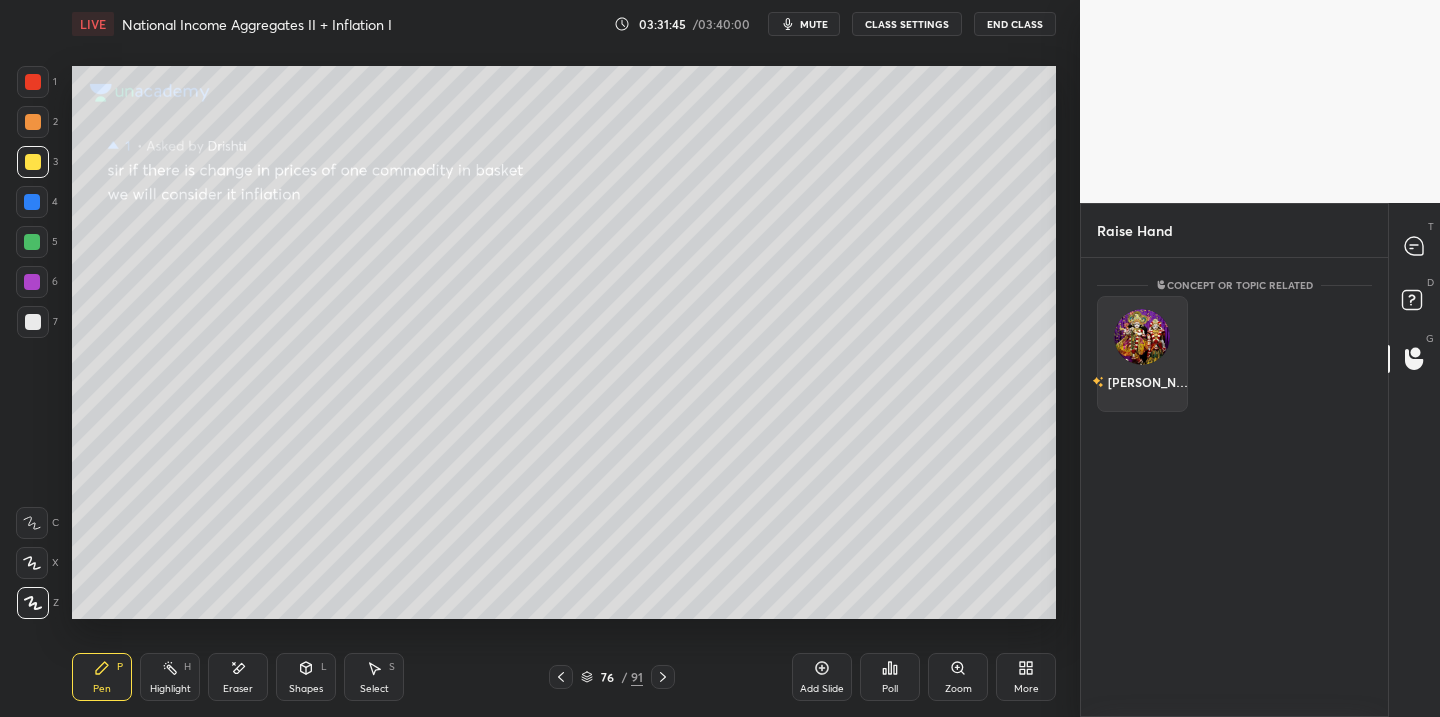 click on "[PERSON_NAME]" at bounding box center [1142, 354] 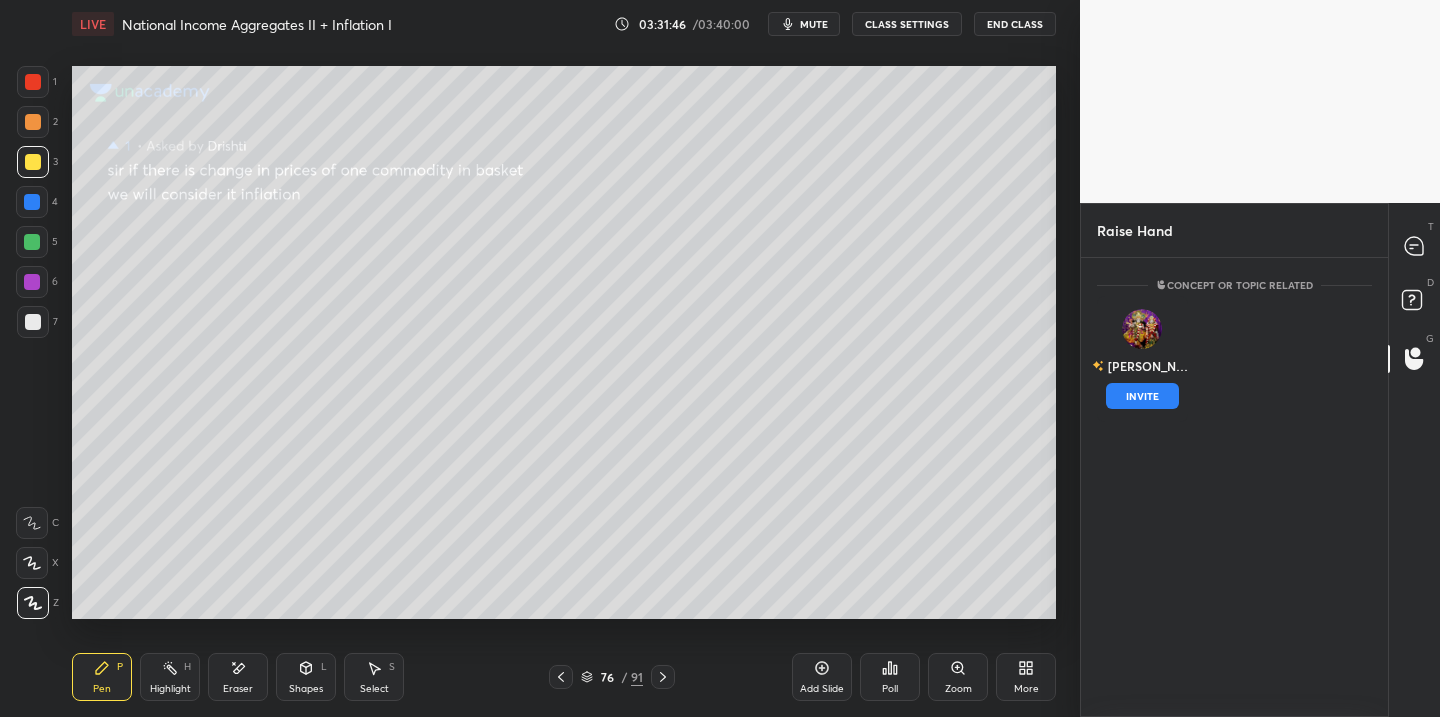 click on "INVITE" at bounding box center (1142, 396) 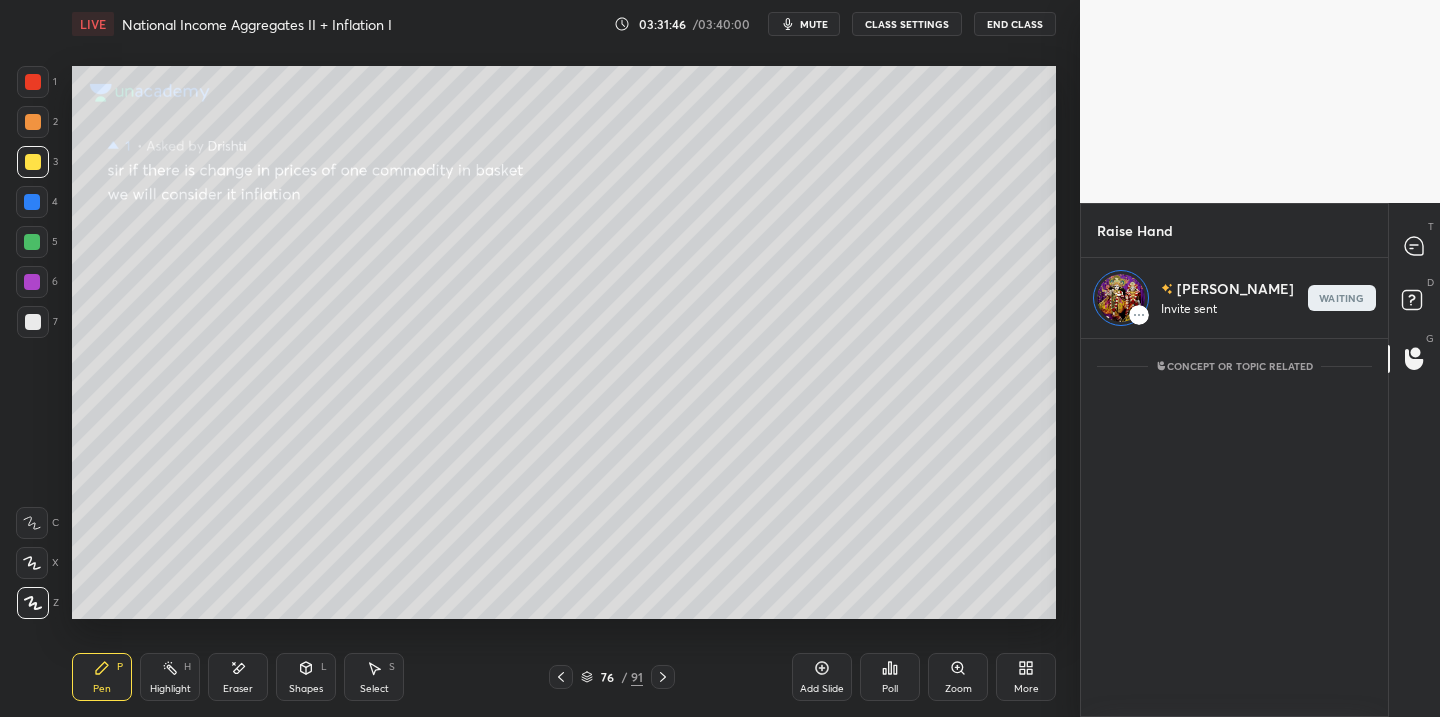 scroll, scrollTop: 372, scrollLeft: 301, axis: both 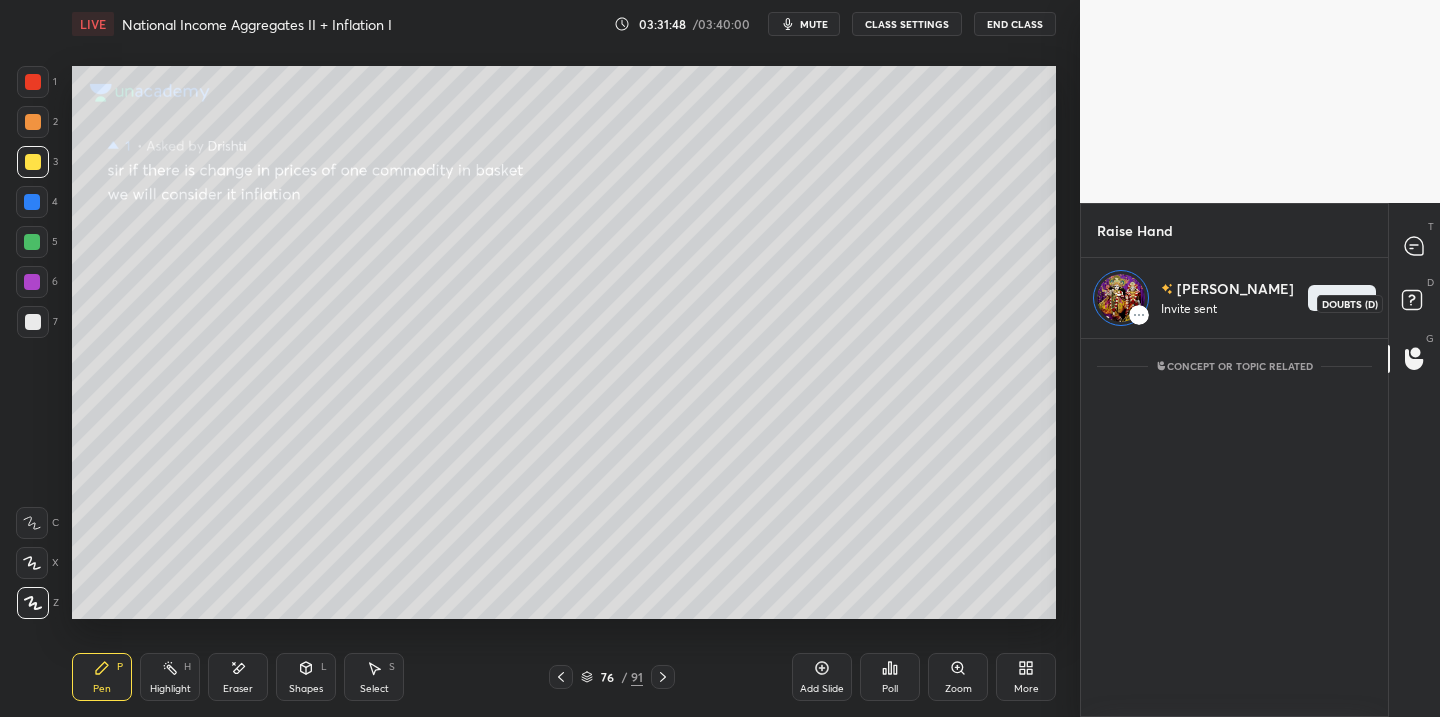 drag, startPoint x: 1409, startPoint y: 304, endPoint x: 1363, endPoint y: 330, distance: 52.83938 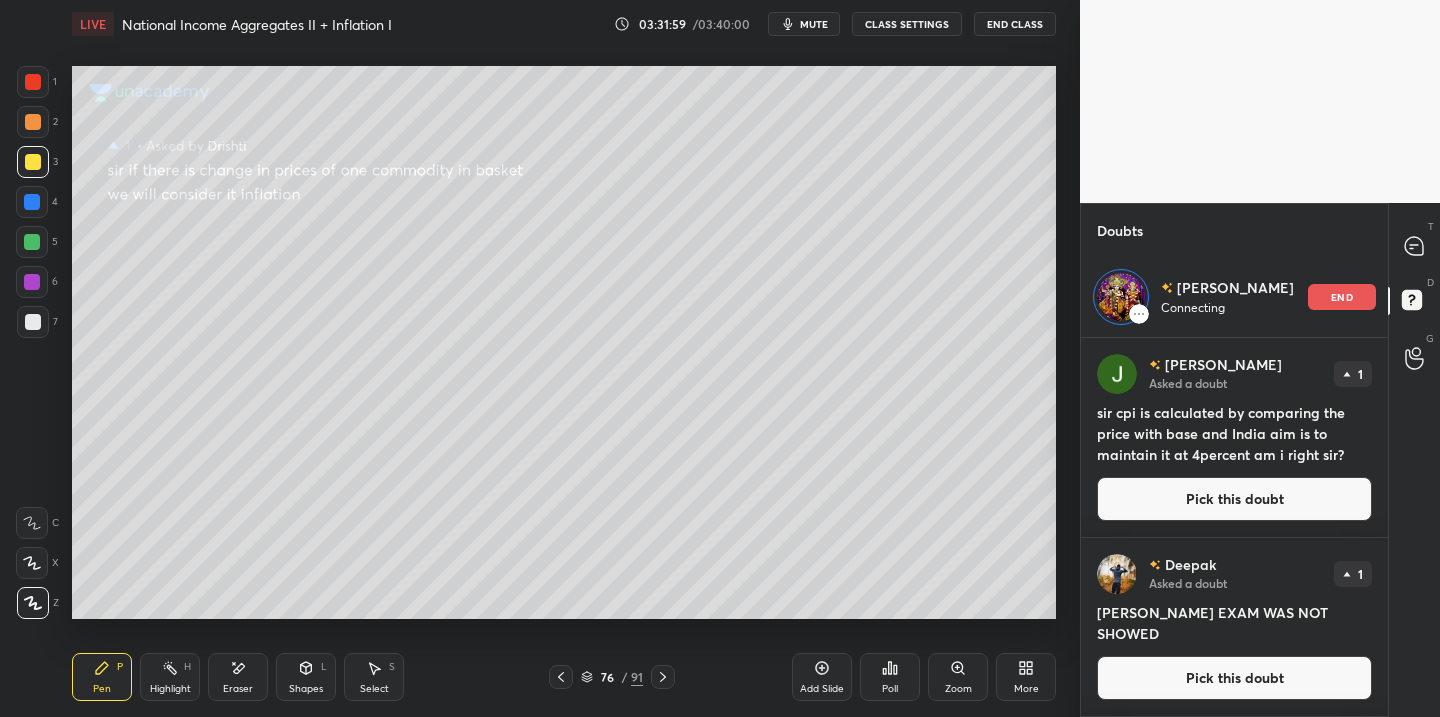 drag, startPoint x: 1172, startPoint y: 510, endPoint x: 1105, endPoint y: 517, distance: 67.36468 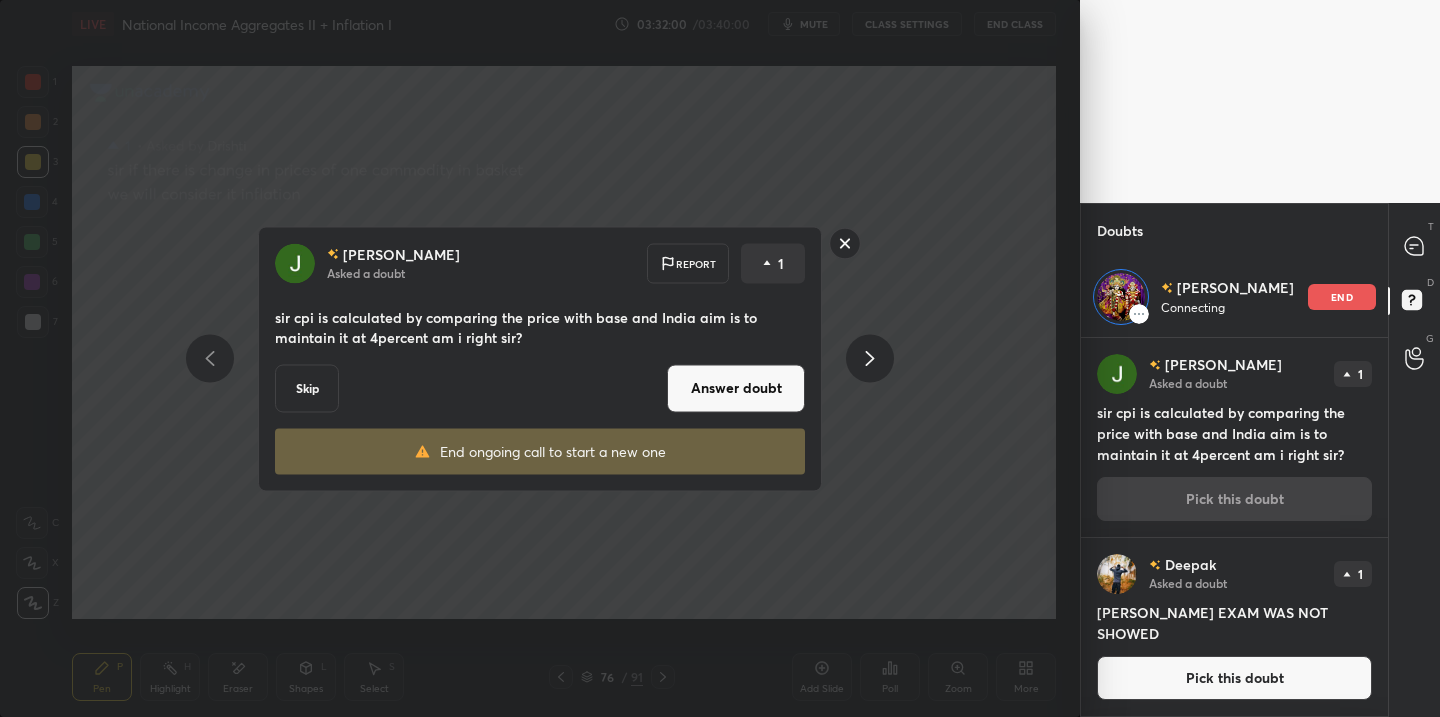 click on "Answer doubt" at bounding box center [736, 388] 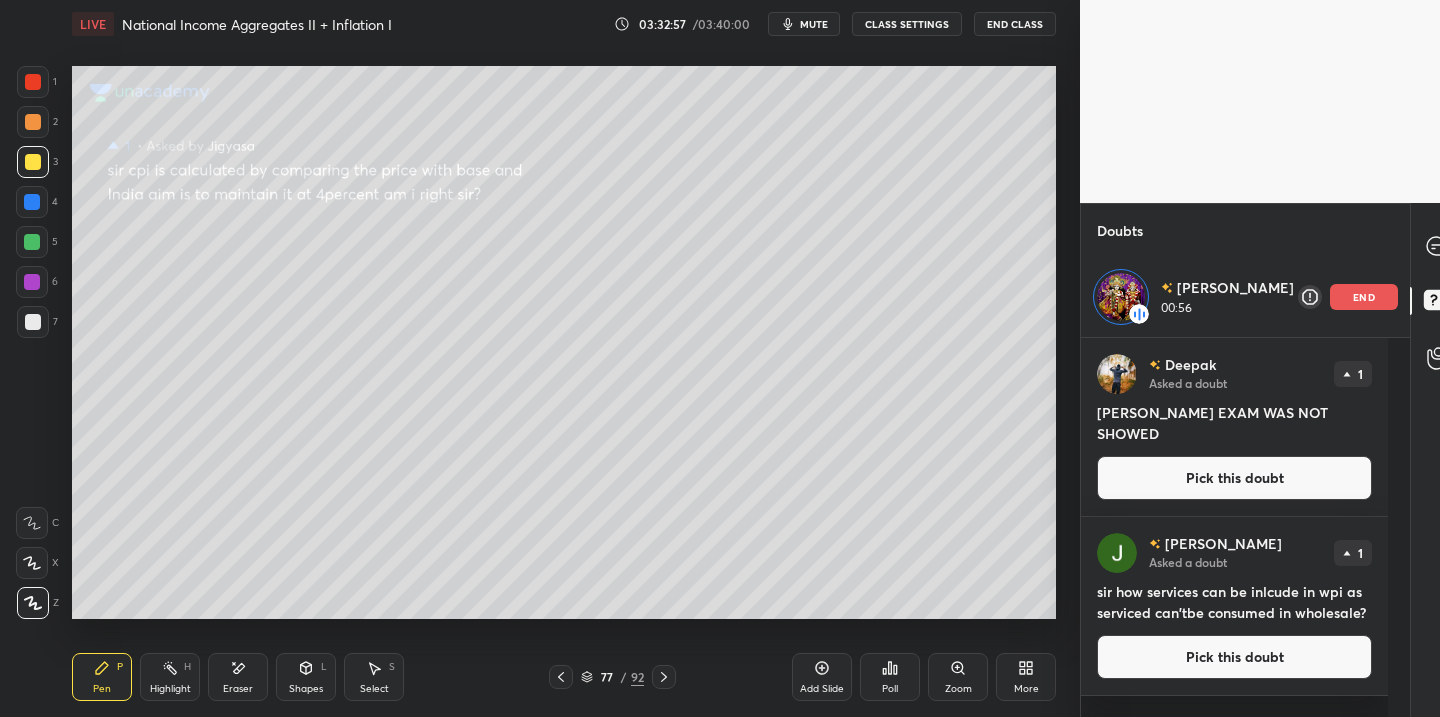 scroll, scrollTop: 7, scrollLeft: 7, axis: both 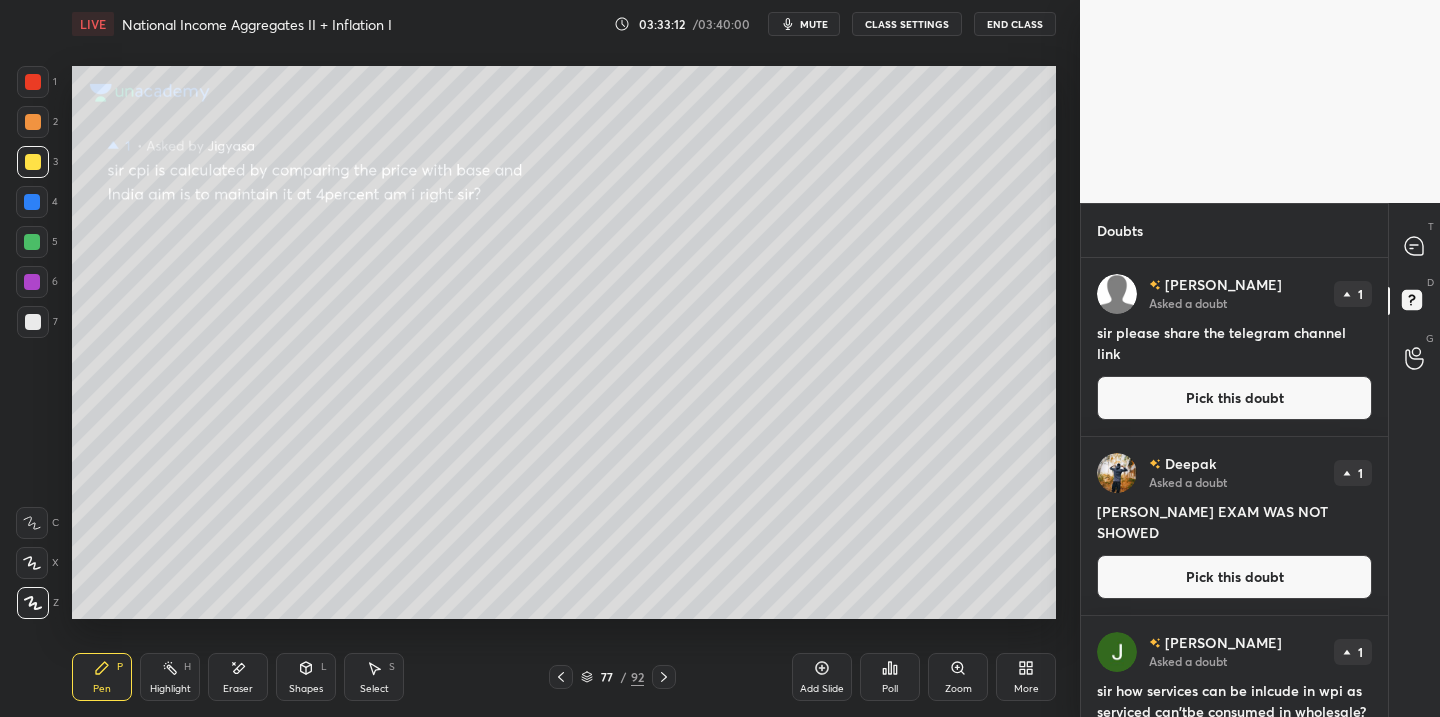 click on "Pick this doubt" at bounding box center [1234, 398] 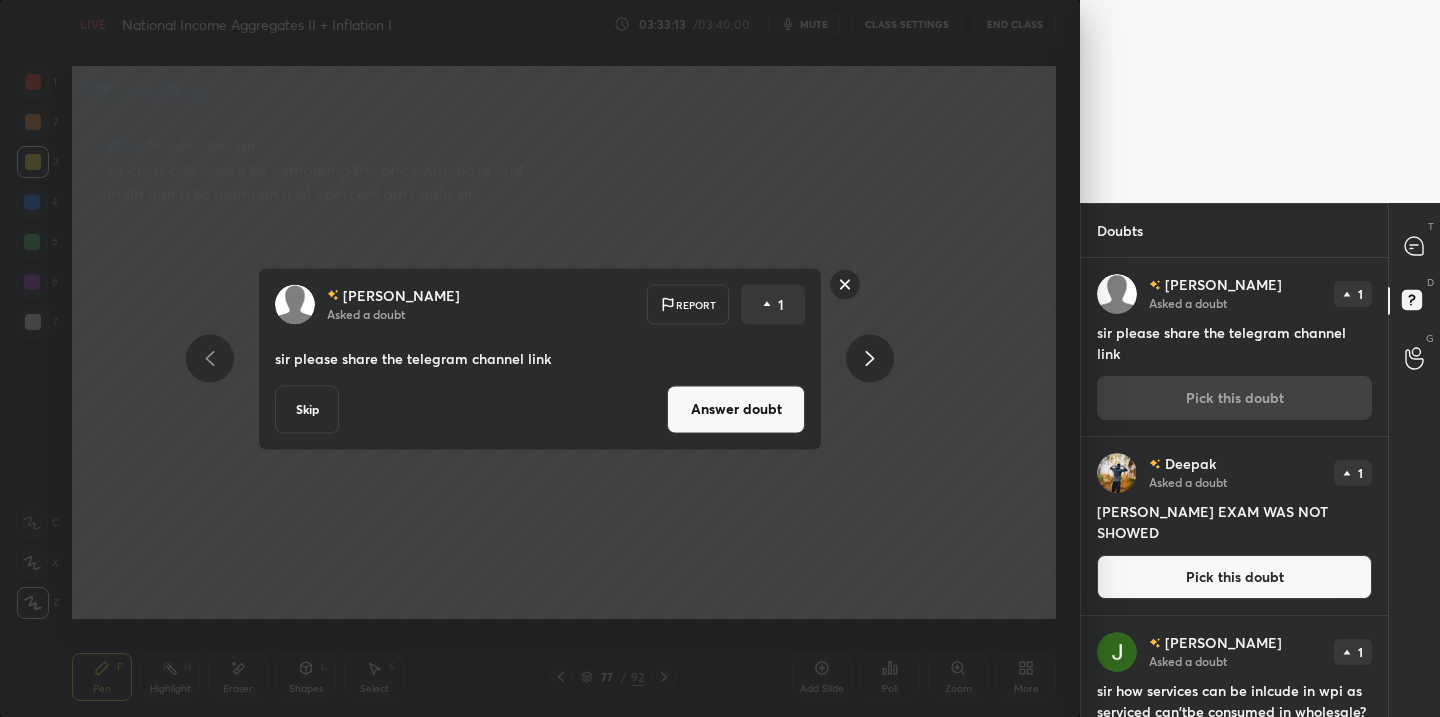 click on "Answer doubt" at bounding box center (736, 409) 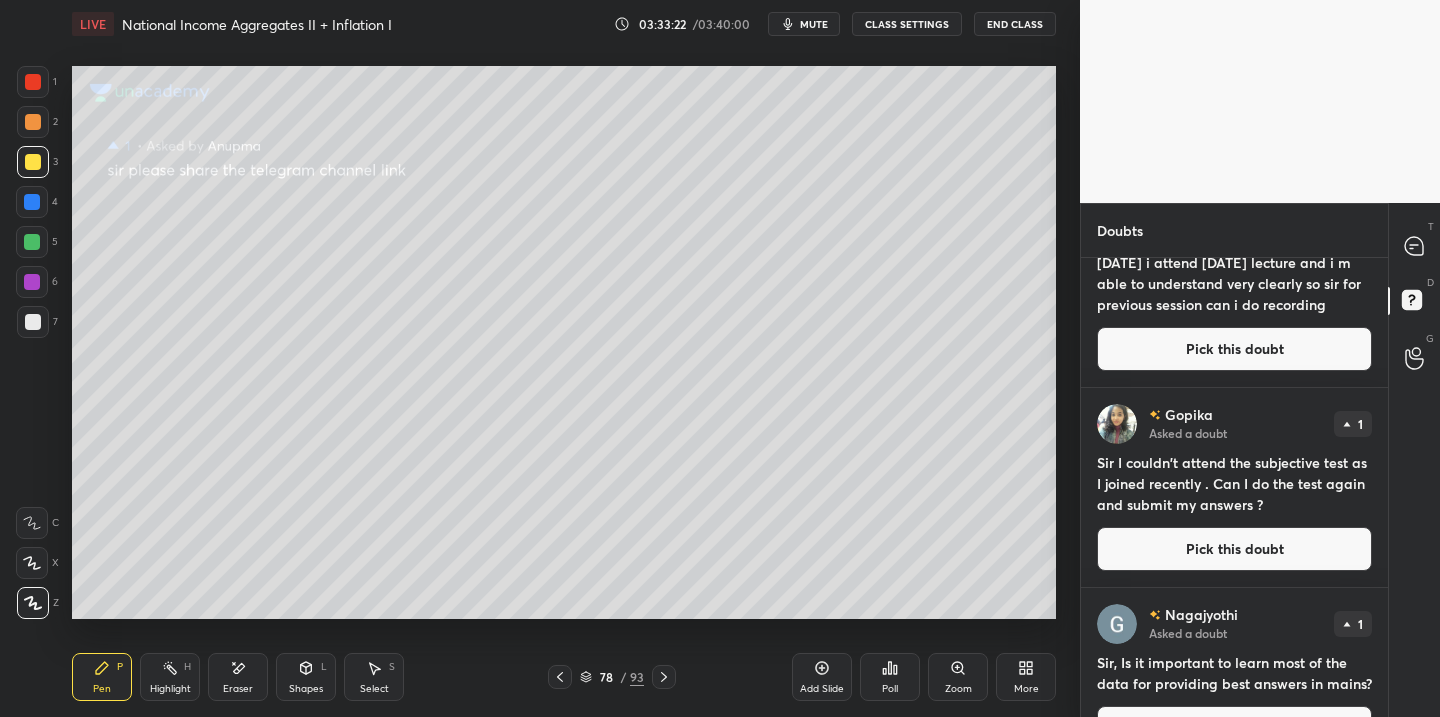scroll, scrollTop: 0, scrollLeft: 0, axis: both 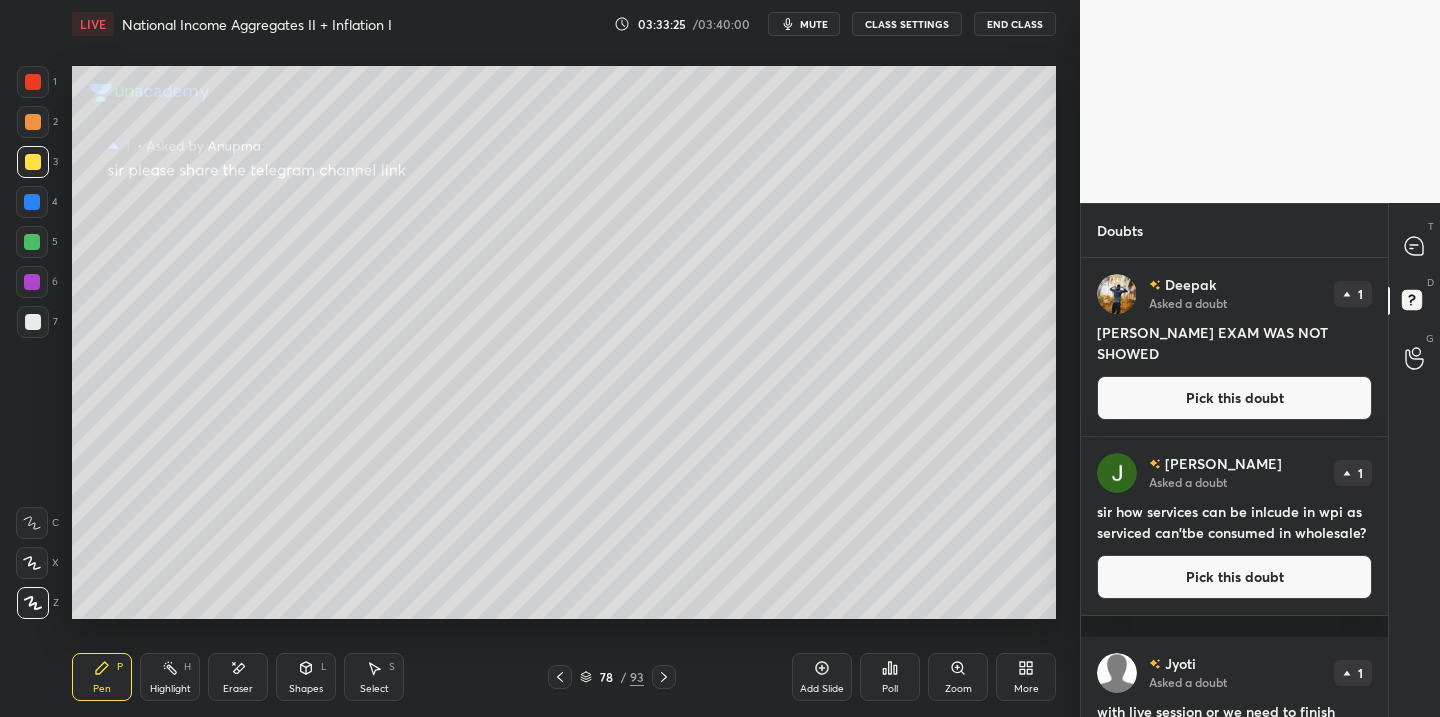 click on "Pick this doubt" at bounding box center (1234, 398) 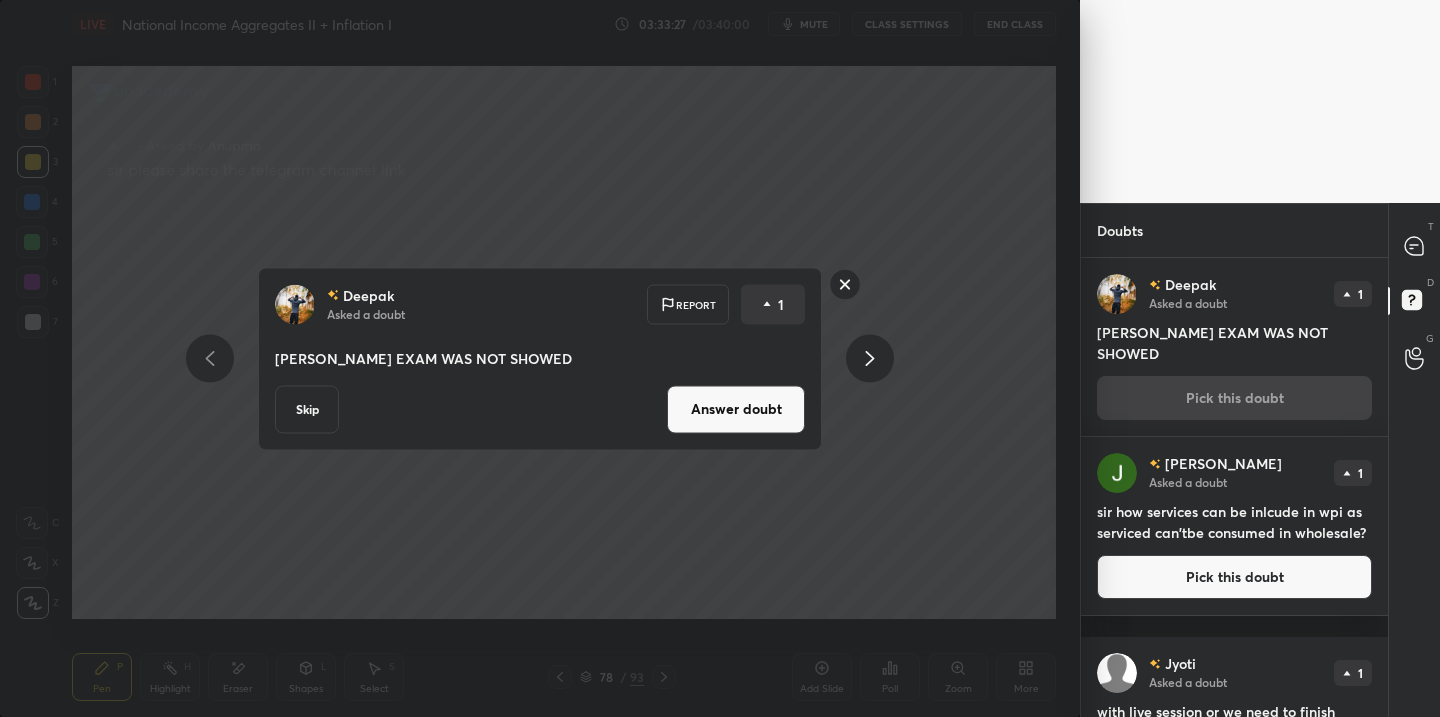 drag, startPoint x: 779, startPoint y: 409, endPoint x: 743, endPoint y: 415, distance: 36.496574 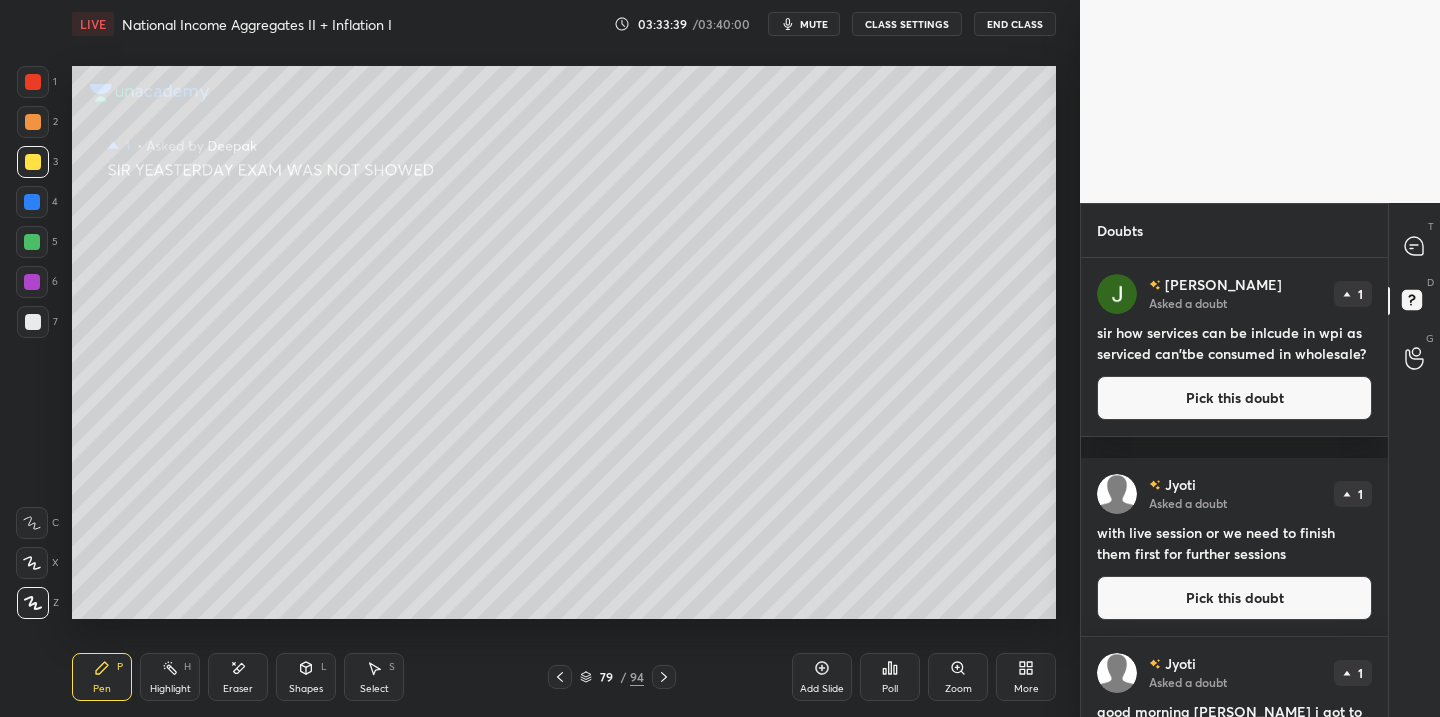 drag, startPoint x: 1221, startPoint y: 427, endPoint x: 1166, endPoint y: 437, distance: 55.9017 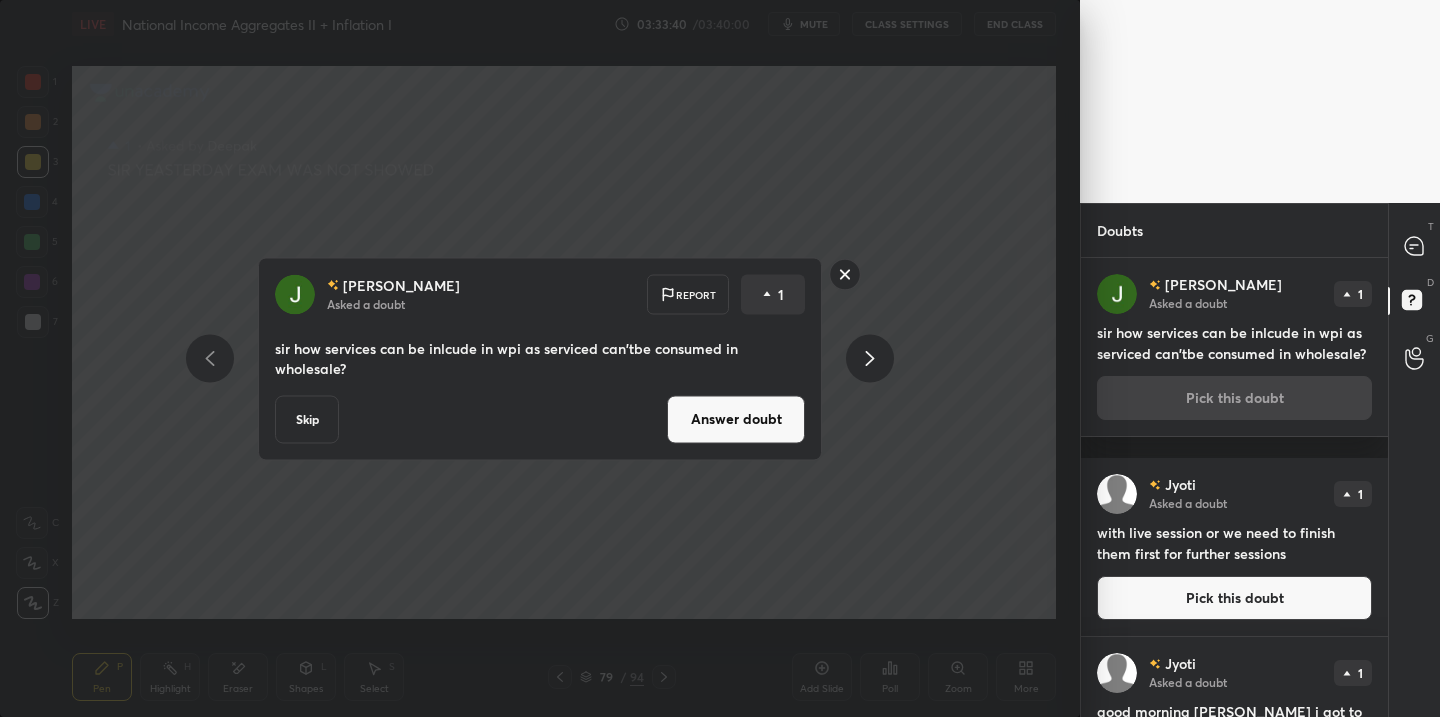 click on "Answer doubt" at bounding box center (736, 419) 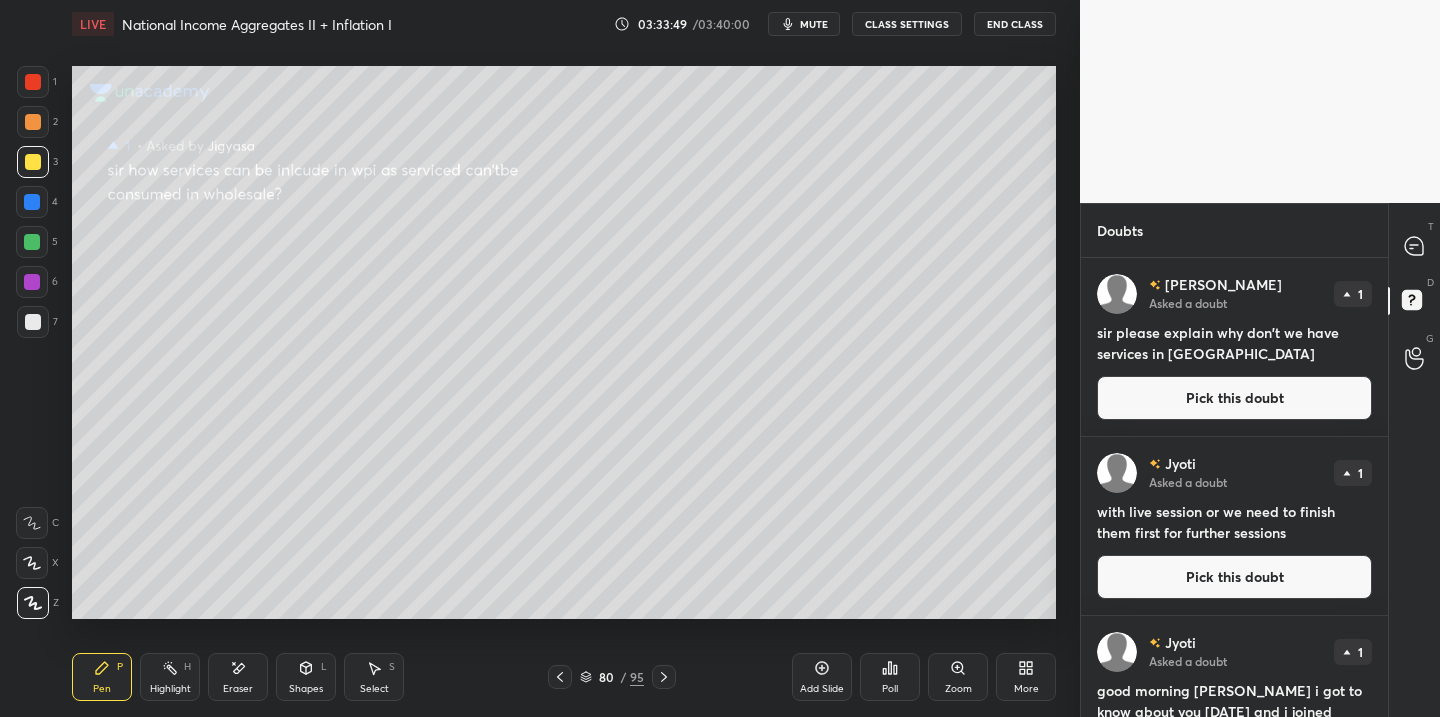 click on "Pick this doubt" at bounding box center [1234, 398] 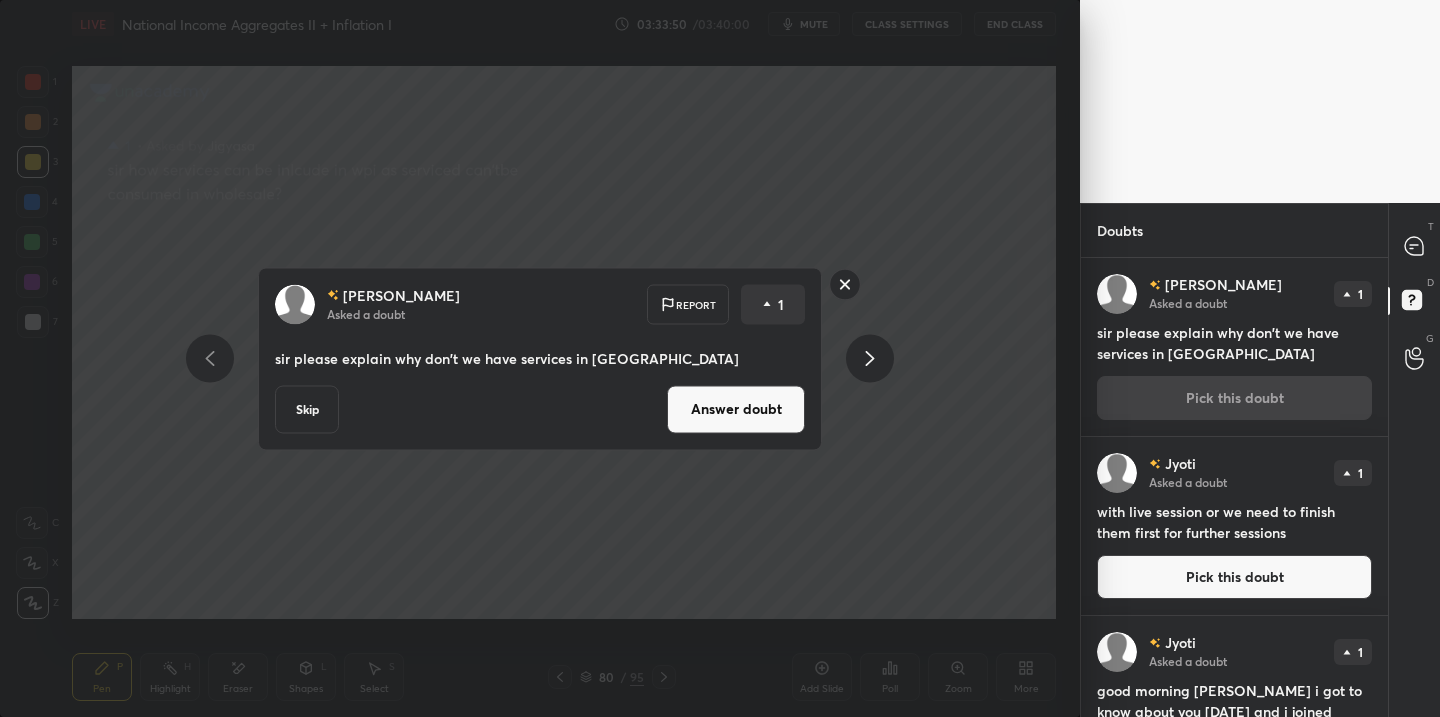 drag, startPoint x: 702, startPoint y: 408, endPoint x: 677, endPoint y: 423, distance: 29.15476 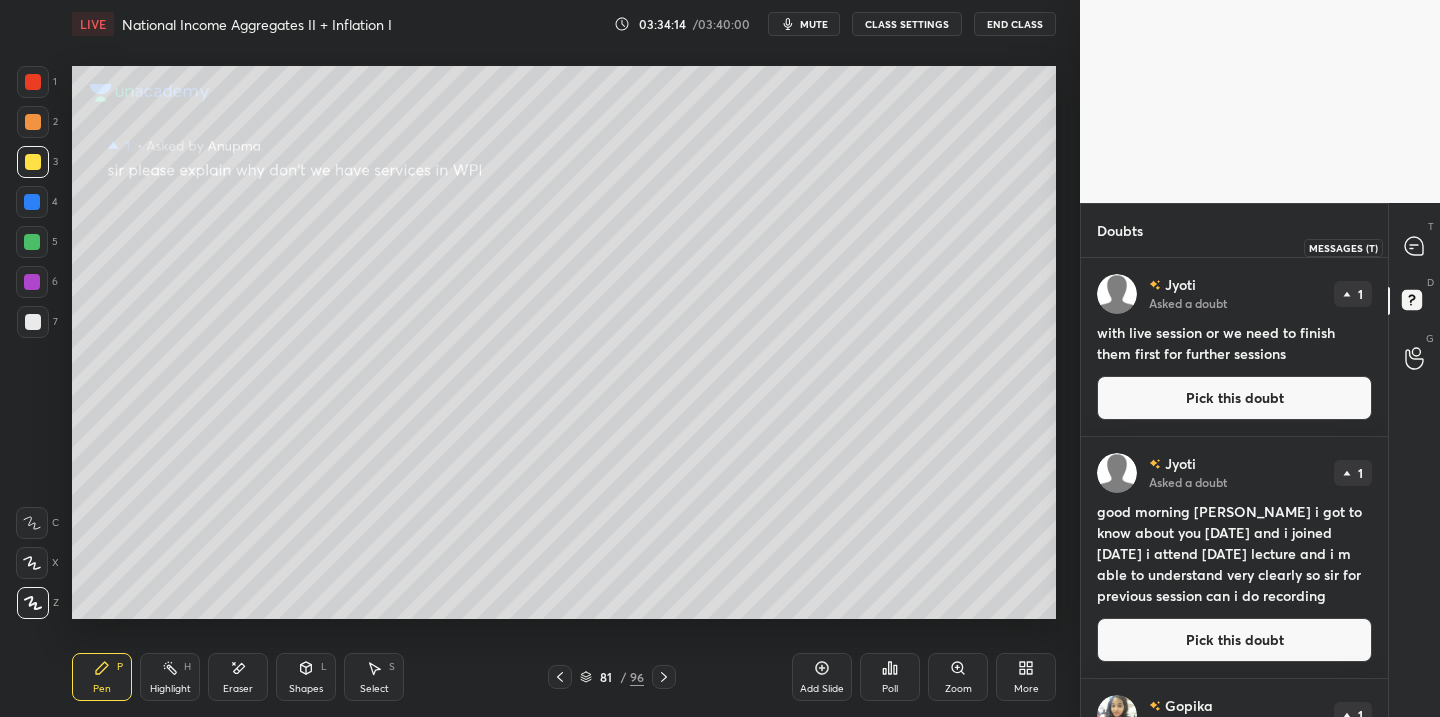 drag, startPoint x: 1418, startPoint y: 249, endPoint x: 1408, endPoint y: 243, distance: 11.661903 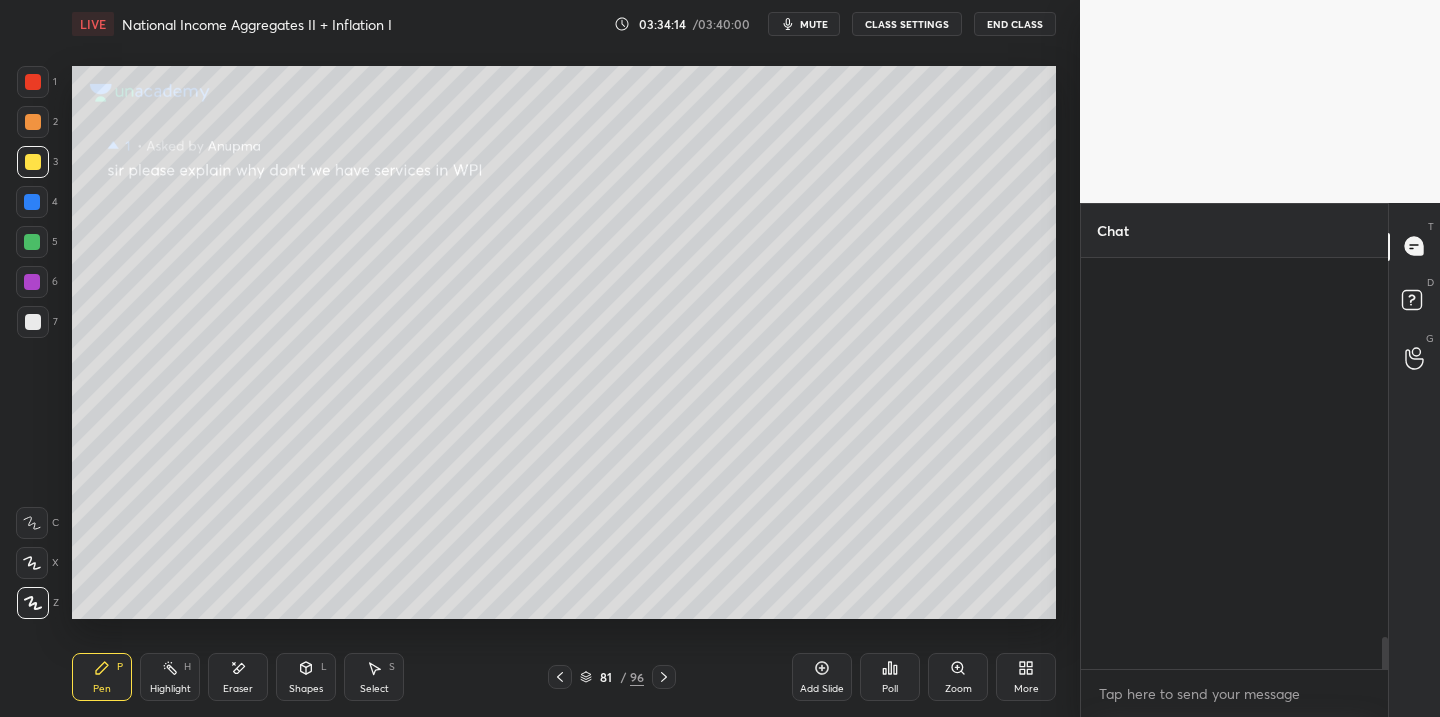 scroll, scrollTop: 6905, scrollLeft: 0, axis: vertical 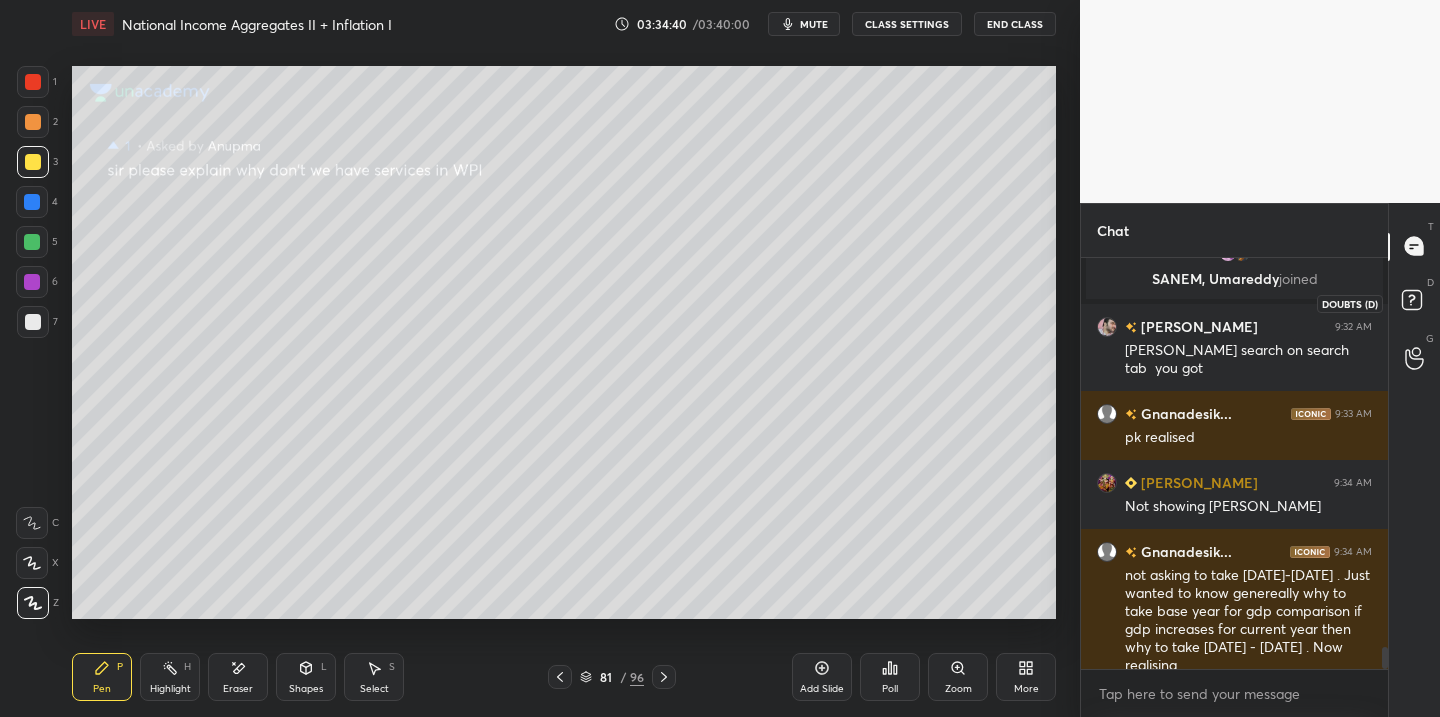 click 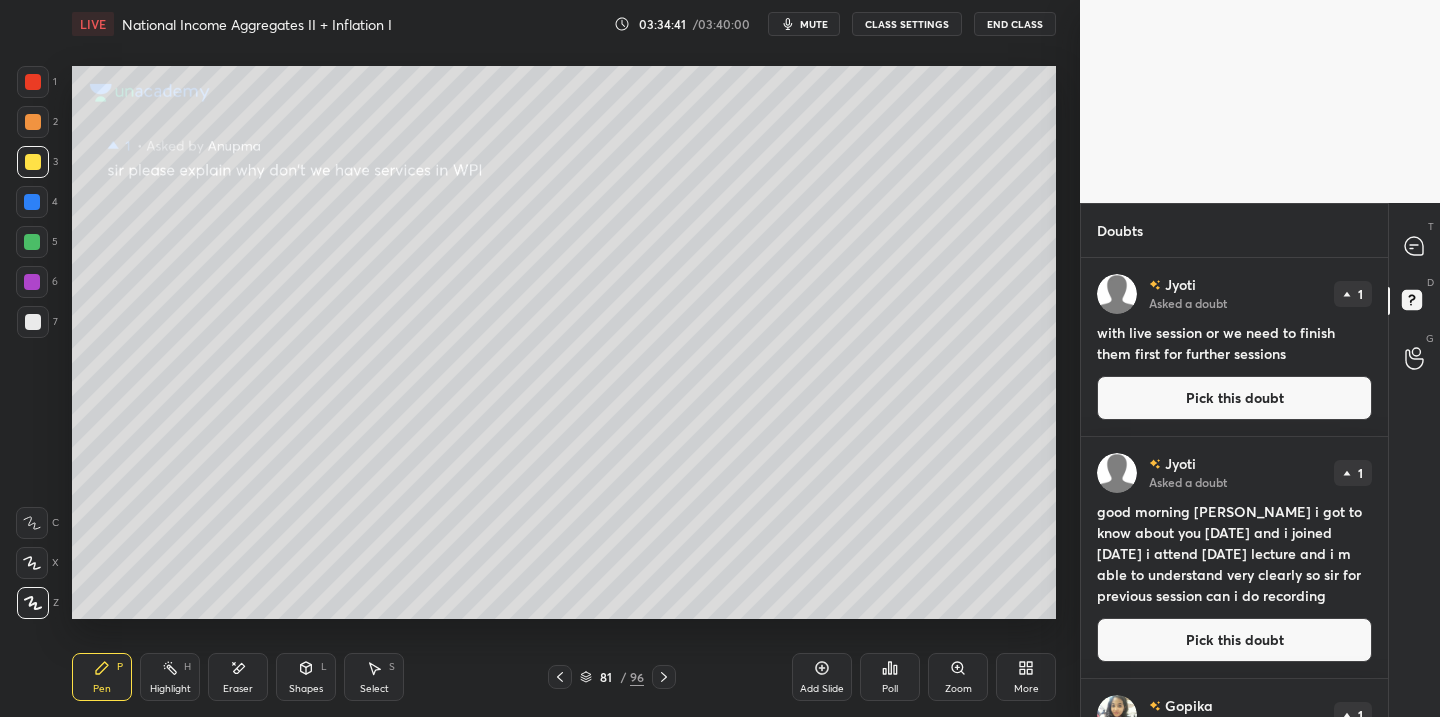 click on "Pick this doubt" at bounding box center [1234, 398] 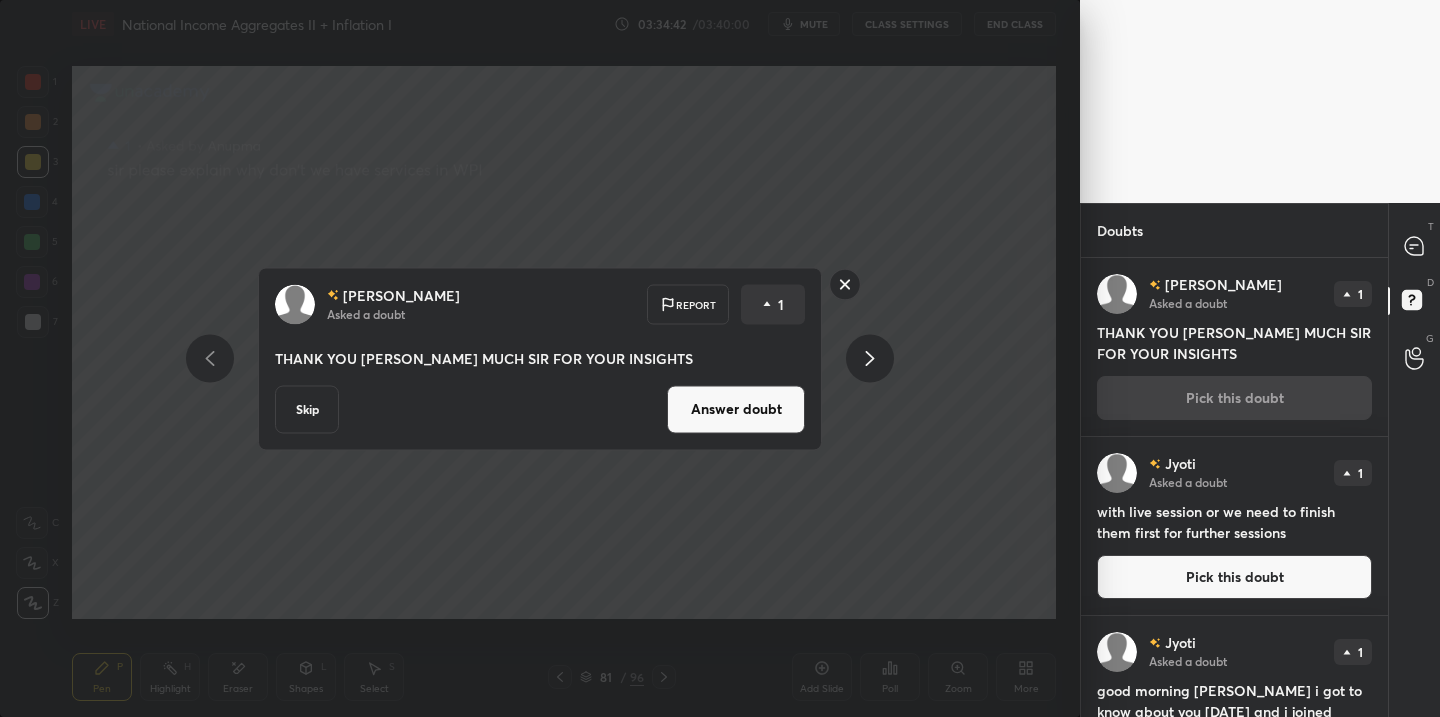 click on "Answer doubt" at bounding box center [736, 409] 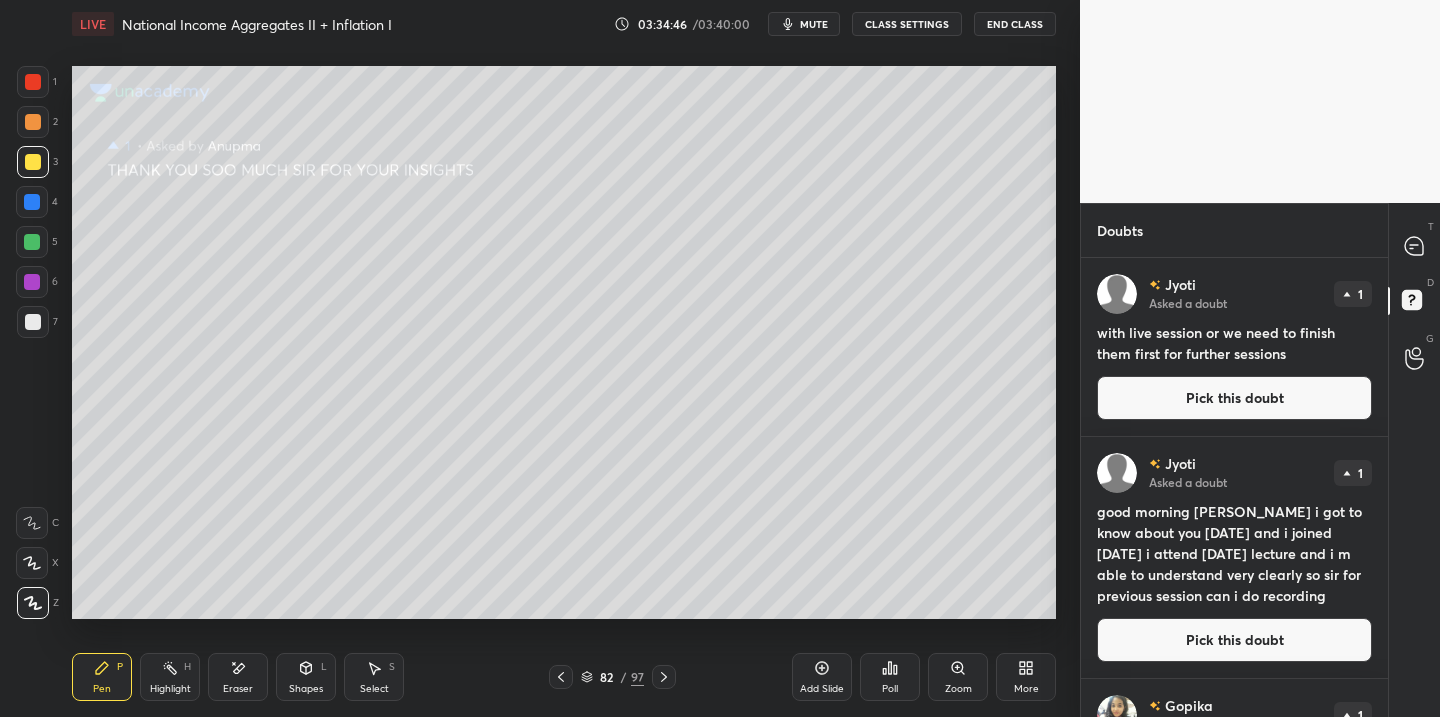 drag, startPoint x: 1246, startPoint y: 393, endPoint x: 1088, endPoint y: 411, distance: 159.02202 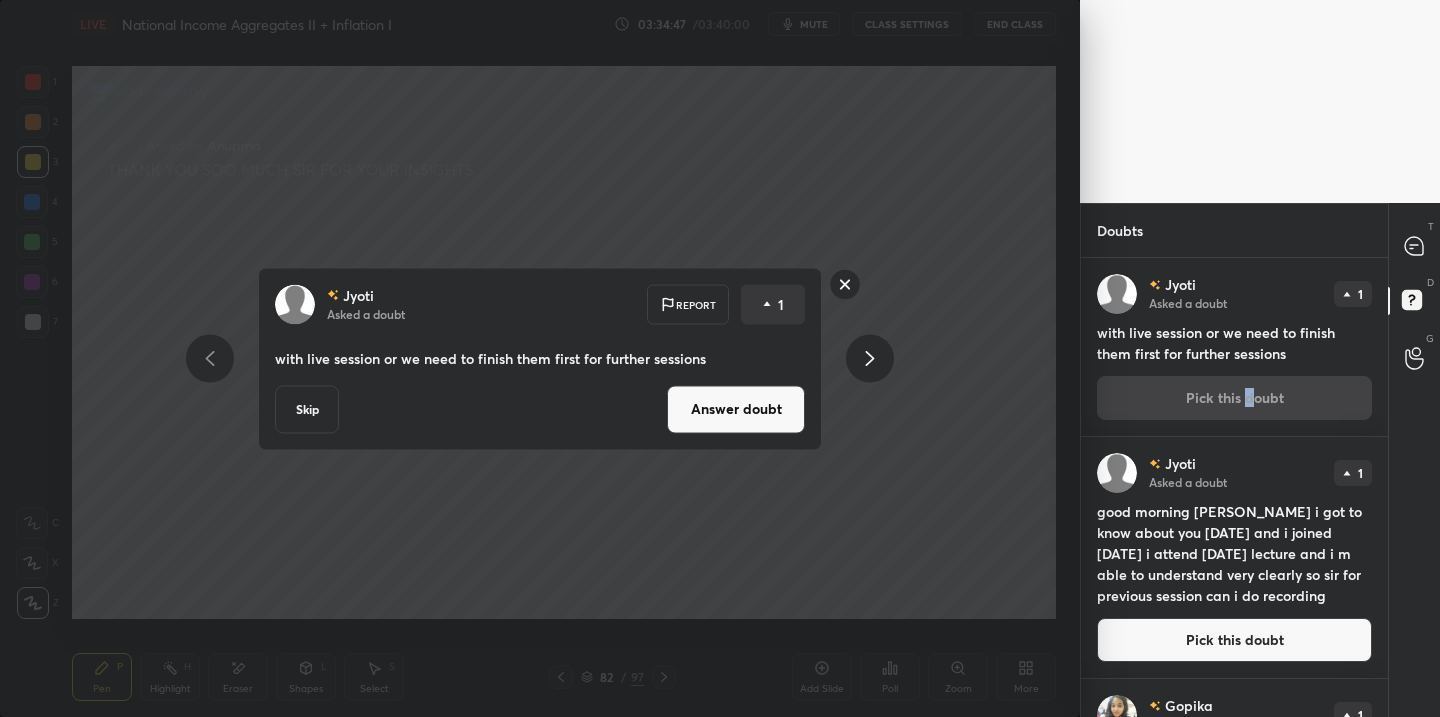 drag, startPoint x: 702, startPoint y: 399, endPoint x: 682, endPoint y: 407, distance: 21.540659 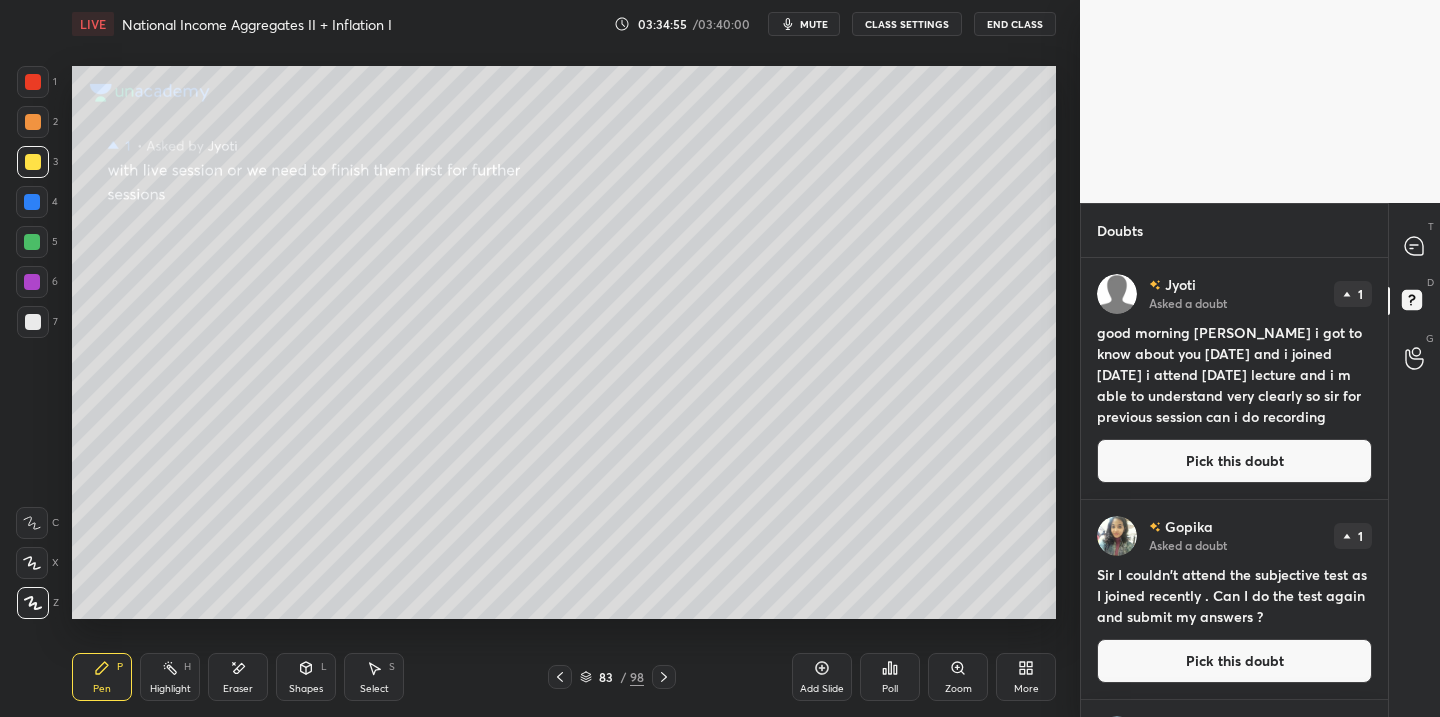 click on "Pick this doubt" at bounding box center (1234, 461) 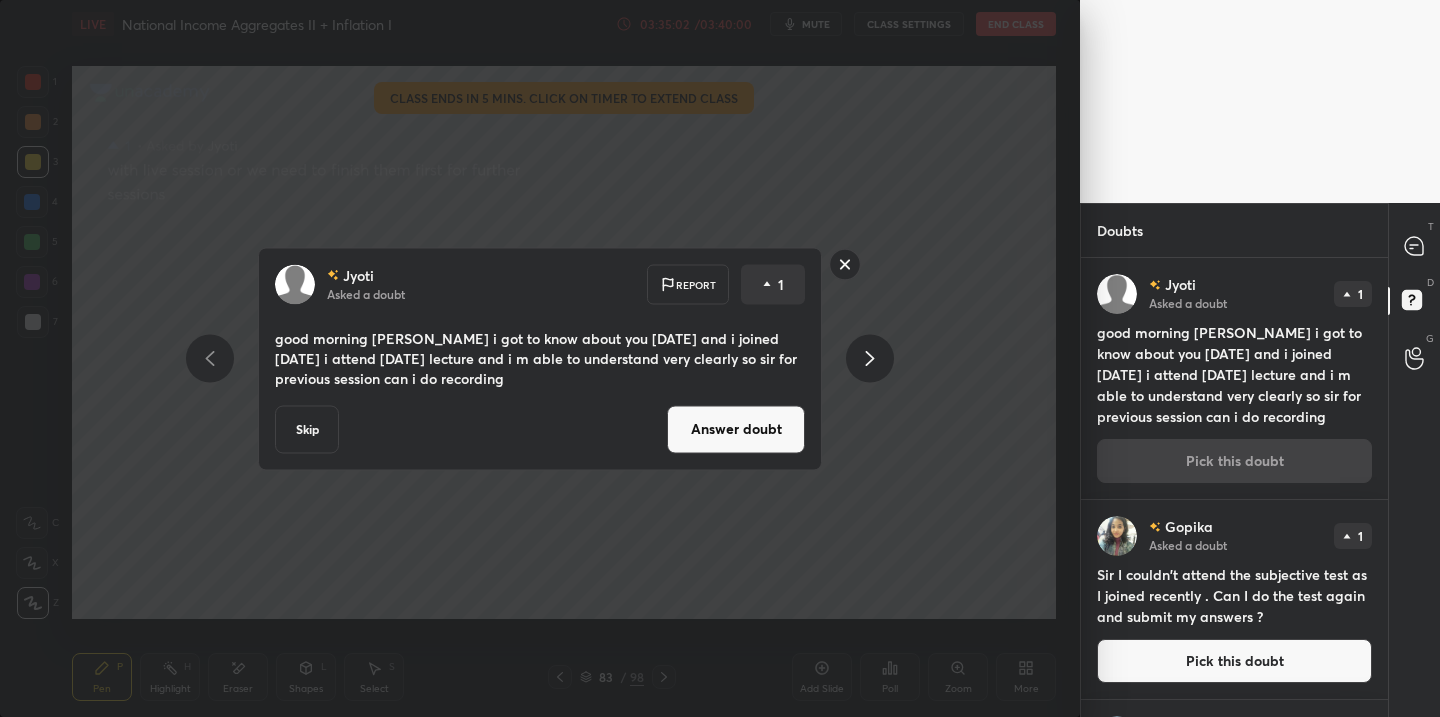 click on "[PERSON_NAME] Asked a doubt Report 1 good morning sir i got to know about you [DATE] and i joined [DATE] i attend [DATE] lecture and i m able to understand very clearly so sir  for previous session can i do recording Skip Answer doubt" at bounding box center [540, 358] 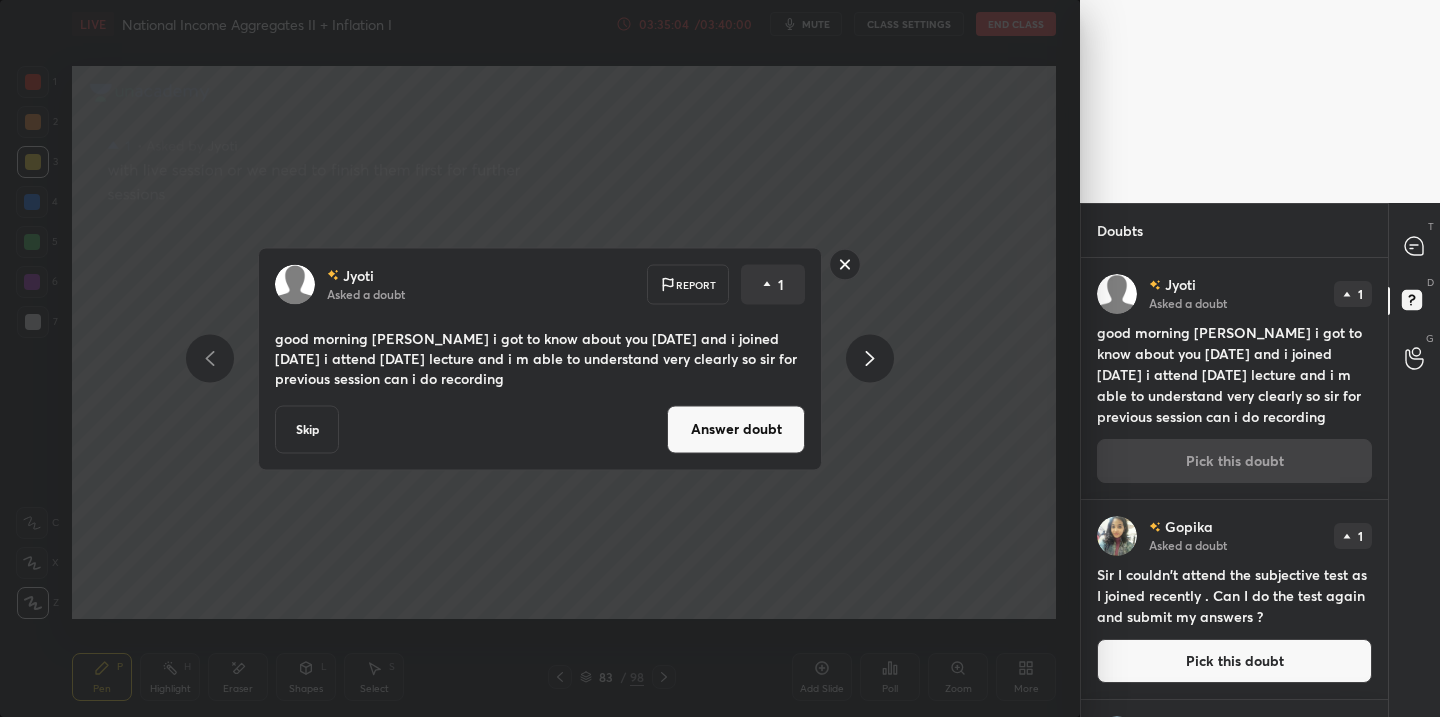 click on "Answer doubt" at bounding box center [736, 429] 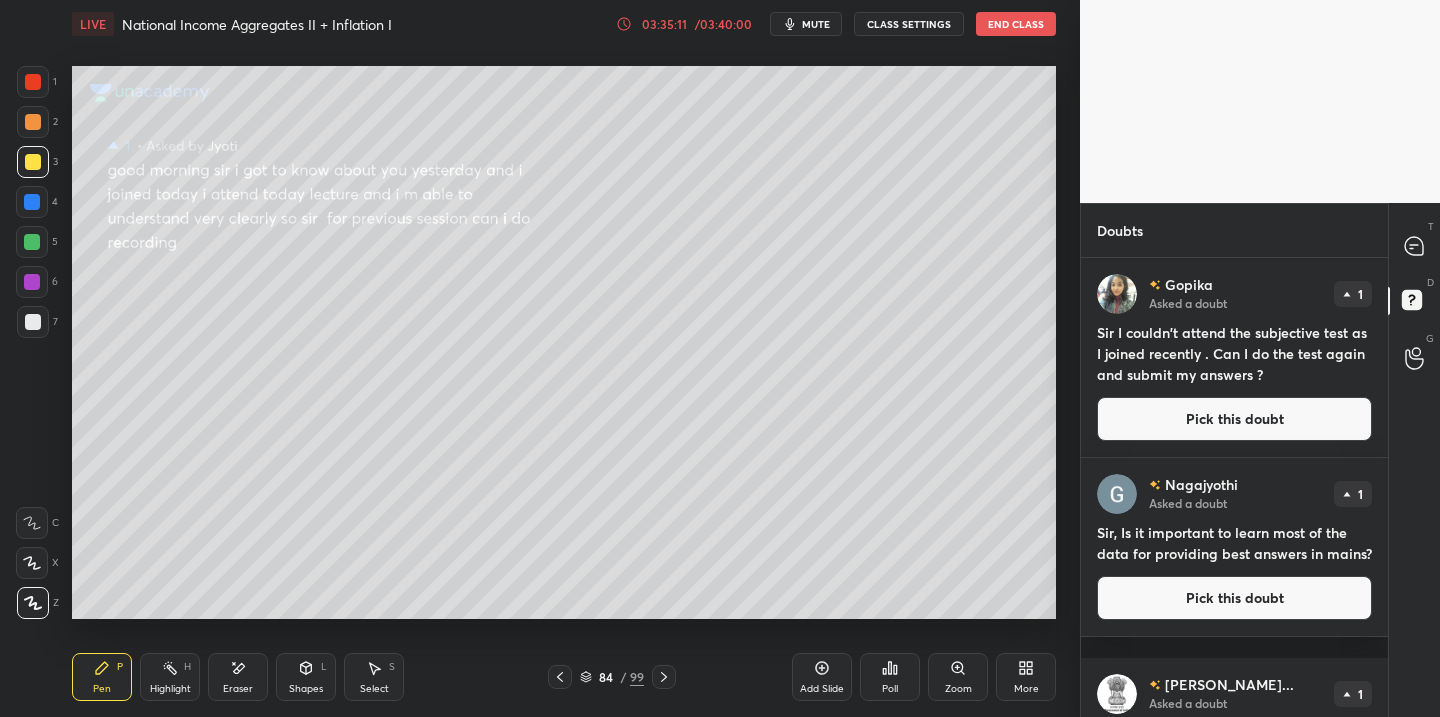 click on "03:35:11 /  03:40:00 mute CLASS SETTINGS End Class" at bounding box center [836, 24] 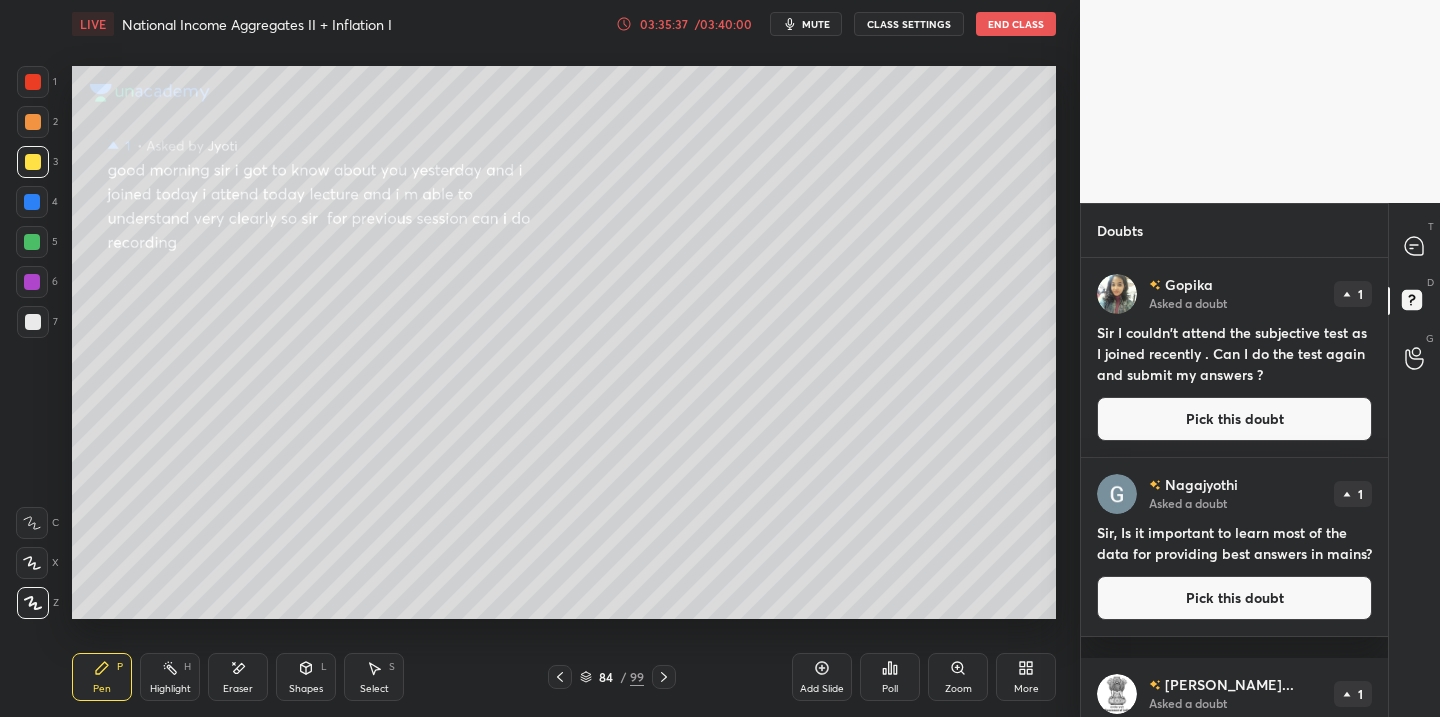 drag, startPoint x: 1221, startPoint y: 421, endPoint x: 1159, endPoint y: 428, distance: 62.39391 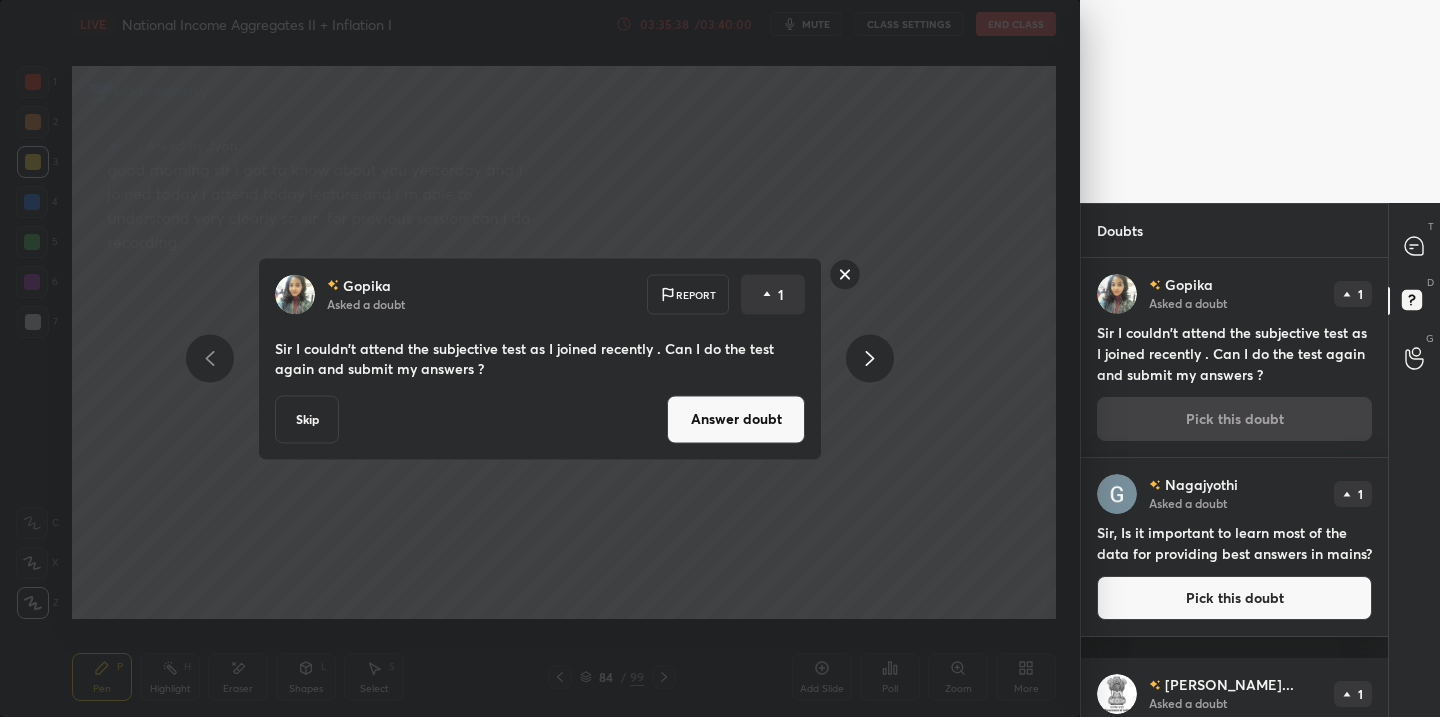 click on "[PERSON_NAME] Asked a doubt Report 1 Sir I couldn't attend the subjective test as I joined recently . Can I do the test again and submit my answers ? Skip Answer doubt" at bounding box center (540, 358) 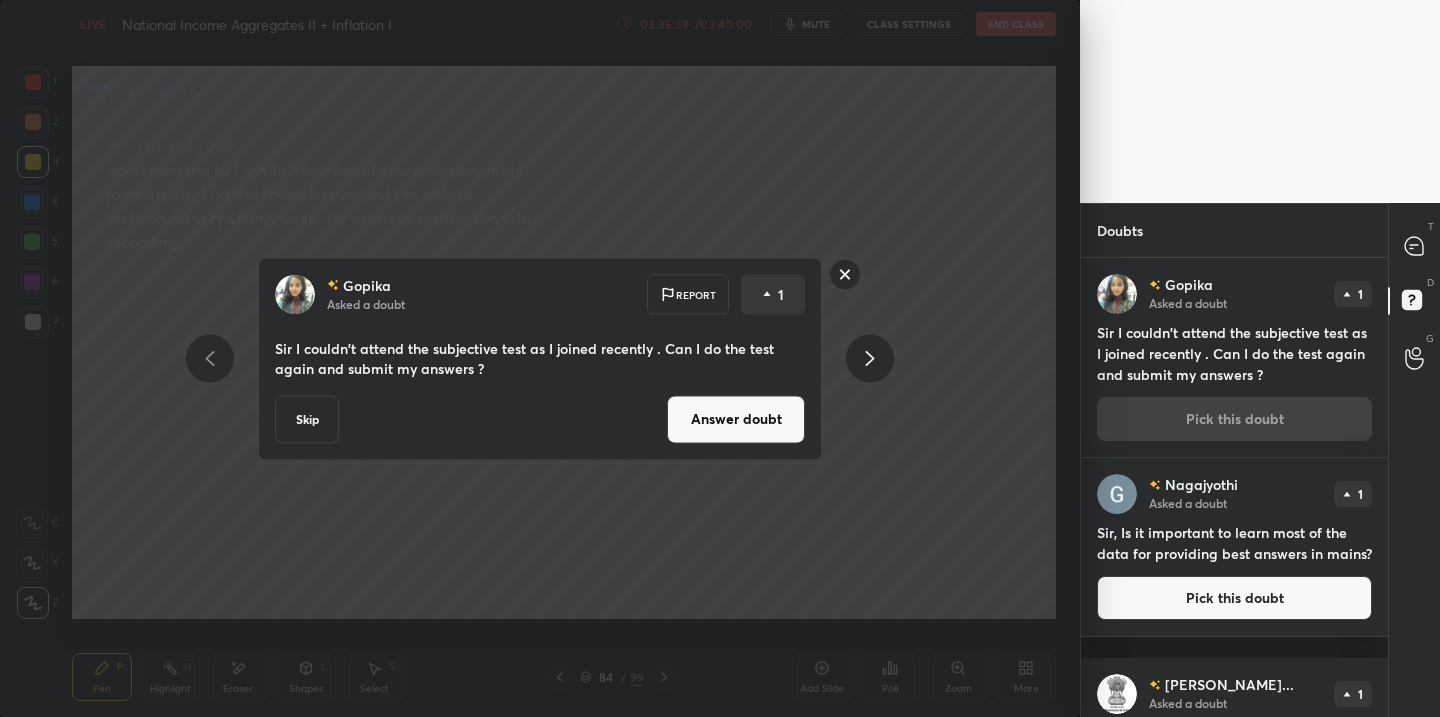 click on "Answer doubt" at bounding box center (736, 419) 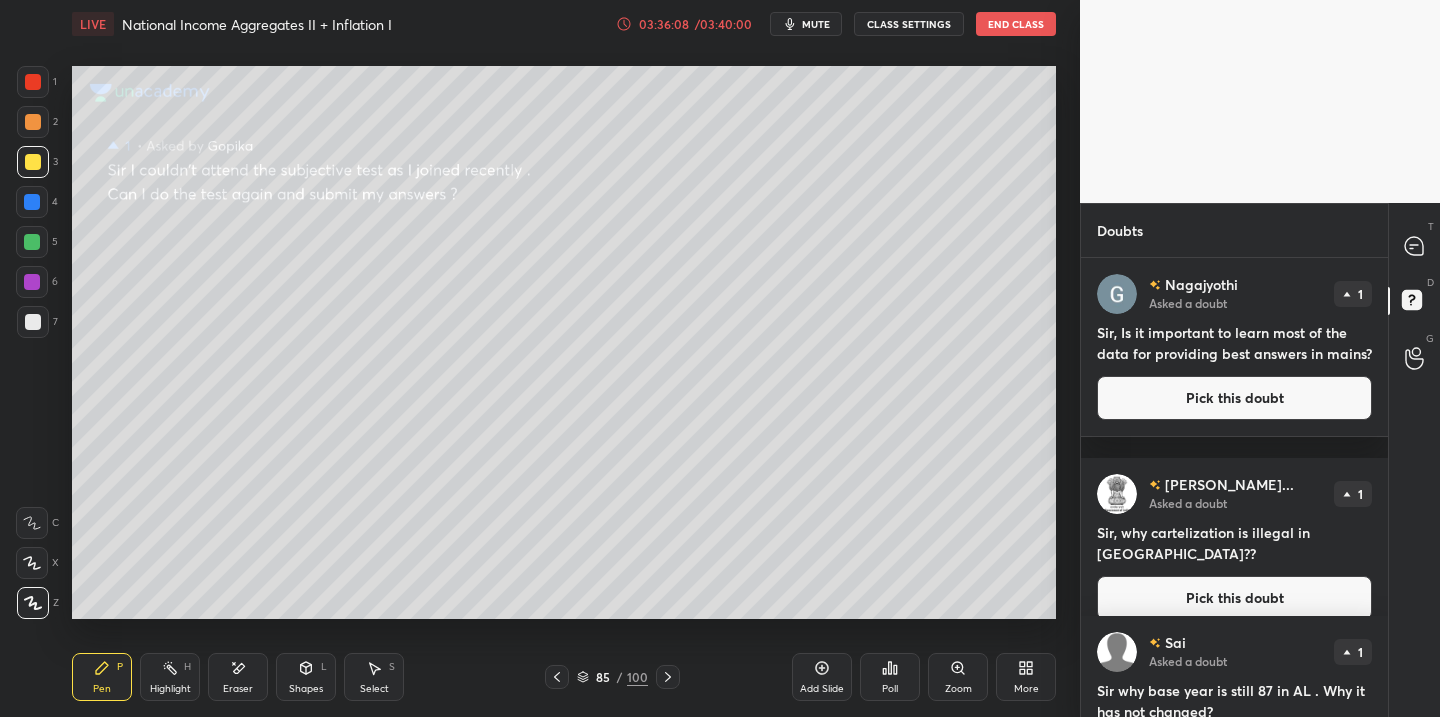 click on "Pick this doubt" at bounding box center [1234, 398] 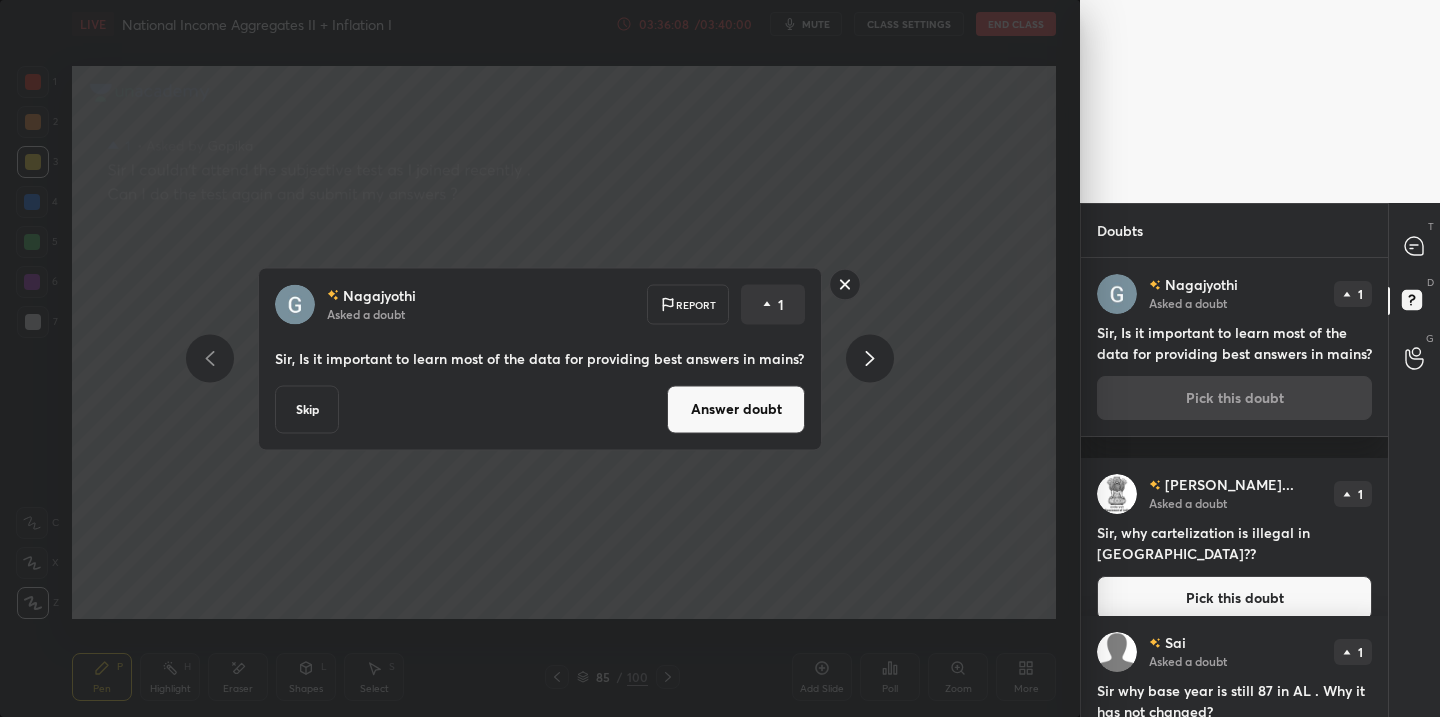 click on "Answer doubt" at bounding box center (736, 409) 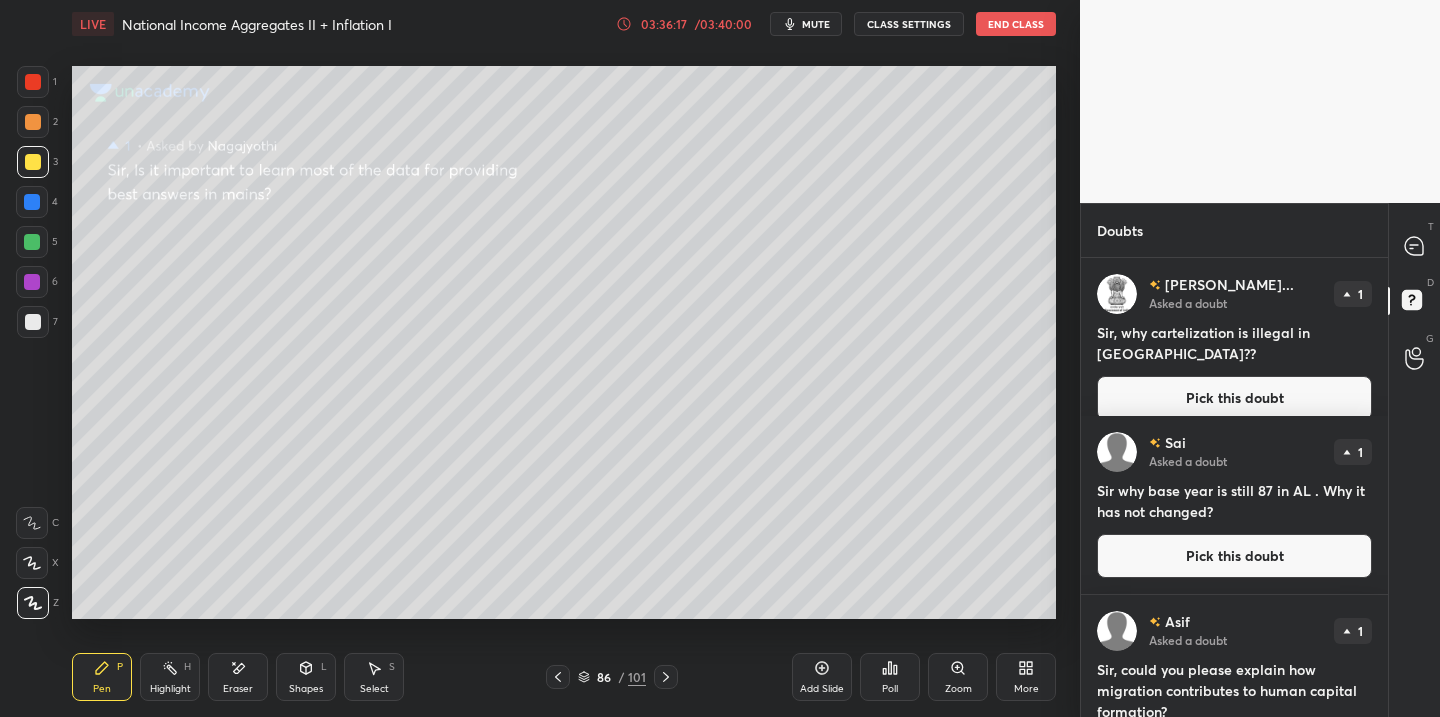 click on "Pick this doubt" at bounding box center (1234, 398) 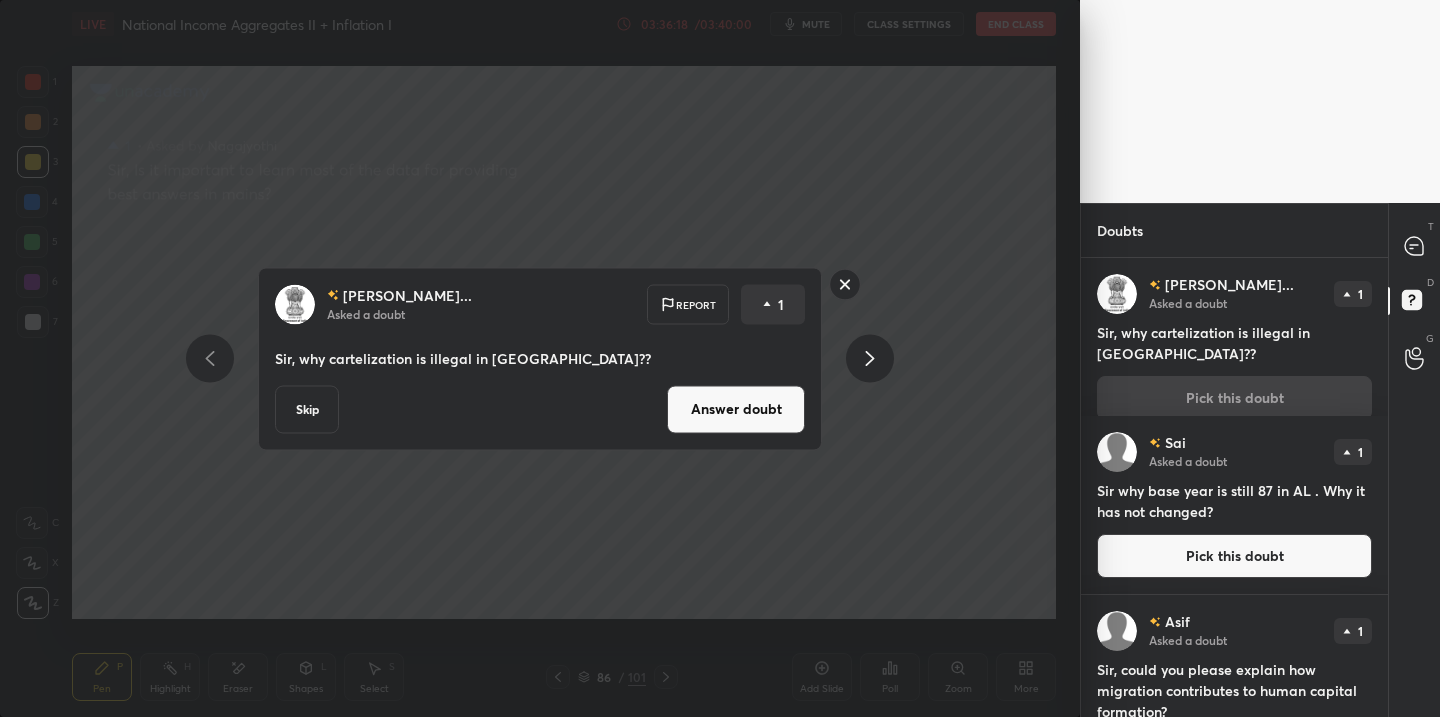 drag, startPoint x: 767, startPoint y: 413, endPoint x: 742, endPoint y: 427, distance: 28.653097 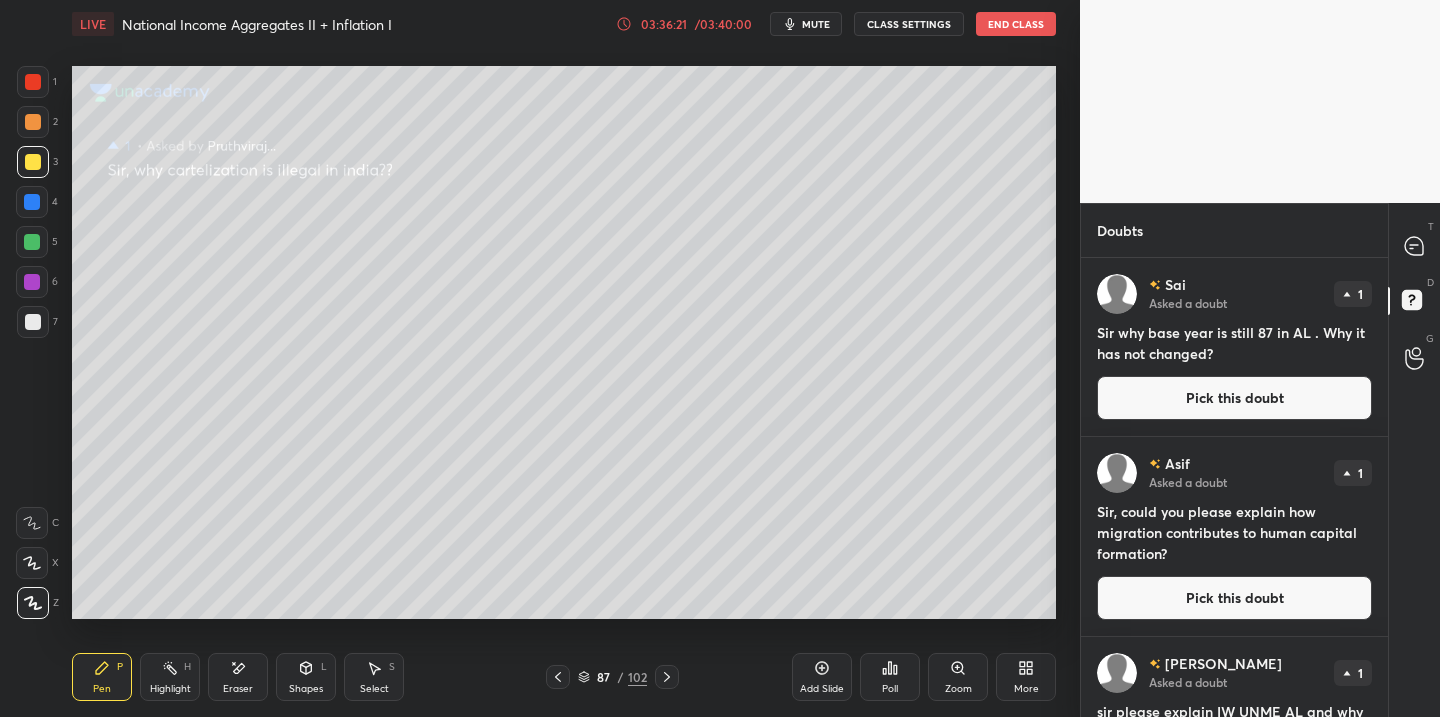 click on "Pick this doubt" at bounding box center (1234, 398) 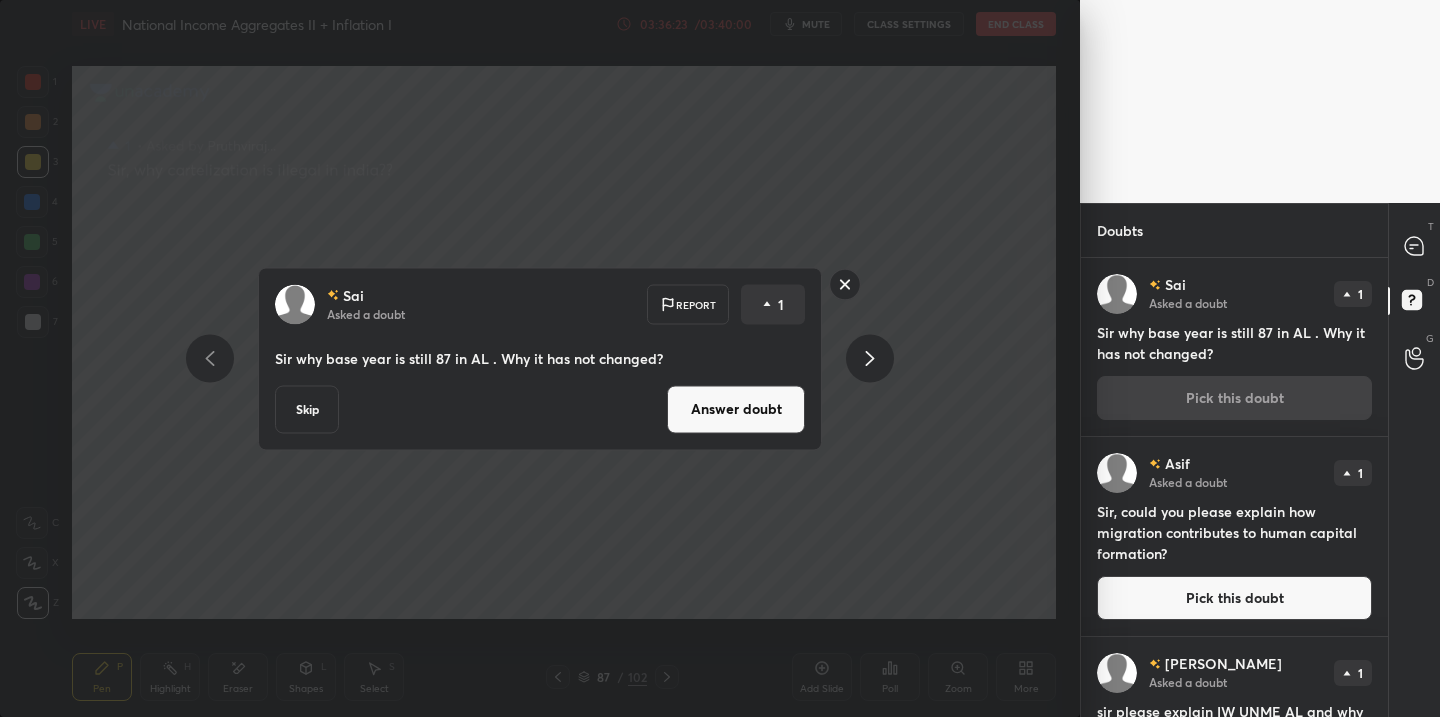 click 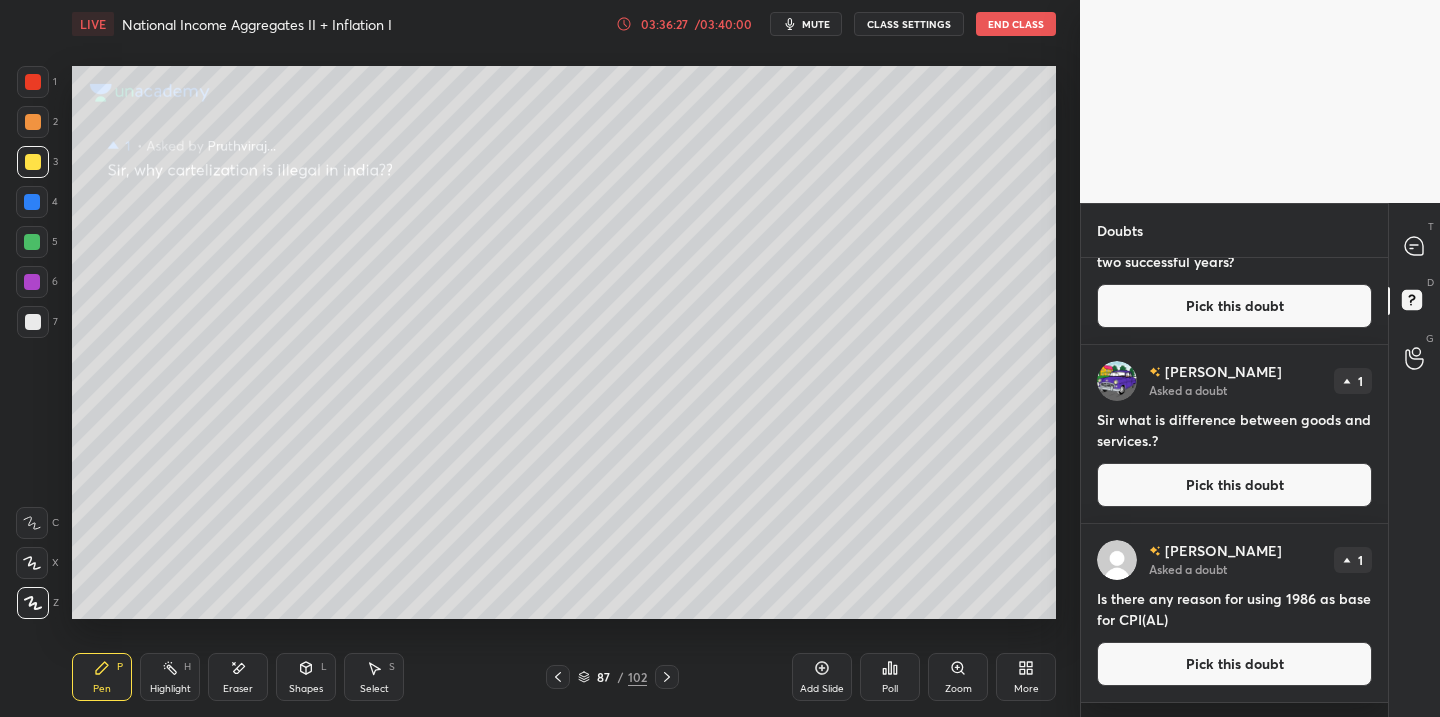 scroll, scrollTop: 0, scrollLeft: 0, axis: both 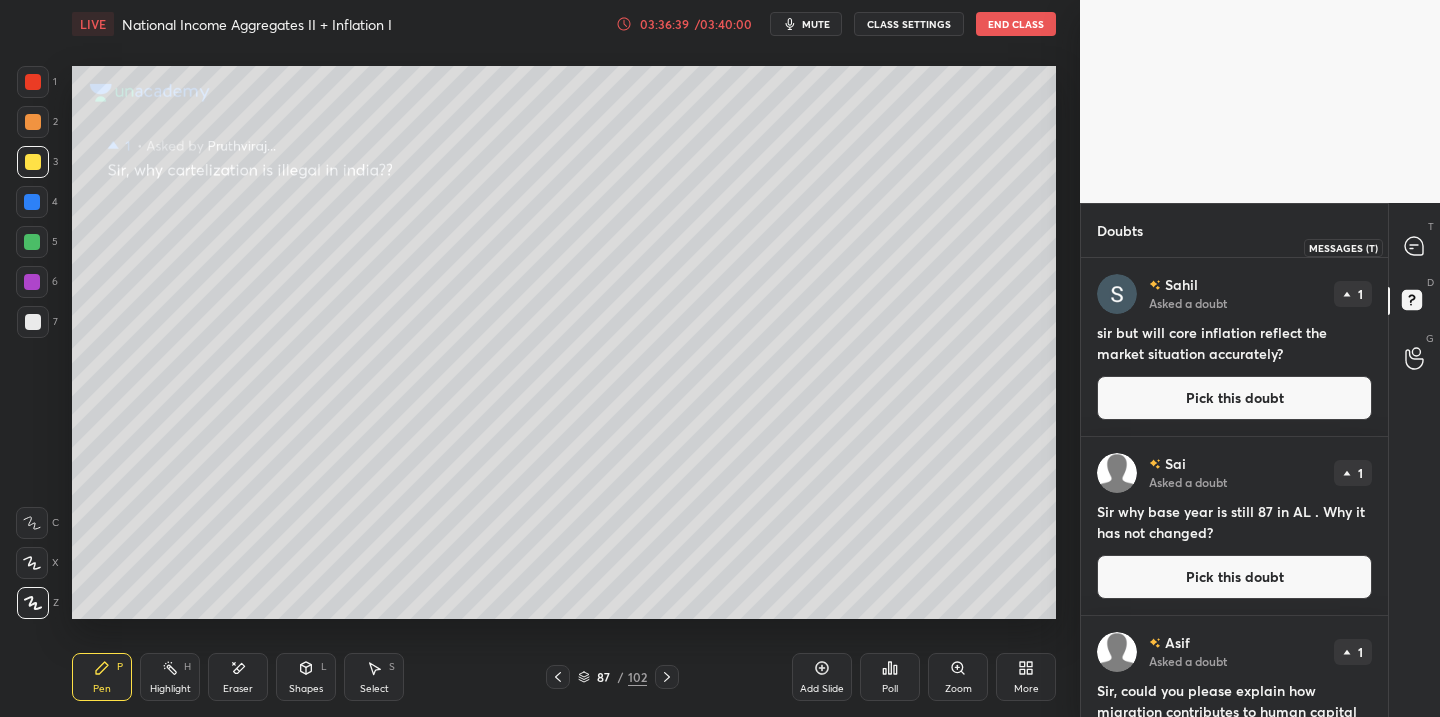 drag, startPoint x: 1416, startPoint y: 244, endPoint x: 1389, endPoint y: 253, distance: 28.460499 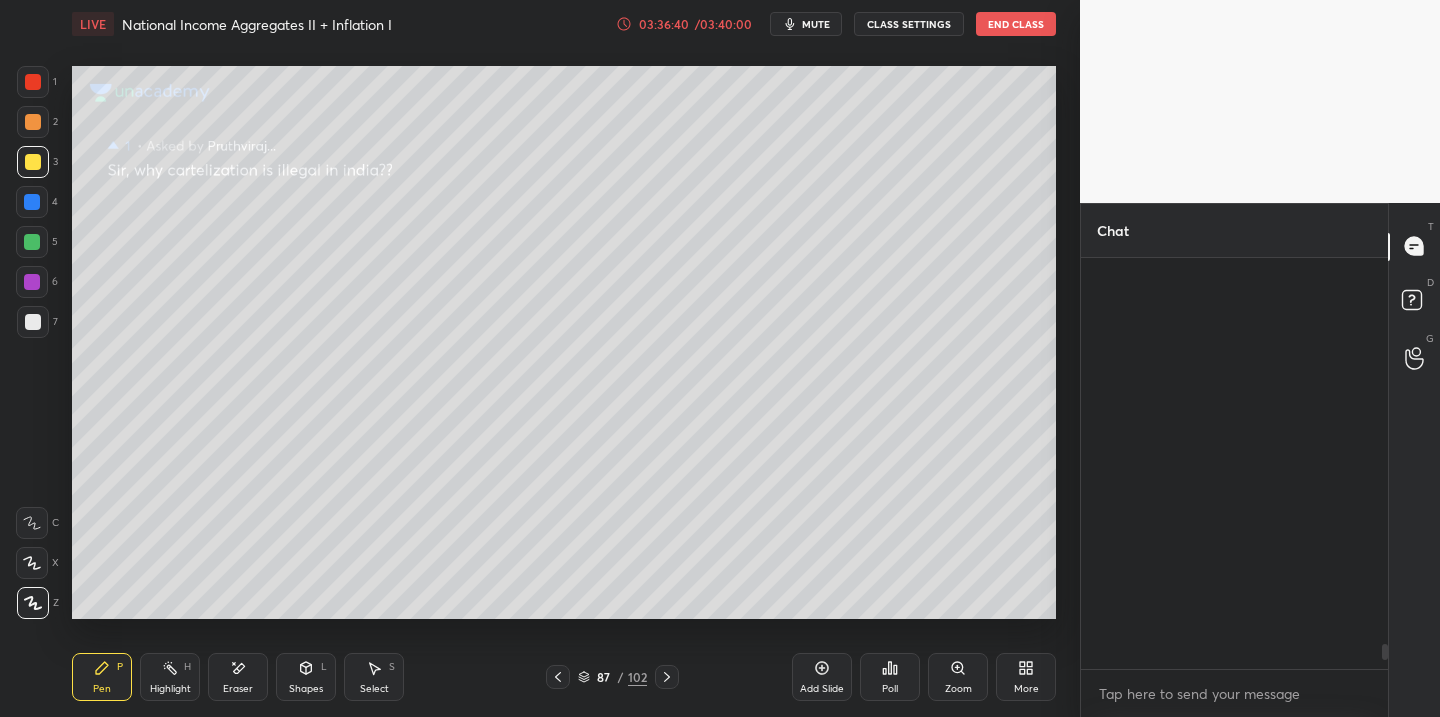scroll, scrollTop: 6975, scrollLeft: 0, axis: vertical 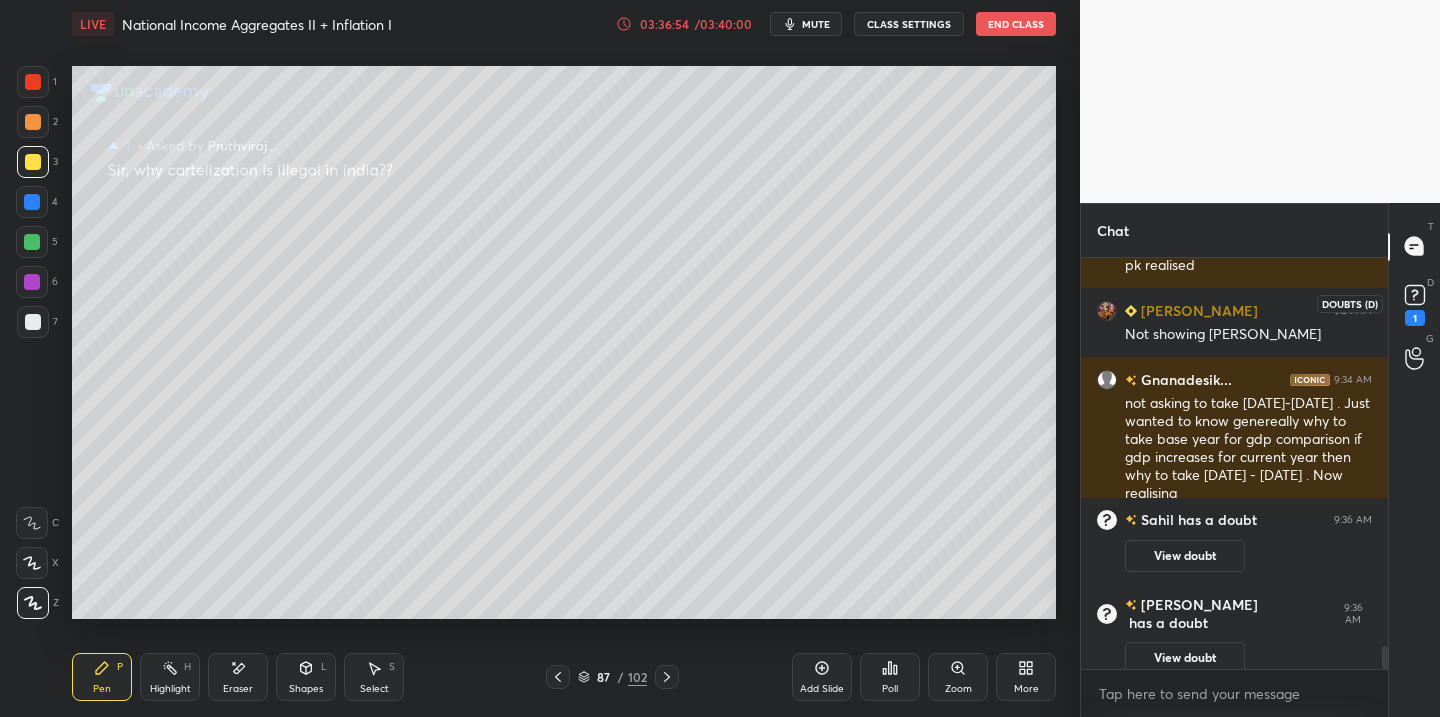 click 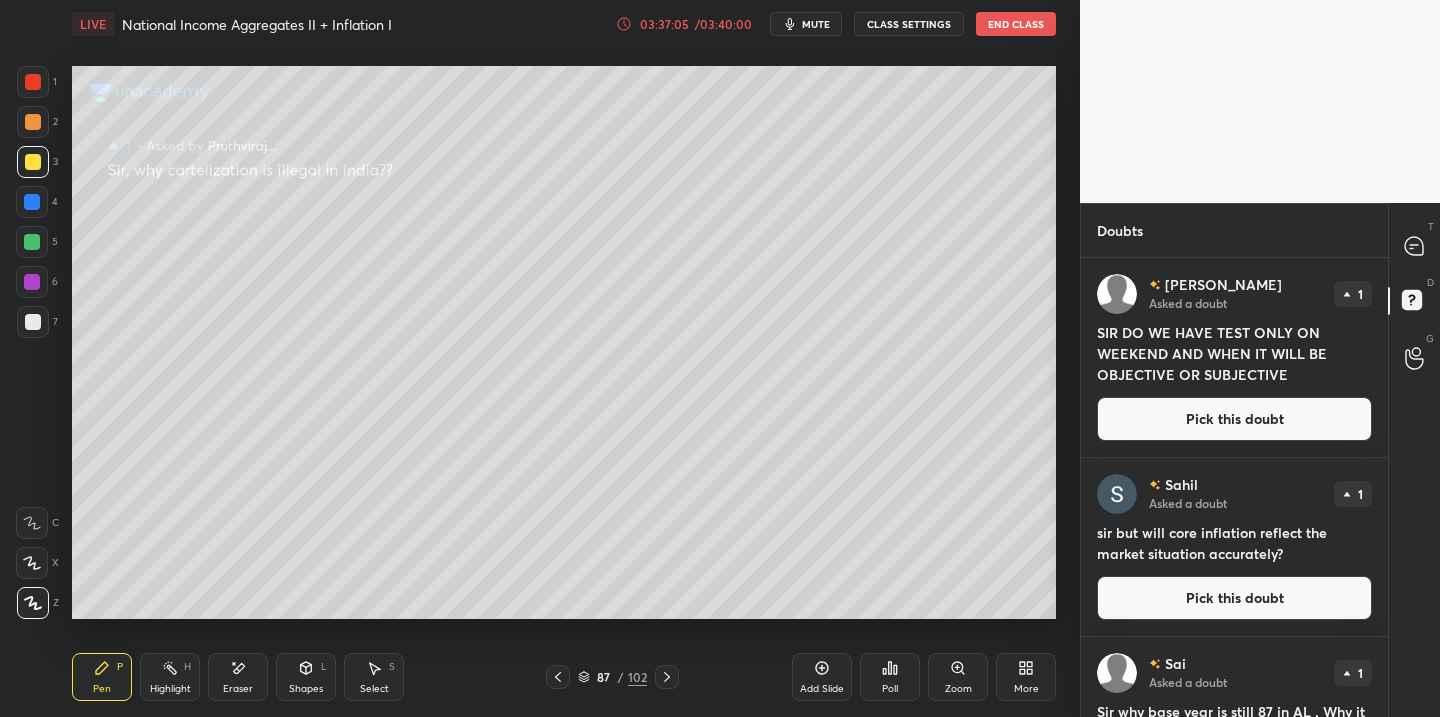 drag, startPoint x: 1223, startPoint y: 421, endPoint x: 1206, endPoint y: 432, distance: 20.248457 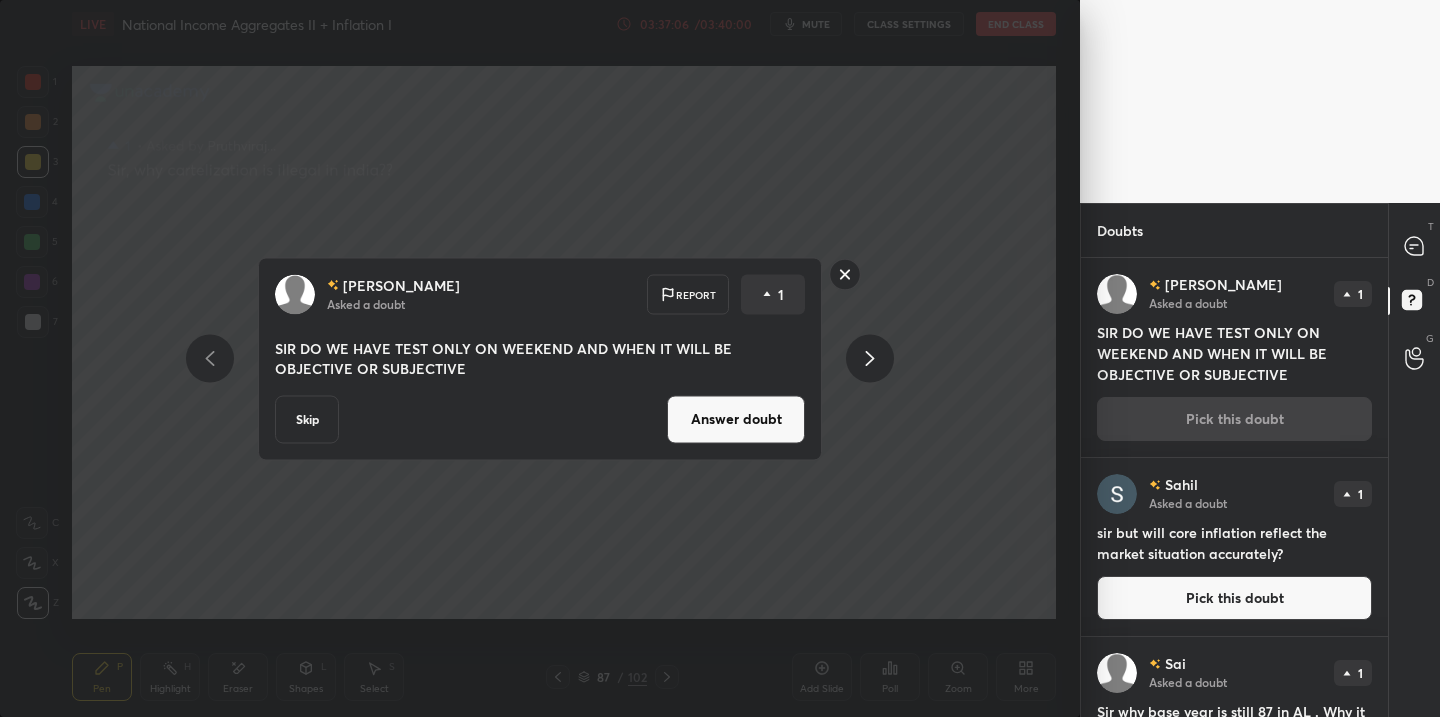 click on "Answer doubt" at bounding box center (736, 419) 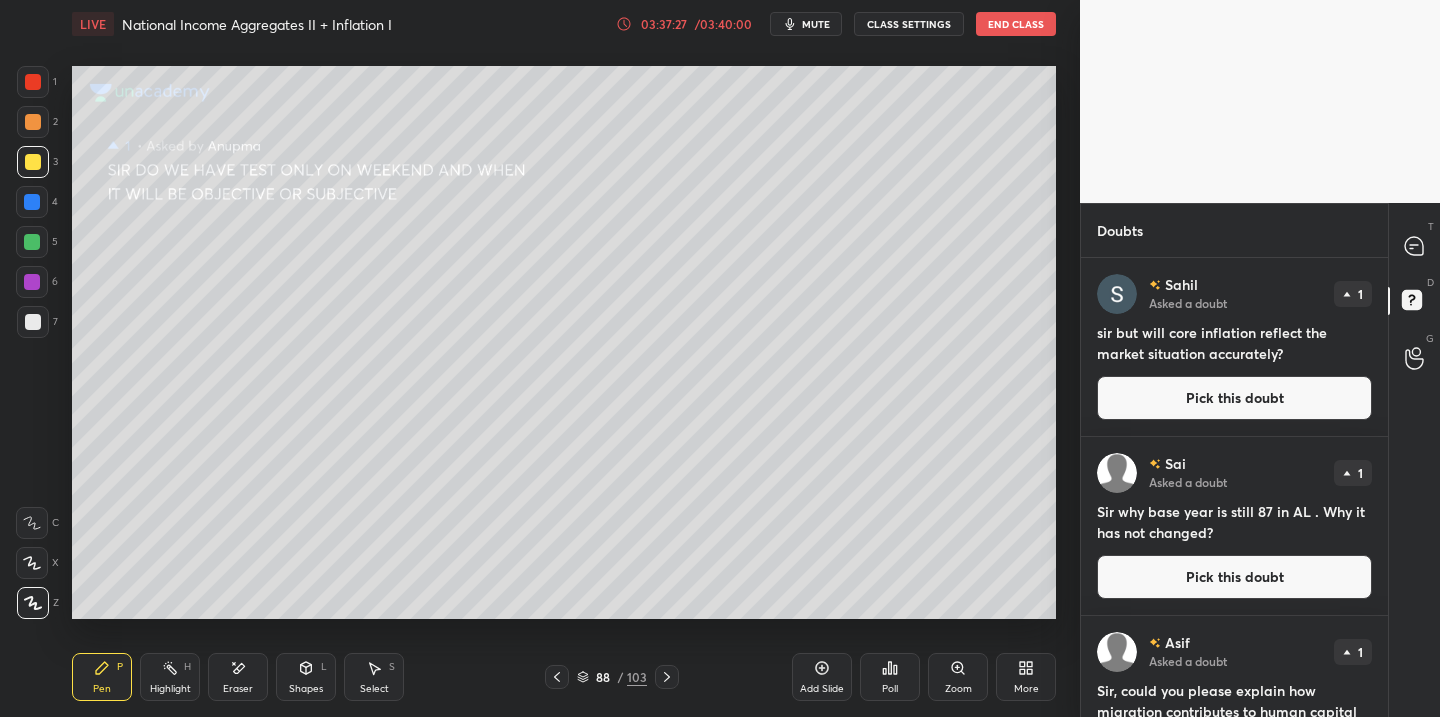 click on "Pick this doubt" at bounding box center (1234, 398) 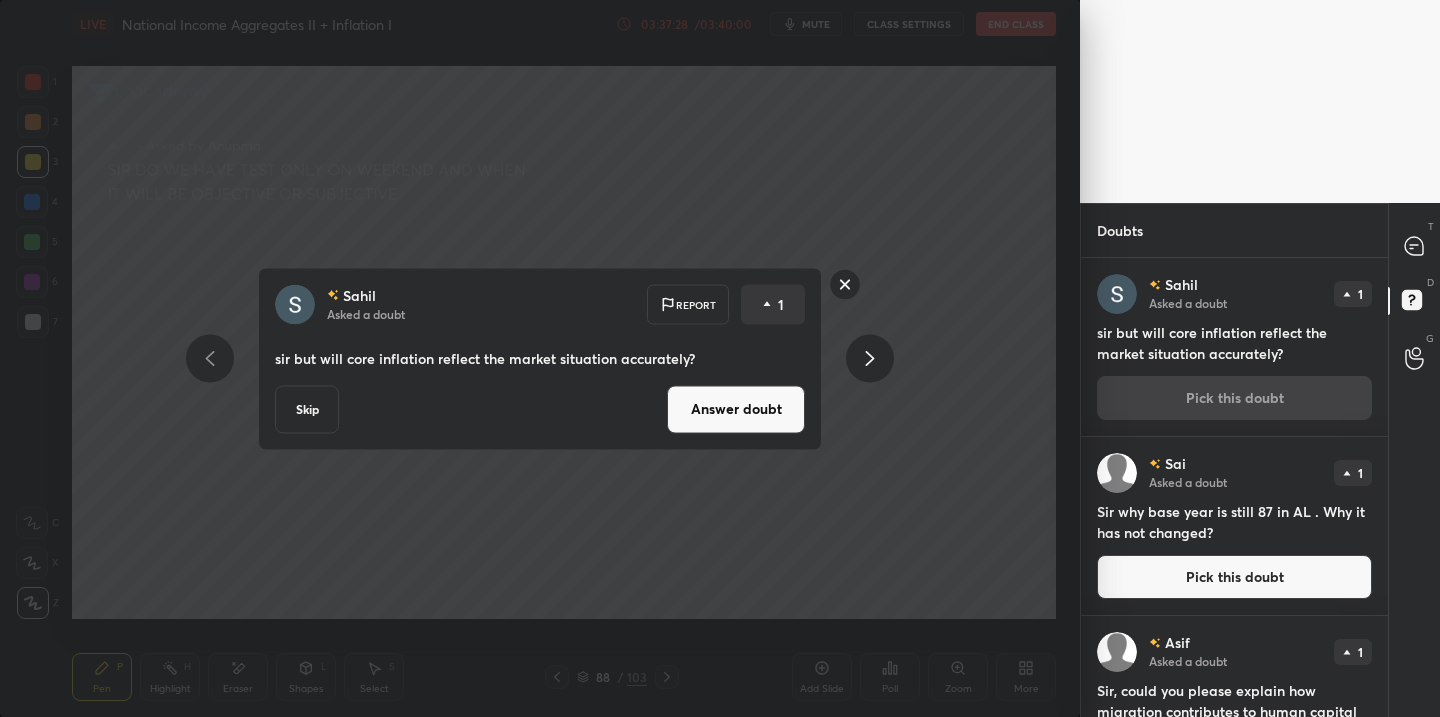 click on "Answer doubt" at bounding box center (736, 409) 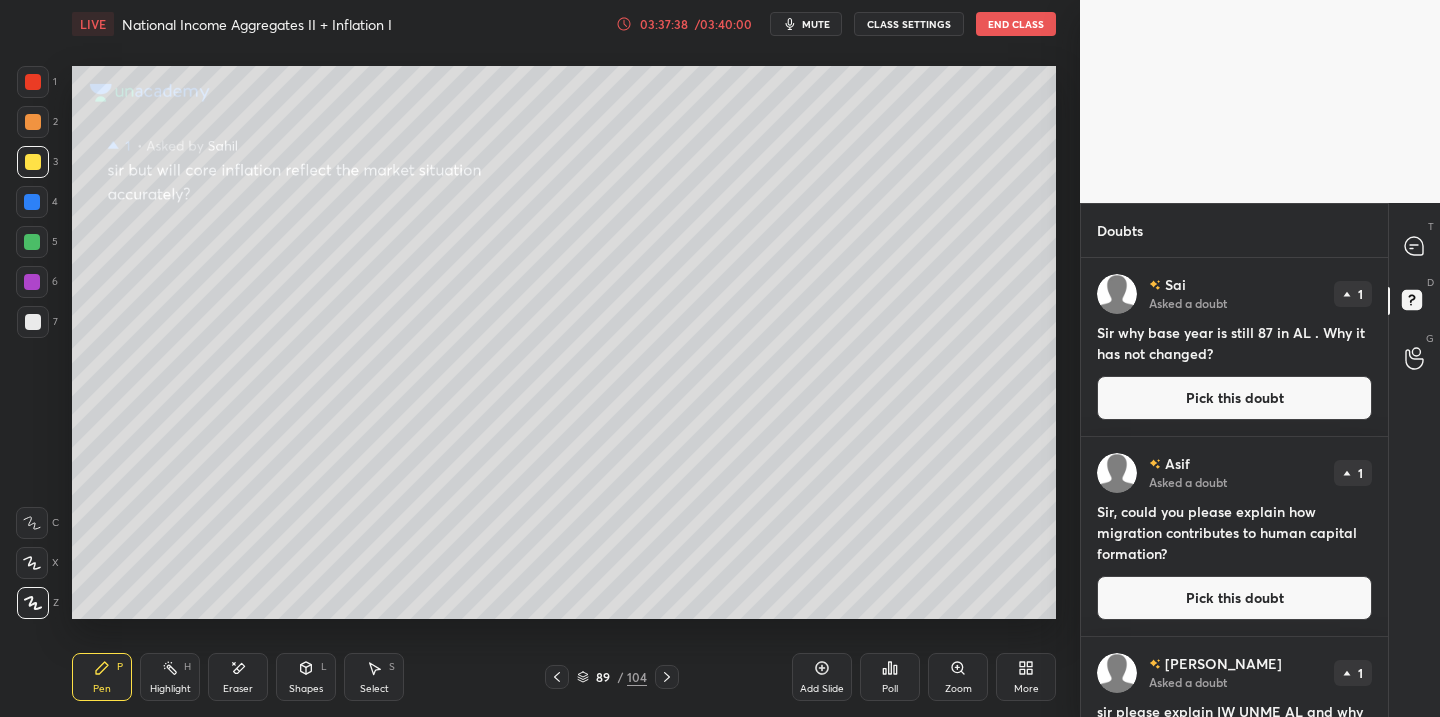 click on "Pick this doubt" at bounding box center (1234, 398) 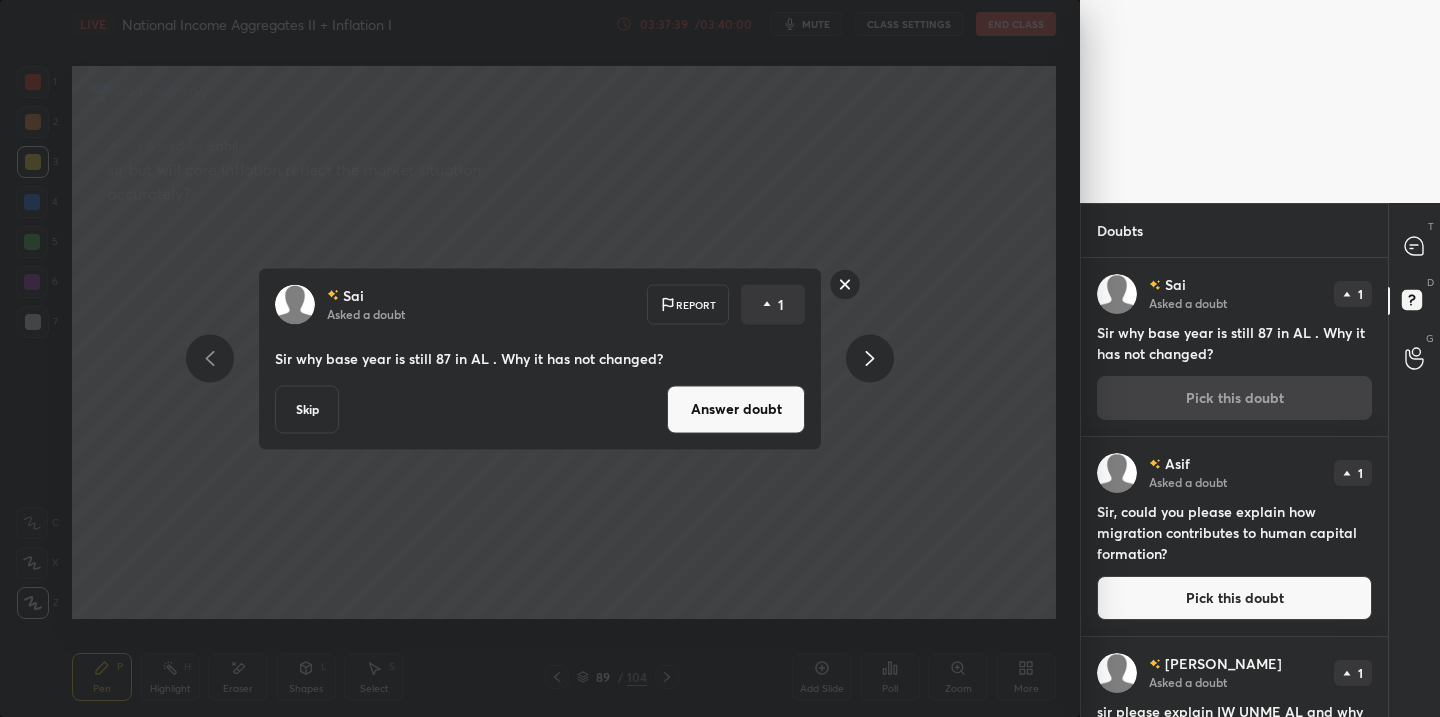 click on "Answer doubt" at bounding box center (736, 409) 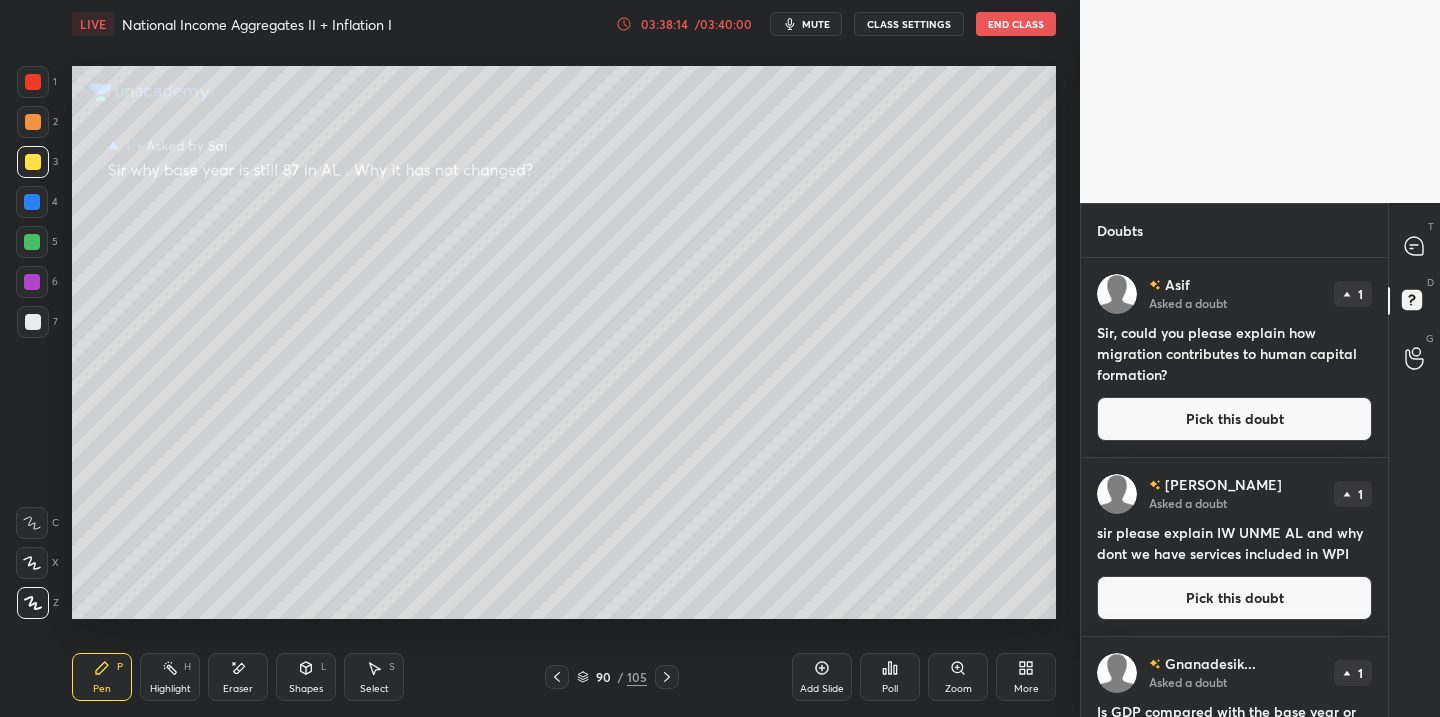 click on "Pick this doubt" at bounding box center [1234, 419] 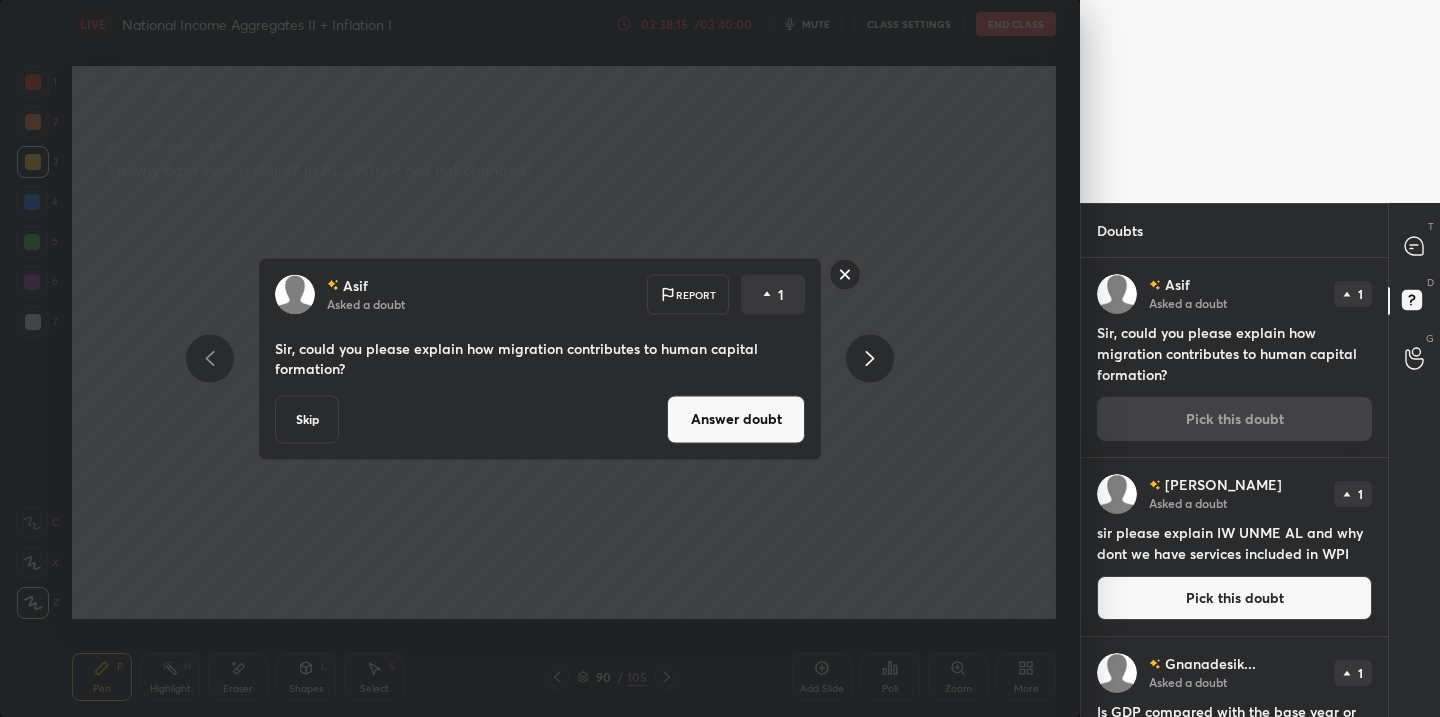 click on "Answer doubt" at bounding box center [736, 419] 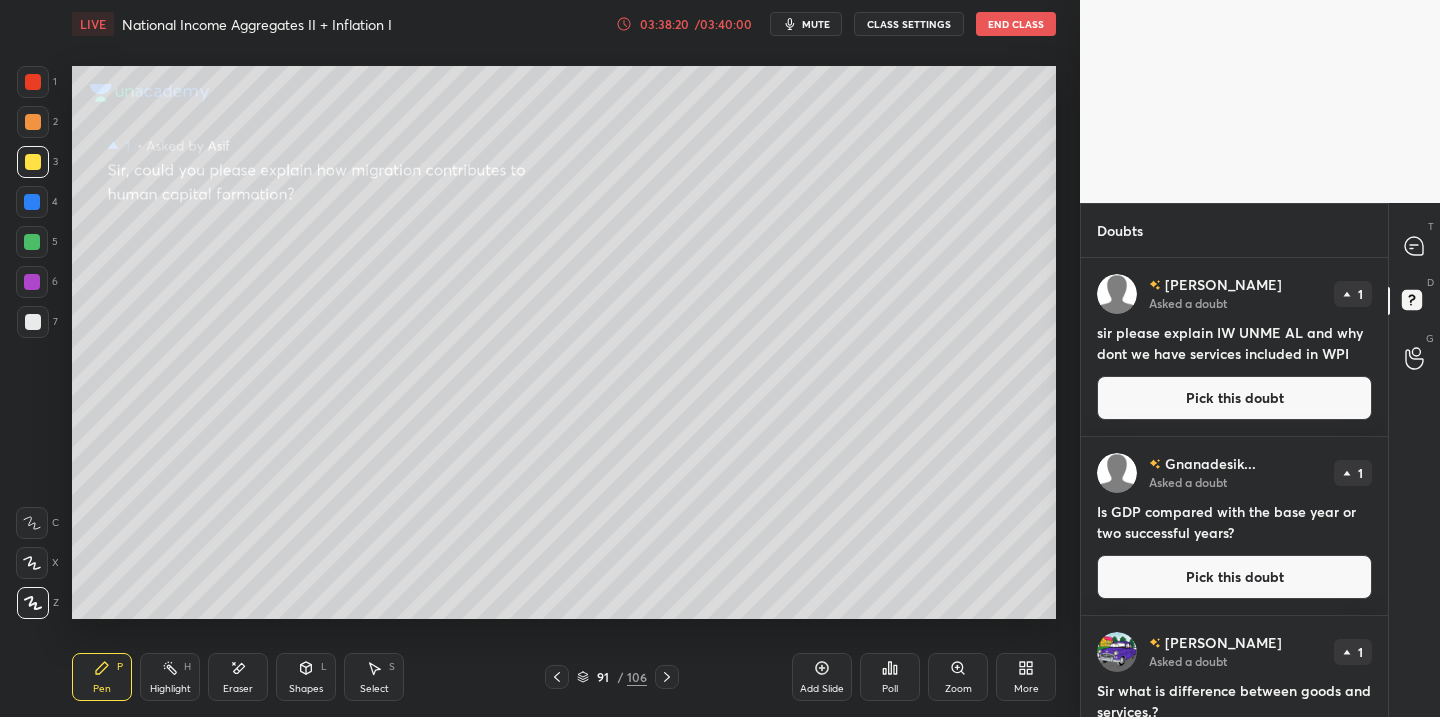 click on "Pick this doubt" at bounding box center (1234, 398) 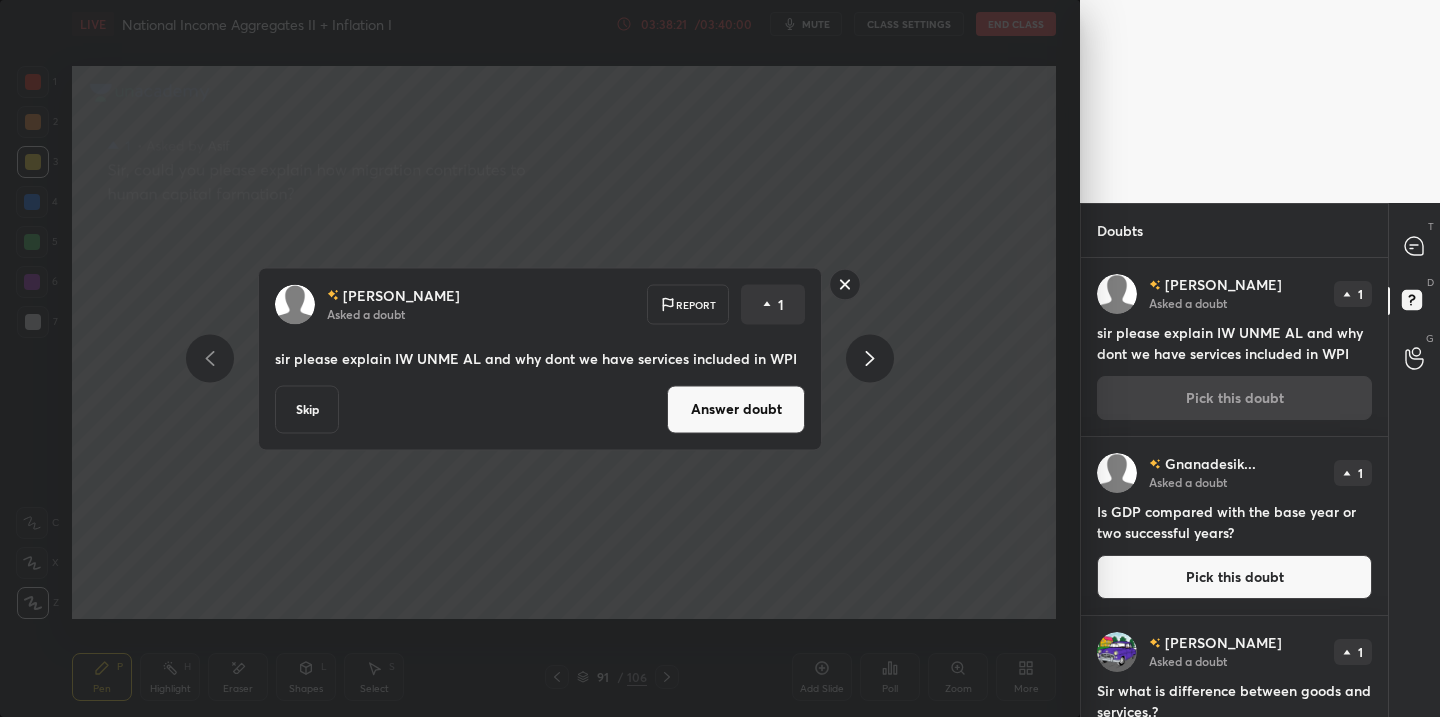 click on "Answer doubt" at bounding box center [736, 409] 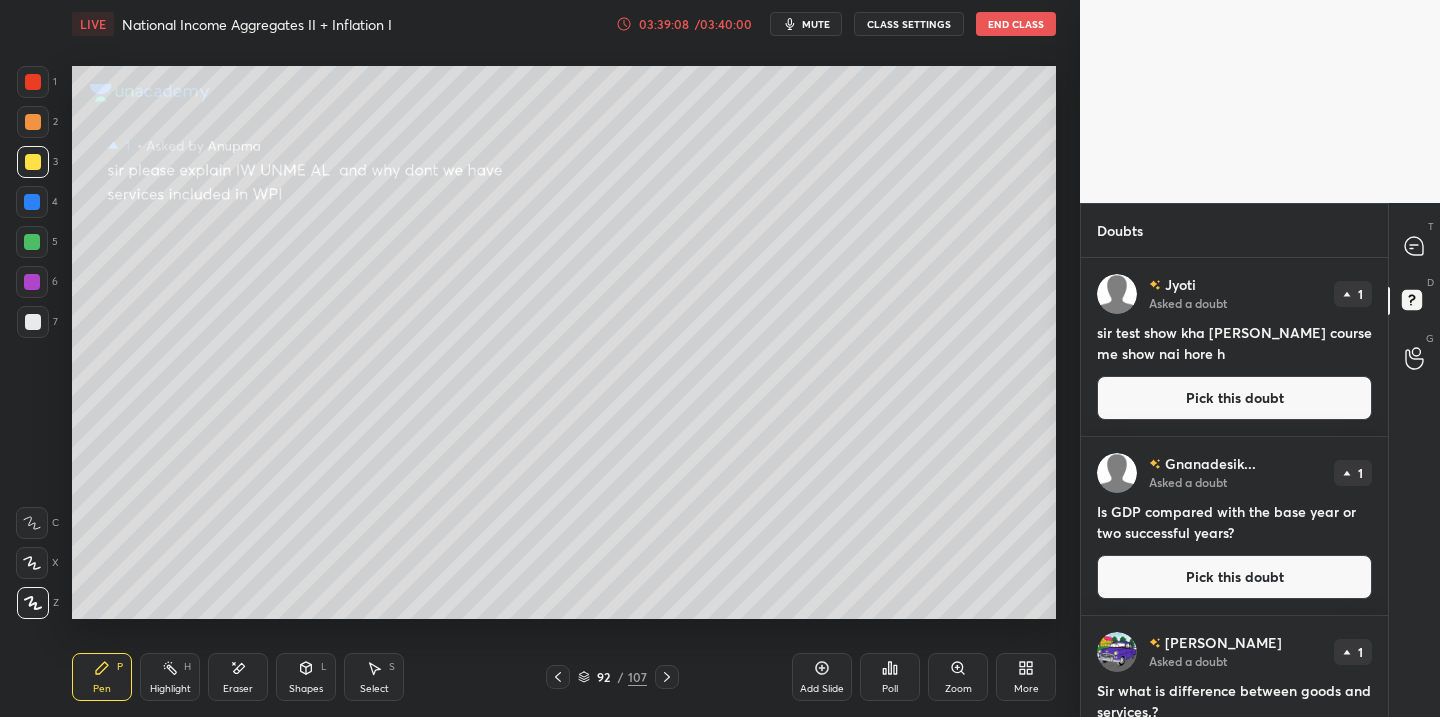click on "Pick this doubt" at bounding box center (1234, 398) 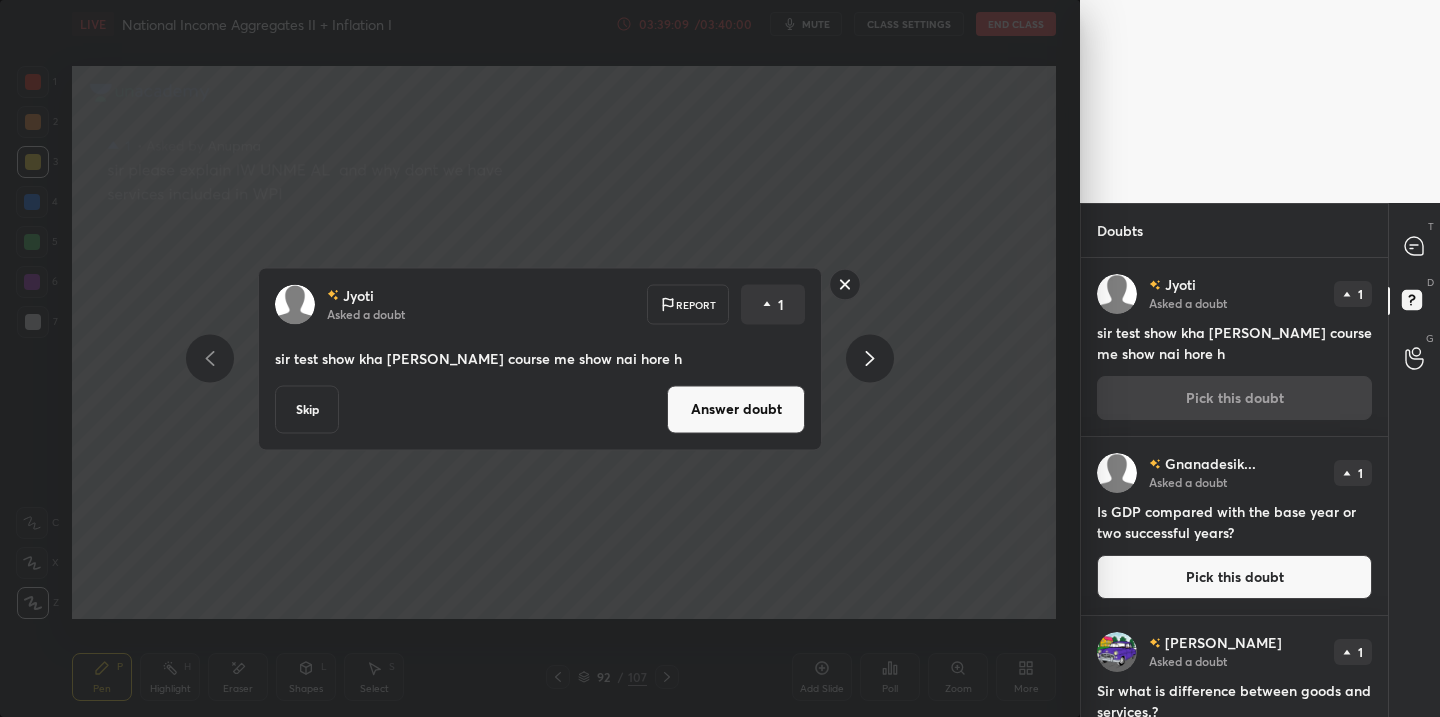 click on "Answer doubt" at bounding box center [736, 409] 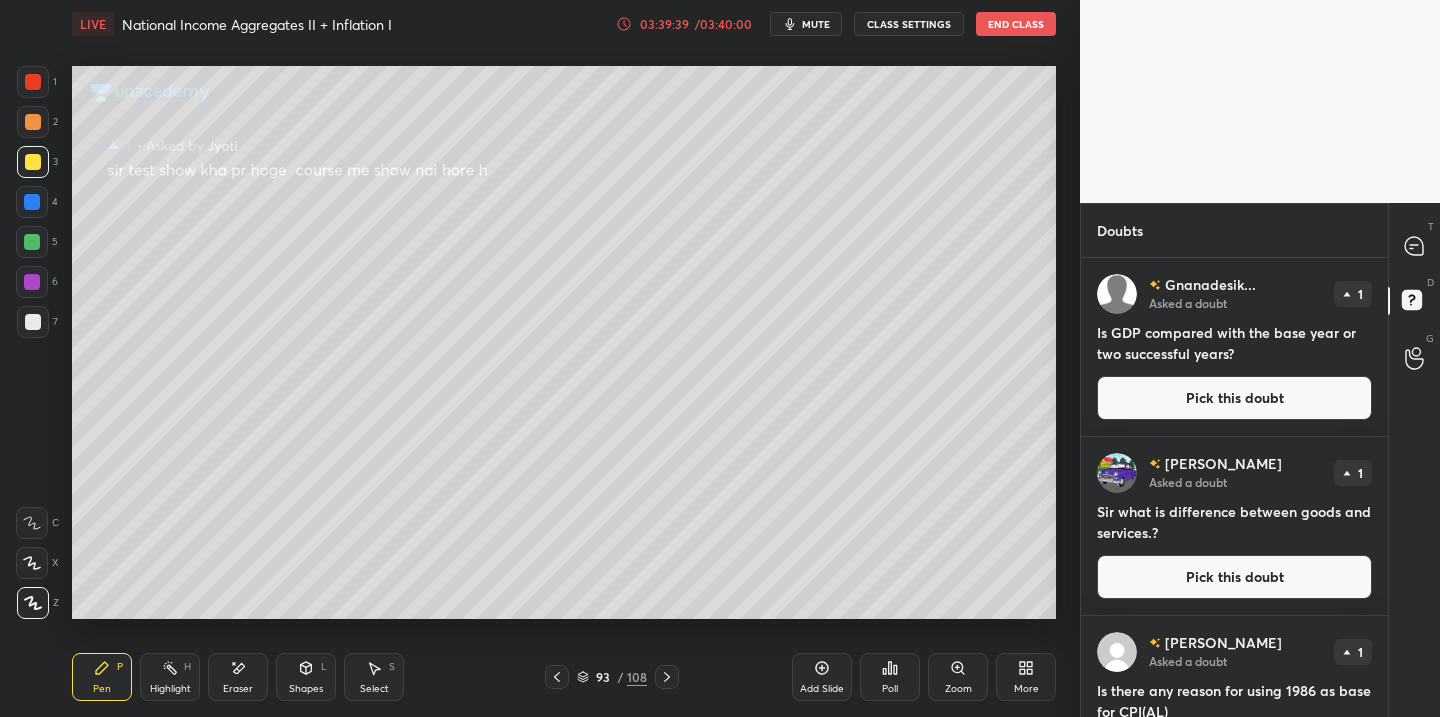 click on "Pick this doubt" at bounding box center [1234, 398] 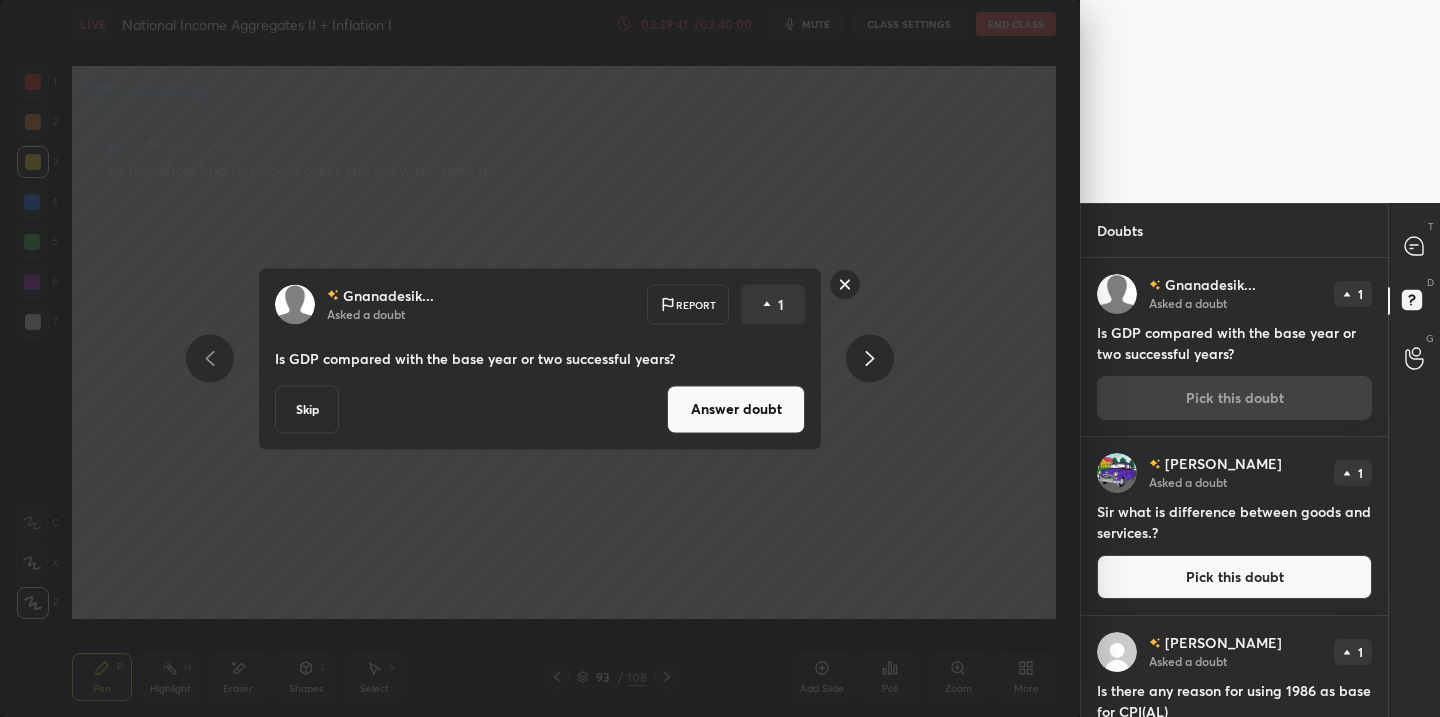 click on "Answer doubt" at bounding box center (736, 409) 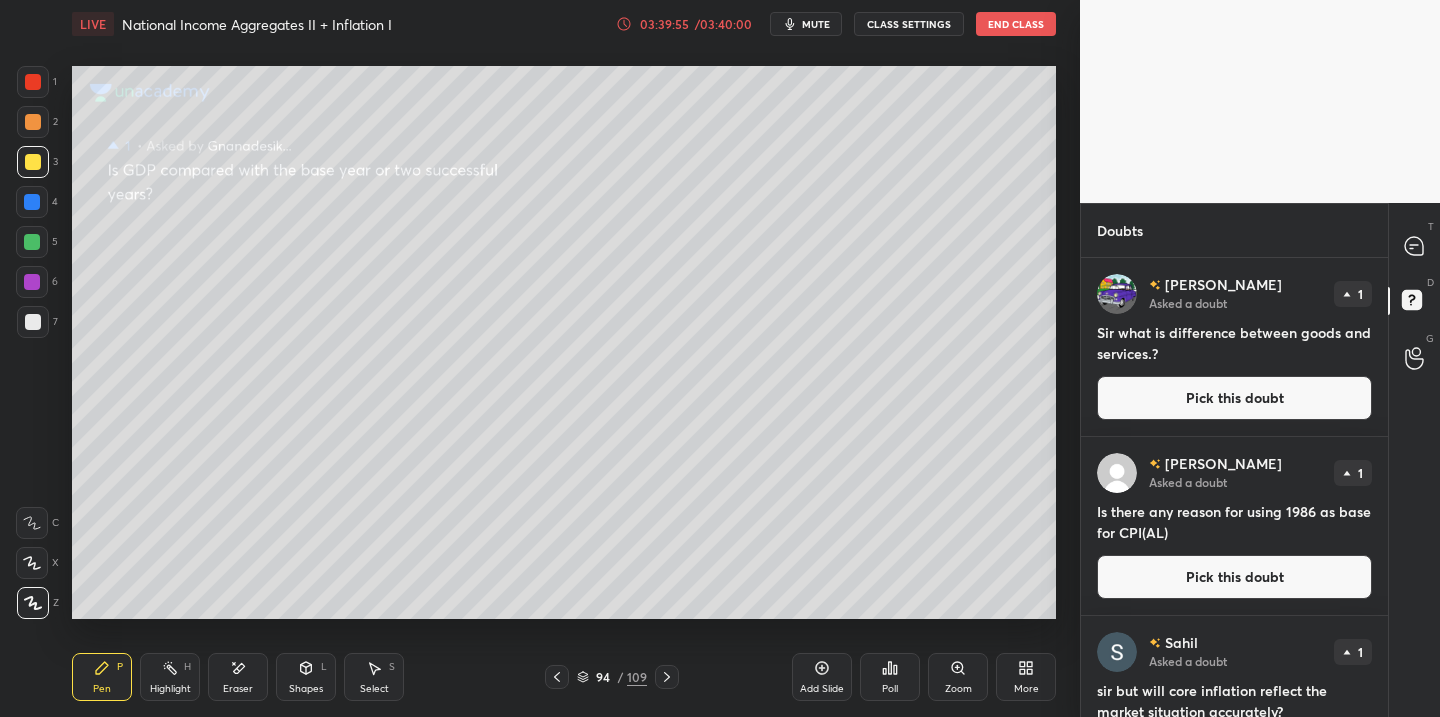 click on "Pick this doubt" at bounding box center (1234, 398) 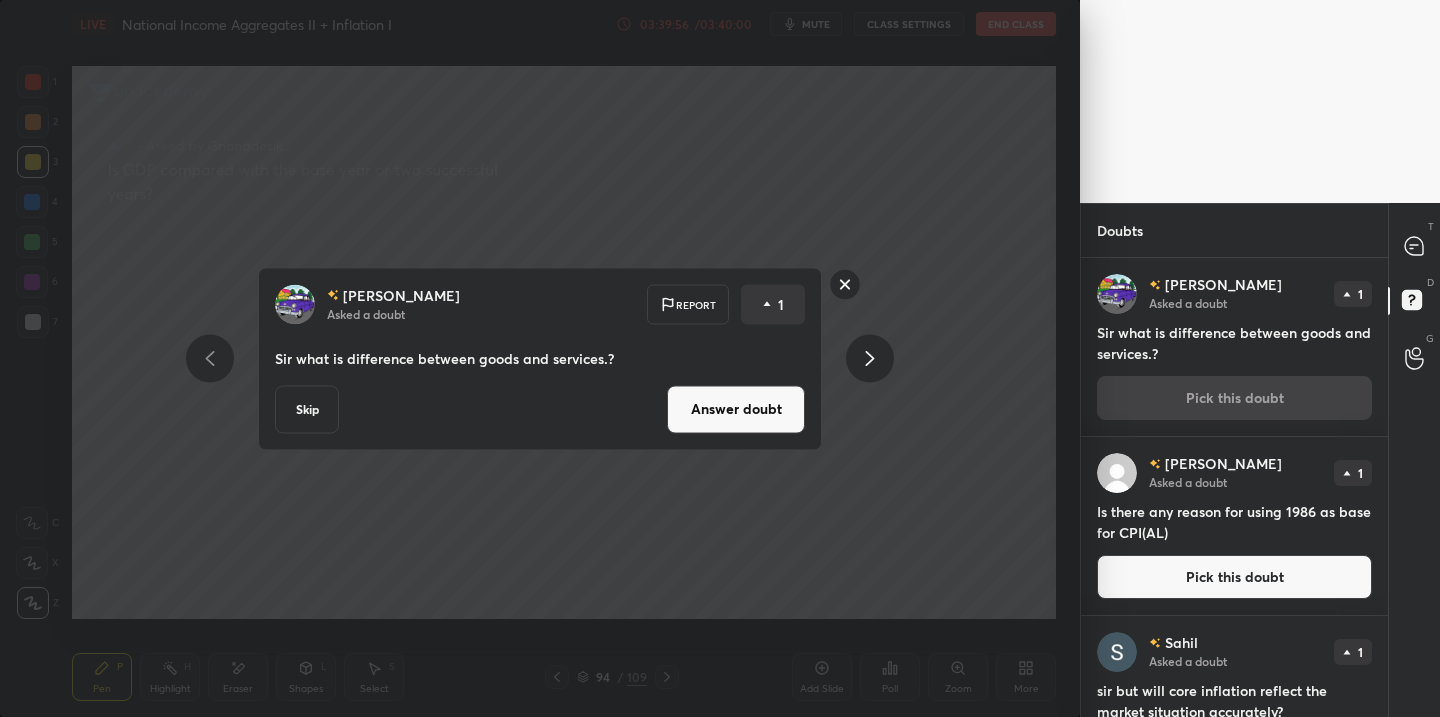 click on "Answer doubt" at bounding box center (736, 409) 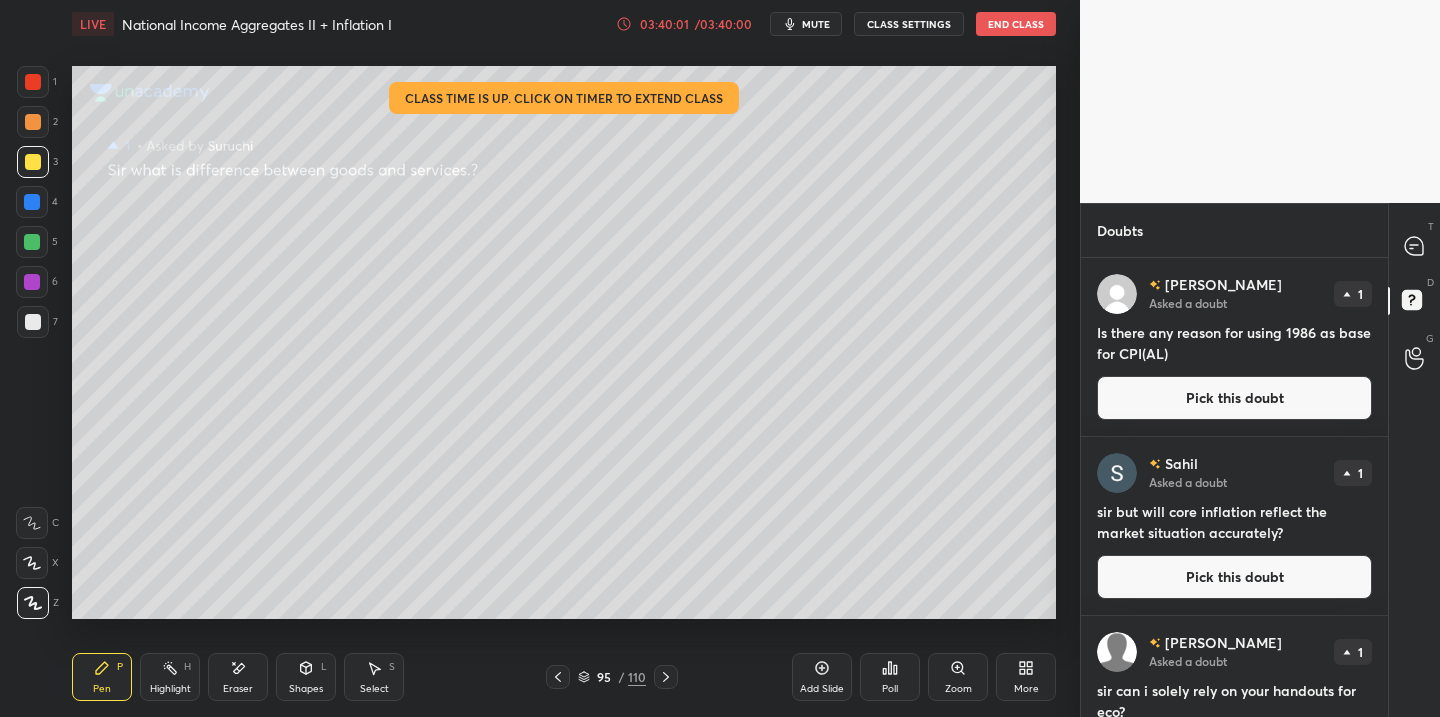 click on "03:40:01 /  03:40:00" at bounding box center [685, 24] 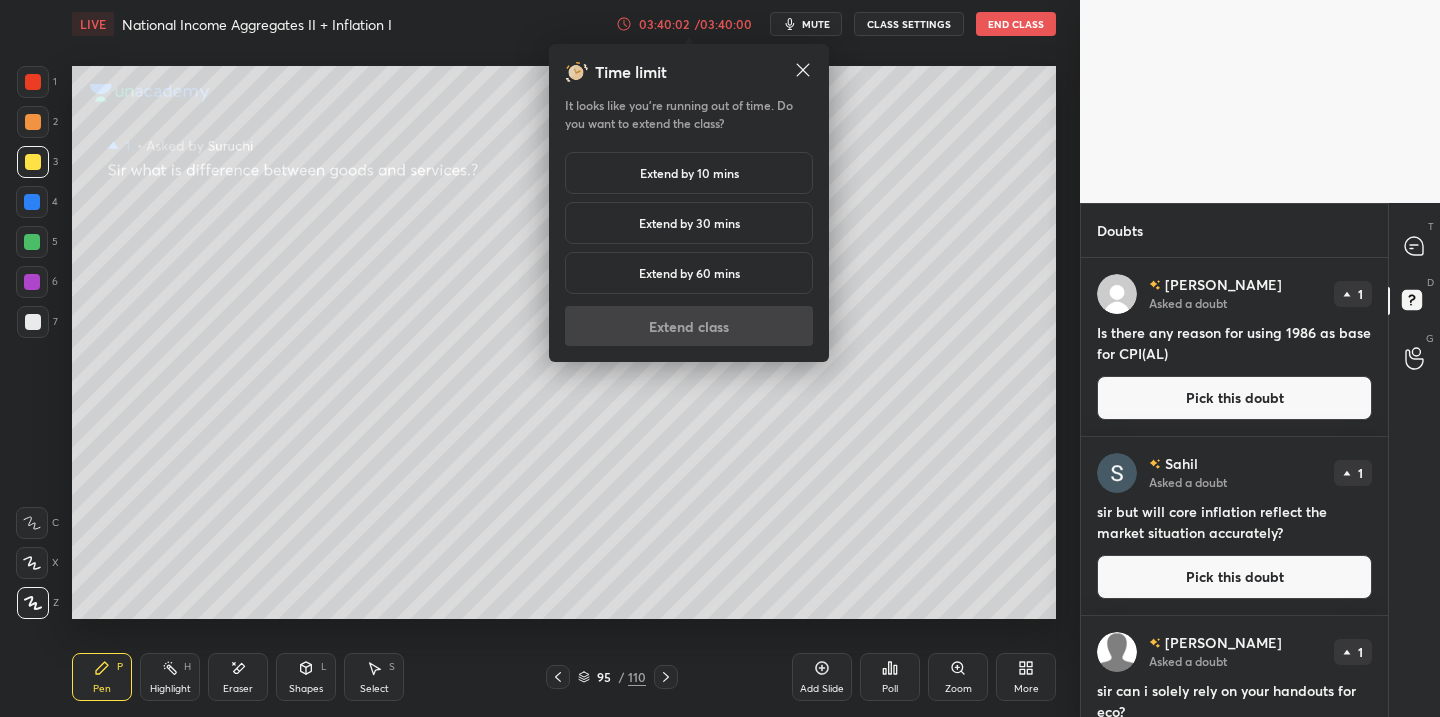 click on "Extend by 10 mins" at bounding box center (689, 173) 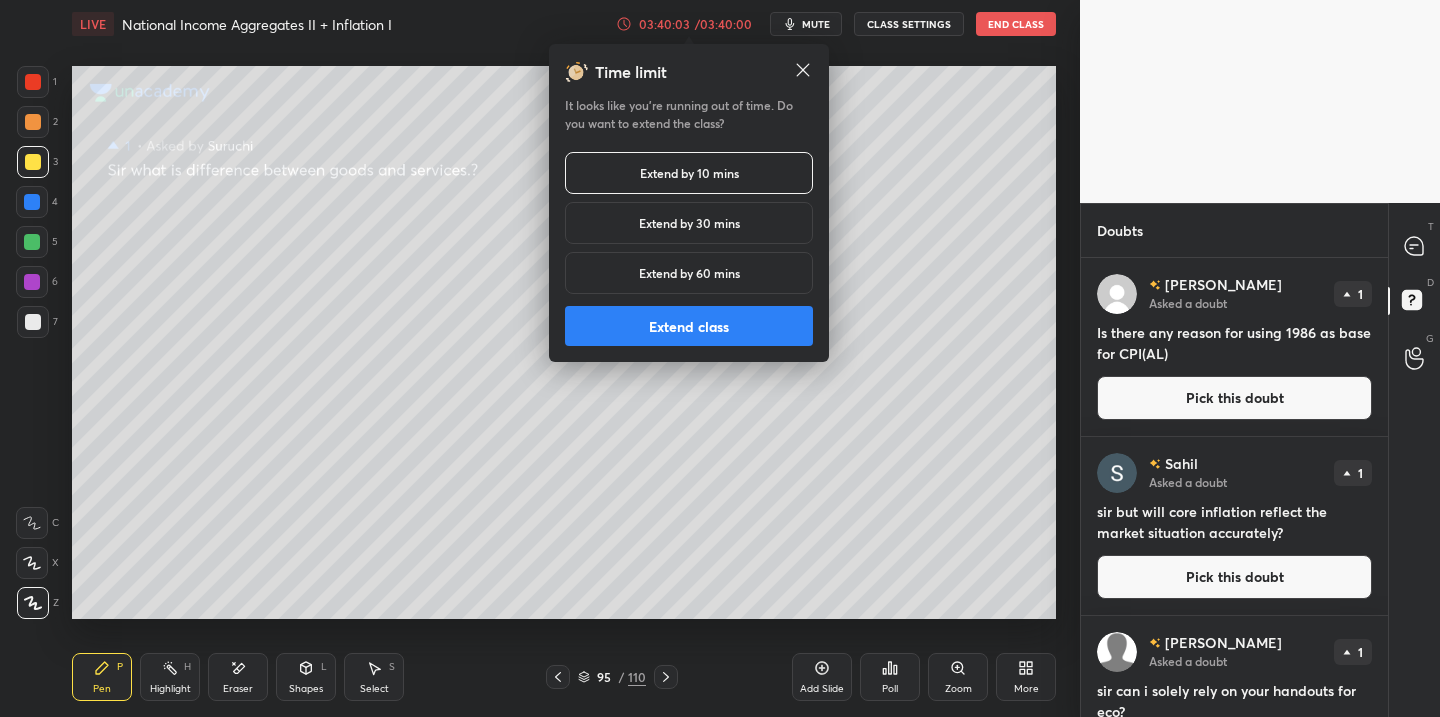 click on "Extend class" at bounding box center (689, 326) 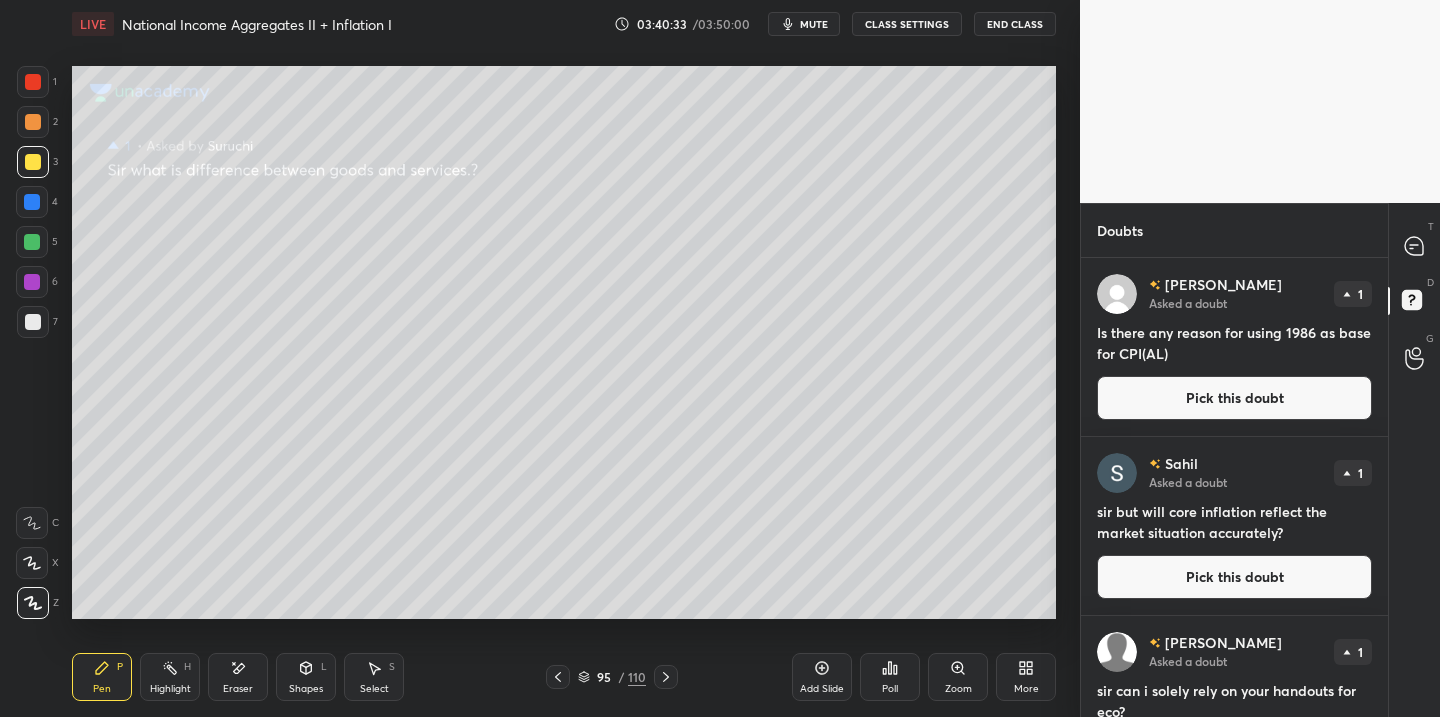 click on "Pick this doubt" at bounding box center [1234, 398] 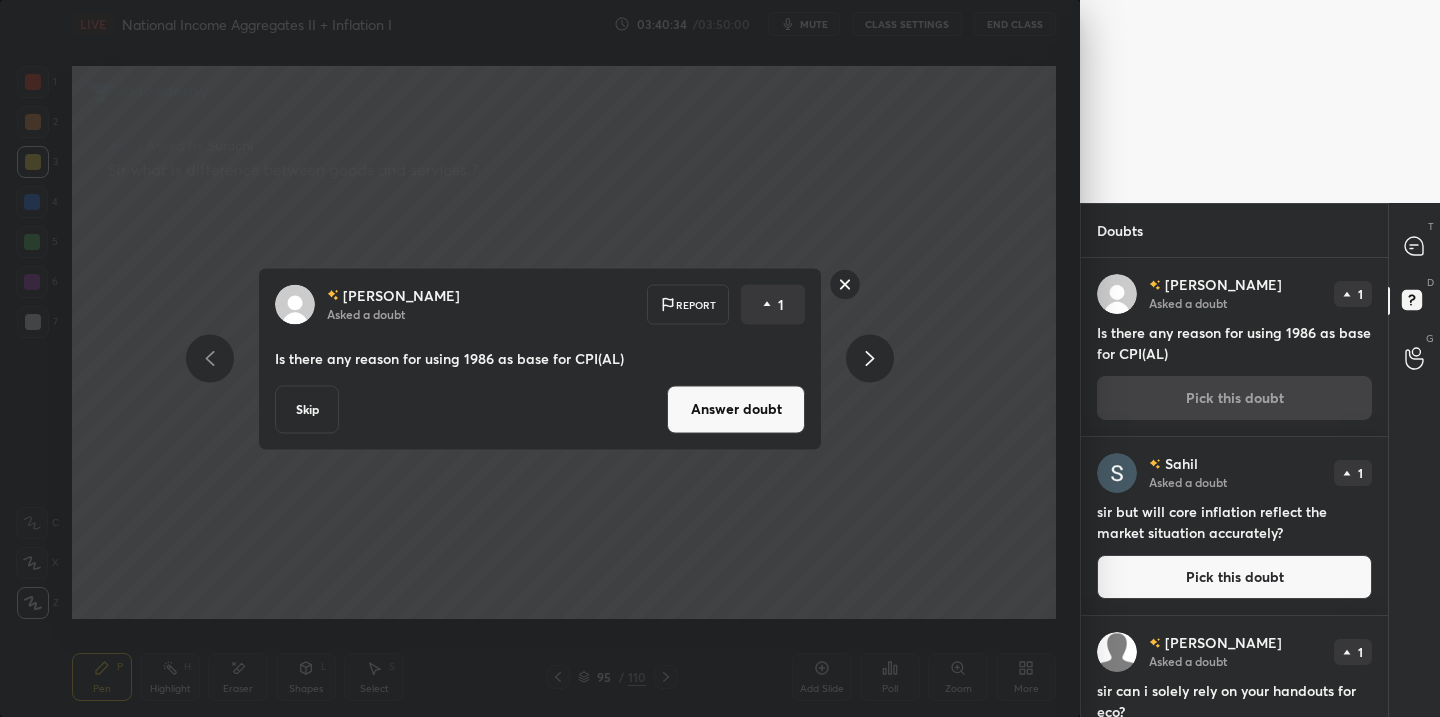 click on "Answer doubt" at bounding box center [736, 409] 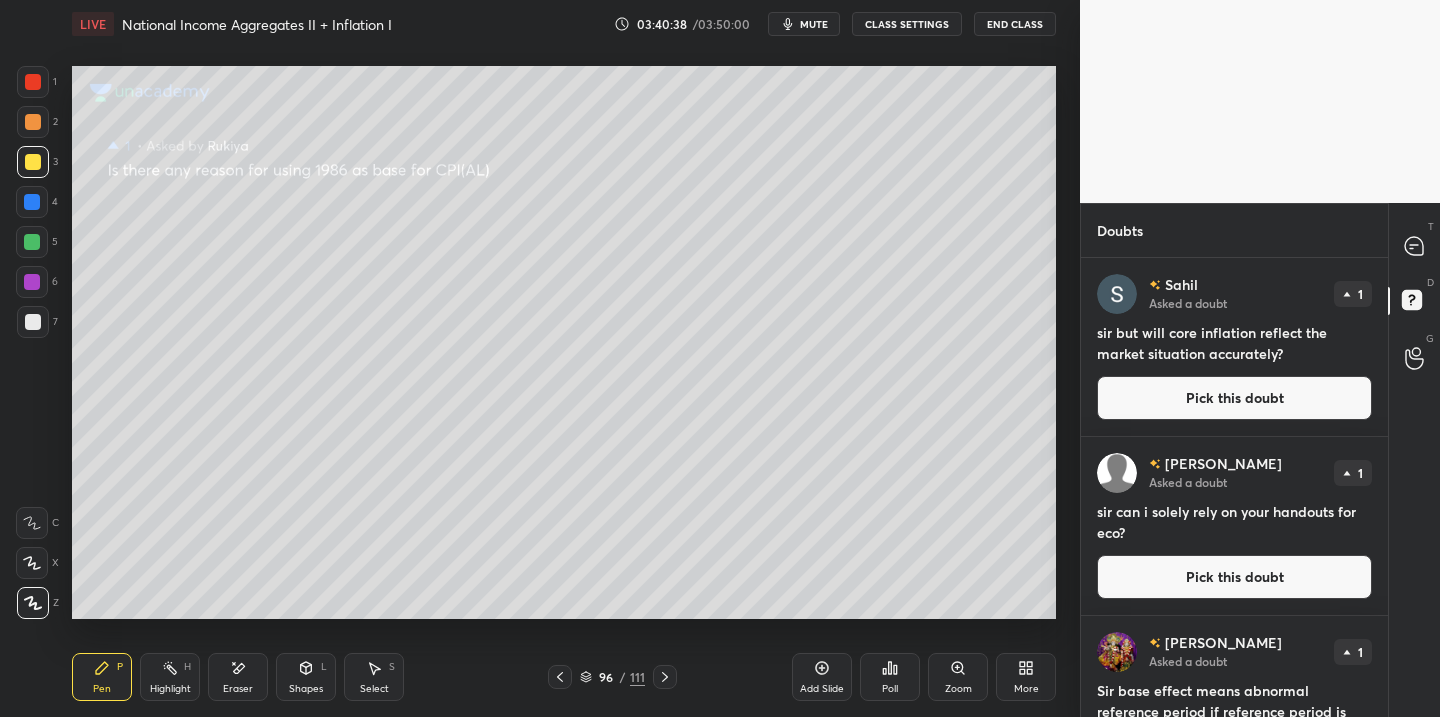 click on "Pick this doubt" at bounding box center [1234, 398] 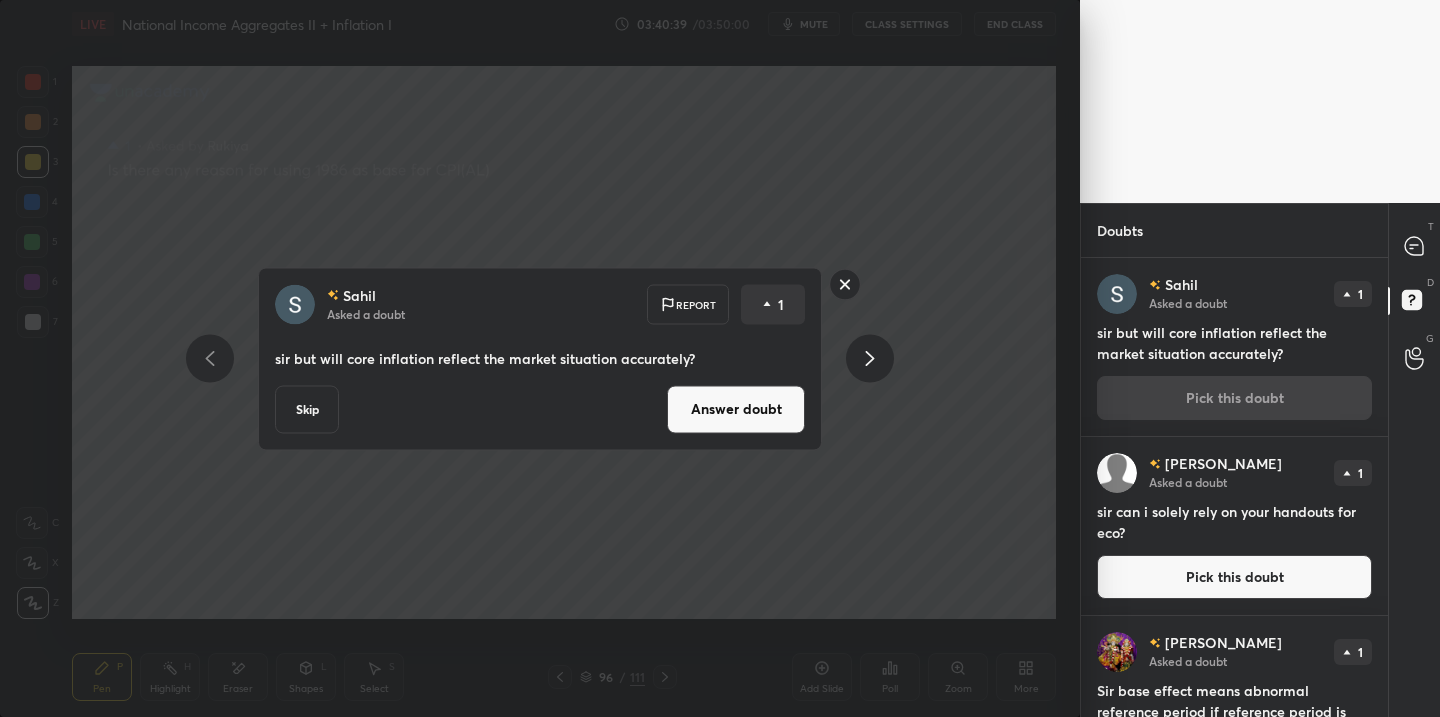 click on "Answer doubt" at bounding box center (736, 409) 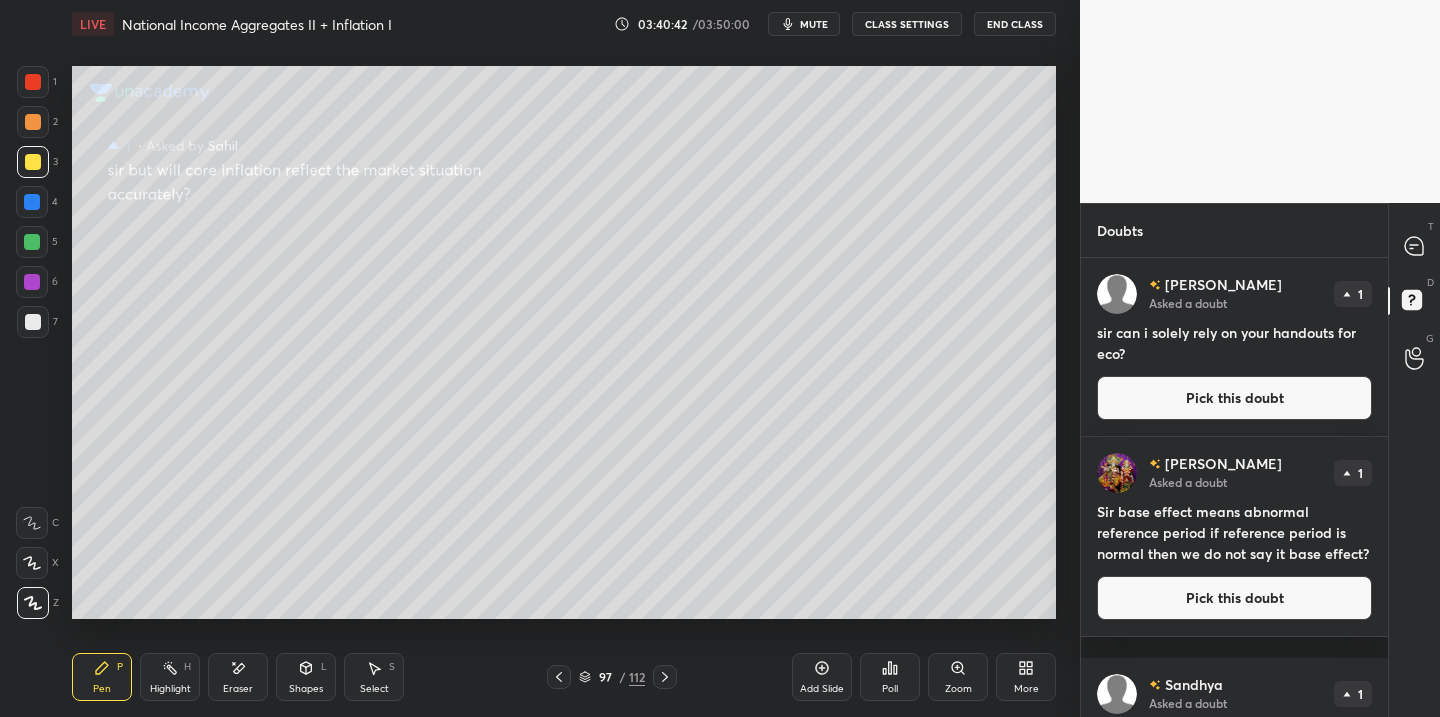 click on "Pick this doubt" at bounding box center (1234, 398) 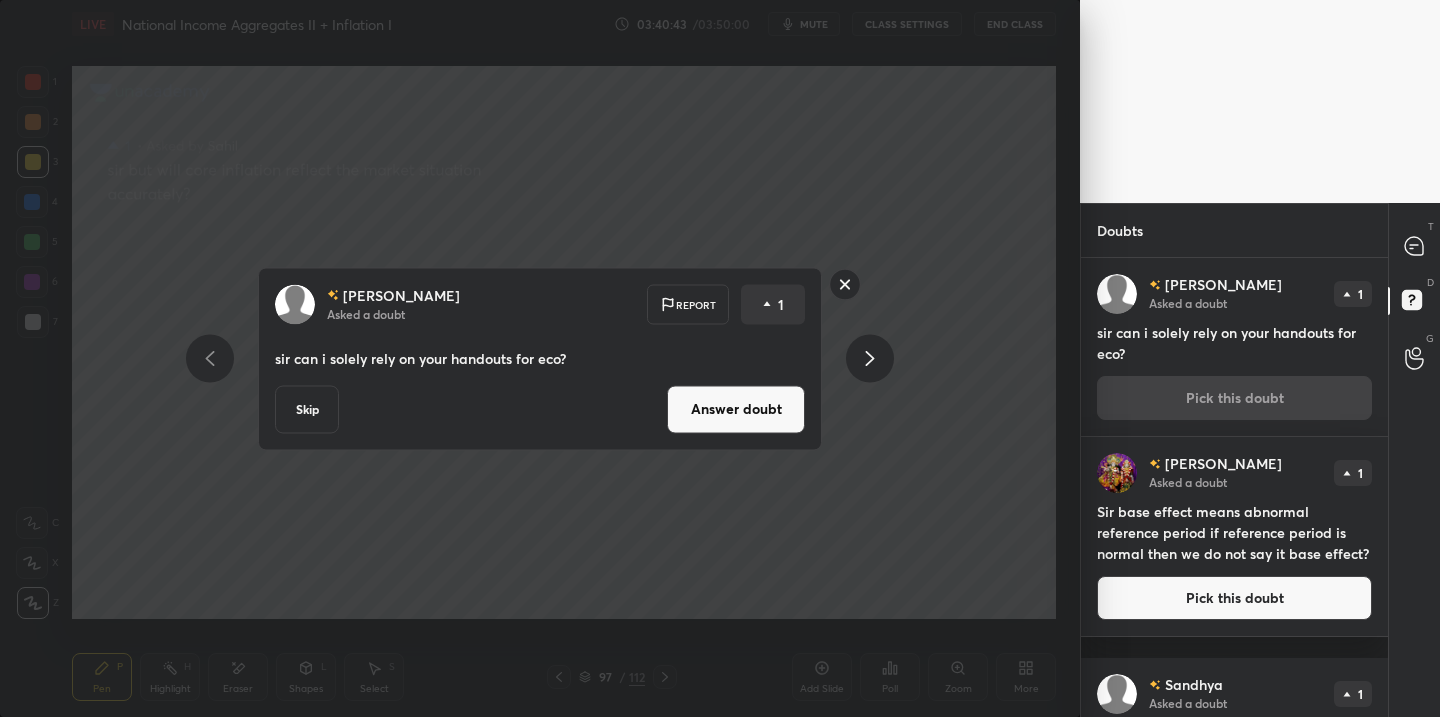 click on "Answer doubt" at bounding box center (736, 409) 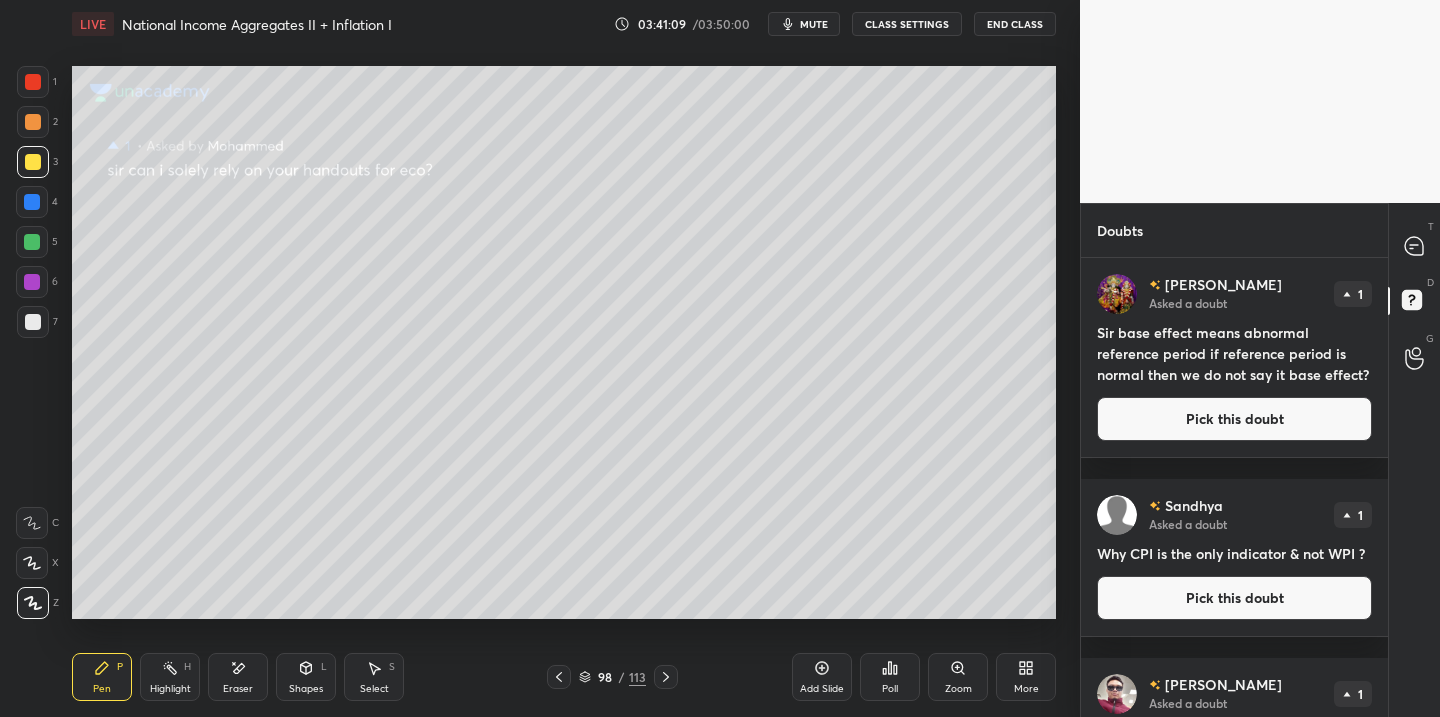 drag, startPoint x: 1193, startPoint y: 441, endPoint x: 1163, endPoint y: 441, distance: 30 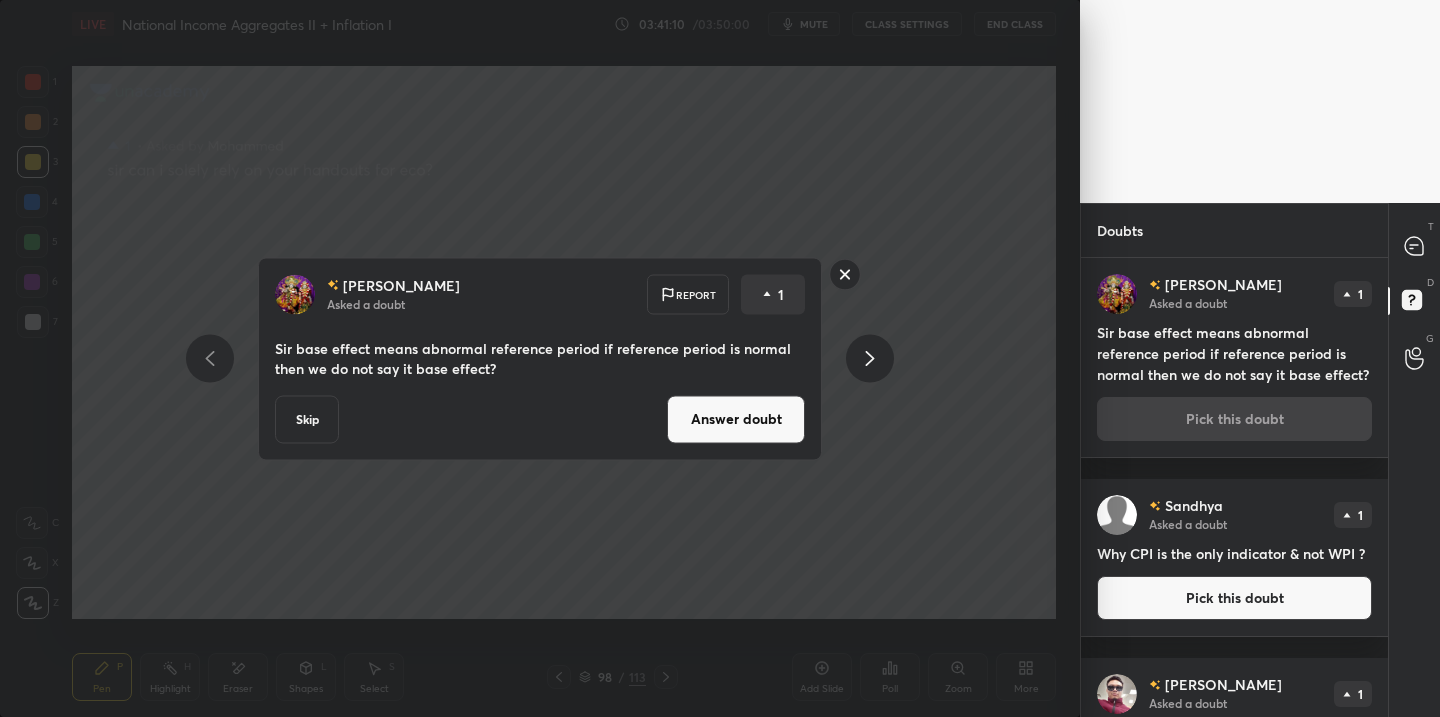 click on "Answer doubt" at bounding box center (736, 419) 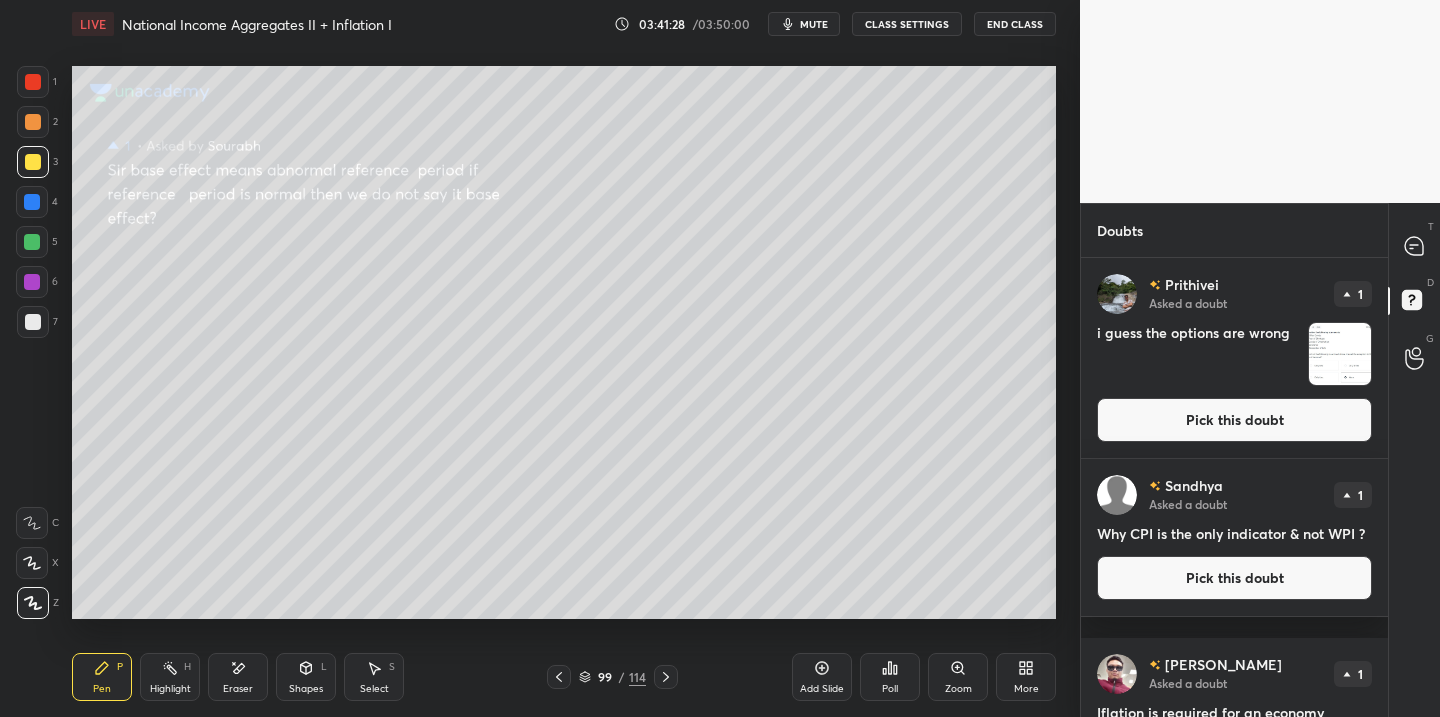 drag, startPoint x: 1186, startPoint y: 593, endPoint x: 1159, endPoint y: 590, distance: 27.166155 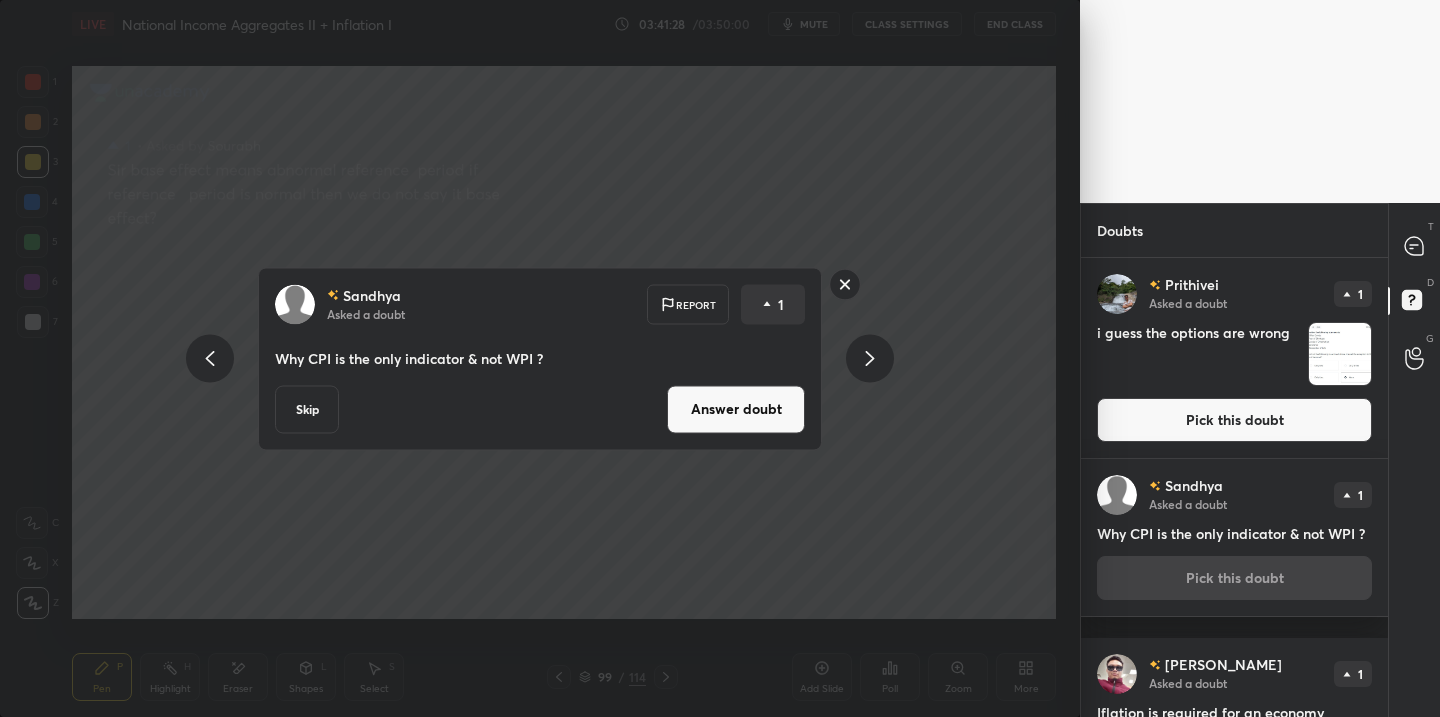 click on "Answer doubt" at bounding box center [736, 409] 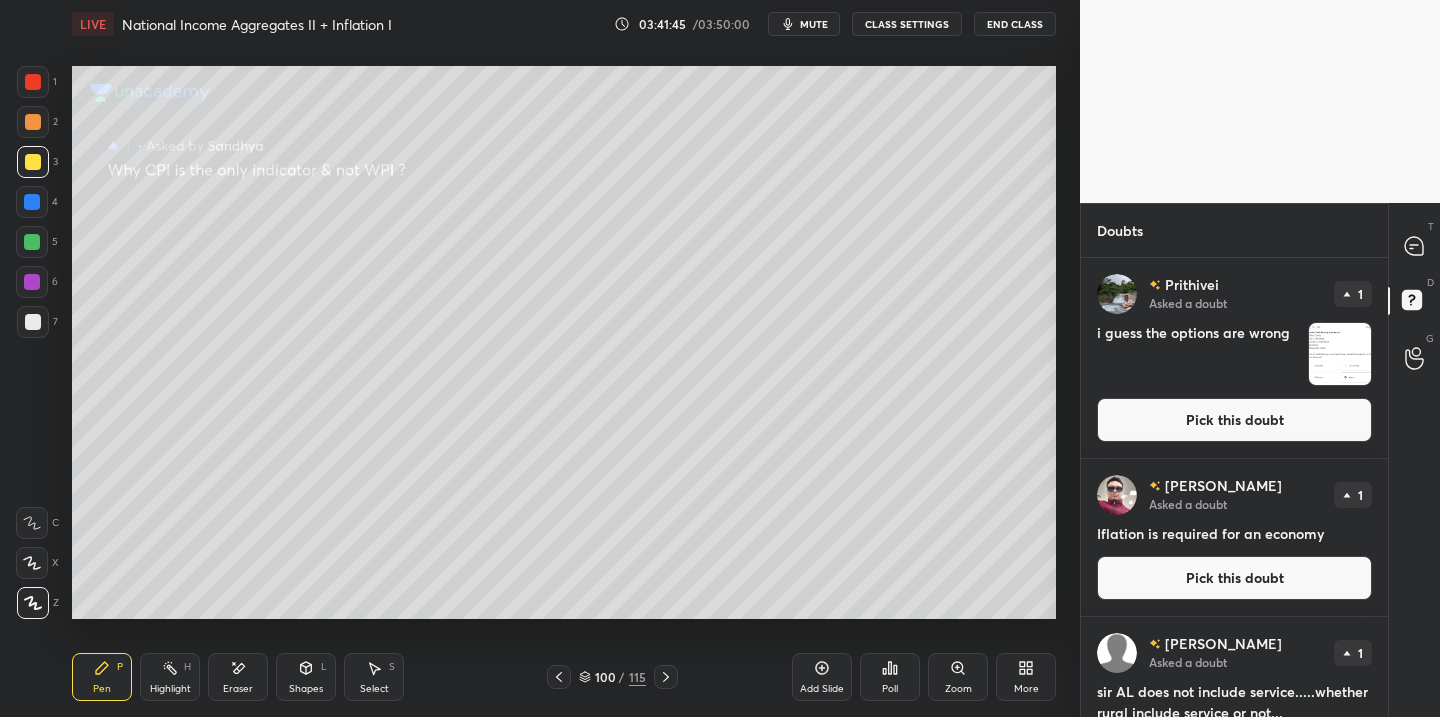 click on "Pick this doubt" at bounding box center [1234, 578] 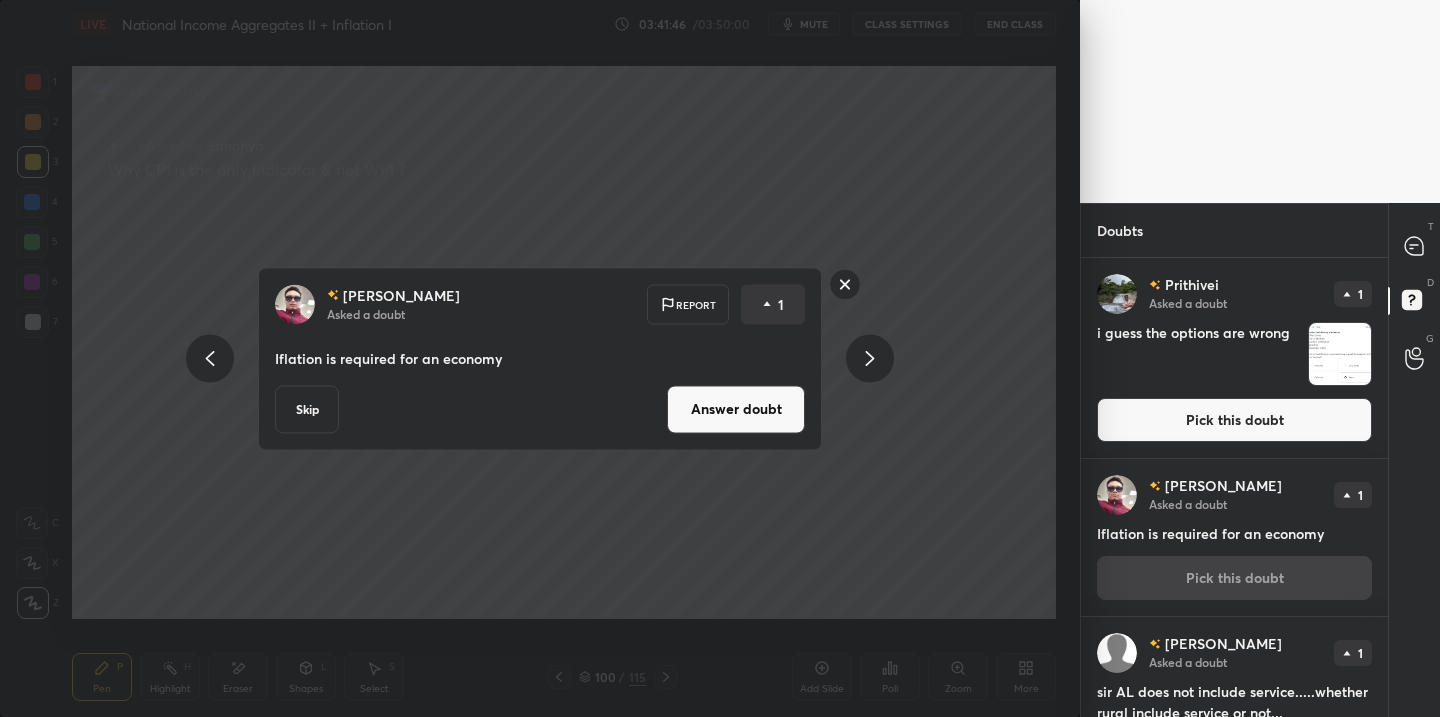 drag, startPoint x: 711, startPoint y: 410, endPoint x: 689, endPoint y: 437, distance: 34.828148 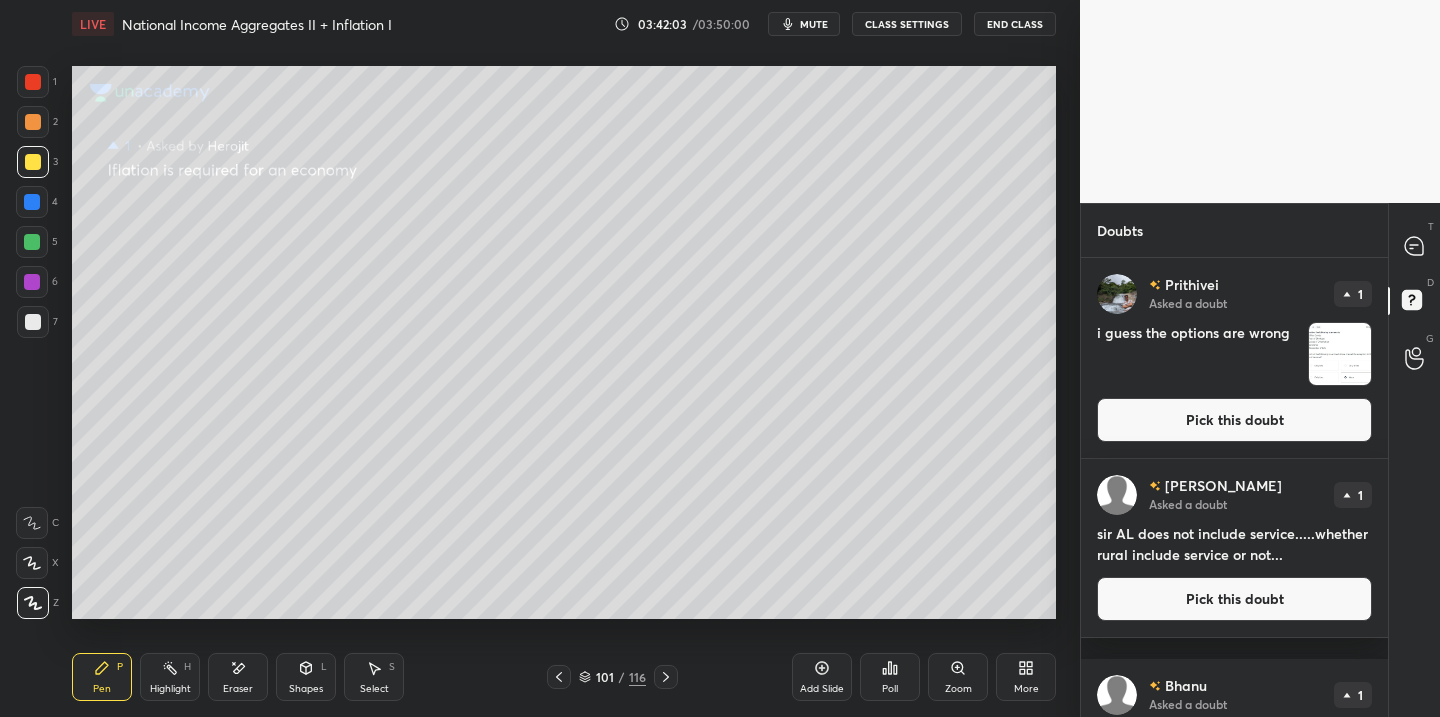 click on "Pick this doubt" at bounding box center (1234, 599) 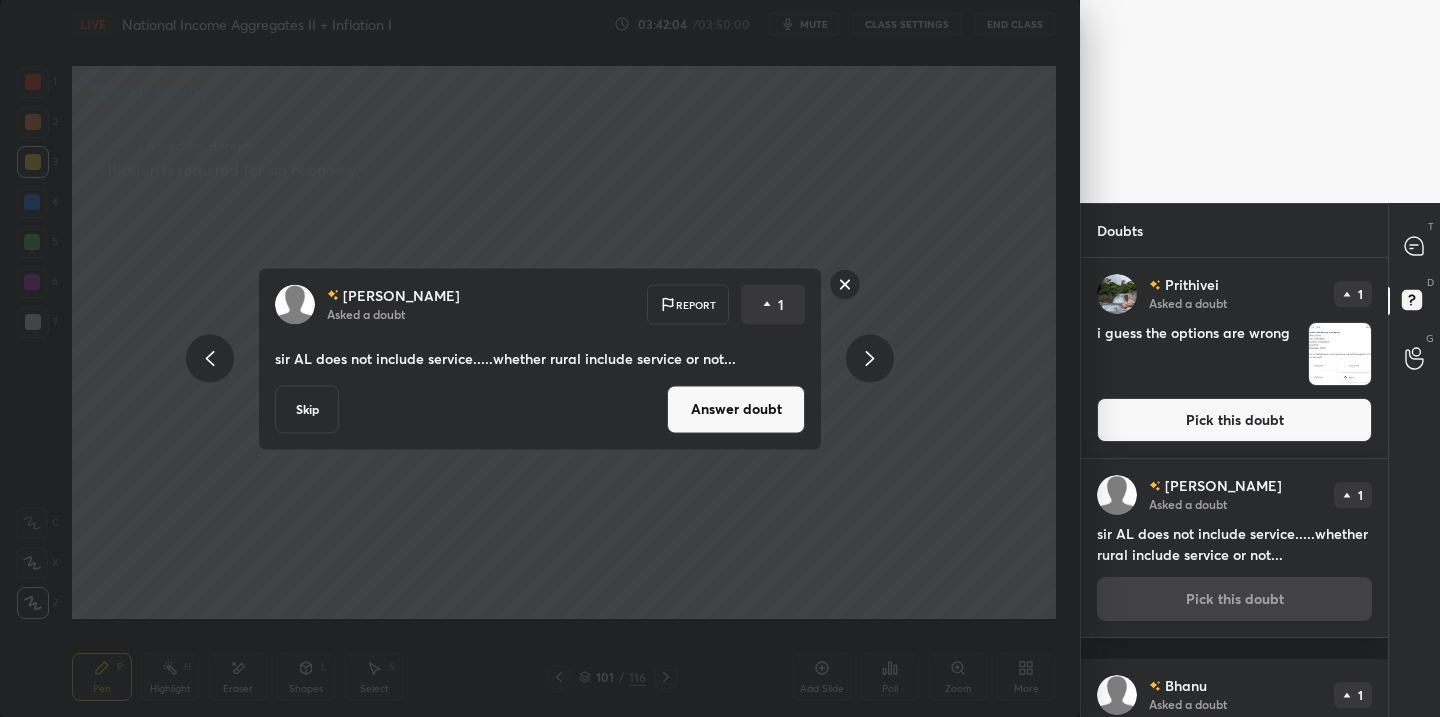 drag, startPoint x: 725, startPoint y: 422, endPoint x: 707, endPoint y: 435, distance: 22.203604 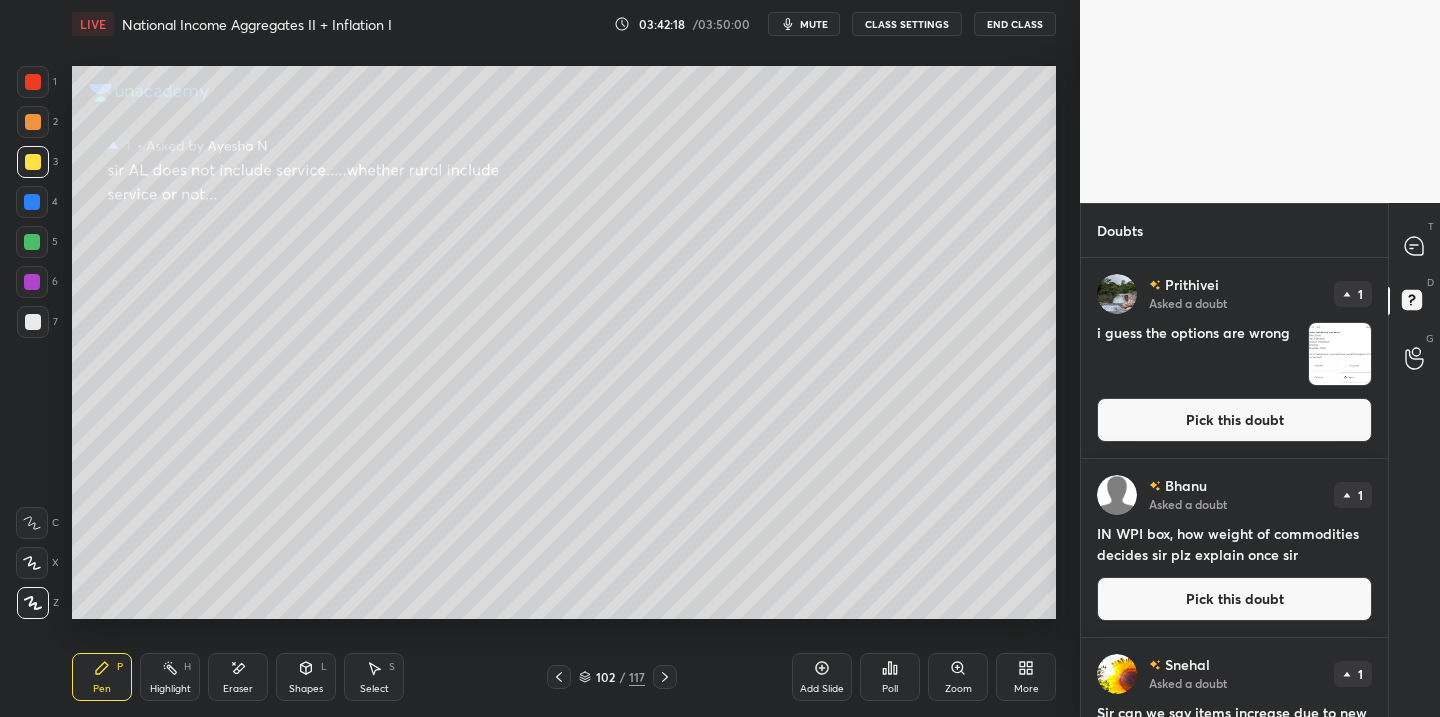 click on "Pick this doubt" at bounding box center [1234, 599] 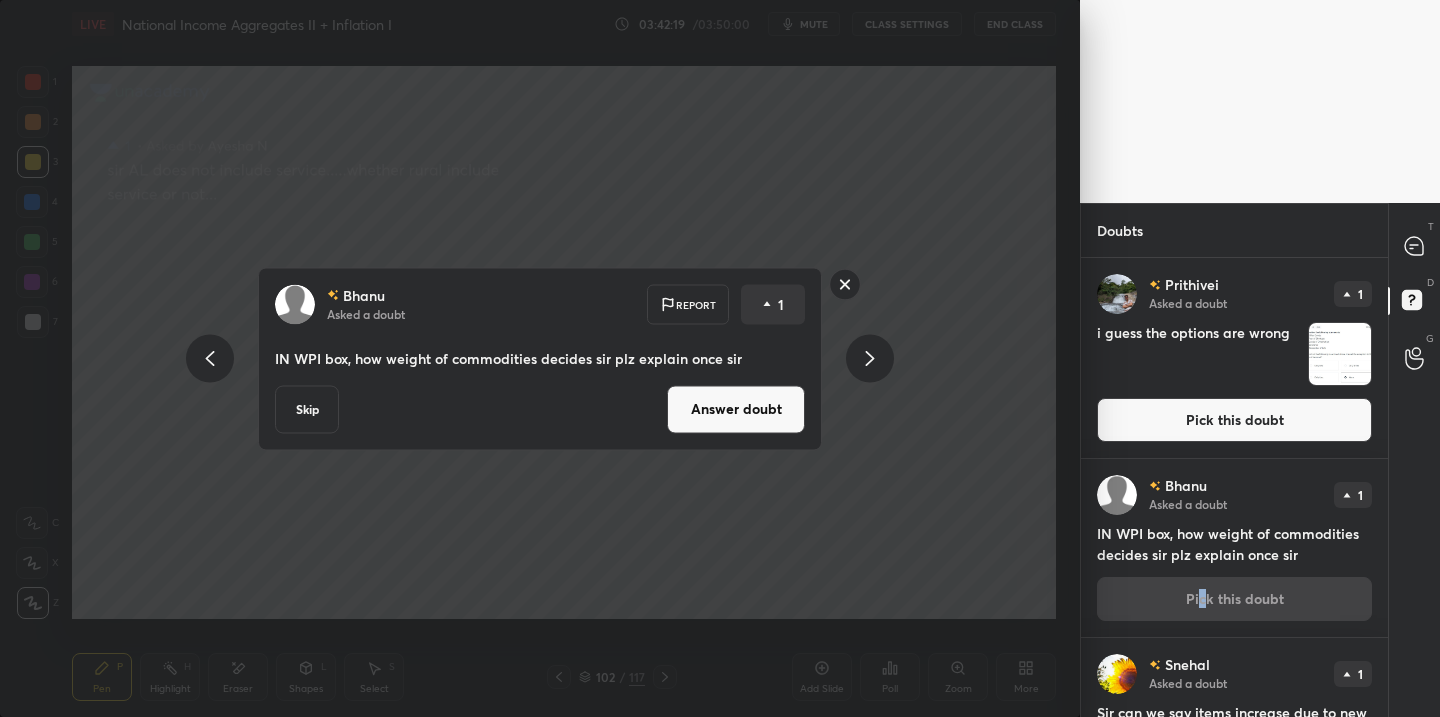 drag, startPoint x: 752, startPoint y: 405, endPoint x: 716, endPoint y: 434, distance: 46.227695 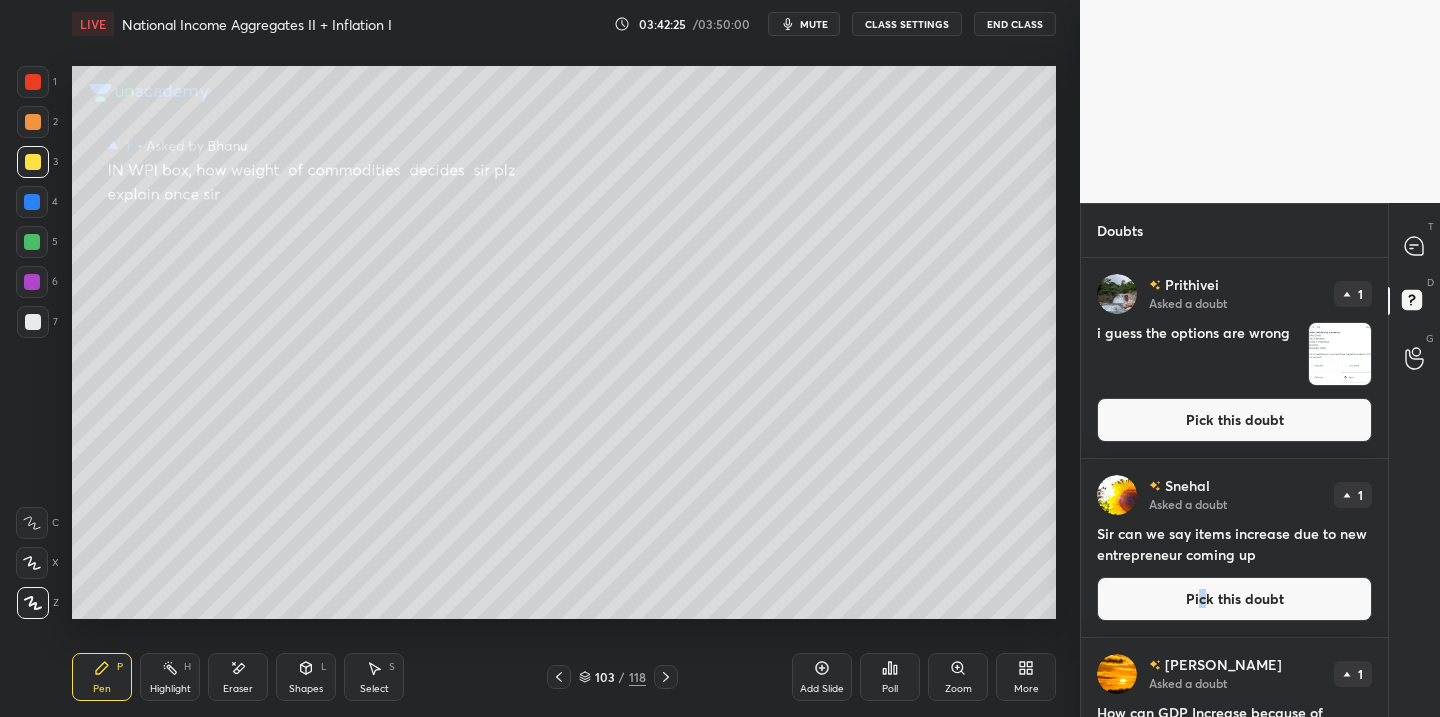 click on "Pick this doubt" at bounding box center (1234, 599) 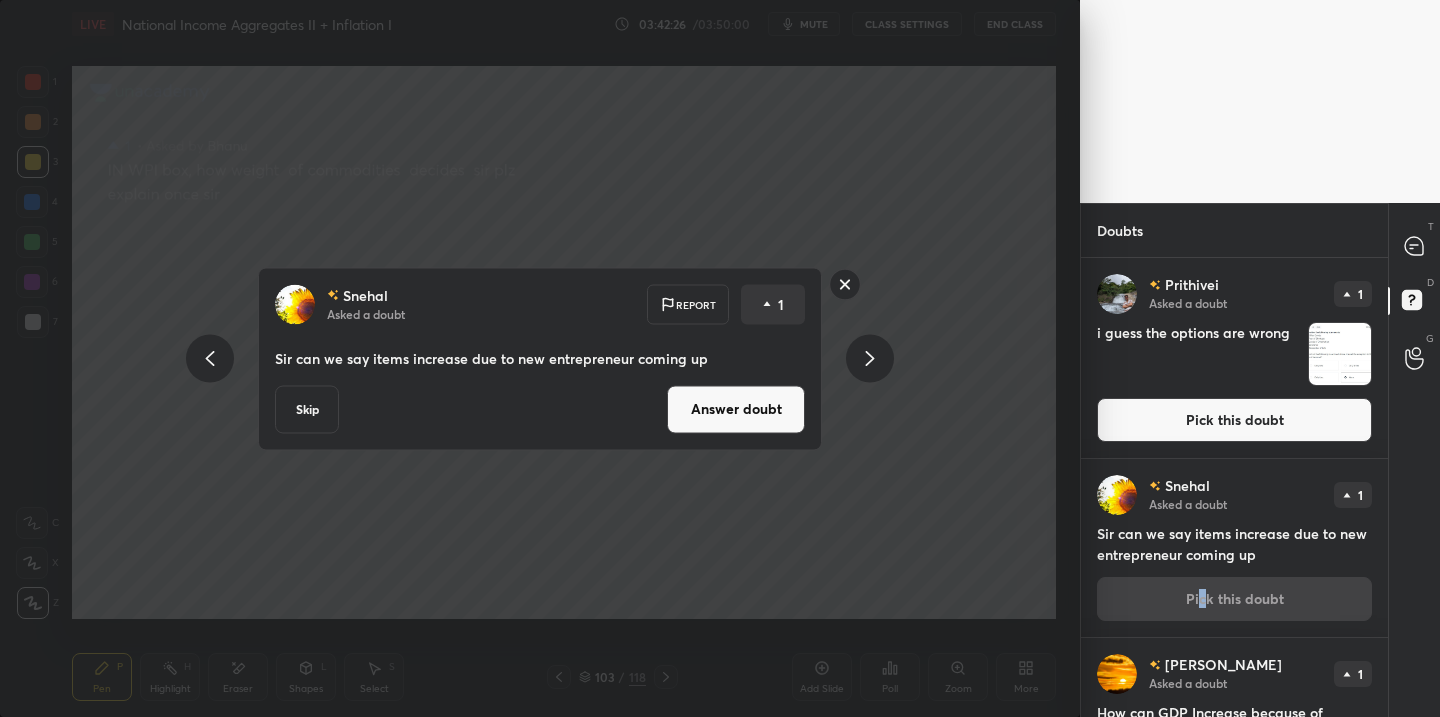 drag, startPoint x: 759, startPoint y: 415, endPoint x: 721, endPoint y: 447, distance: 49.67897 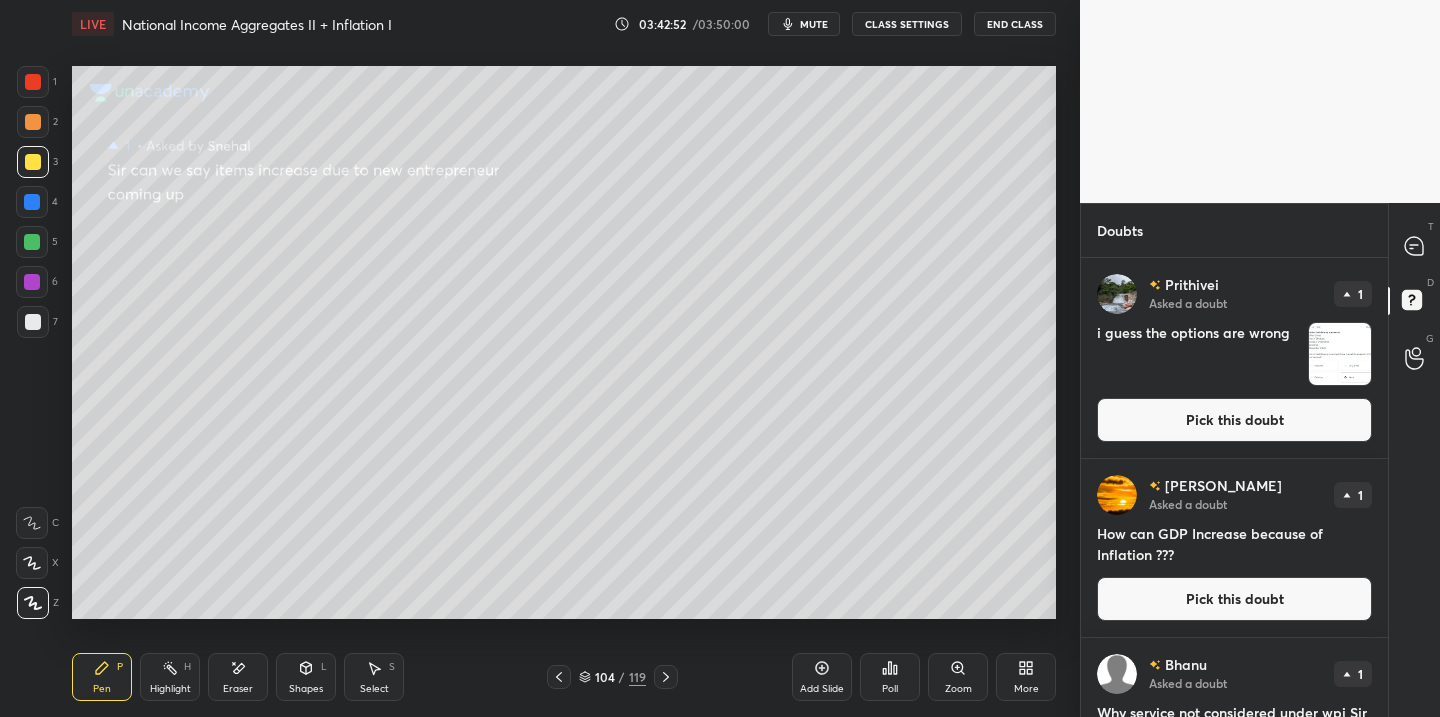 drag, startPoint x: 1198, startPoint y: 601, endPoint x: 1156, endPoint y: 603, distance: 42.047592 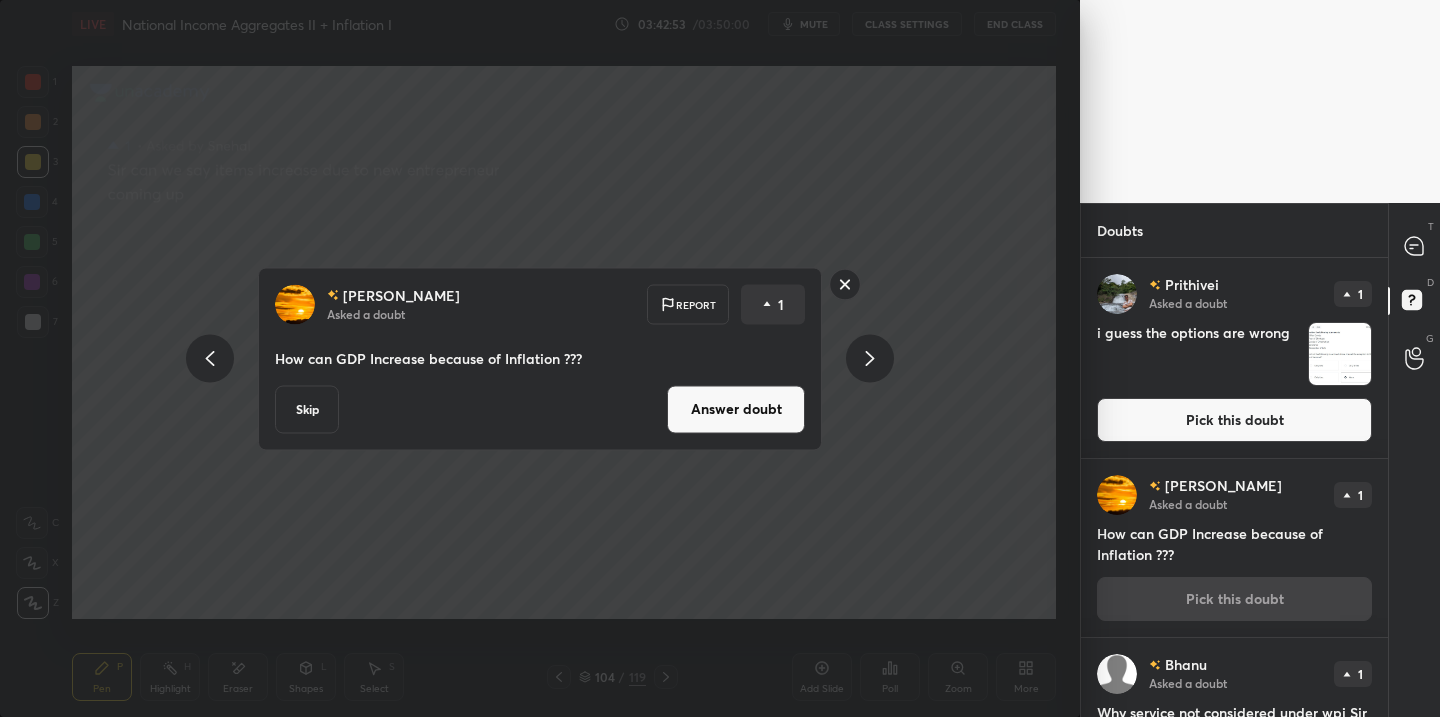 click on "Answer doubt" at bounding box center (736, 409) 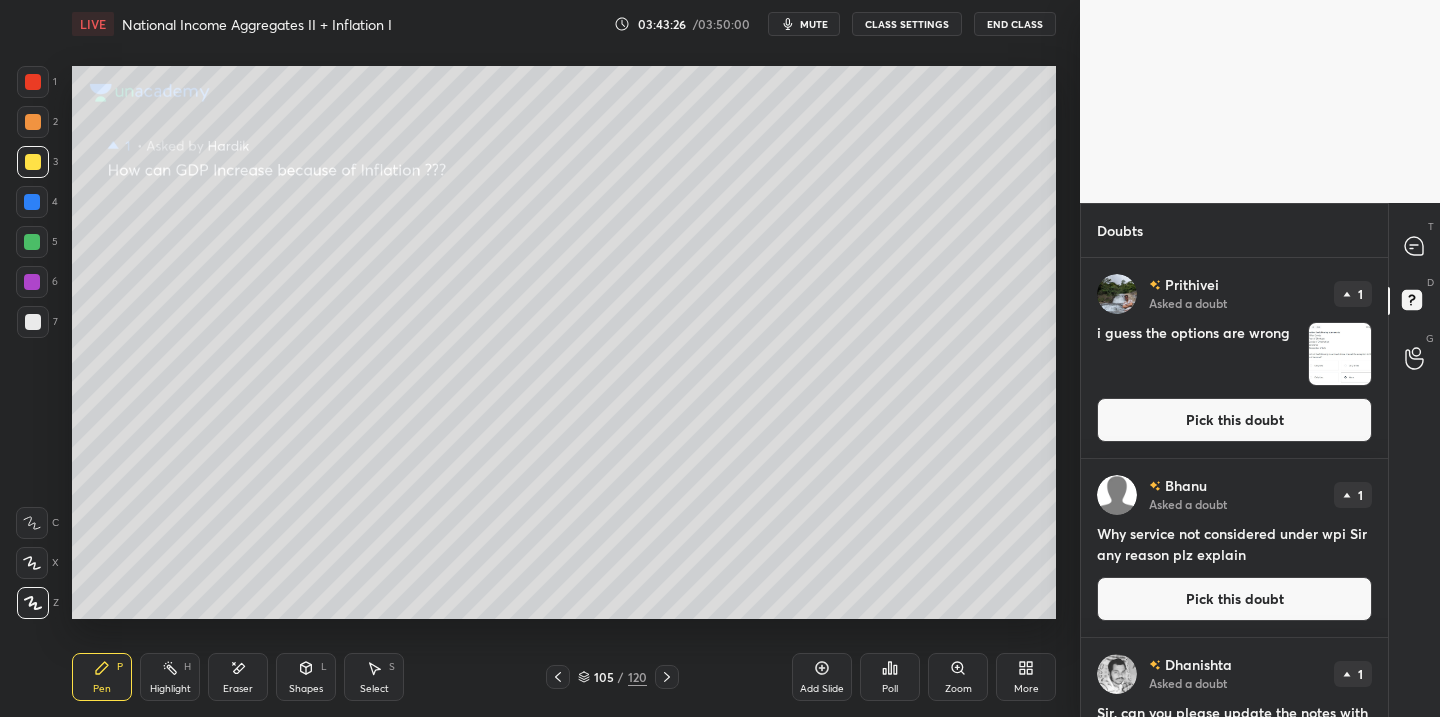 click on "Pick this doubt" at bounding box center [1234, 599] 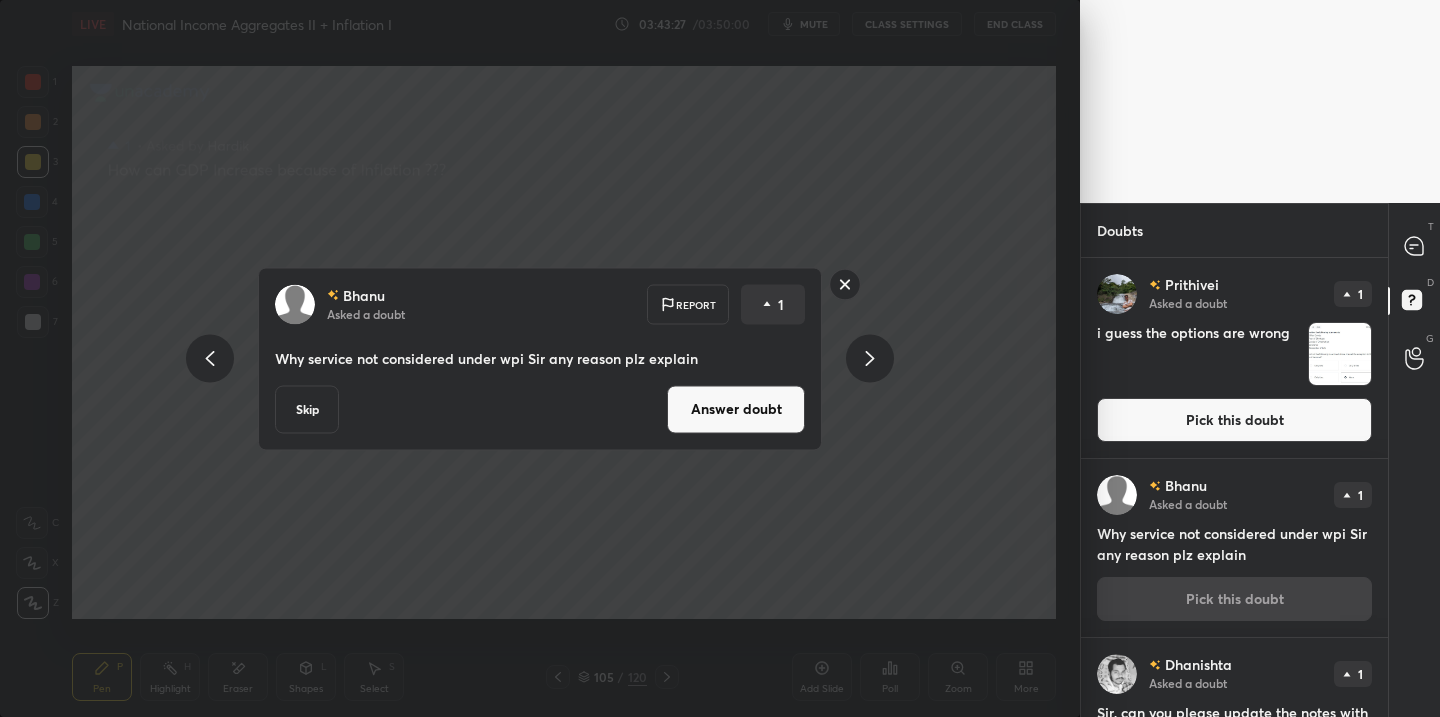 click on "Answer doubt" at bounding box center (736, 409) 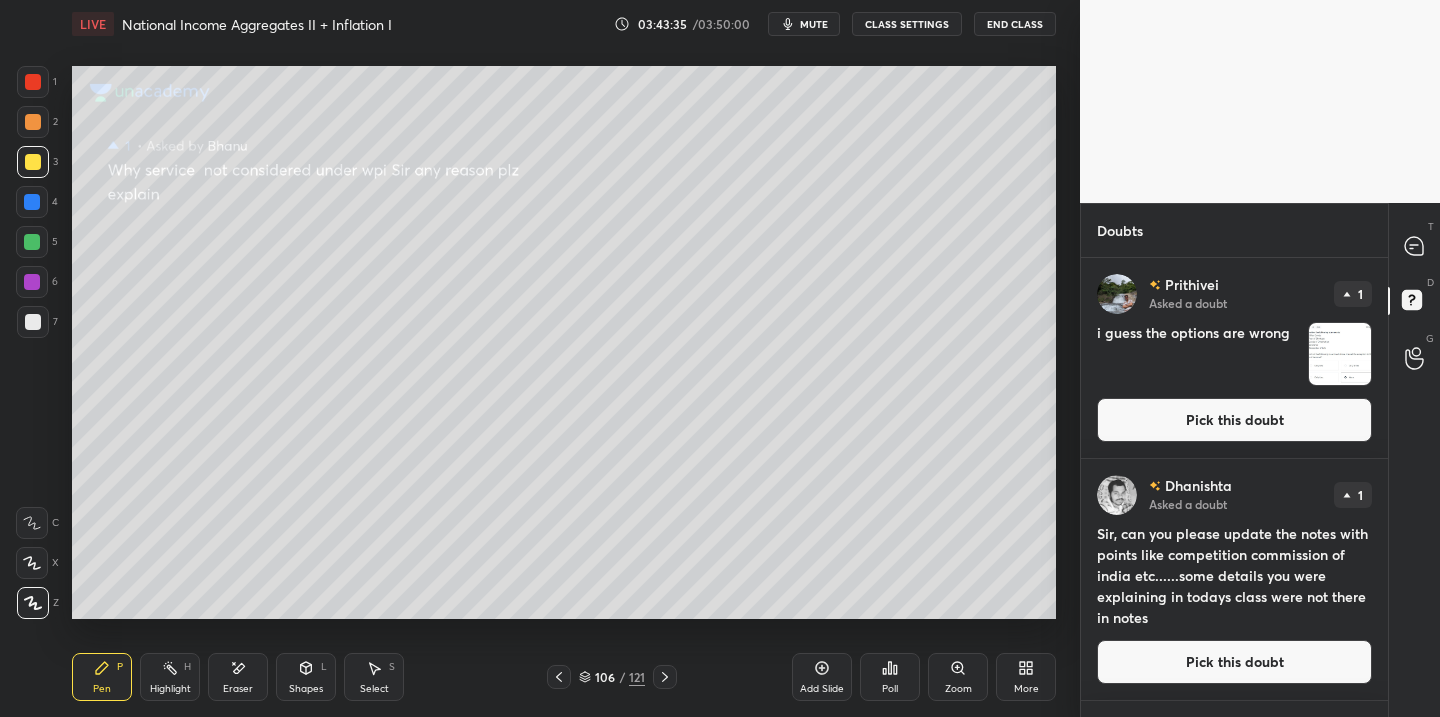 drag, startPoint x: 1210, startPoint y: 651, endPoint x: 1198, endPoint y: 644, distance: 13.892444 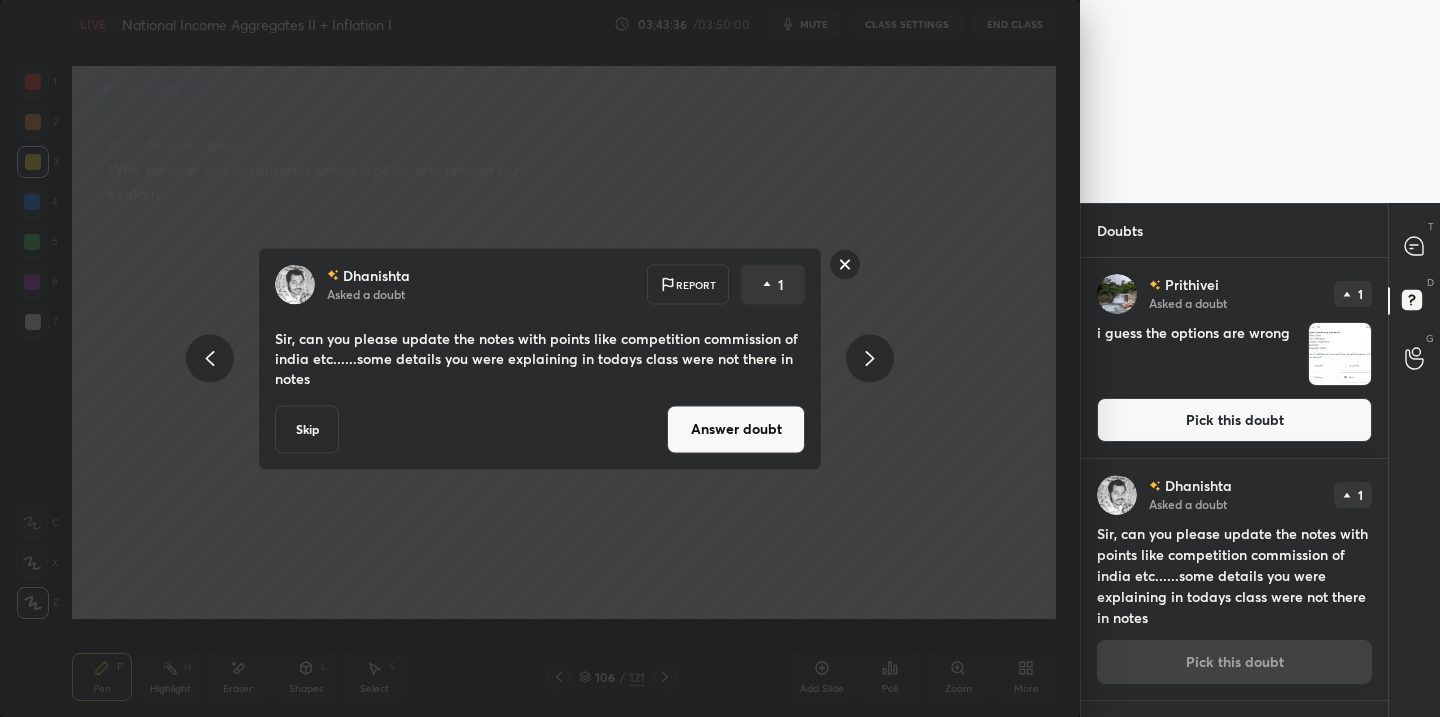 click on "Answer doubt" at bounding box center [736, 429] 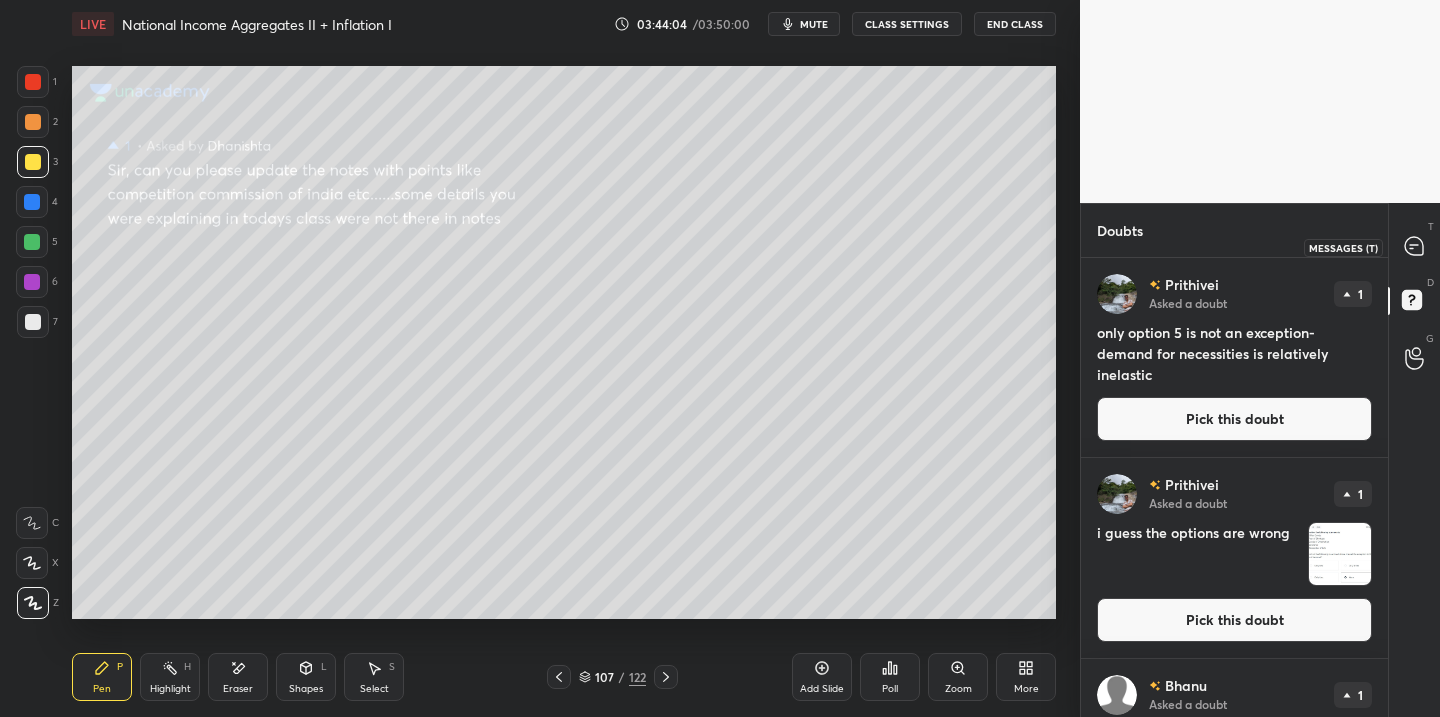 click 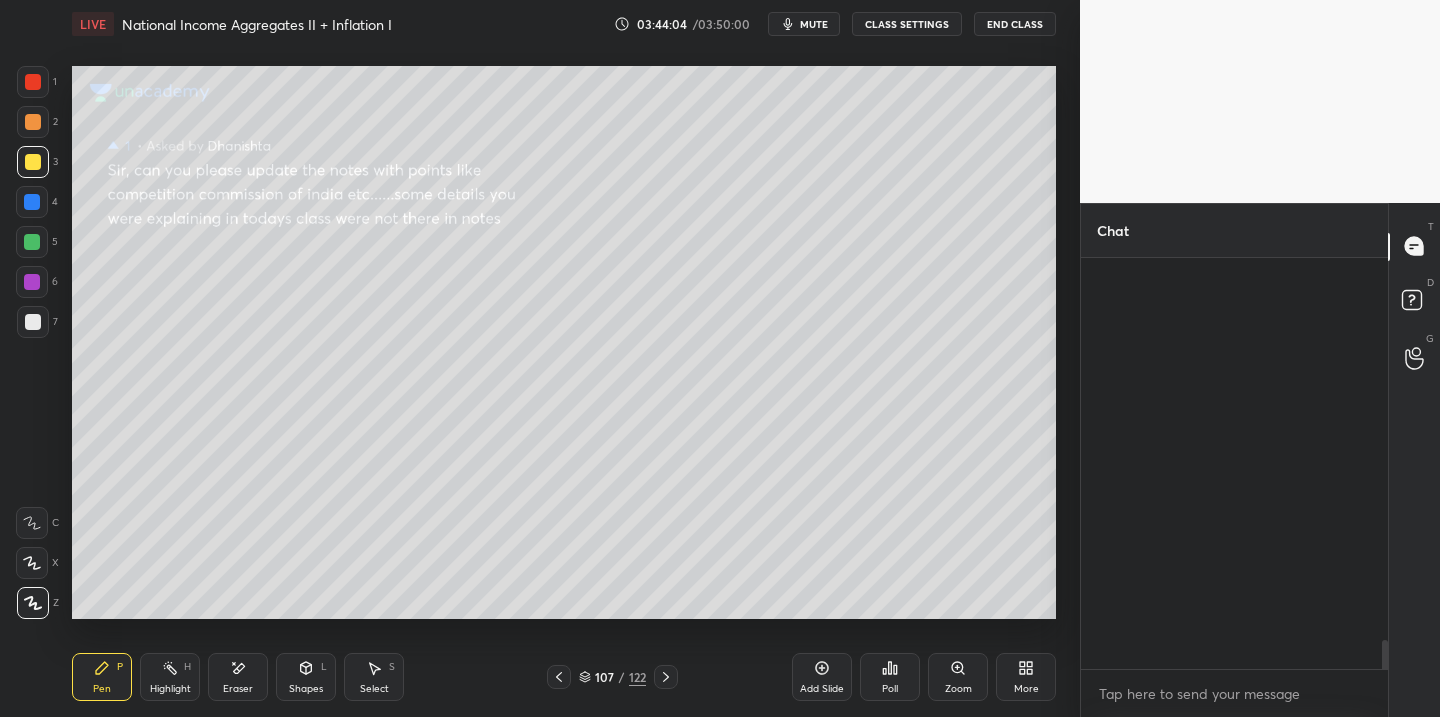 scroll, scrollTop: 6880, scrollLeft: 0, axis: vertical 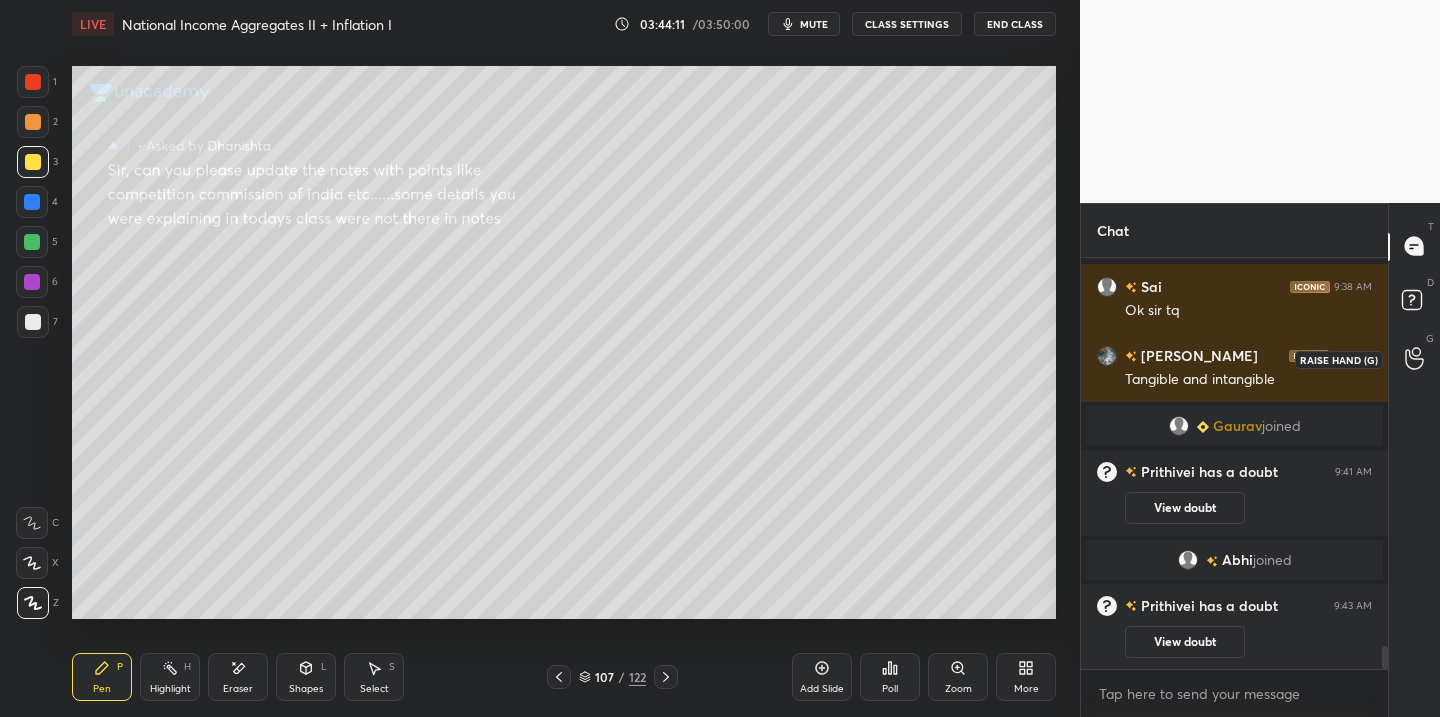 click 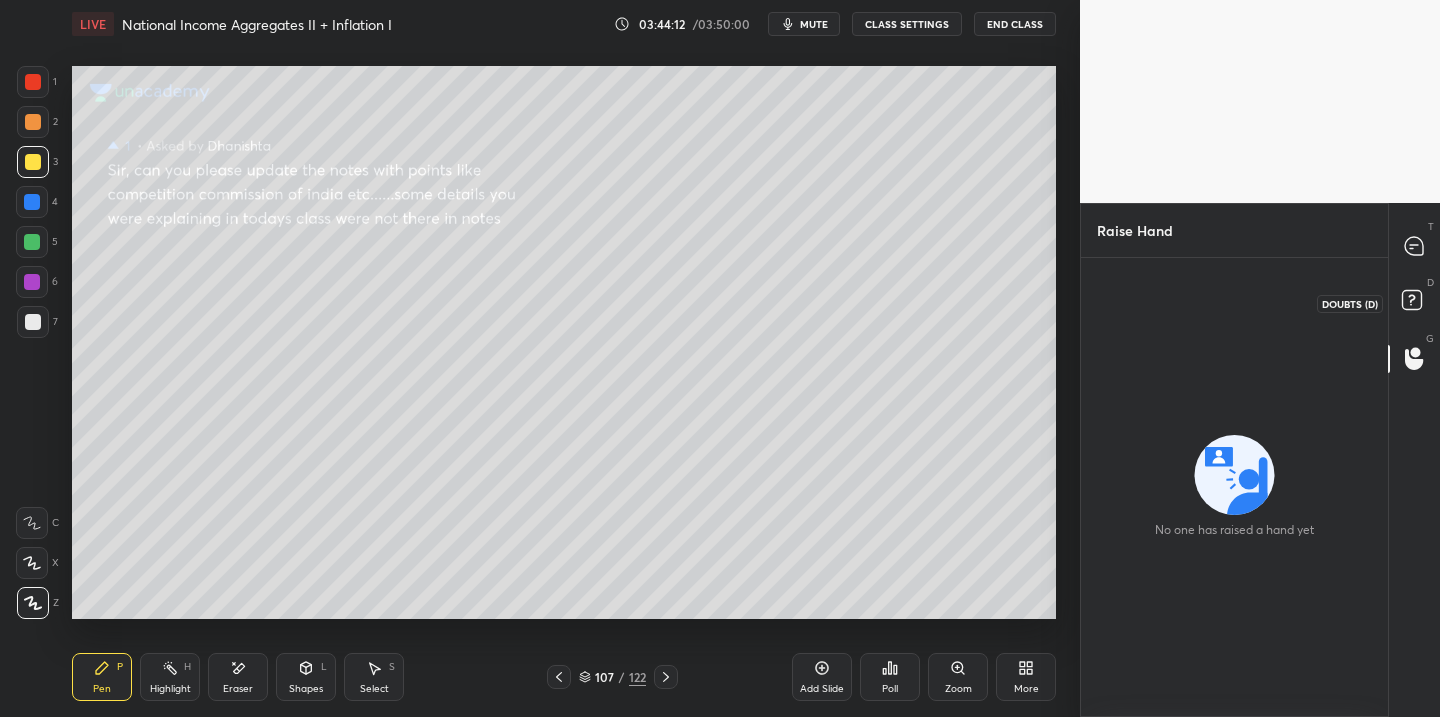 drag, startPoint x: 1416, startPoint y: 302, endPoint x: 1400, endPoint y: 303, distance: 16.03122 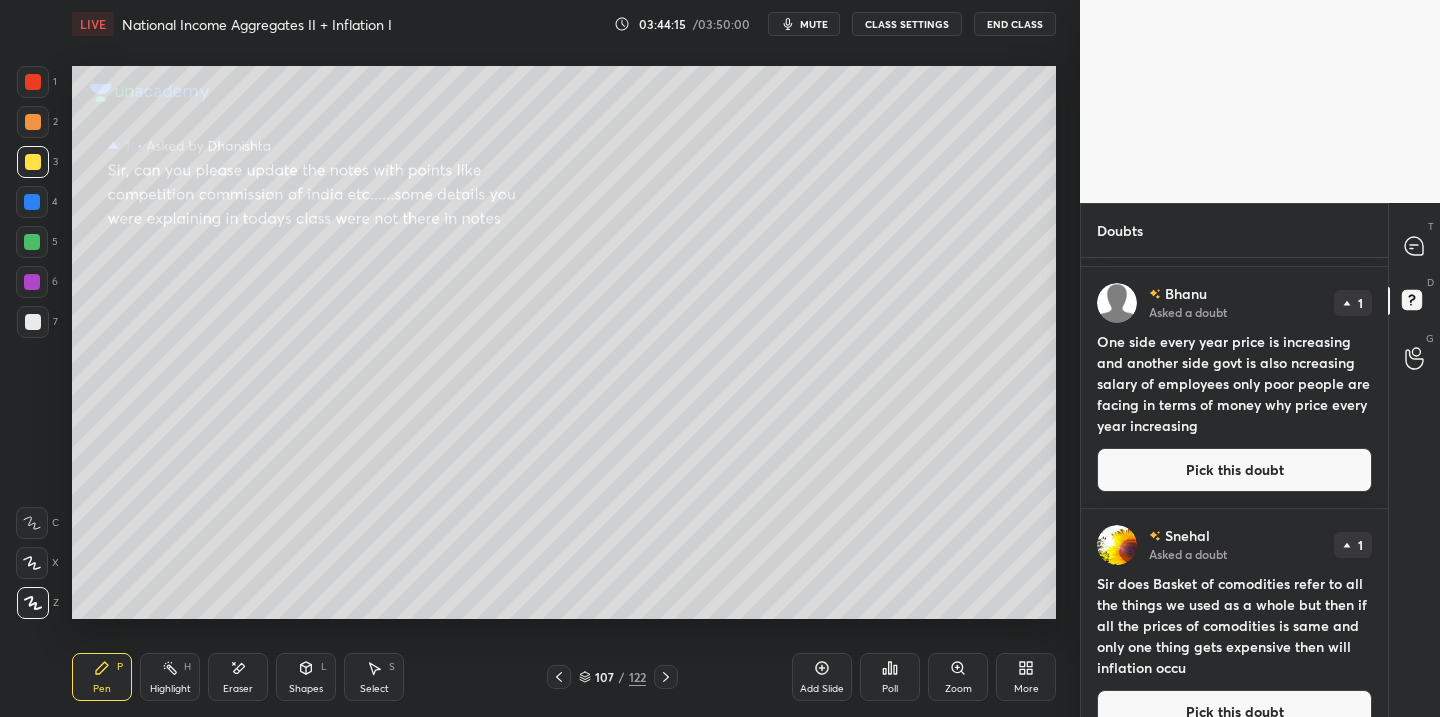scroll, scrollTop: 425, scrollLeft: 0, axis: vertical 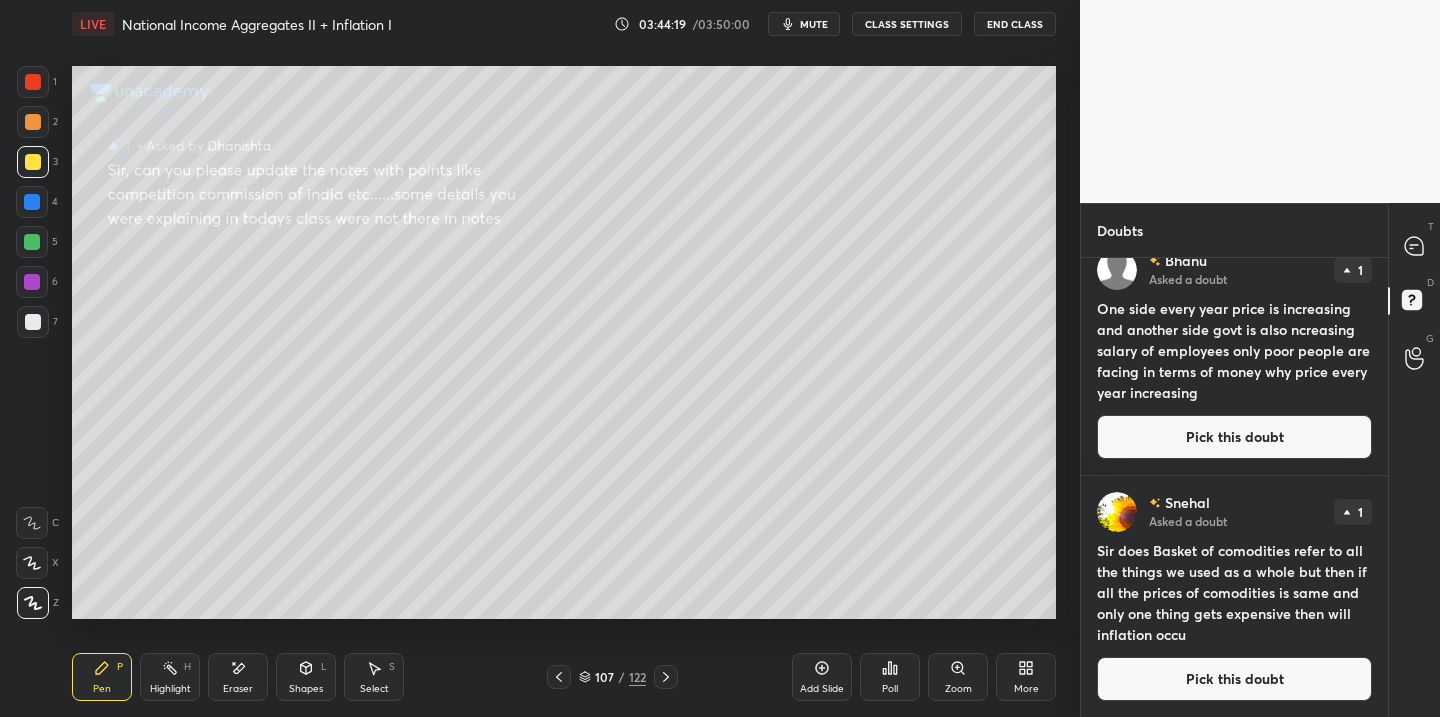 click on "Pick this doubt" at bounding box center [1234, 437] 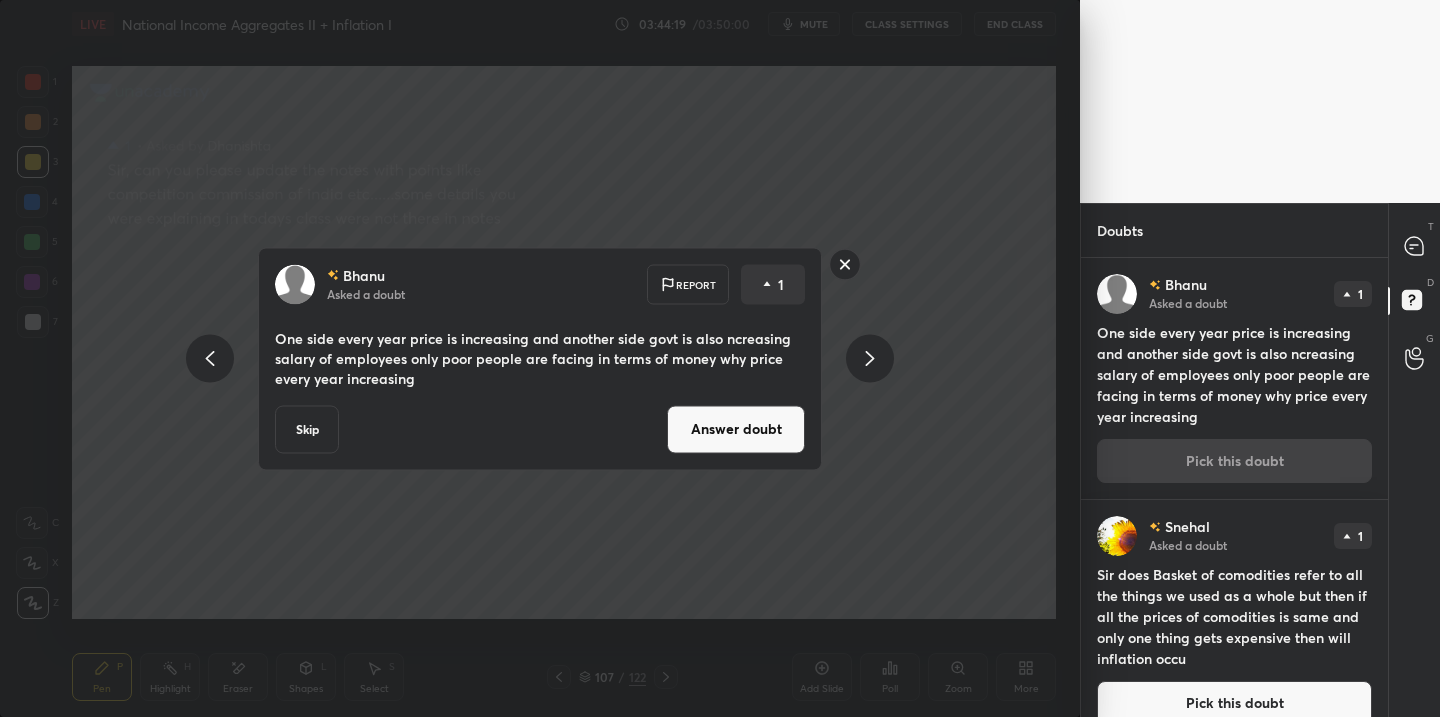 click on "Answer doubt" at bounding box center [736, 429] 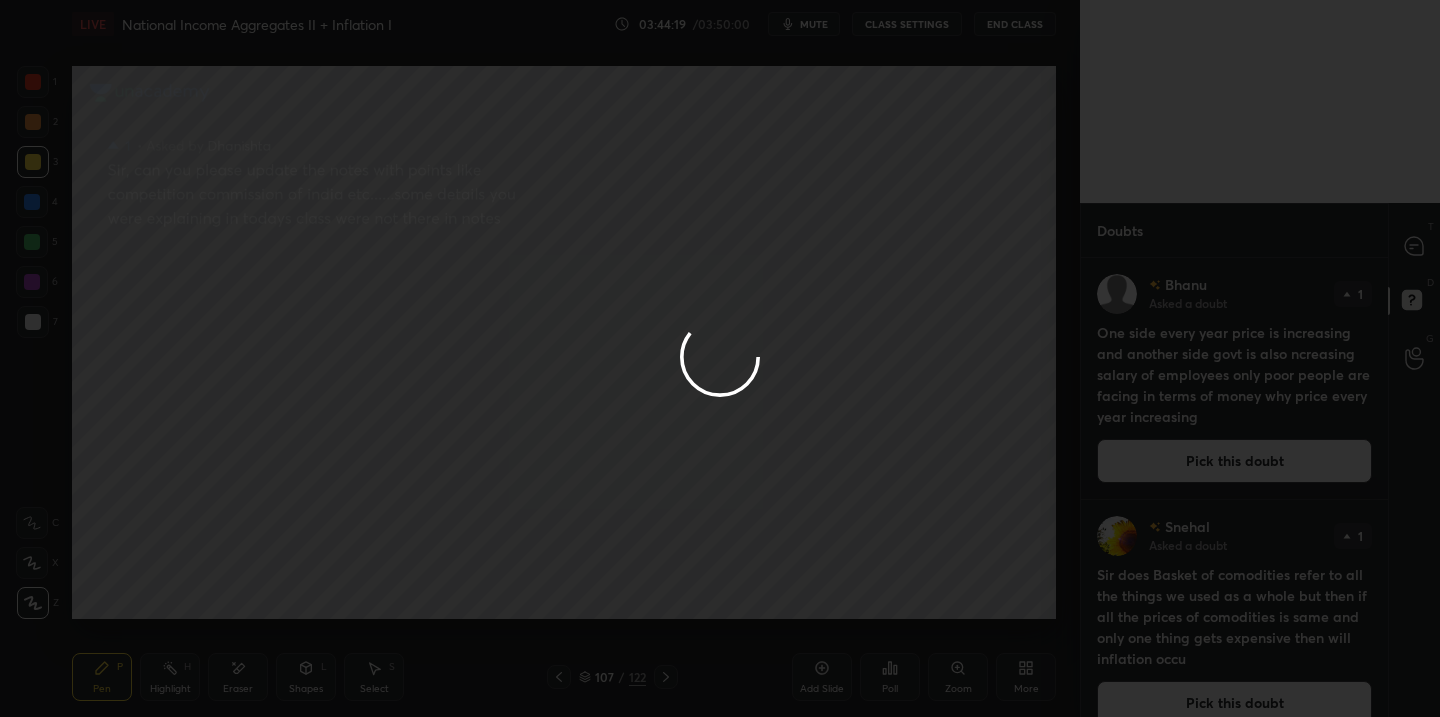 scroll, scrollTop: 0, scrollLeft: 0, axis: both 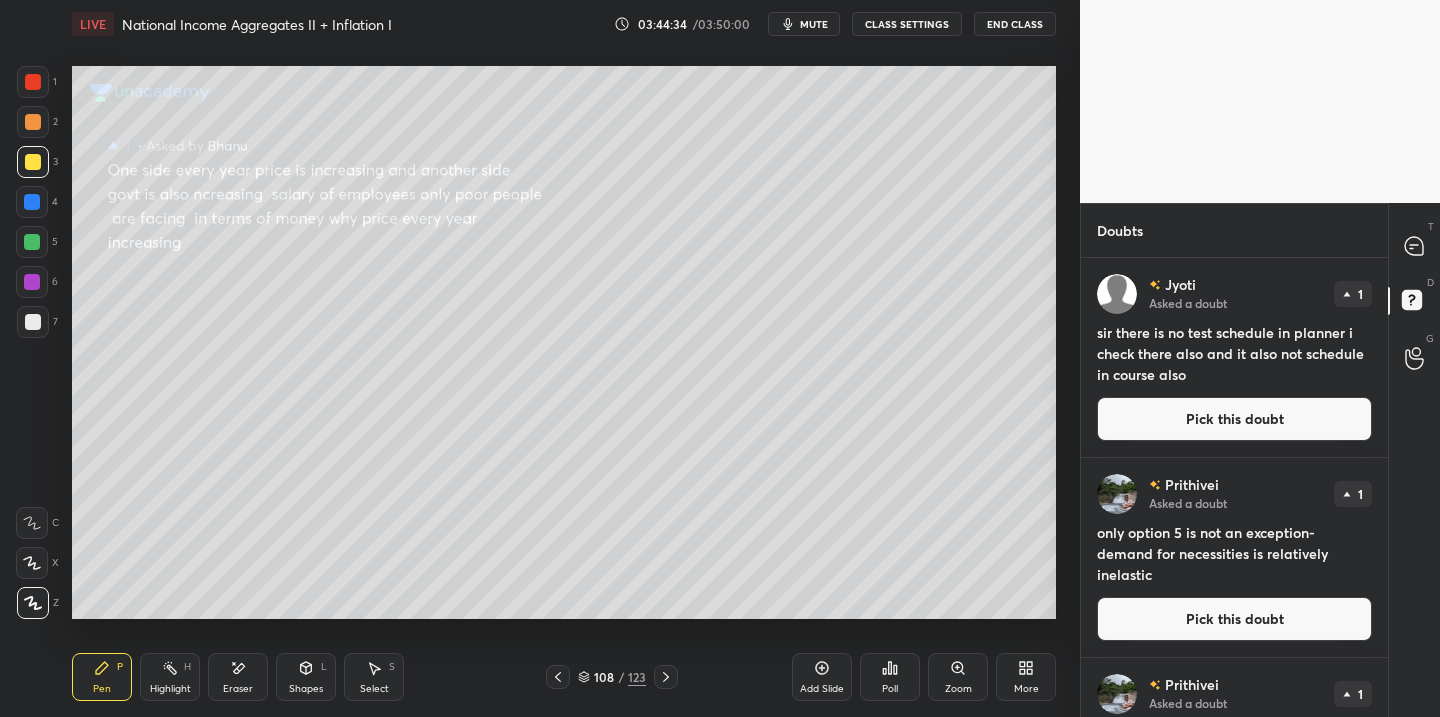drag, startPoint x: 1248, startPoint y: 416, endPoint x: 1107, endPoint y: 424, distance: 141.22676 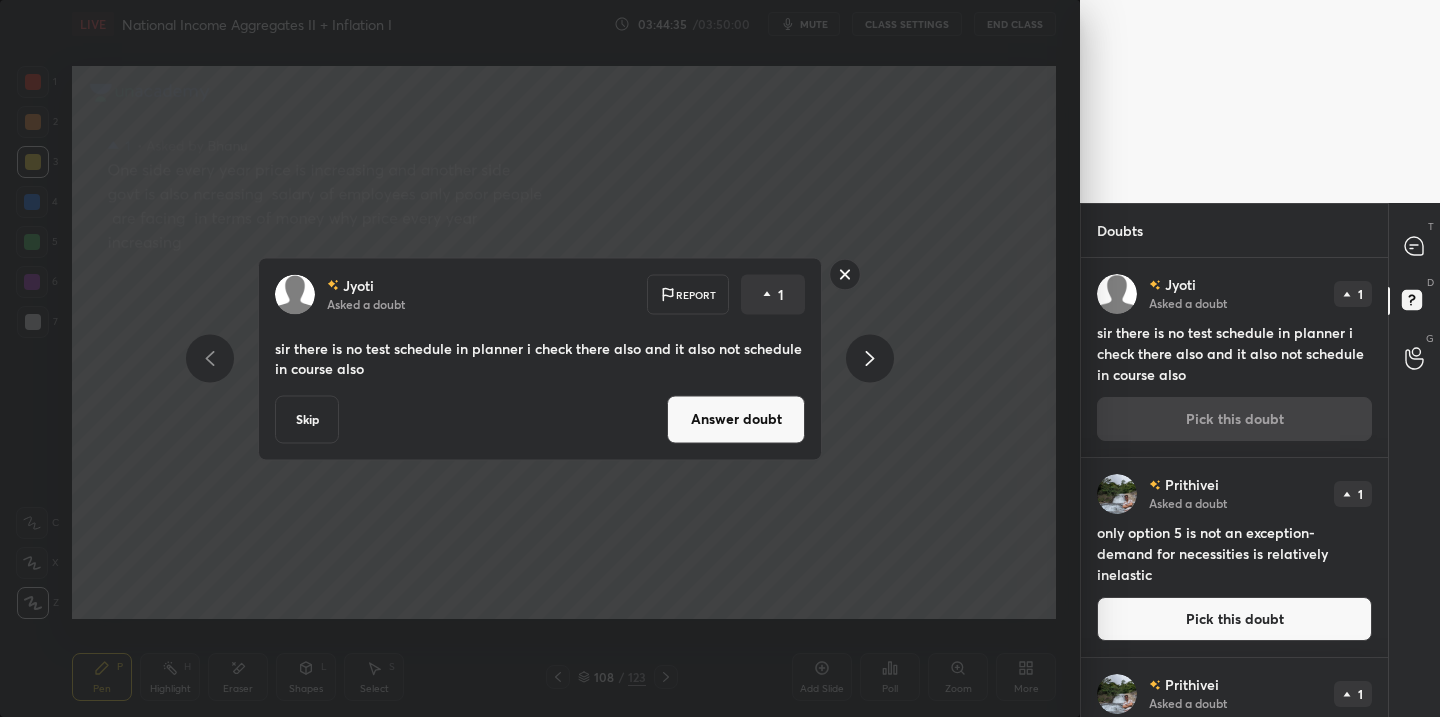 click on "Answer doubt" at bounding box center (736, 419) 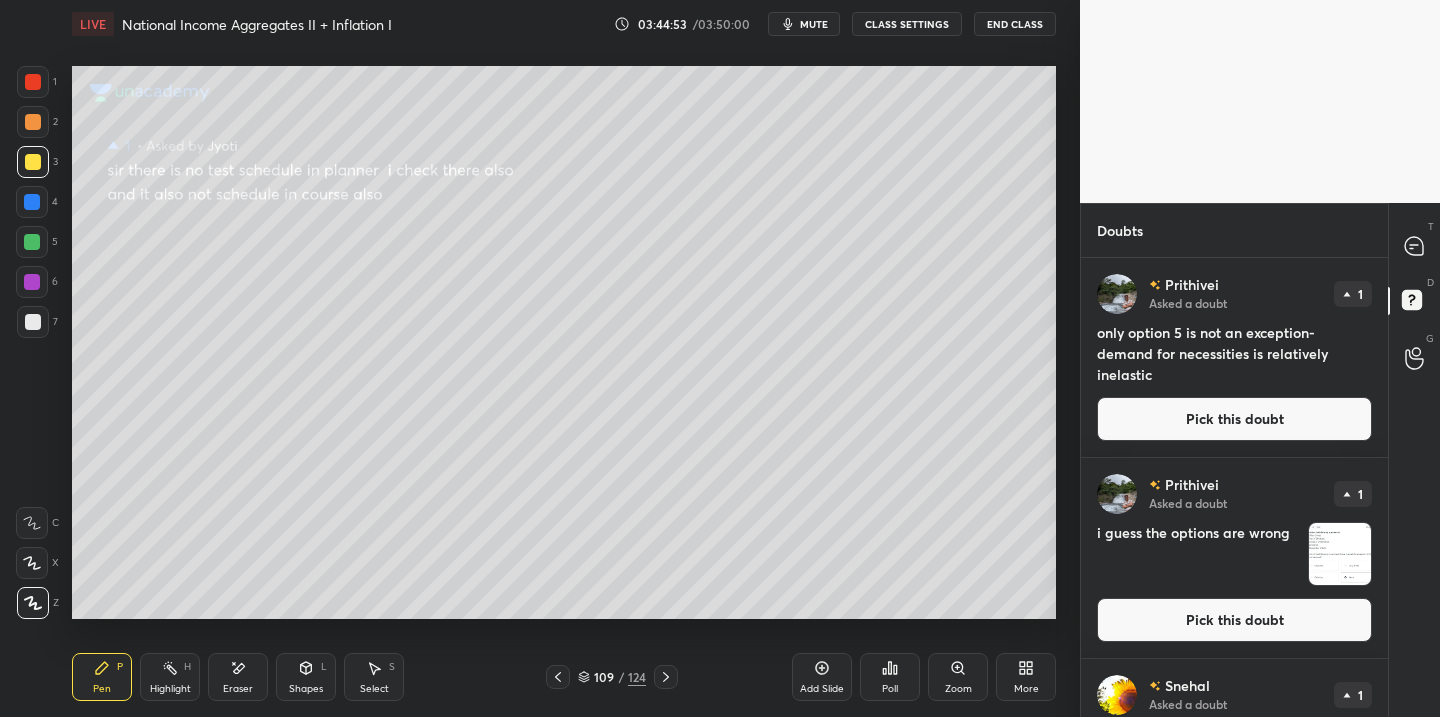 scroll, scrollTop: 183, scrollLeft: 0, axis: vertical 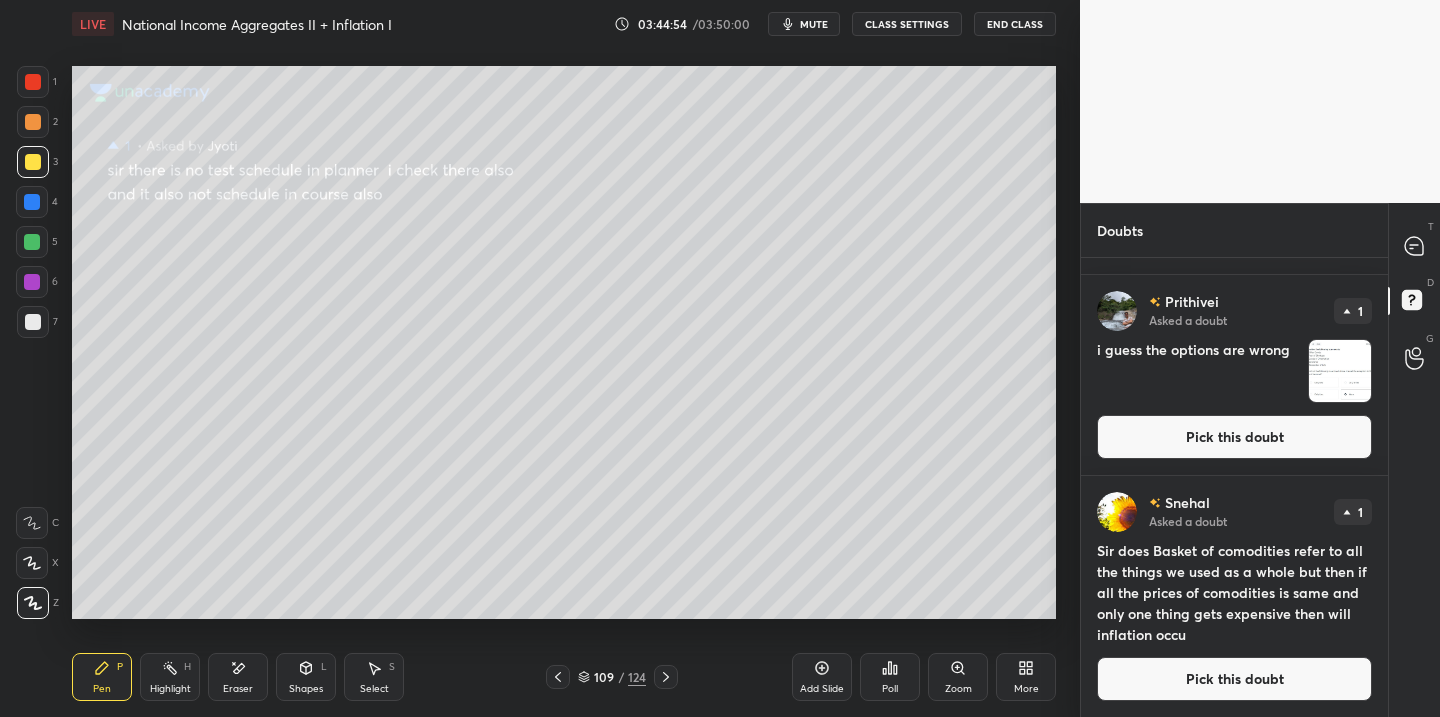 click on "Pick this doubt" at bounding box center (1234, 679) 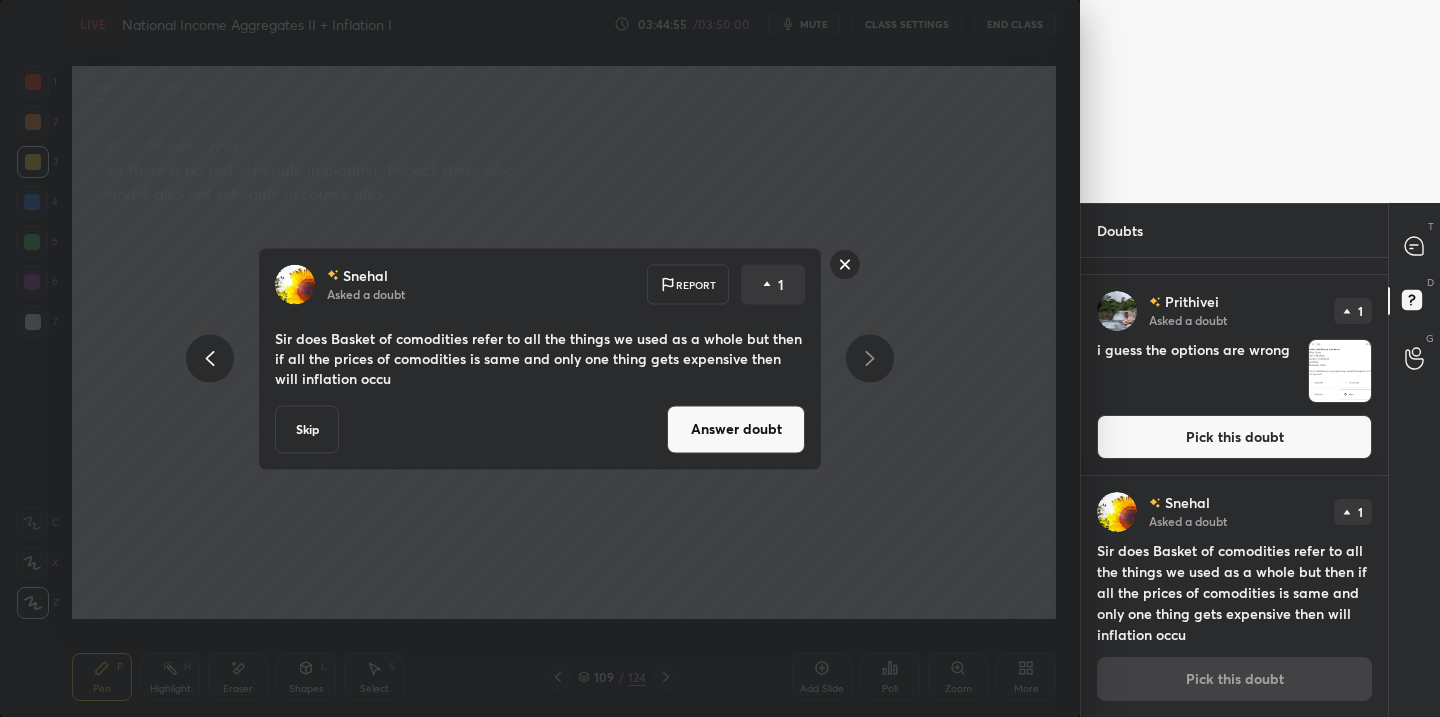 click on "Answer doubt" at bounding box center [736, 429] 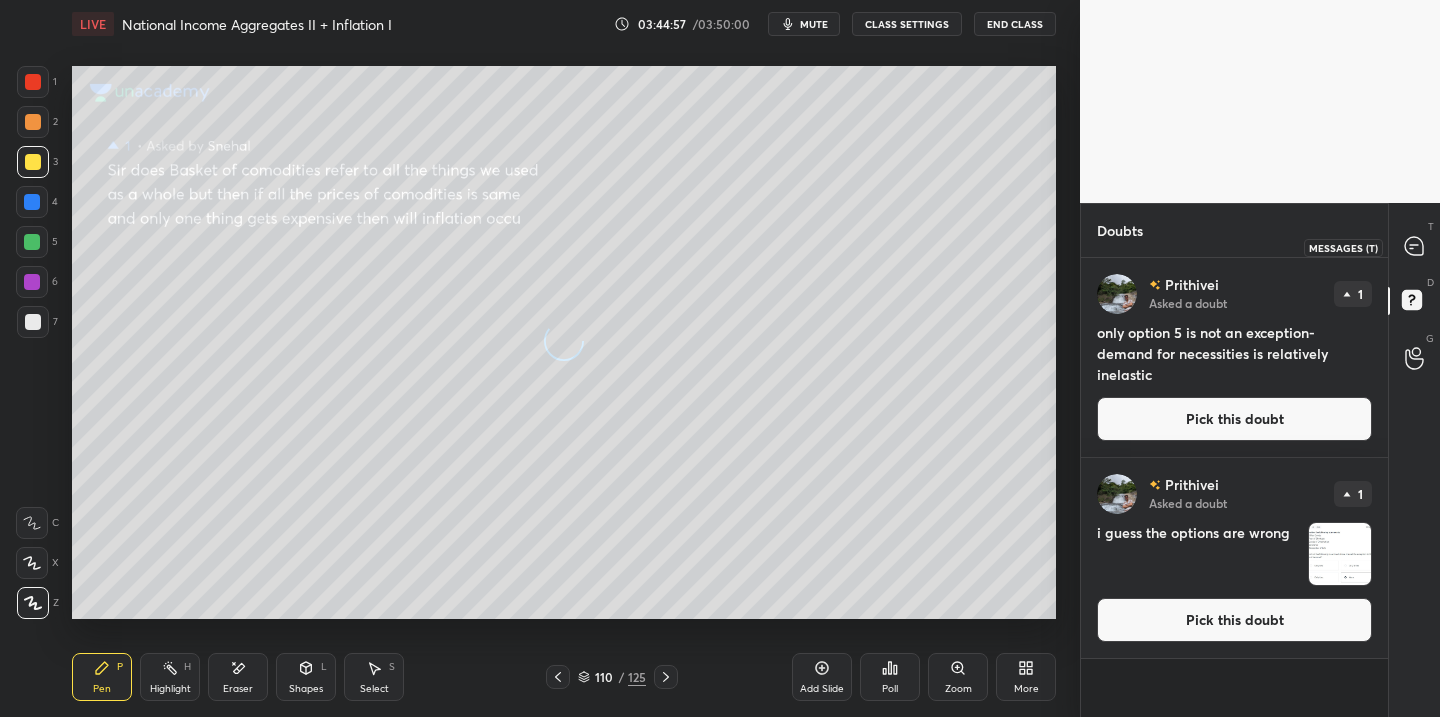 click 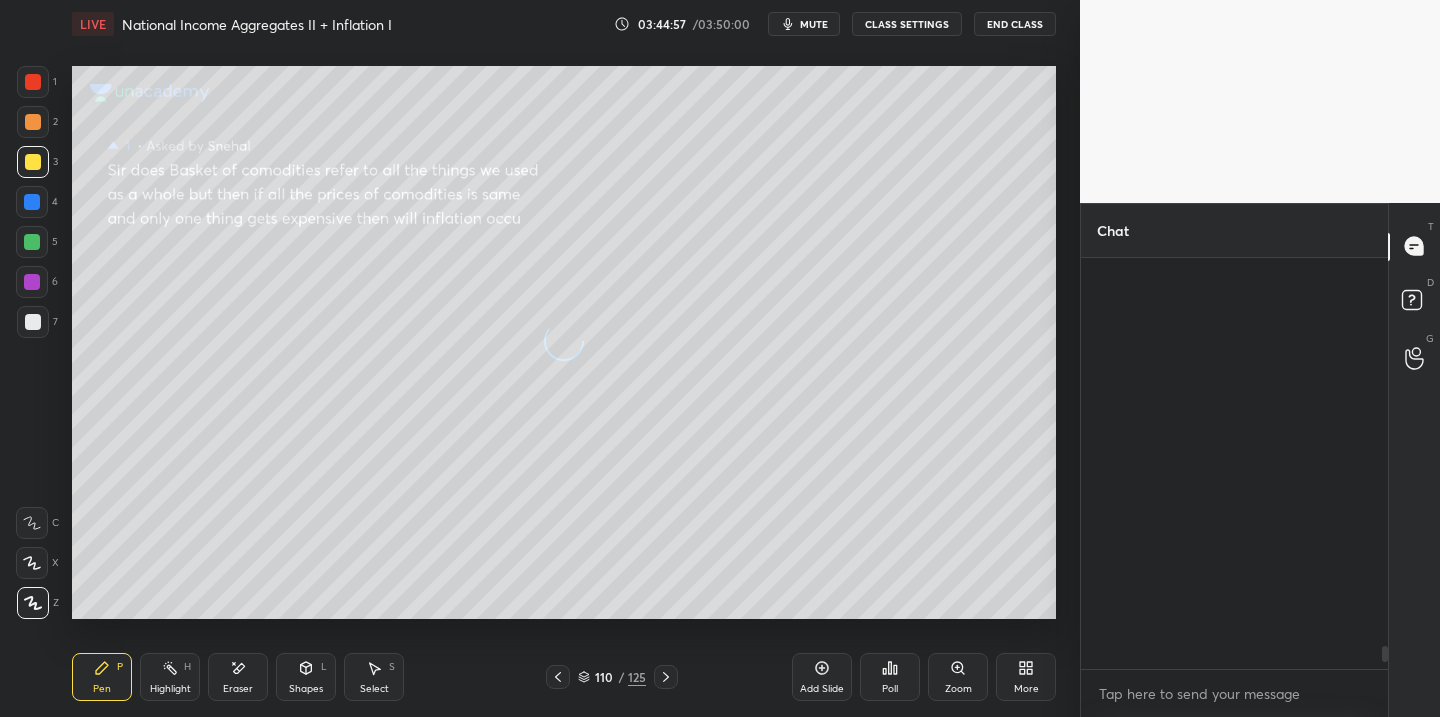 scroll, scrollTop: 6984, scrollLeft: 0, axis: vertical 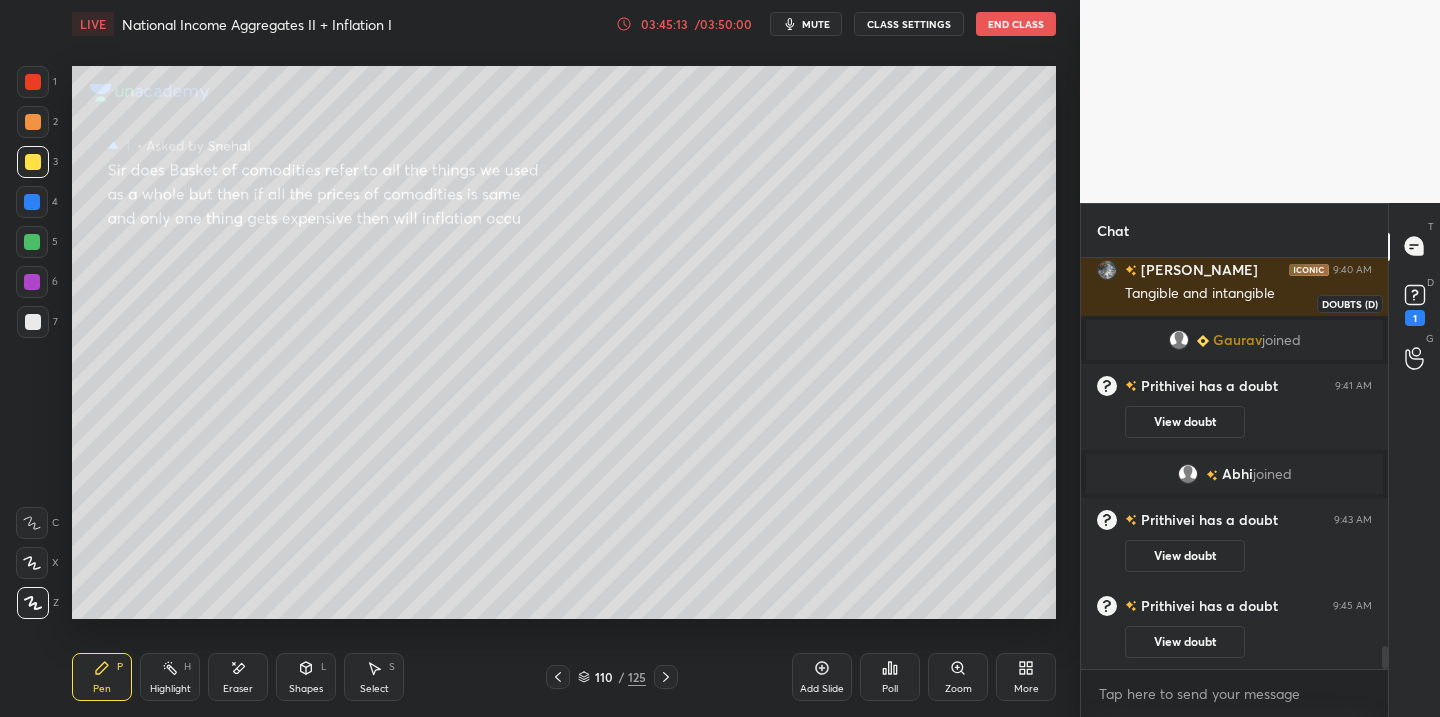 click 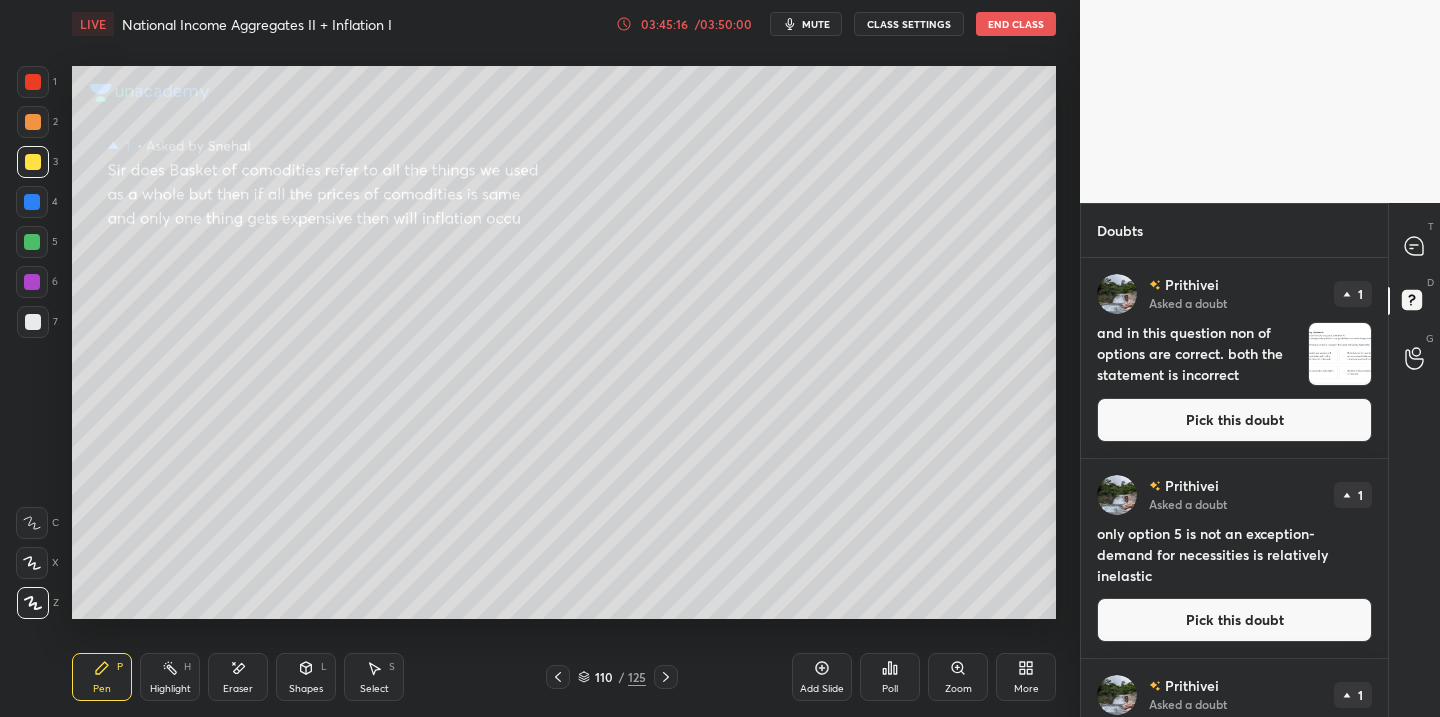 scroll, scrollTop: 142, scrollLeft: 0, axis: vertical 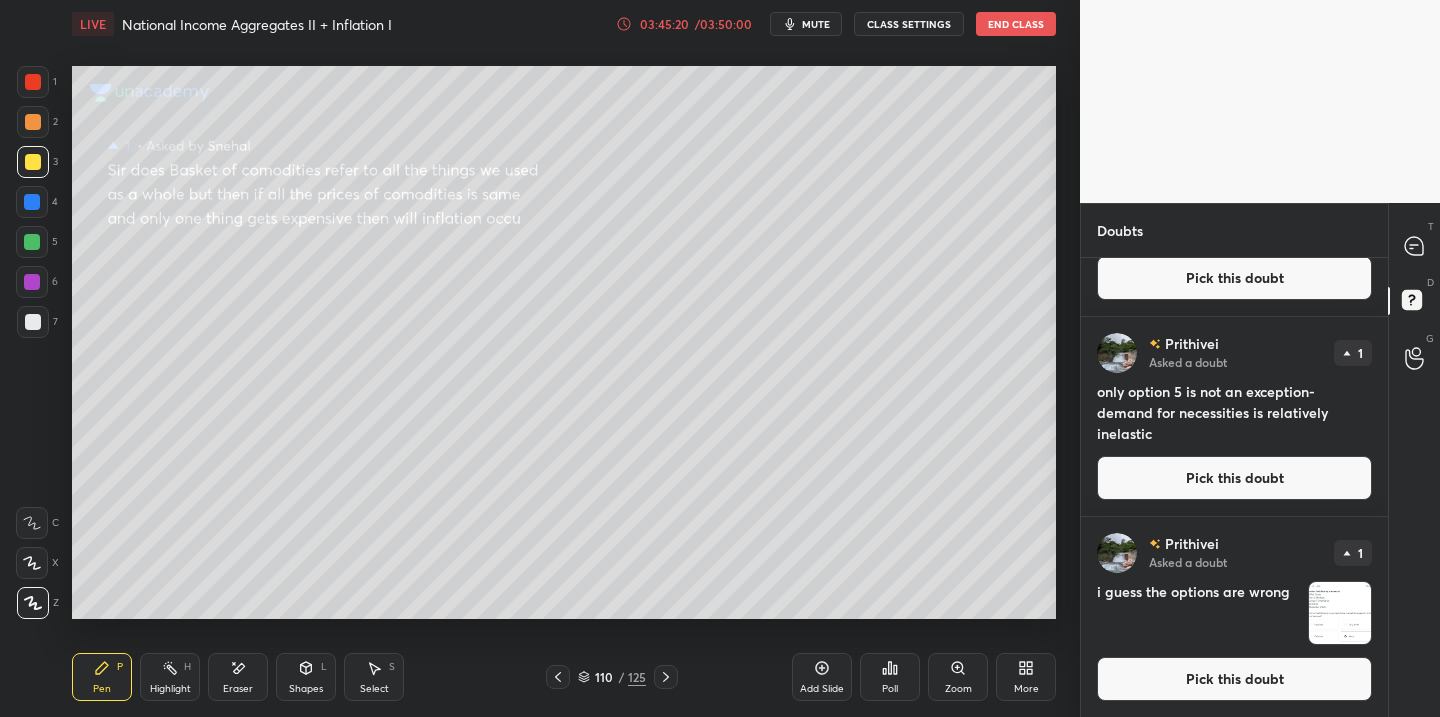 click at bounding box center (1340, 613) 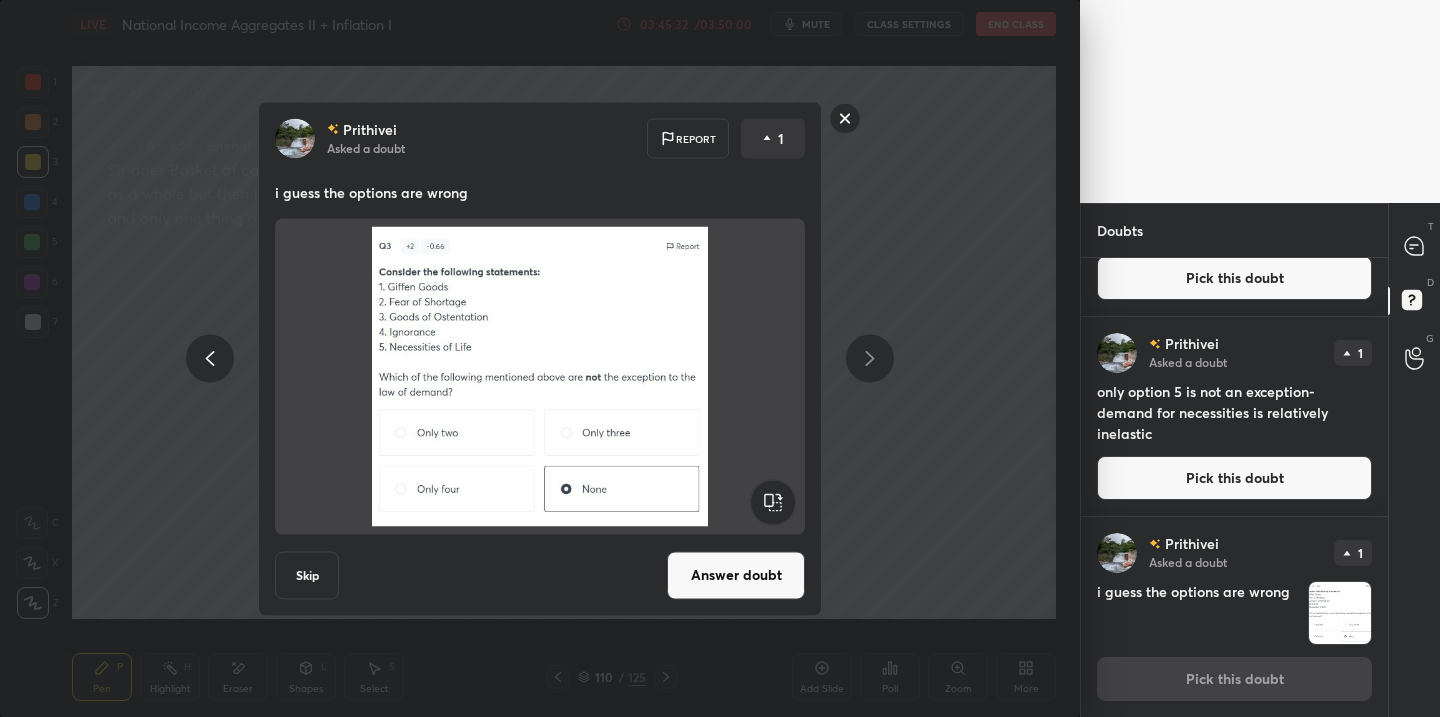 click 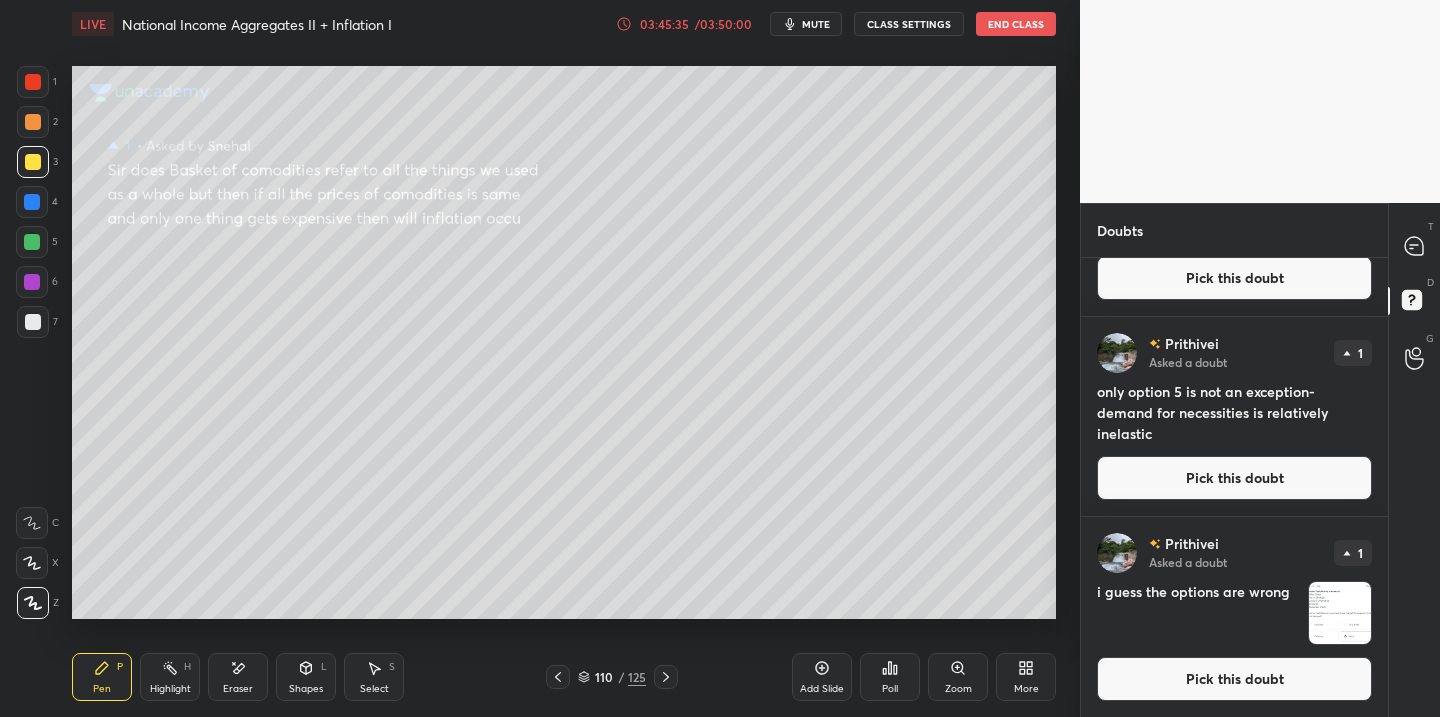 scroll, scrollTop: 0, scrollLeft: 0, axis: both 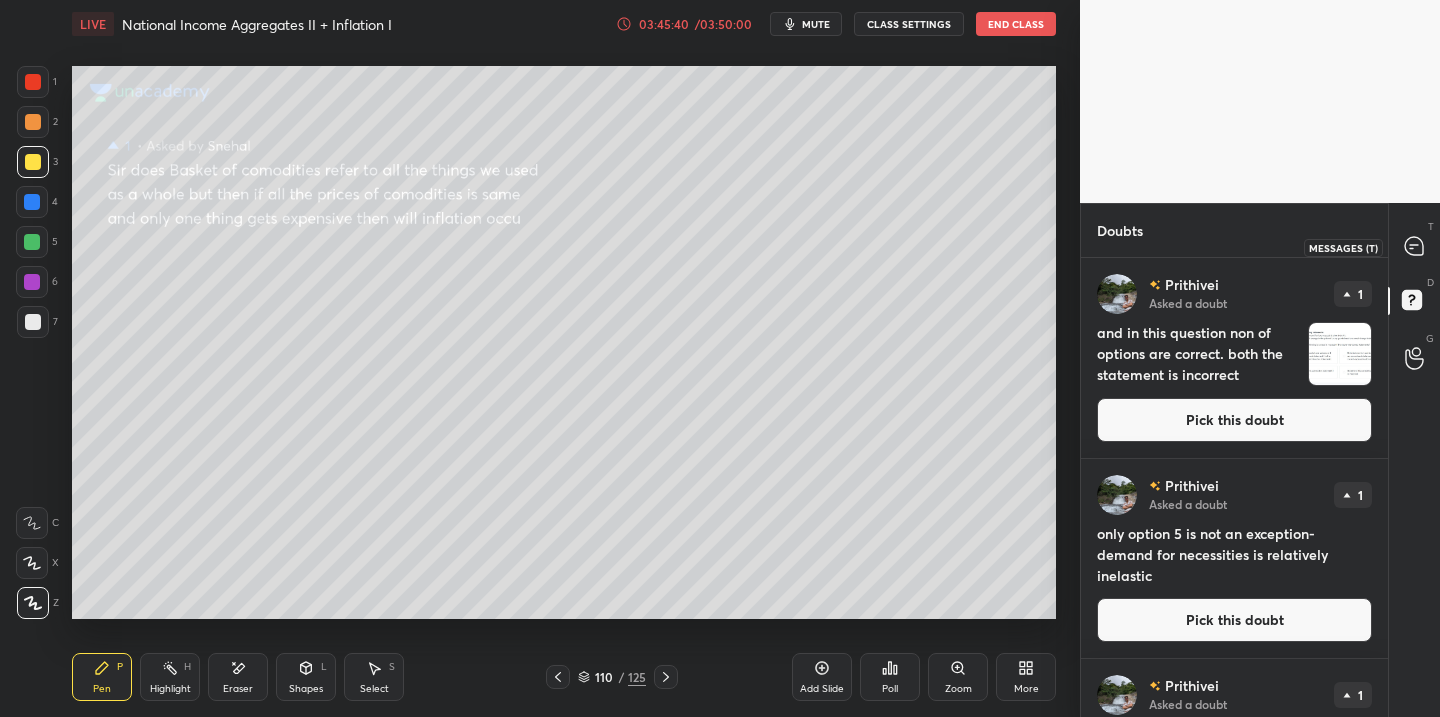 drag, startPoint x: 1417, startPoint y: 250, endPoint x: 1403, endPoint y: 273, distance: 26.925823 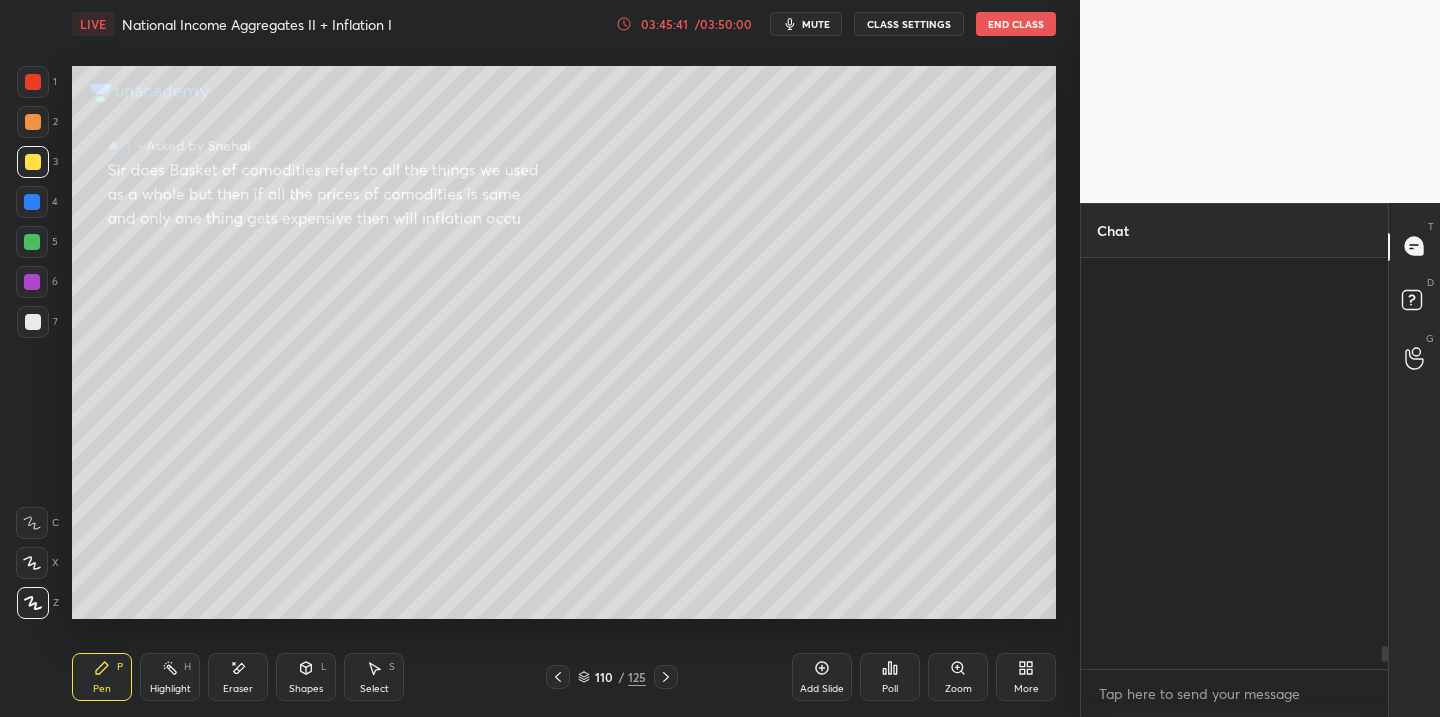 scroll, scrollTop: 6995, scrollLeft: 0, axis: vertical 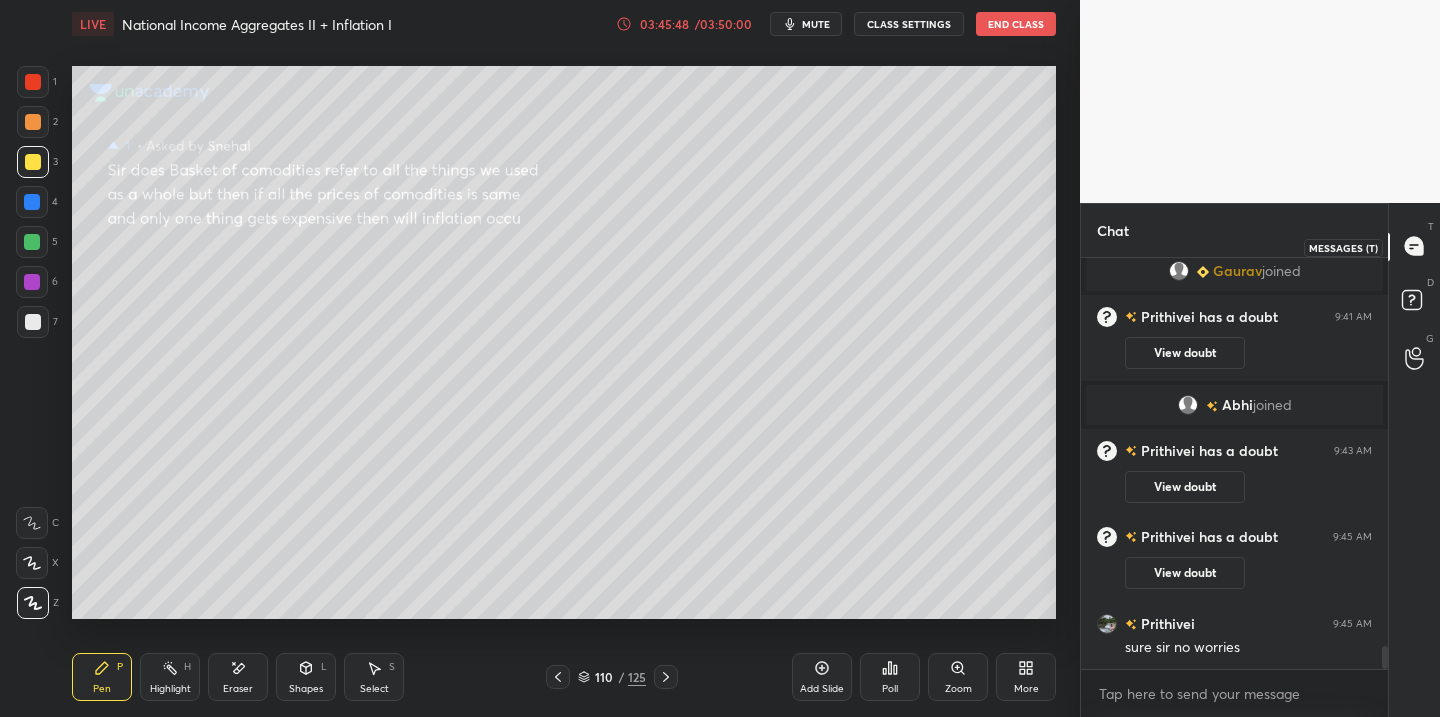 drag, startPoint x: 1417, startPoint y: 244, endPoint x: 1386, endPoint y: 282, distance: 49.0408 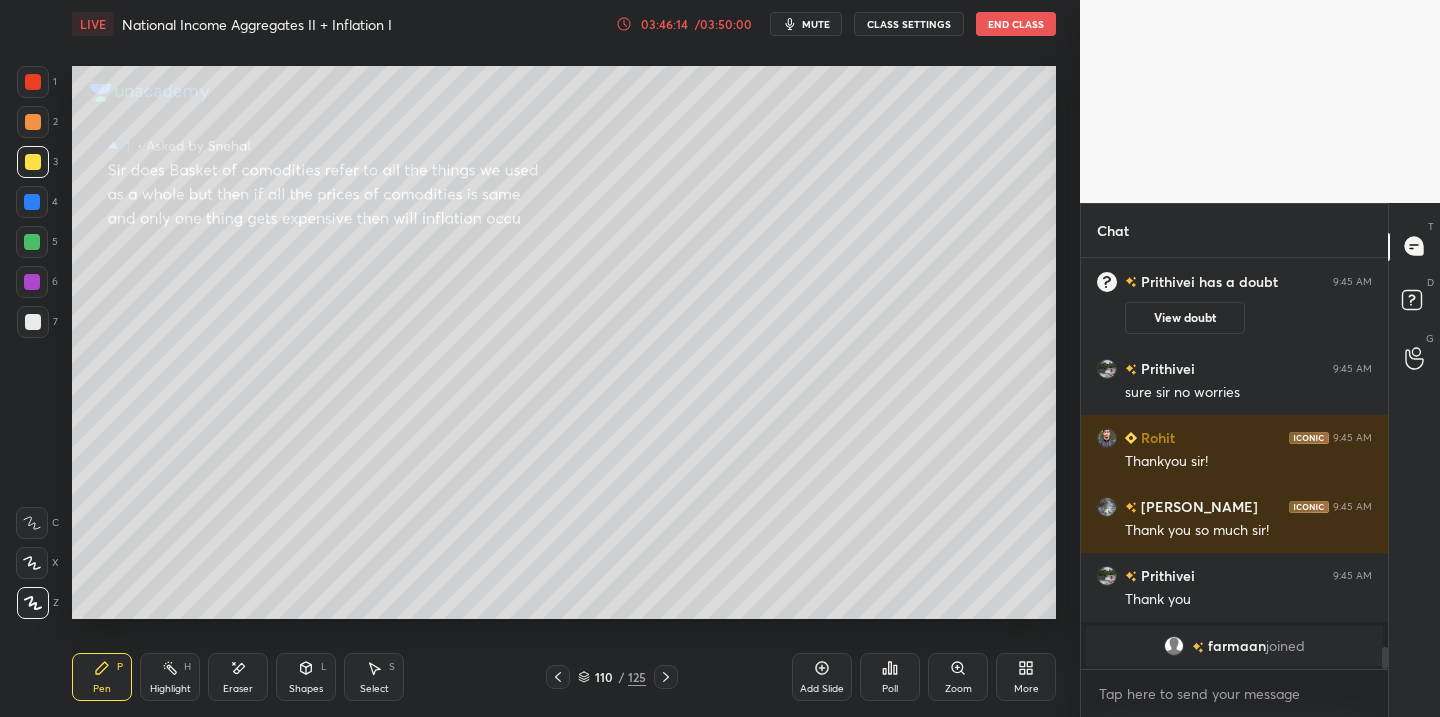 scroll, scrollTop: 7344, scrollLeft: 0, axis: vertical 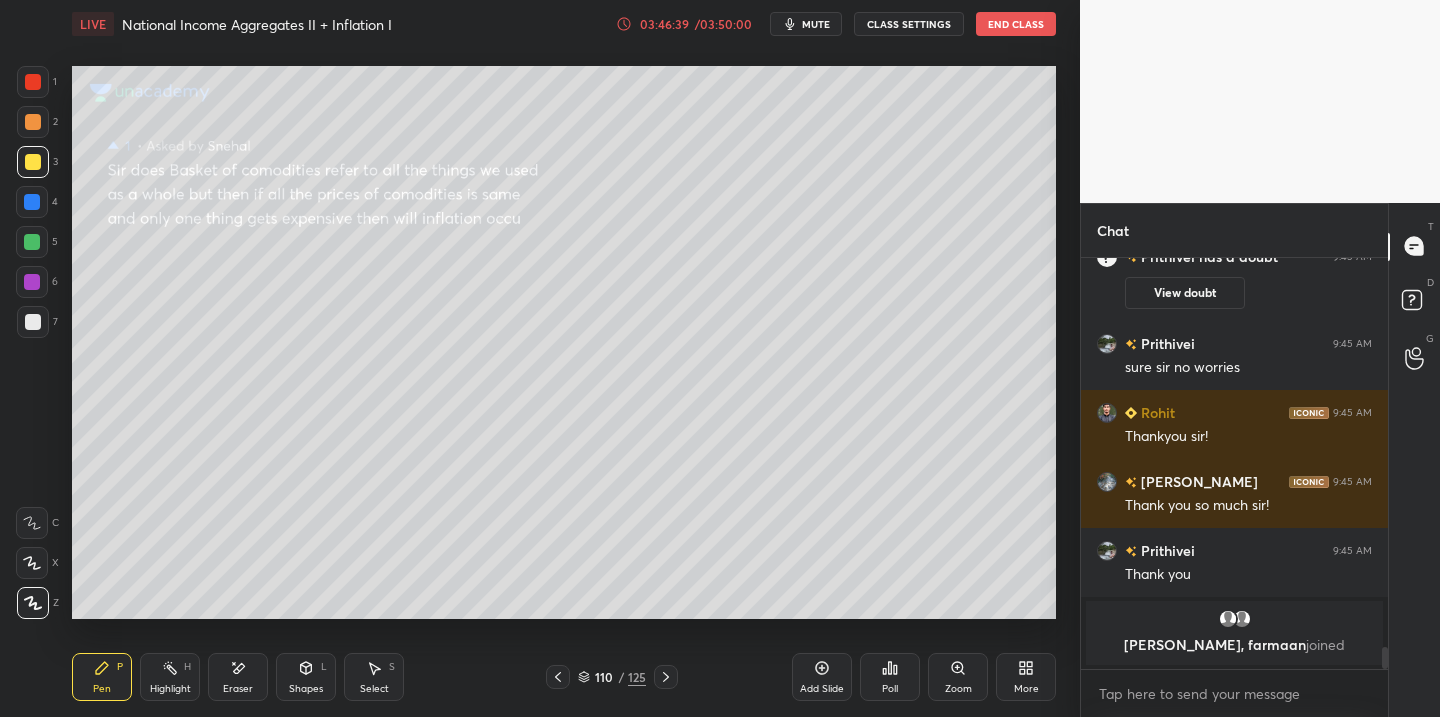 click on "End Class" at bounding box center [1016, 24] 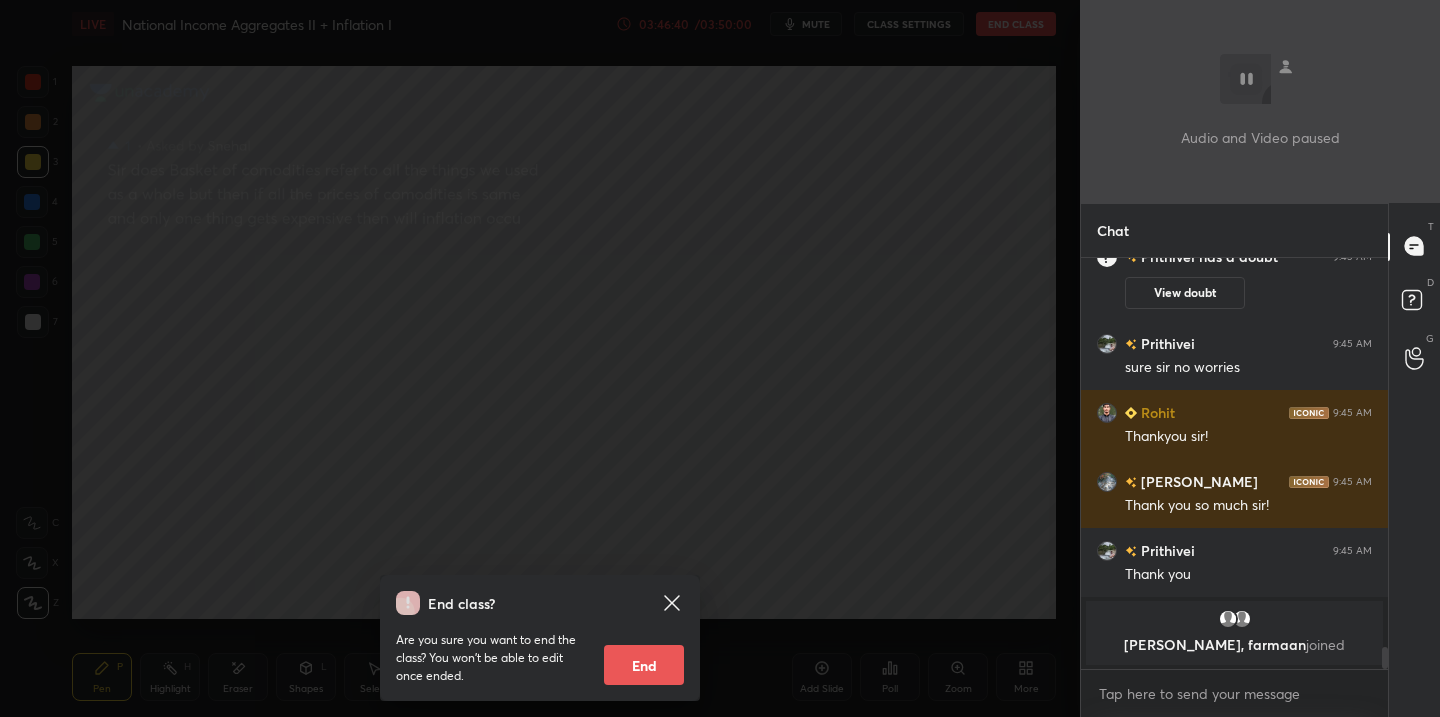 drag, startPoint x: 641, startPoint y: 668, endPoint x: 610, endPoint y: 679, distance: 32.89377 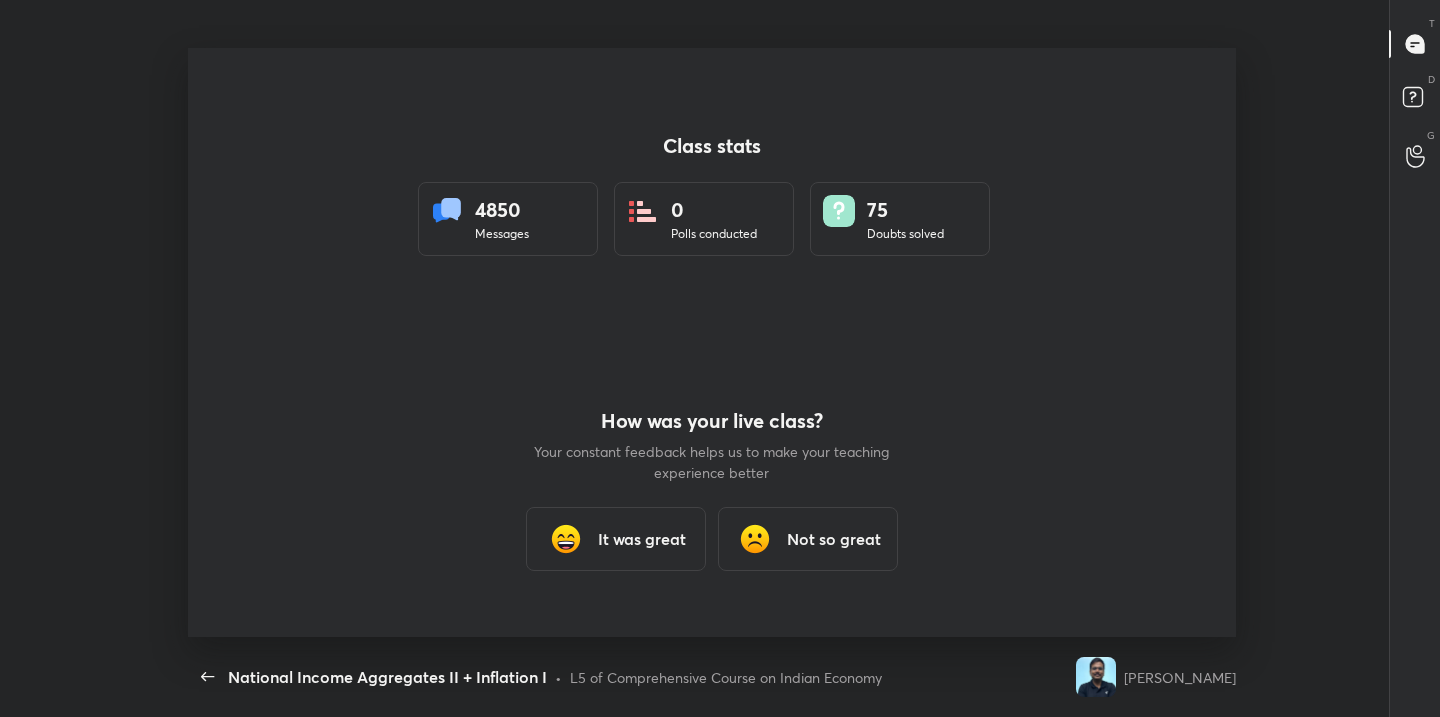 scroll, scrollTop: 99411, scrollLeft: 98695, axis: both 